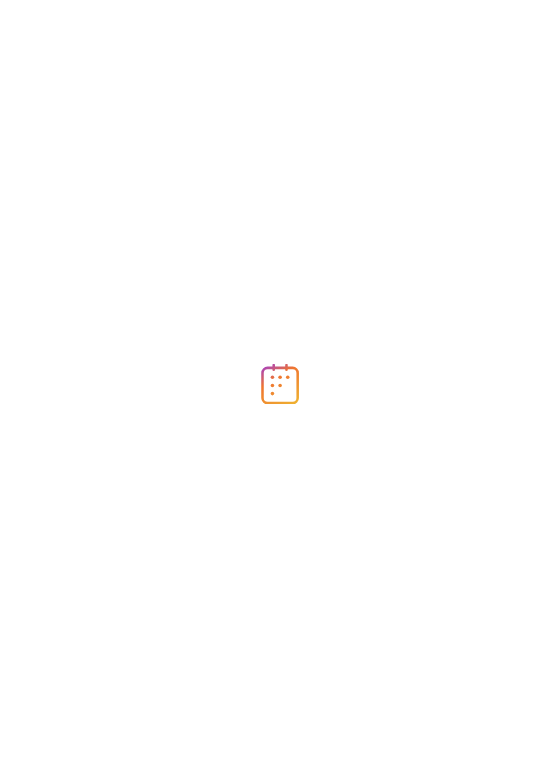 scroll, scrollTop: 0, scrollLeft: 0, axis: both 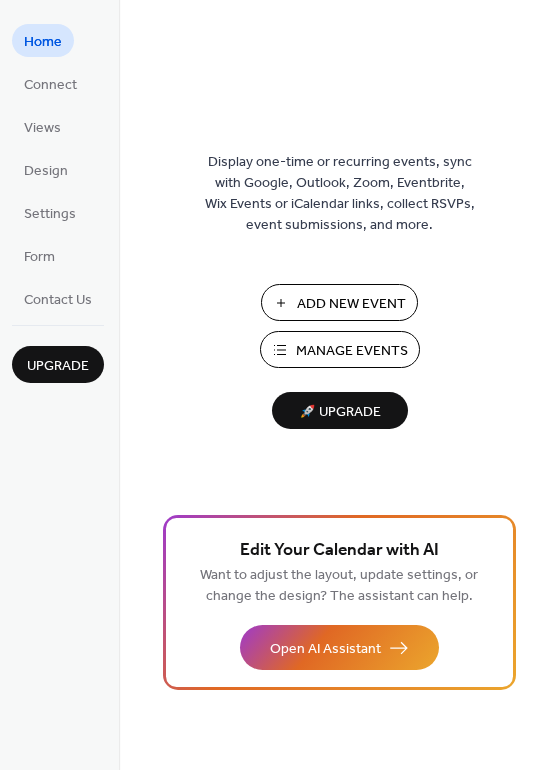 click on "Manage Events" at bounding box center (352, 351) 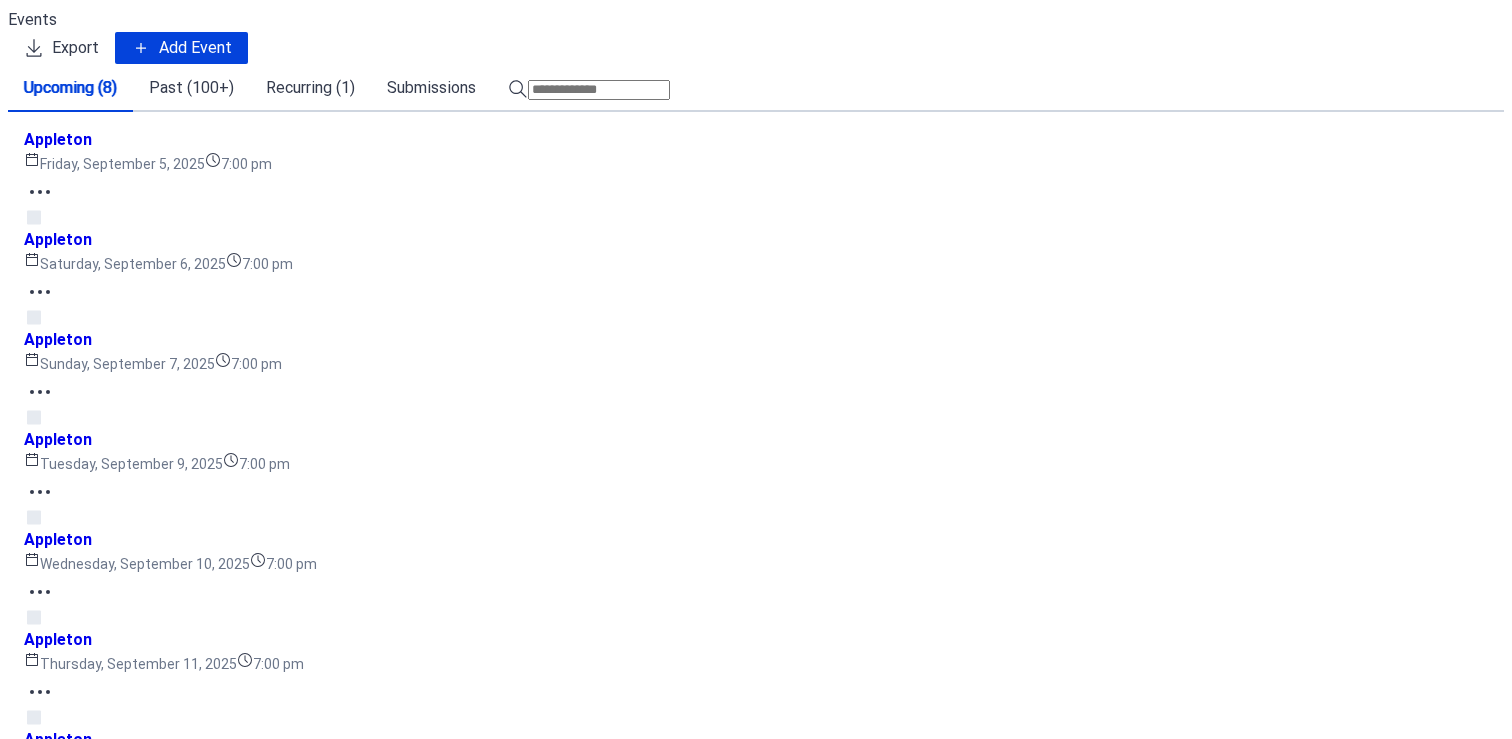 scroll, scrollTop: 0, scrollLeft: 0, axis: both 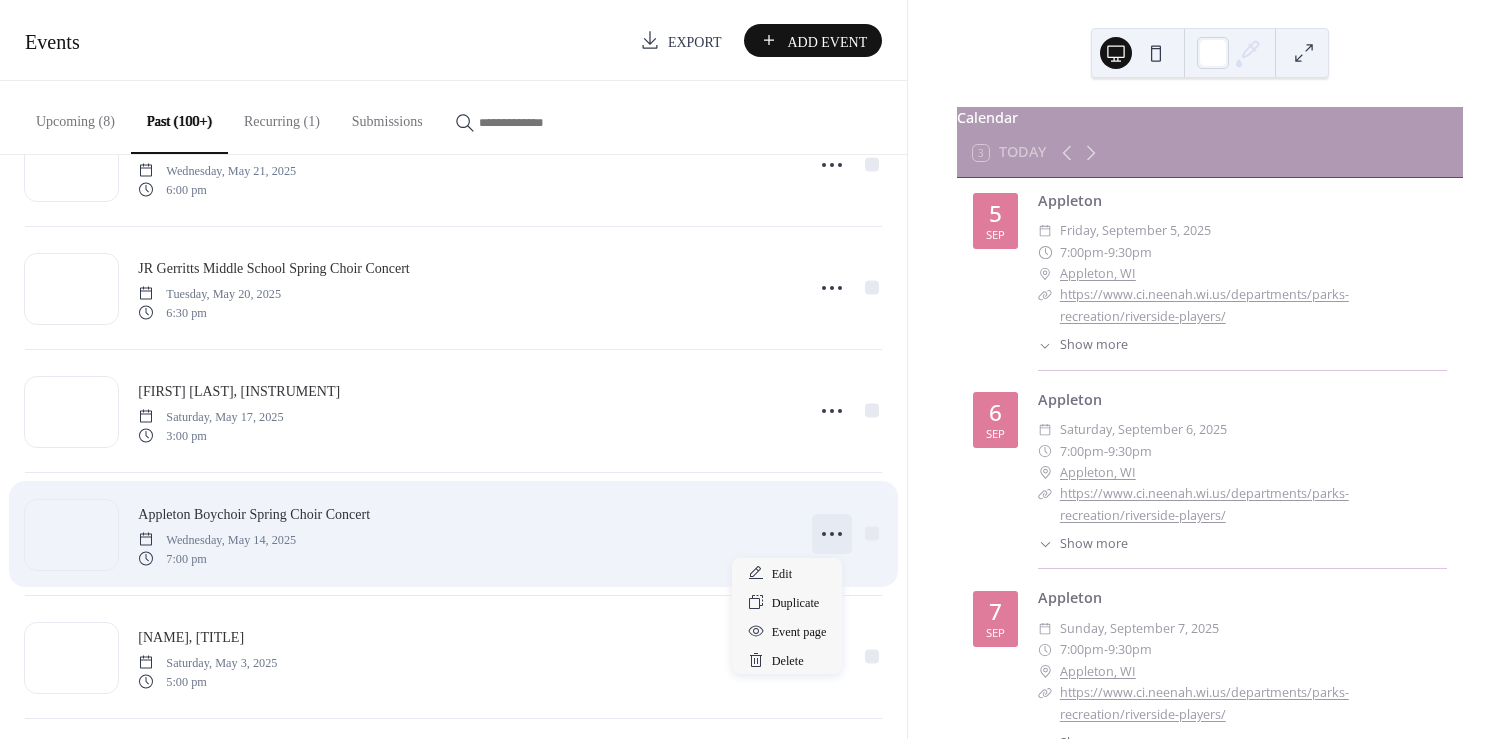 click 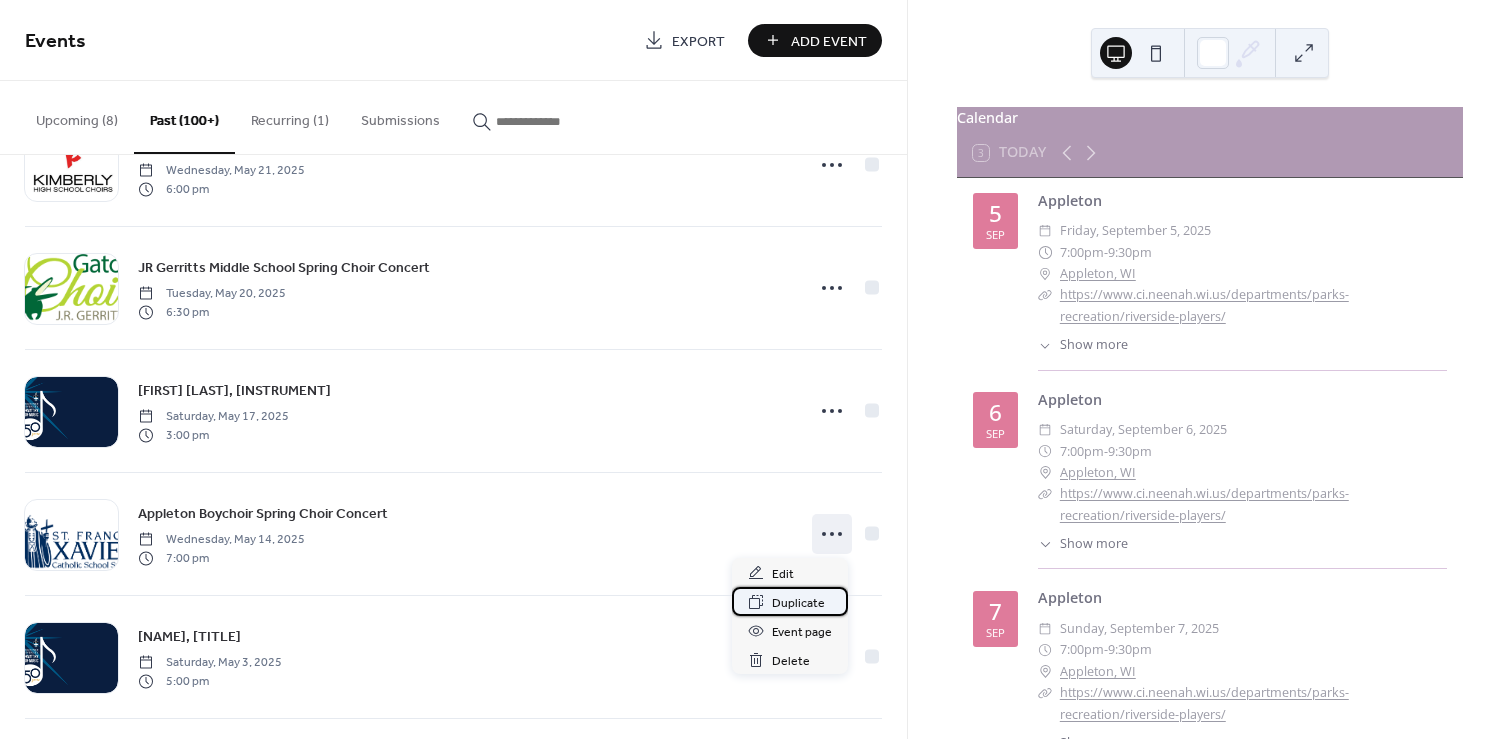 click on "Duplicate" at bounding box center (798, 603) 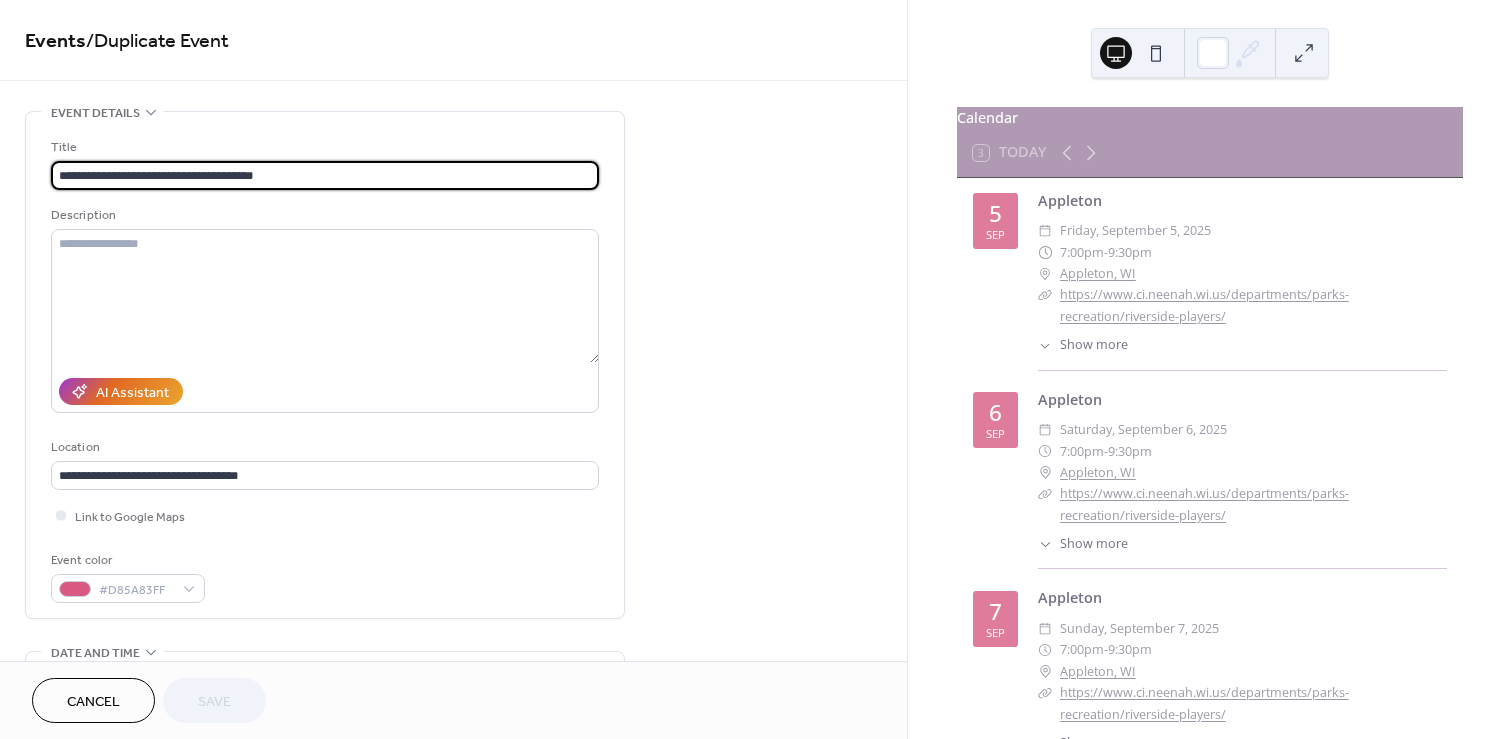 click on "**********" at bounding box center [325, 175] 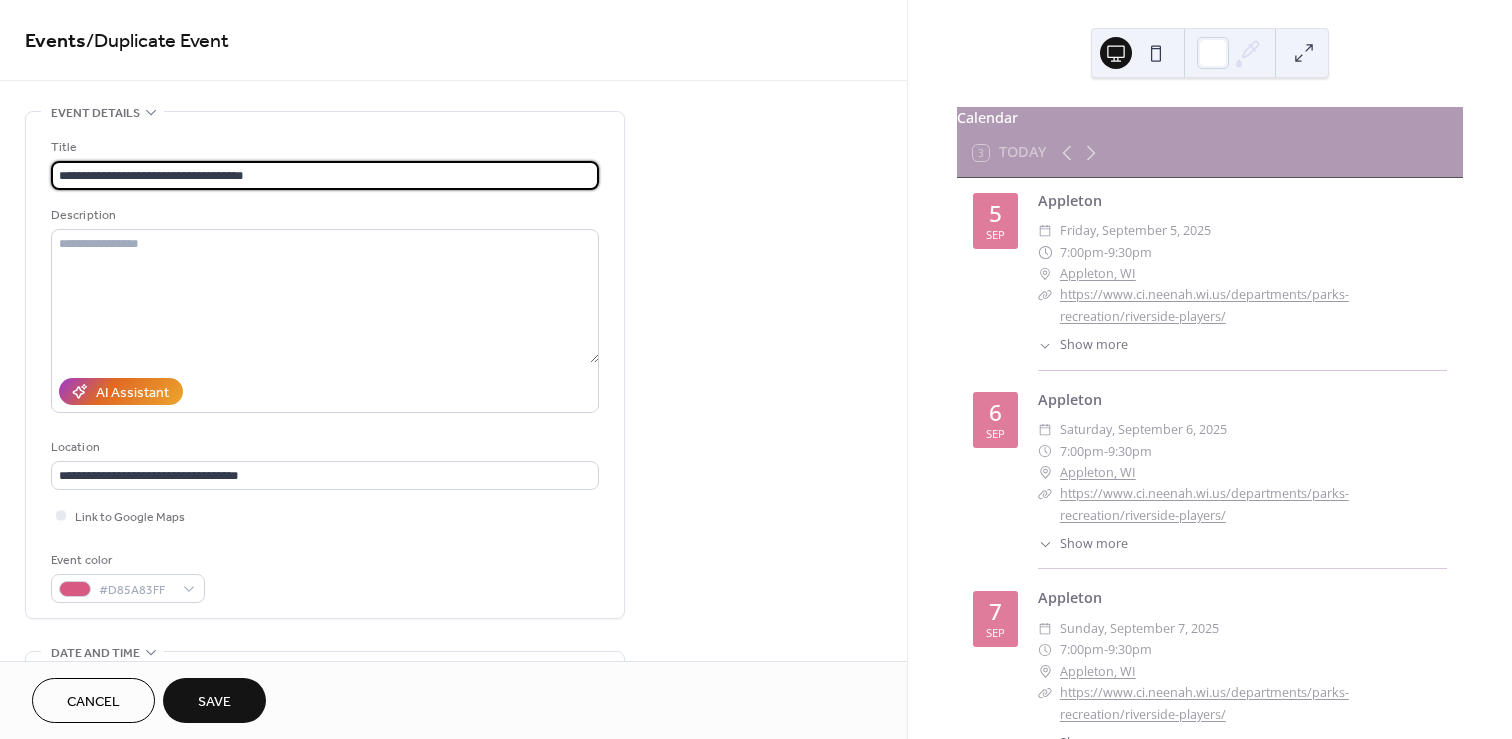 type on "**********" 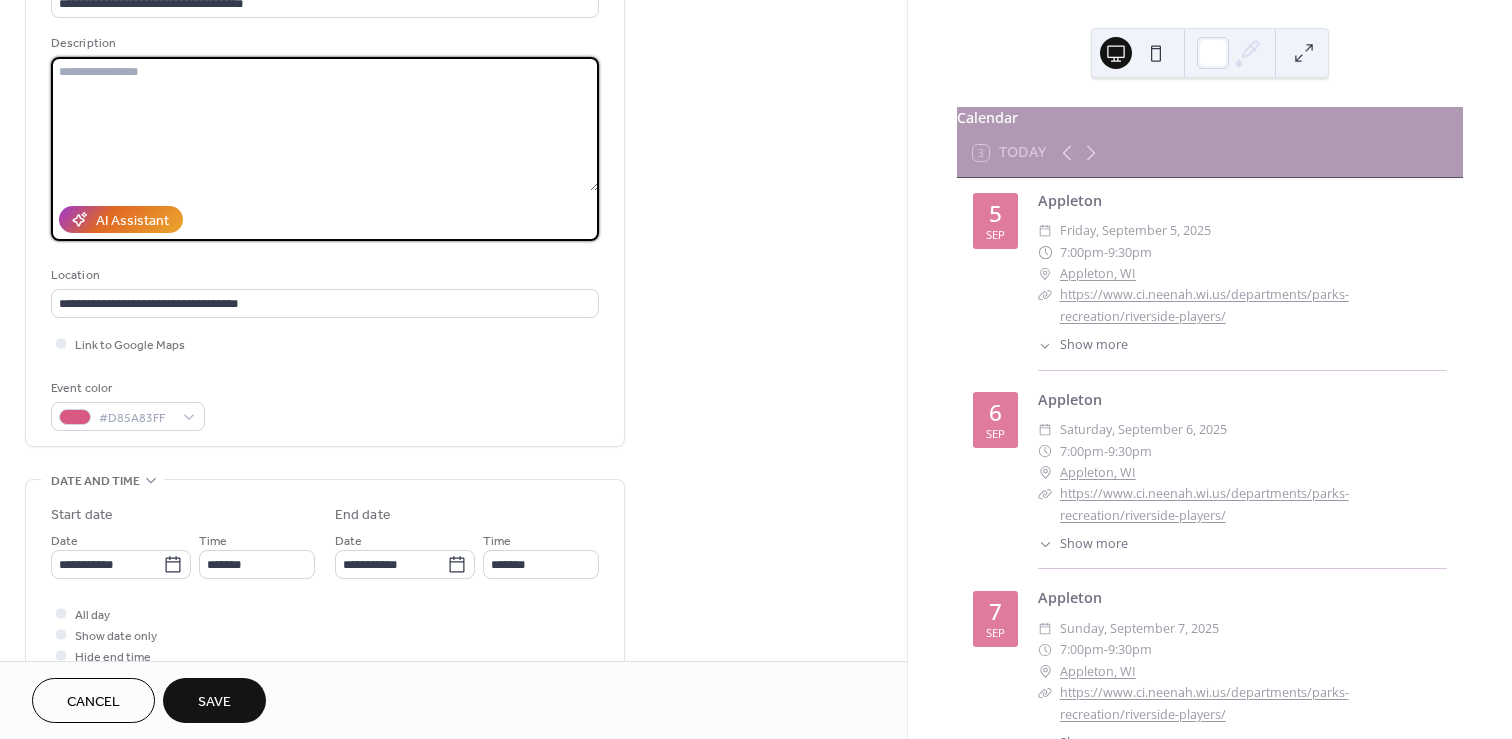 scroll, scrollTop: 195, scrollLeft: 0, axis: vertical 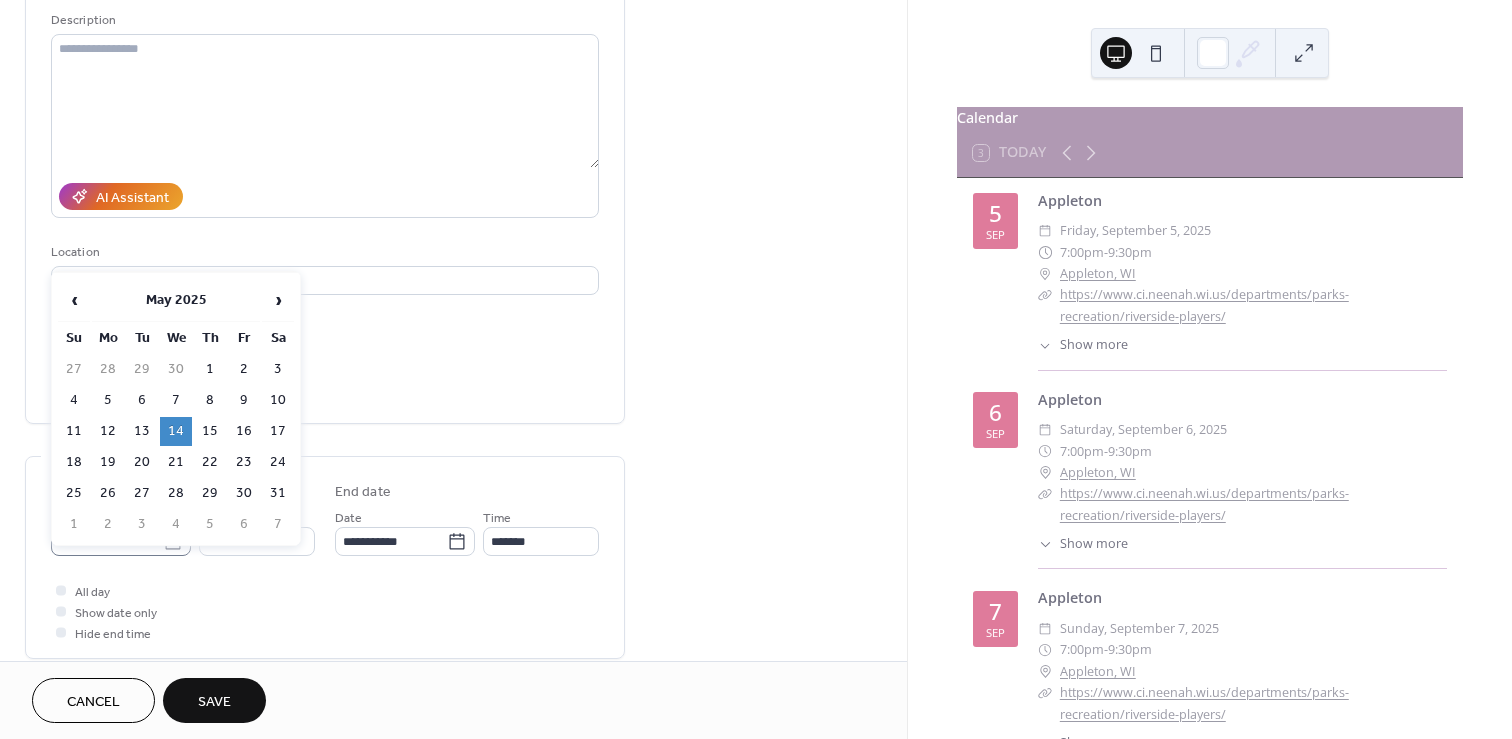 click 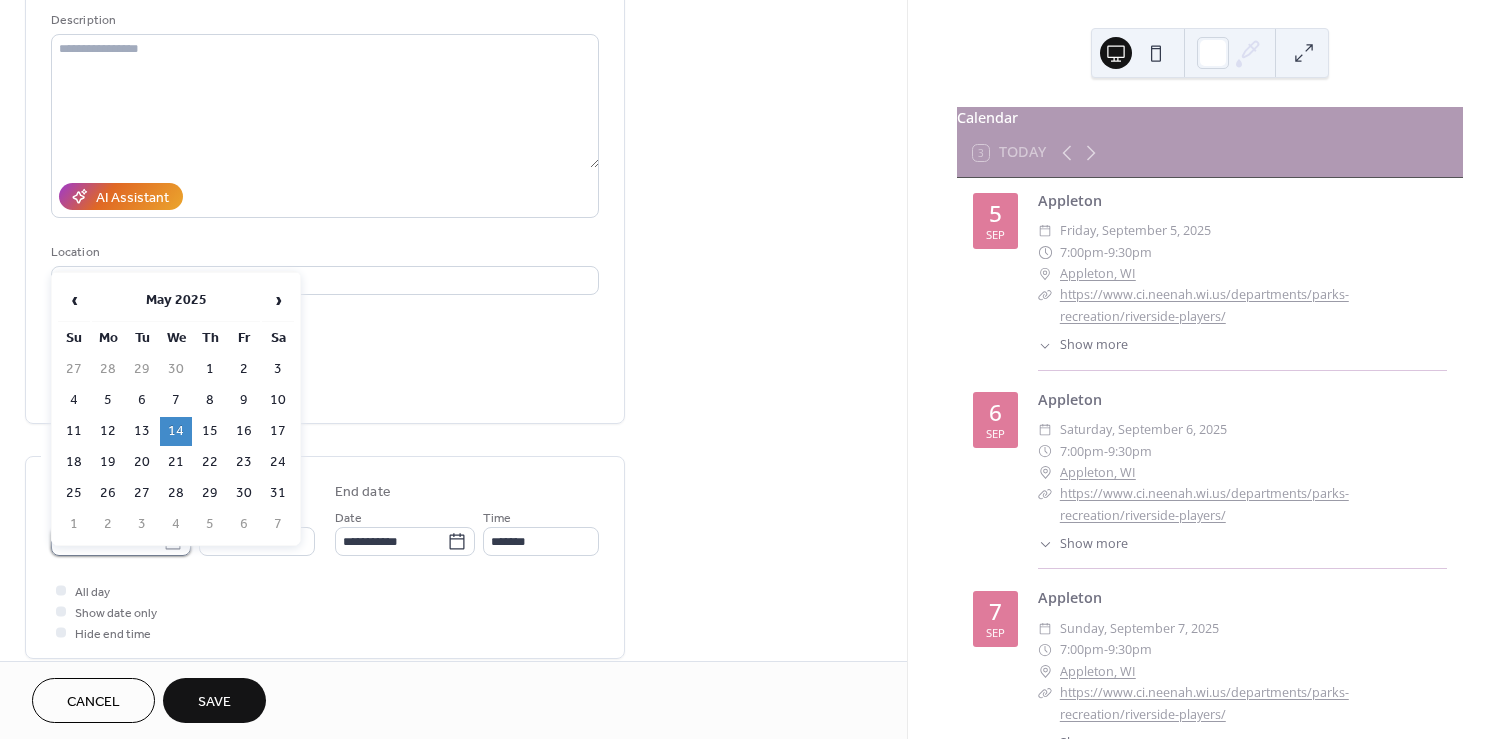 click on "**********" at bounding box center (107, 541) 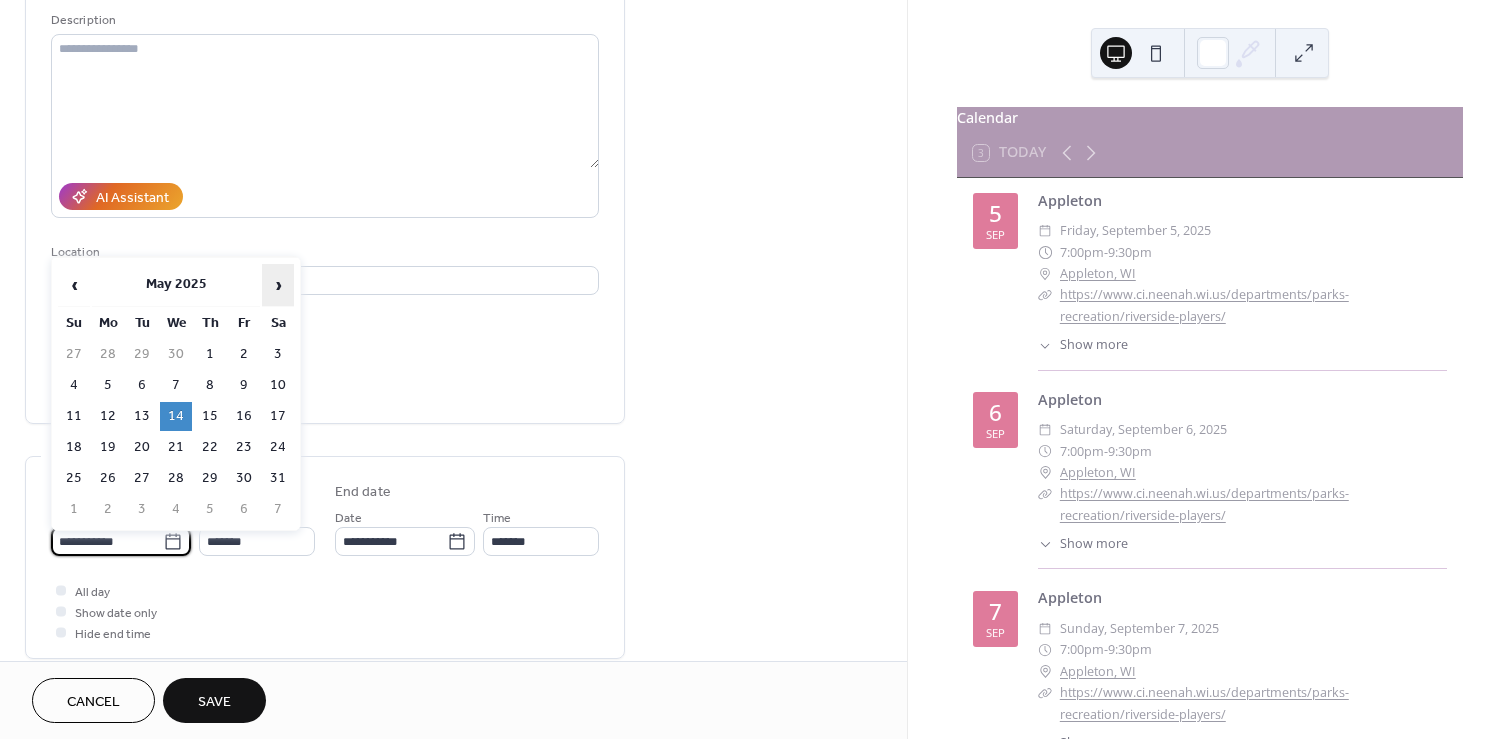 click on "›" at bounding box center (278, 285) 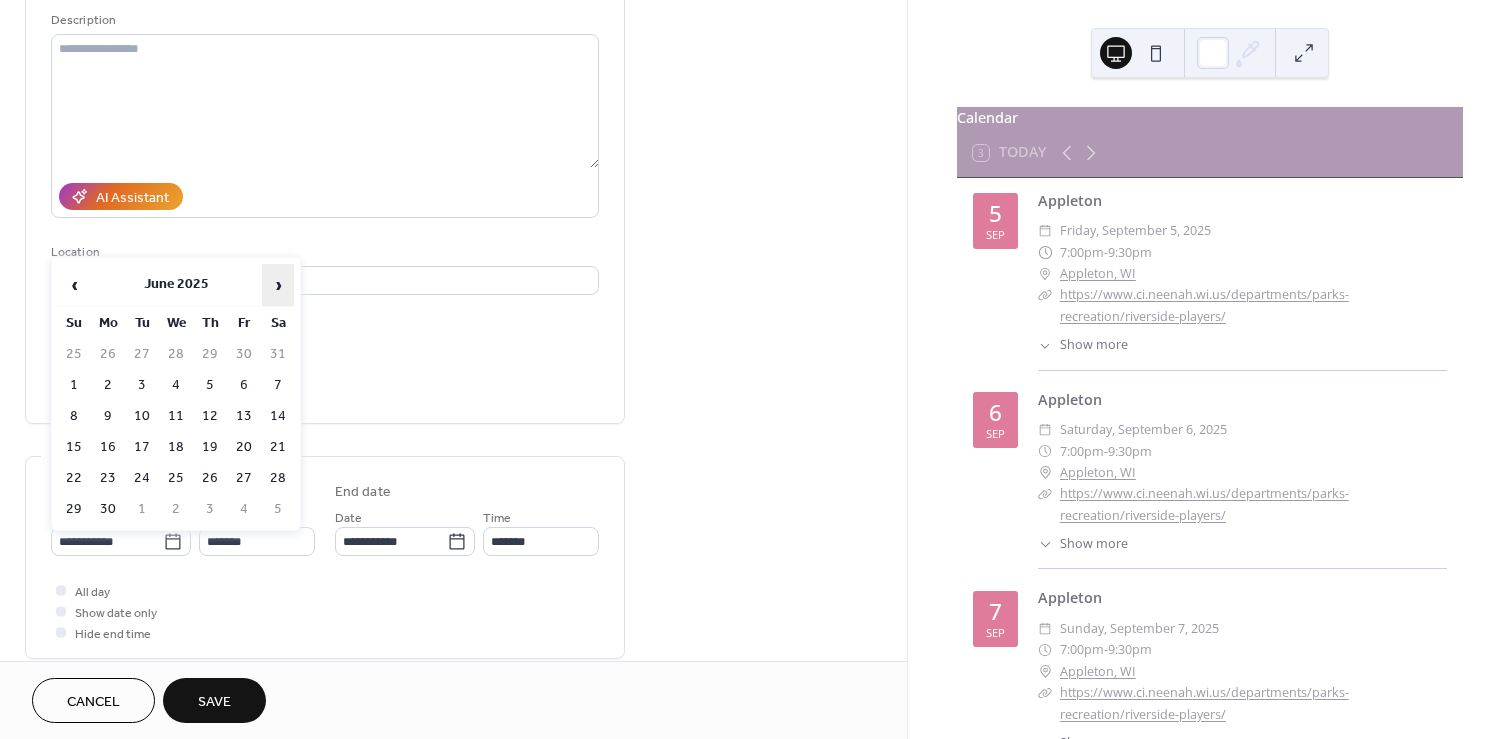 click on "›" at bounding box center [278, 285] 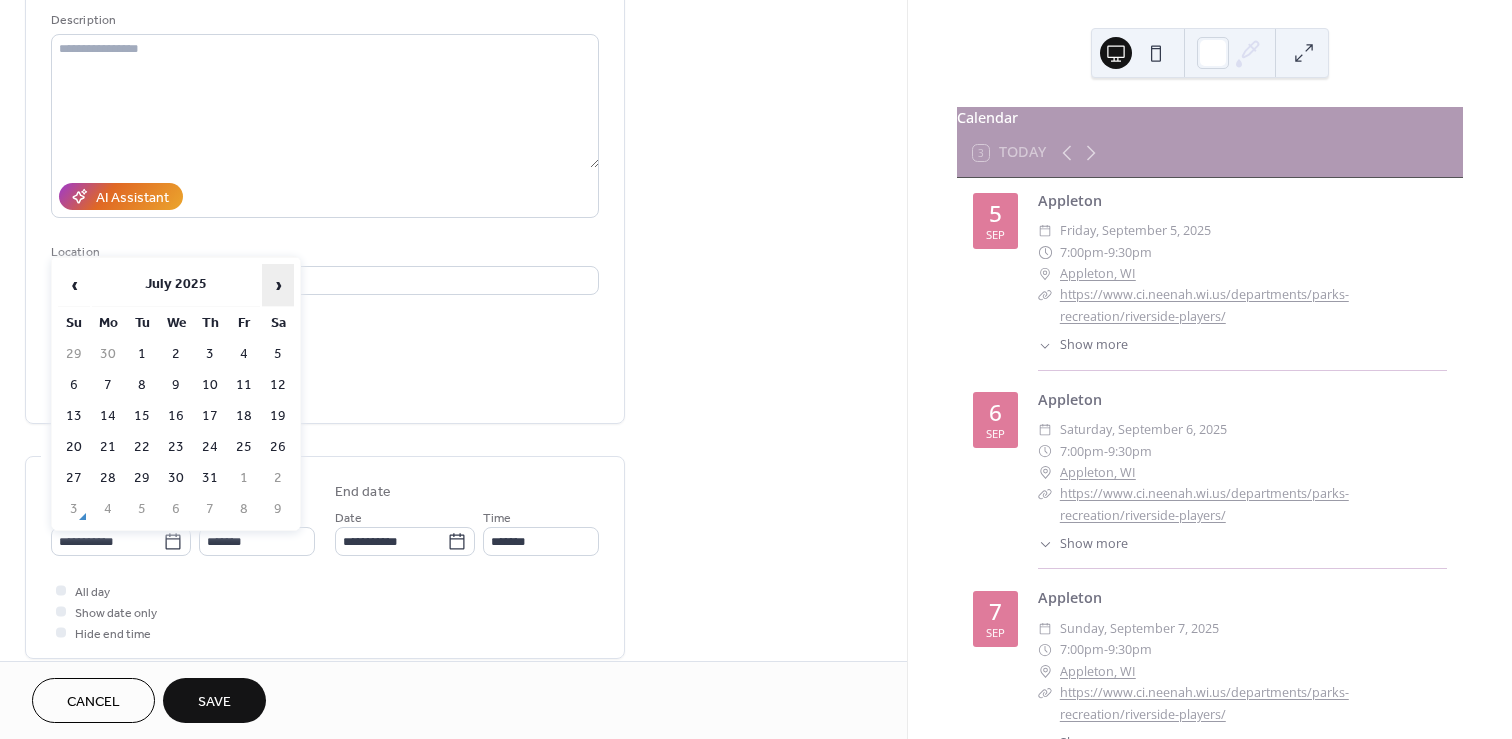 click on "›" at bounding box center [278, 285] 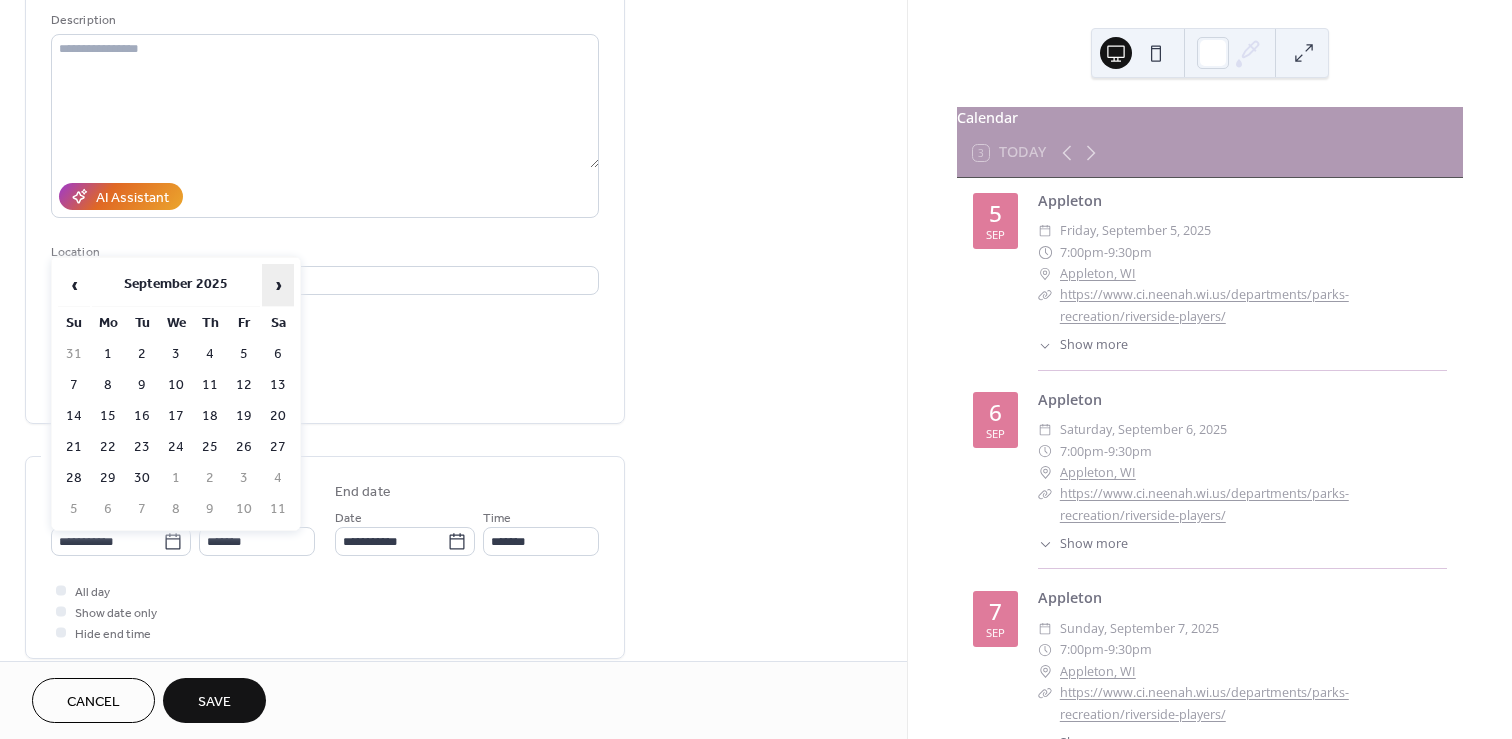 click on "›" at bounding box center (278, 285) 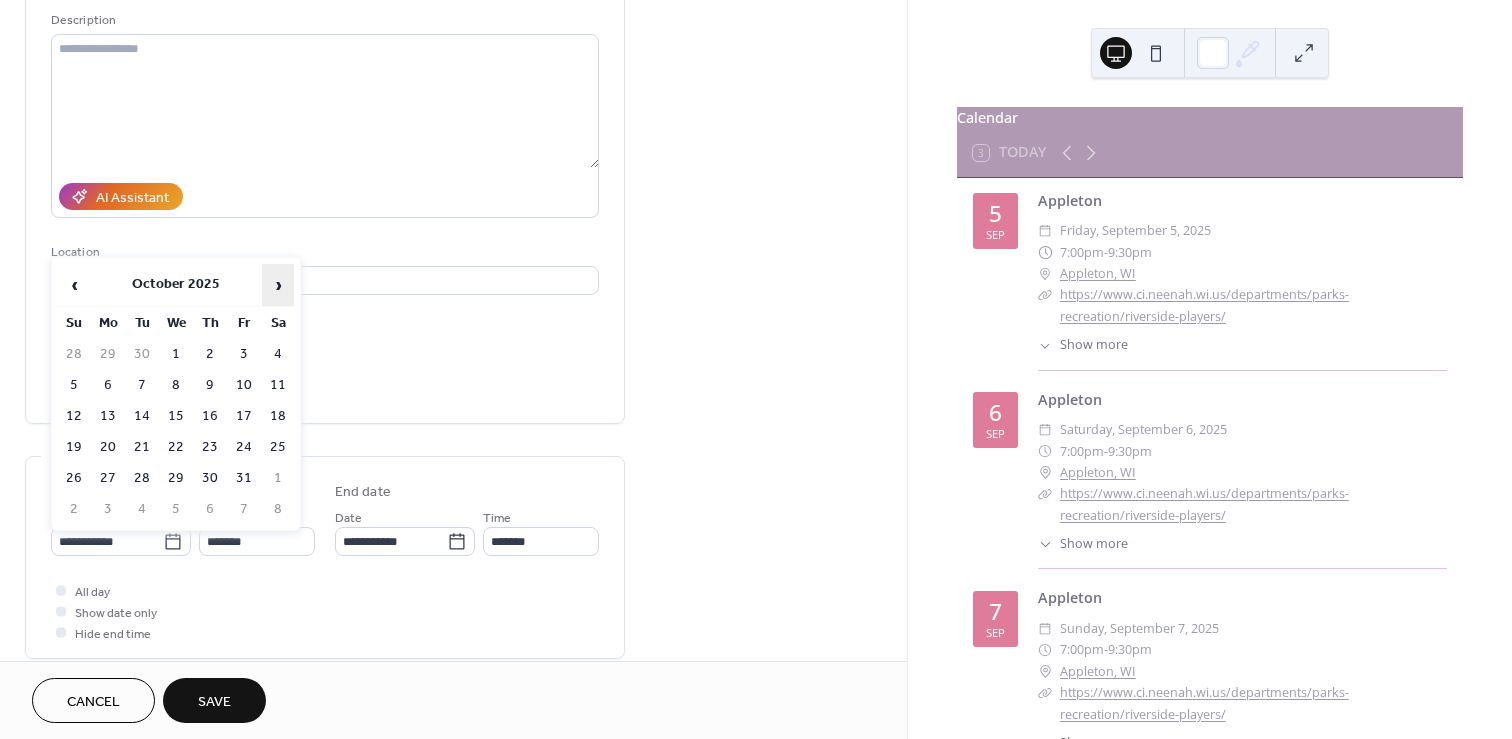 click on "›" at bounding box center [278, 285] 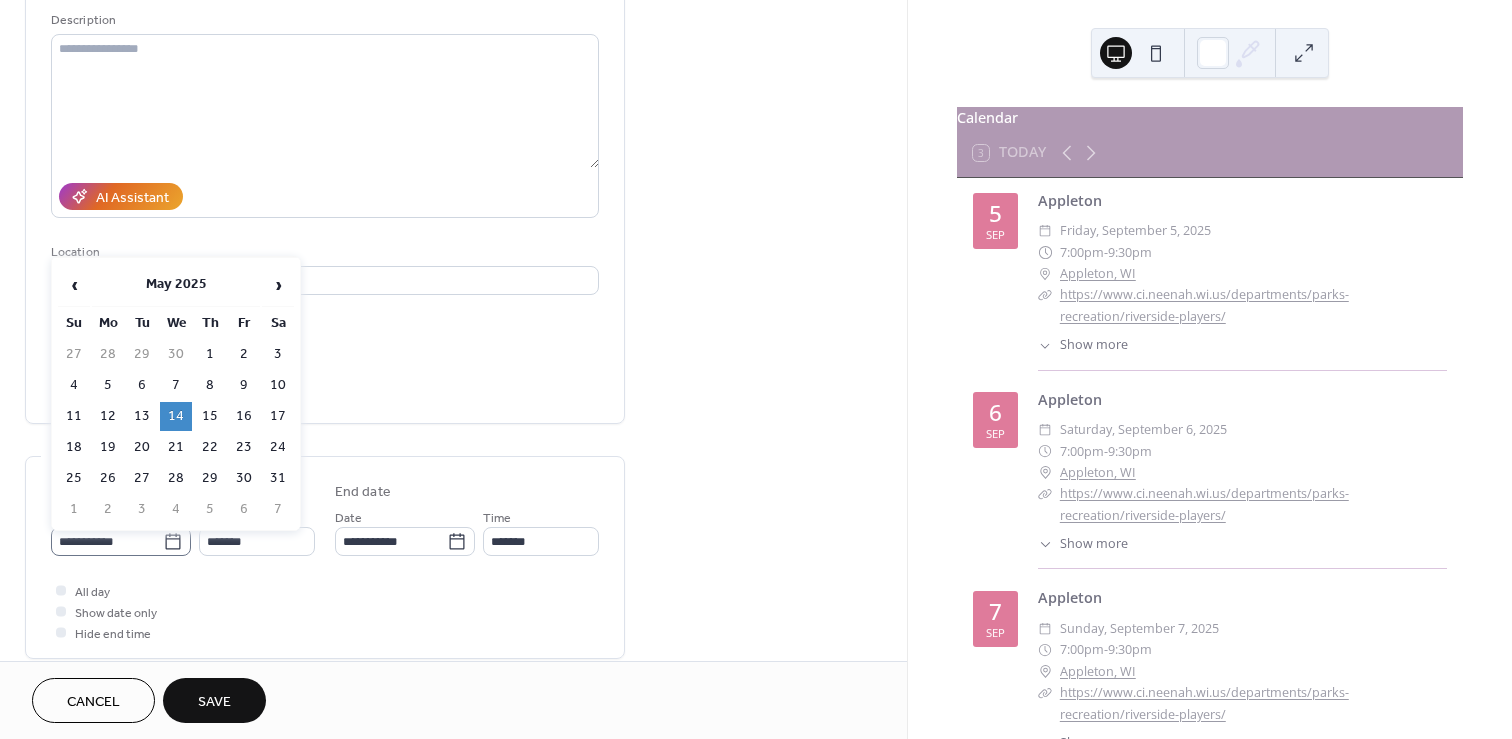 click 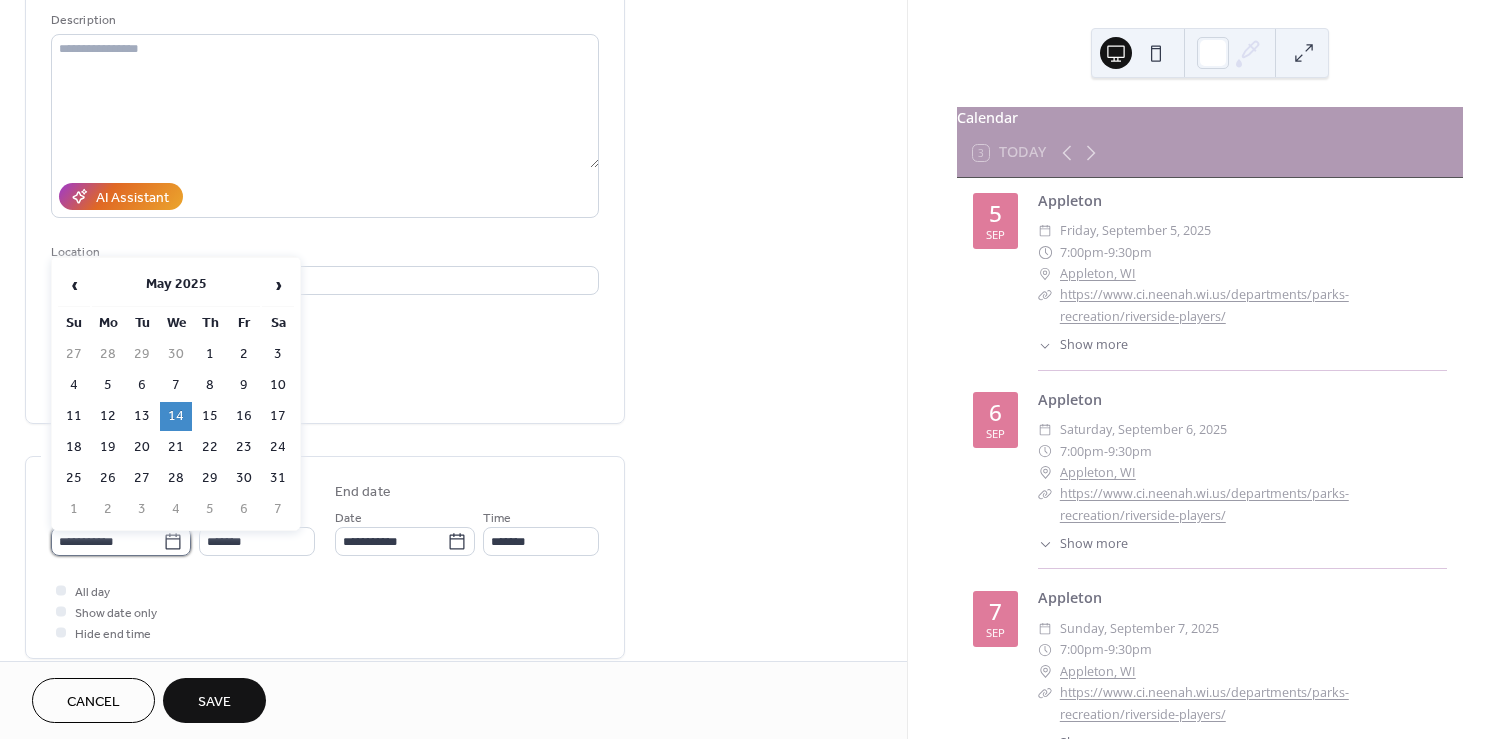 click on "**********" at bounding box center [107, 541] 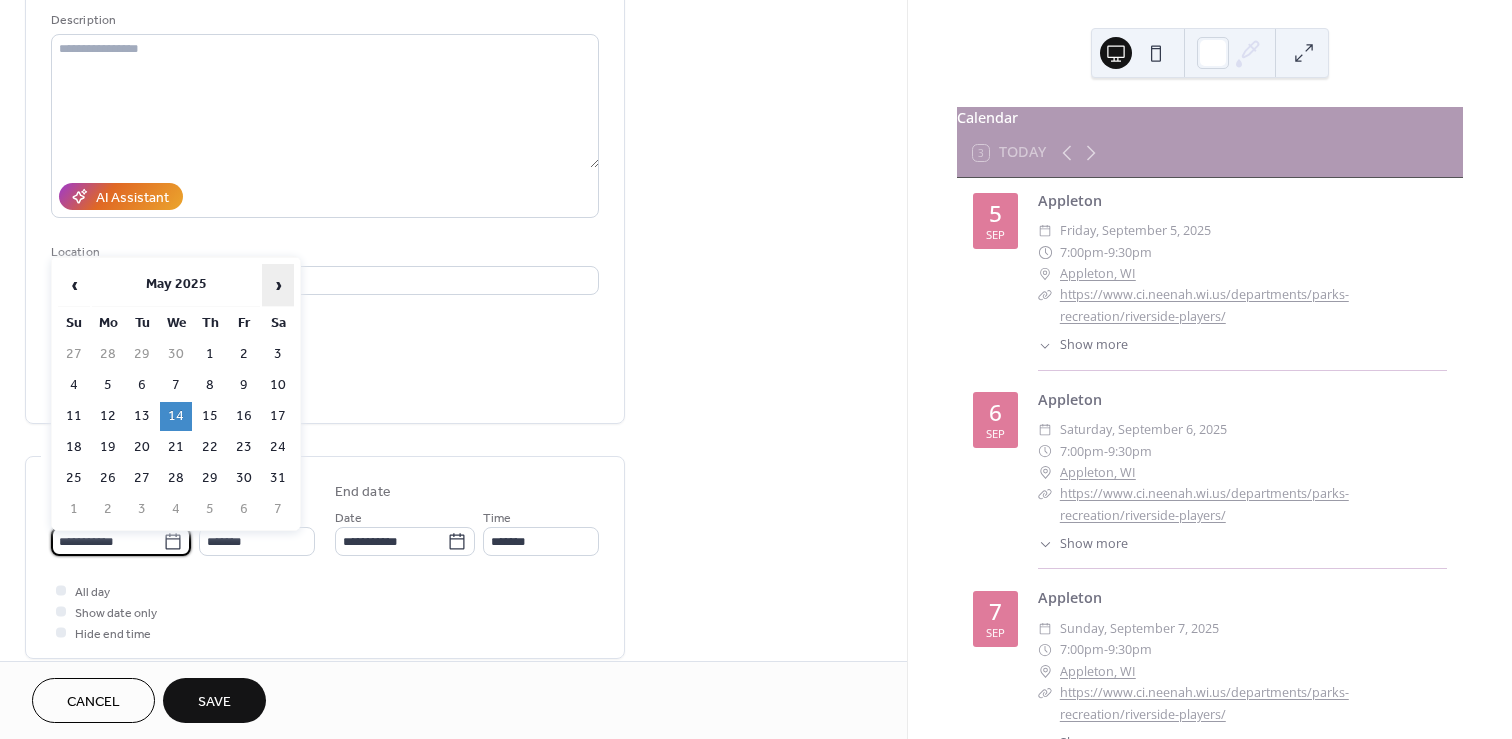click on "›" at bounding box center [278, 285] 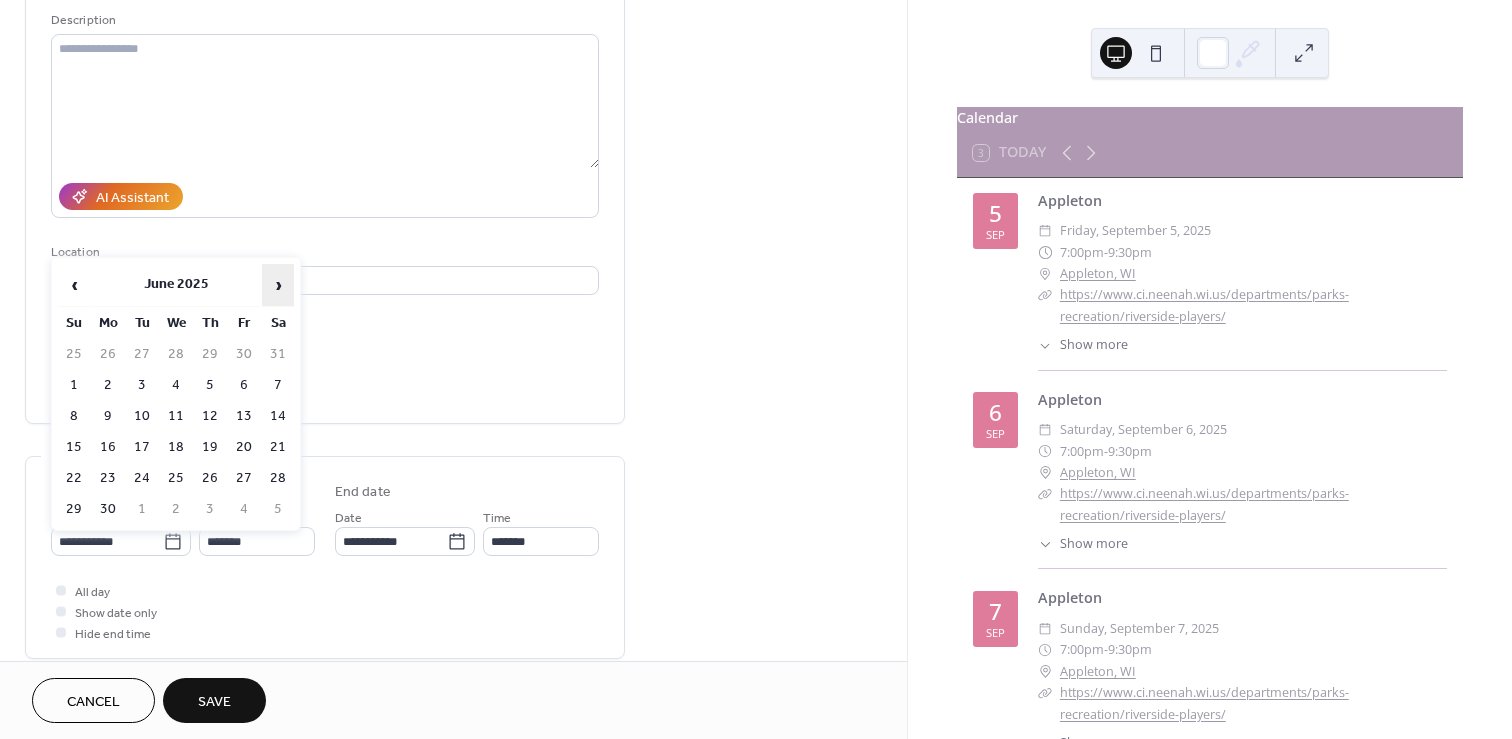 click on "›" at bounding box center [278, 285] 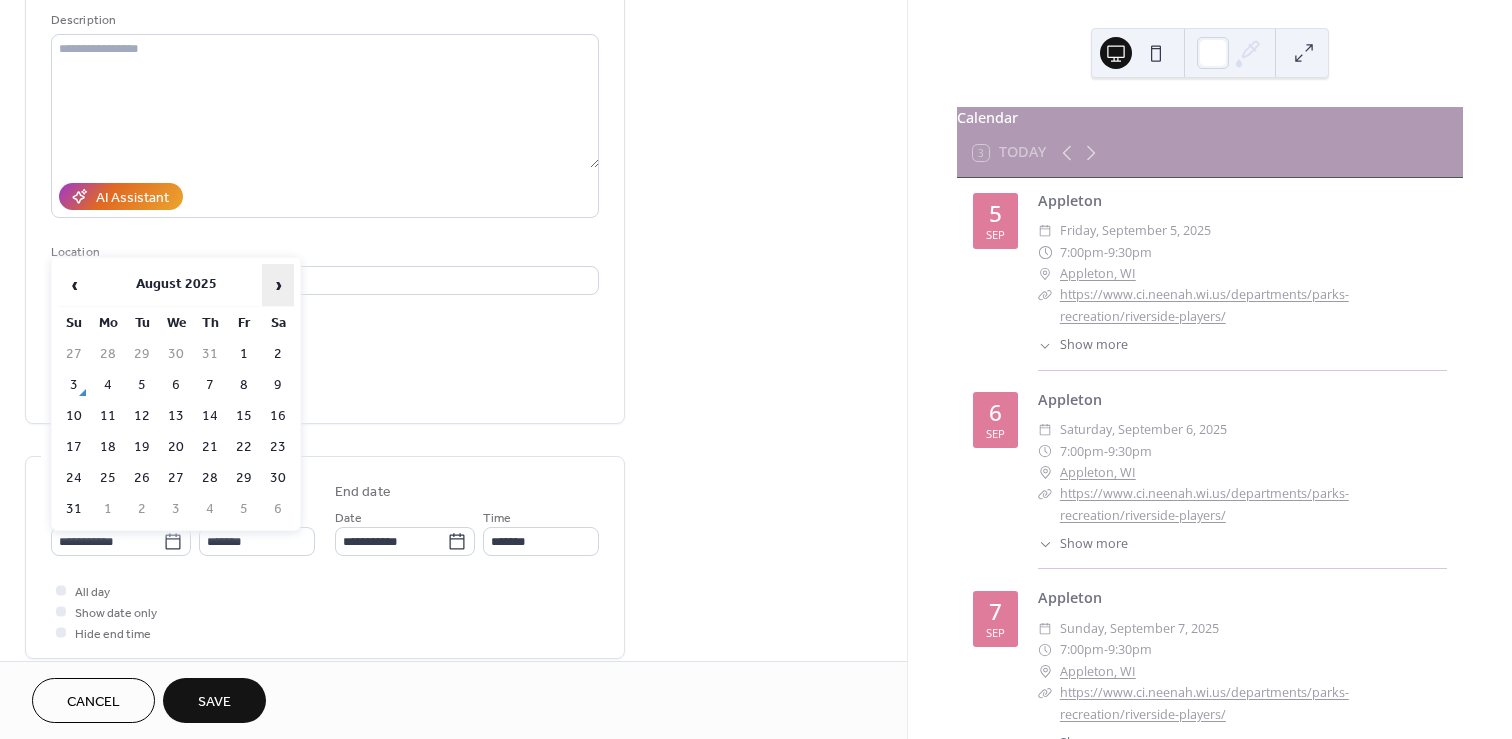 click on "›" at bounding box center [278, 285] 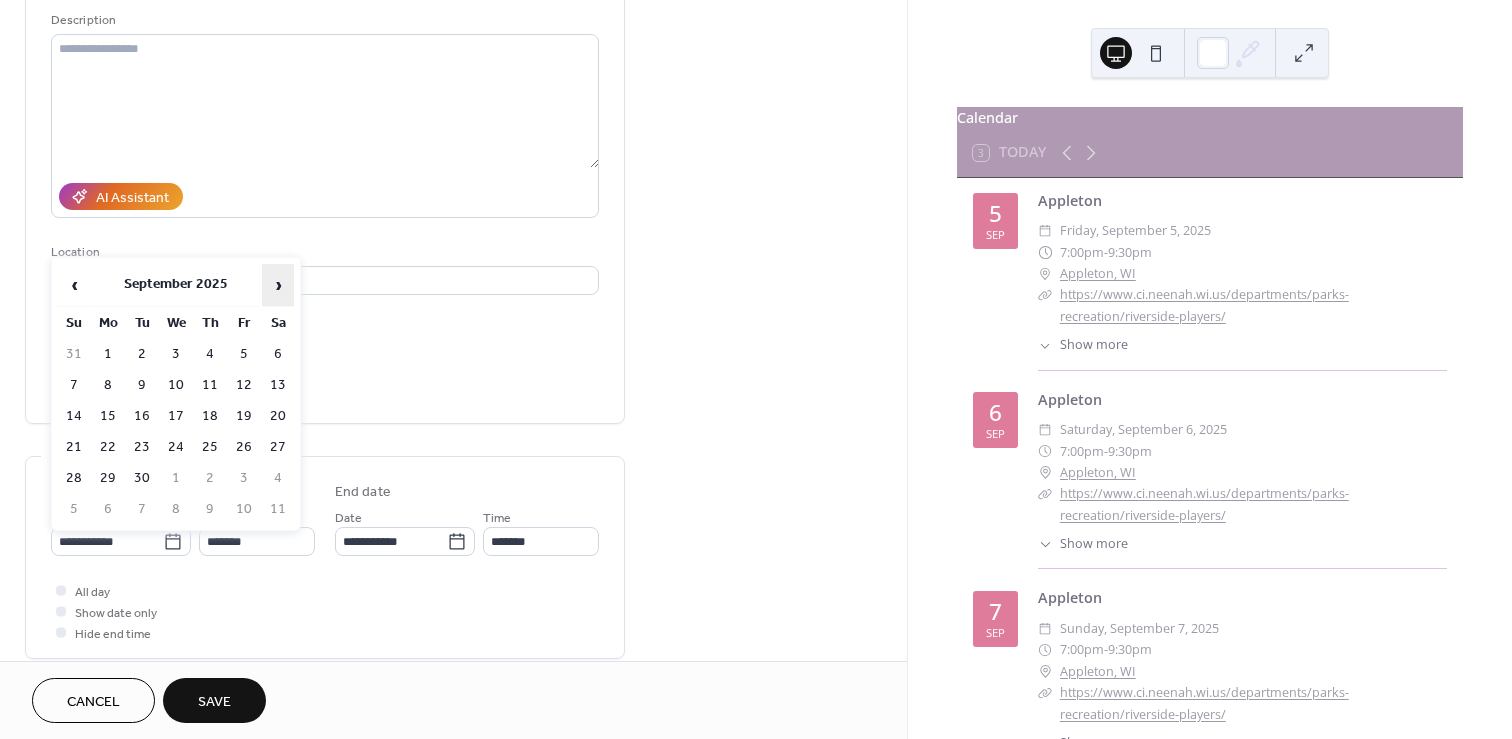 click on "›" at bounding box center (278, 285) 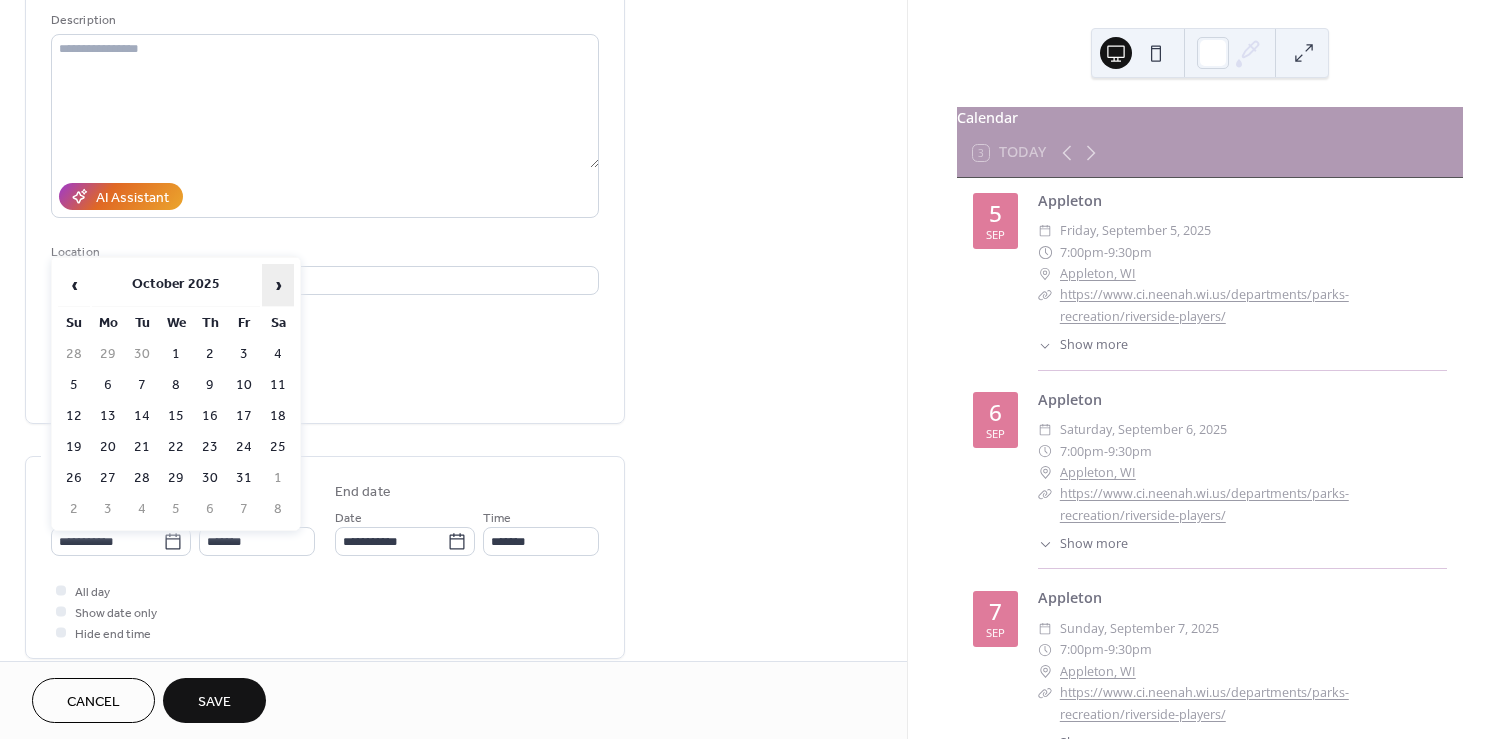 click on "›" at bounding box center [278, 285] 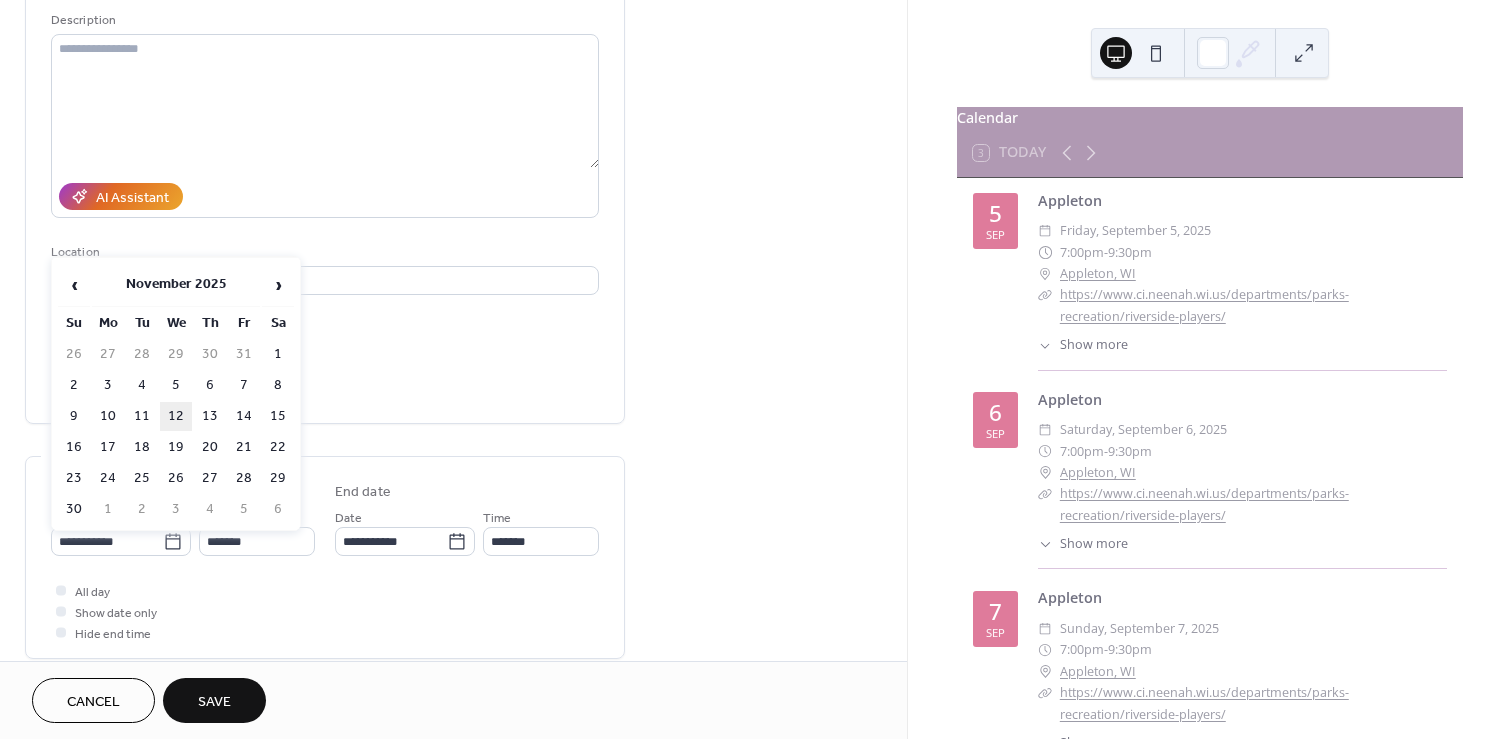 click on "12" at bounding box center (176, 416) 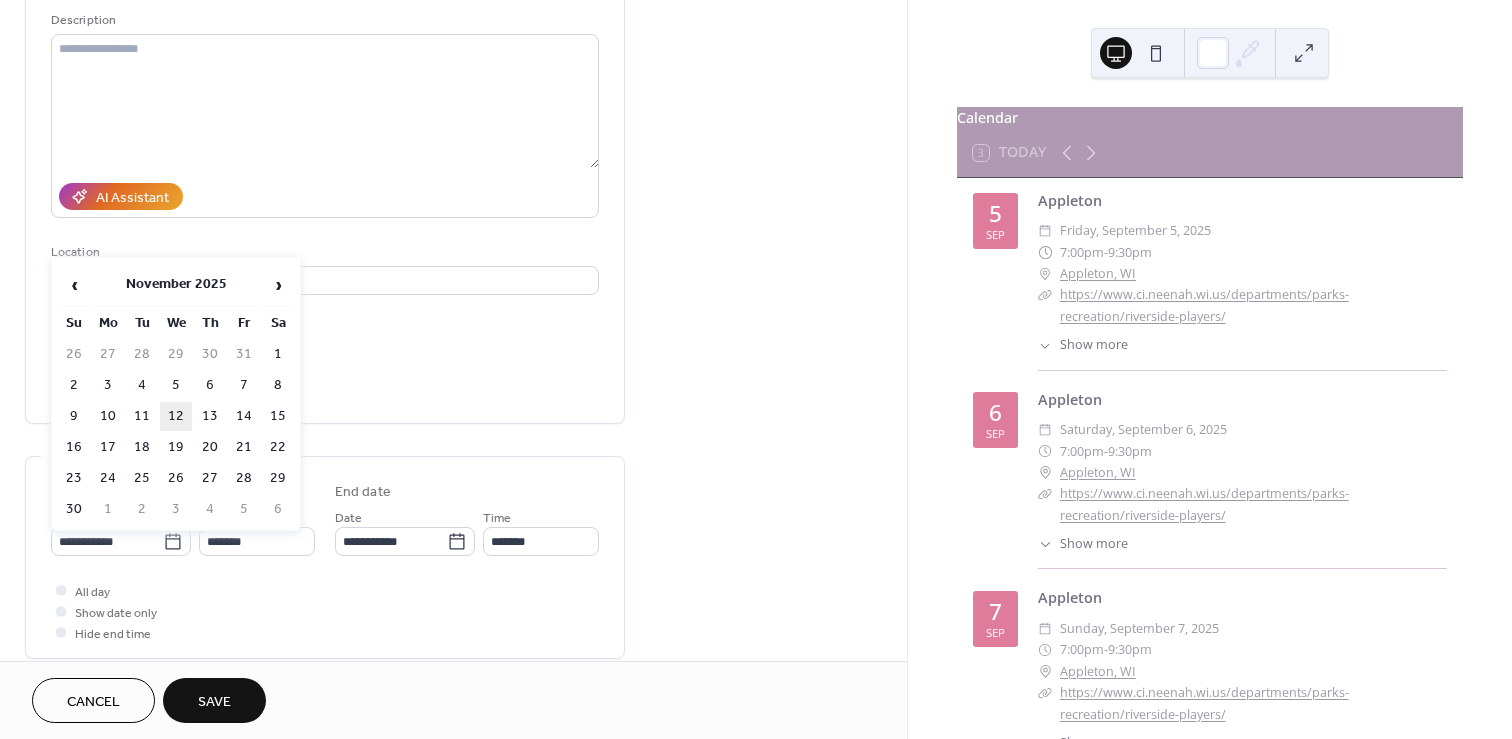 type on "**********" 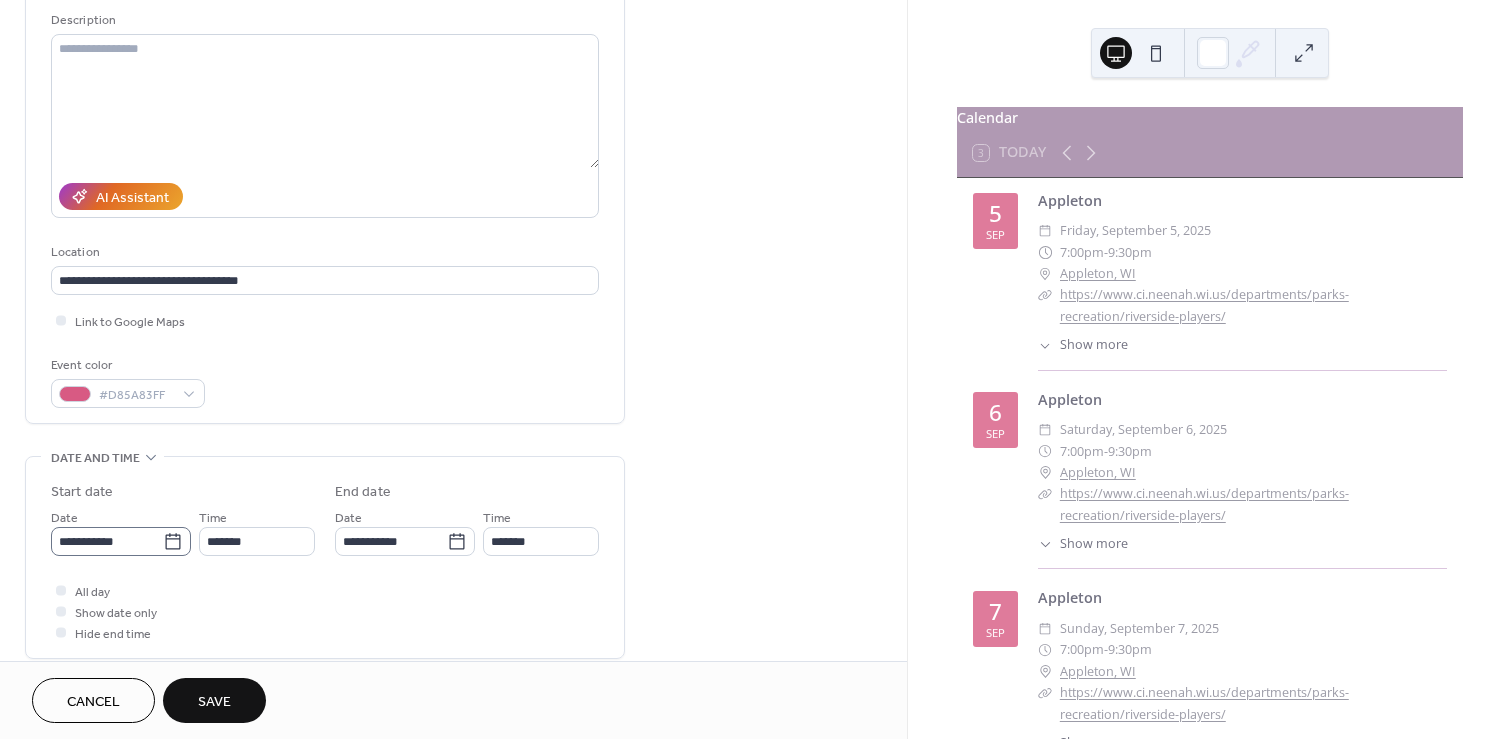 click 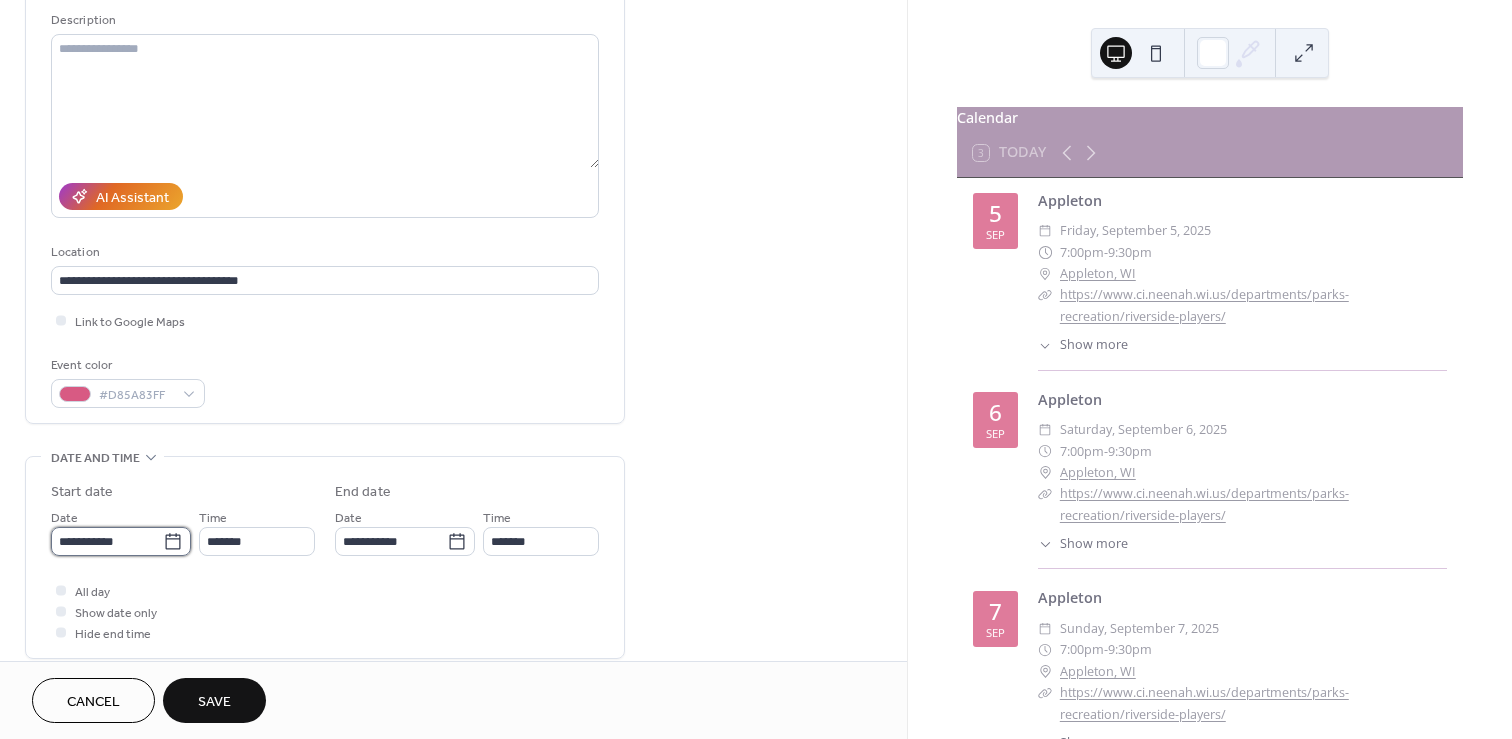 click on "**********" at bounding box center [107, 541] 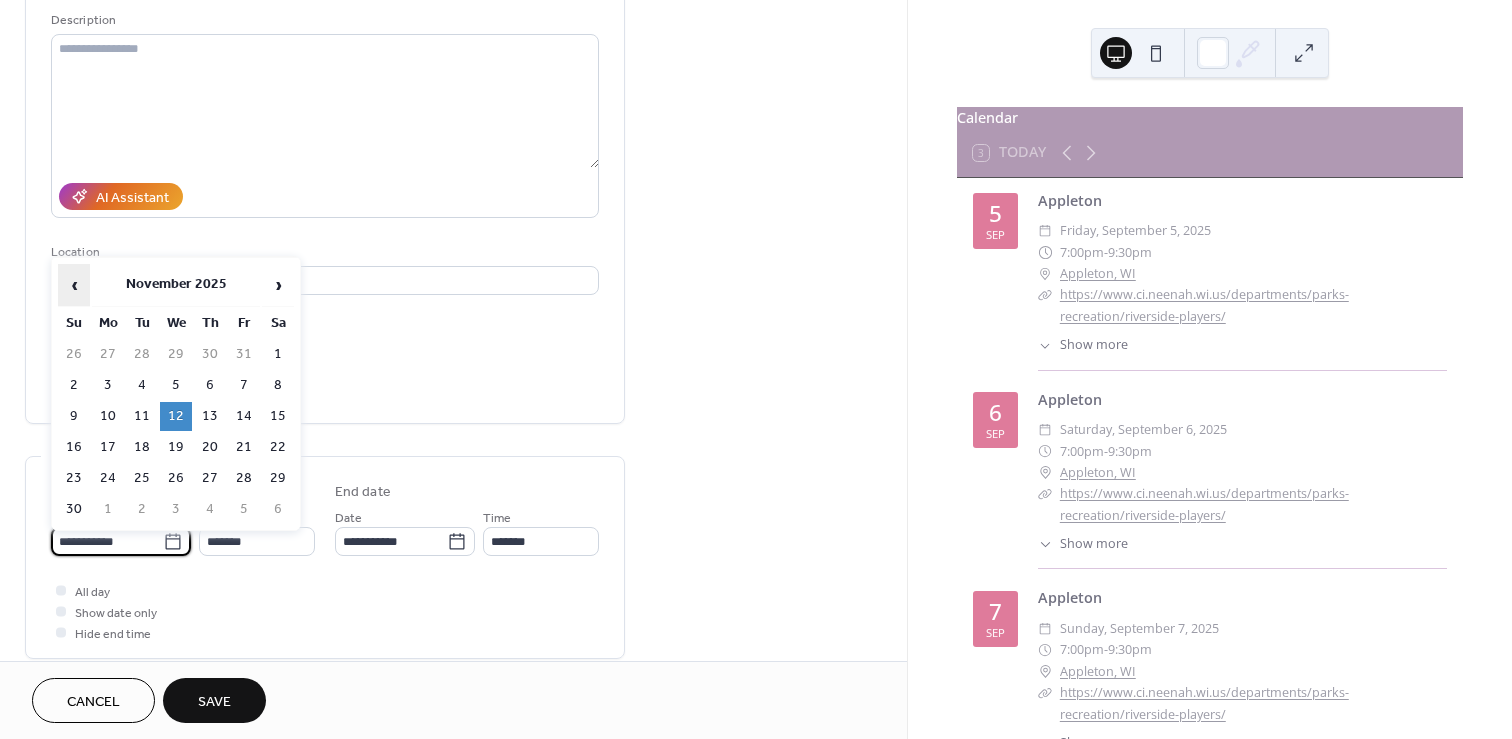 click on "‹" at bounding box center (74, 285) 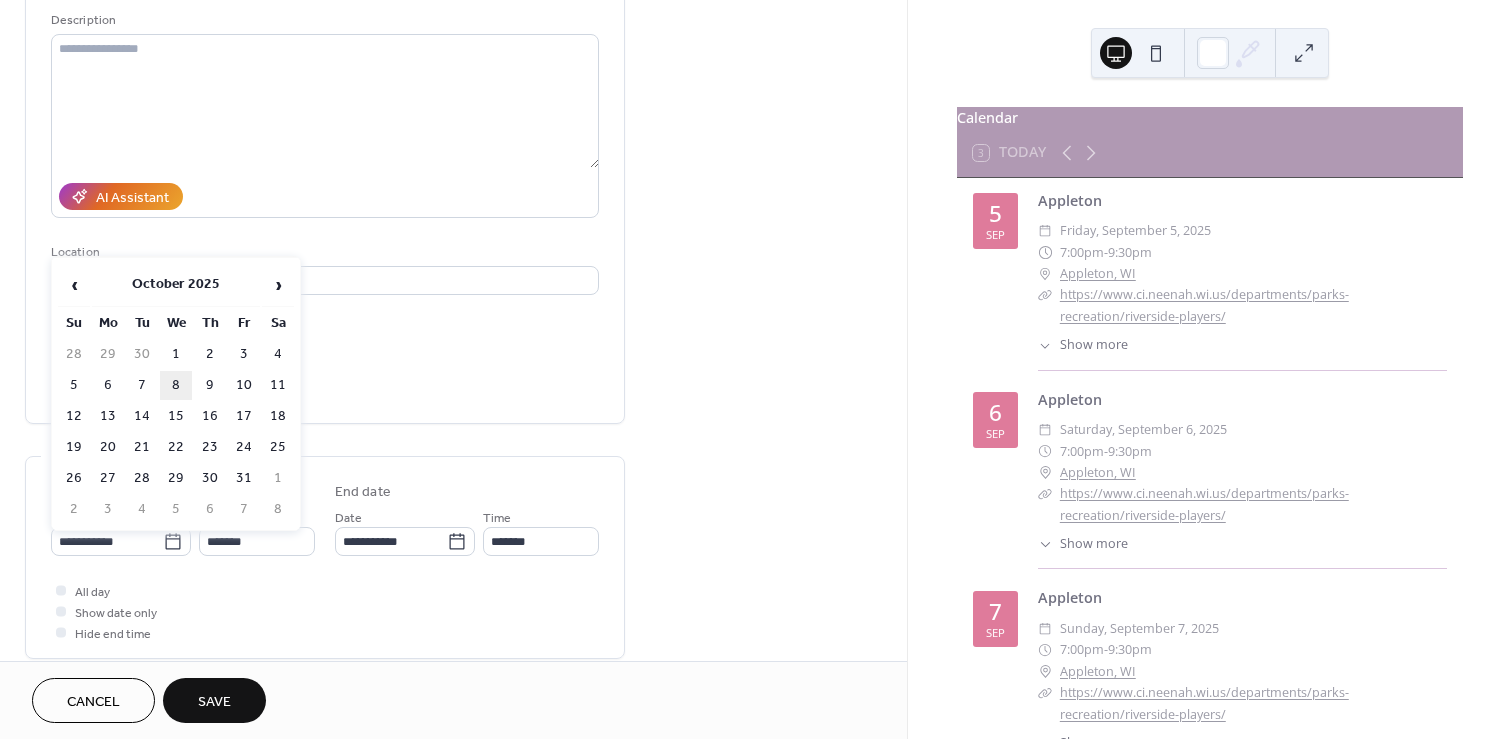 click on "8" at bounding box center (176, 385) 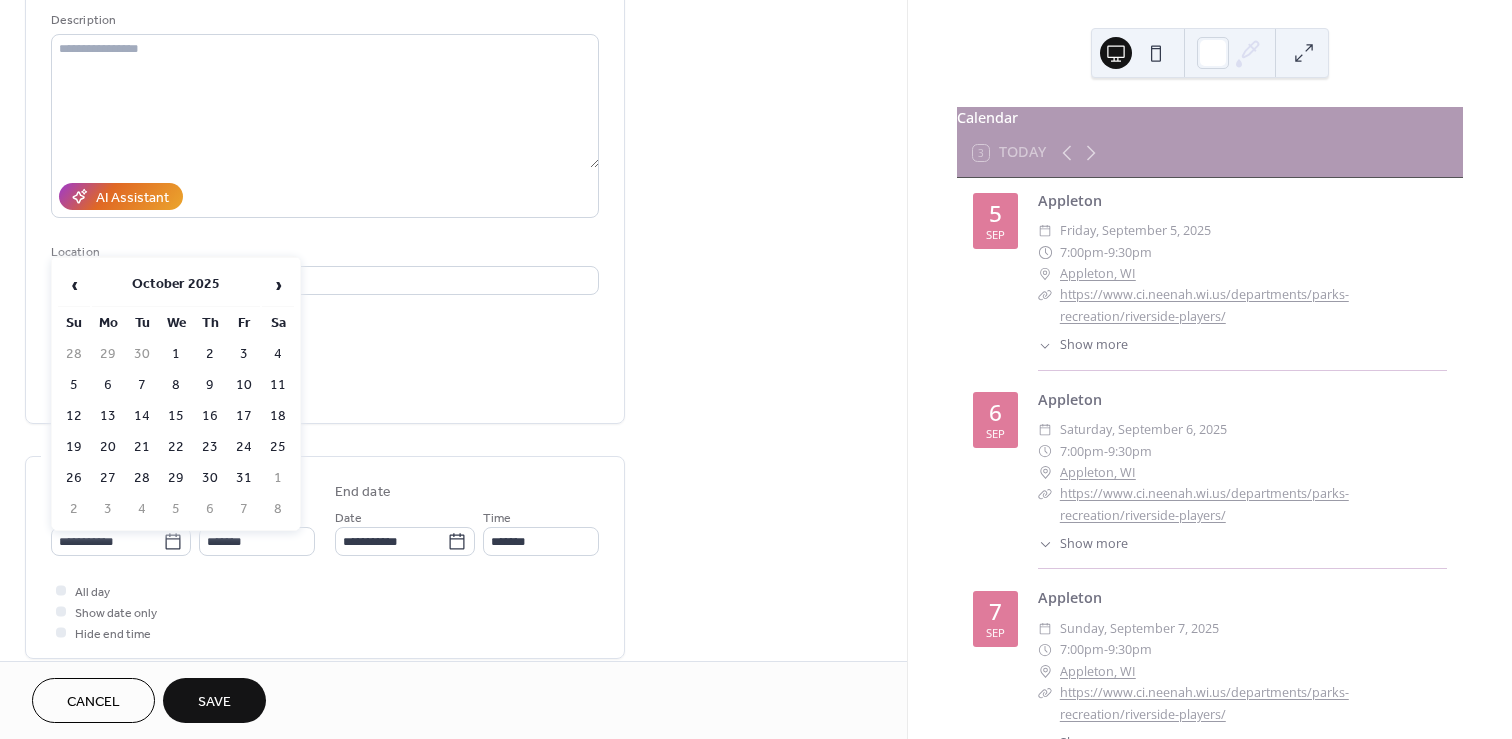 type on "**********" 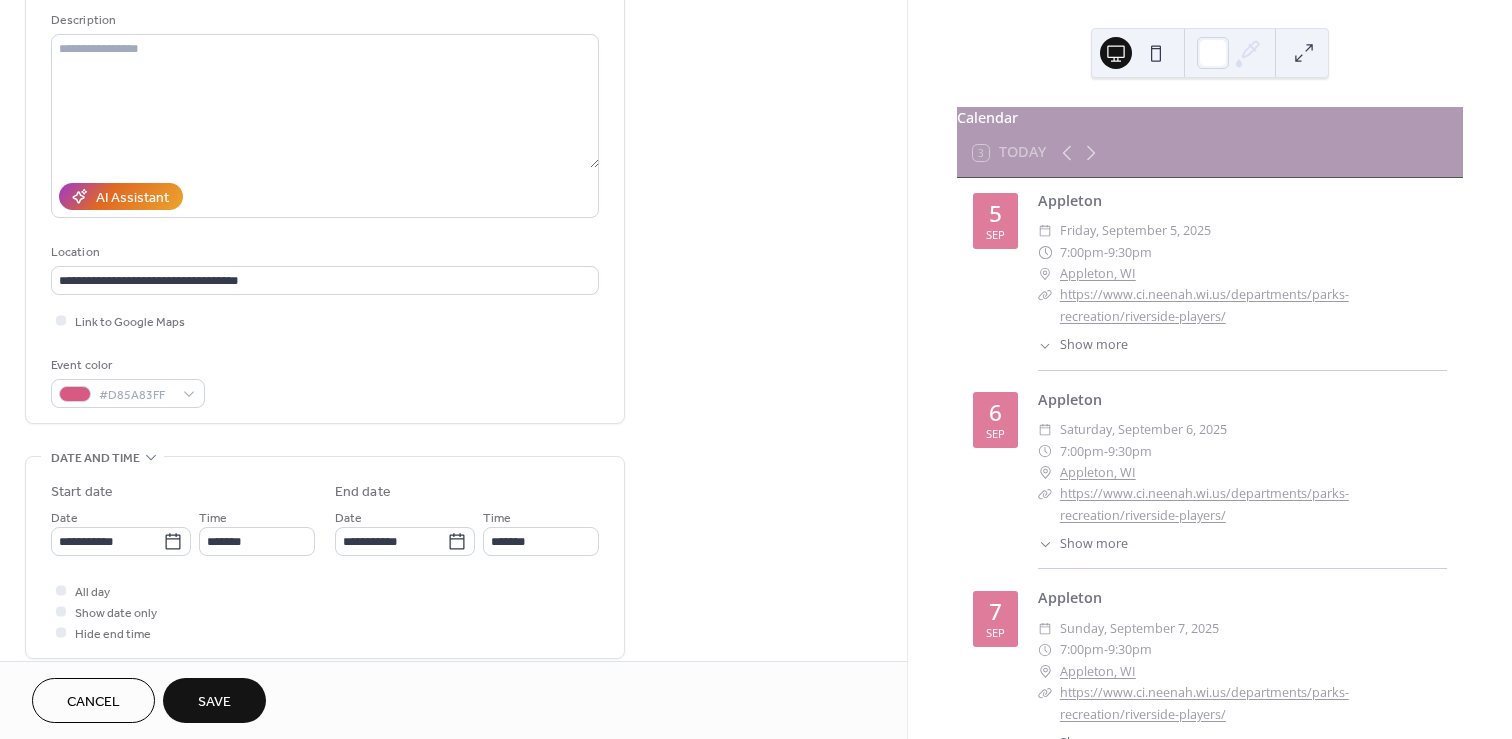 click on "Save" at bounding box center [214, 702] 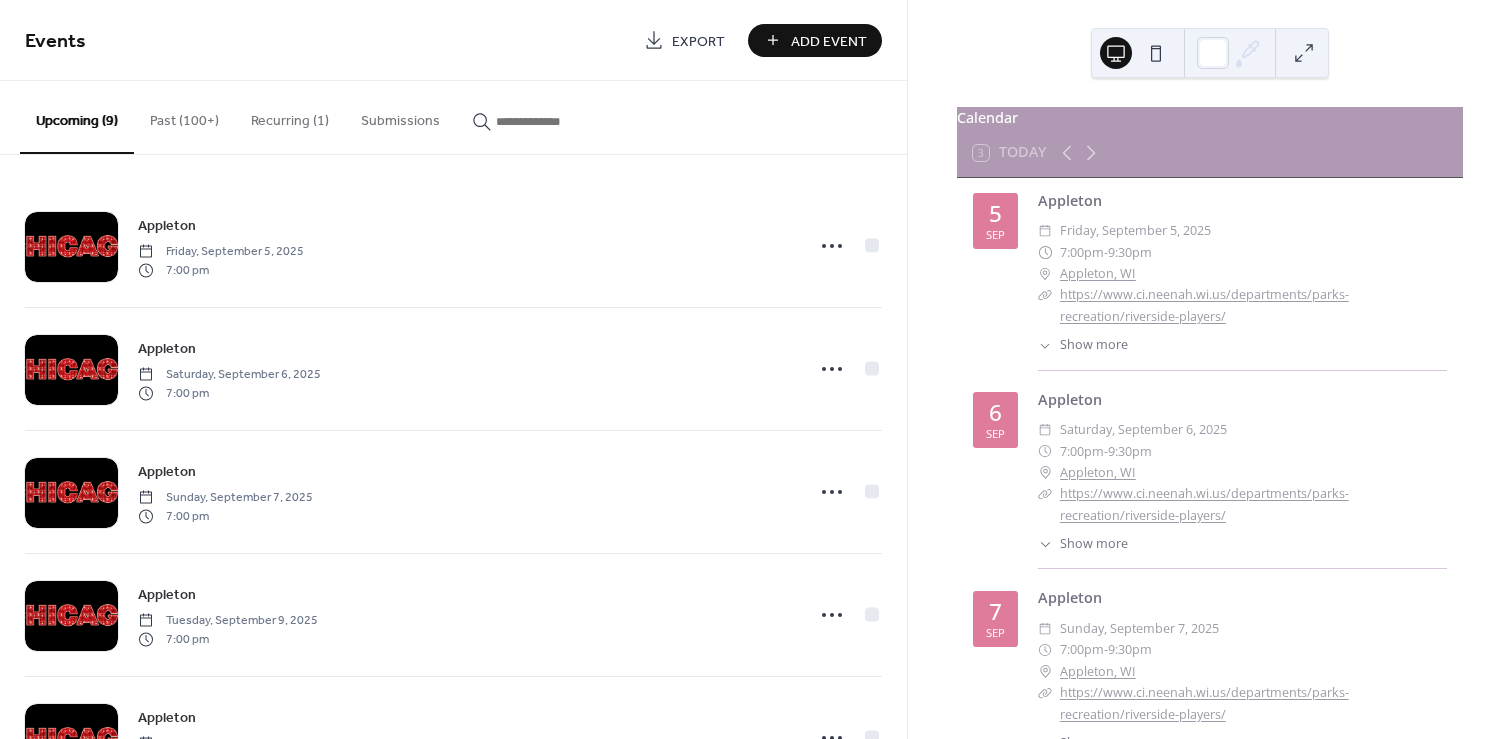 click on "Past (100+)" at bounding box center (184, 116) 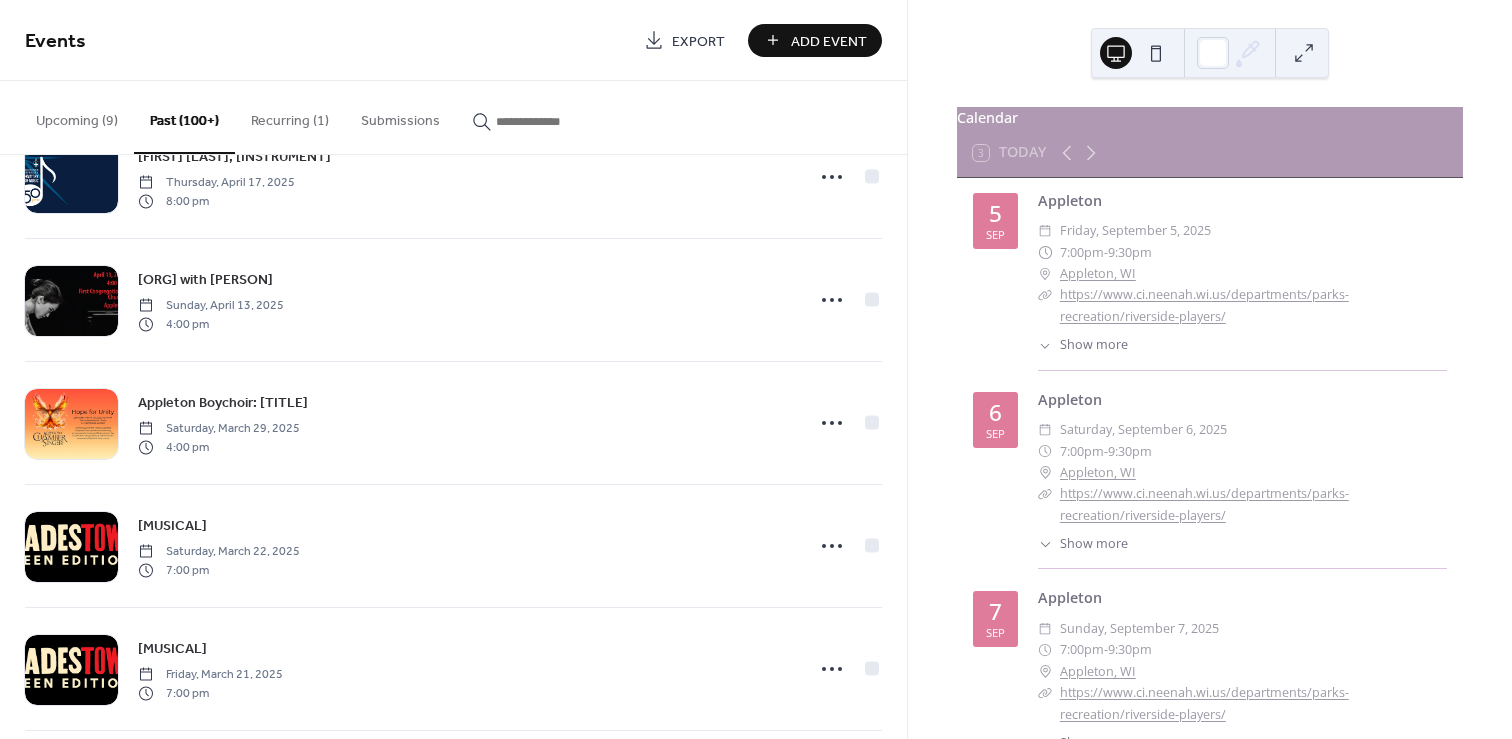 scroll, scrollTop: 1922, scrollLeft: 0, axis: vertical 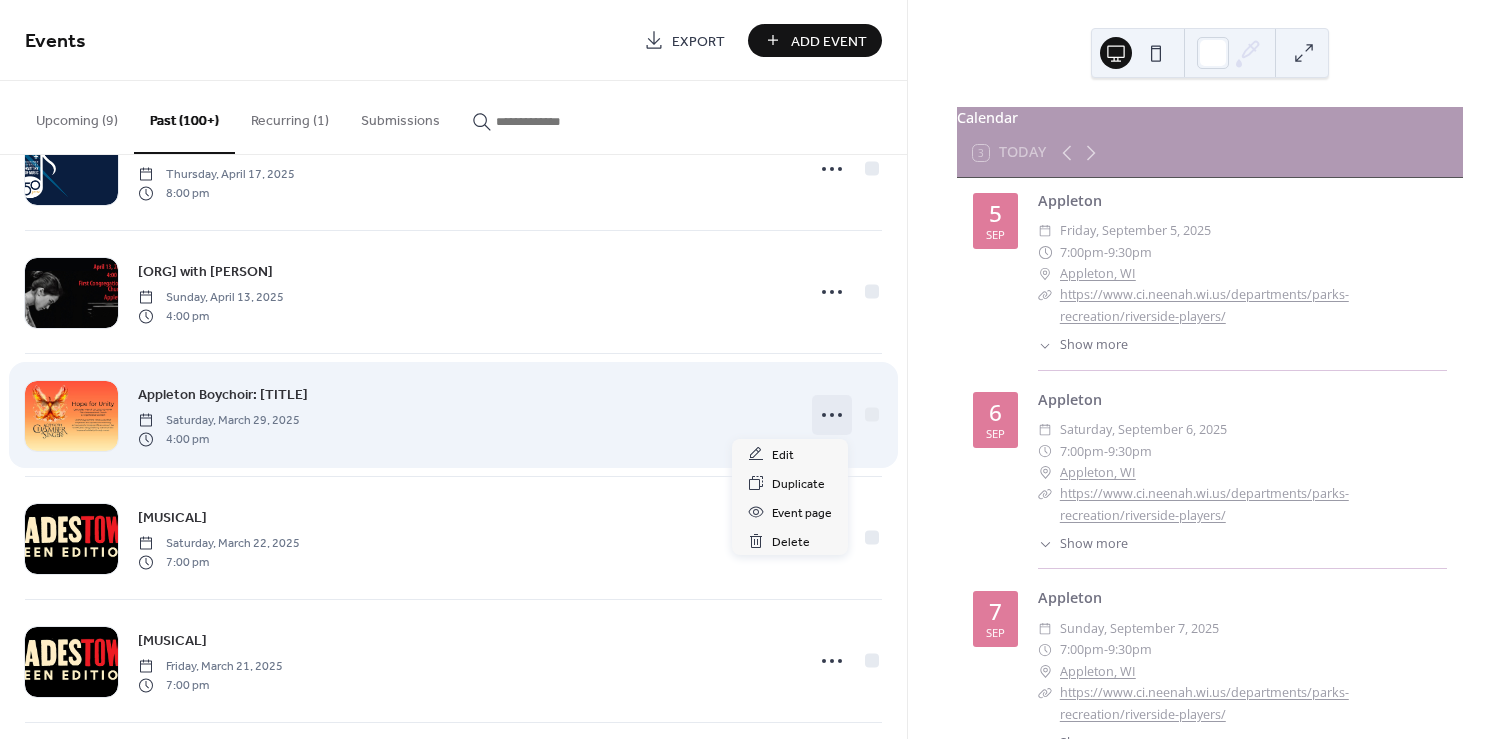 click 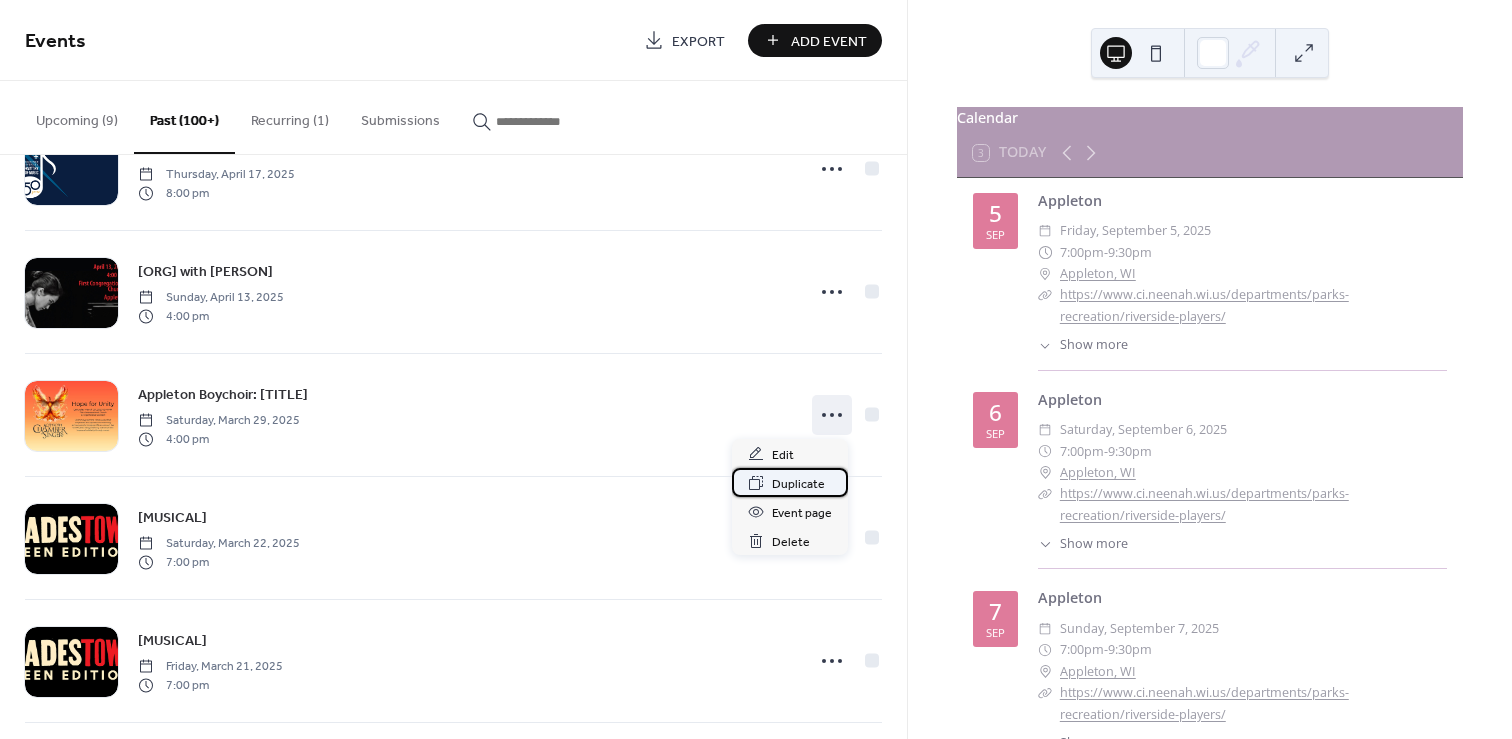 click on "Duplicate" at bounding box center (798, 484) 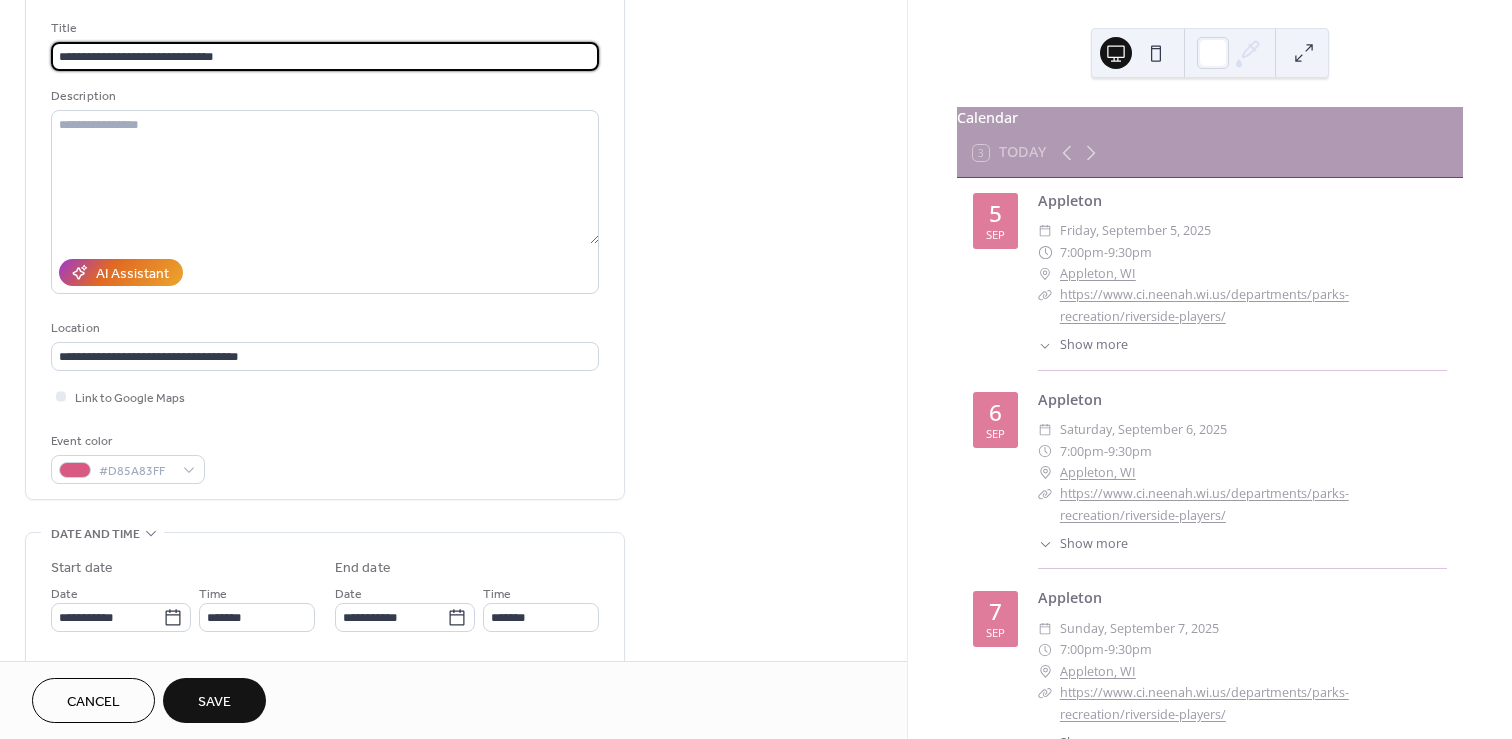 scroll, scrollTop: 147, scrollLeft: 0, axis: vertical 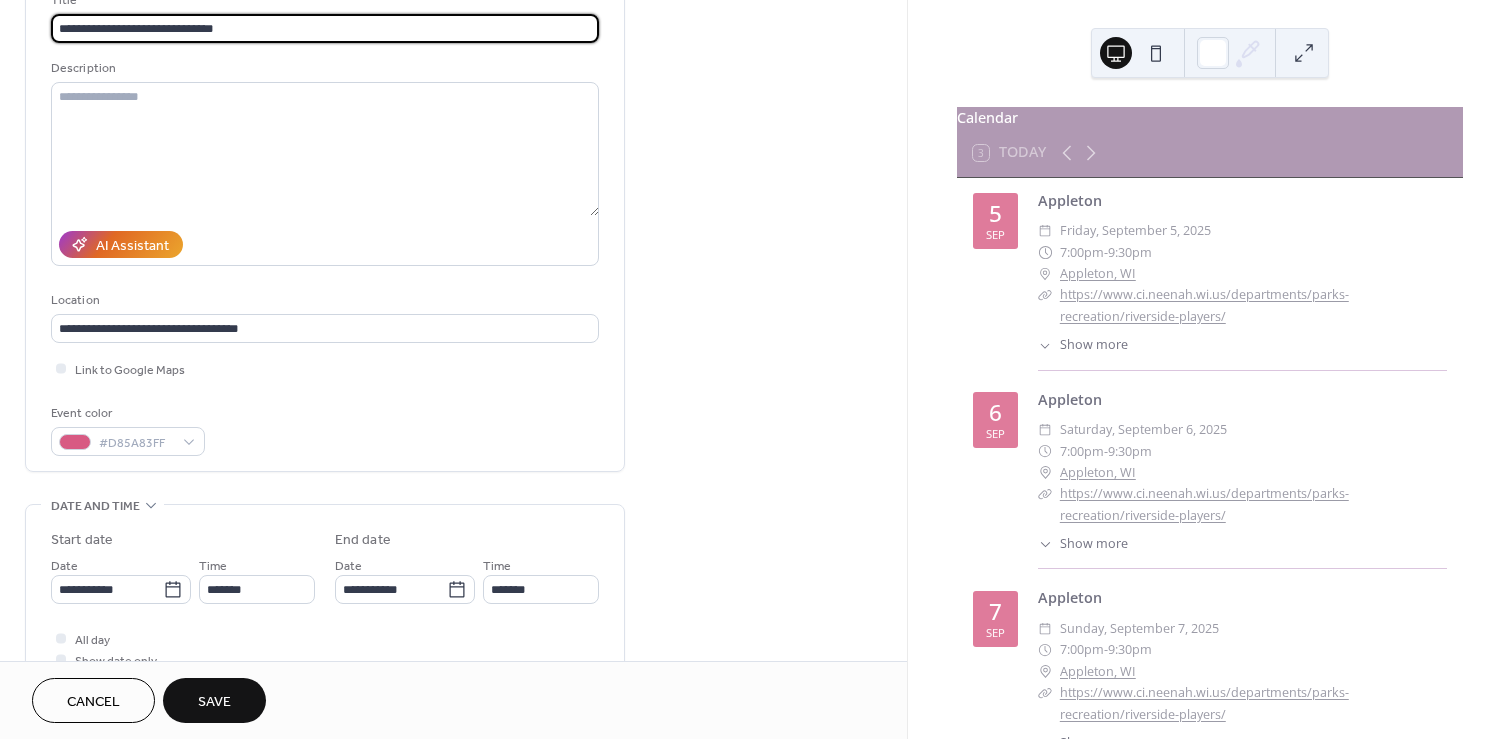 type on "**********" 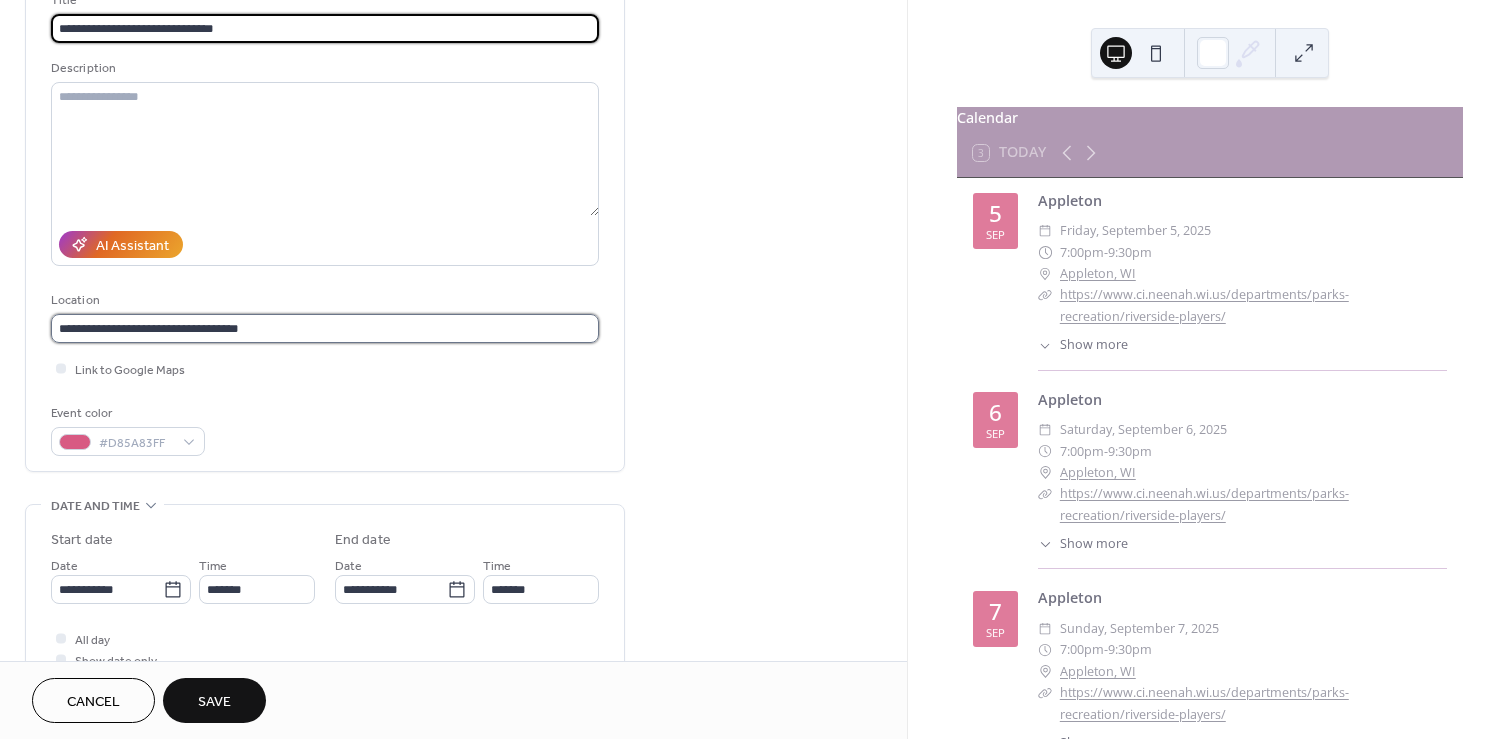 click on "**********" at bounding box center (325, 328) 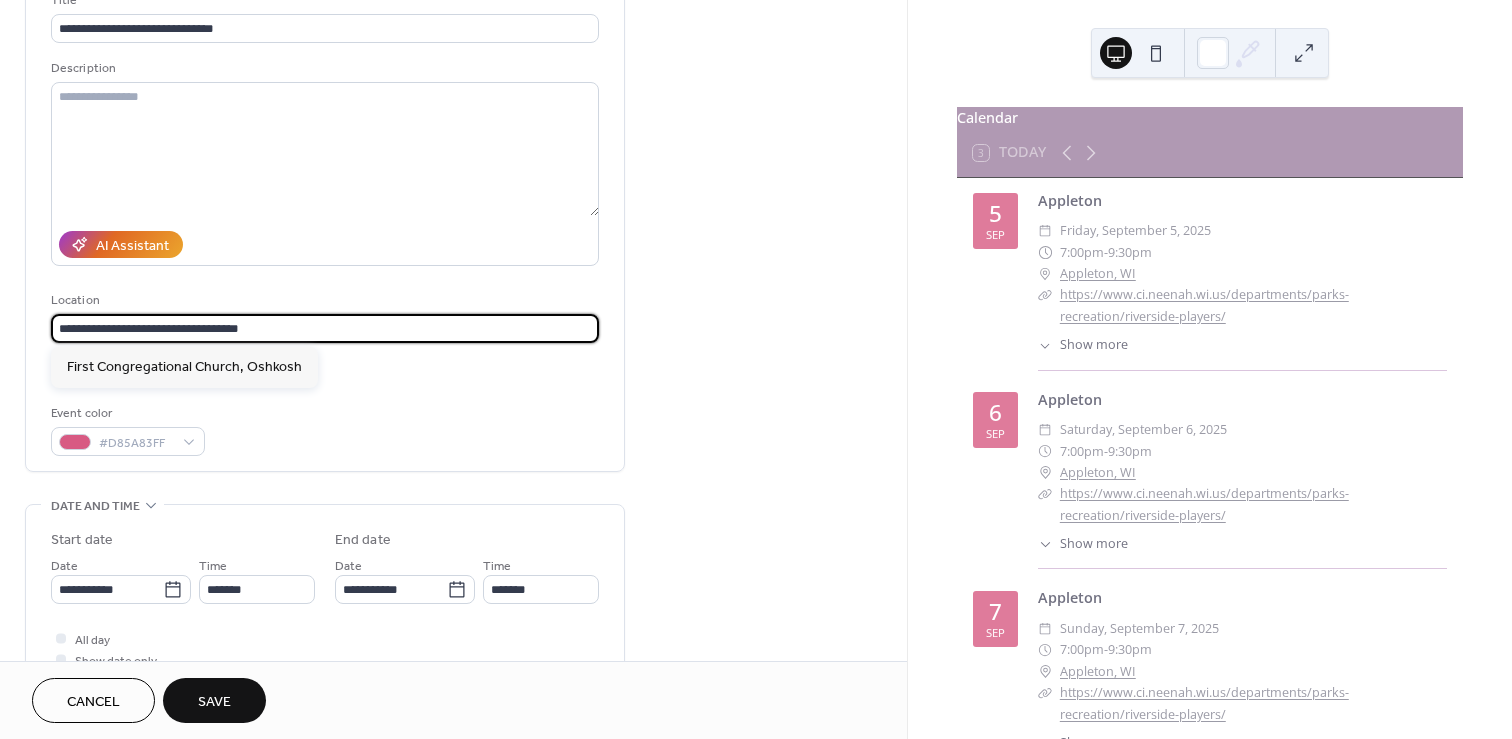 click on "**********" at bounding box center [325, 328] 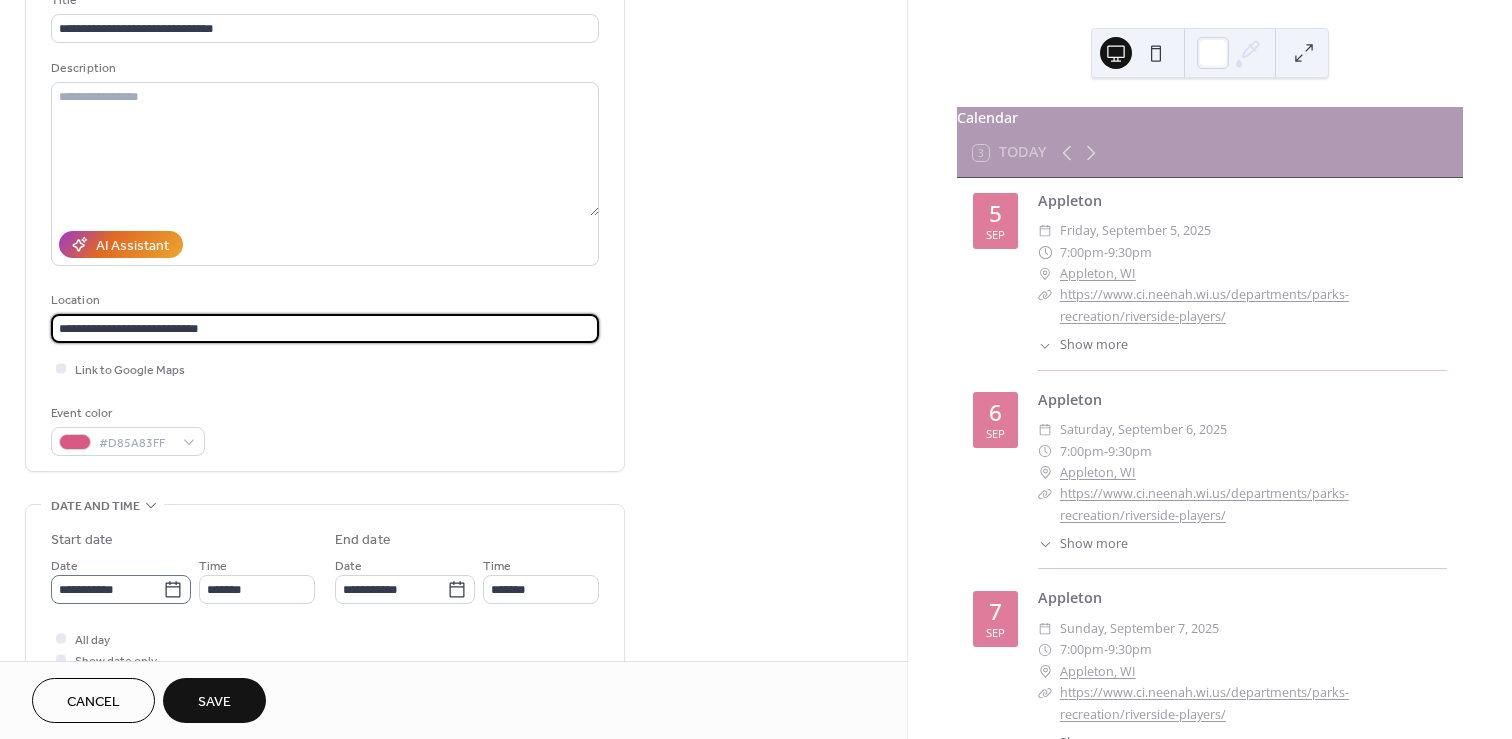 type on "**********" 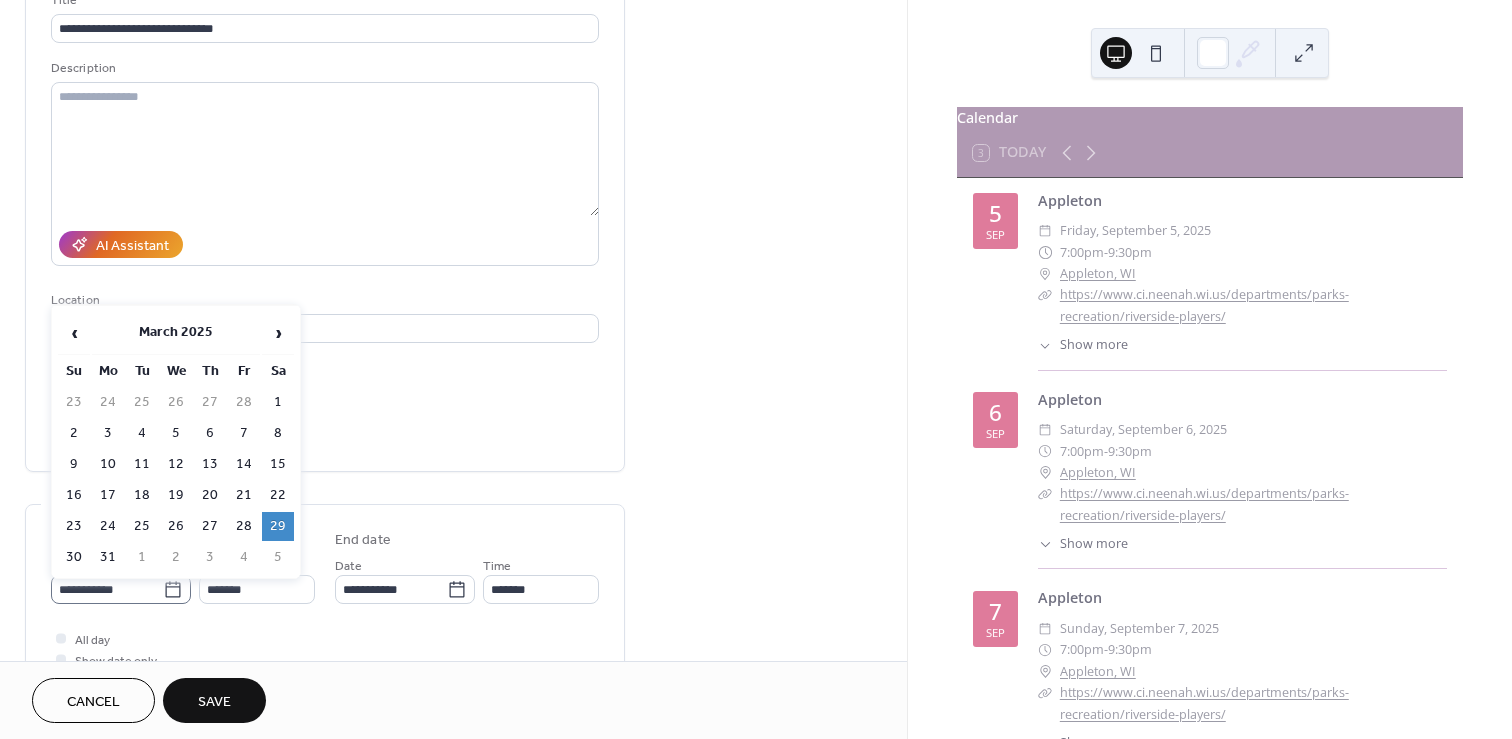 click 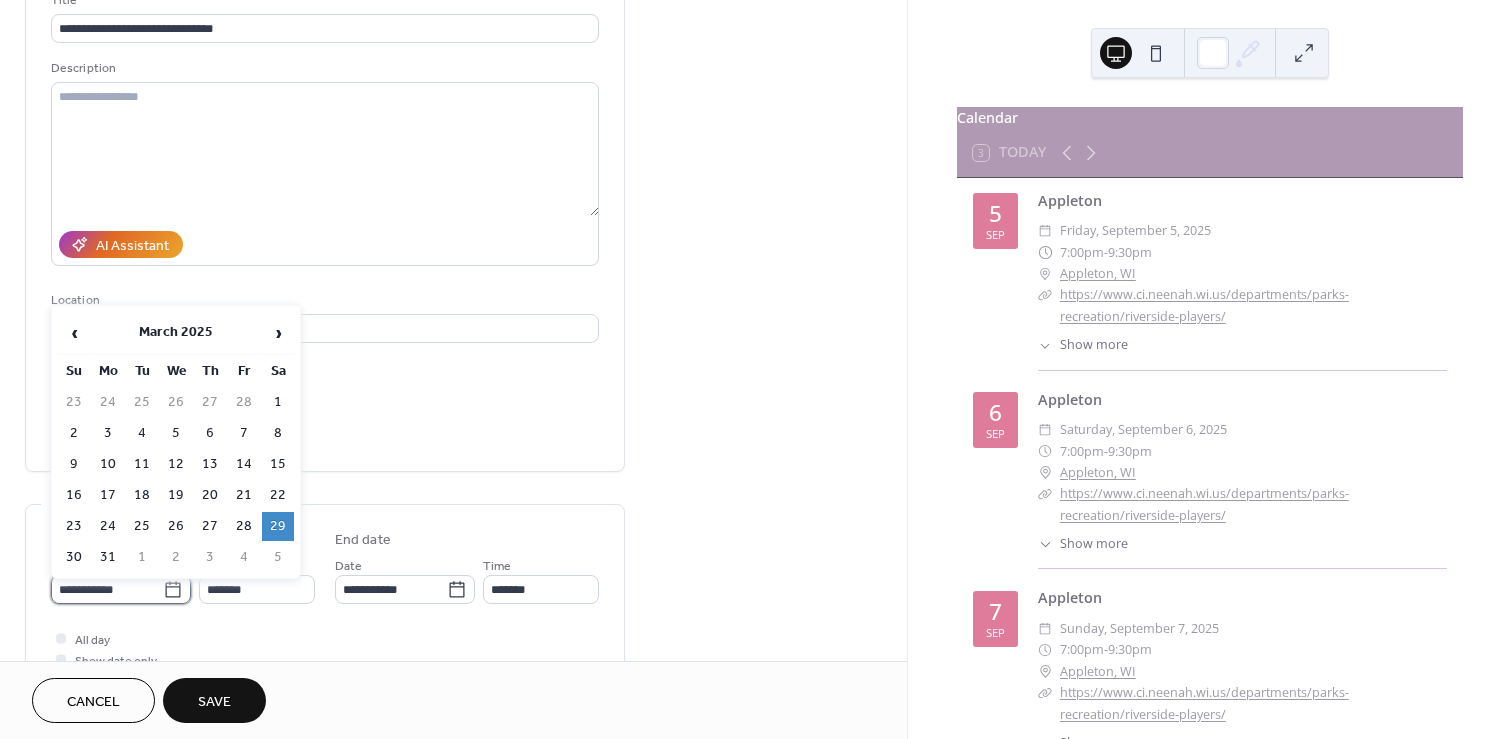 click on "**********" at bounding box center (107, 589) 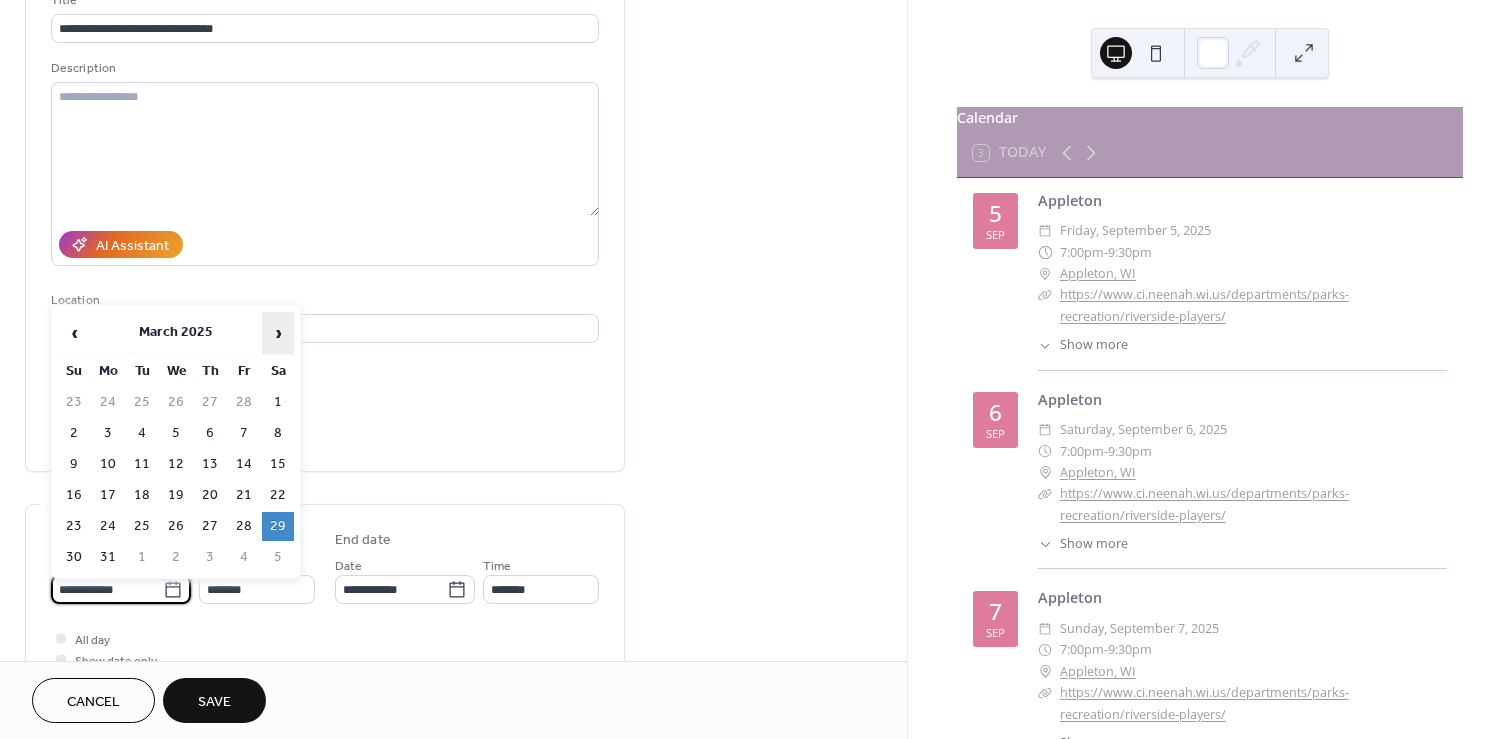 click on "›" at bounding box center (278, 333) 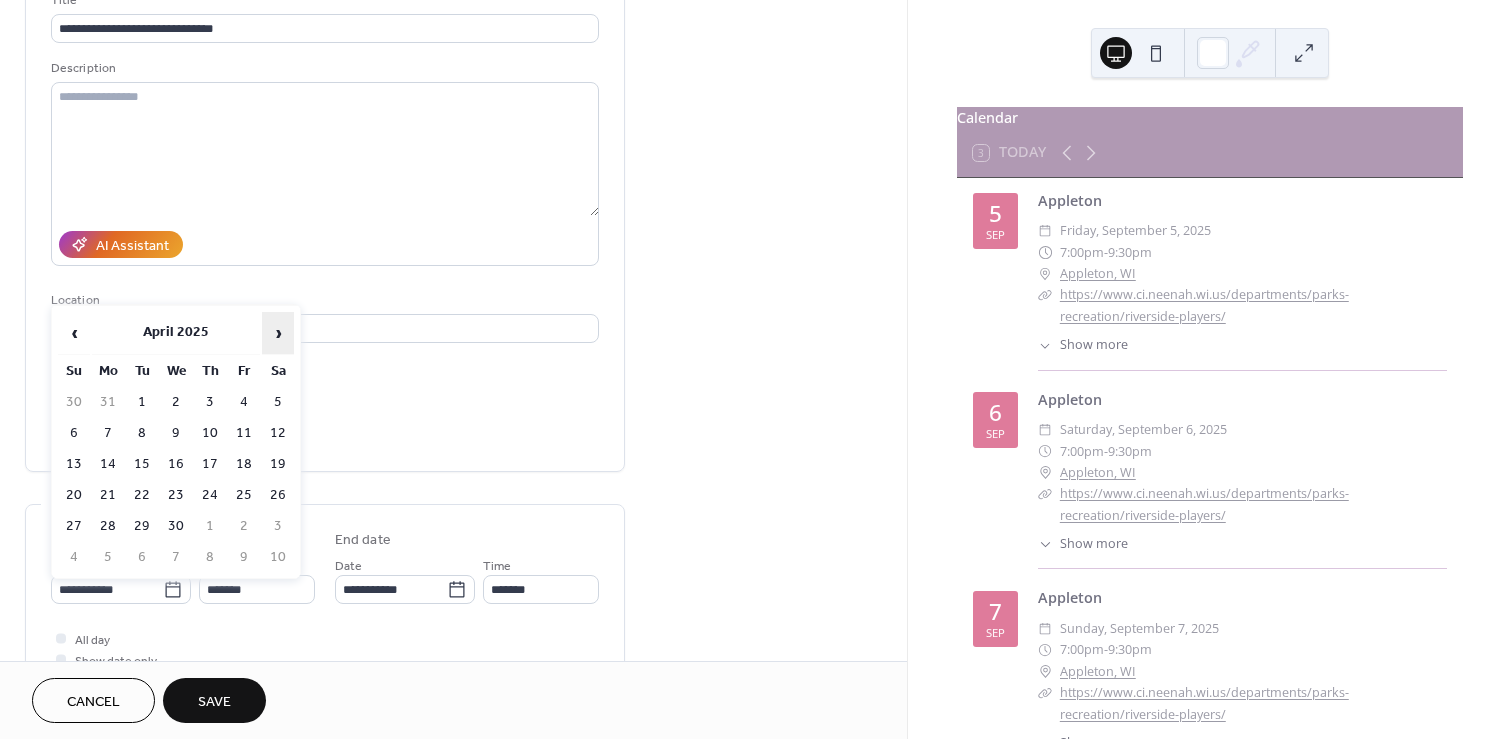 click on "›" at bounding box center [278, 333] 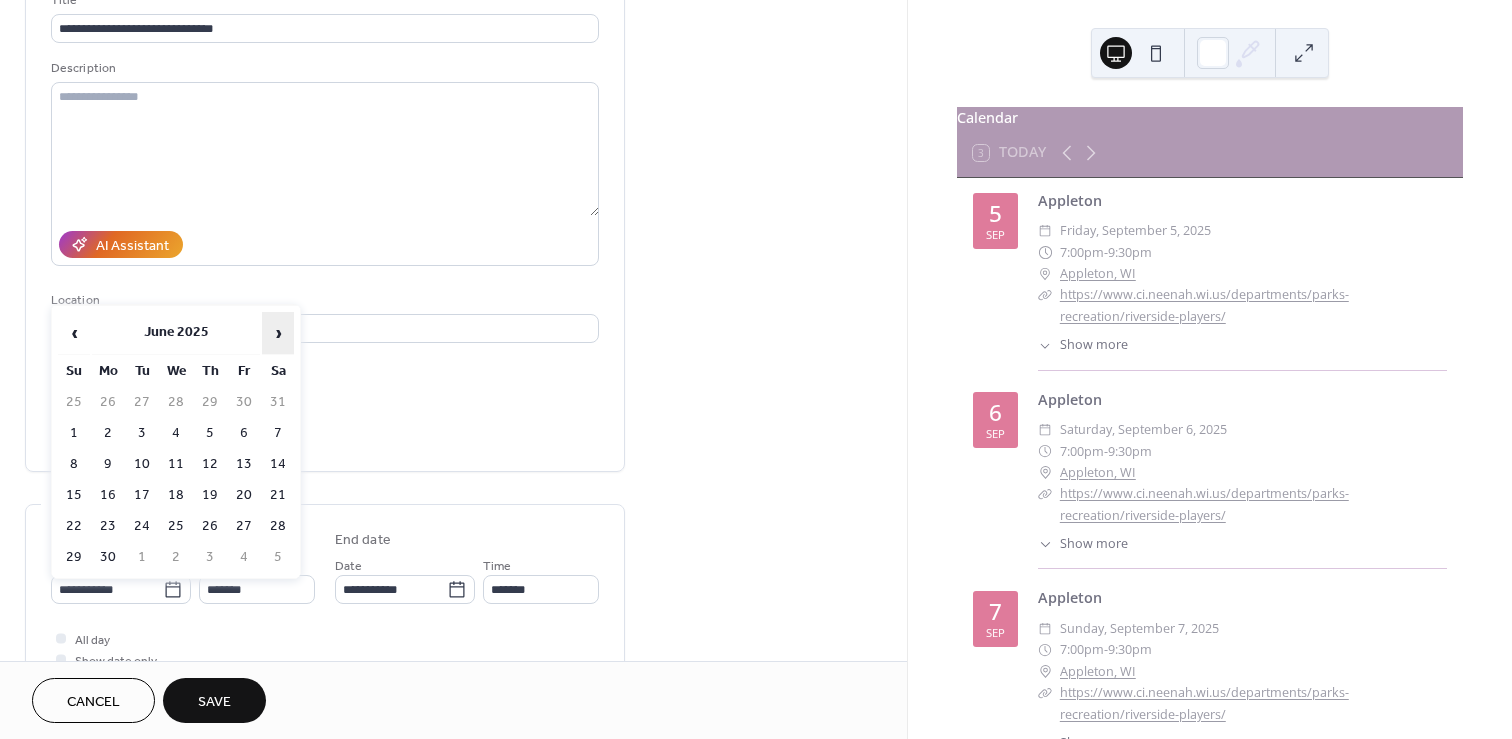 click on "›" at bounding box center (278, 333) 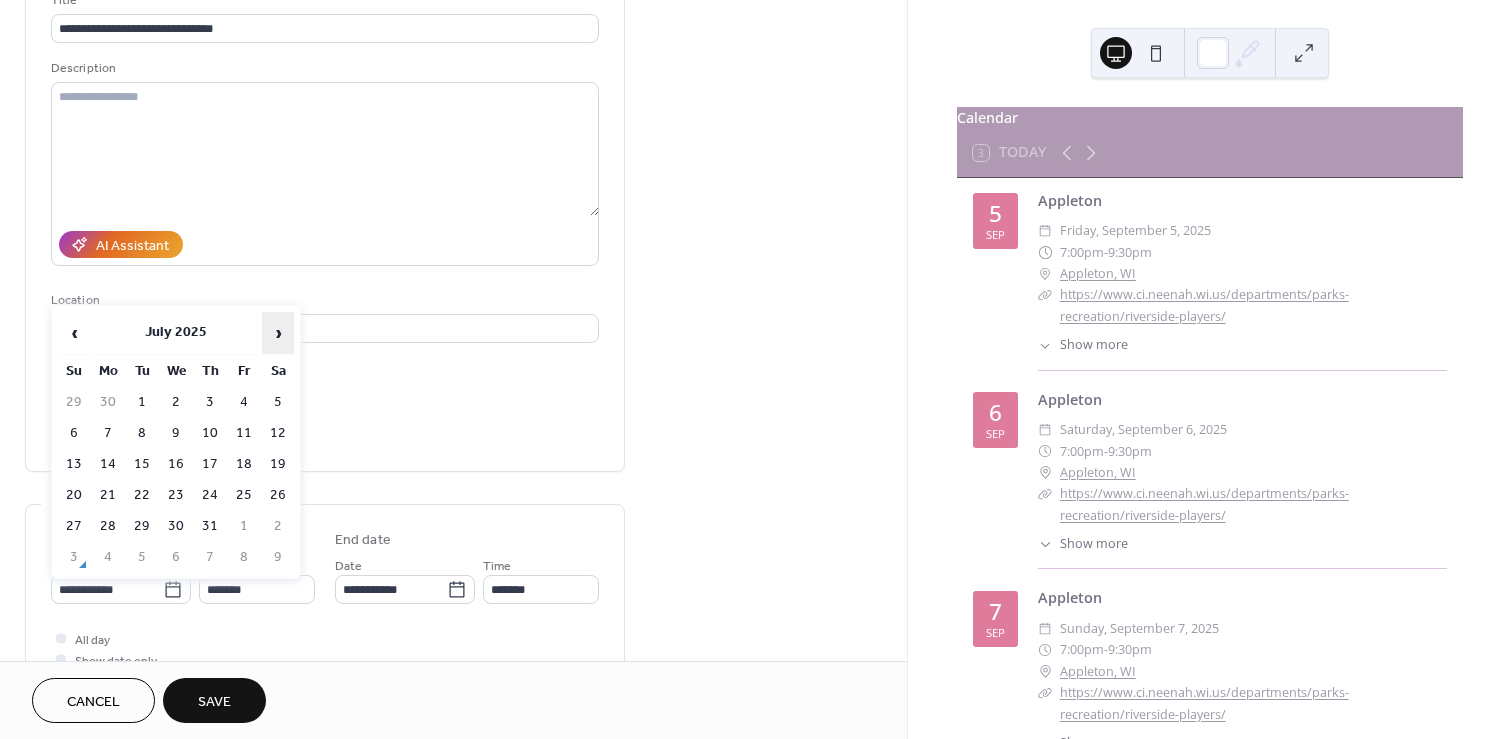 click on "›" at bounding box center [278, 333] 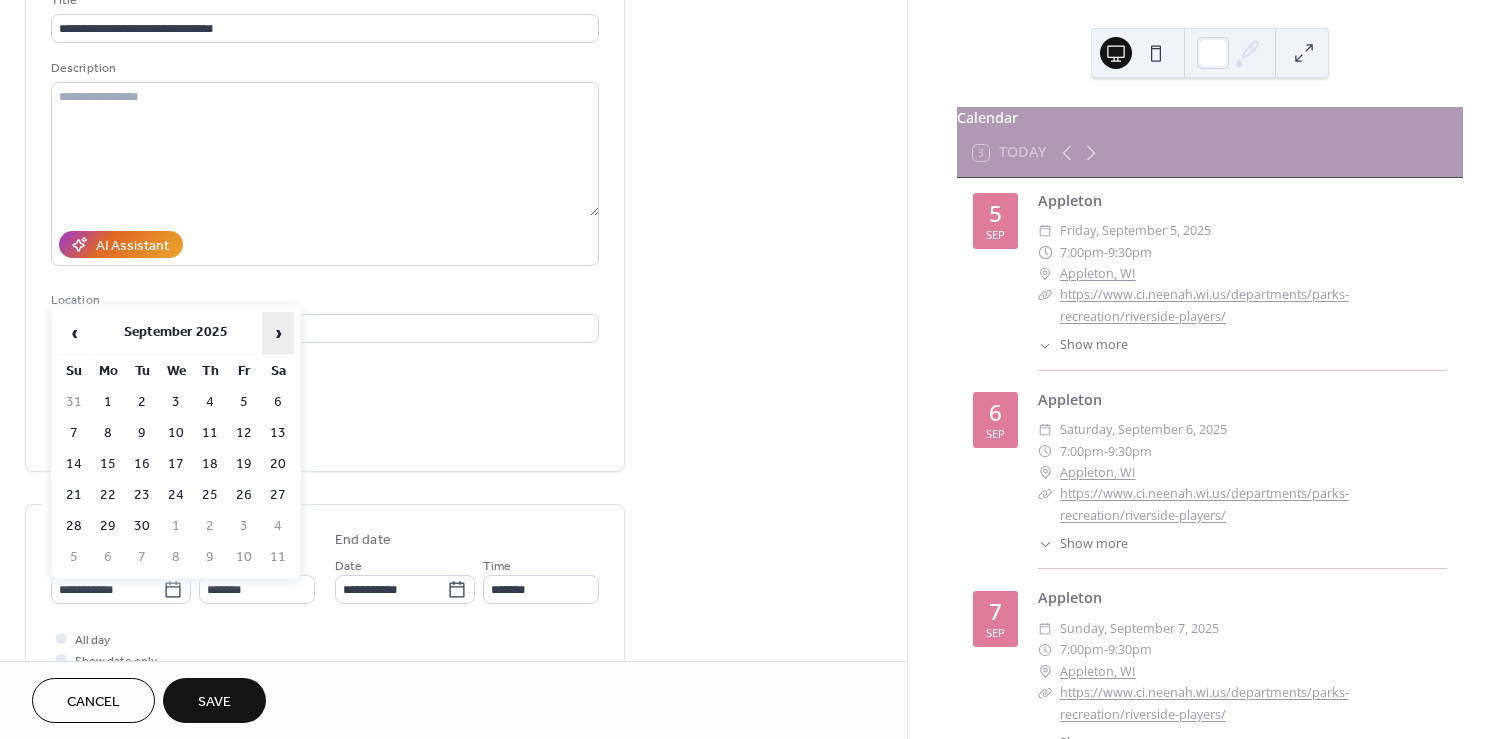 click on "›" at bounding box center [278, 333] 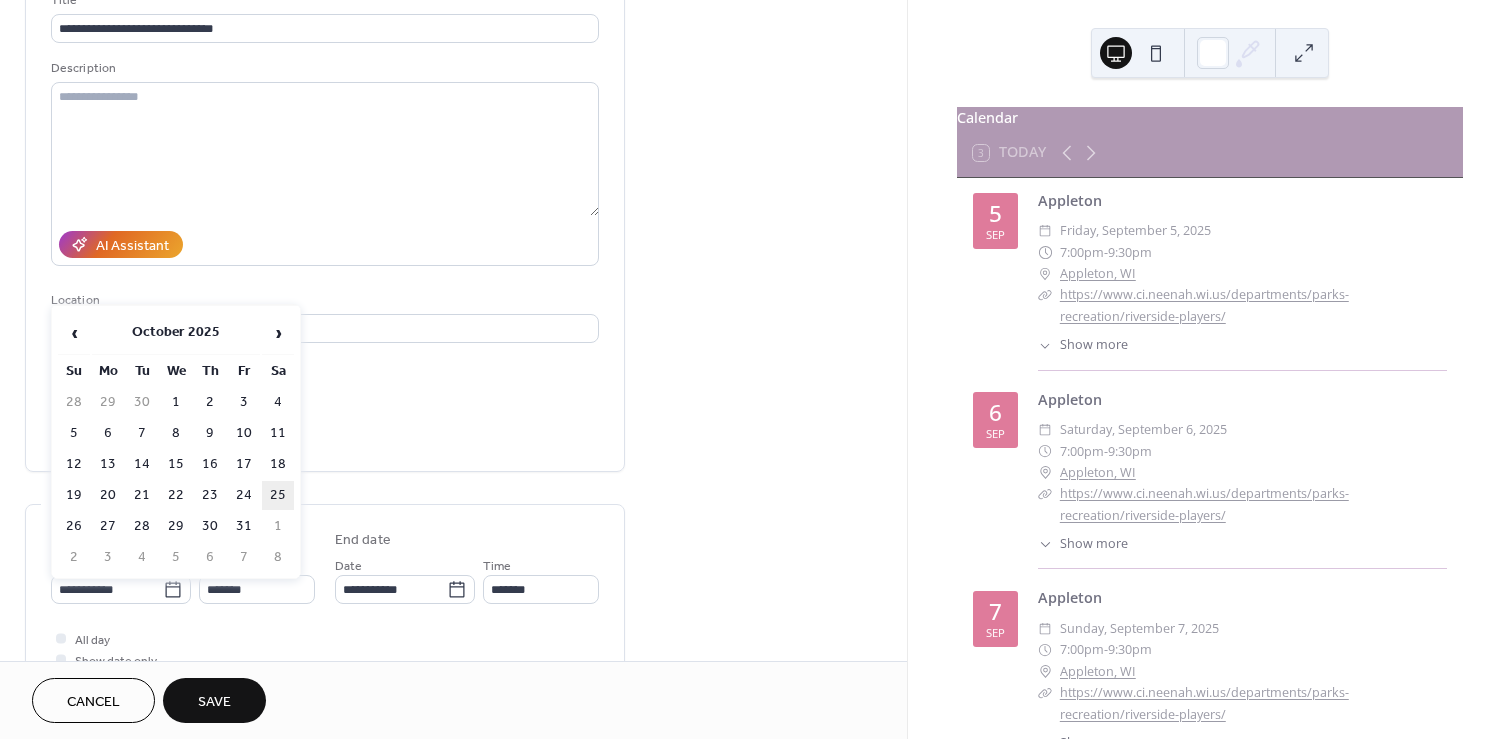 click on "25" at bounding box center (278, 495) 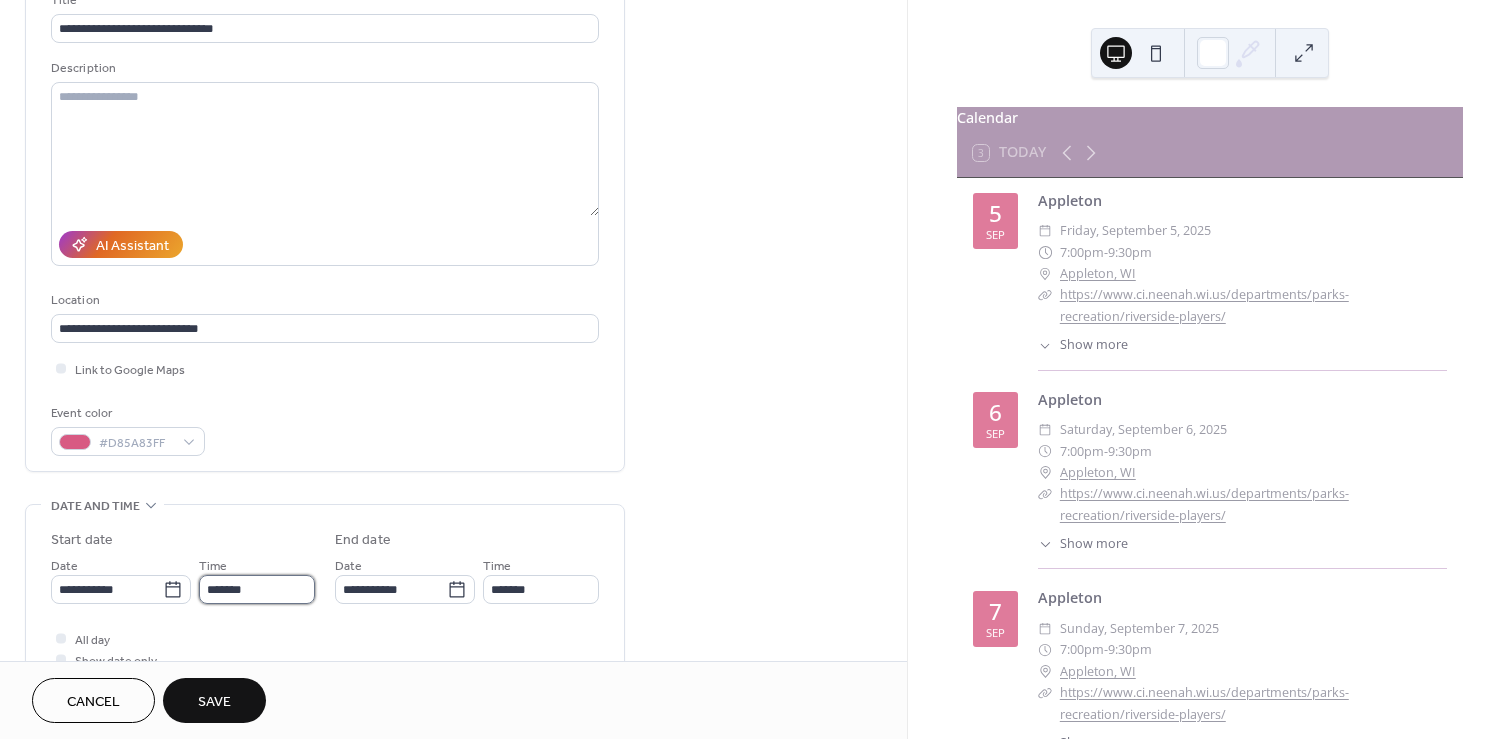 click on "*******" at bounding box center (257, 589) 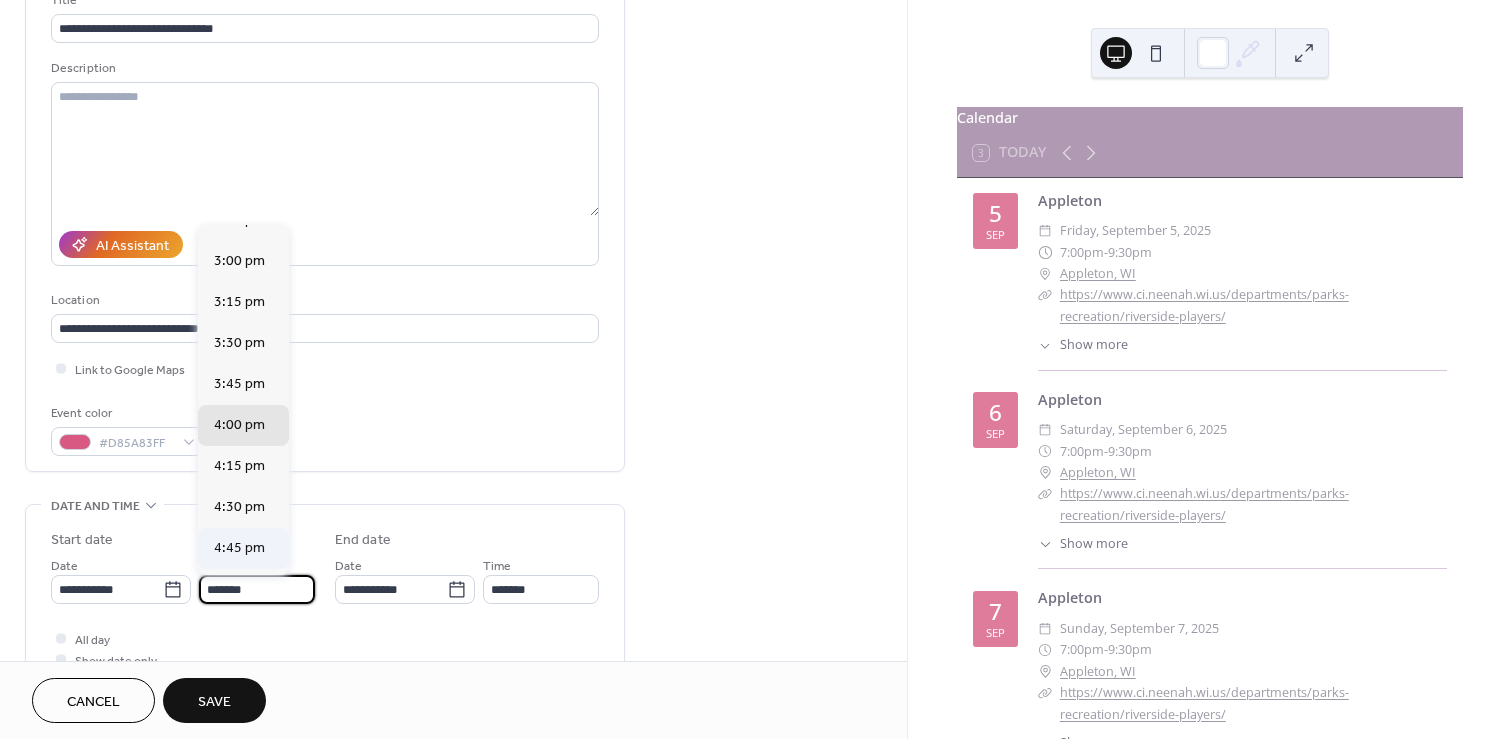 scroll, scrollTop: 2423, scrollLeft: 0, axis: vertical 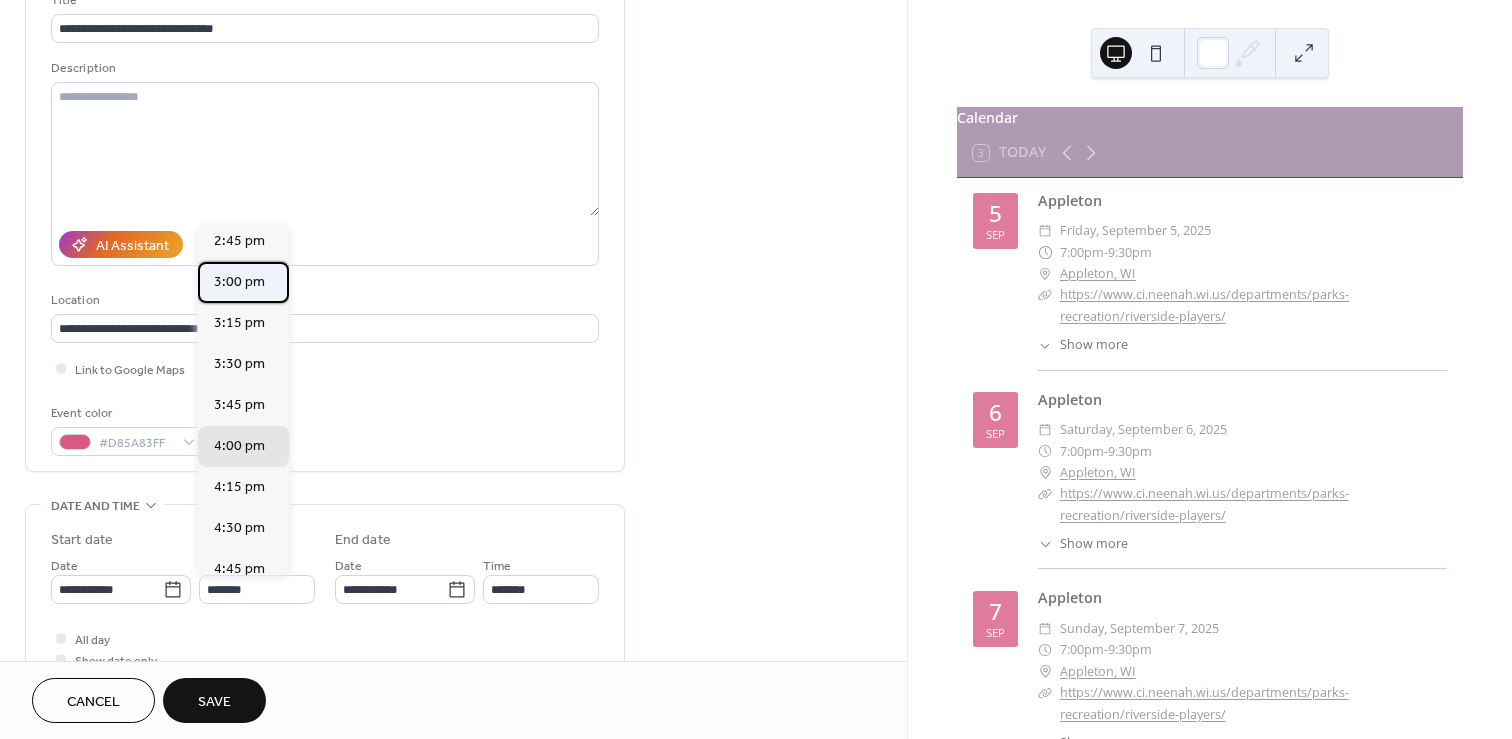 click on "3:00 pm" at bounding box center (239, 282) 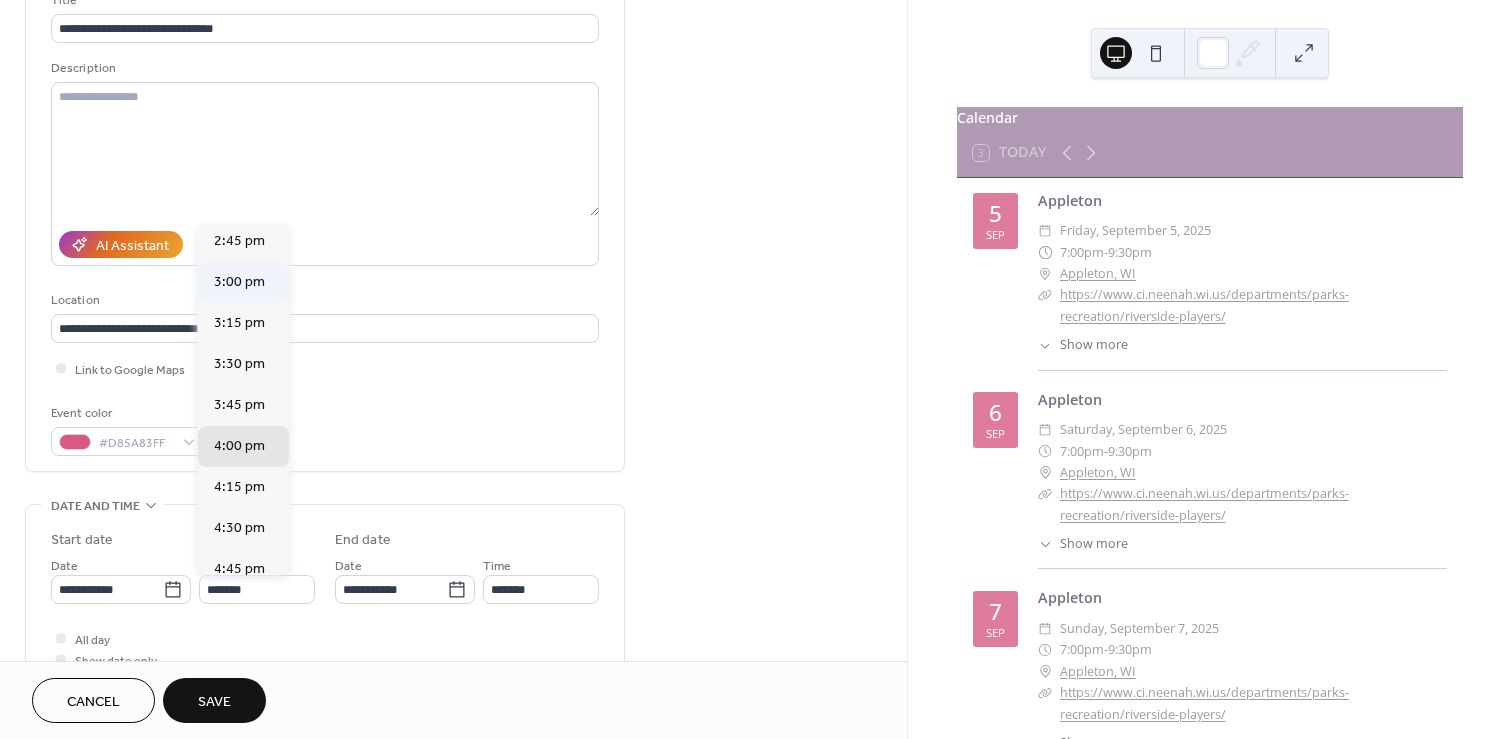 type on "*******" 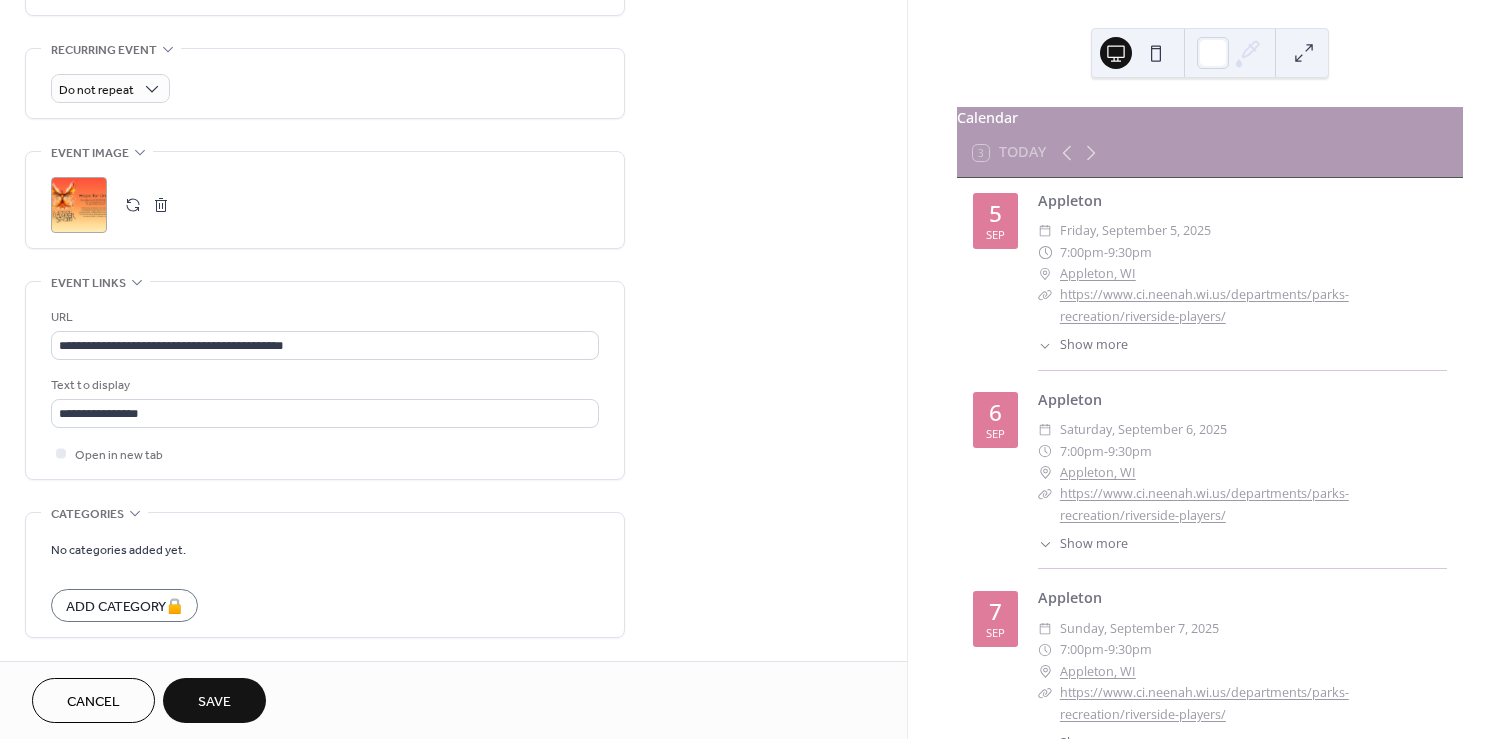 scroll, scrollTop: 839, scrollLeft: 0, axis: vertical 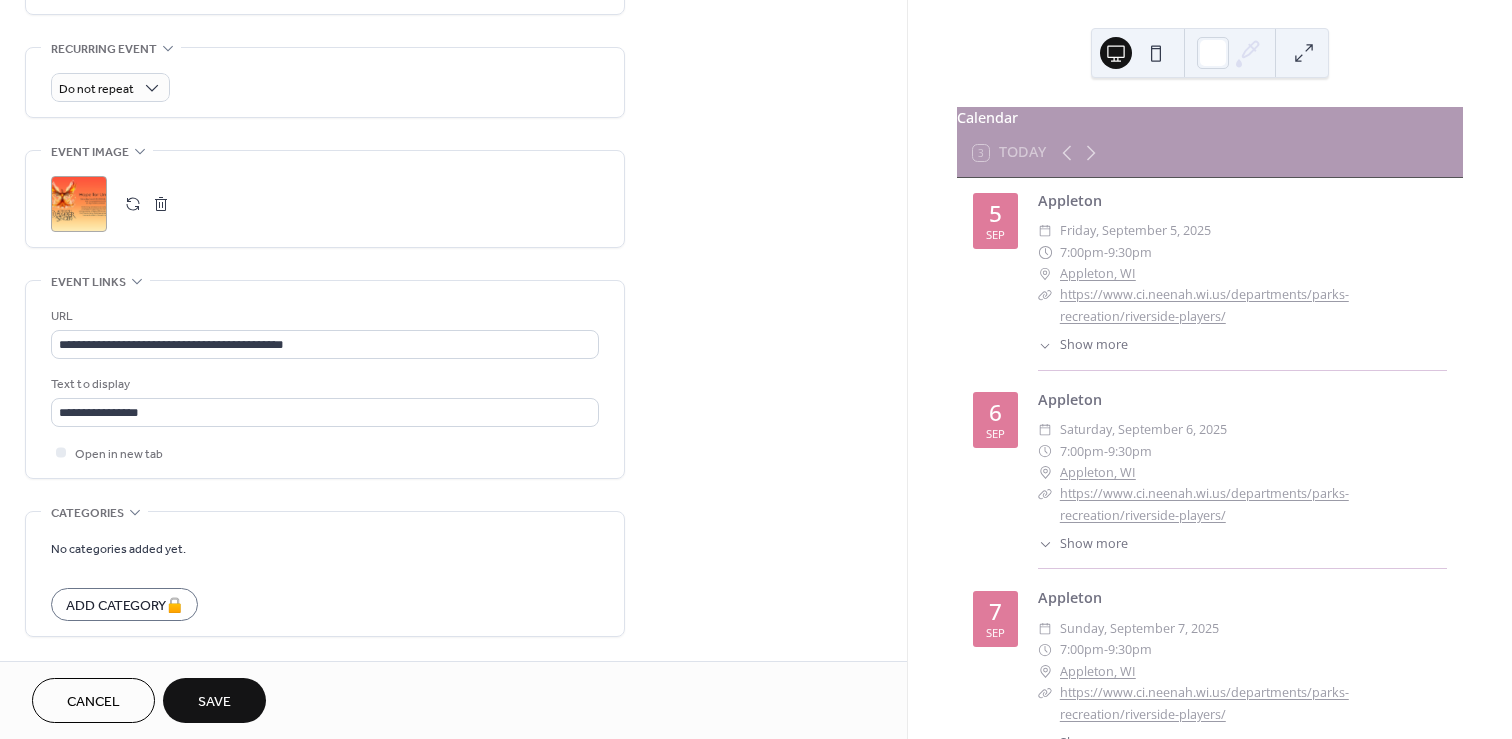 click on ";" at bounding box center [79, 204] 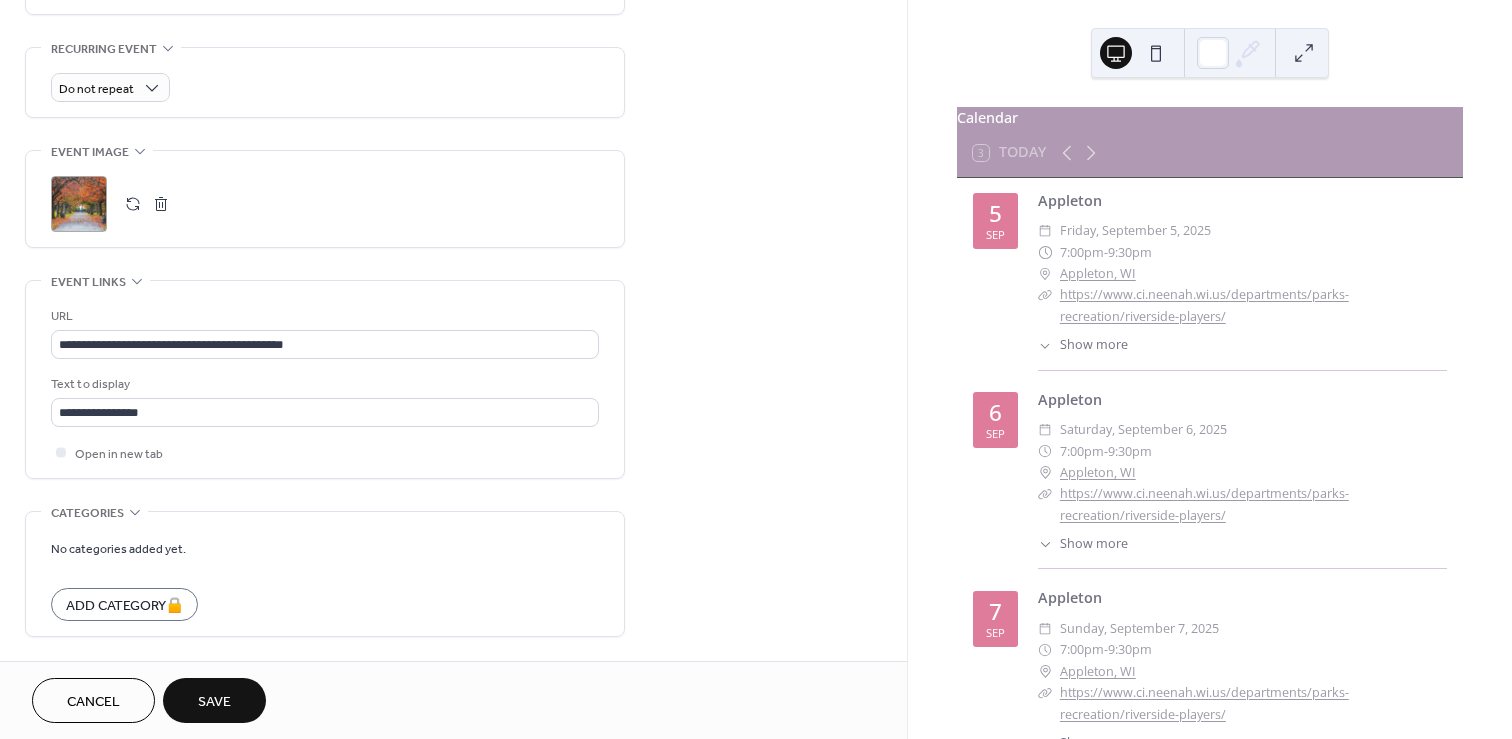 click on "Save" at bounding box center [214, 702] 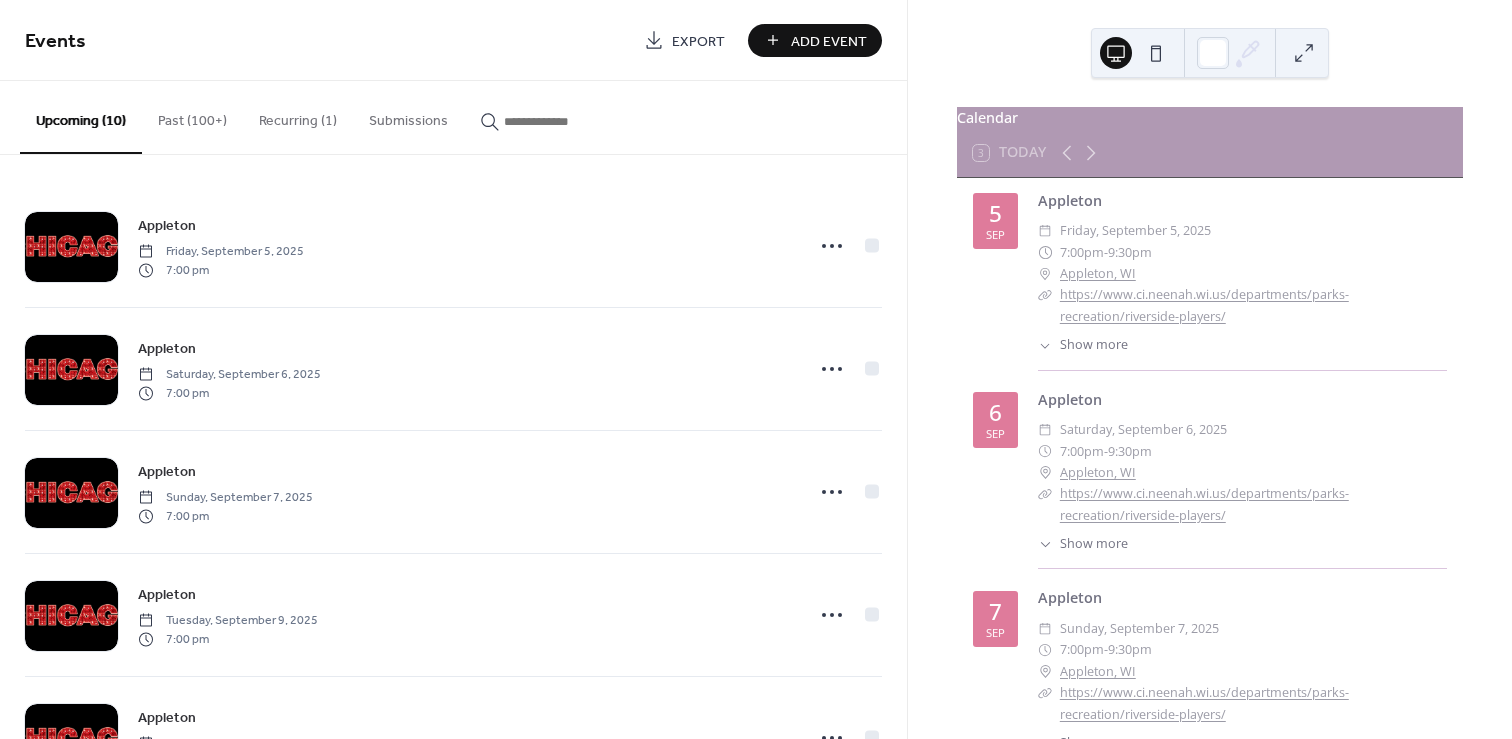 click at bounding box center [564, 121] 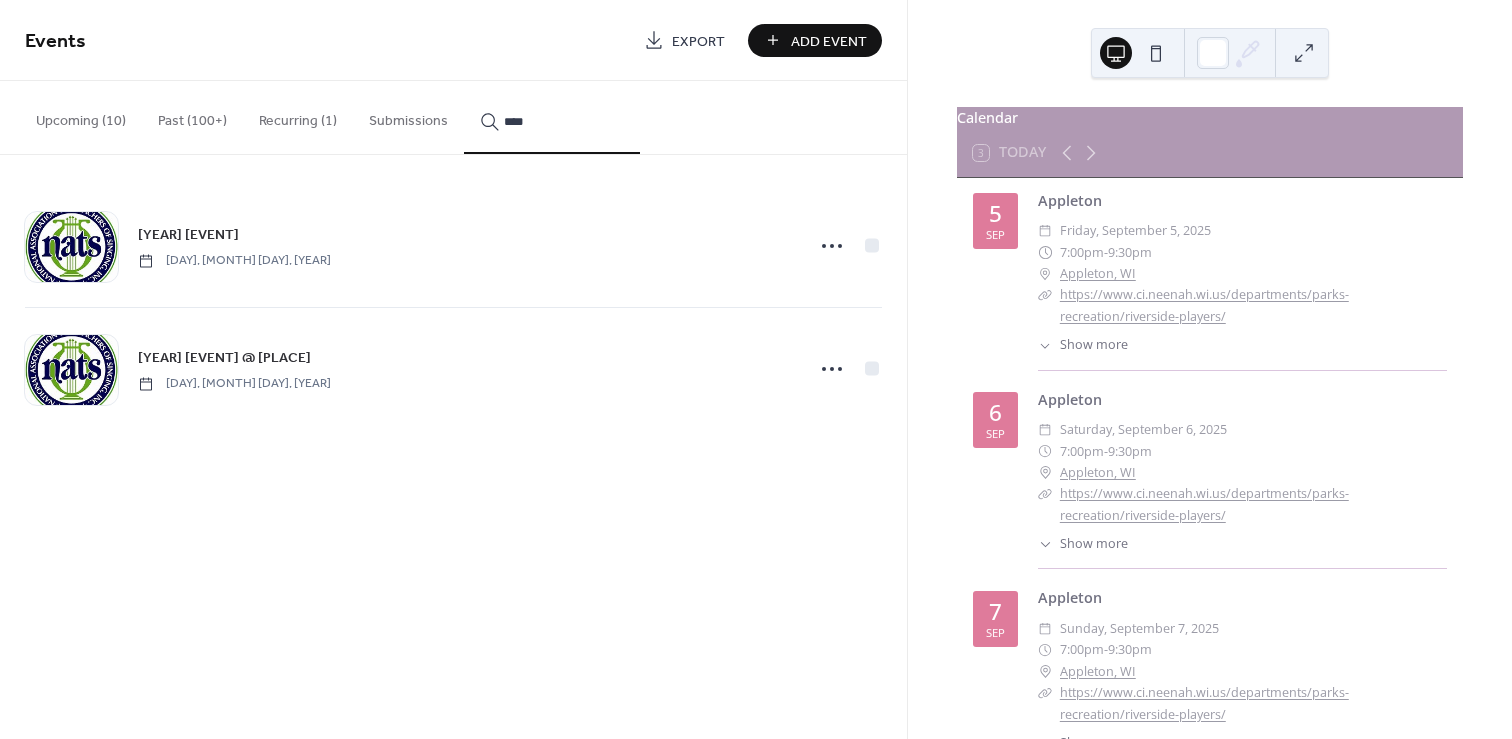 type on "****" 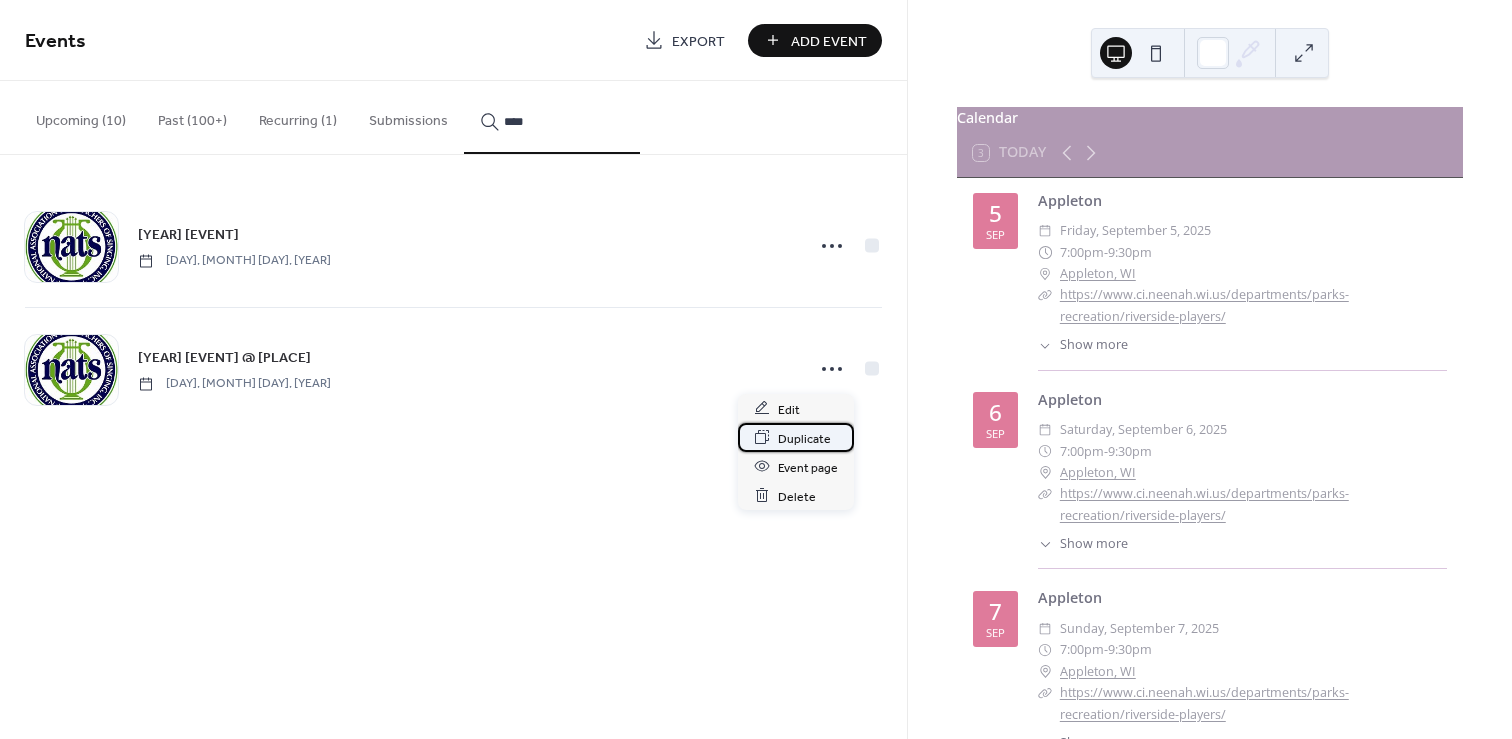 click on "Duplicate" at bounding box center (804, 438) 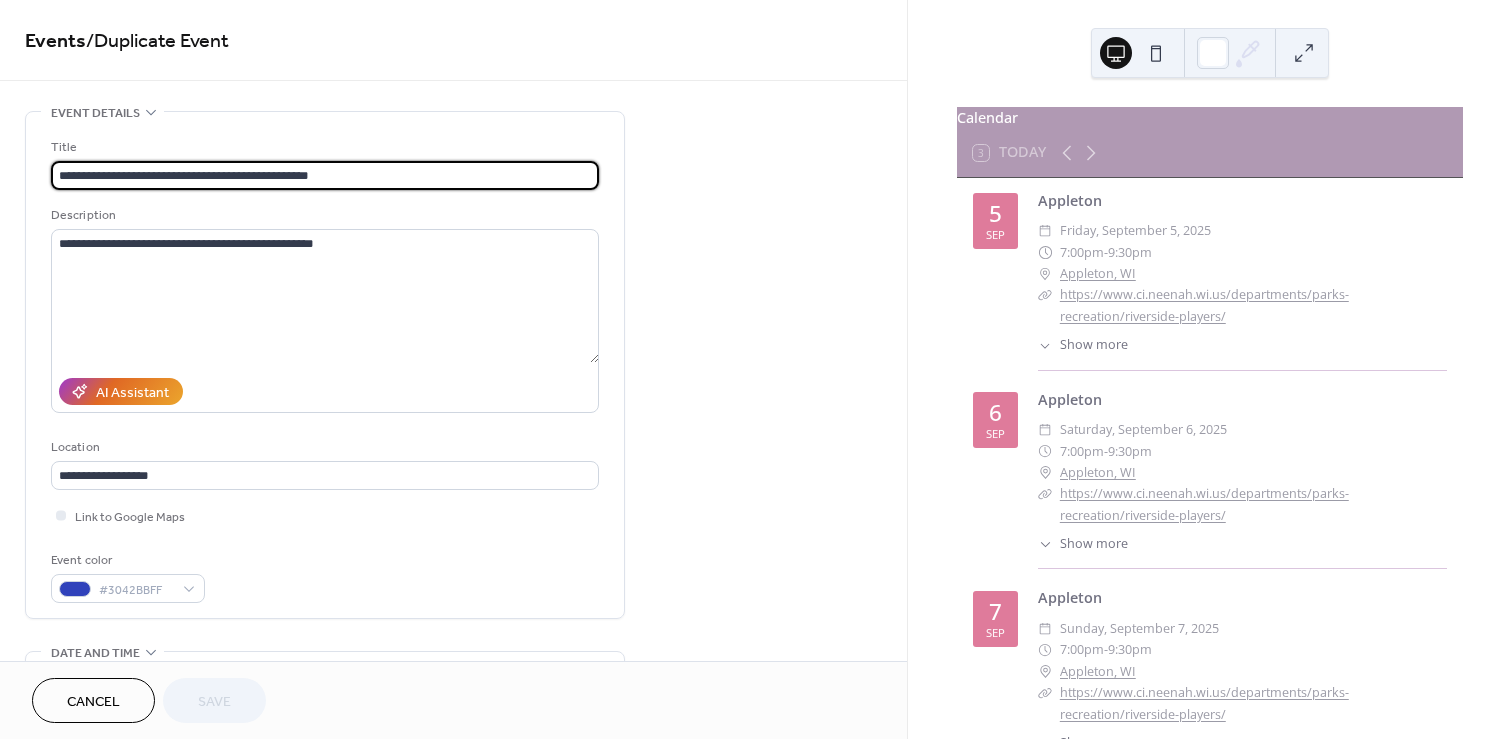 drag, startPoint x: 245, startPoint y: 174, endPoint x: 391, endPoint y: 172, distance: 146.0137 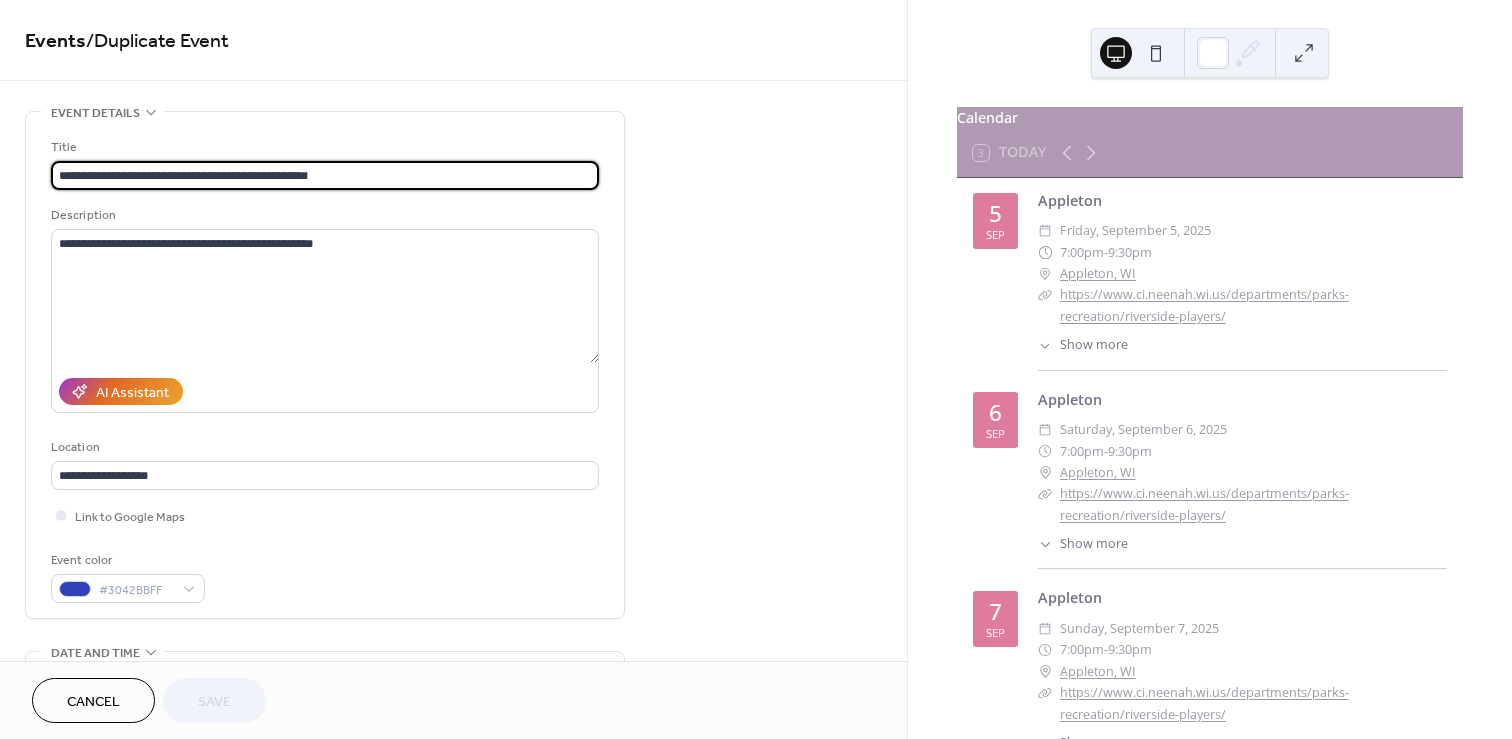 click on "**********" at bounding box center [325, 175] 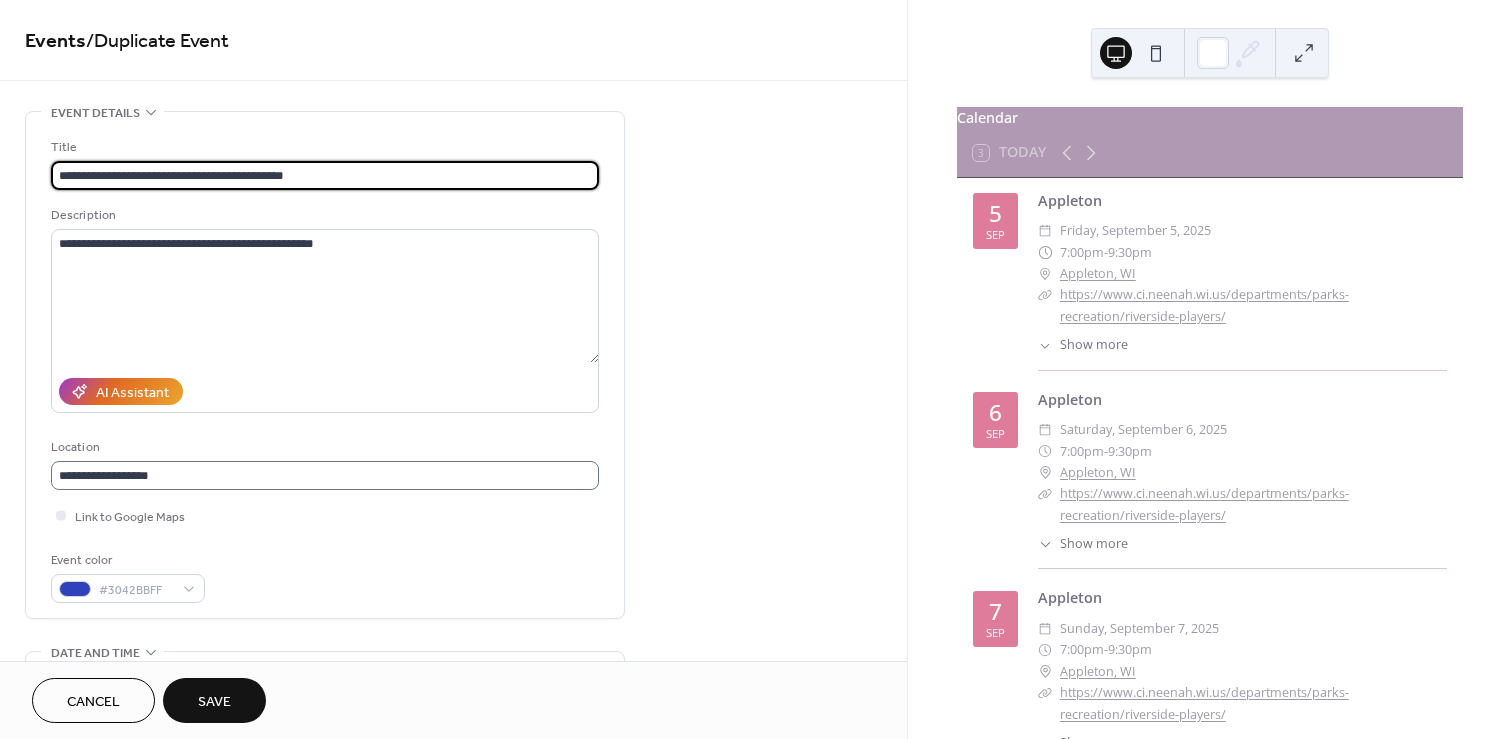 type on "**********" 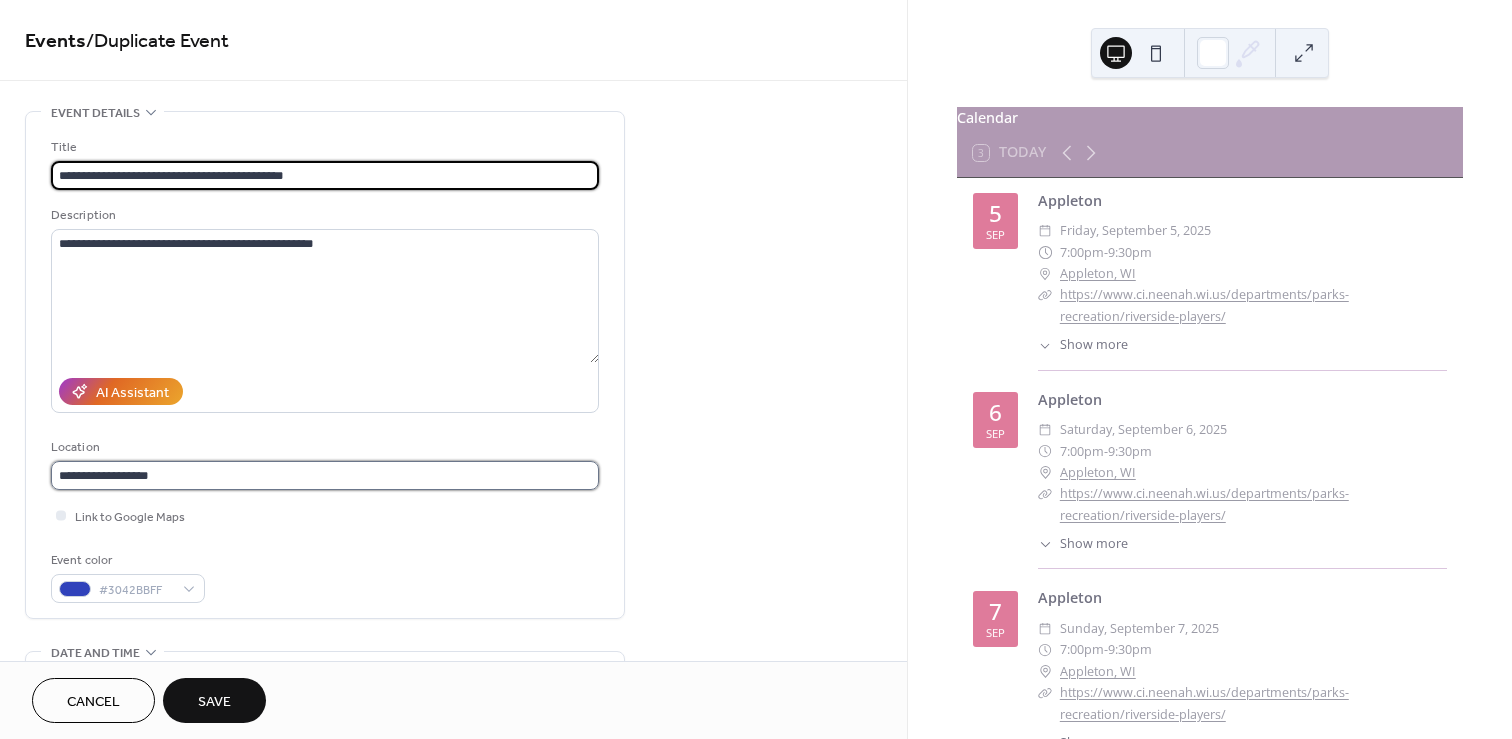 click on "**********" at bounding box center [325, 475] 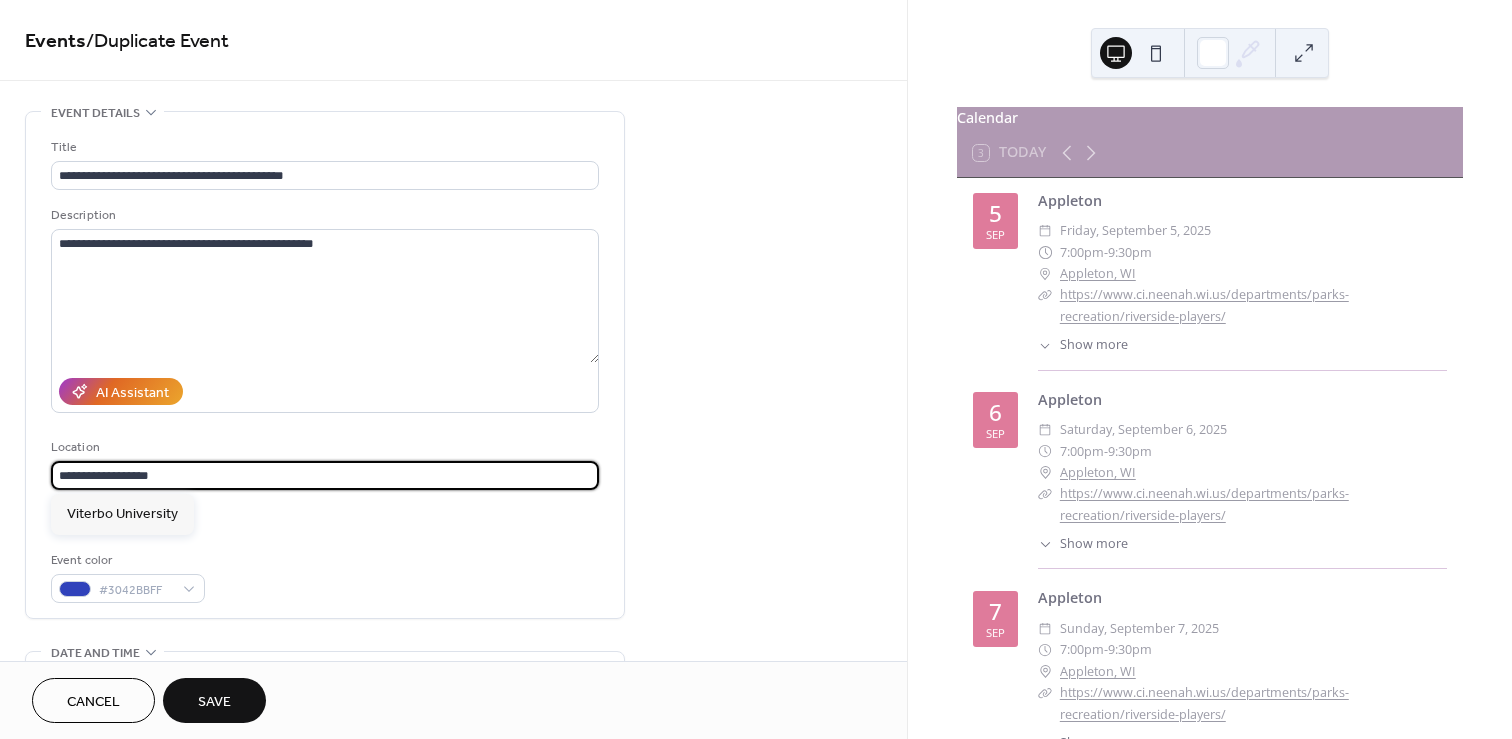 click on "**********" at bounding box center (325, 475) 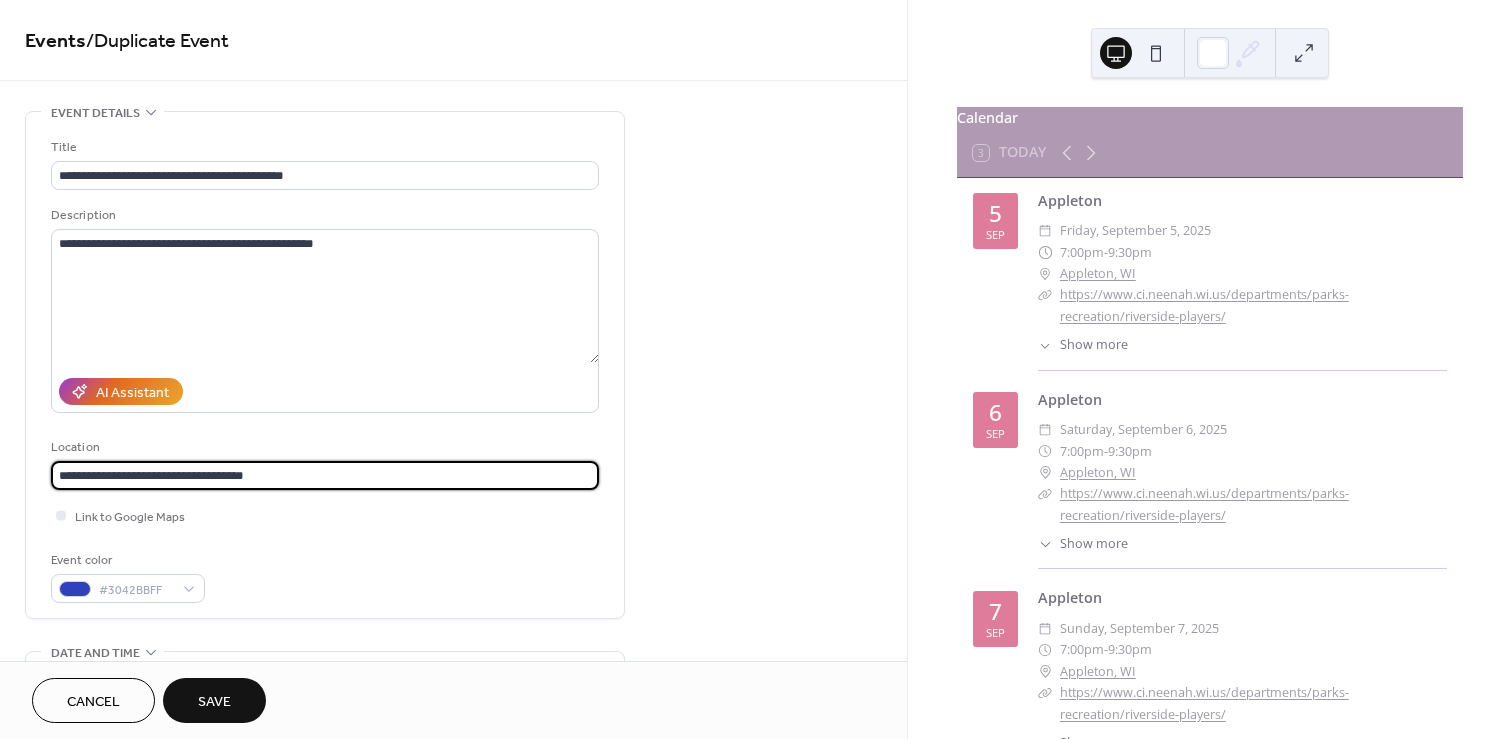 type on "**********" 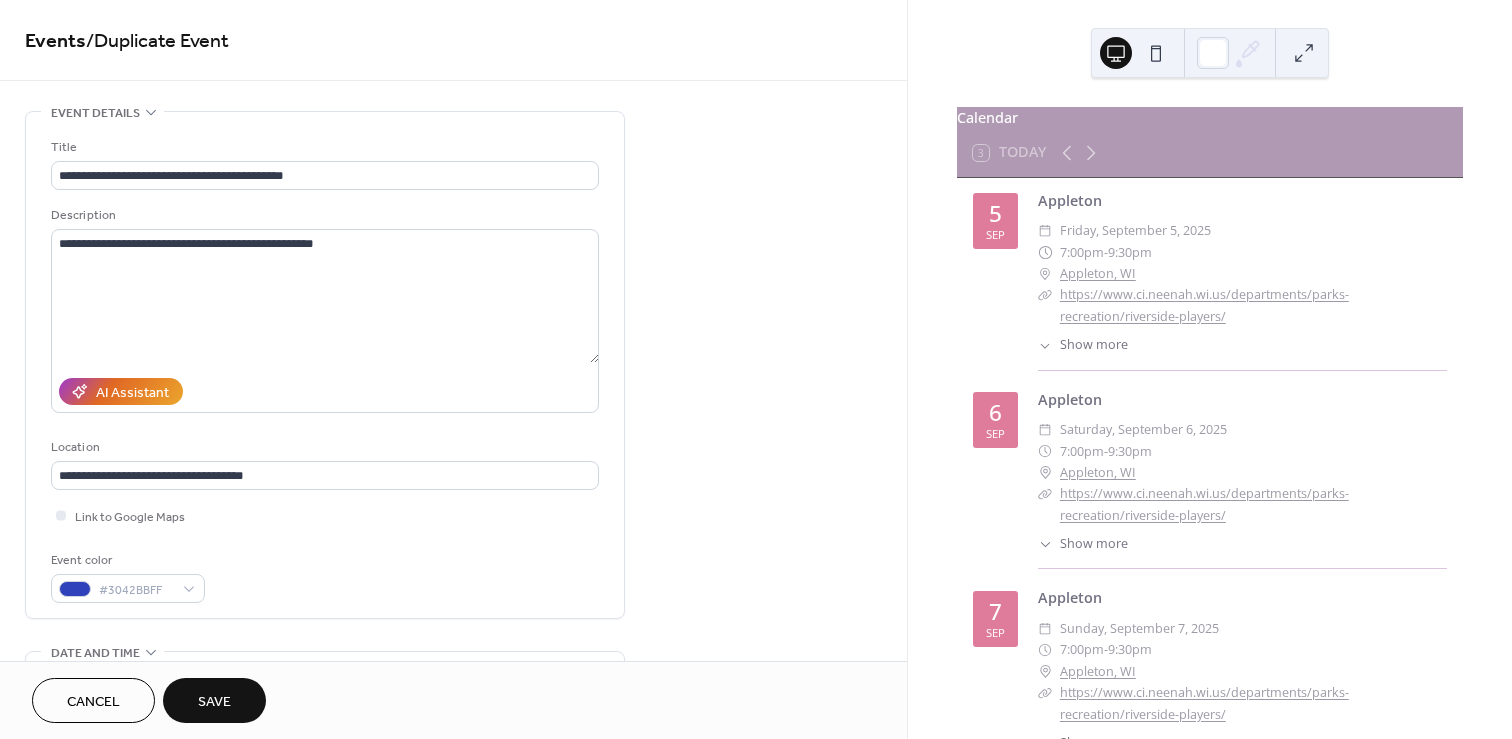 click on "Event color #3042BBFF" at bounding box center [325, 576] 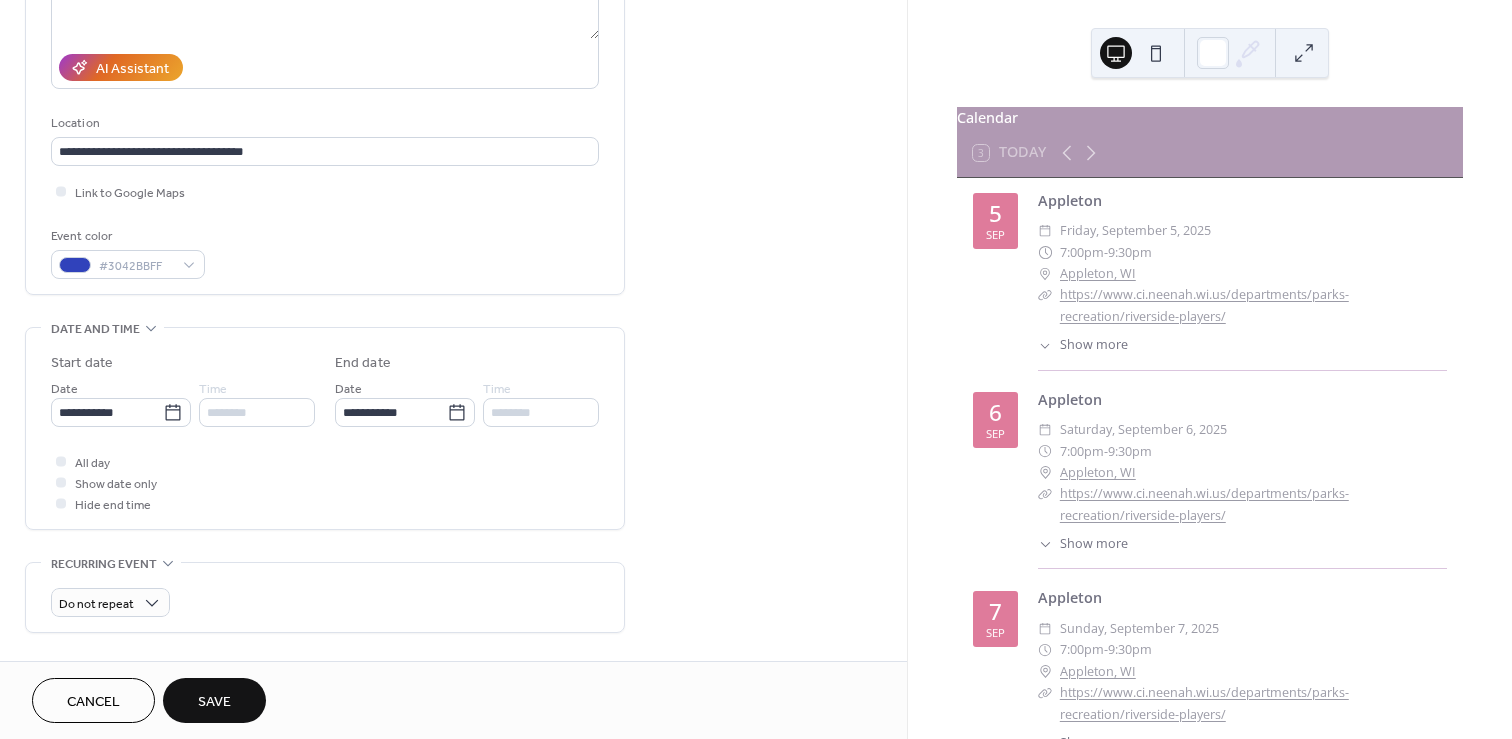 scroll, scrollTop: 352, scrollLeft: 0, axis: vertical 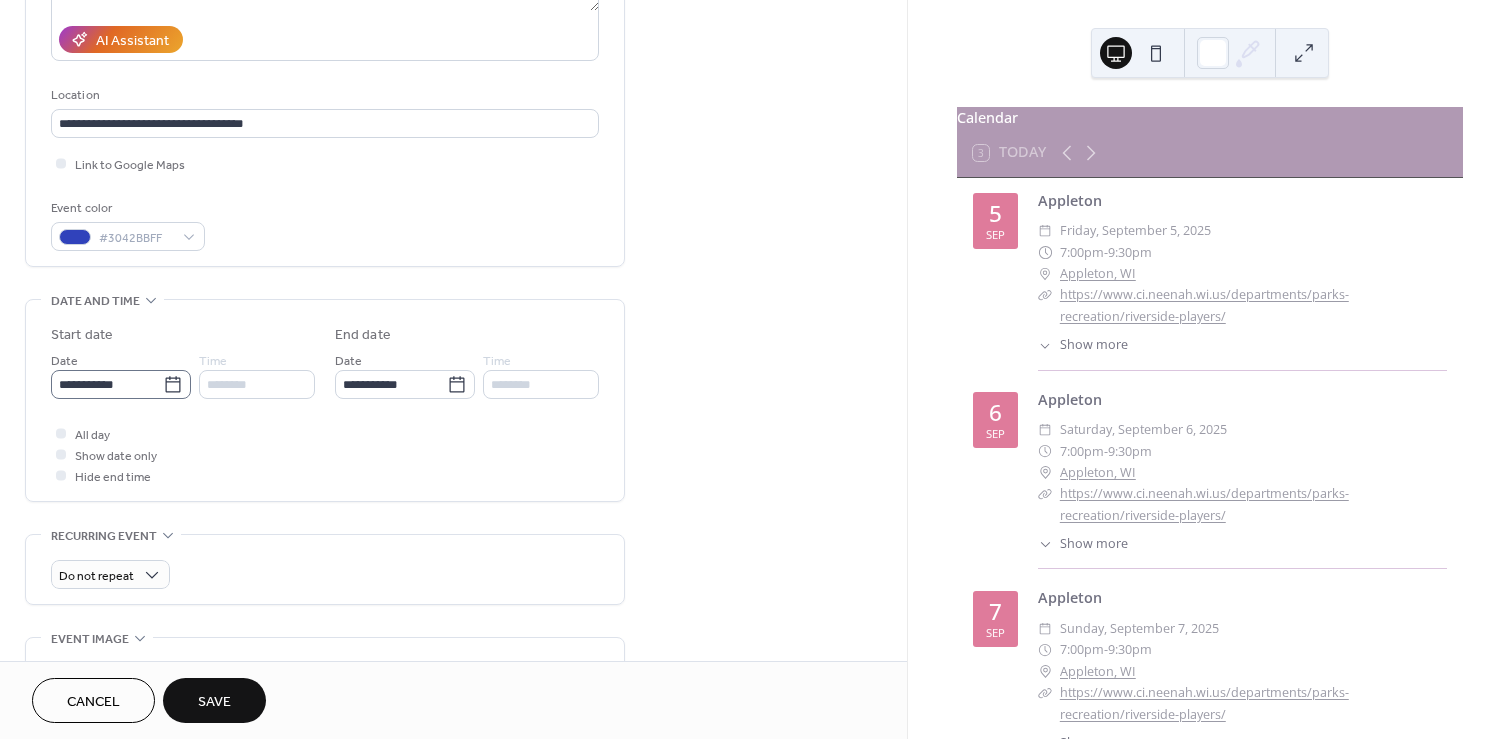 click 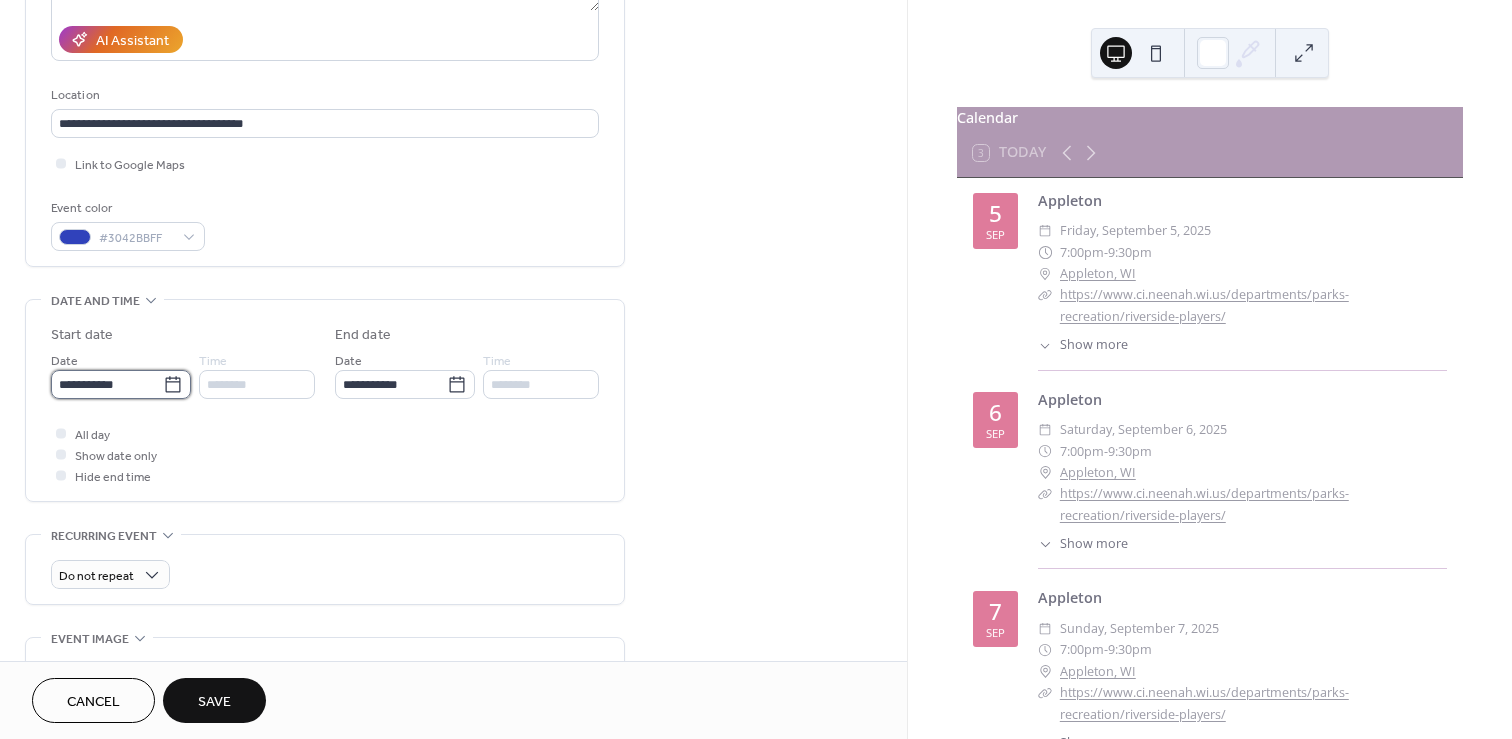 click on "**********" at bounding box center (107, 384) 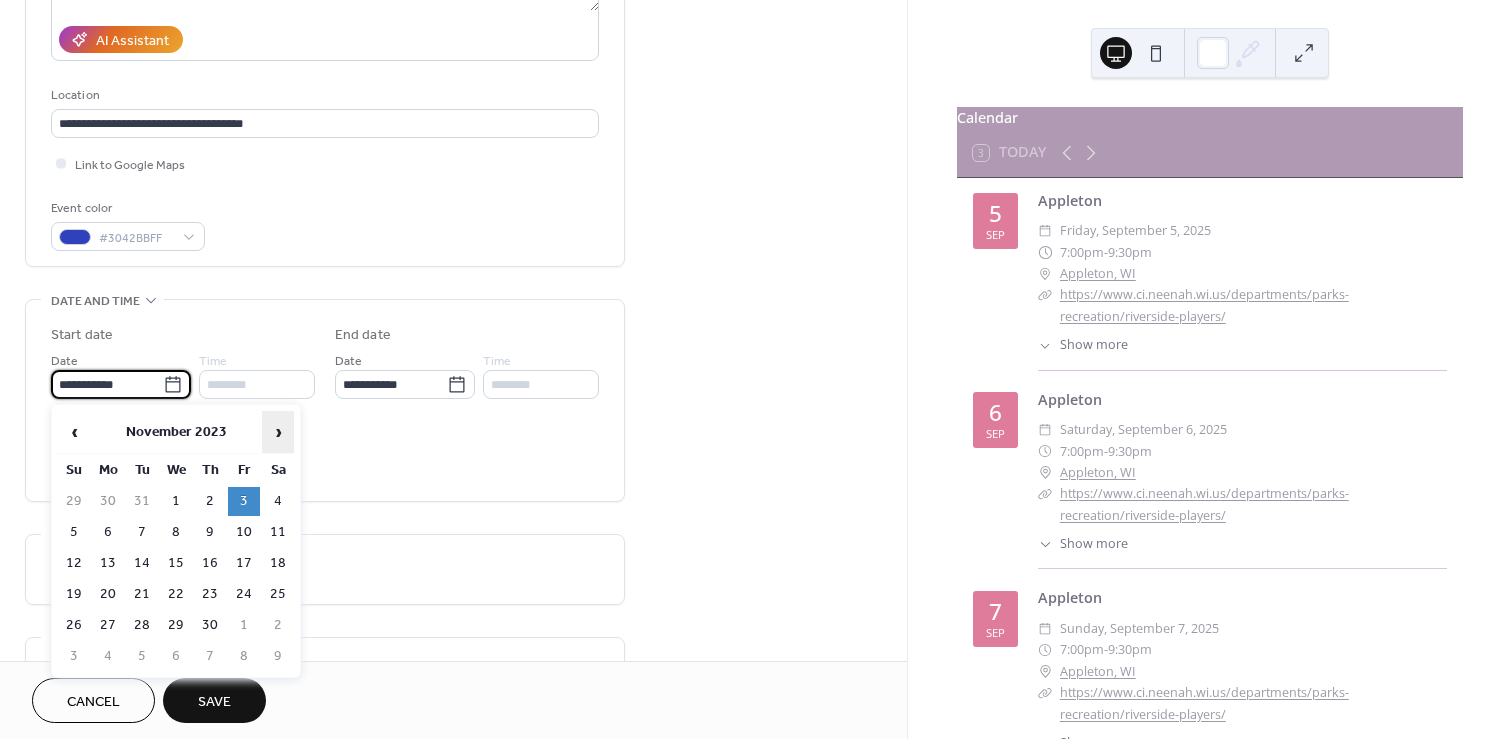 click on "›" at bounding box center (278, 432) 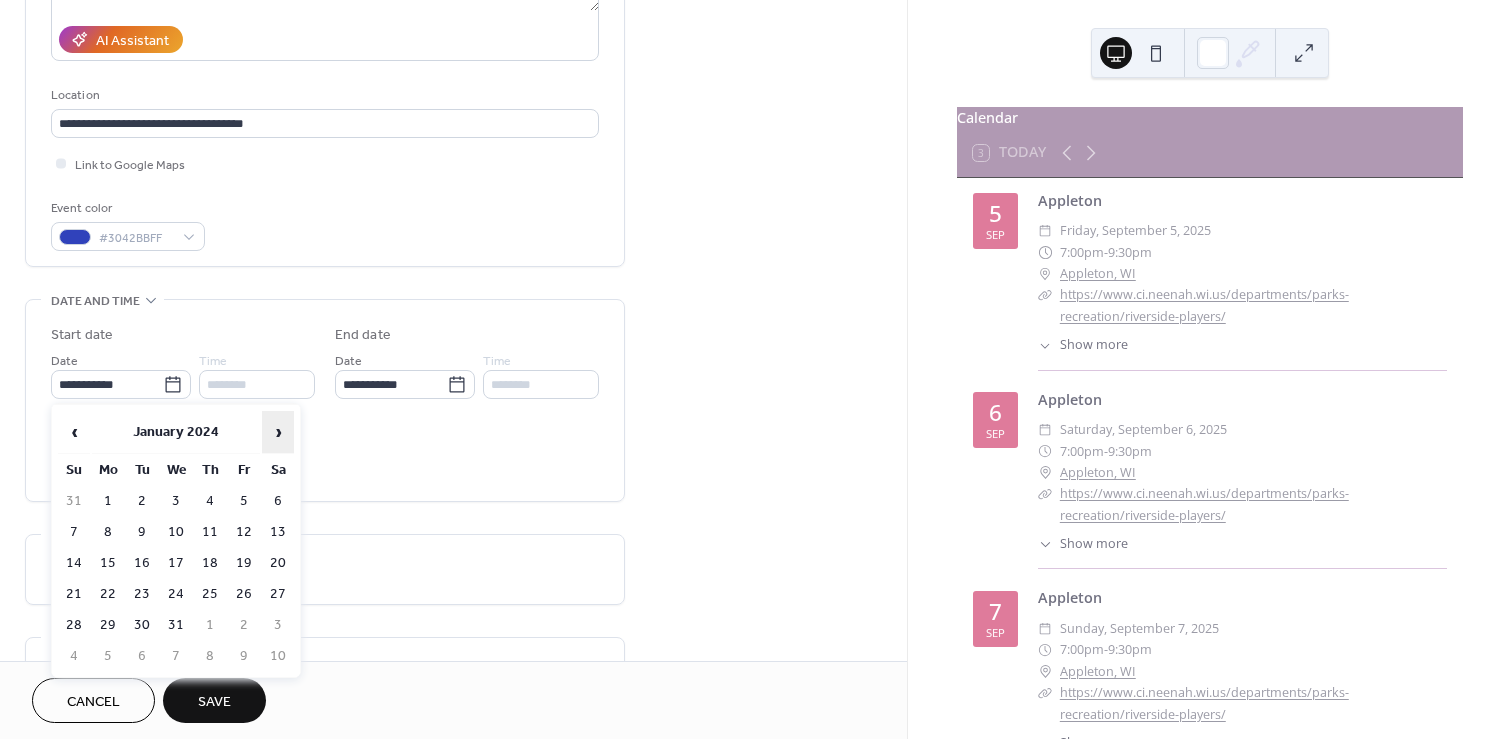 click on "›" at bounding box center (278, 432) 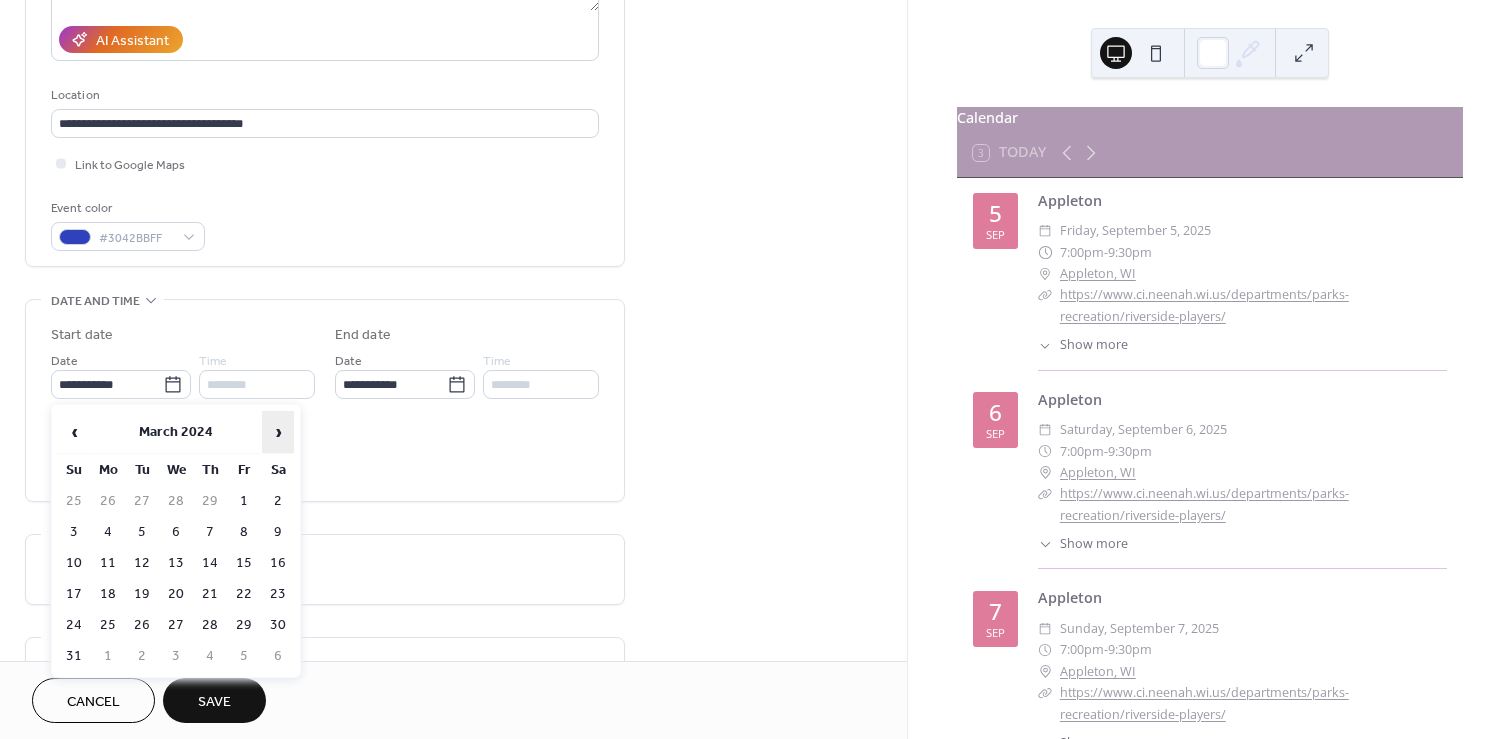click on "›" at bounding box center (278, 432) 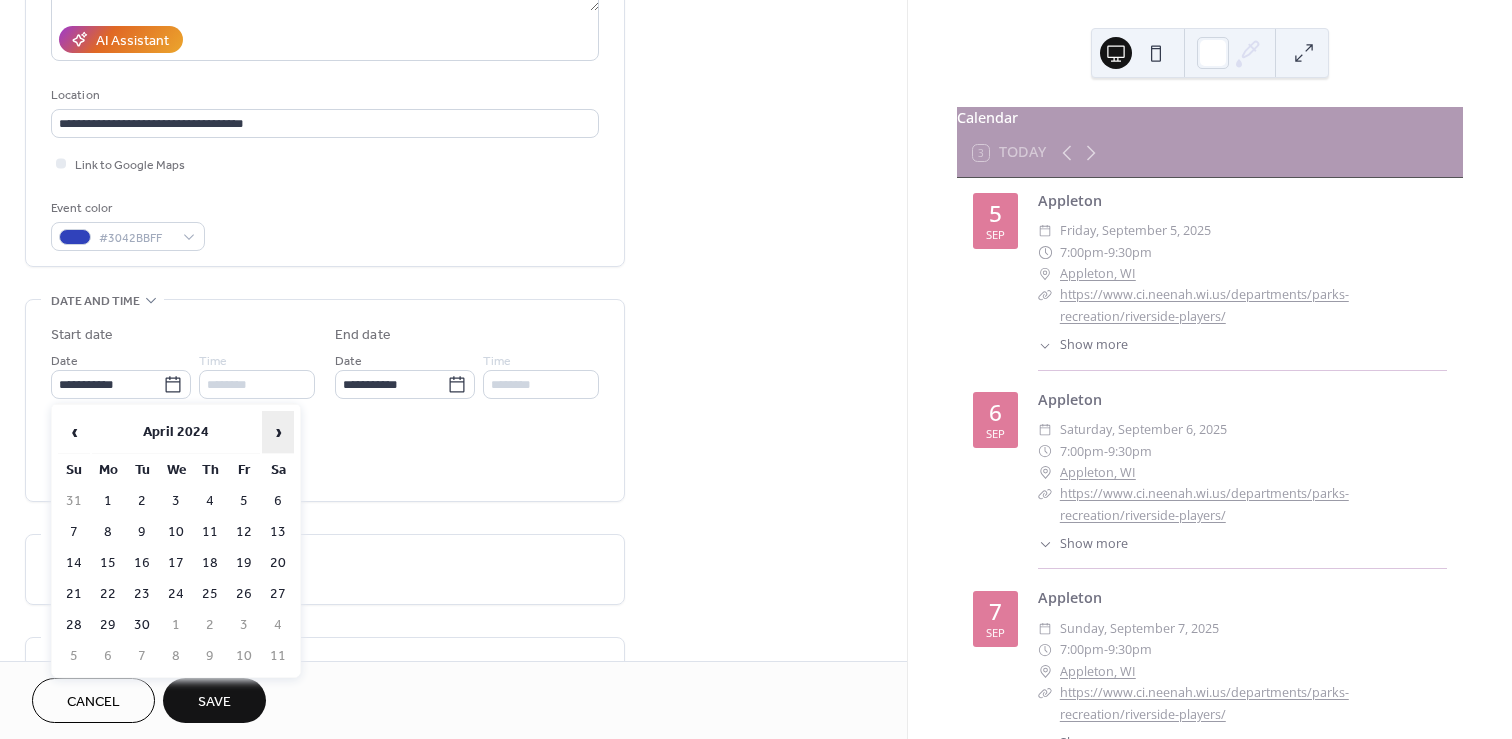 click on "›" at bounding box center (278, 432) 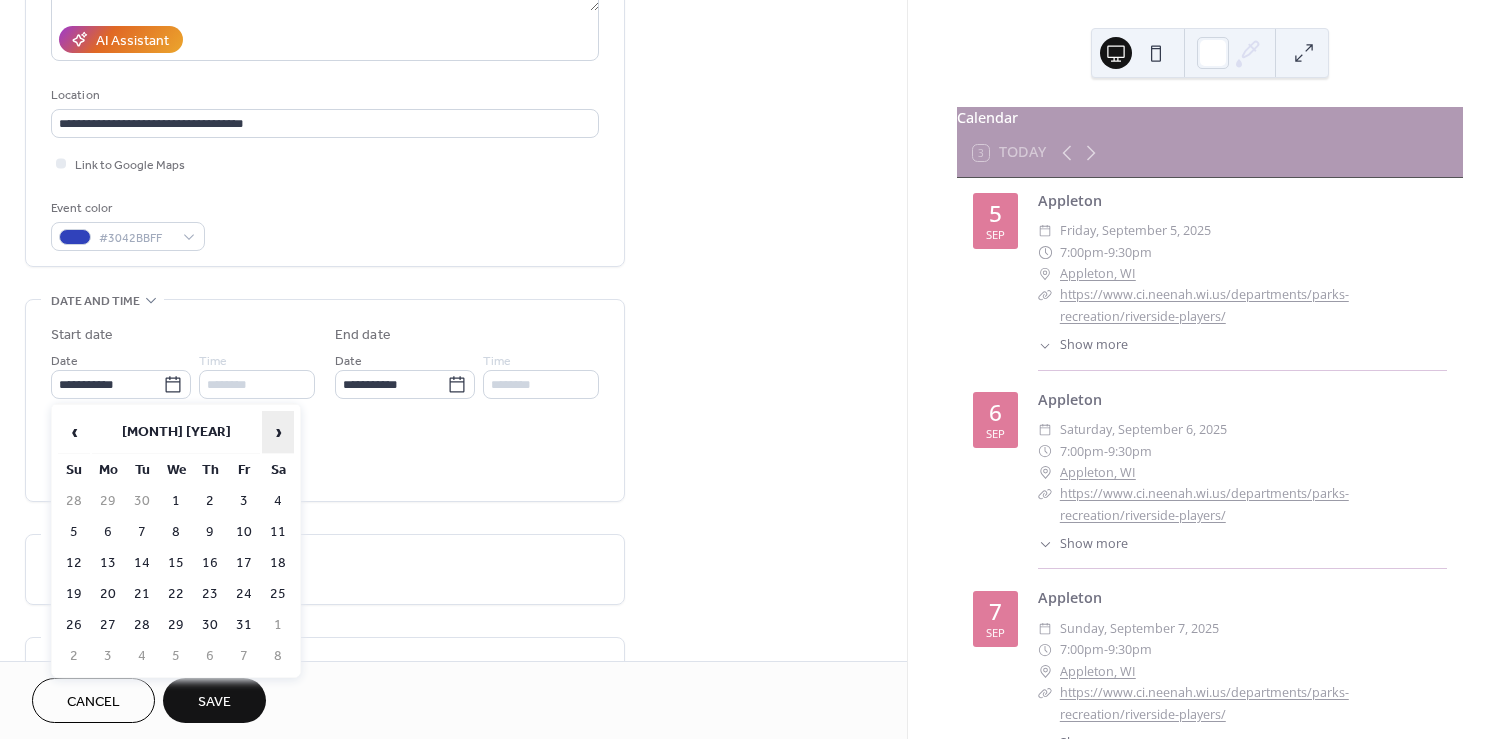 click on "›" at bounding box center [278, 432] 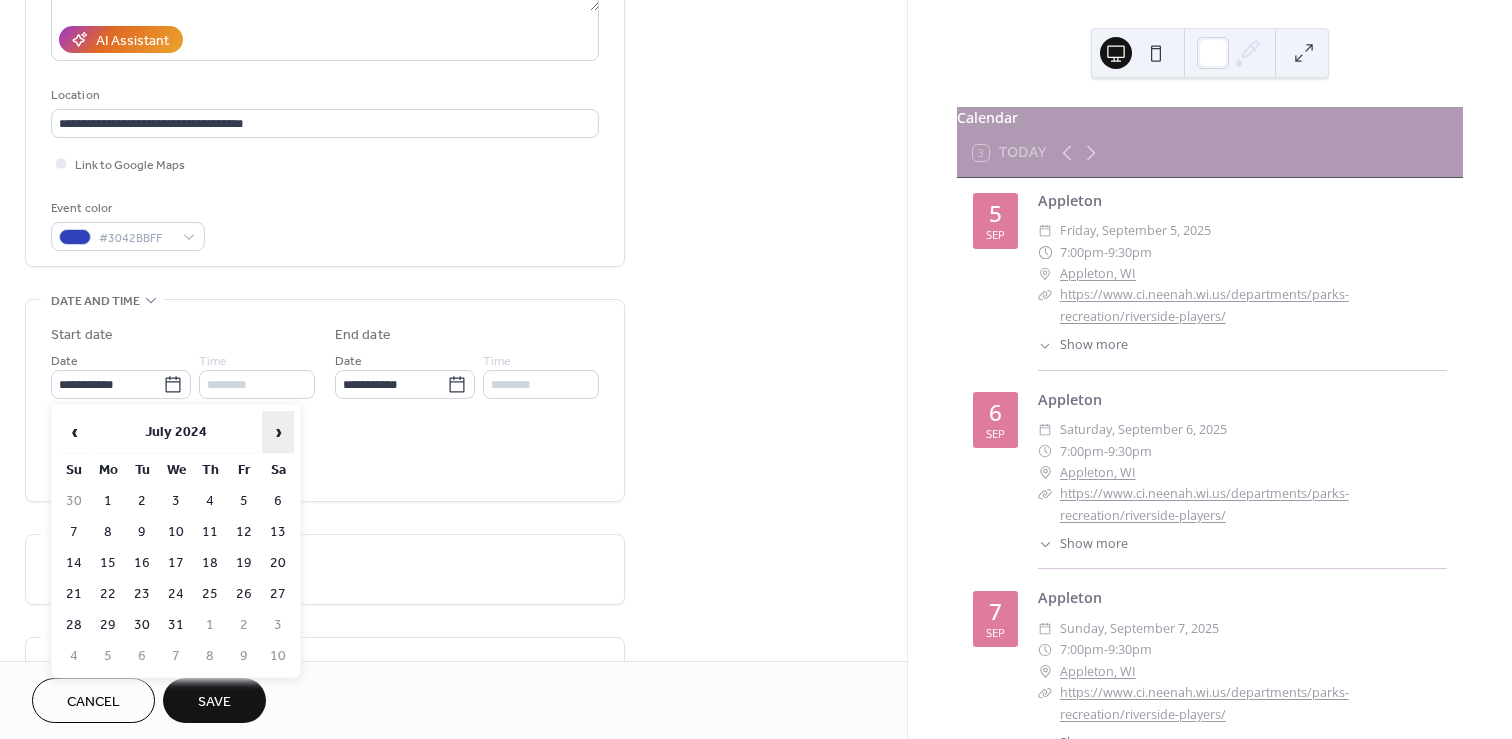 click on "›" at bounding box center (278, 432) 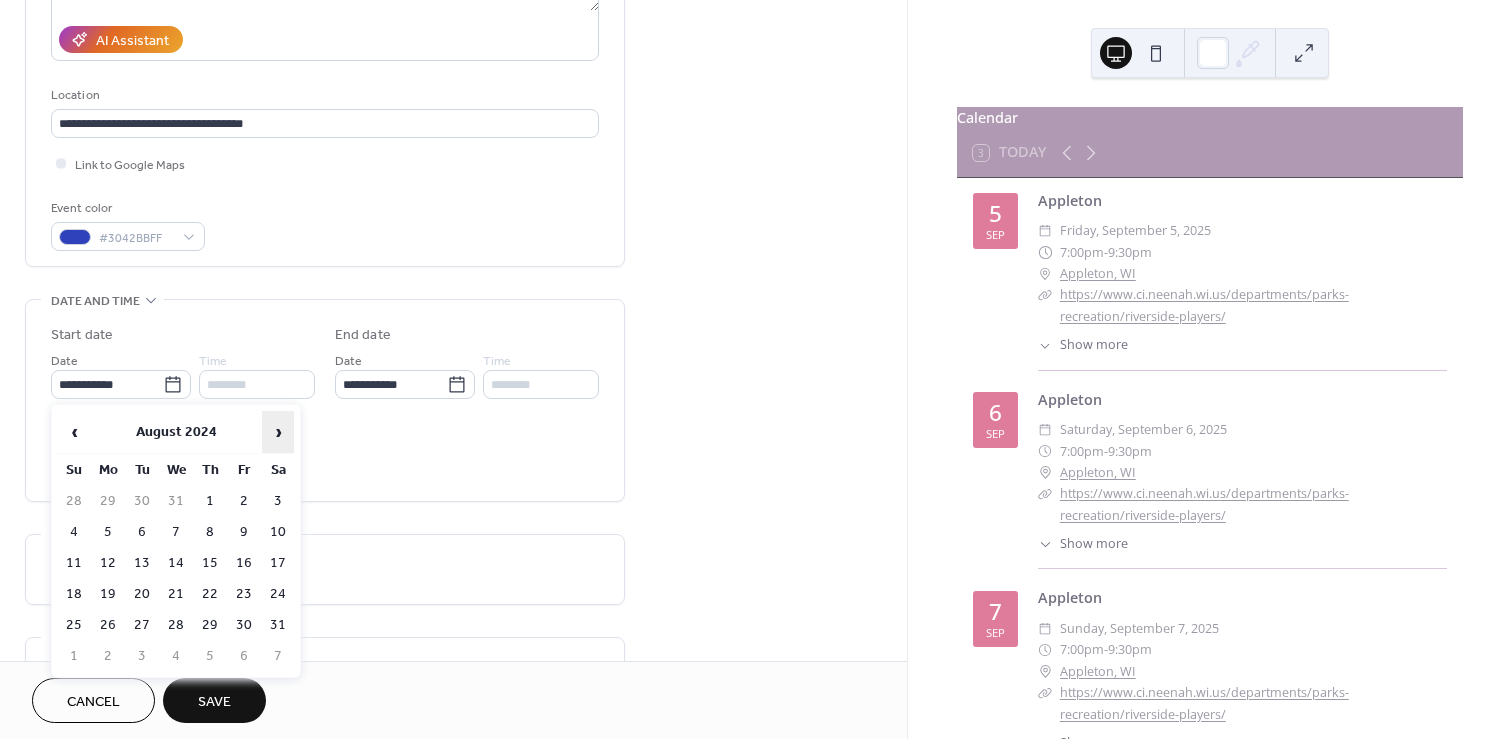 click on "›" at bounding box center (278, 432) 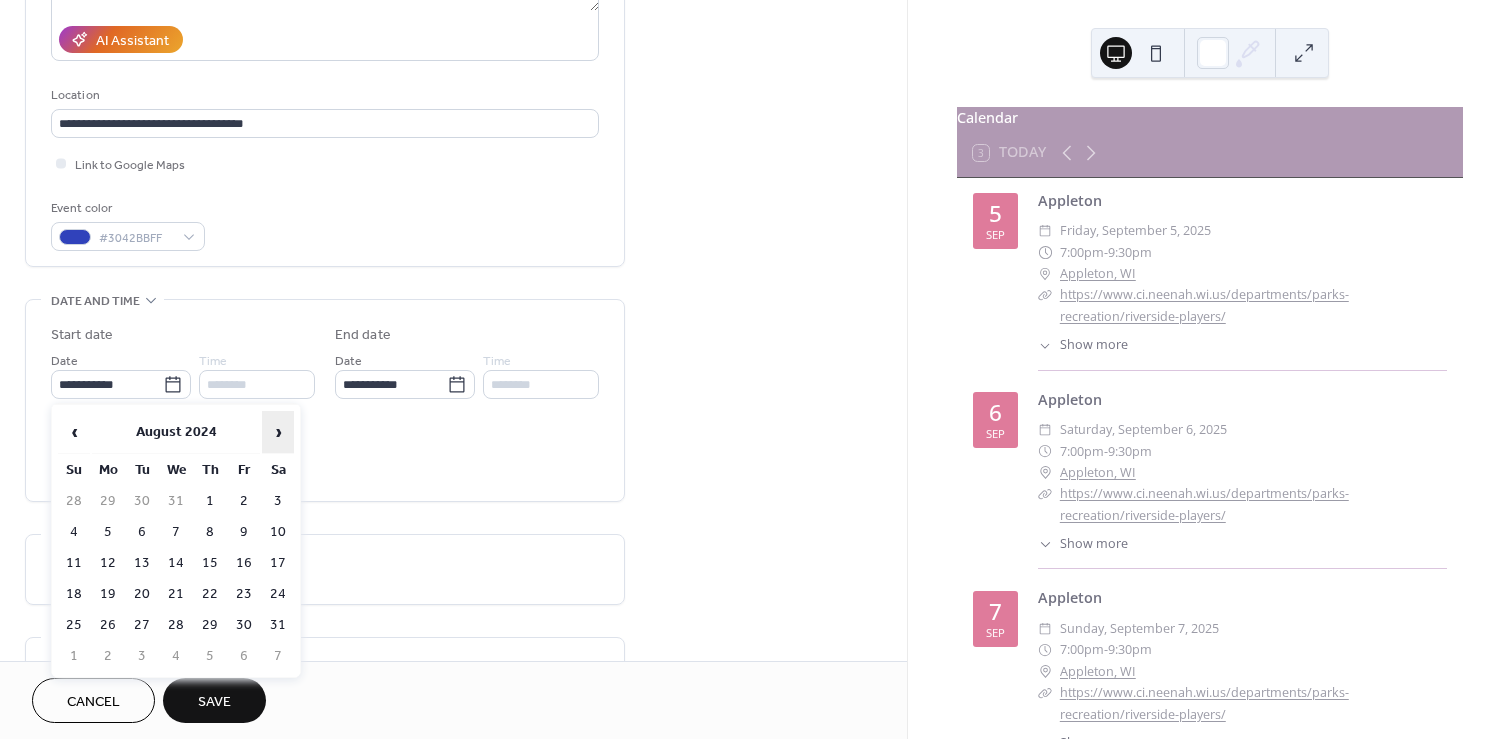 click on "›" at bounding box center (278, 432) 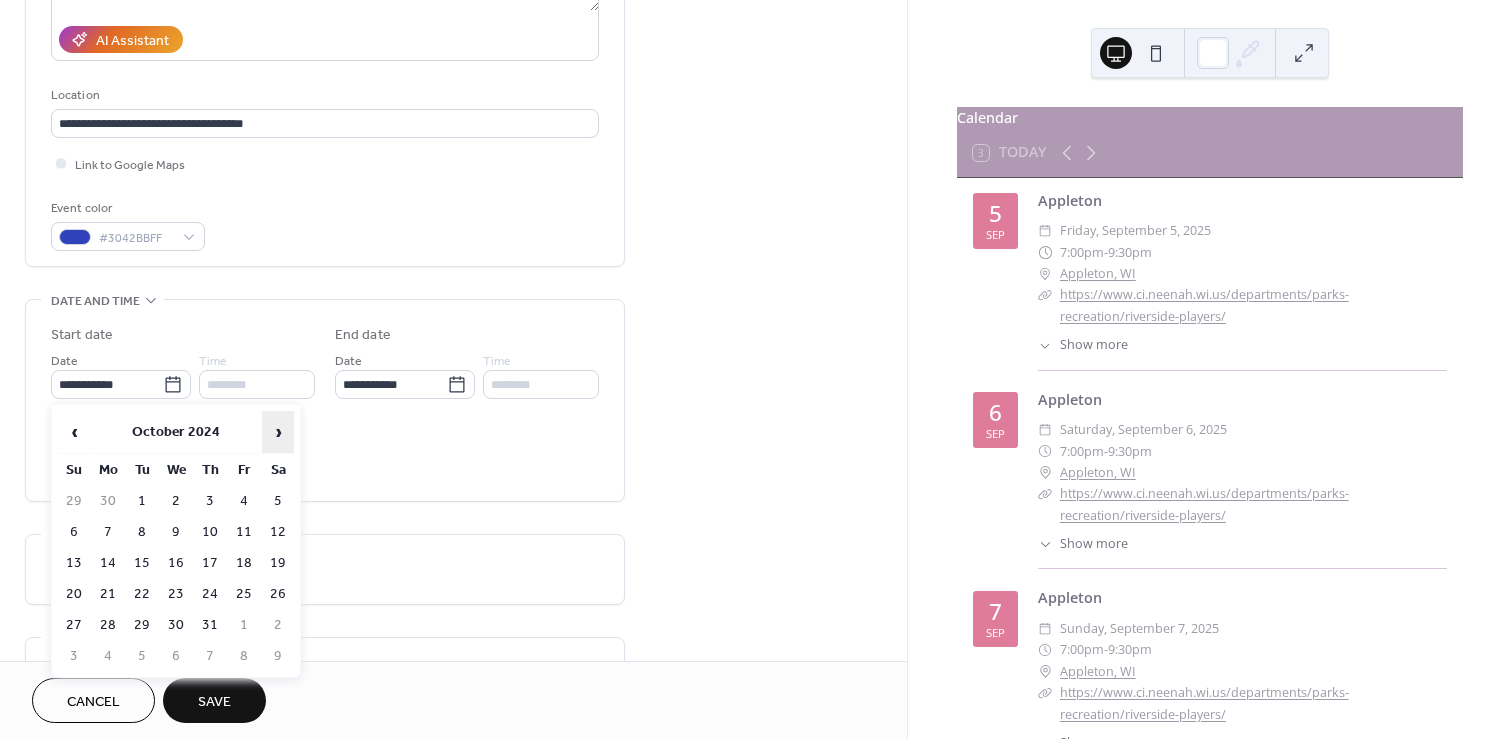click on "›" at bounding box center (278, 432) 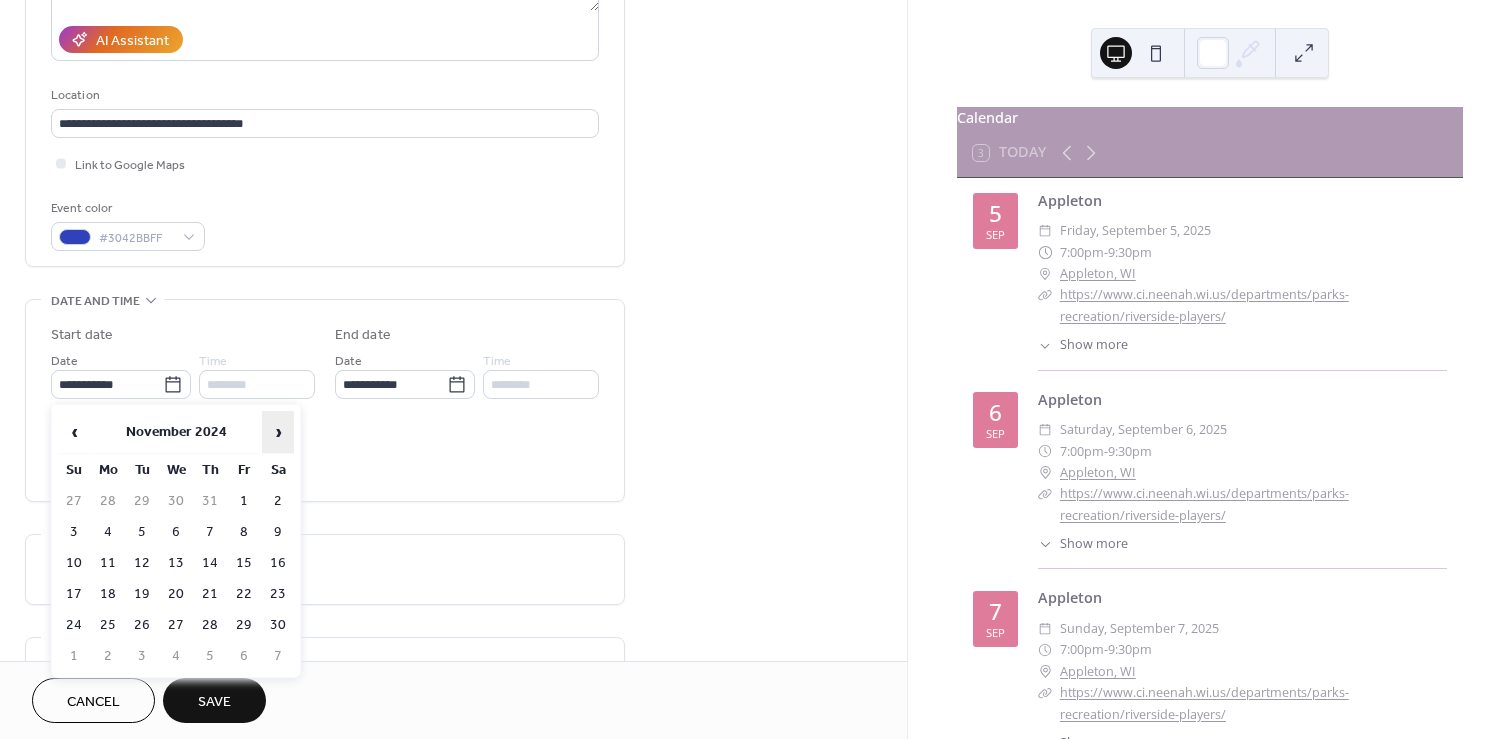 click on "›" at bounding box center [278, 432] 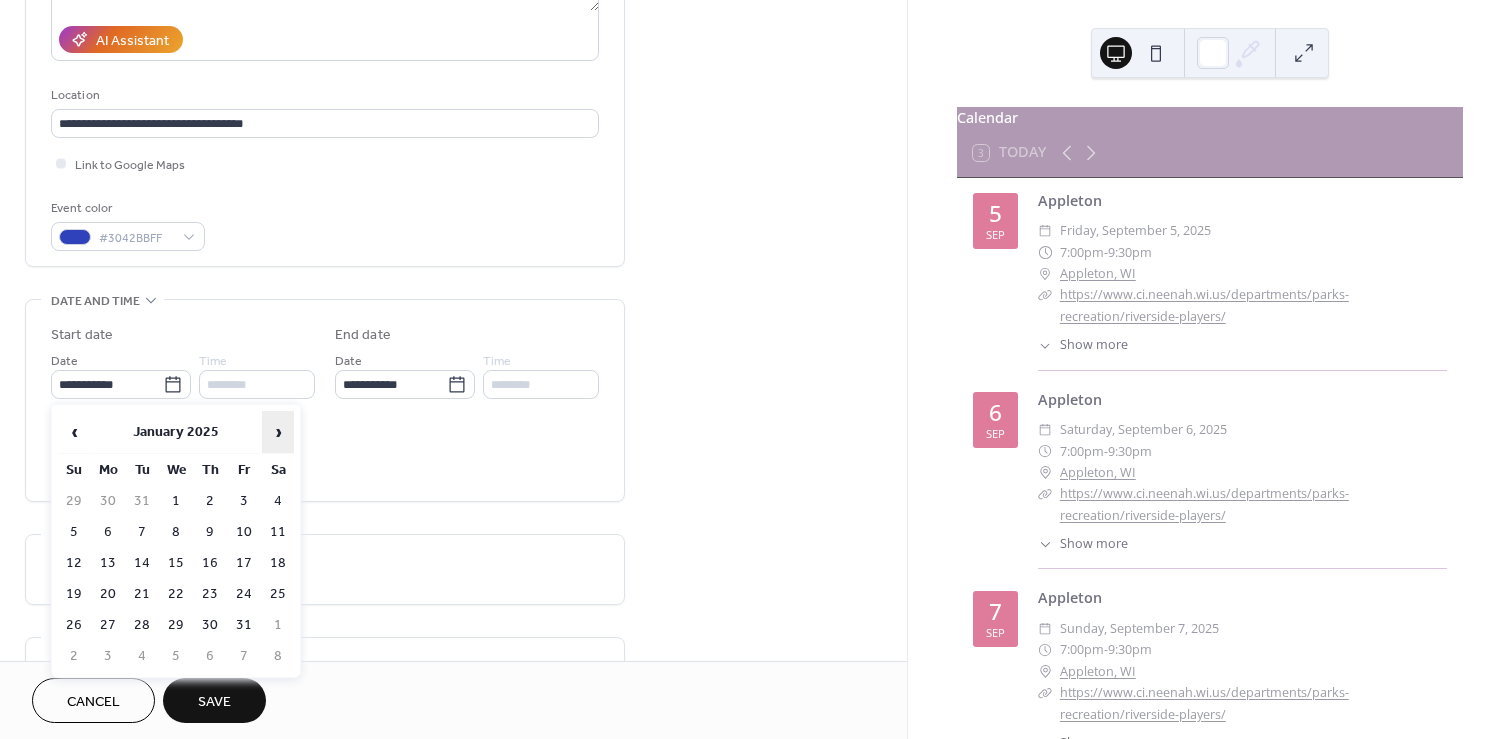 click on "›" at bounding box center [278, 432] 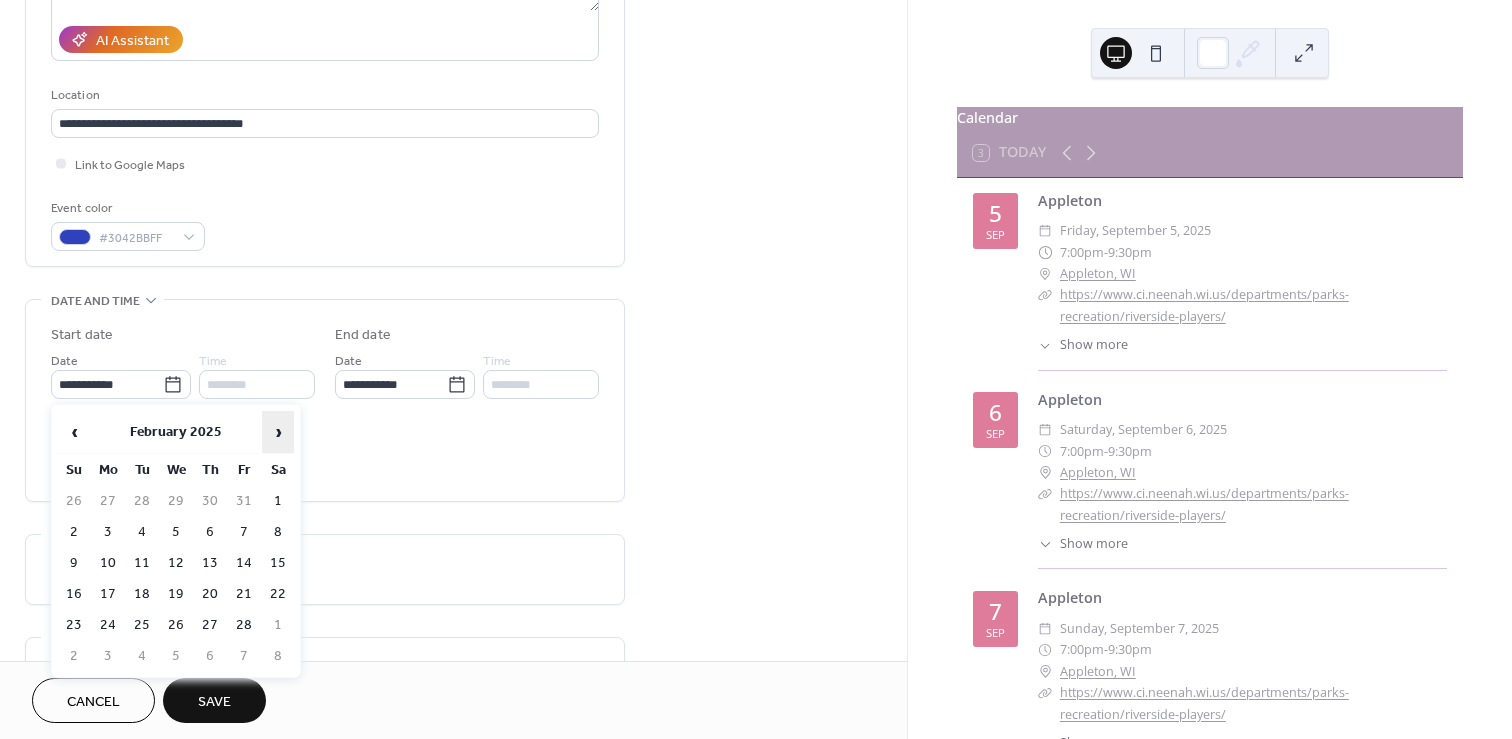 click on "›" at bounding box center [278, 432] 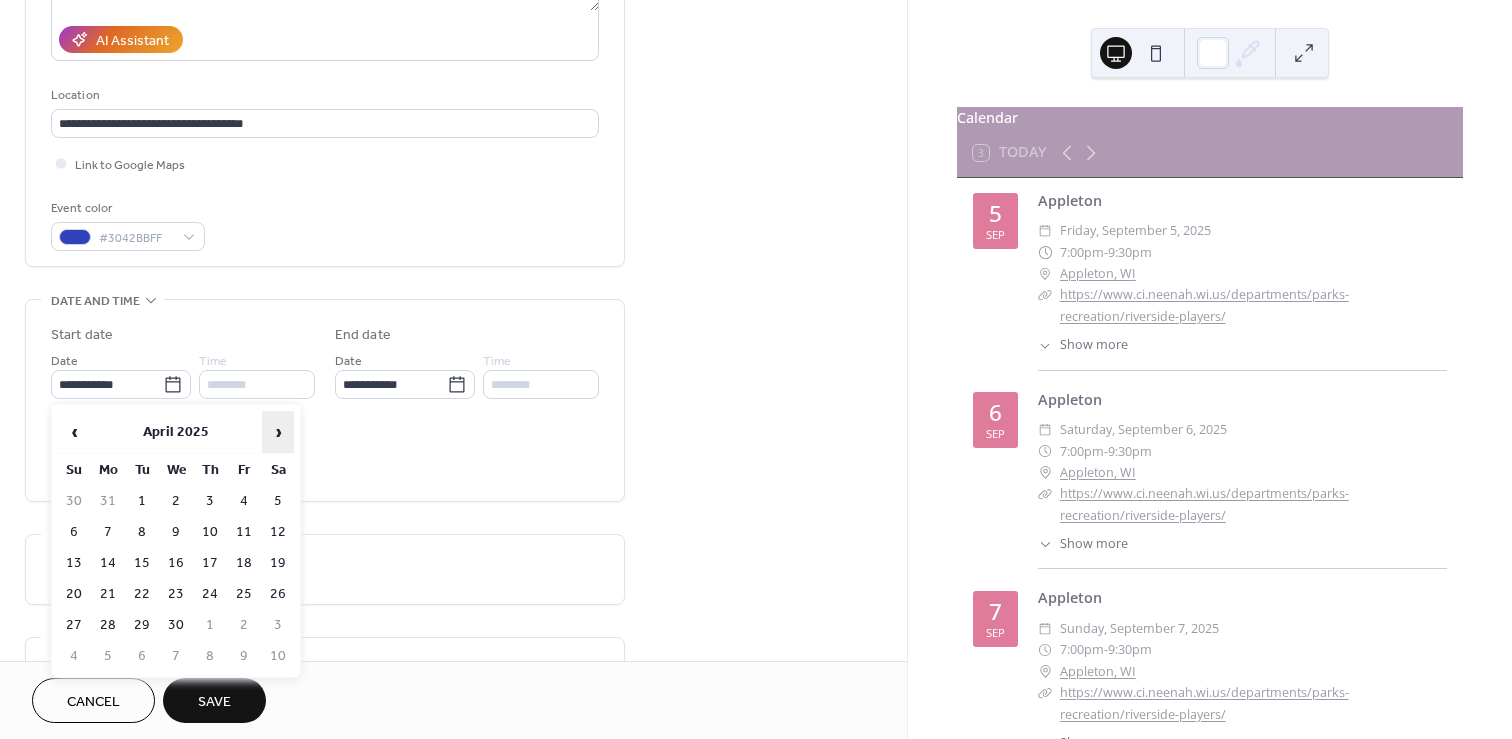 click on "›" at bounding box center (278, 432) 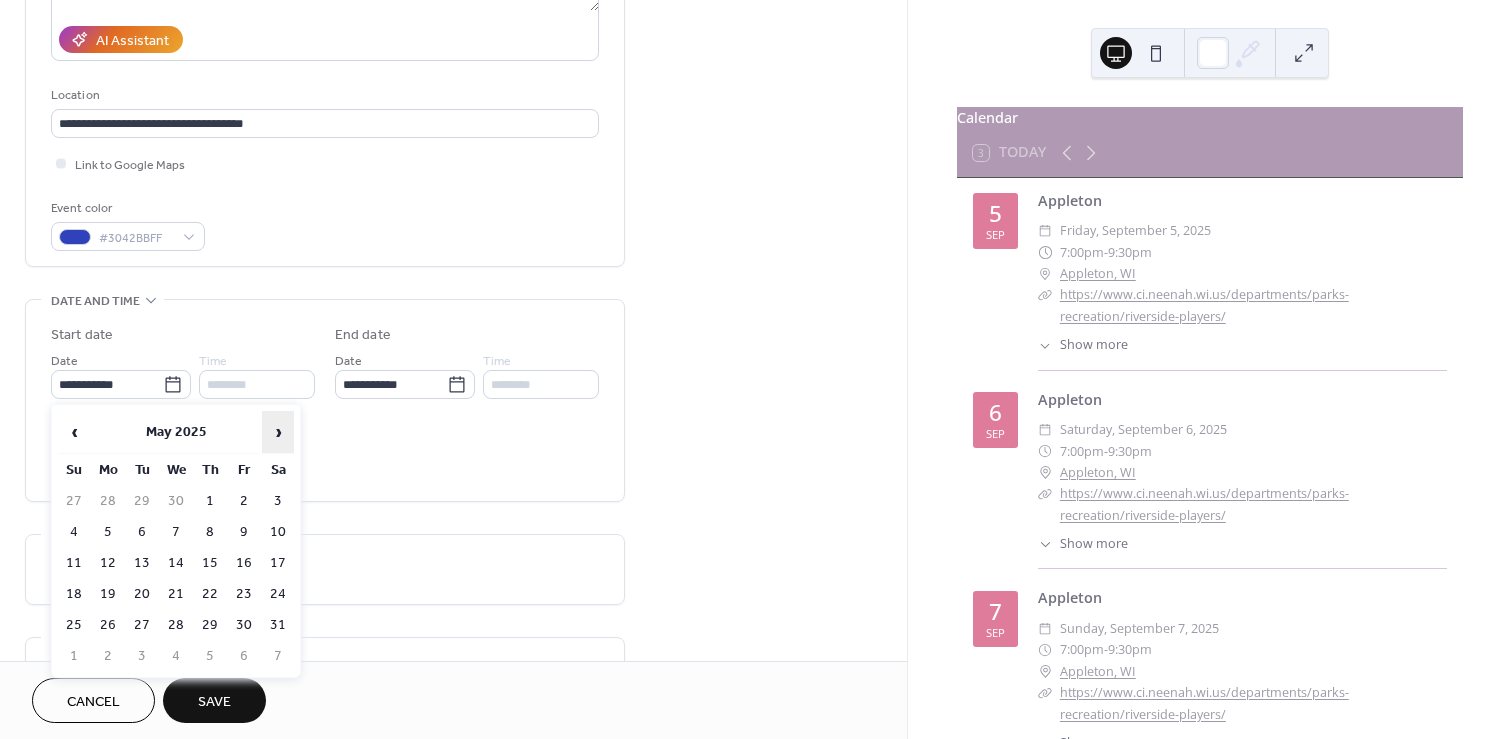click on "›" at bounding box center [278, 432] 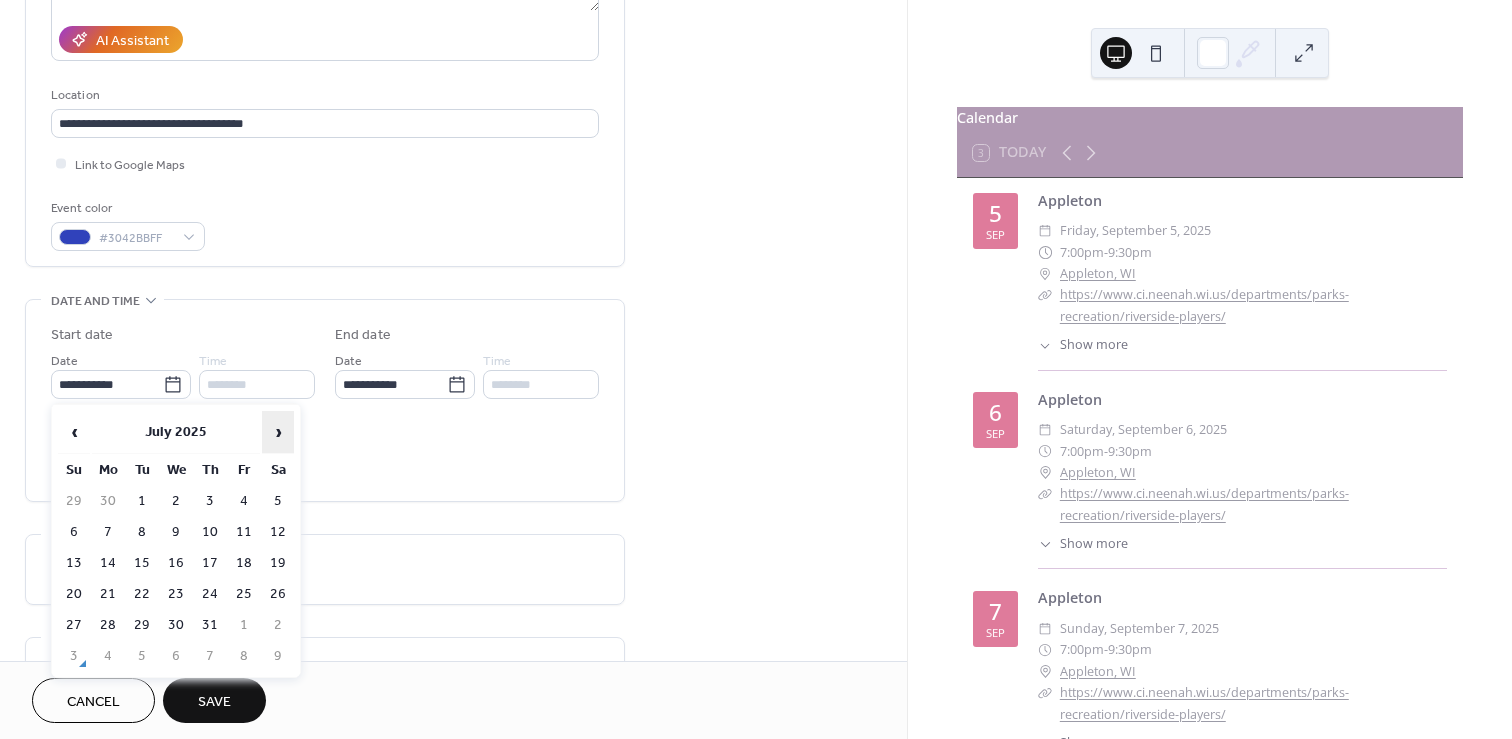 click on "›" at bounding box center [278, 432] 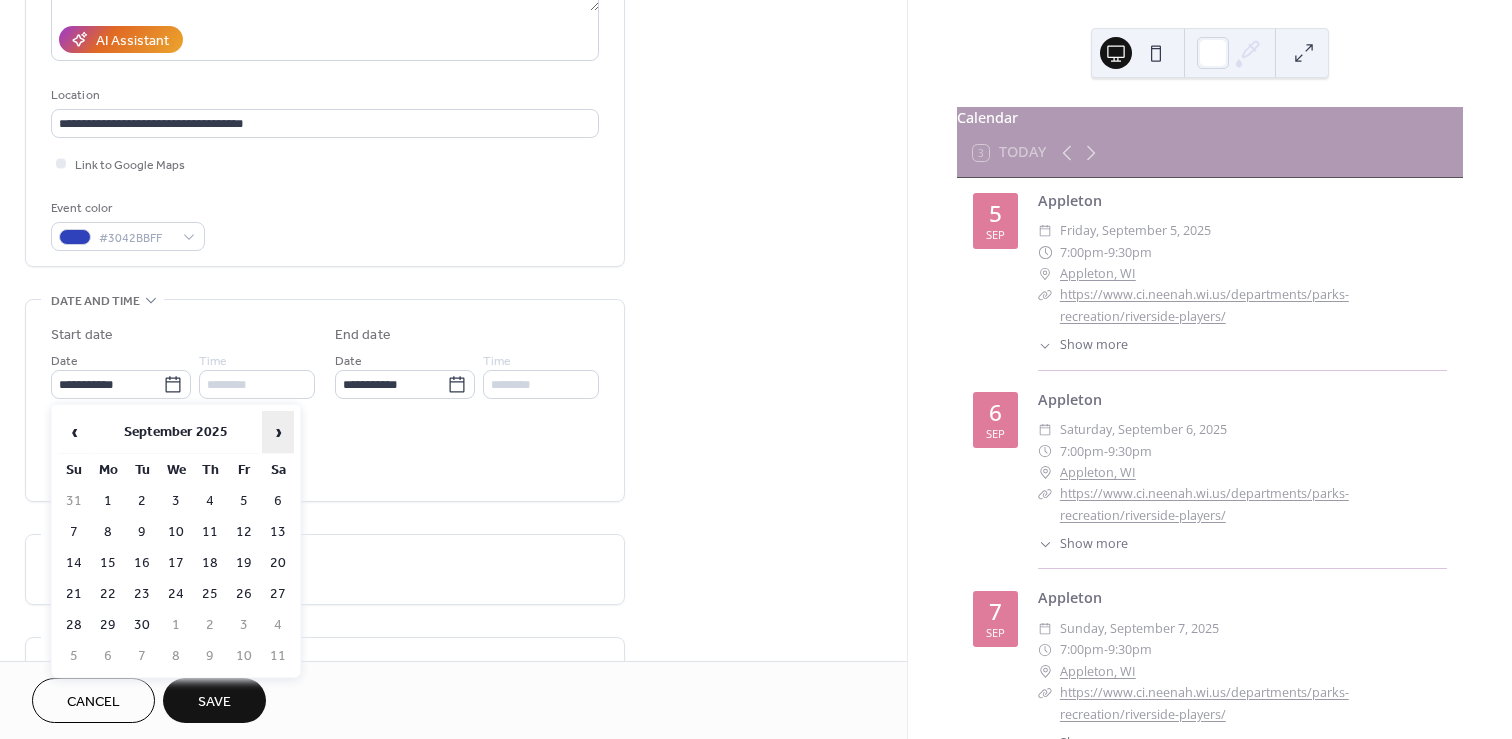 click on "›" at bounding box center (278, 432) 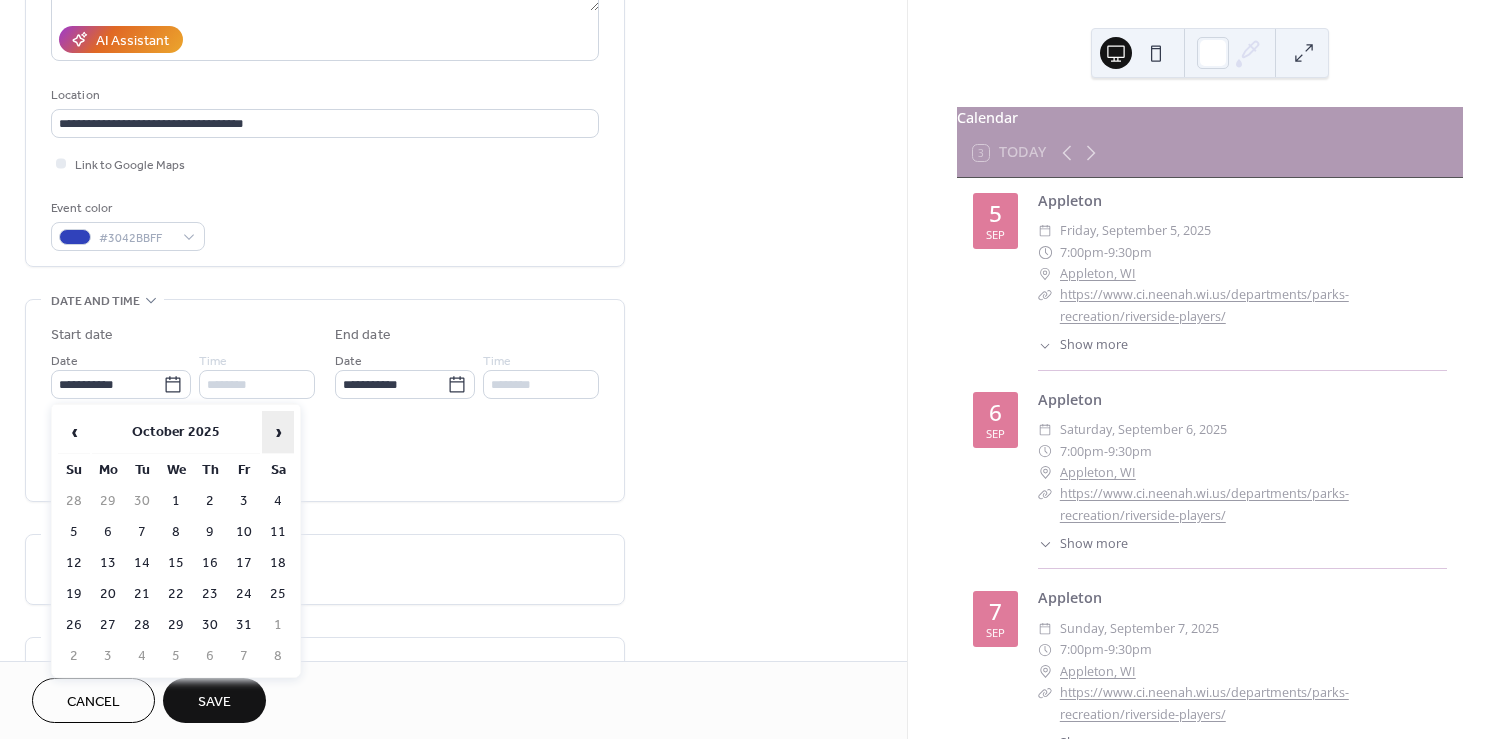 click on "›" at bounding box center (278, 432) 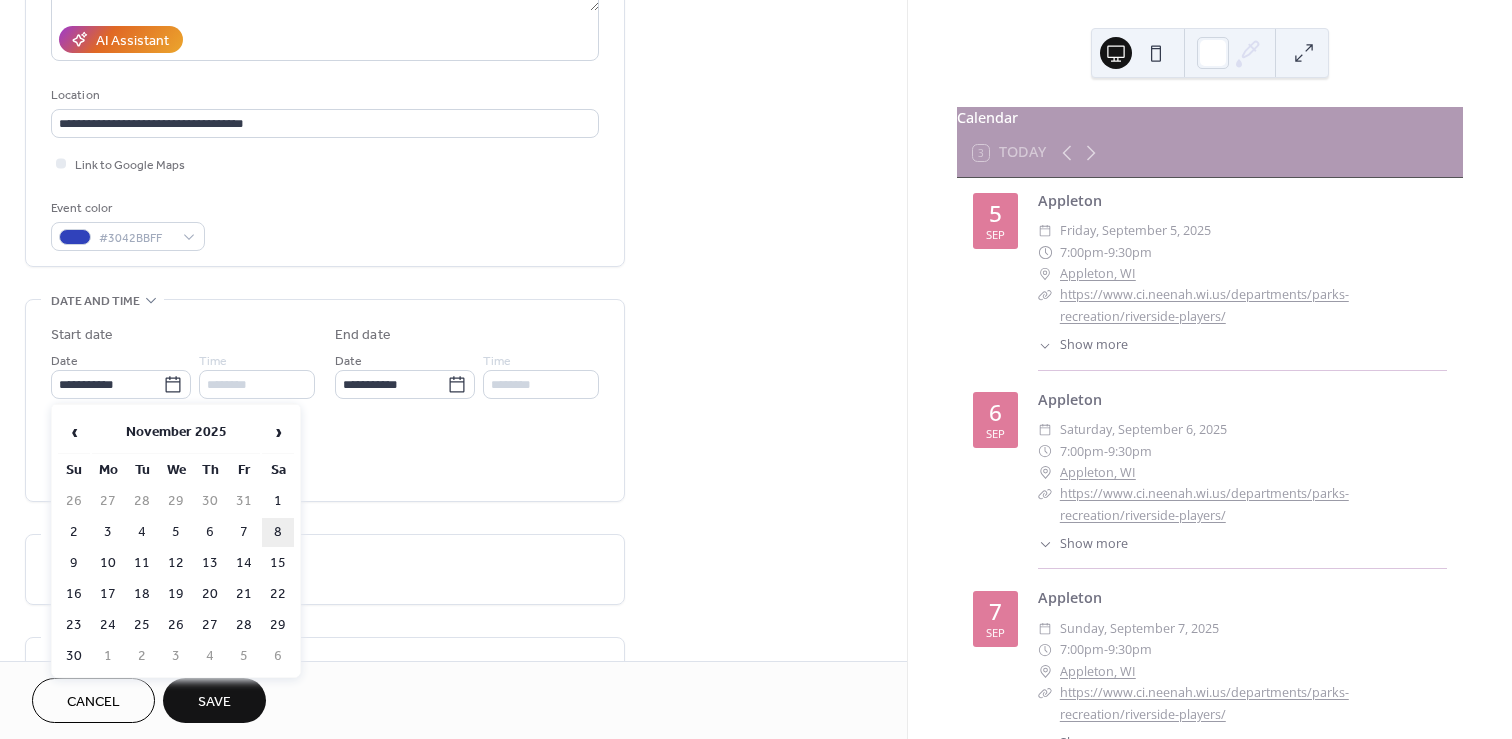 click on "8" at bounding box center (278, 532) 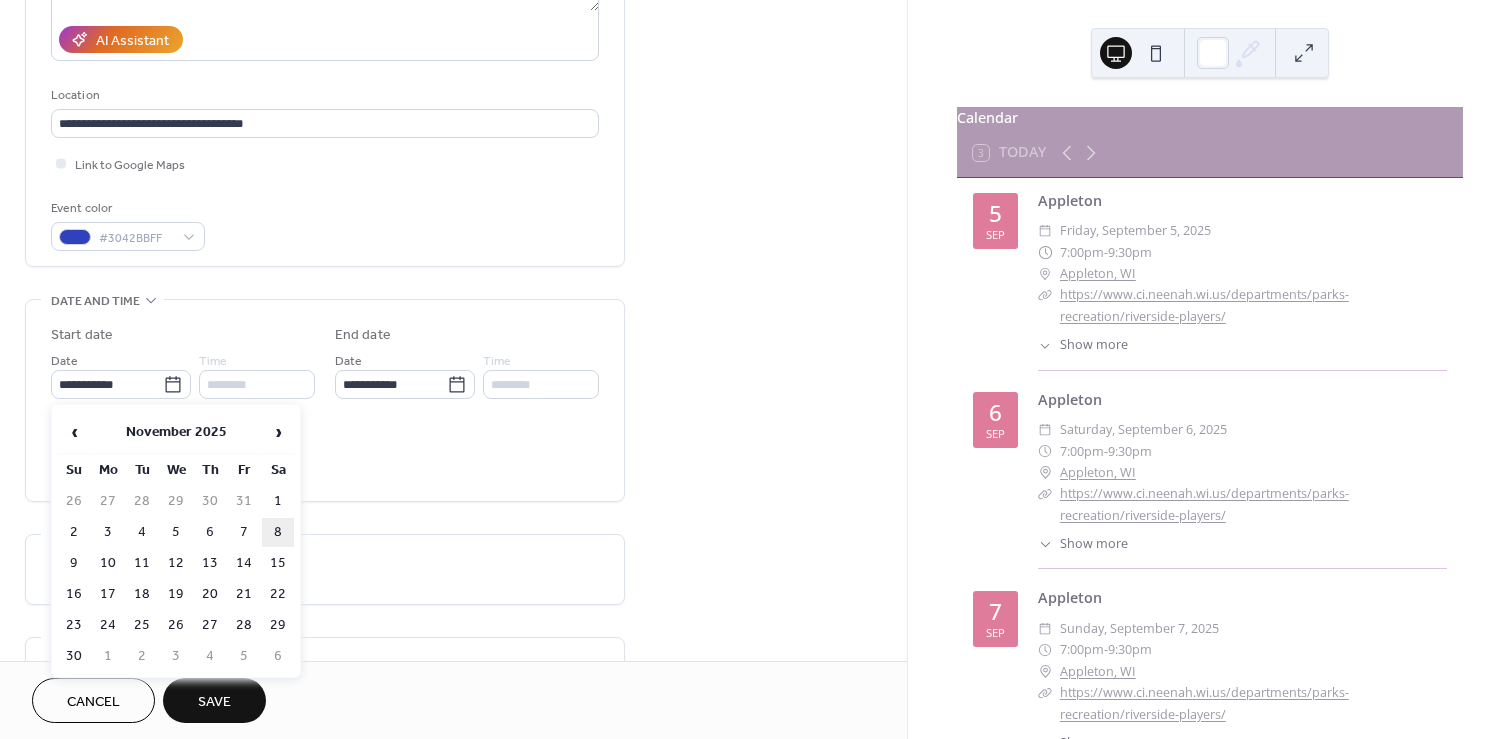 type on "**********" 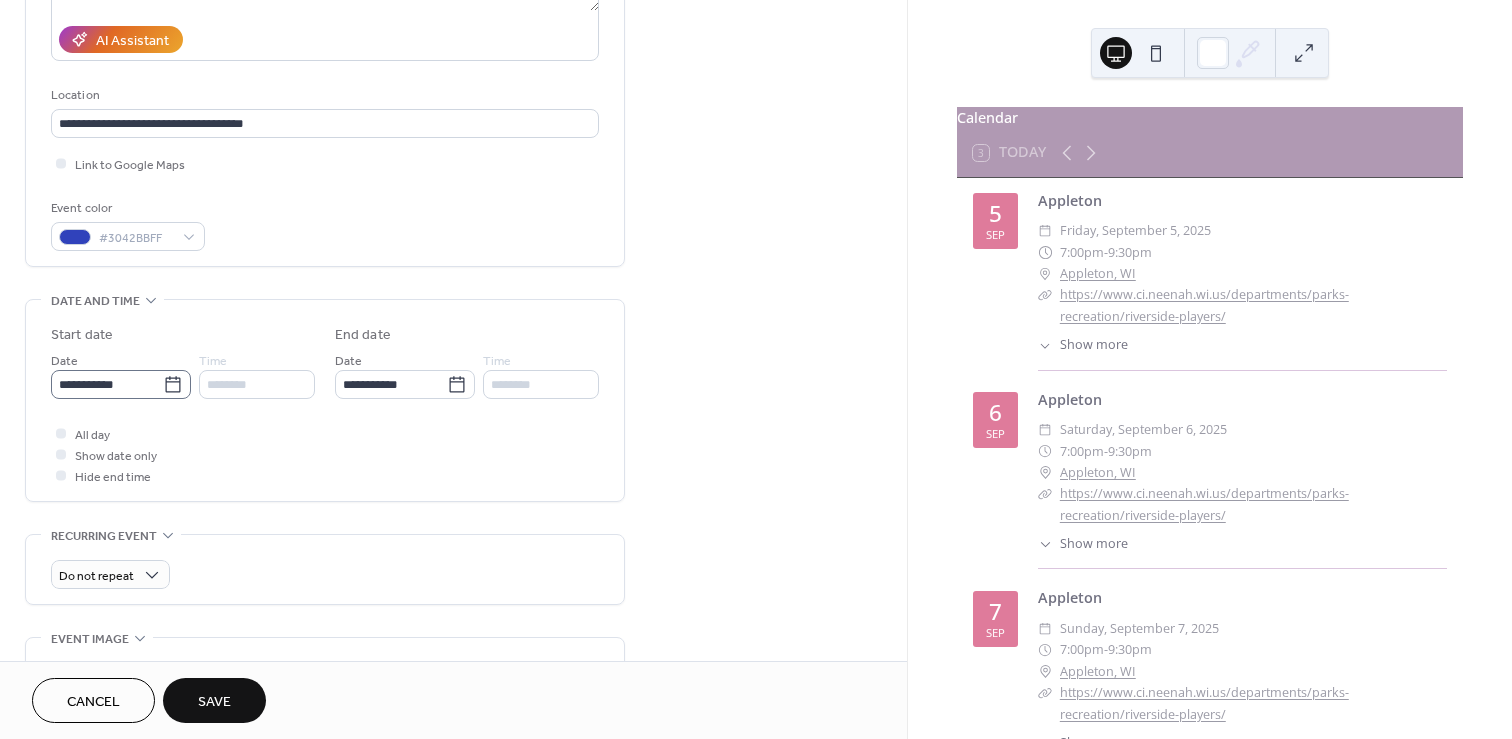 click 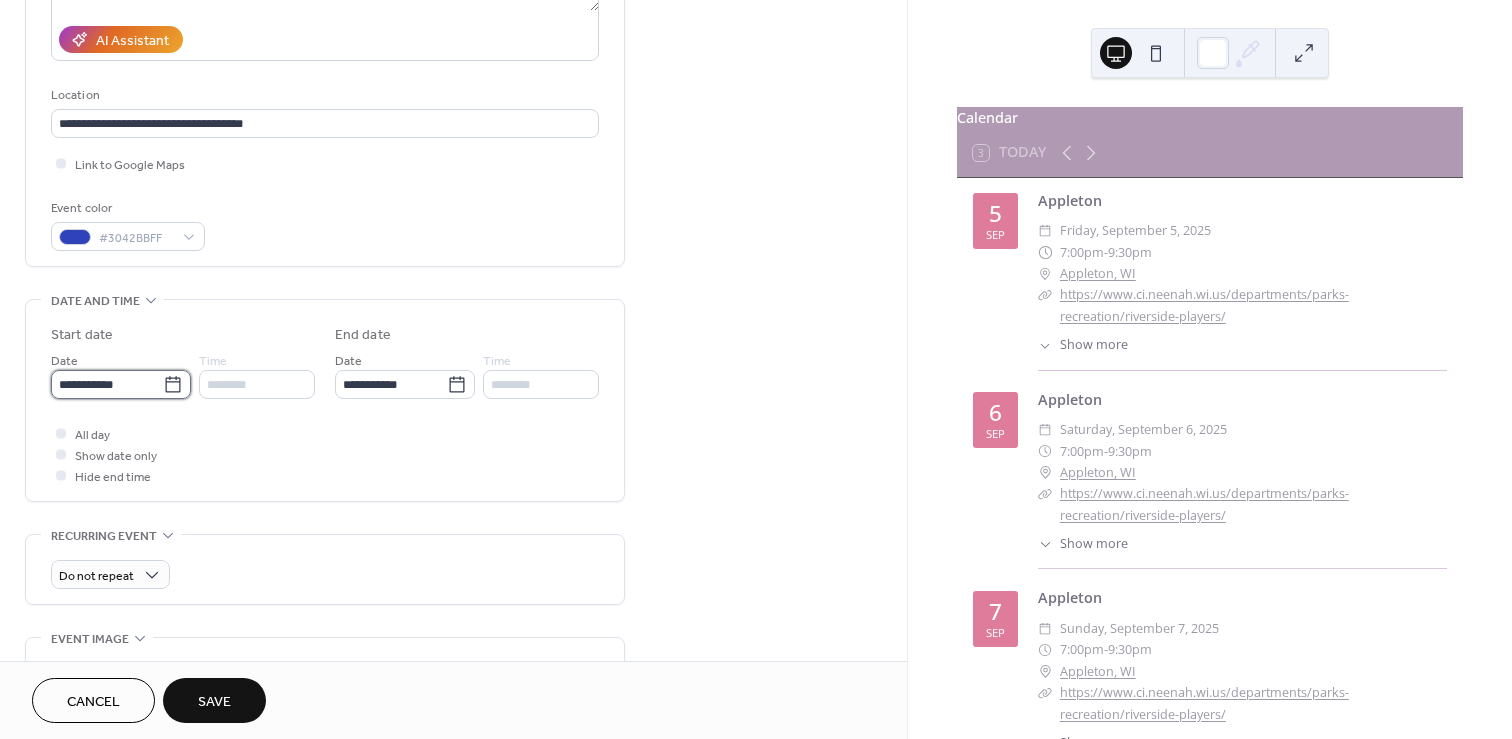 click on "**********" at bounding box center [107, 384] 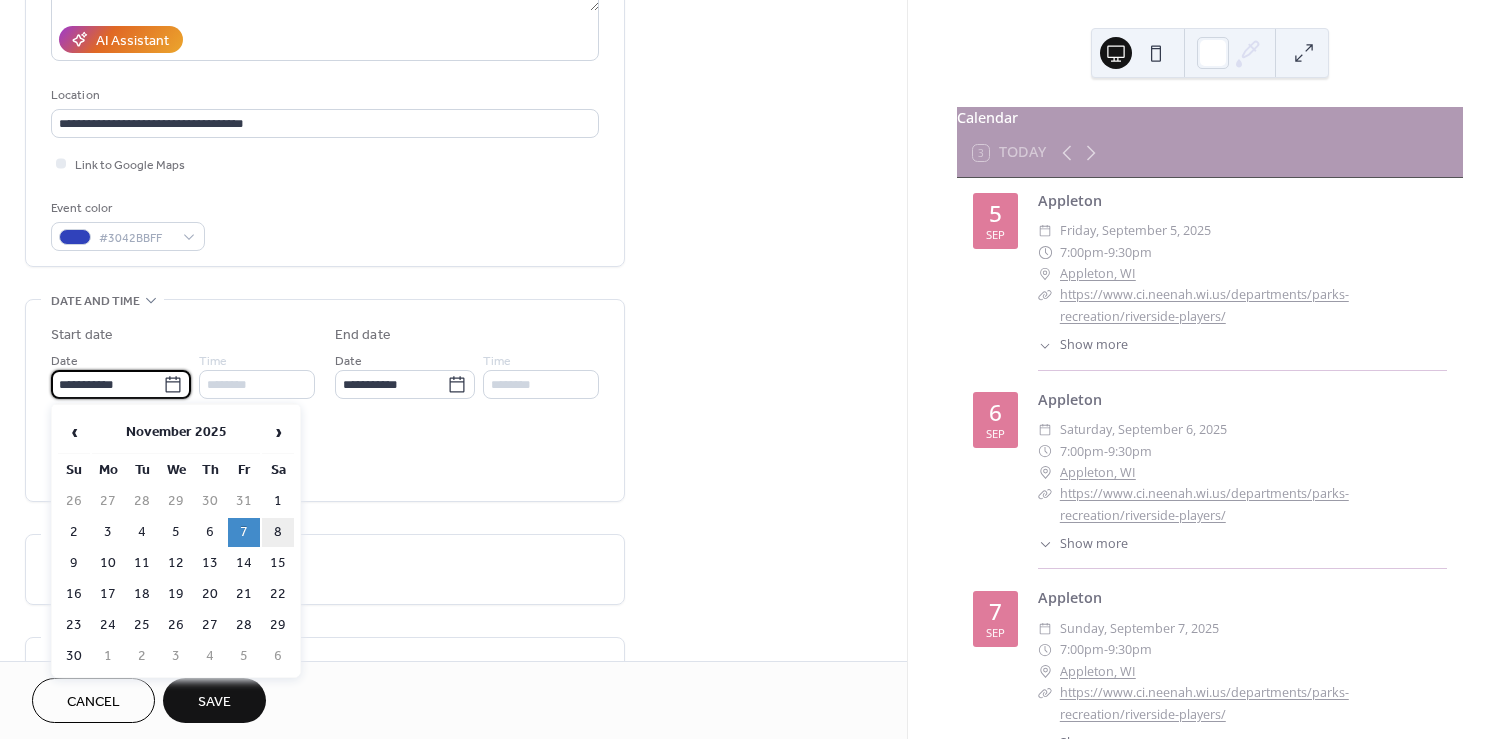 click on "8" at bounding box center [278, 532] 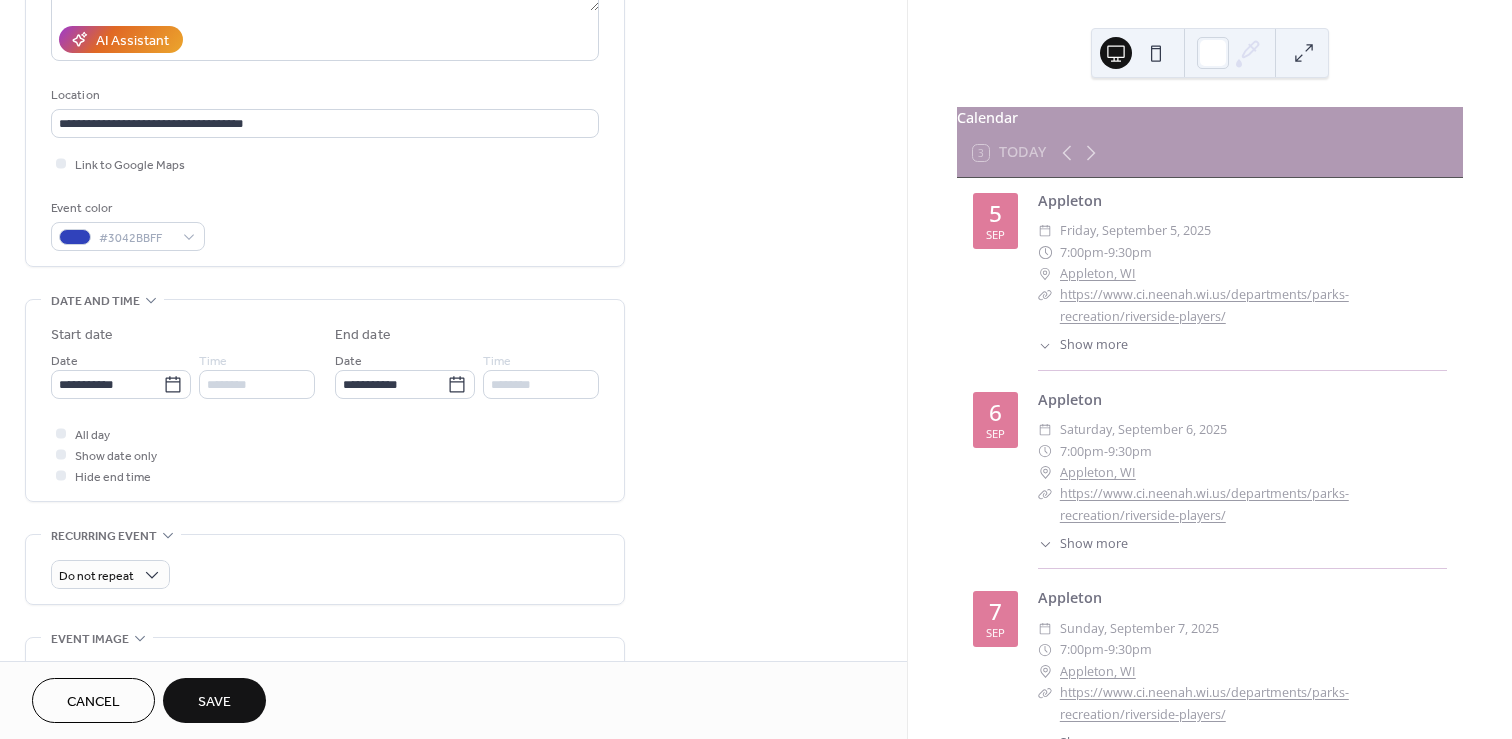 scroll, scrollTop: 551, scrollLeft: 0, axis: vertical 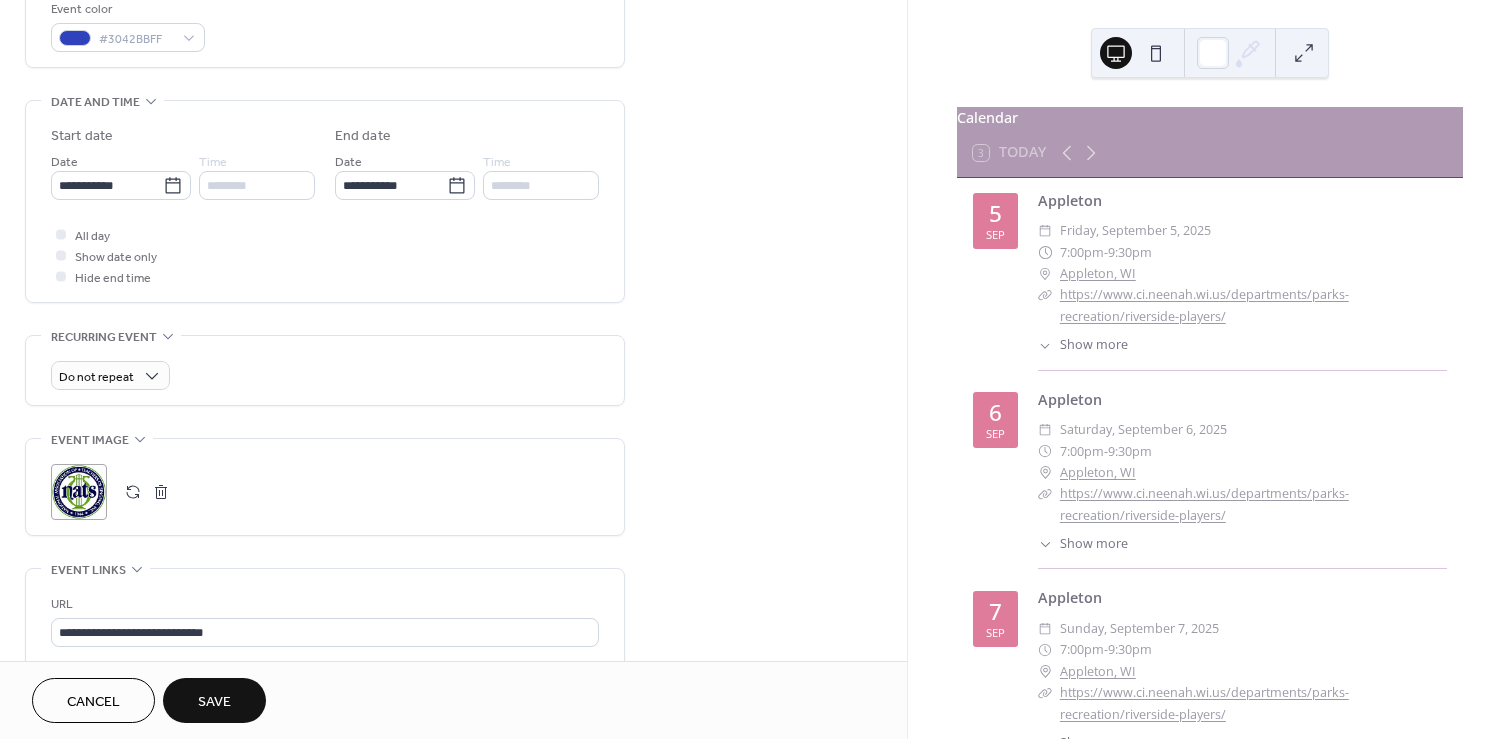 click on "Save" at bounding box center [214, 702] 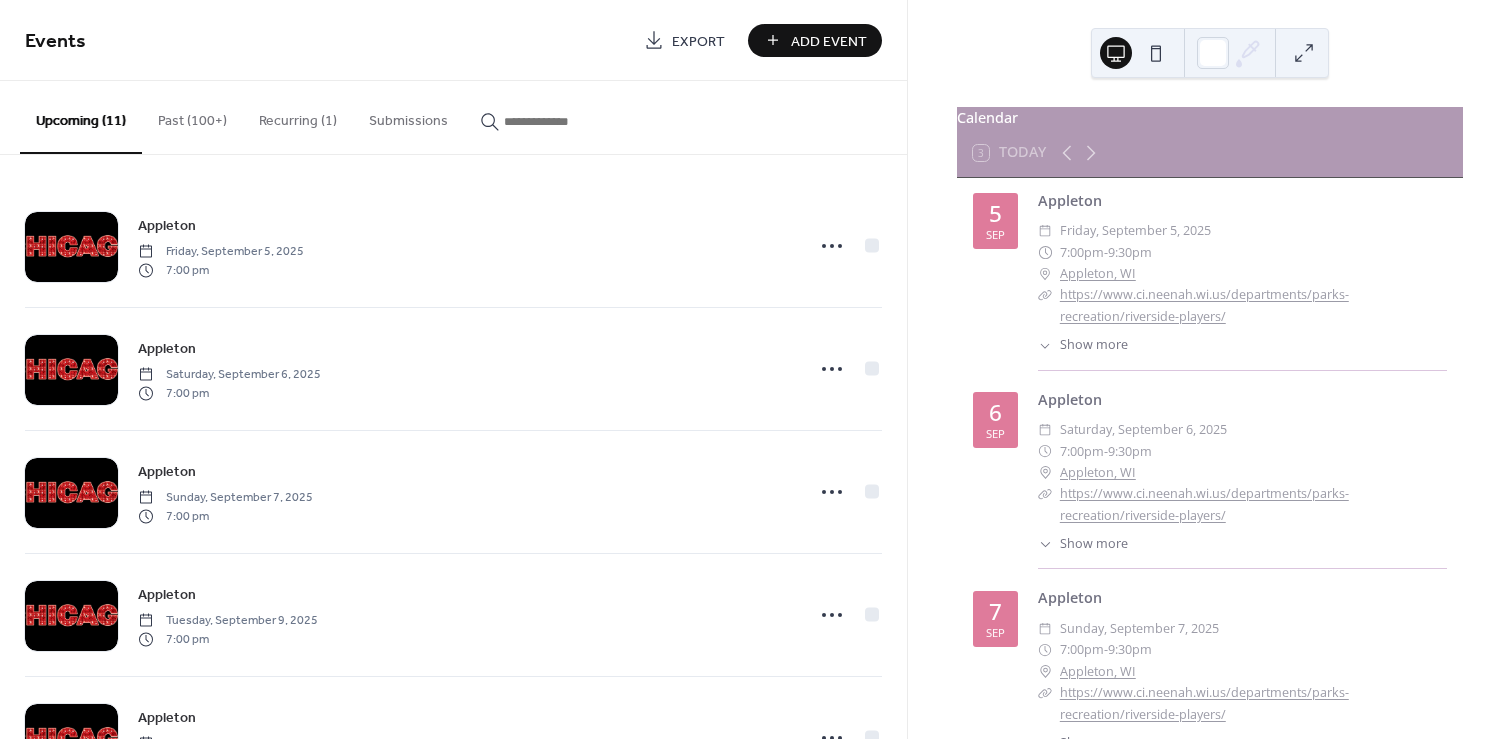 click at bounding box center [564, 121] 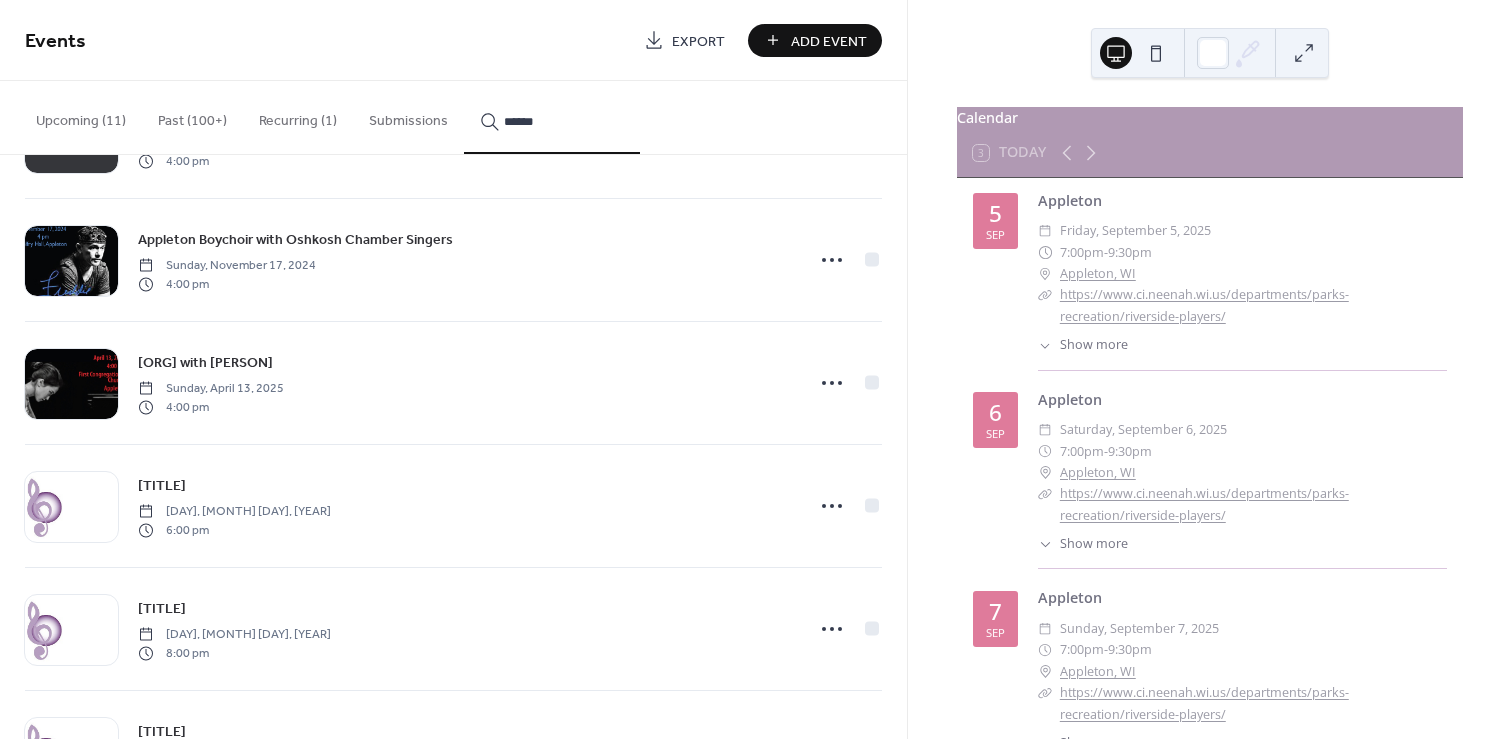 scroll, scrollTop: 732, scrollLeft: 0, axis: vertical 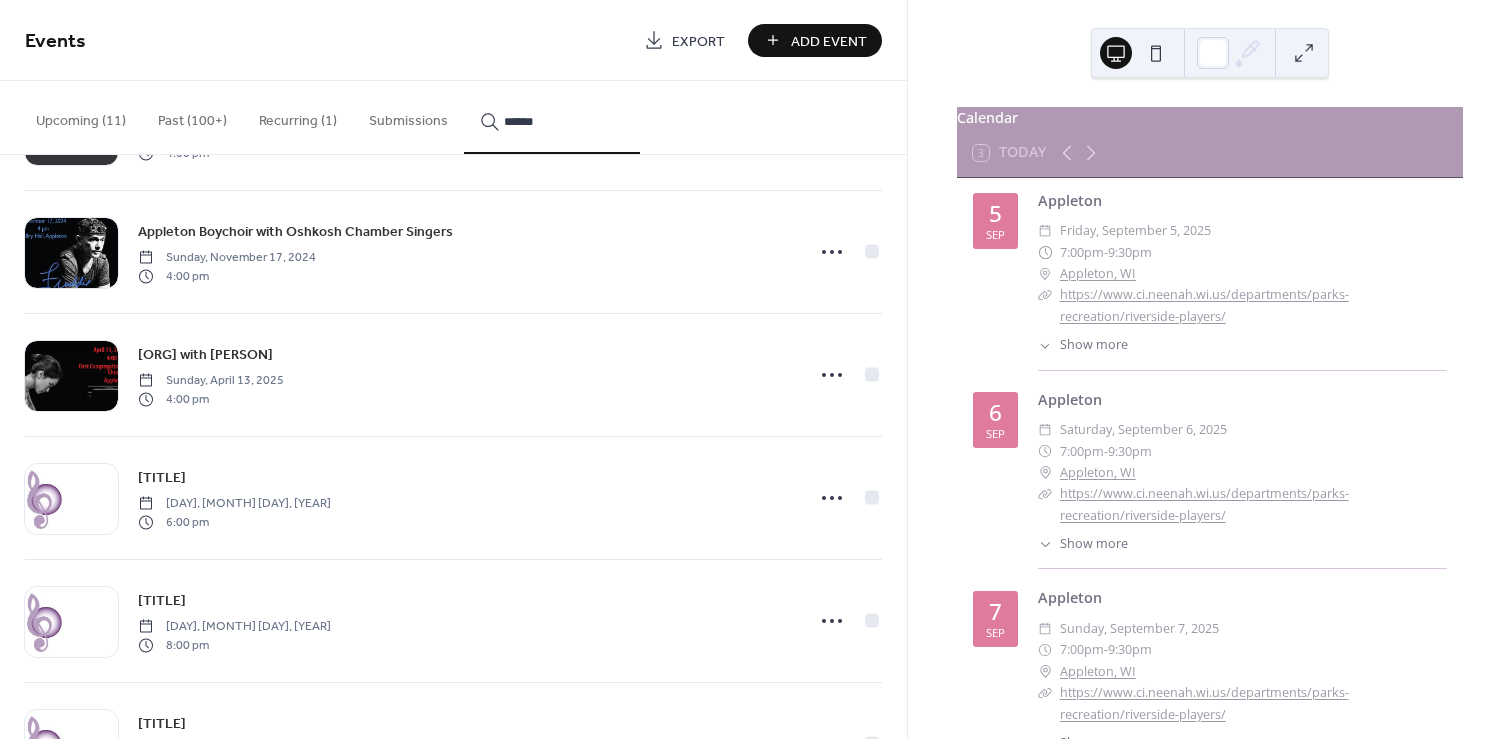type on "******" 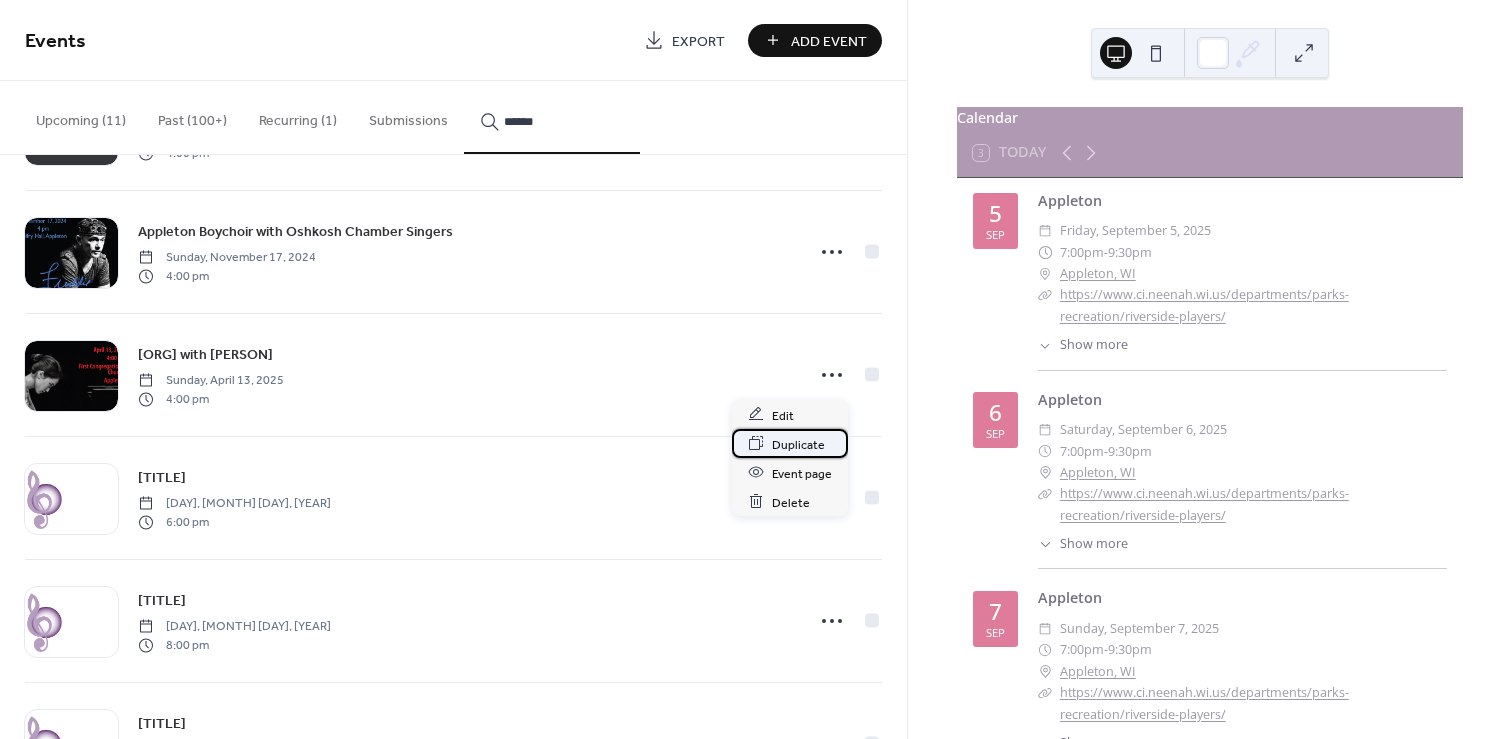 click on "Duplicate" at bounding box center [798, 444] 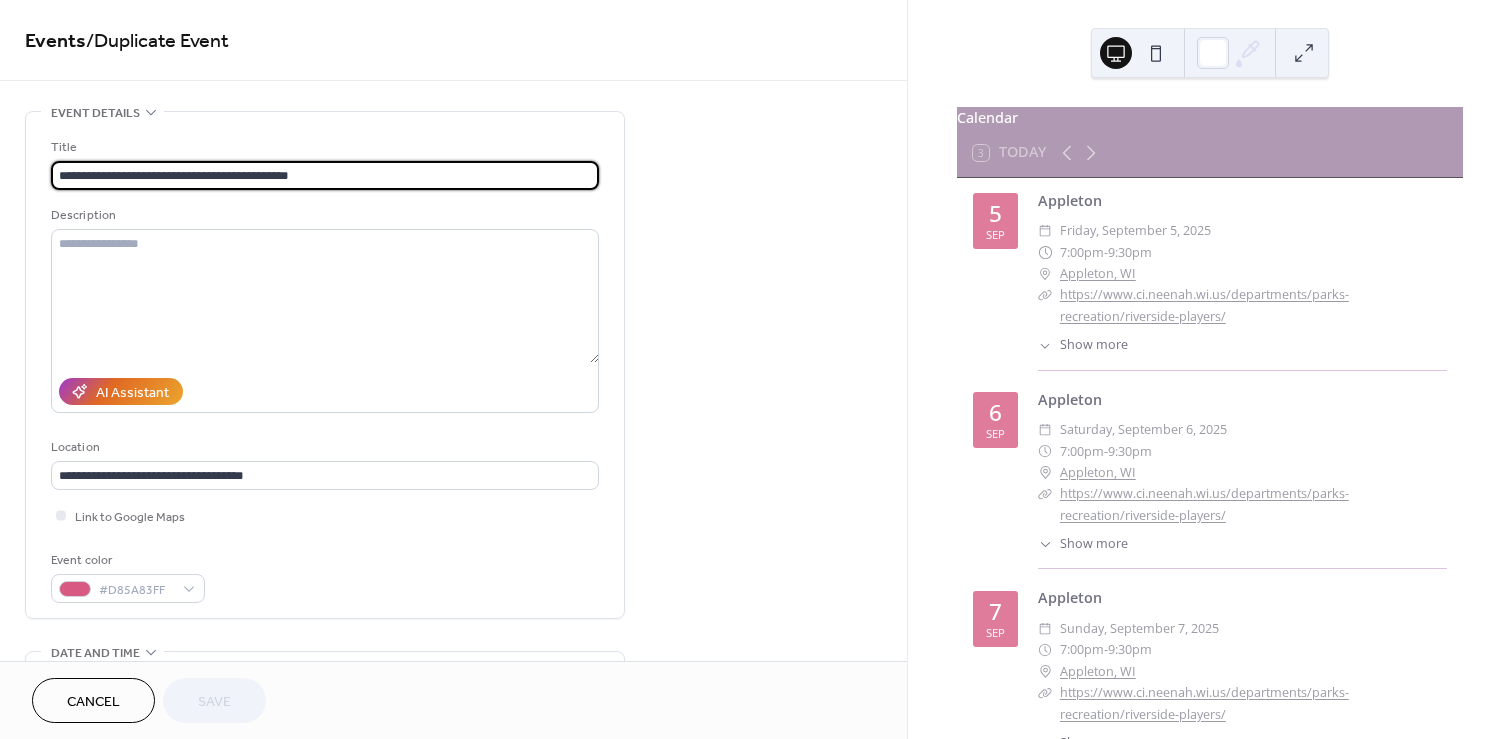 drag, startPoint x: 237, startPoint y: 172, endPoint x: 374, endPoint y: 168, distance: 137.05838 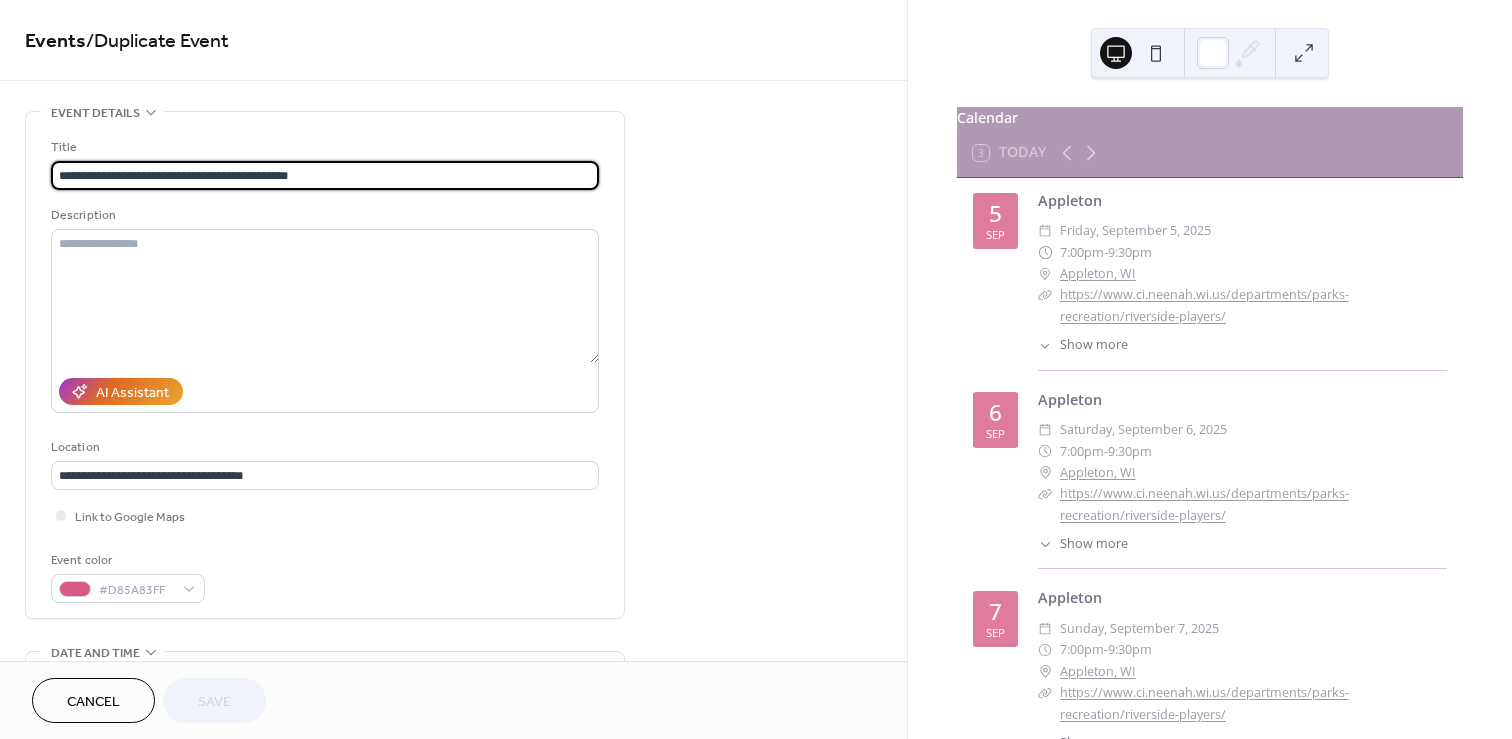 click on "**********" at bounding box center [325, 175] 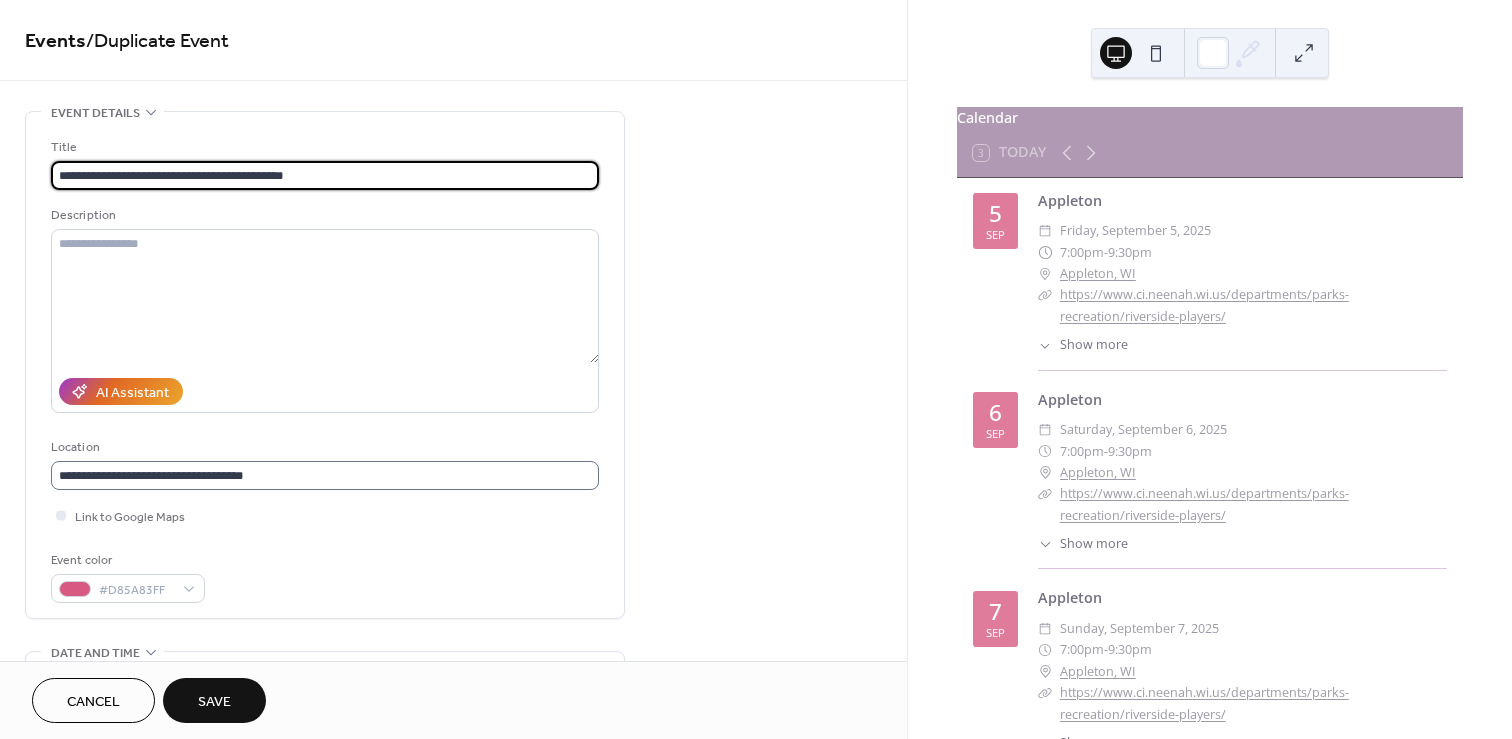 type on "**********" 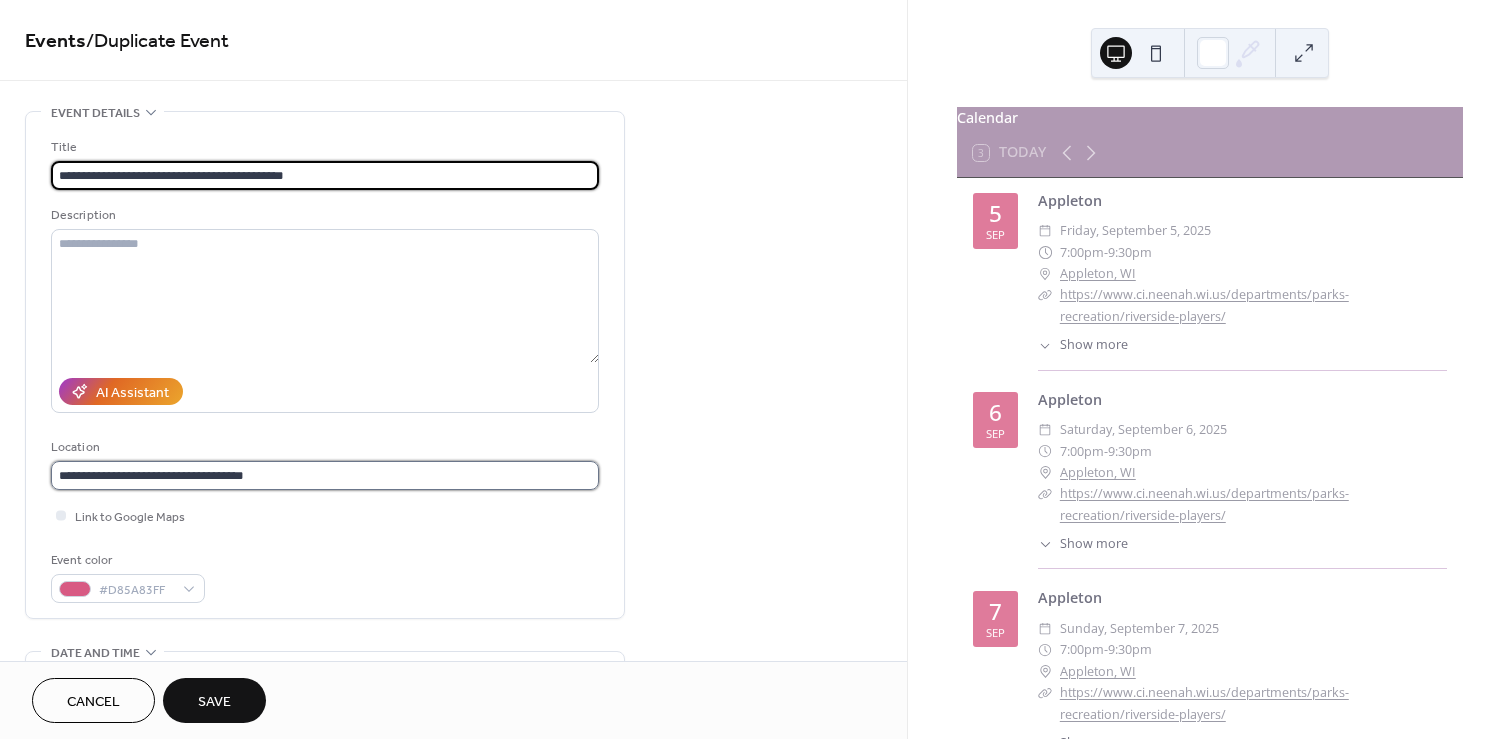 click on "**********" at bounding box center [325, 475] 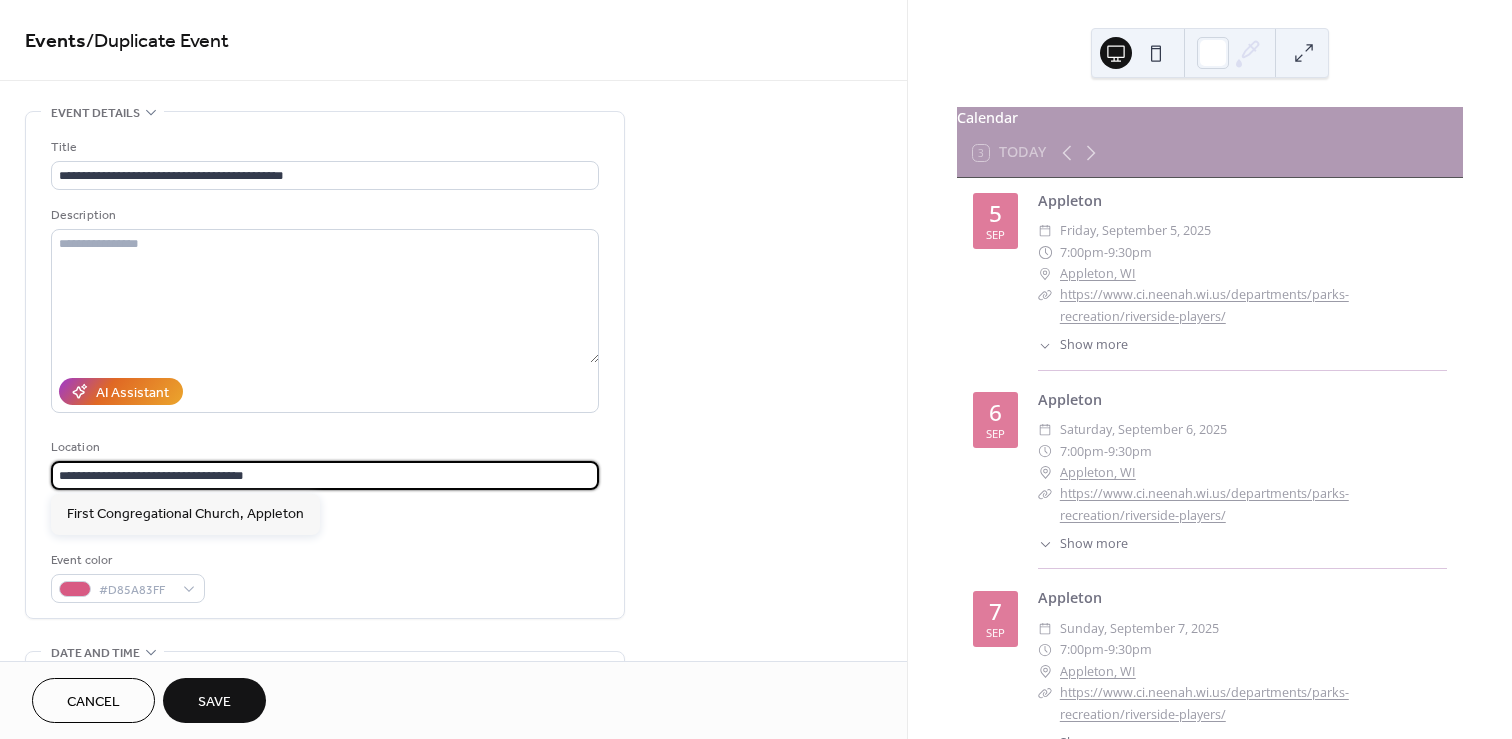click on "**********" at bounding box center (325, 475) 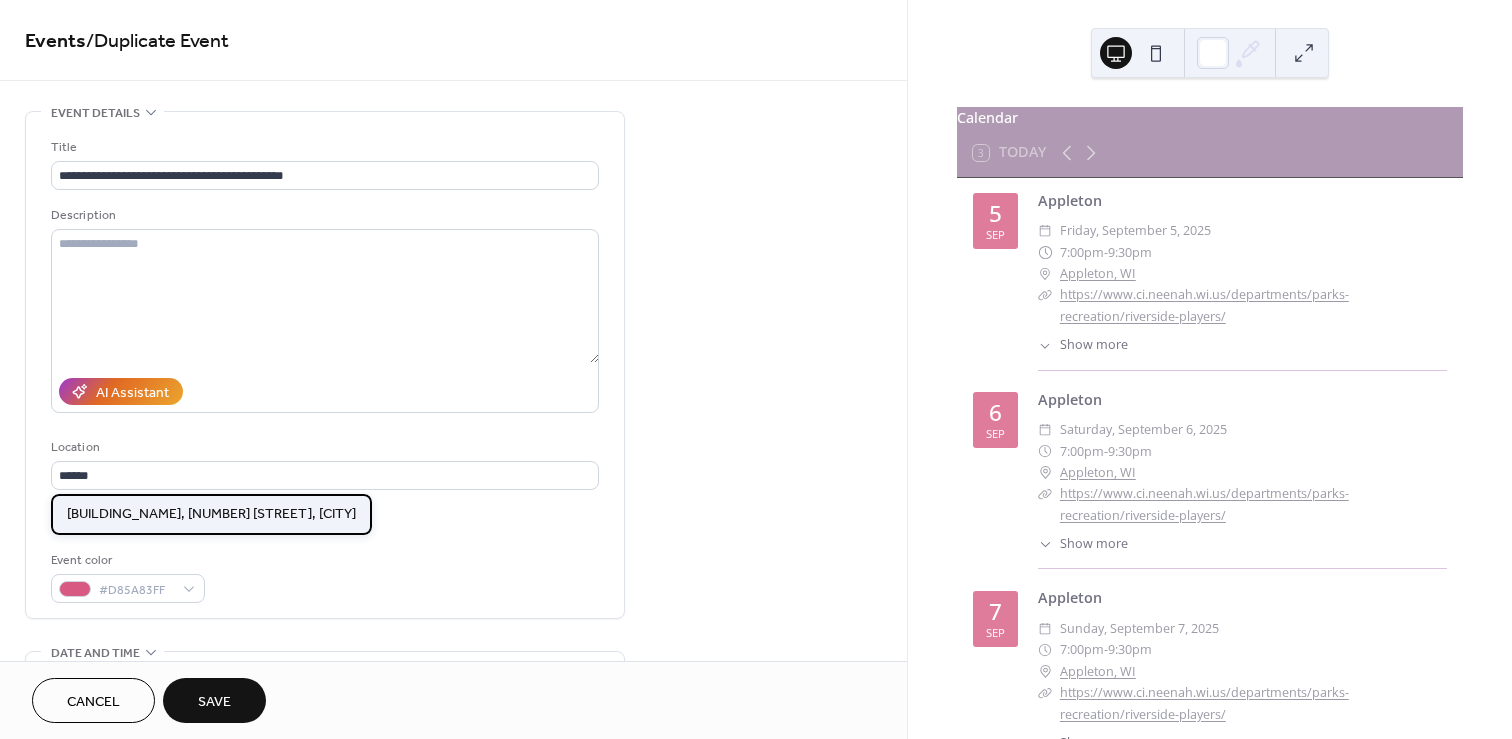 click on "[BUILDING_NAME], [NUMBER] [STREET], [CITY]" at bounding box center [211, 514] 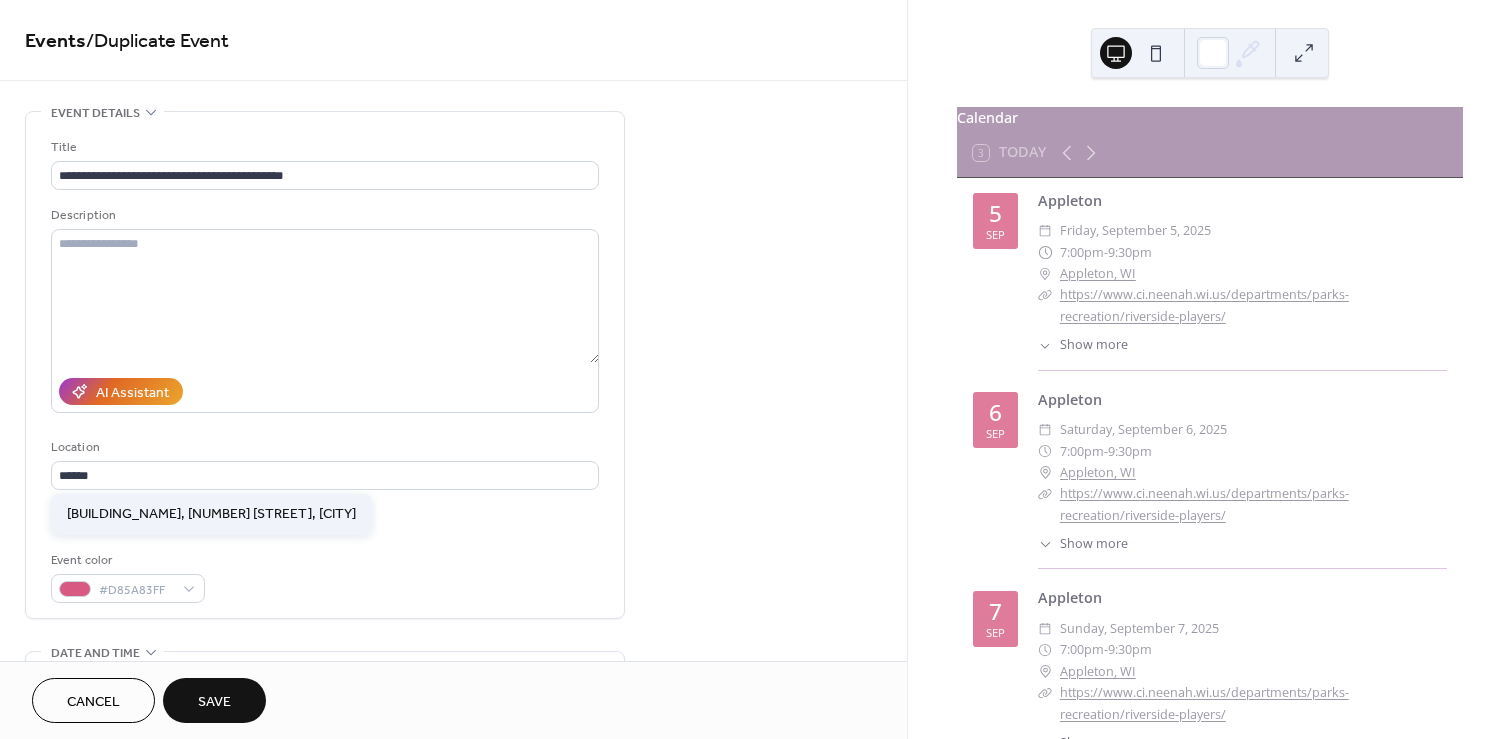 type on "**********" 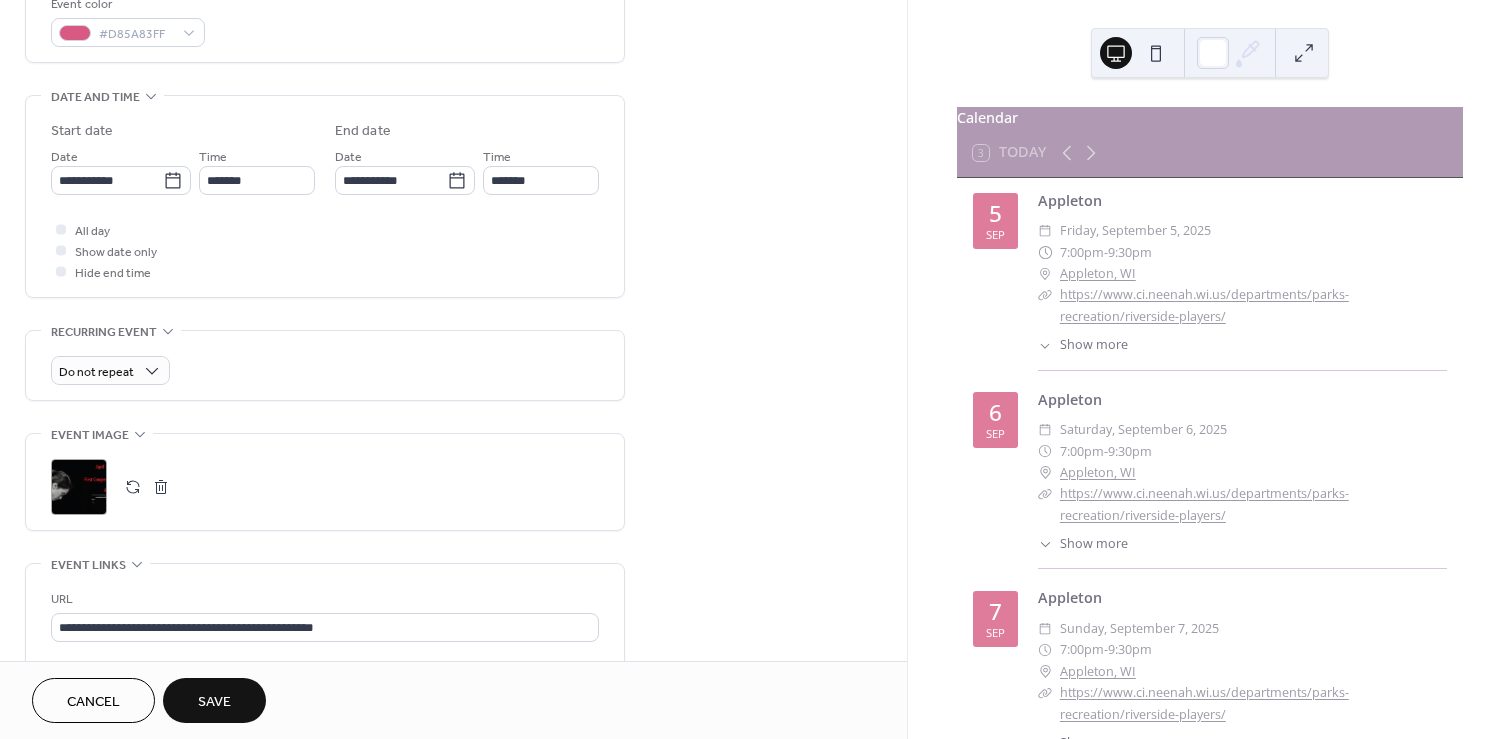 scroll, scrollTop: 805, scrollLeft: 0, axis: vertical 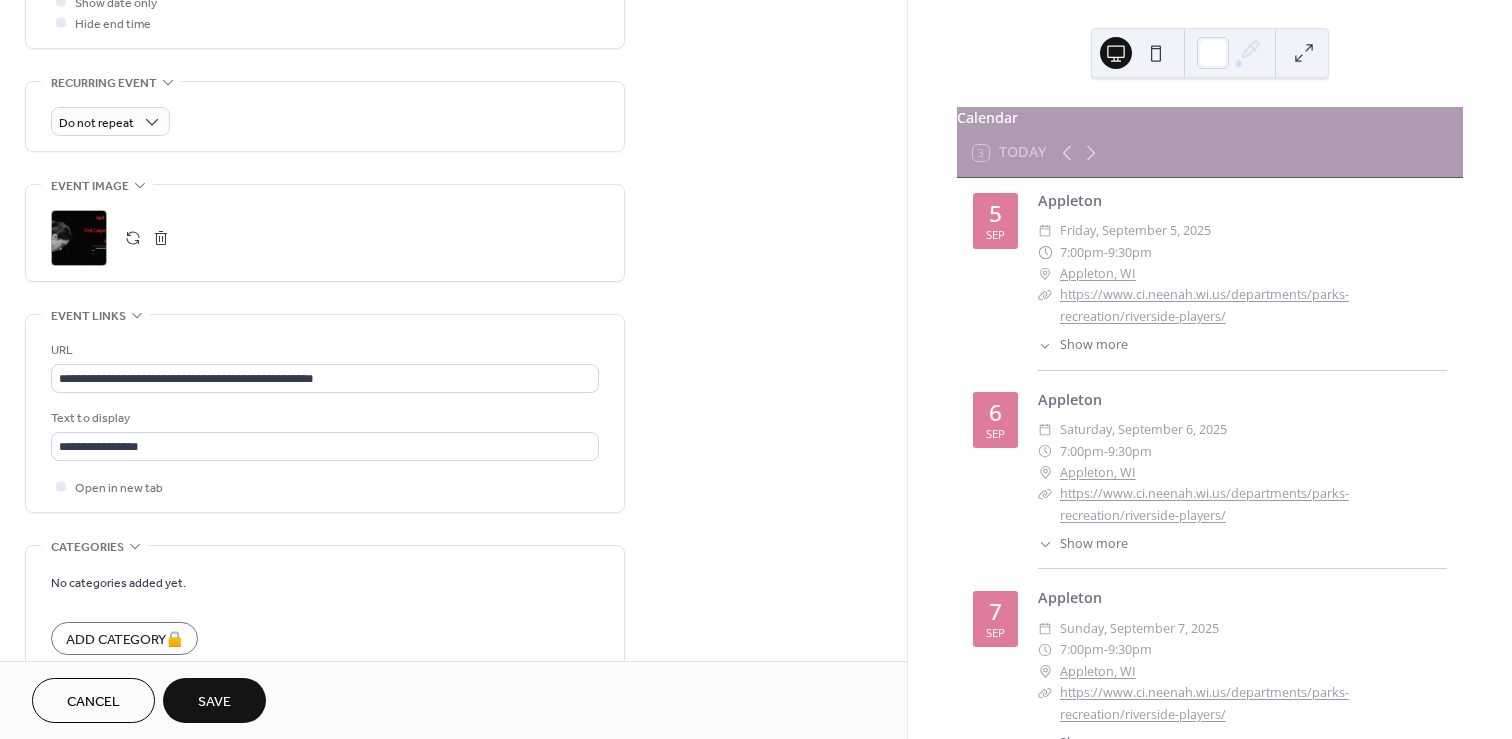 click on ";" at bounding box center [79, 238] 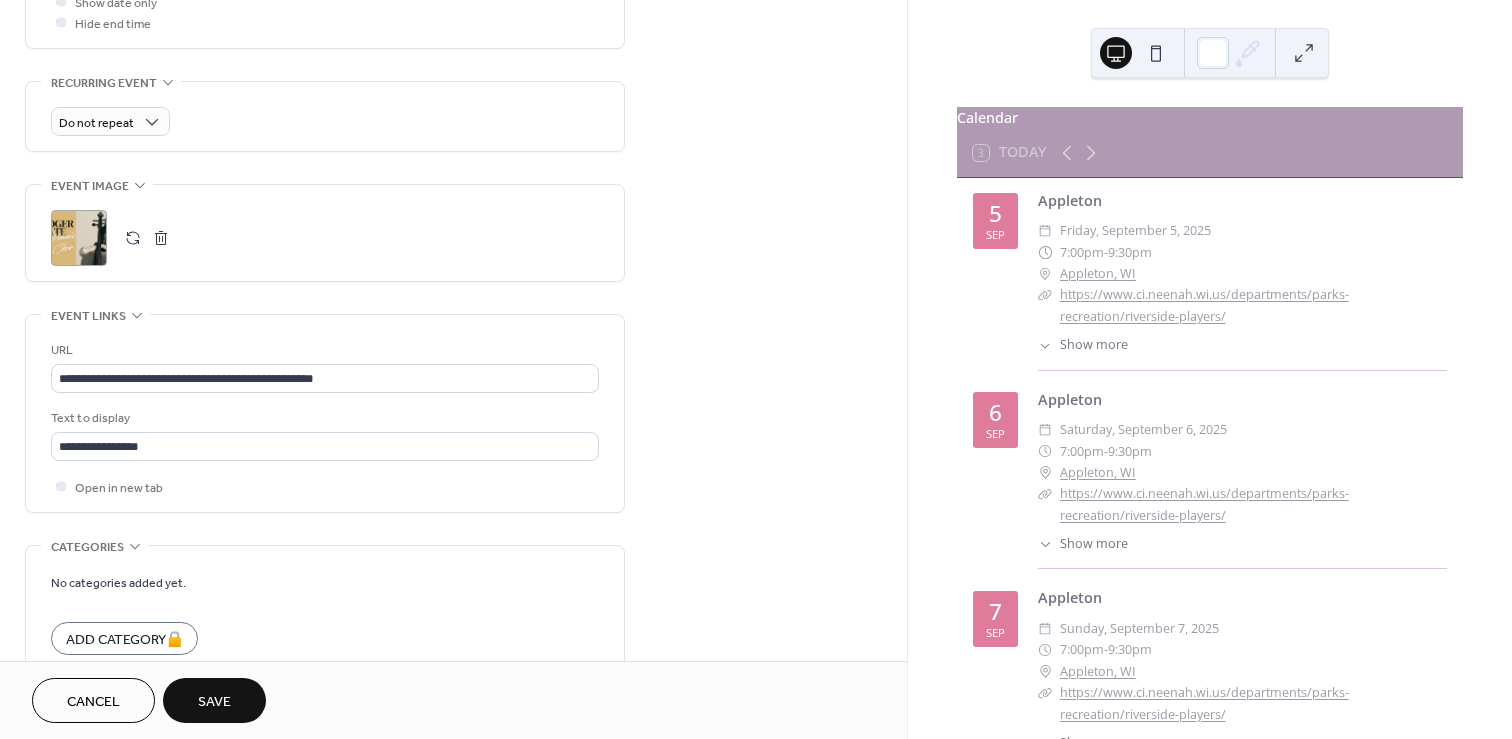 click on "Save" at bounding box center [214, 702] 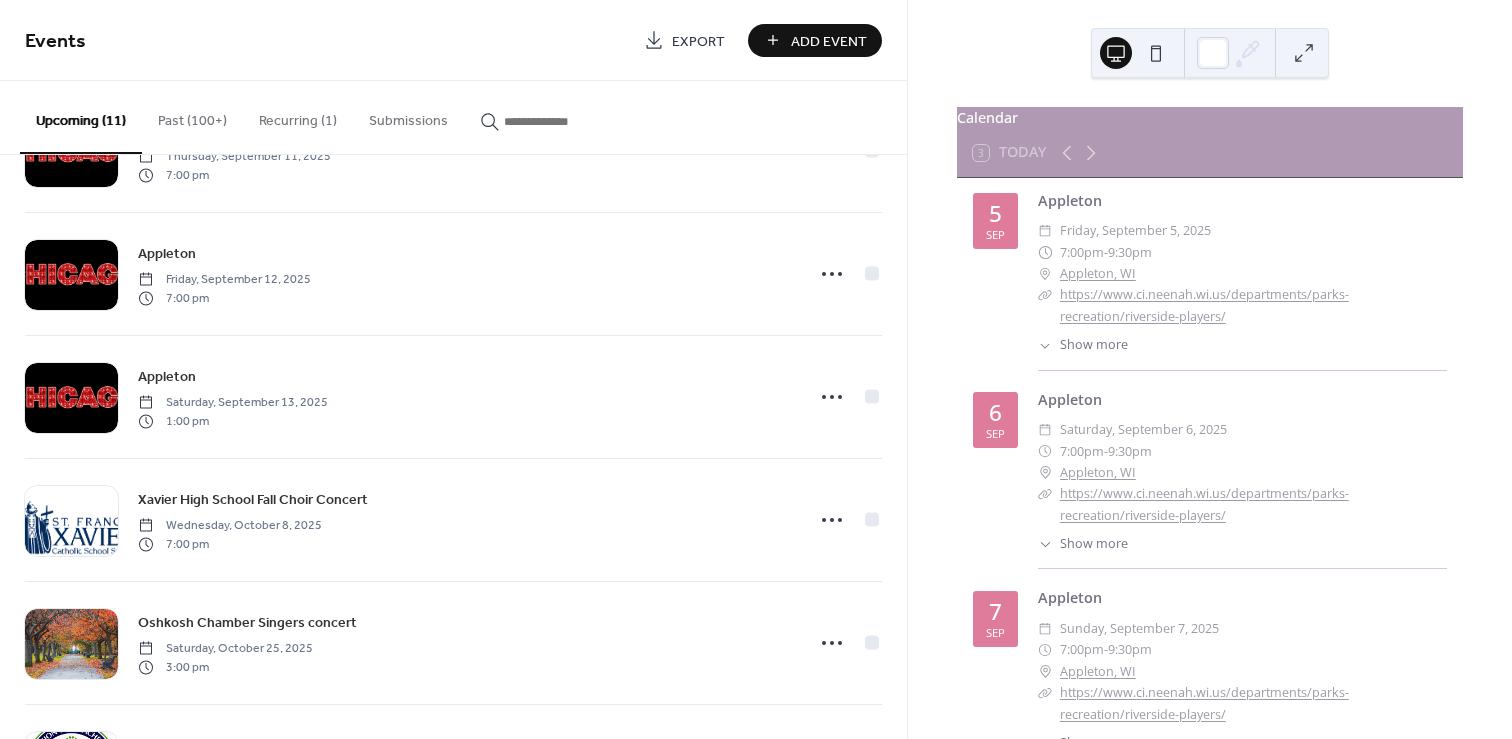 scroll, scrollTop: 828, scrollLeft: 0, axis: vertical 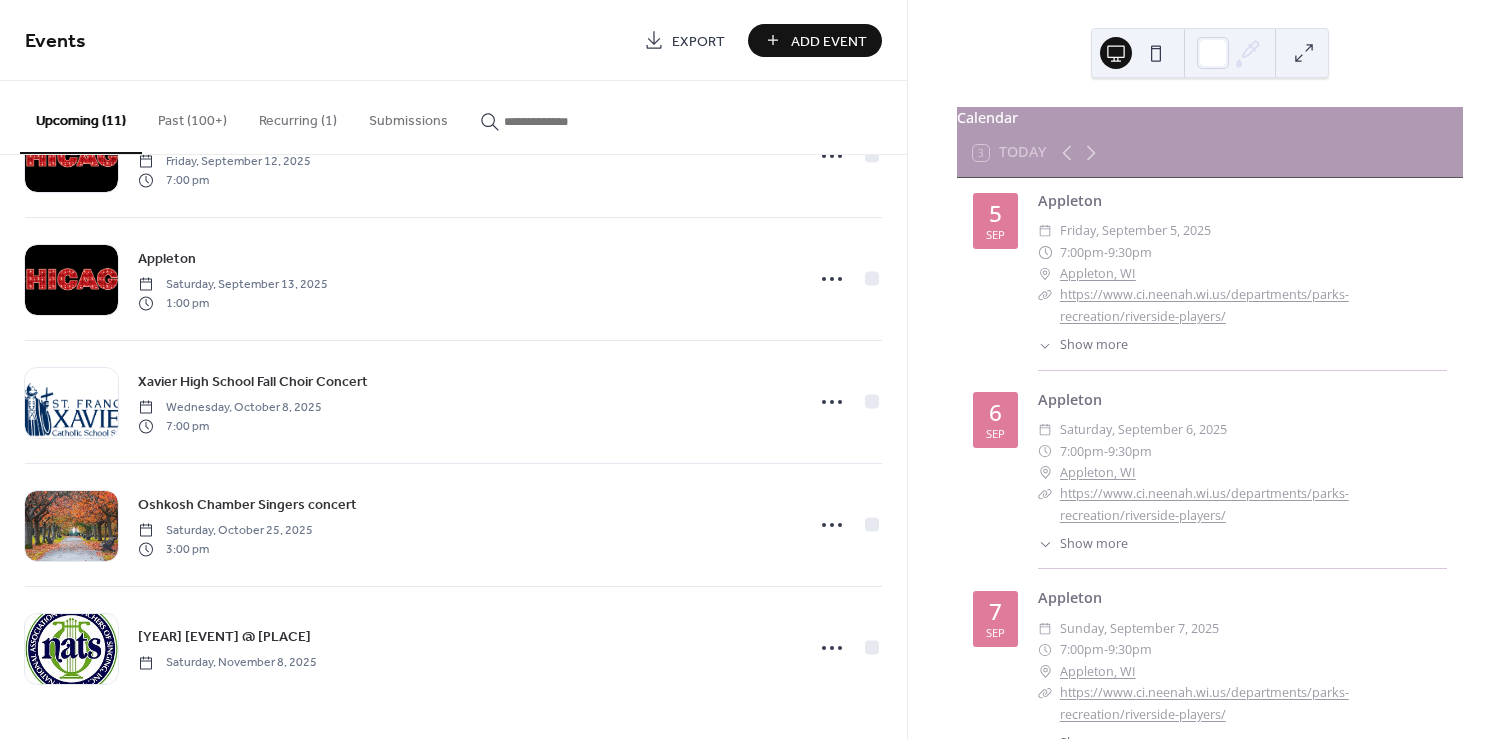 click at bounding box center [564, 121] 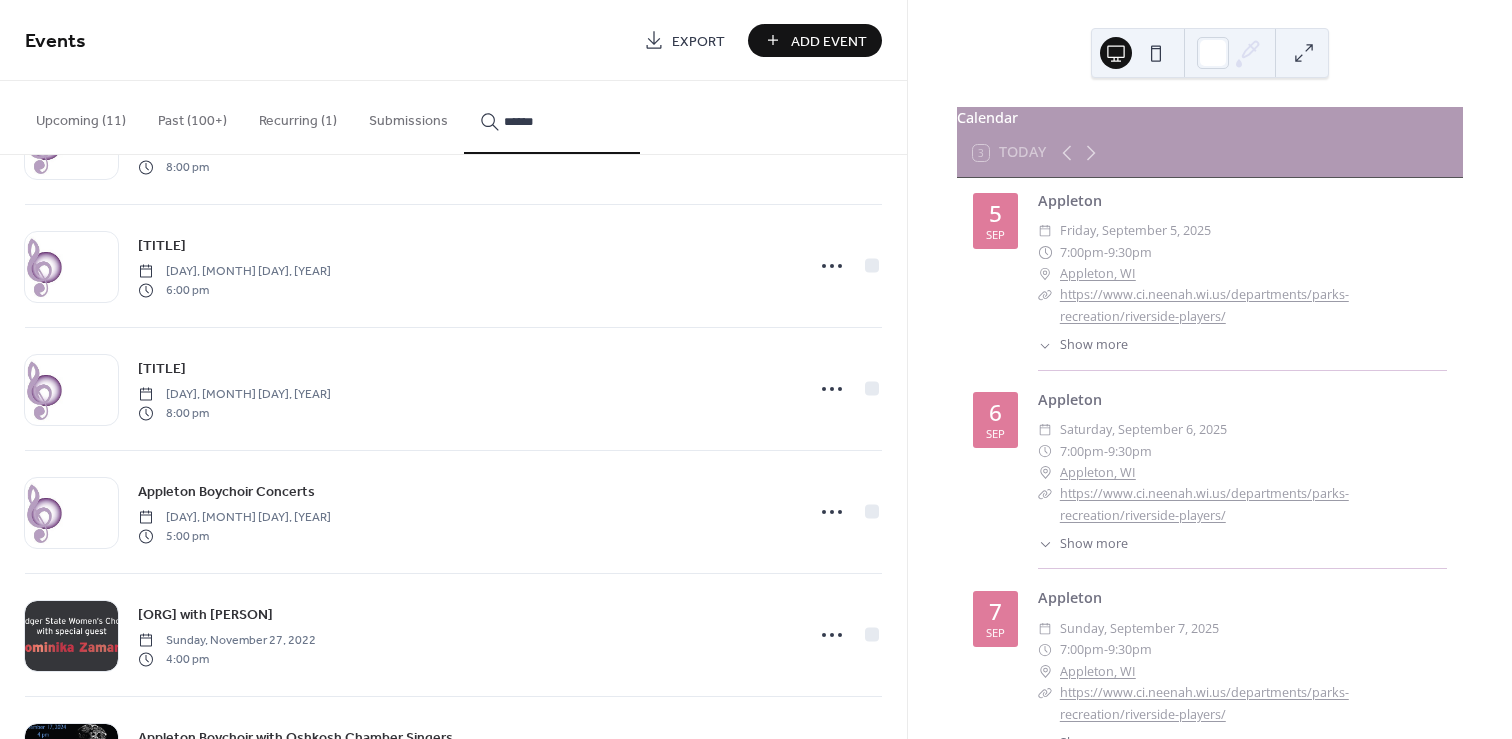 scroll, scrollTop: 582, scrollLeft: 0, axis: vertical 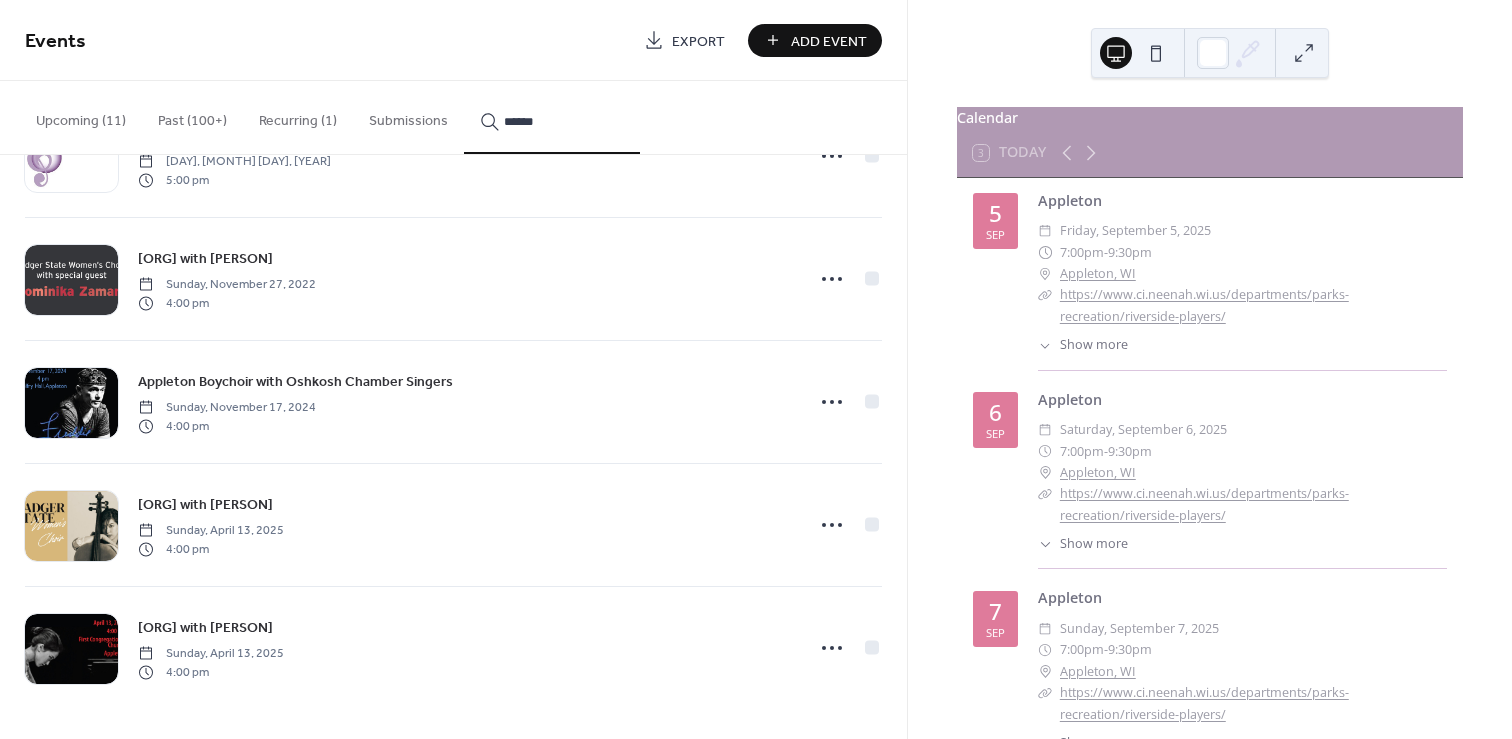 type on "******" 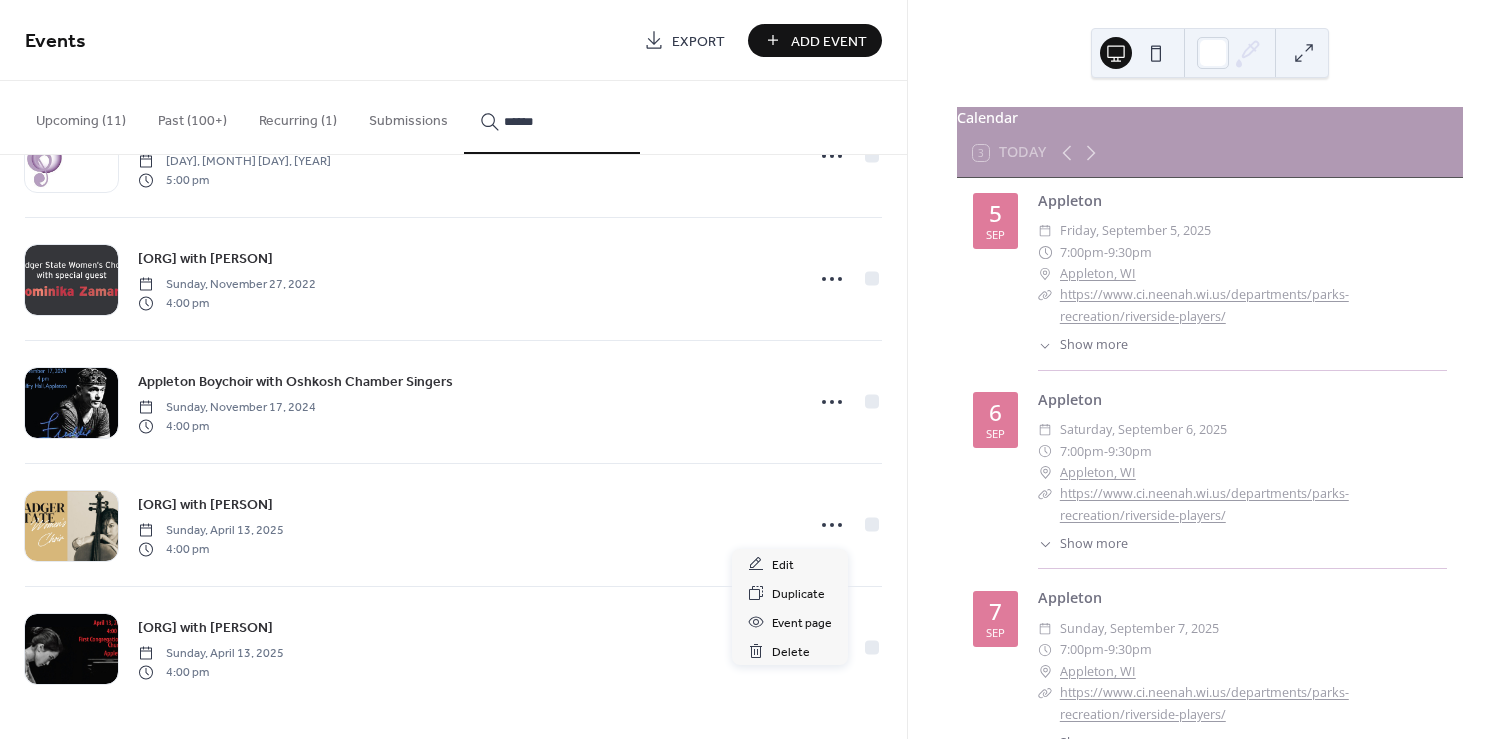 click 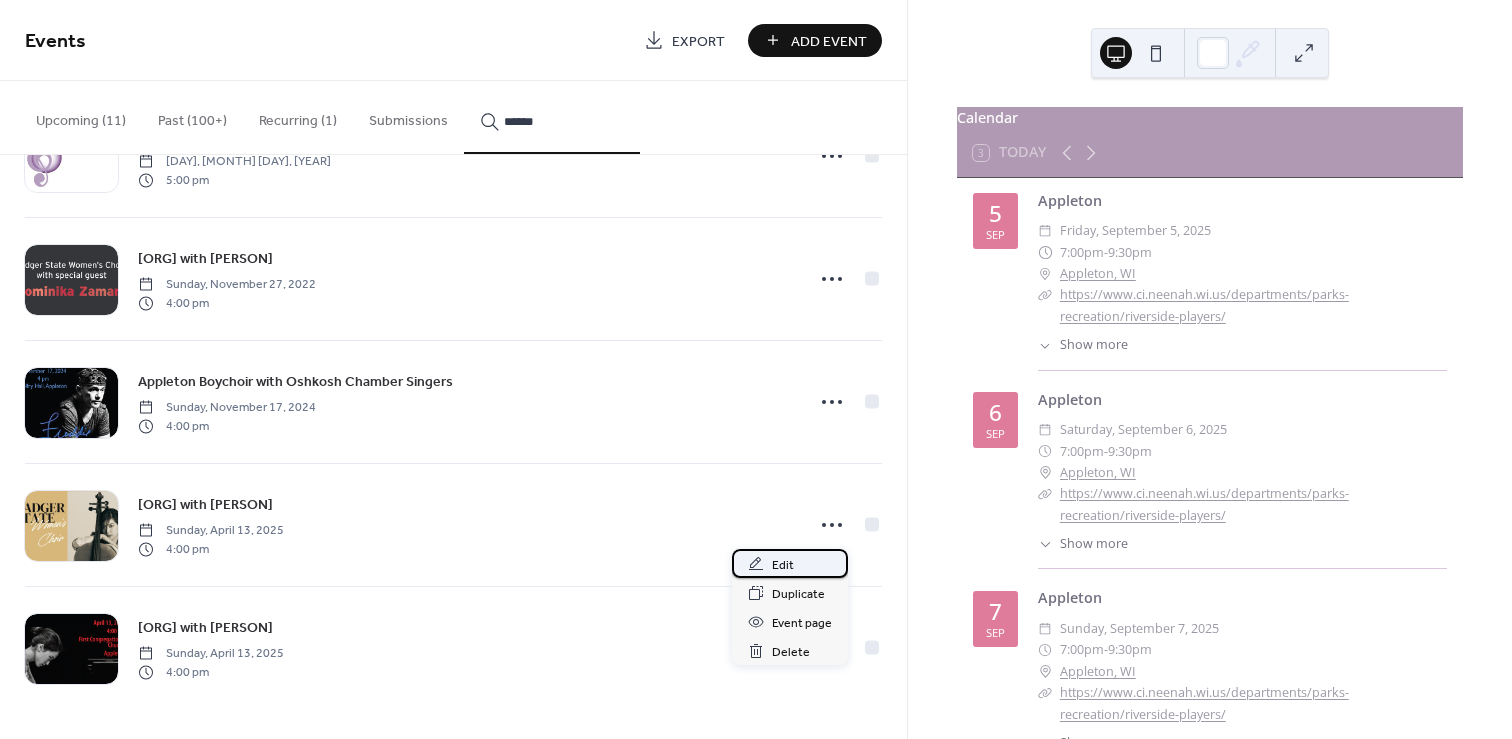 click on "Edit" at bounding box center [790, 563] 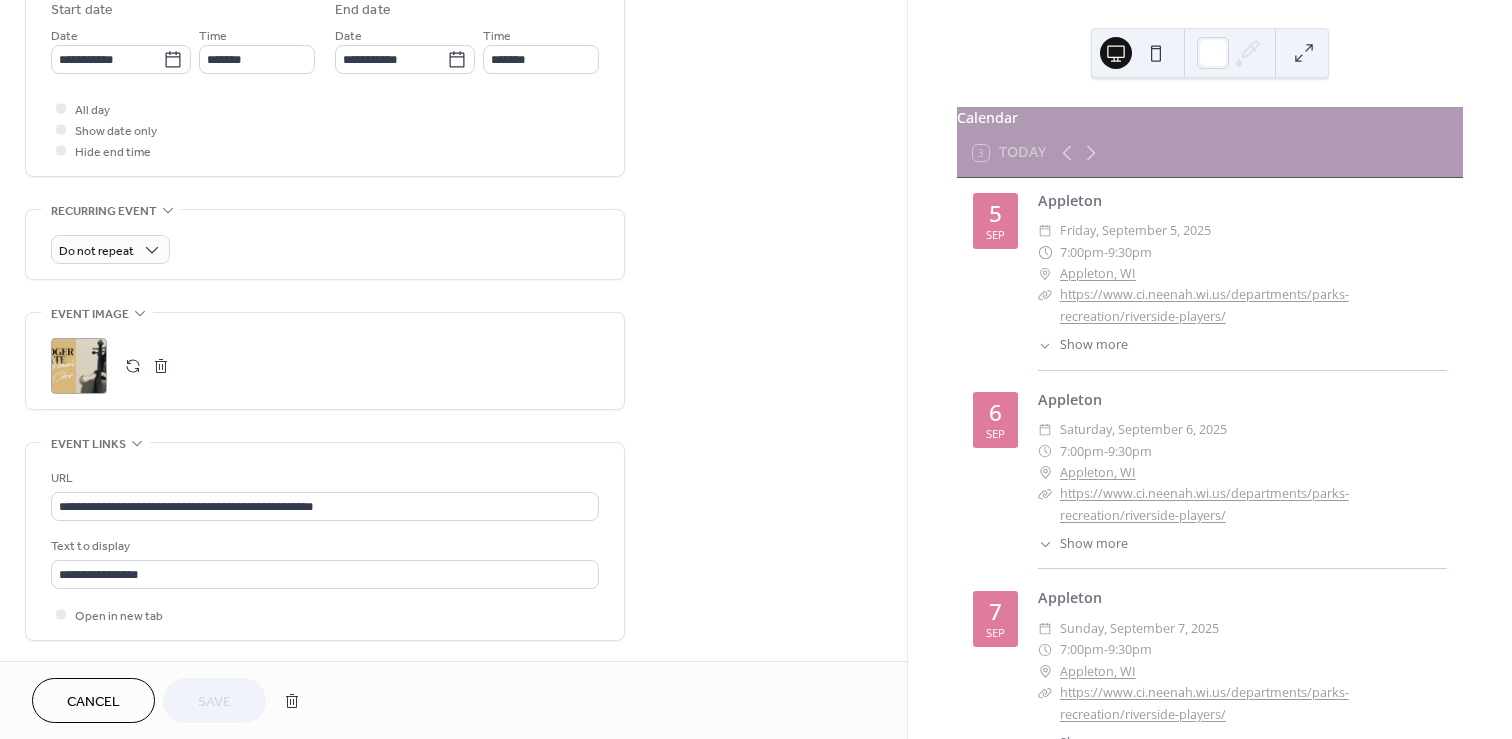 scroll, scrollTop: 689, scrollLeft: 0, axis: vertical 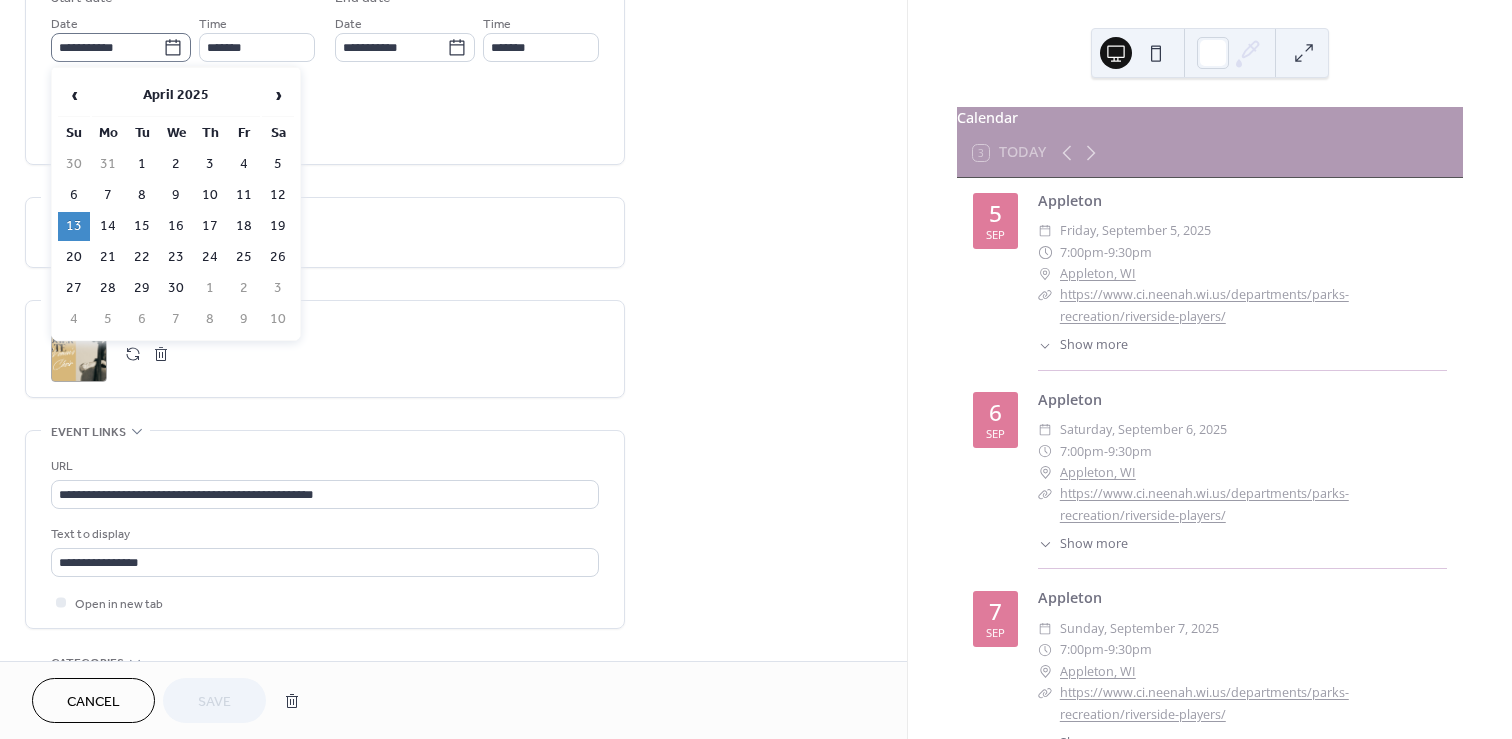 click 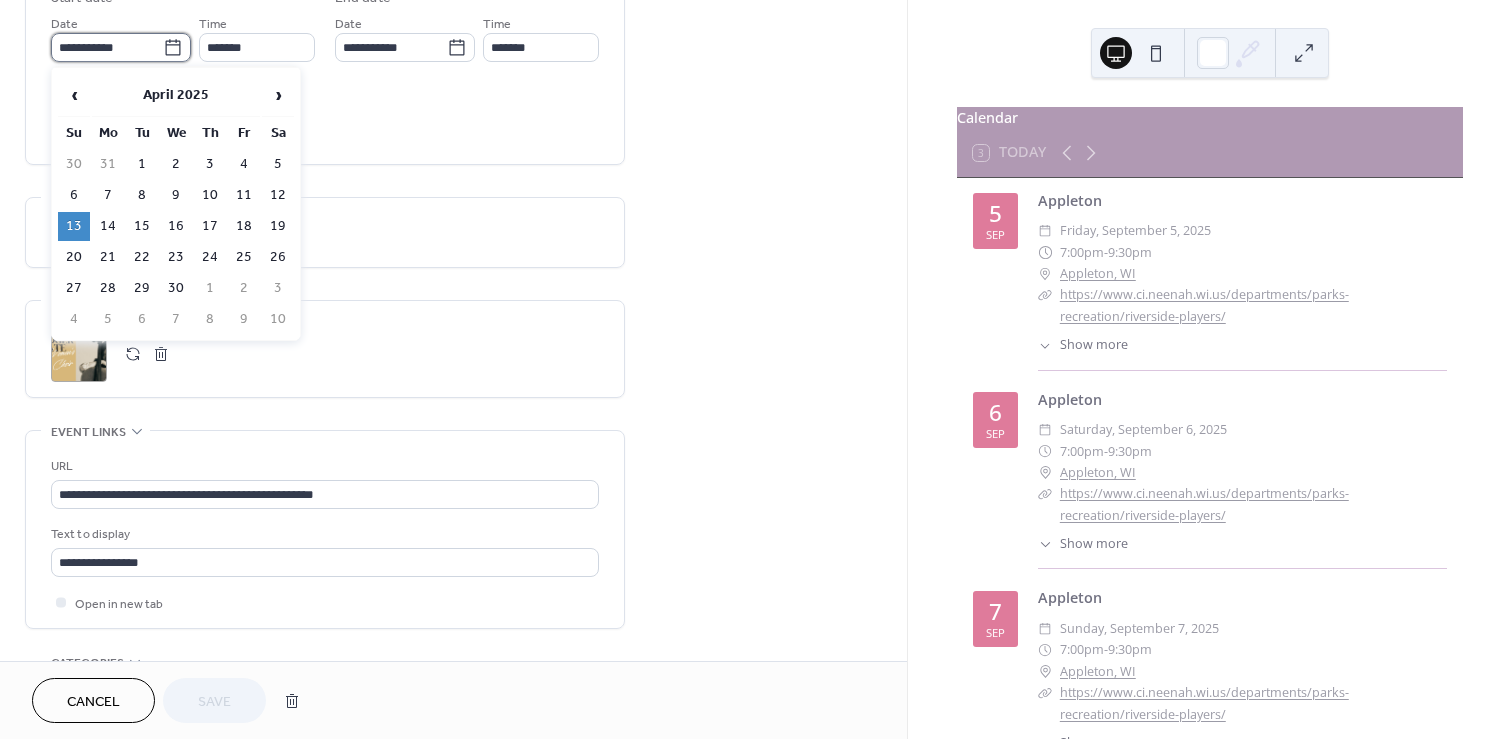 click on "**********" at bounding box center [107, 47] 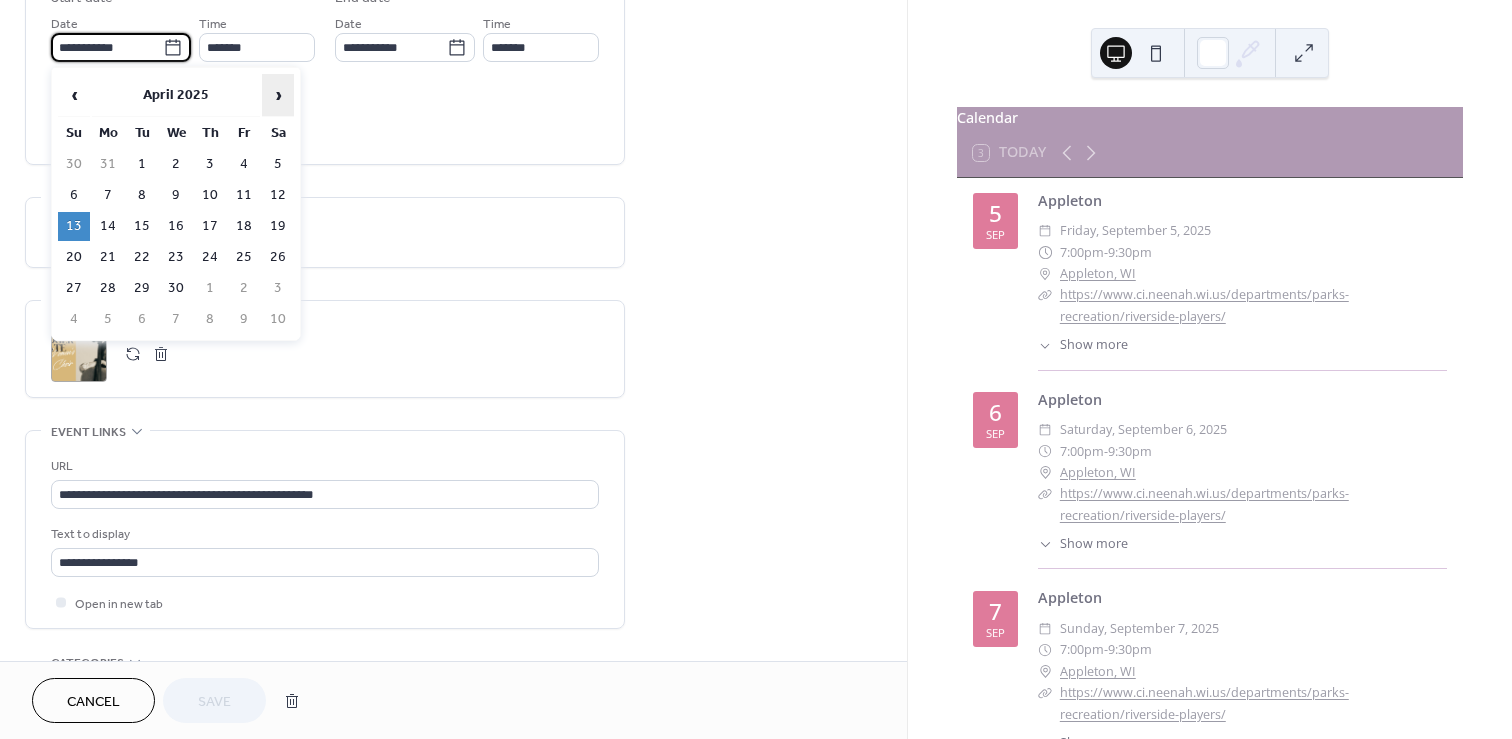 click on "›" at bounding box center (278, 95) 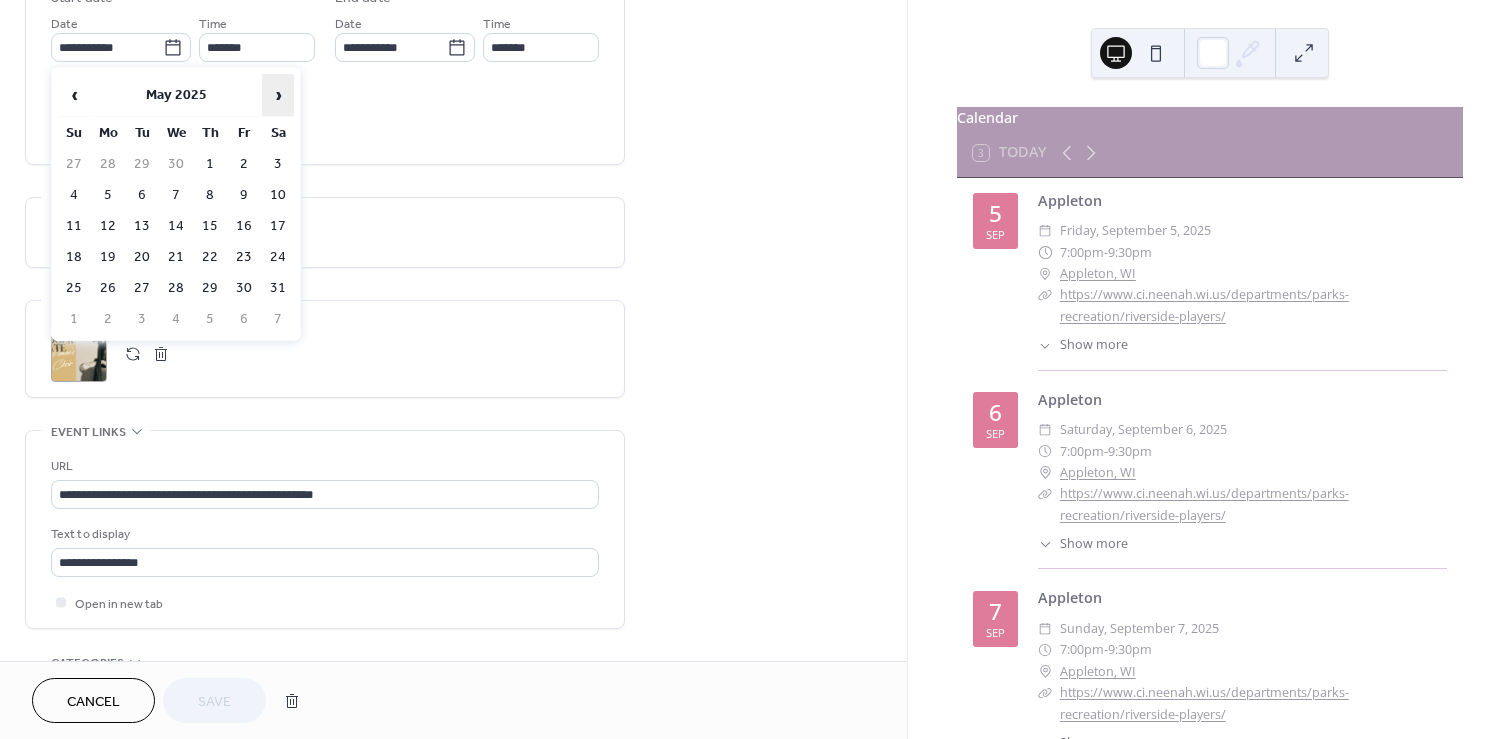 click on "›" at bounding box center [278, 95] 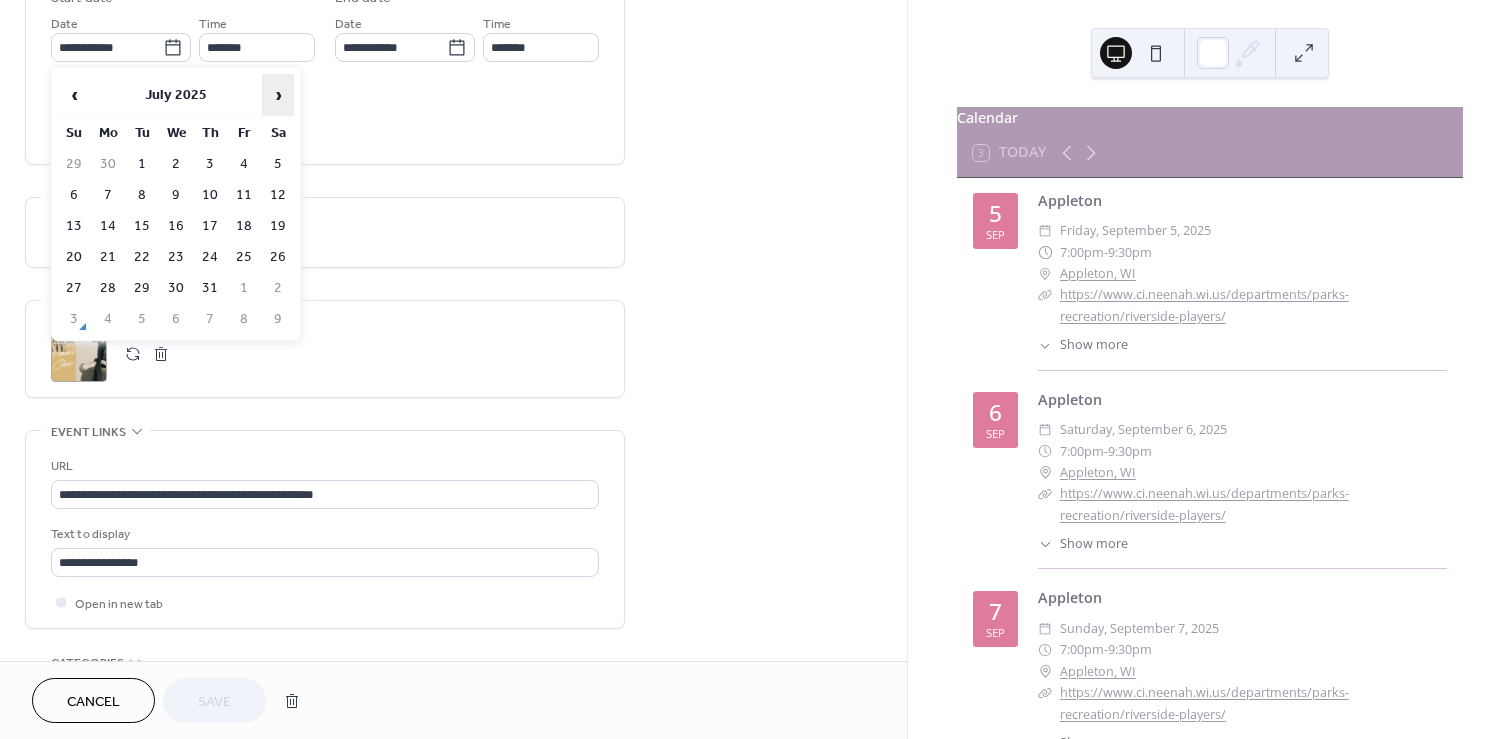 click on "›" at bounding box center (278, 95) 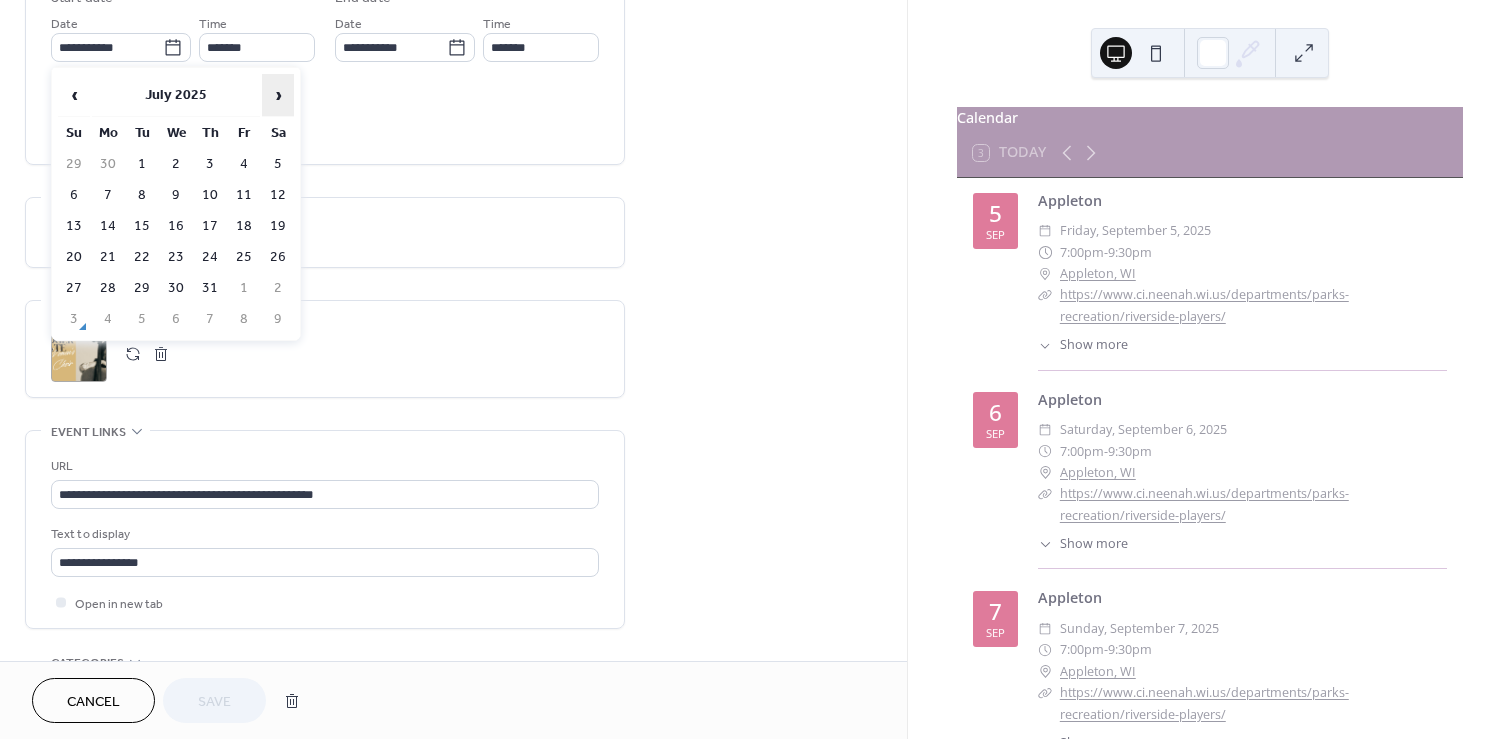 click on "›" at bounding box center (278, 95) 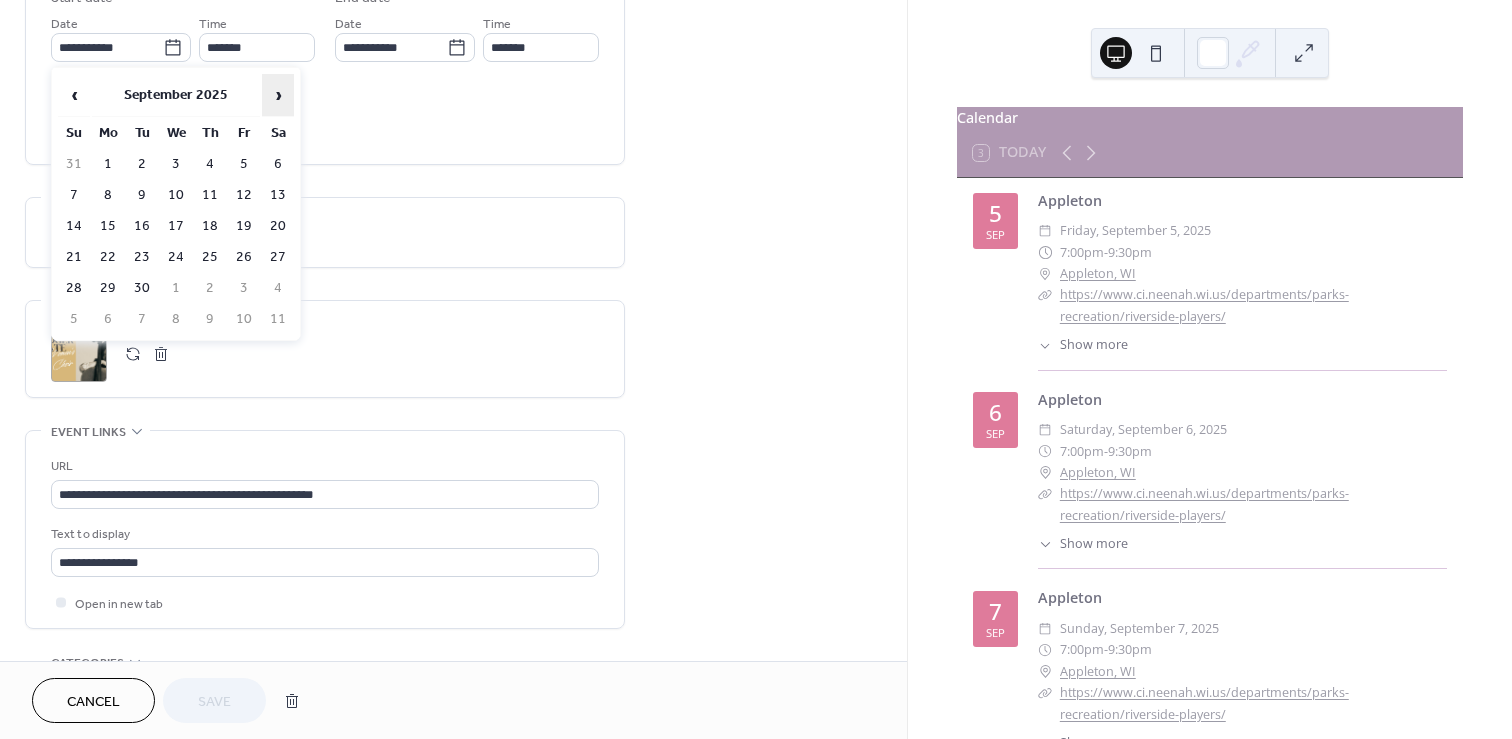 click on "›" at bounding box center (278, 95) 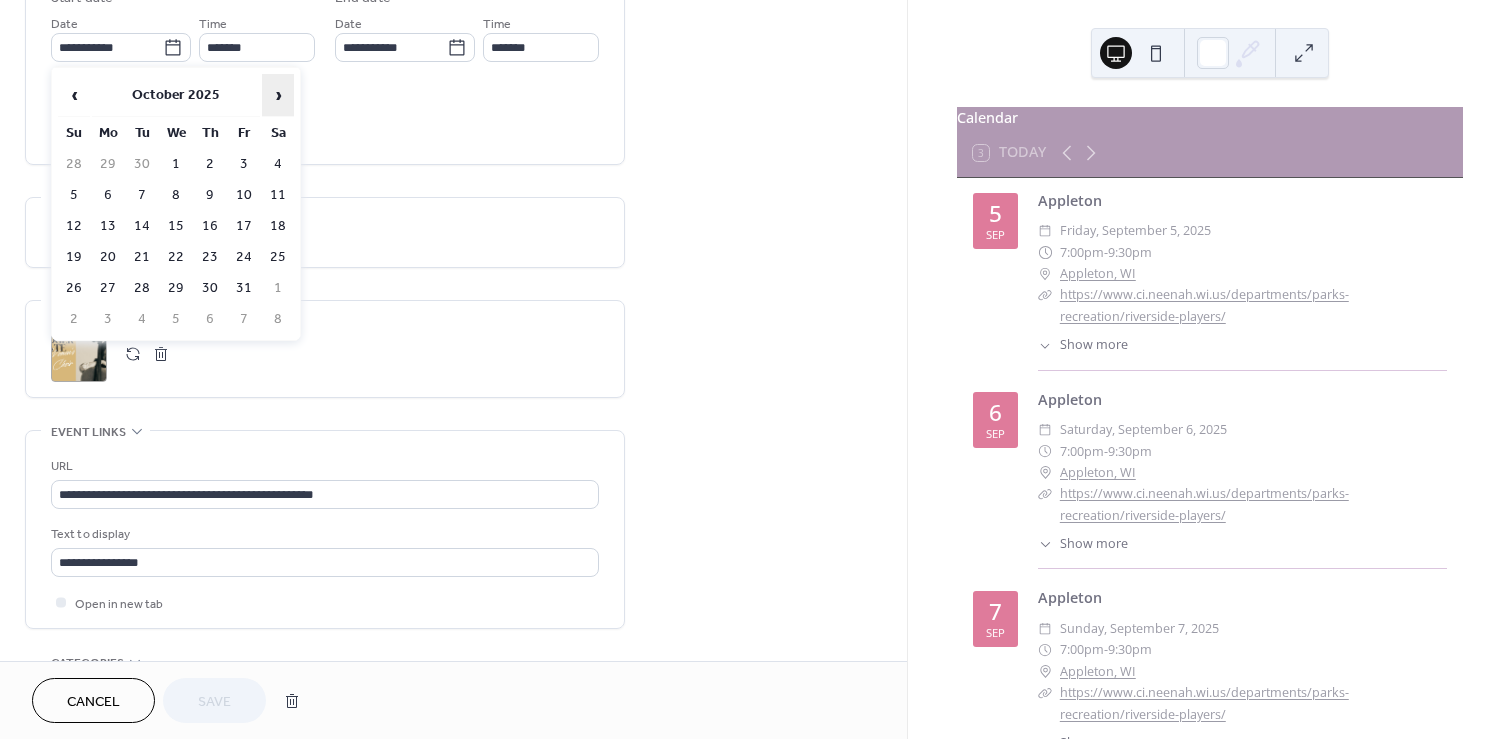 click on "›" at bounding box center [278, 95] 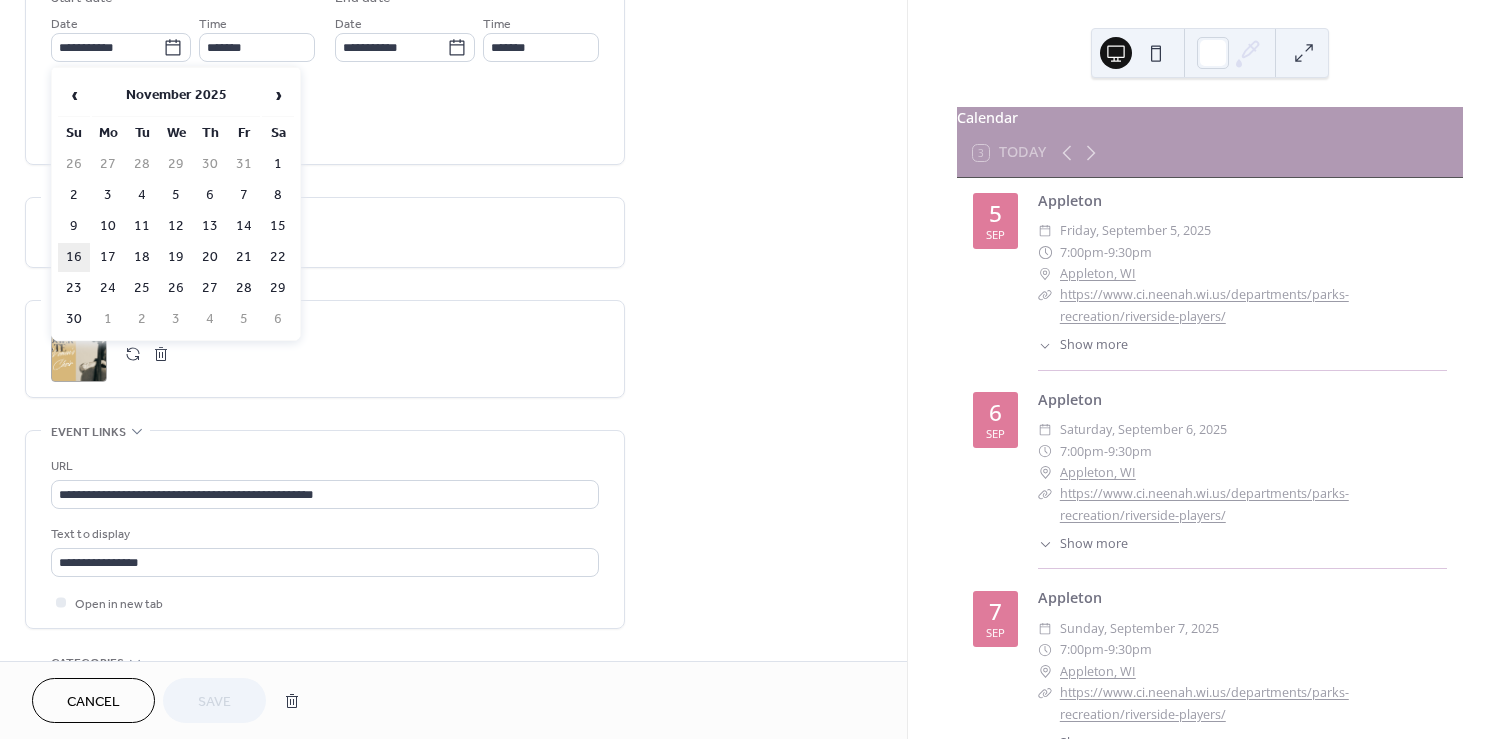 click on "16" at bounding box center [74, 257] 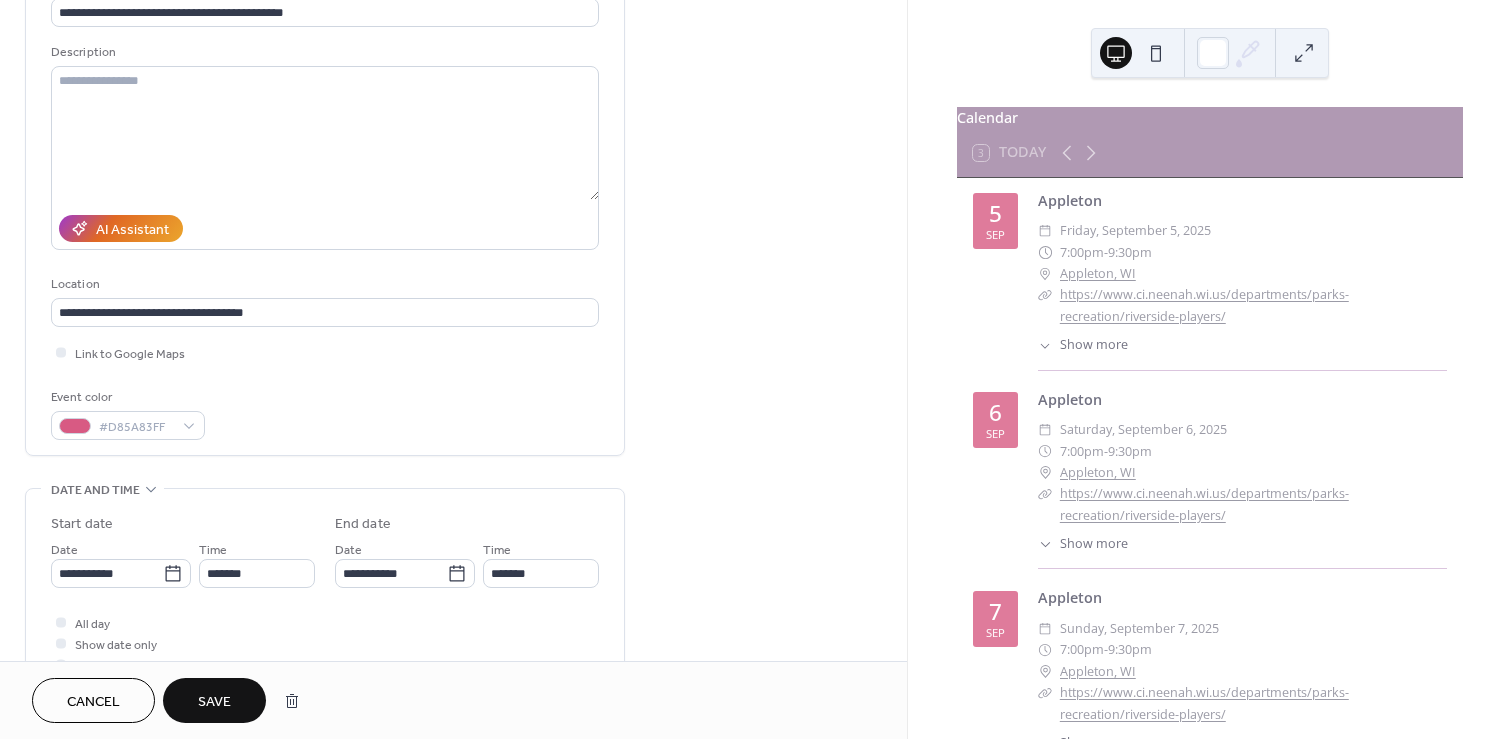 scroll, scrollTop: 0, scrollLeft: 0, axis: both 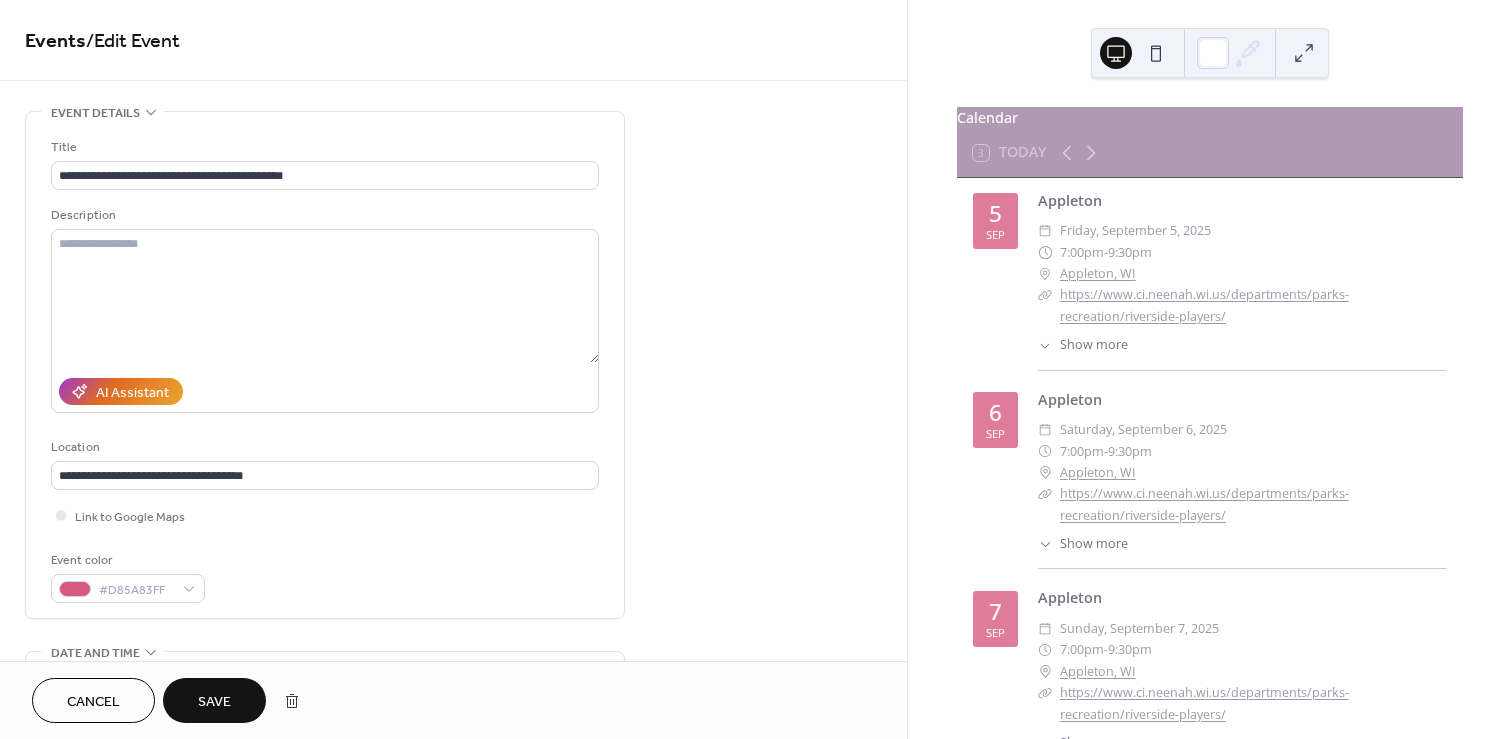 click on "Save" at bounding box center [214, 702] 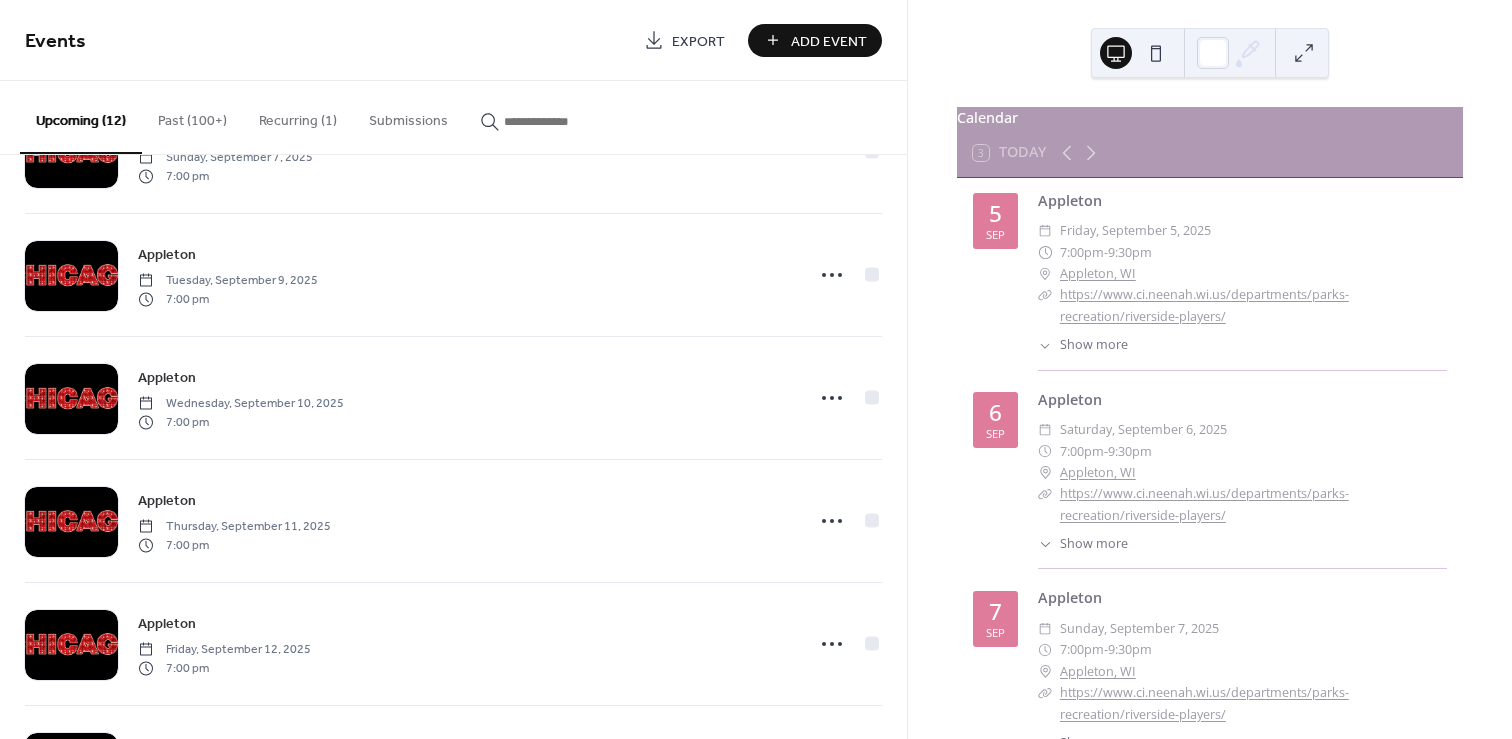 scroll, scrollTop: 951, scrollLeft: 0, axis: vertical 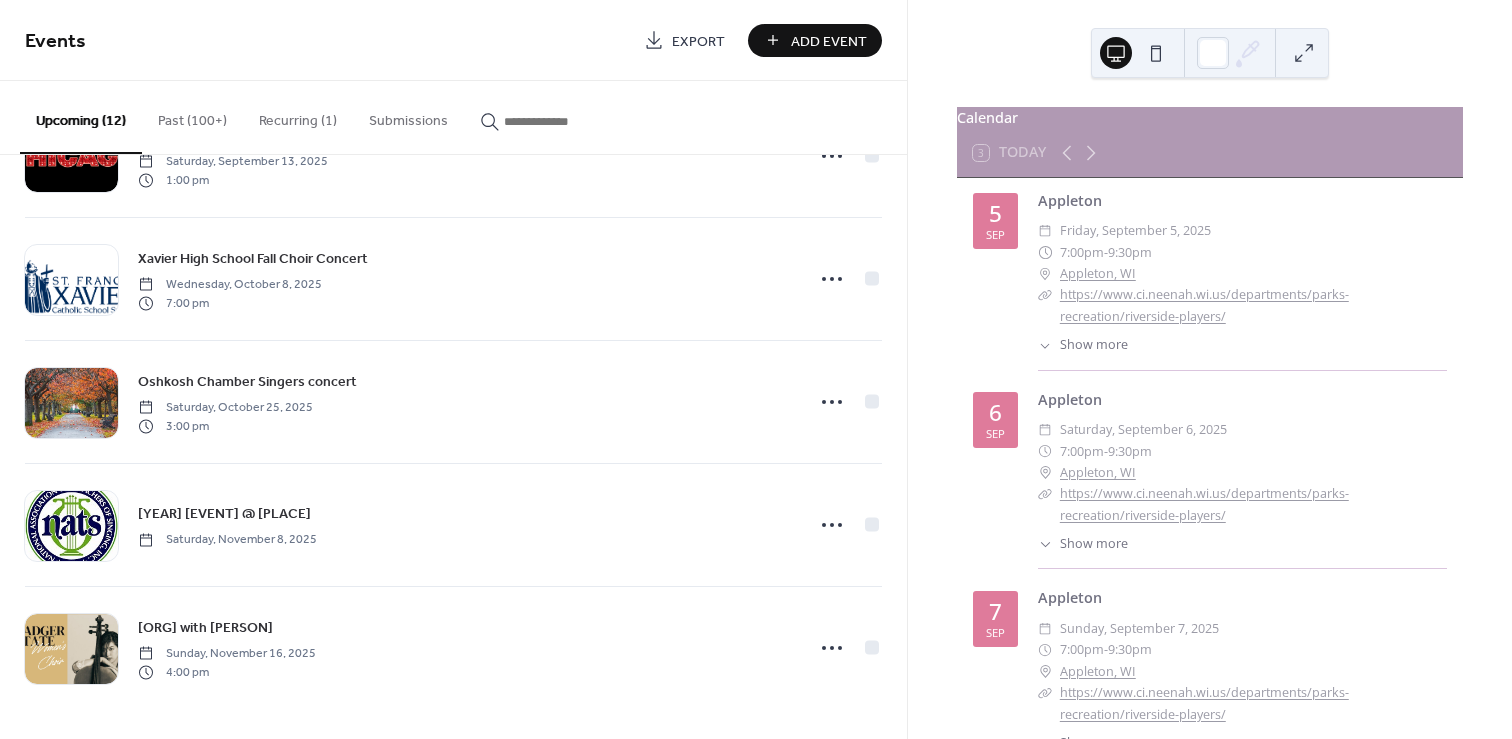 click at bounding box center (564, 121) 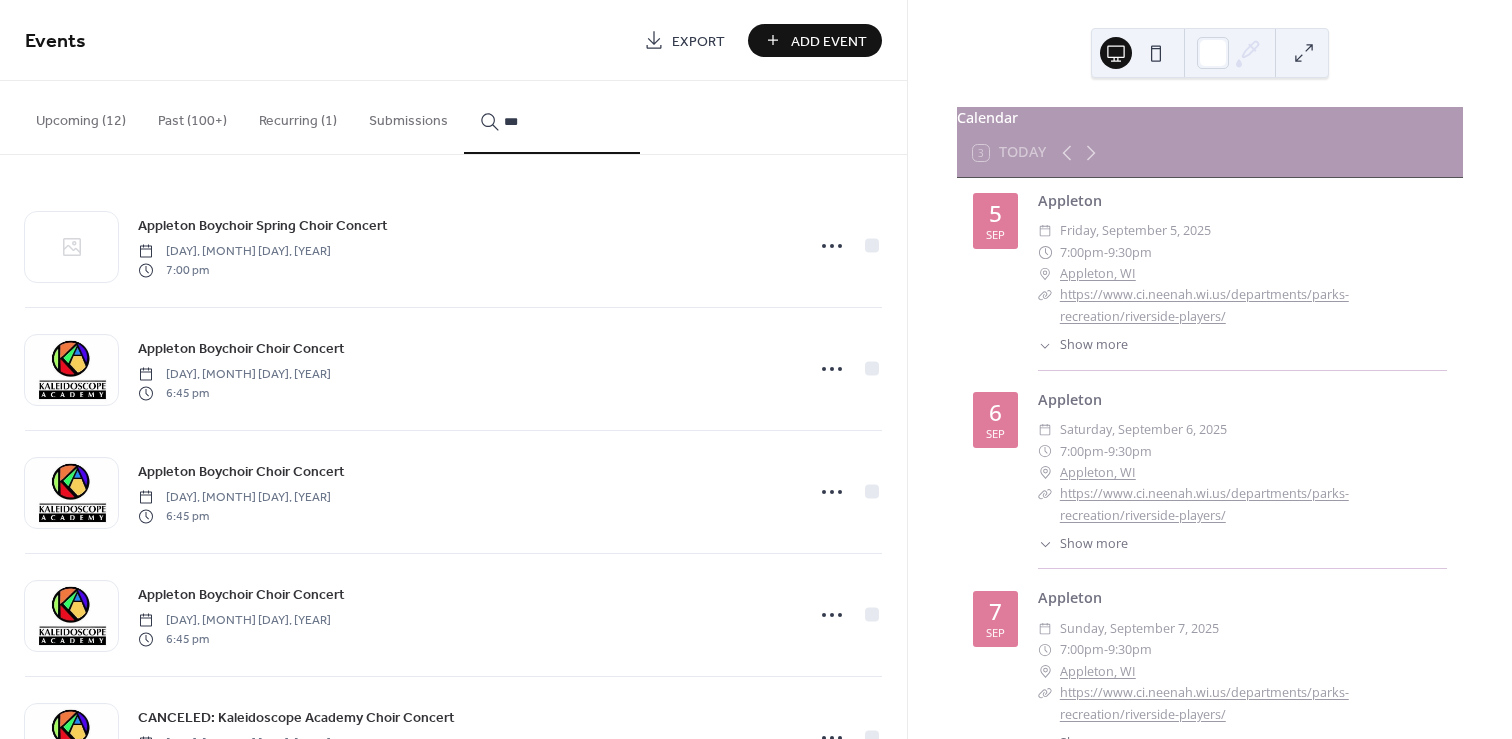 scroll, scrollTop: 951, scrollLeft: 0, axis: vertical 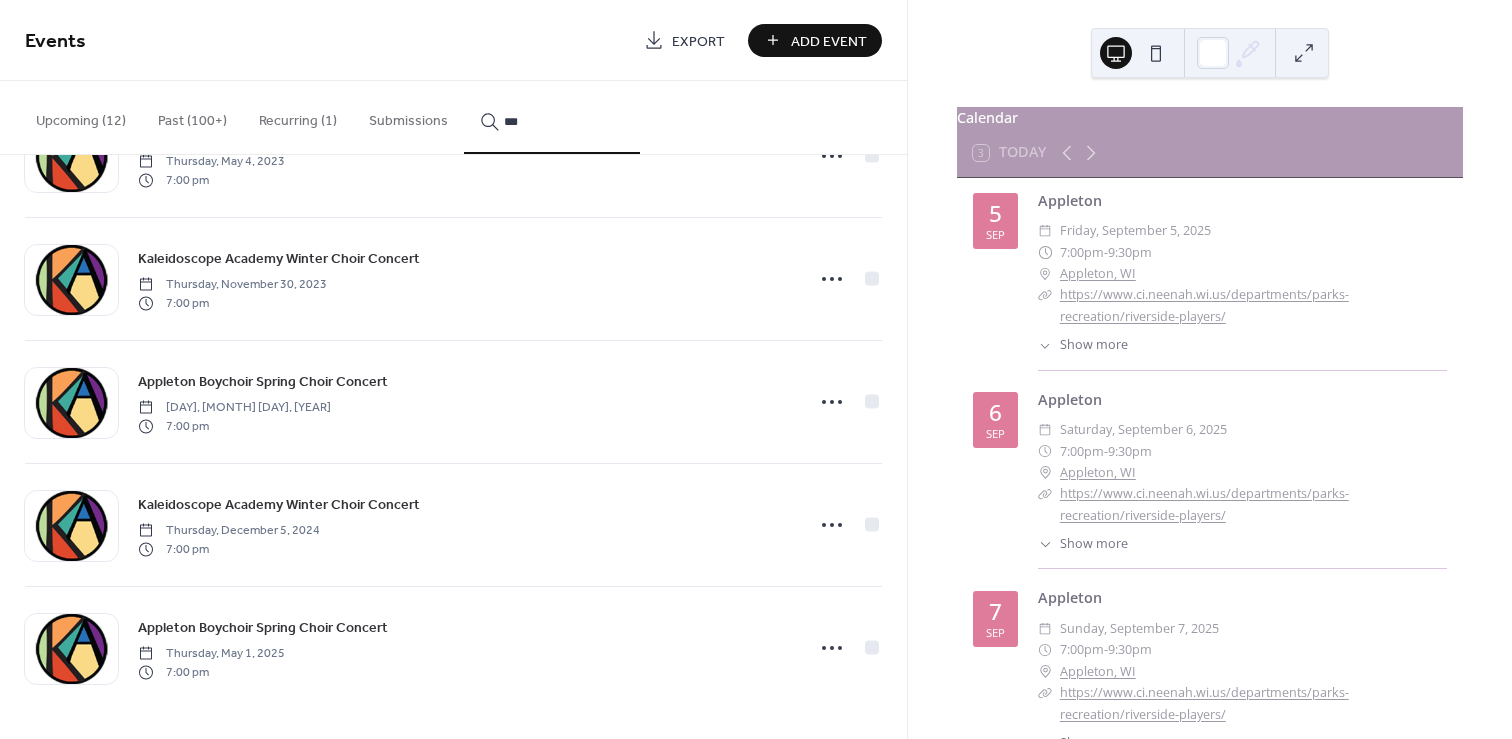 type on "***" 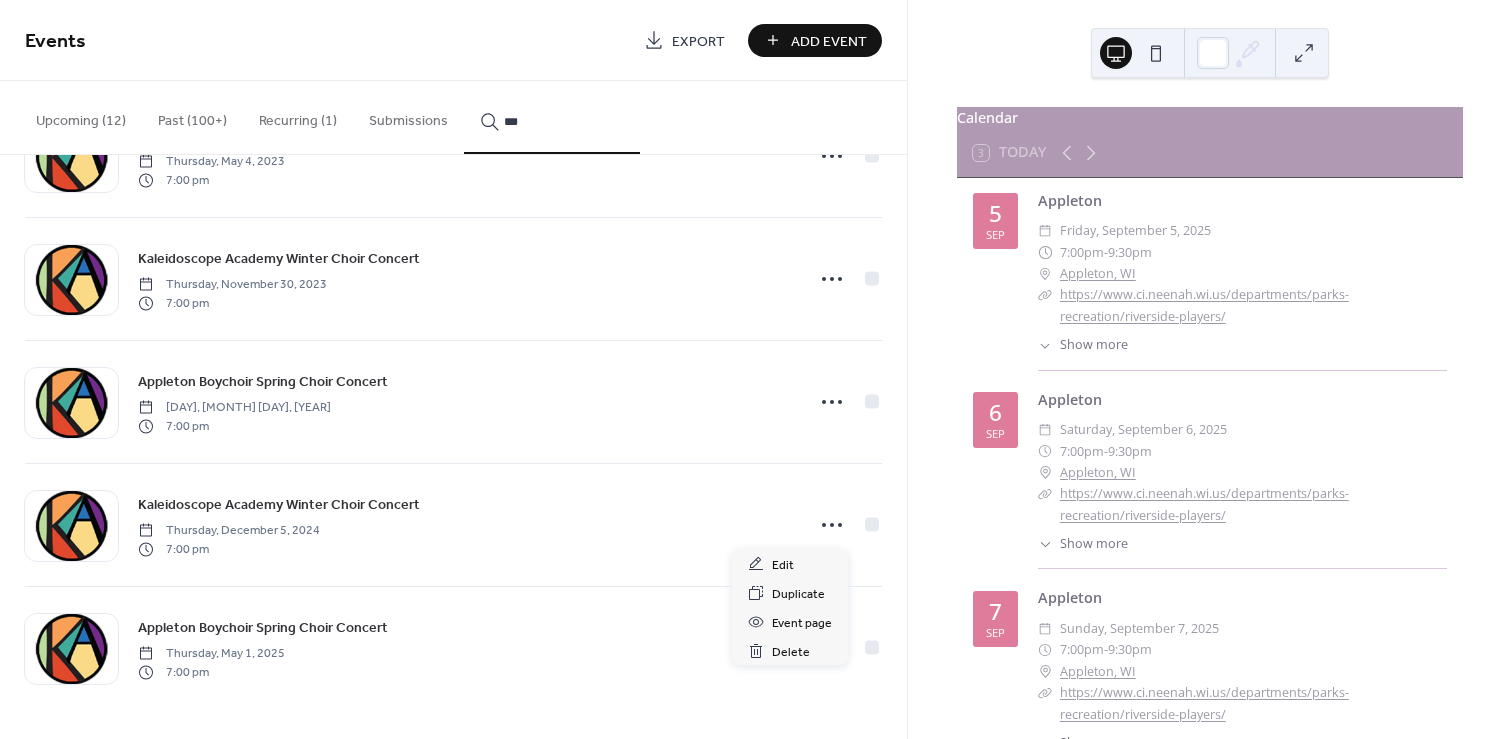click 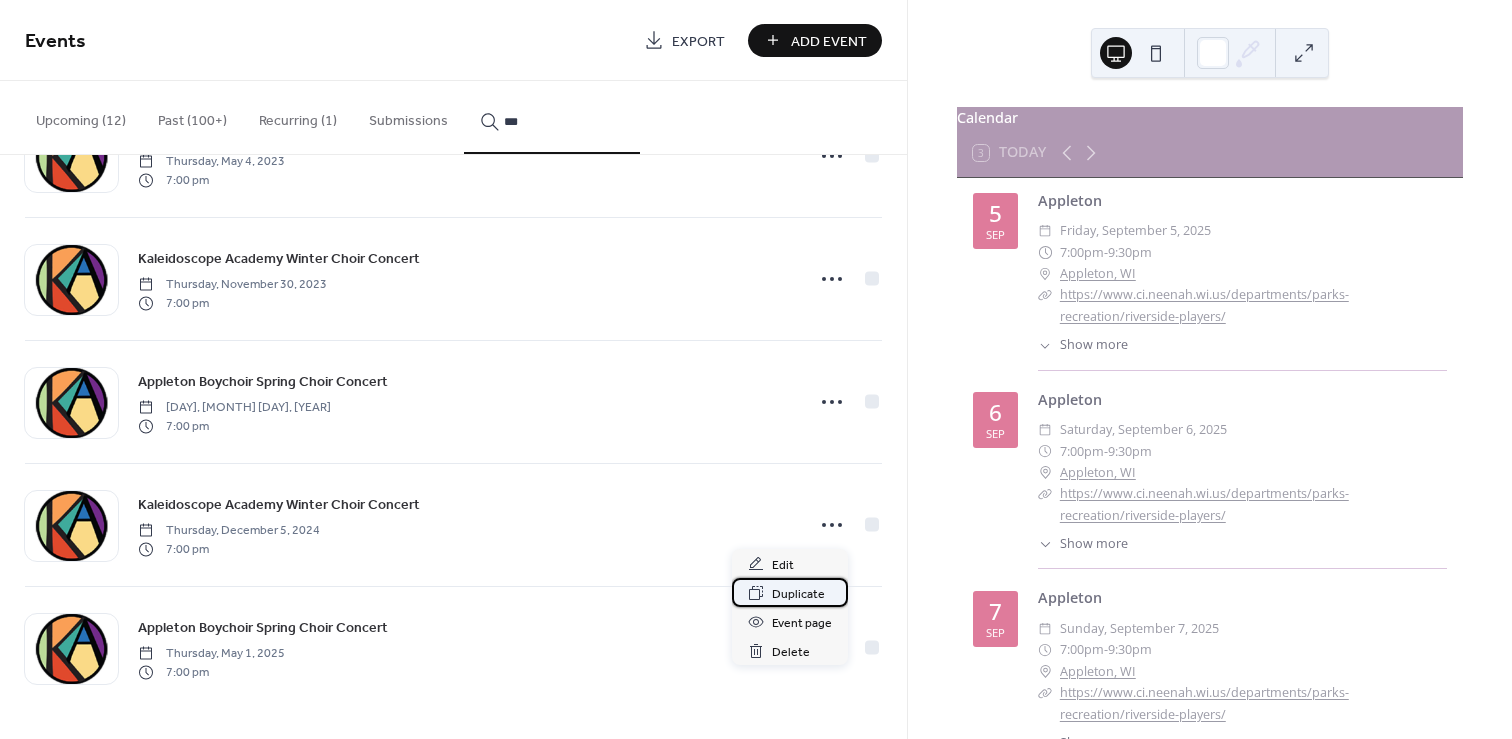 click on "Duplicate" at bounding box center (798, 594) 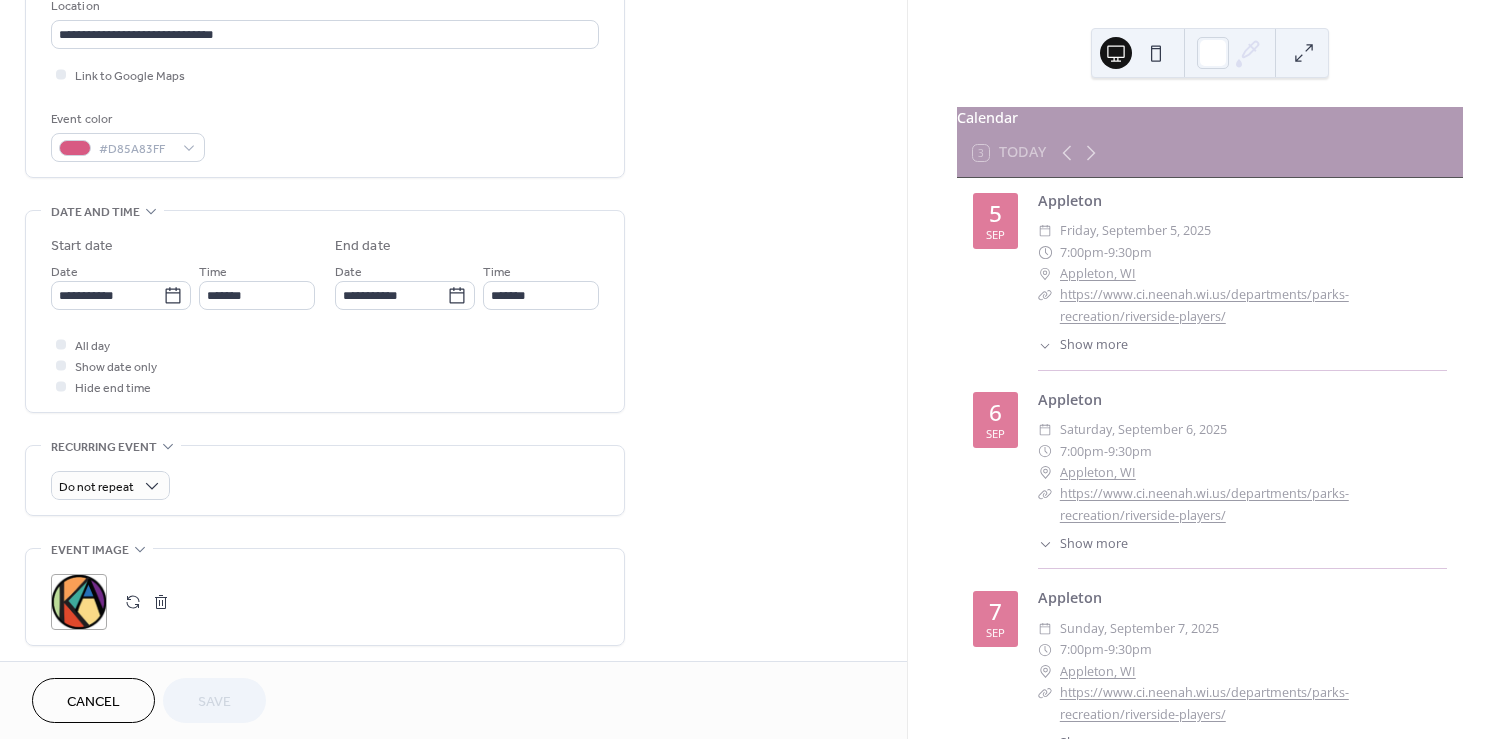 scroll, scrollTop: 447, scrollLeft: 0, axis: vertical 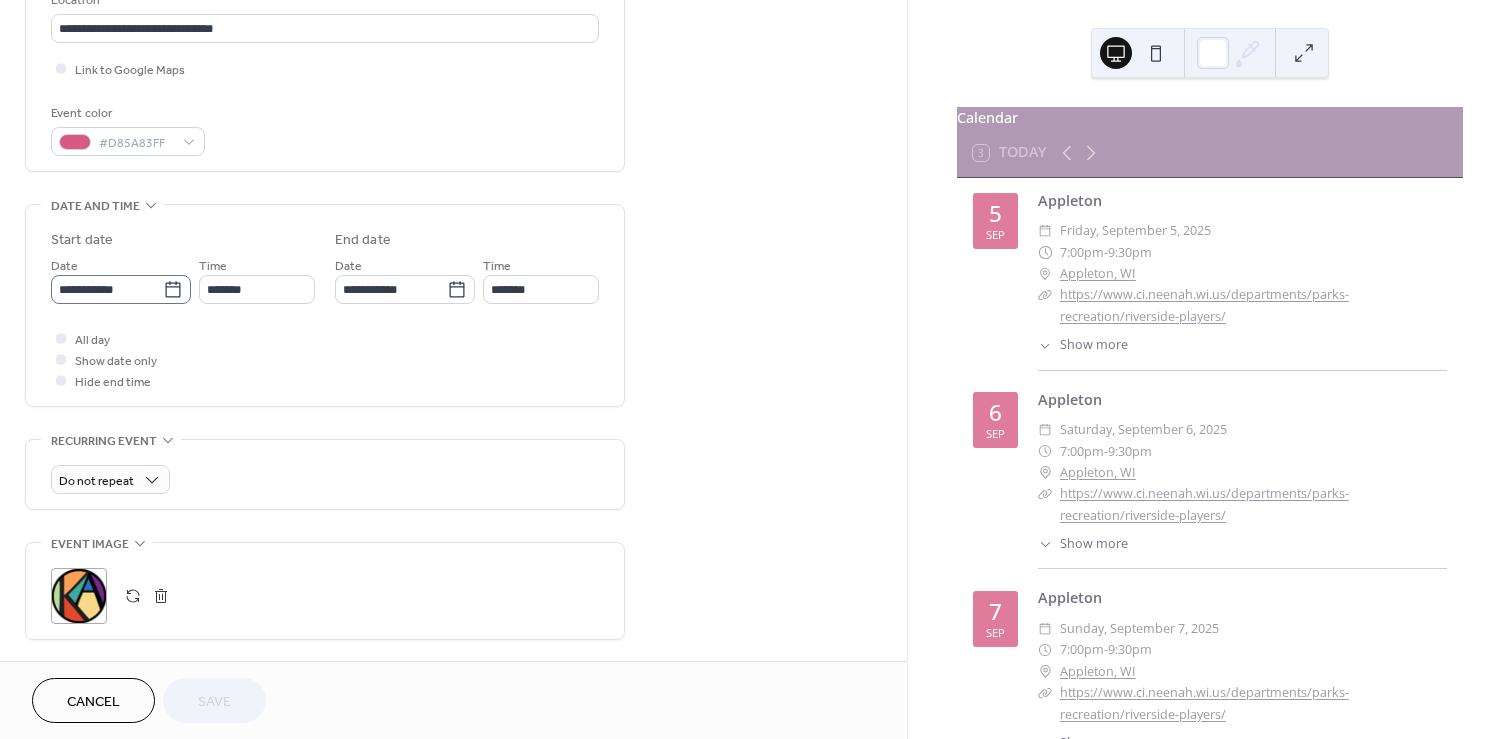 click 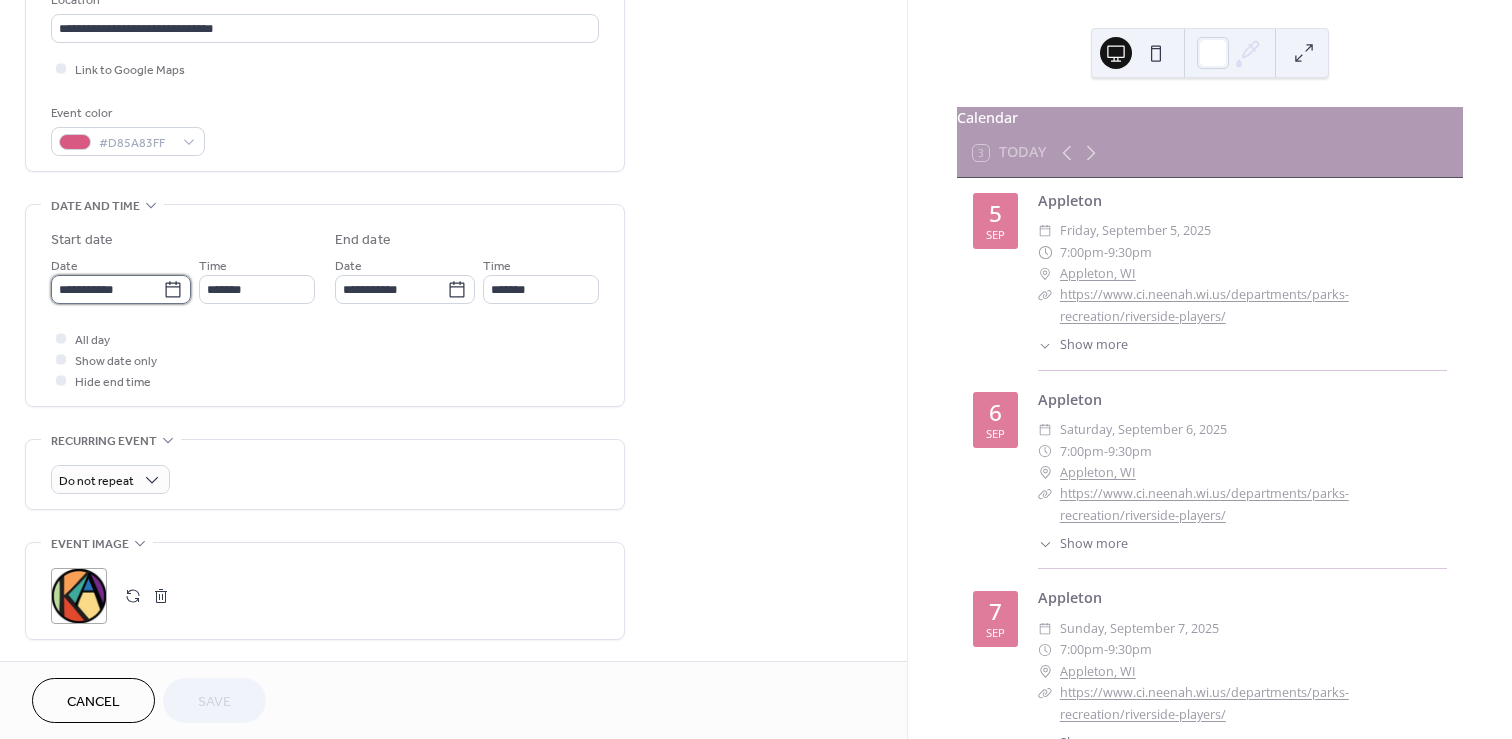 click on "**********" at bounding box center (107, 289) 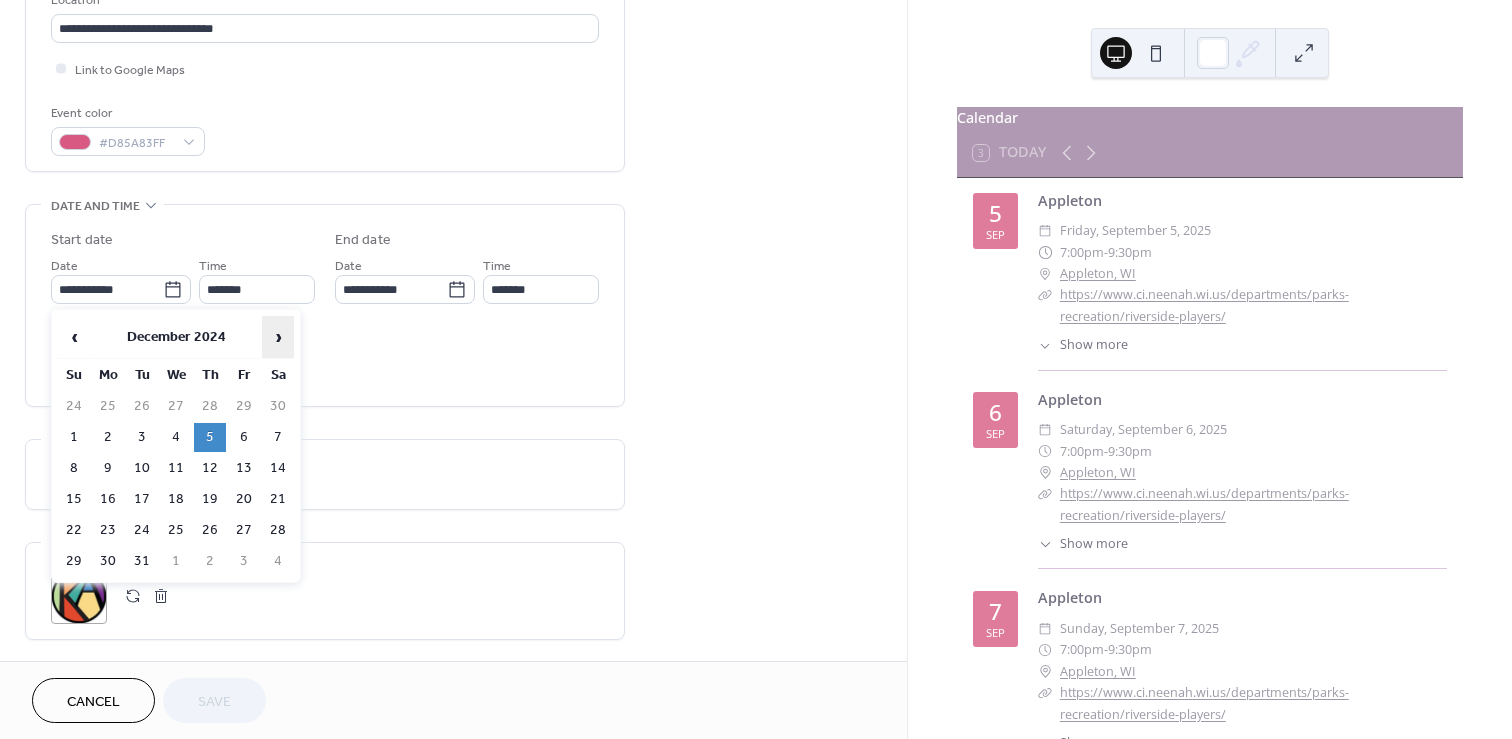 click on "›" at bounding box center [278, 337] 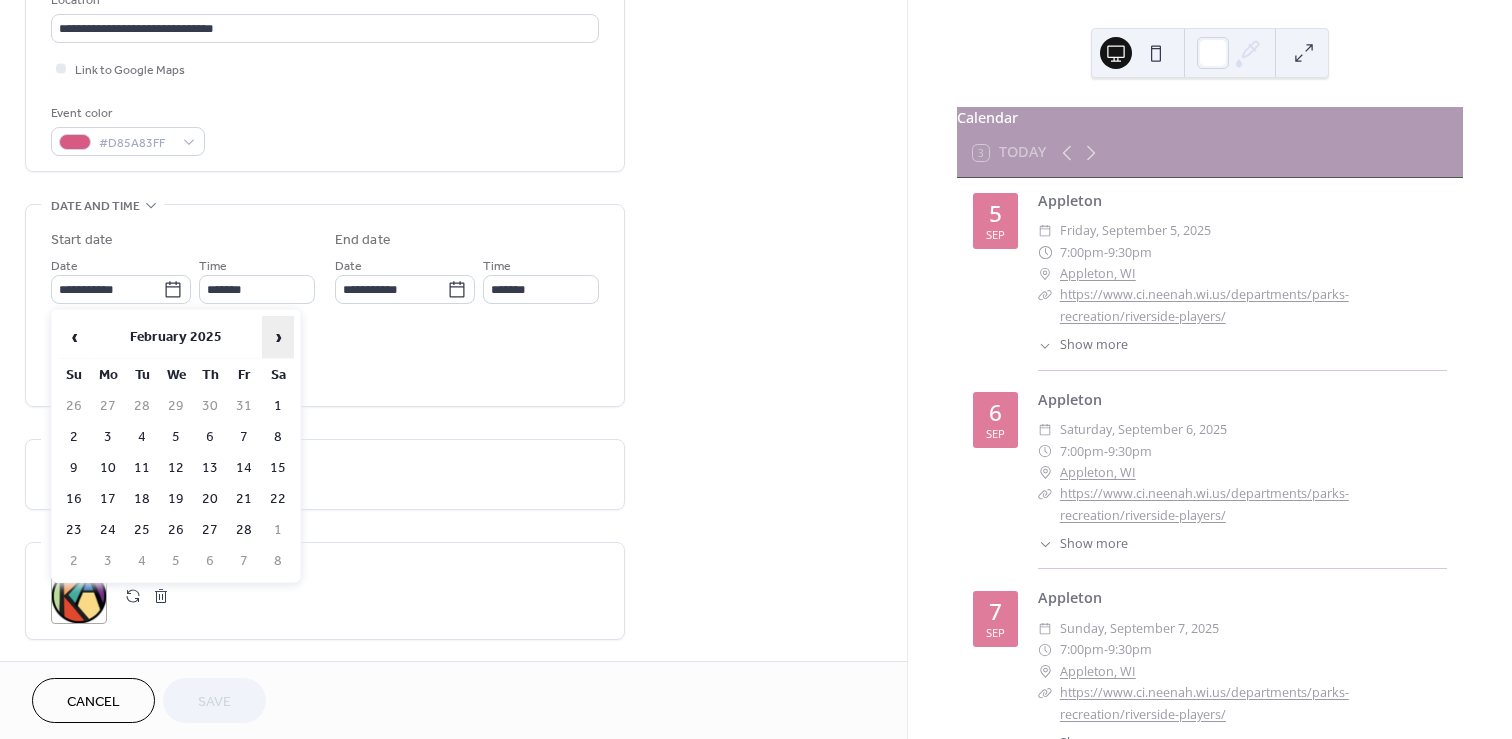 click on "›" at bounding box center [278, 337] 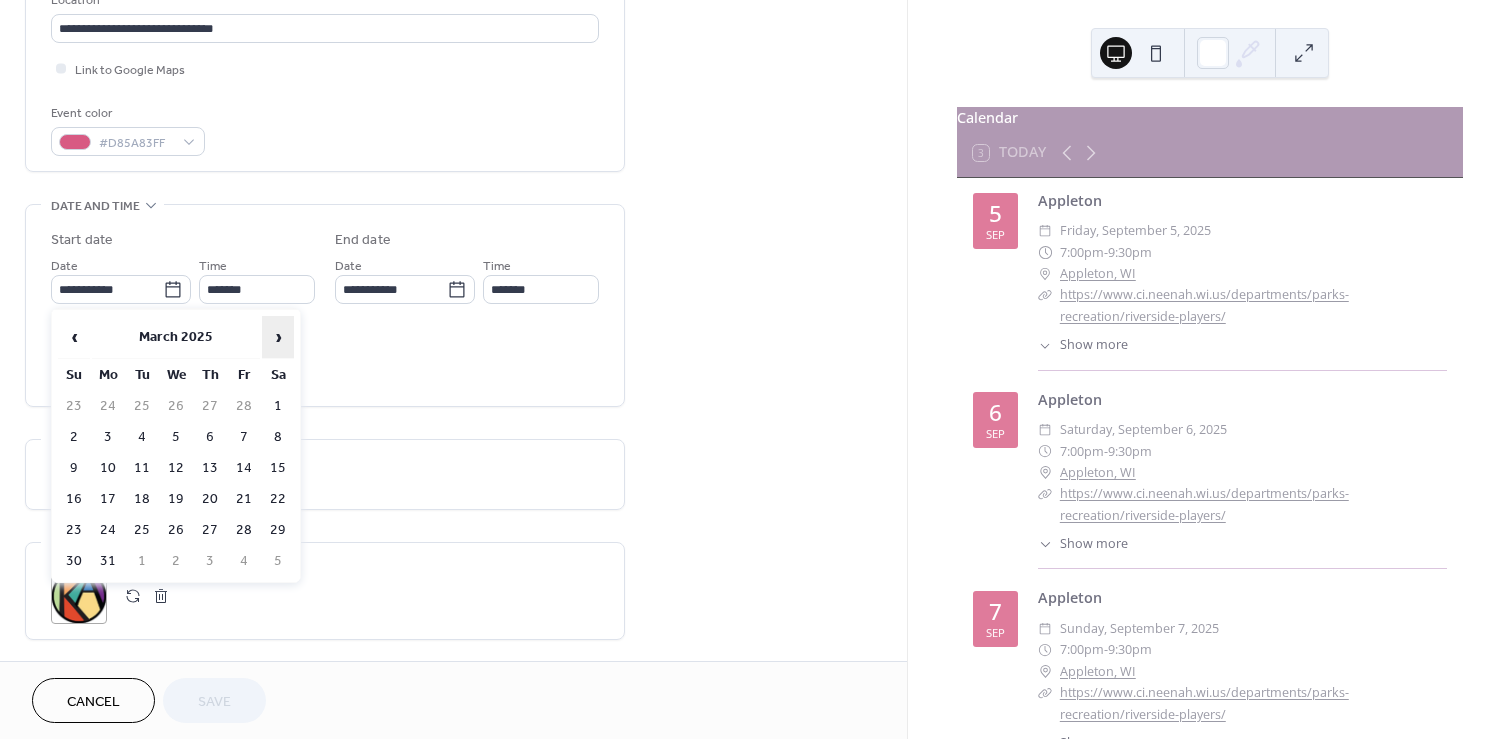 click on "›" at bounding box center [278, 337] 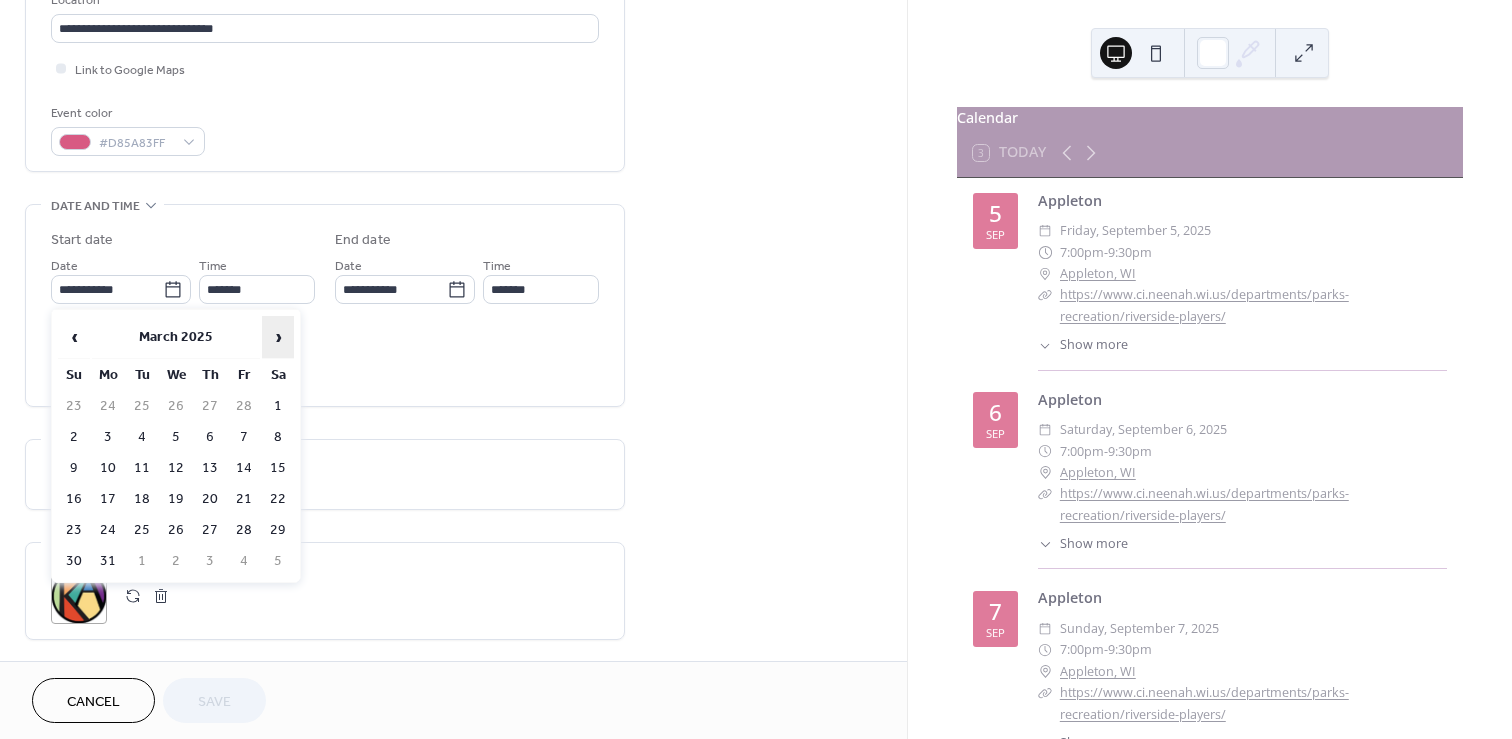 click on "›" at bounding box center (278, 337) 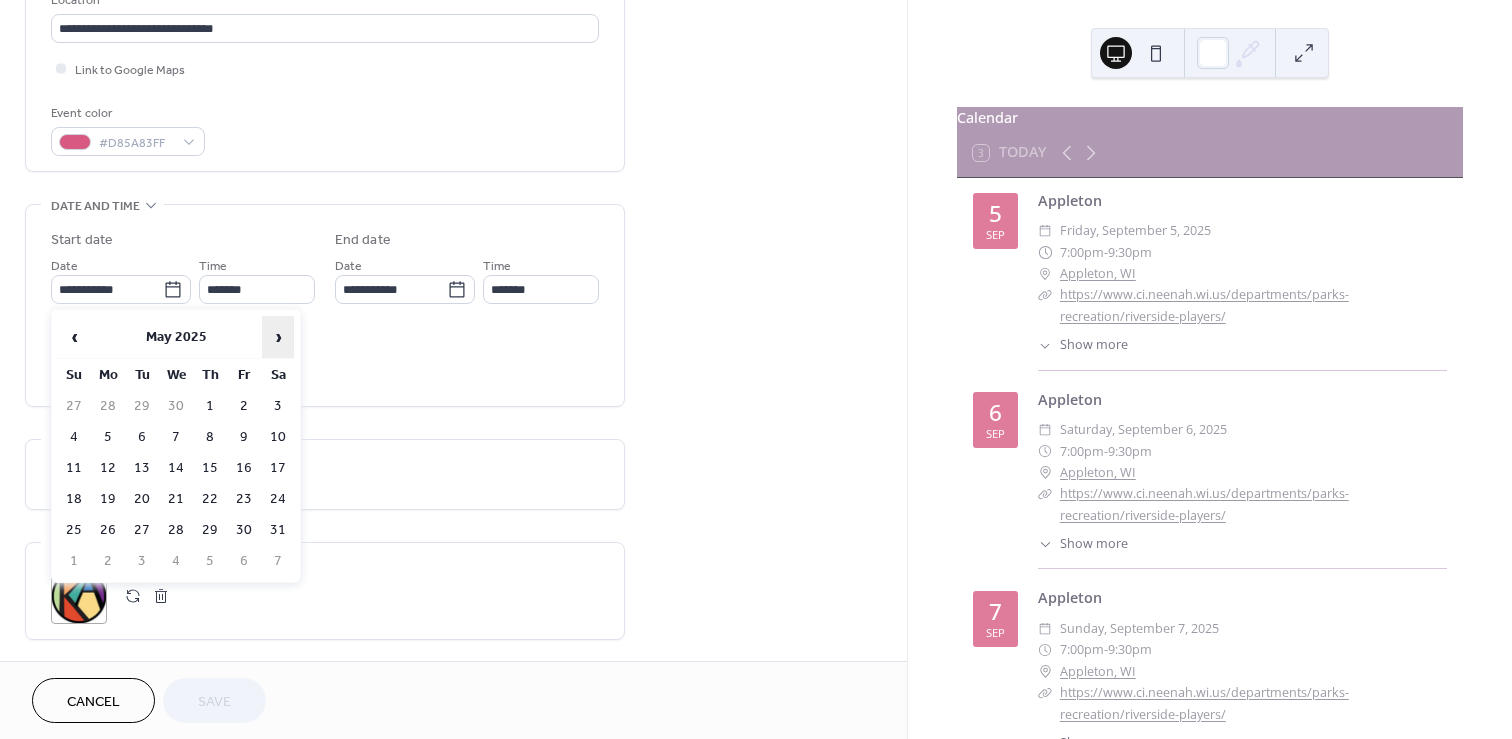 click on "›" at bounding box center (278, 337) 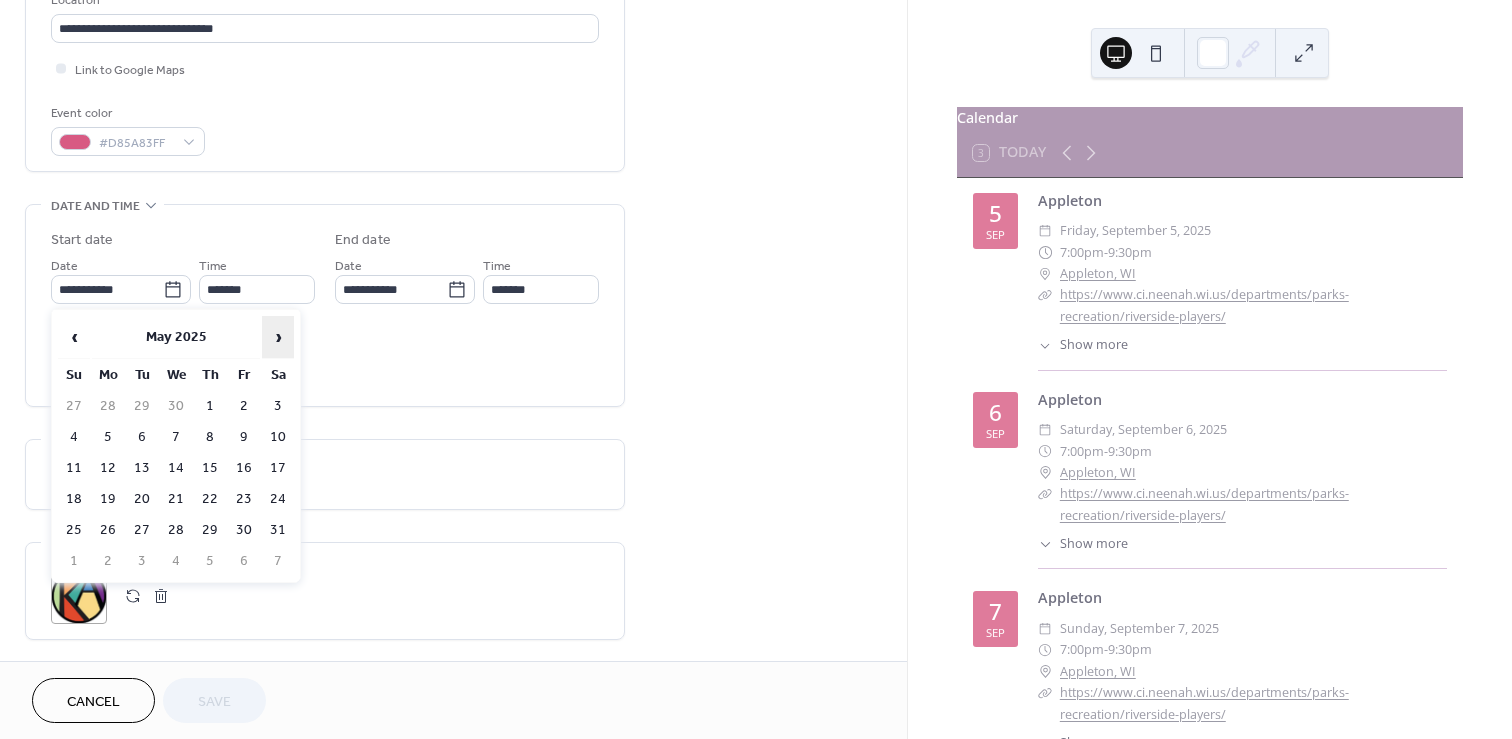 click on "›" at bounding box center [278, 337] 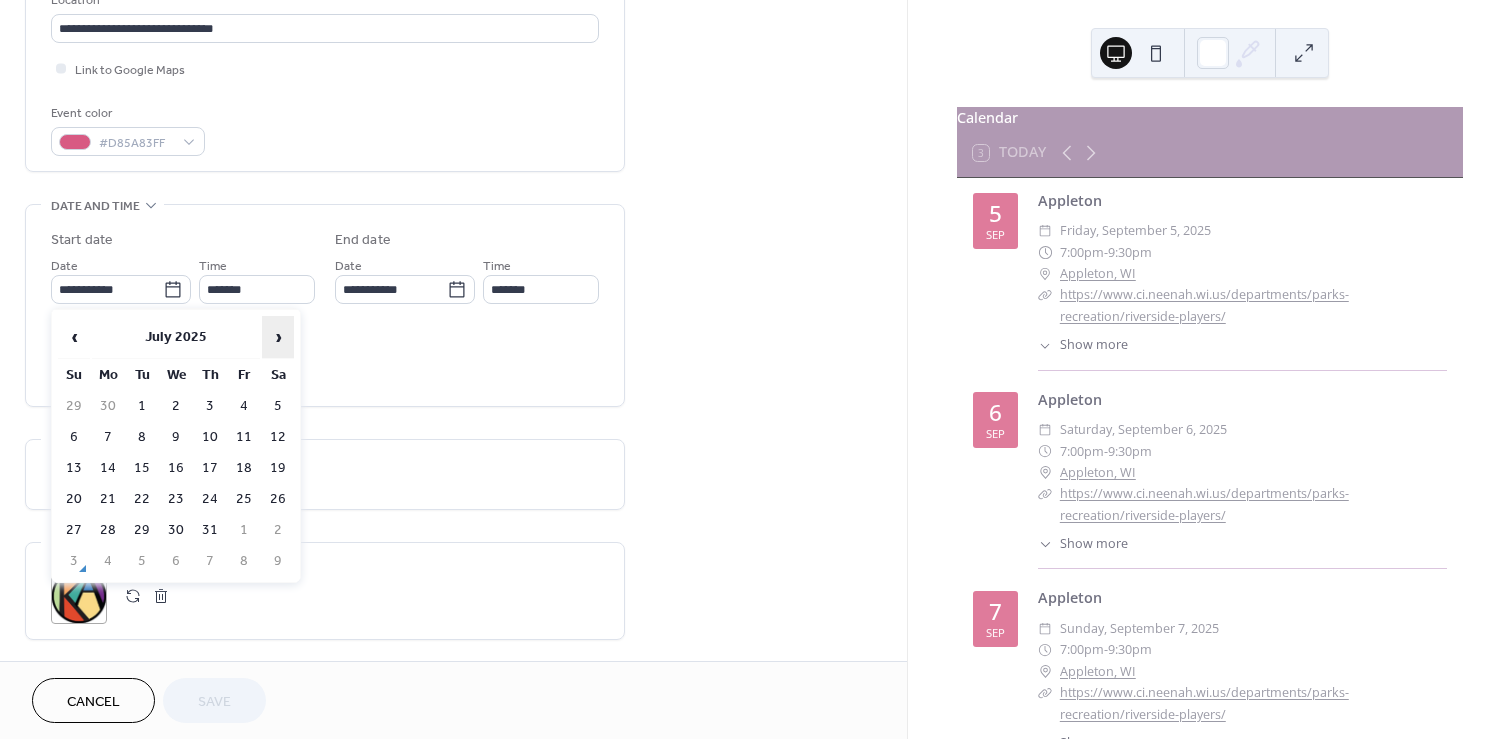 click on "›" at bounding box center [278, 337] 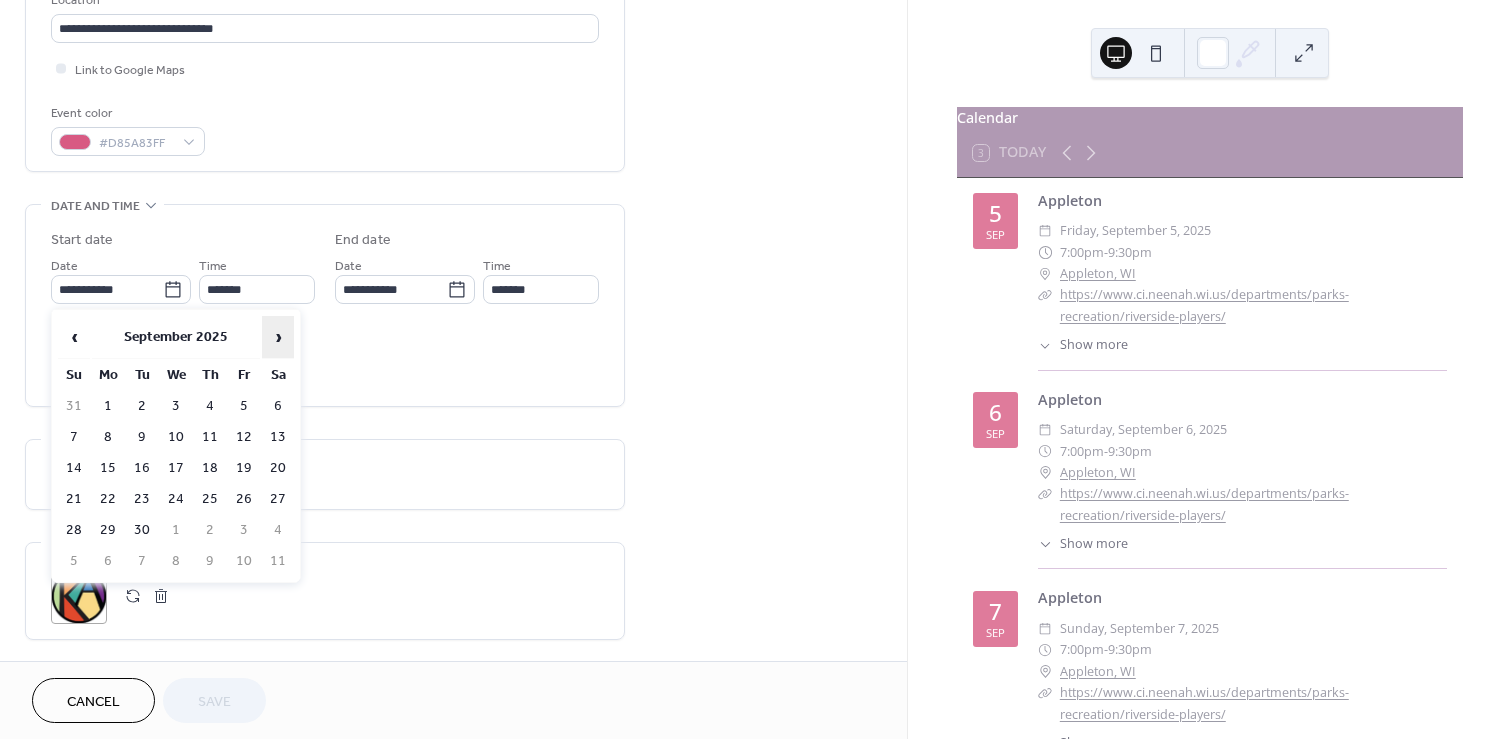click on "›" at bounding box center (278, 337) 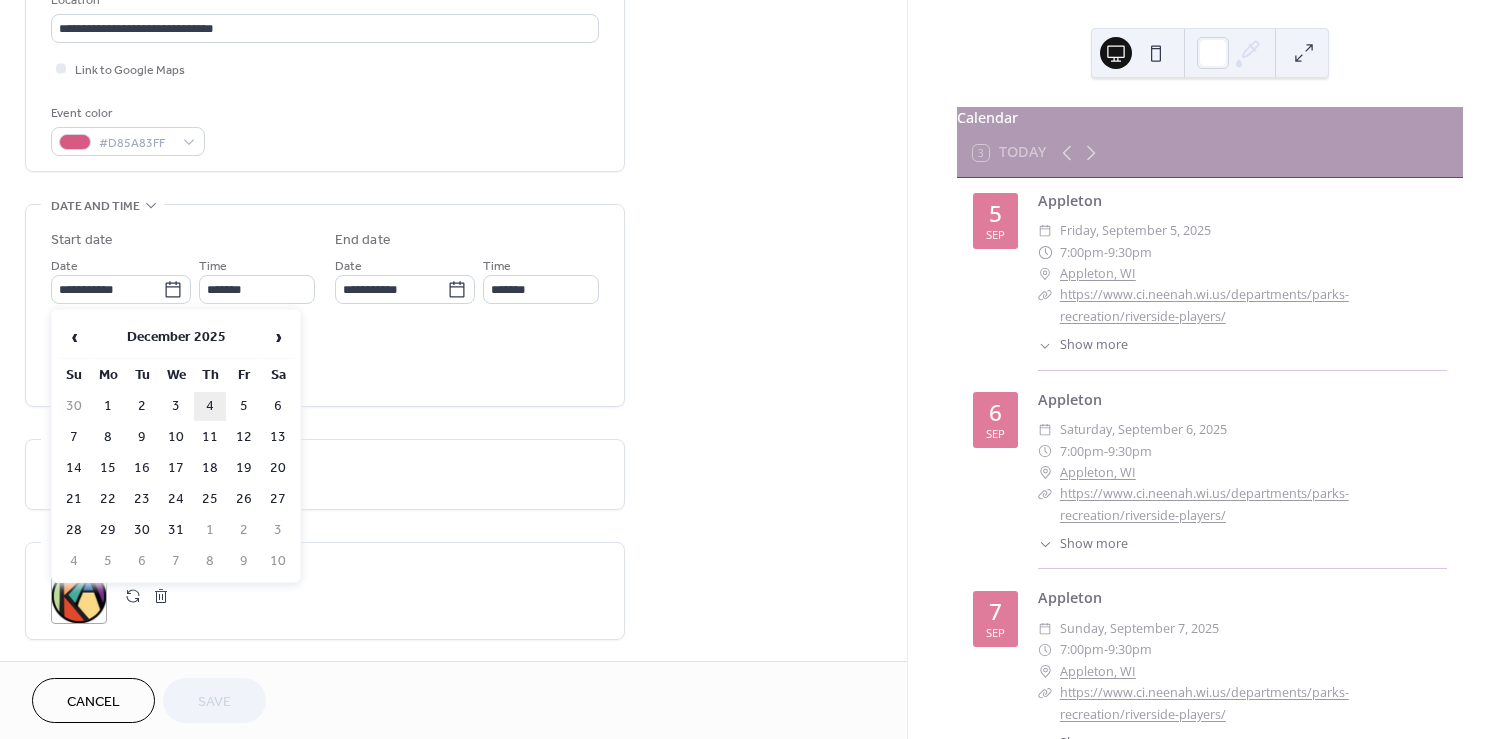 click on "4" at bounding box center (210, 406) 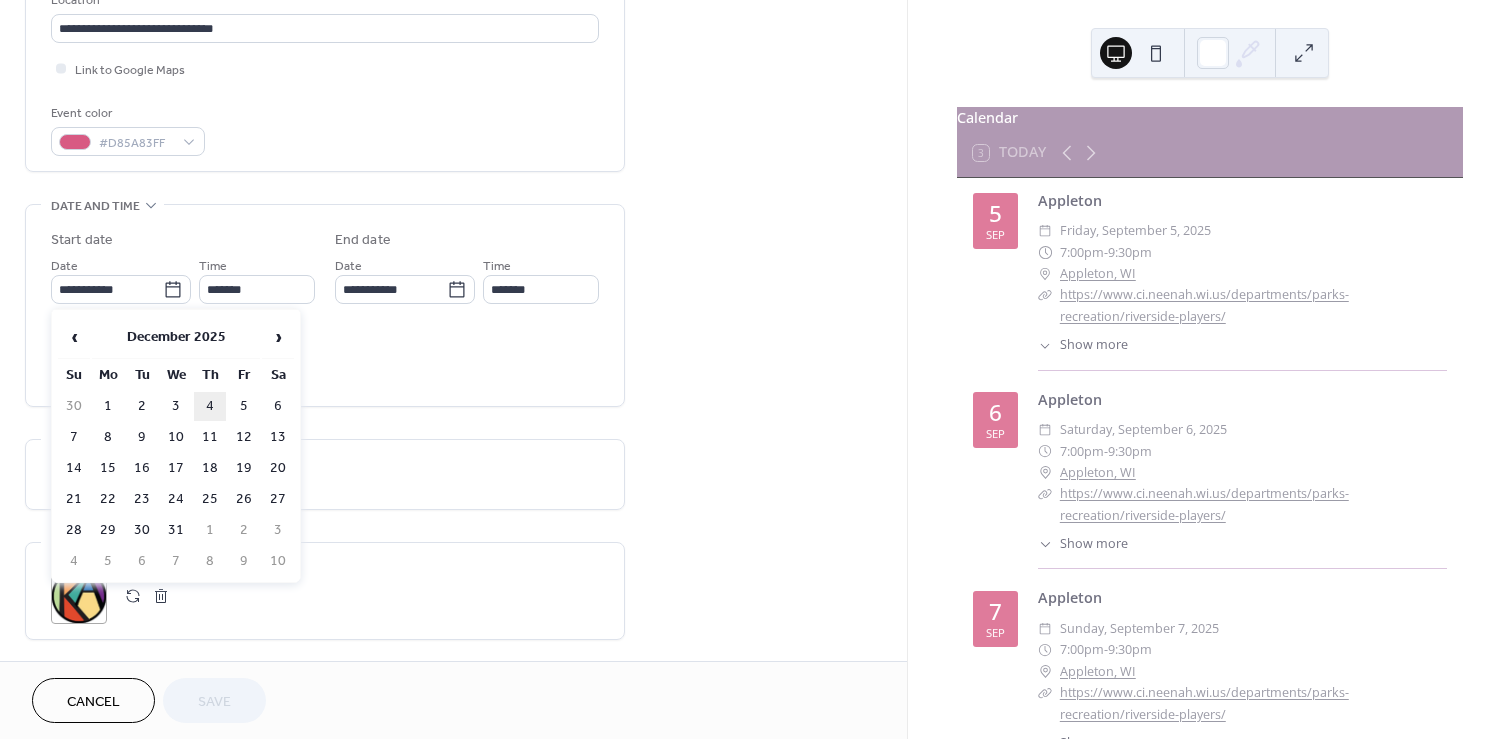 type on "**********" 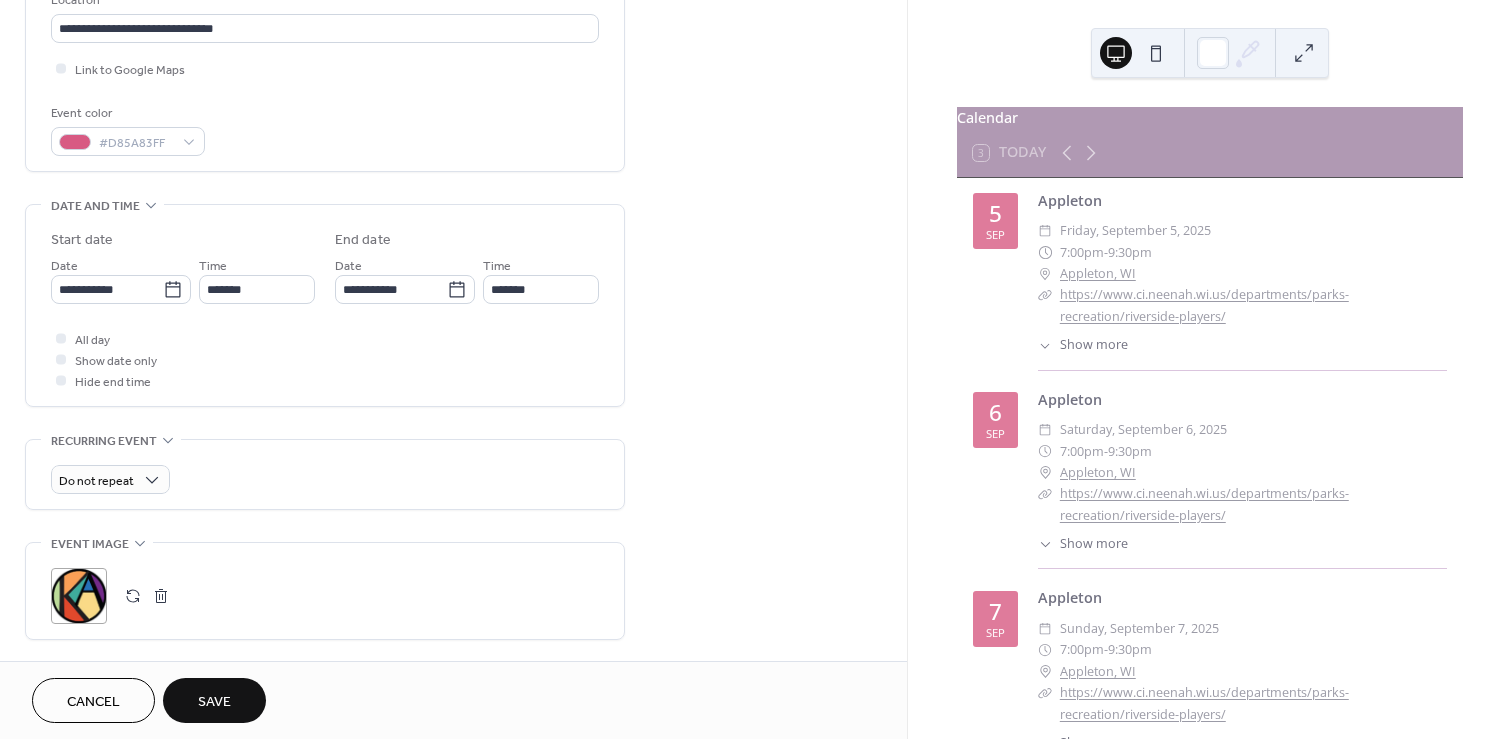 click on "Save" at bounding box center [214, 702] 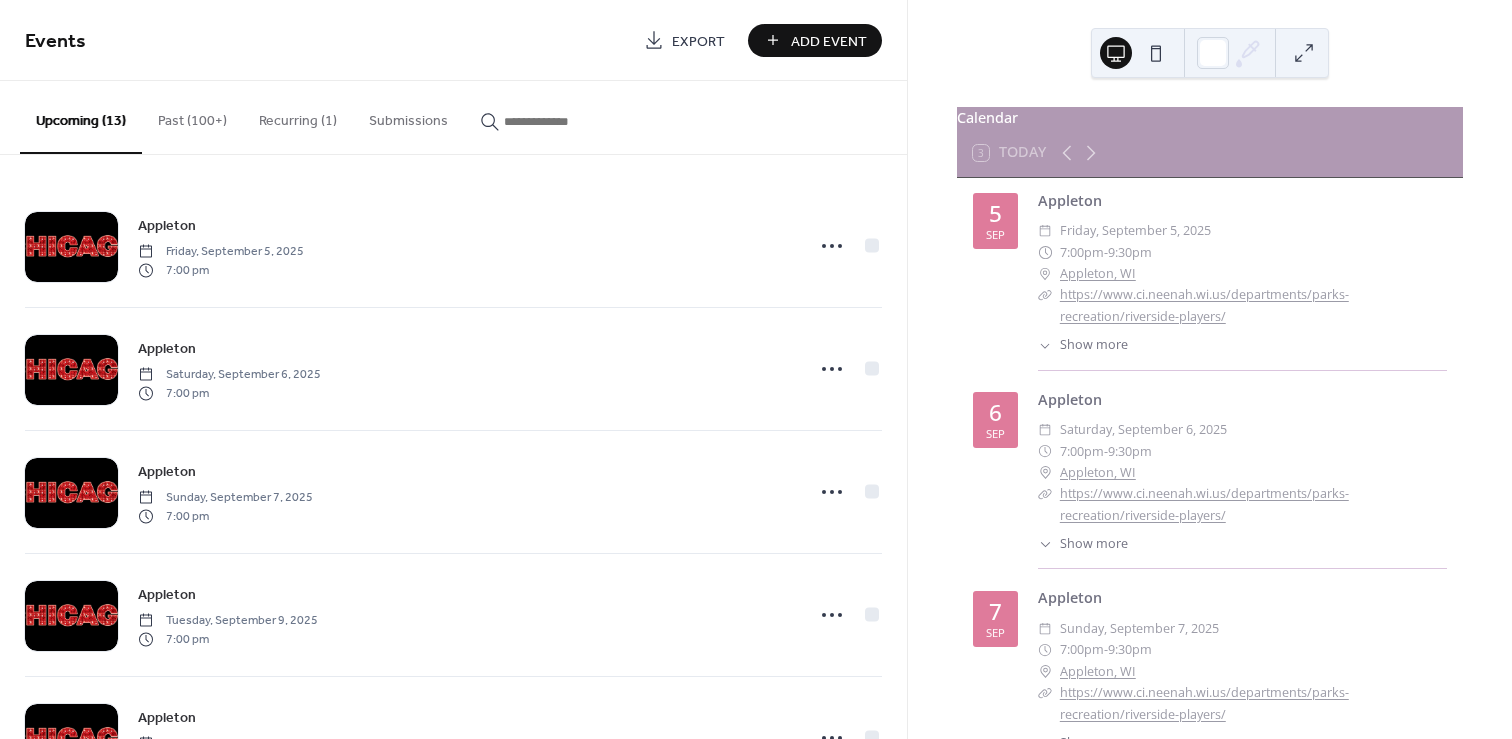 click on "[CITY] [DAY], [MONTH] [DAY], [YEAR] [TIME]" at bounding box center [453, 738] 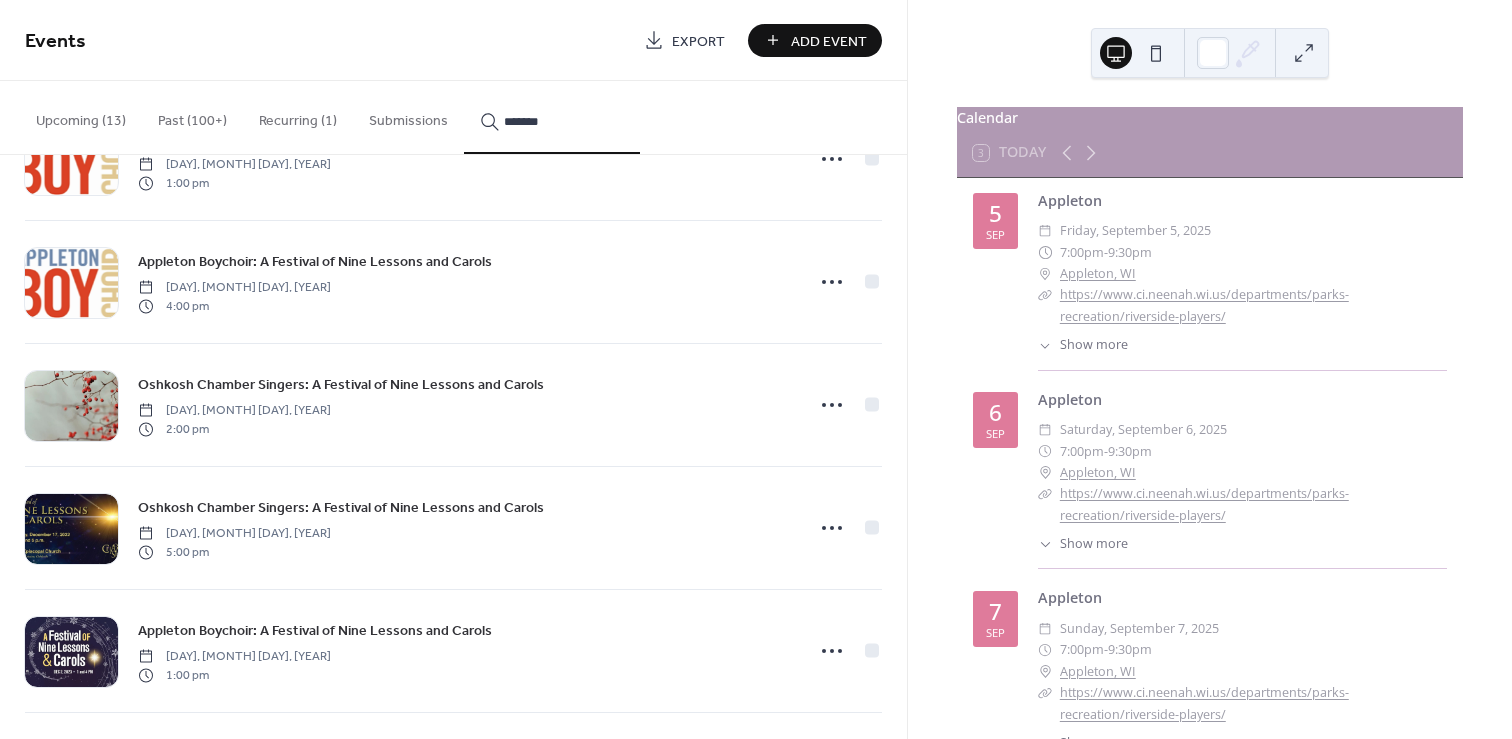 scroll, scrollTop: 1443, scrollLeft: 0, axis: vertical 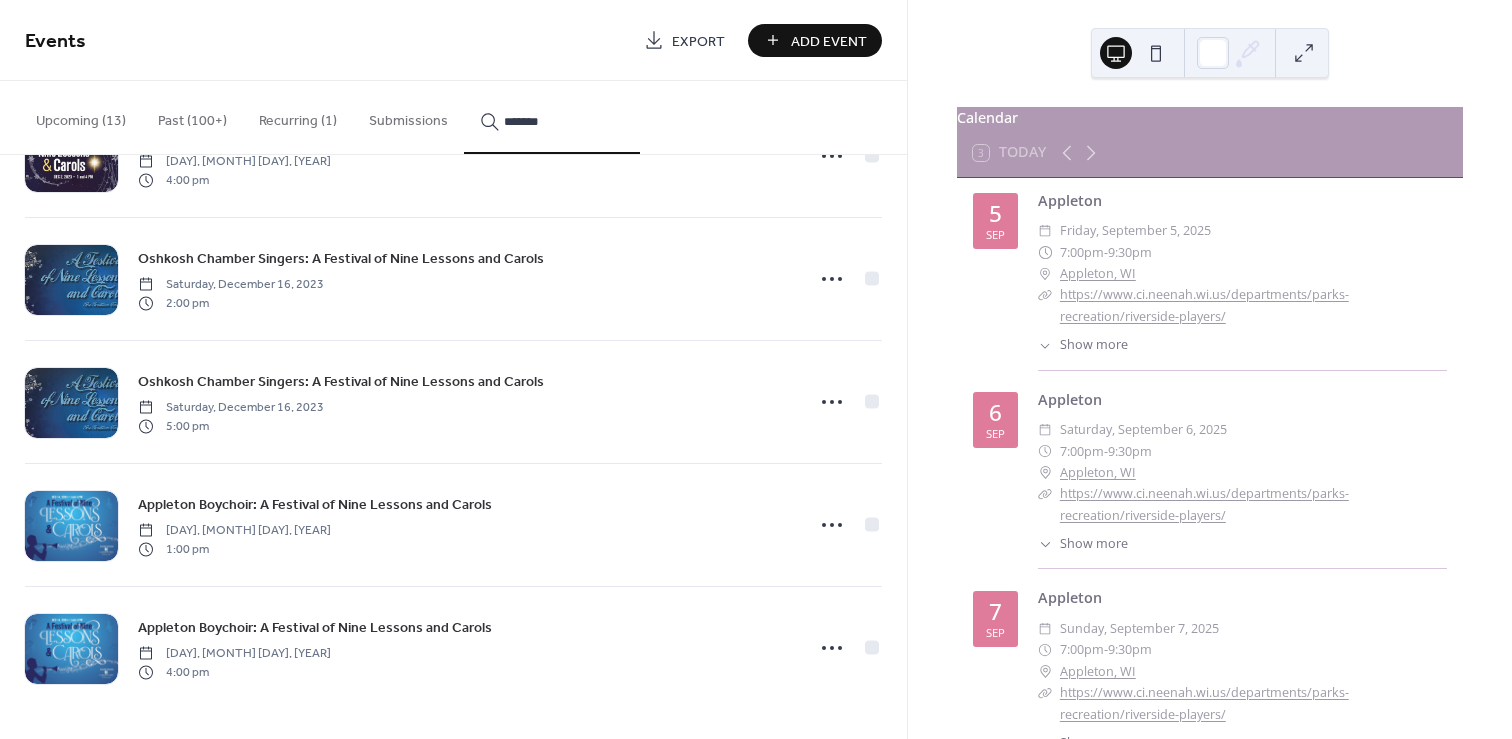 type on "*******" 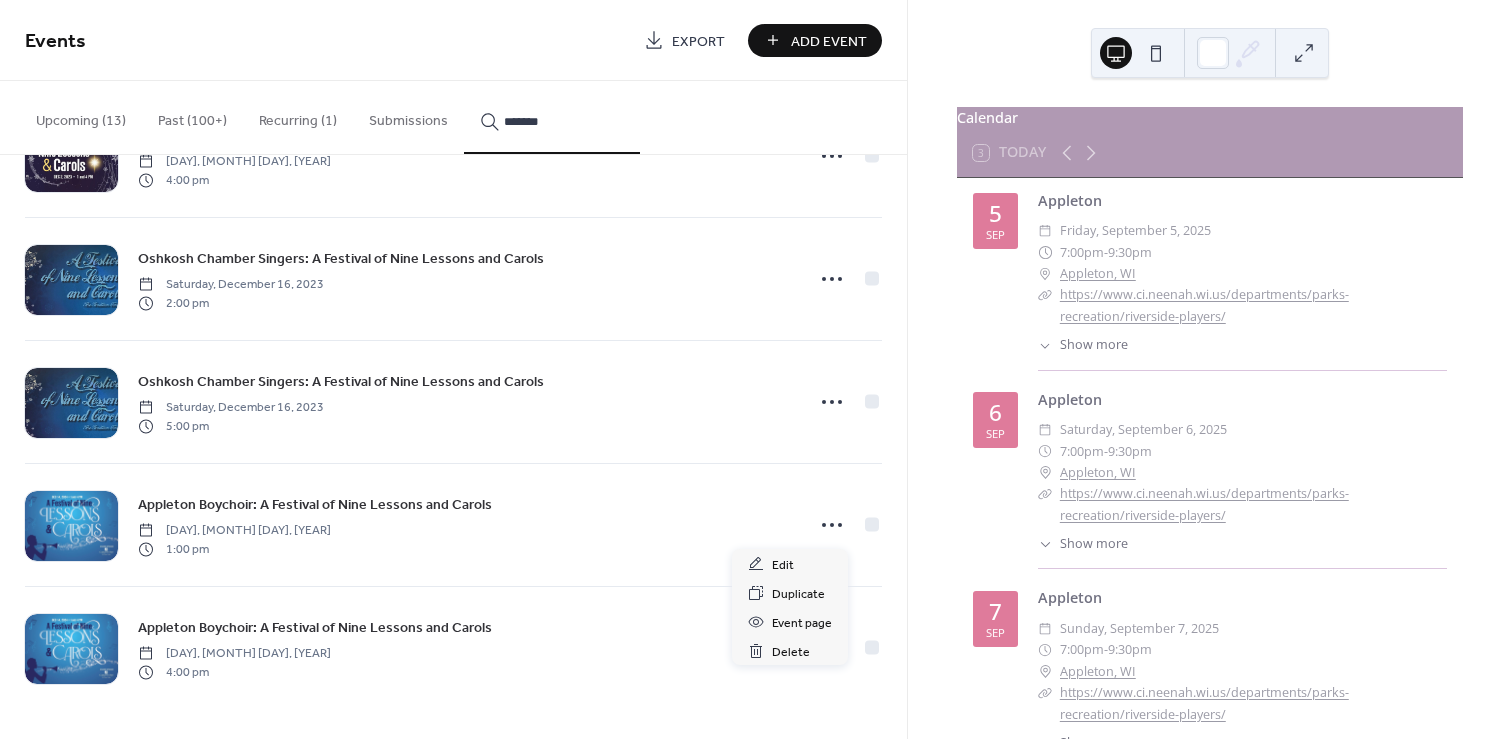 click 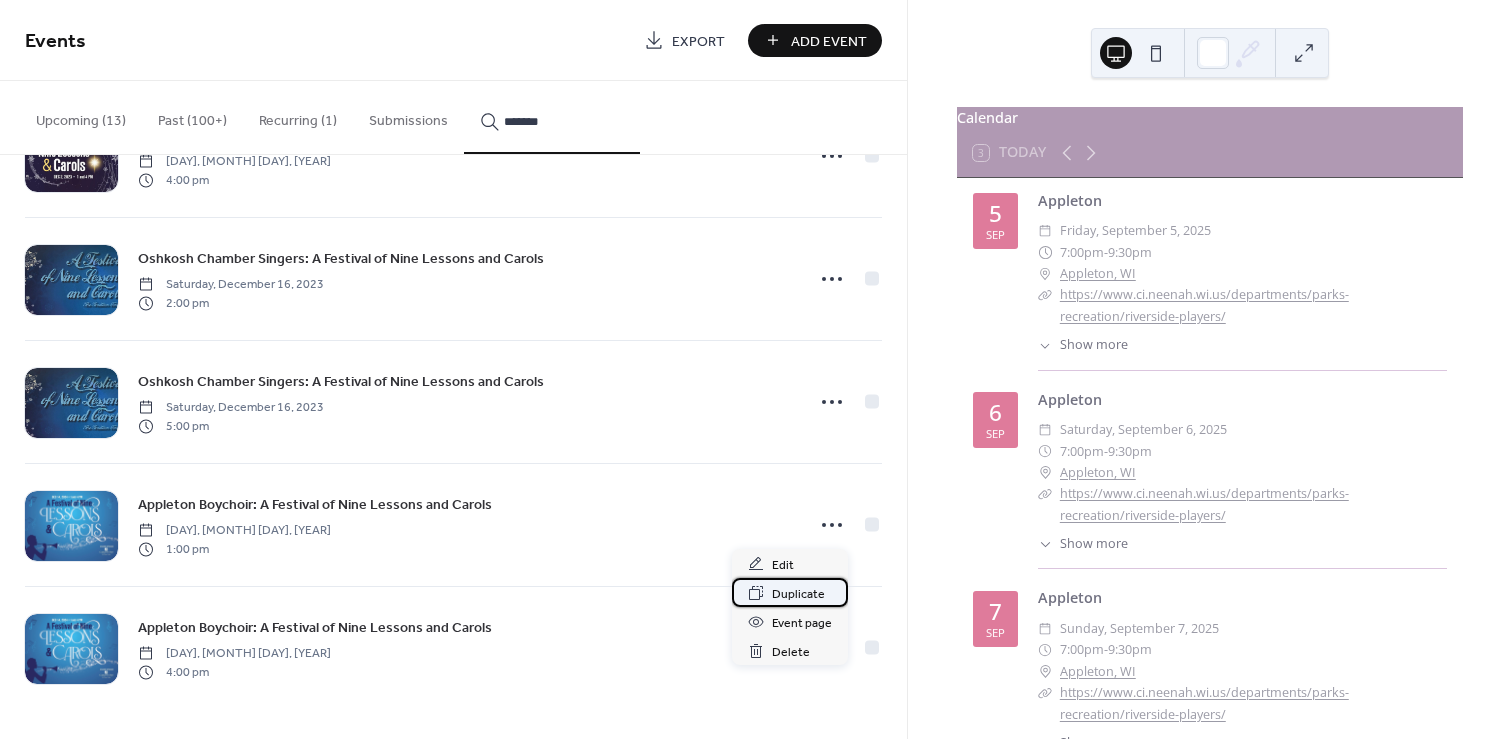 click on "Duplicate" at bounding box center [798, 594] 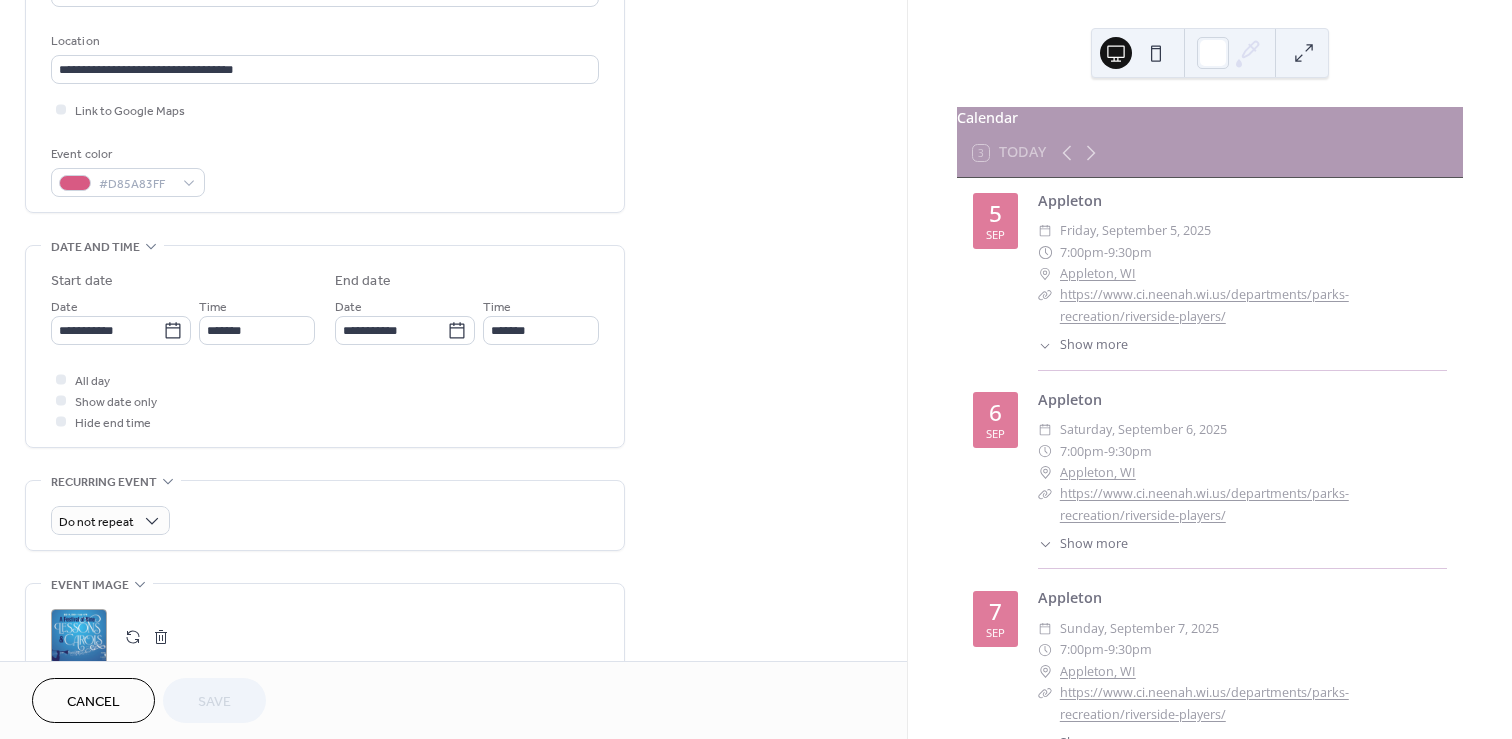 scroll, scrollTop: 467, scrollLeft: 0, axis: vertical 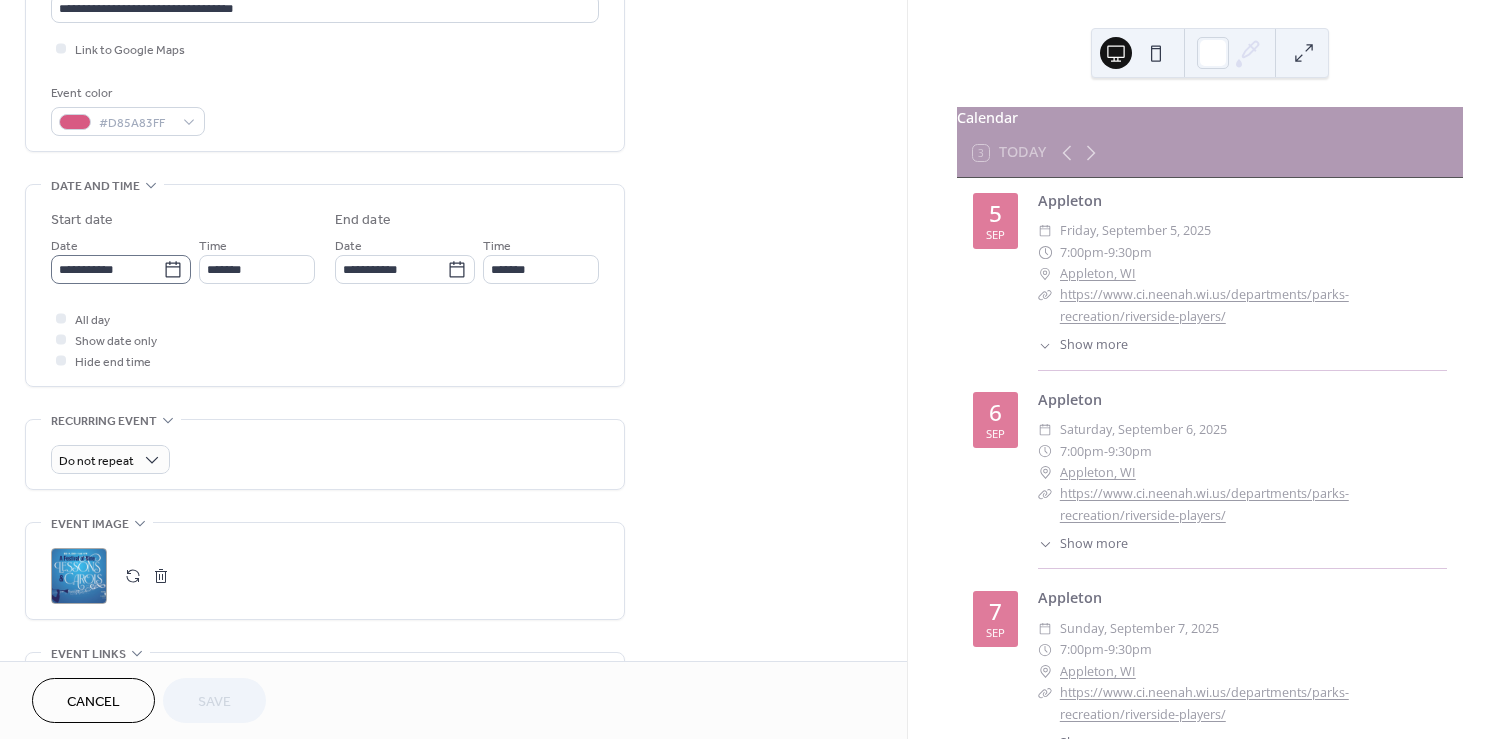 click 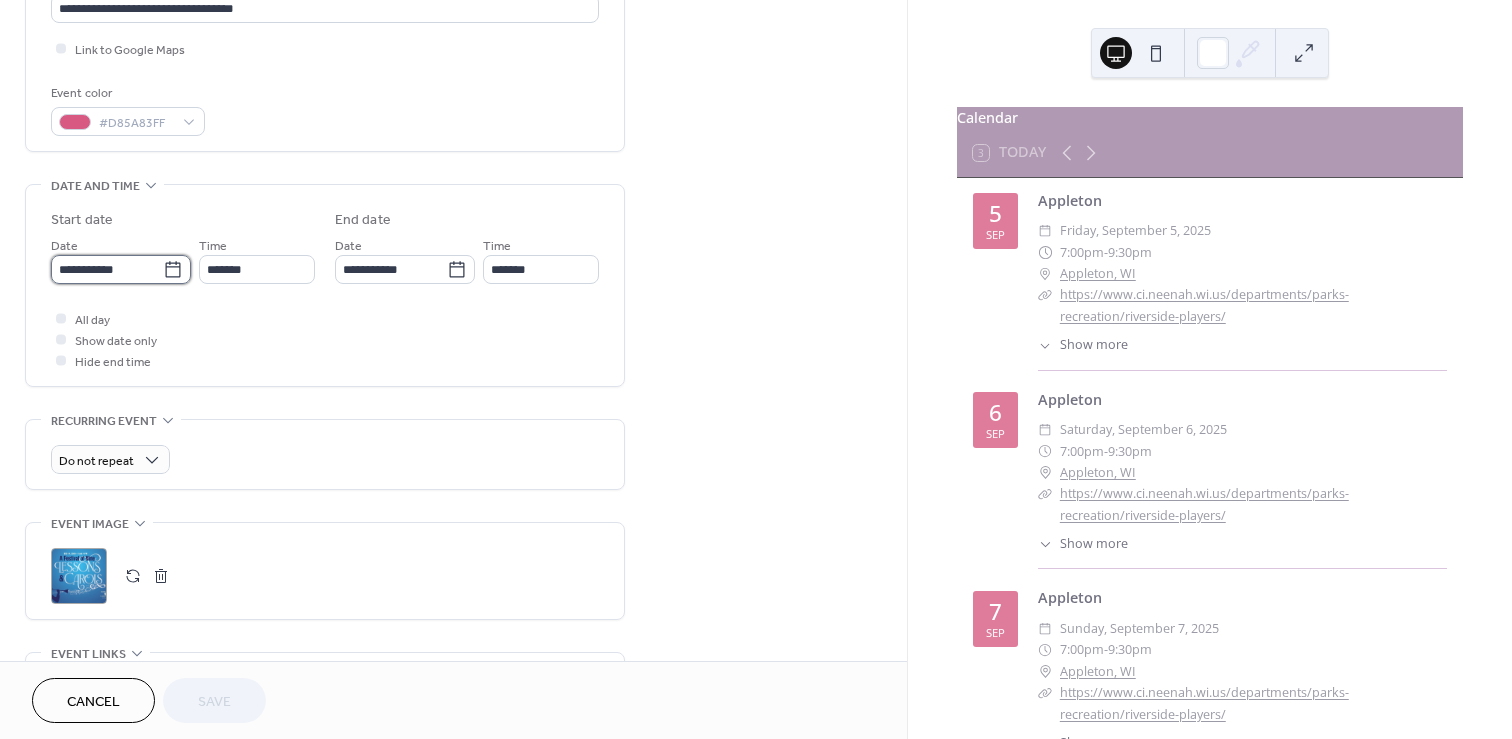 click on "**********" at bounding box center [107, 269] 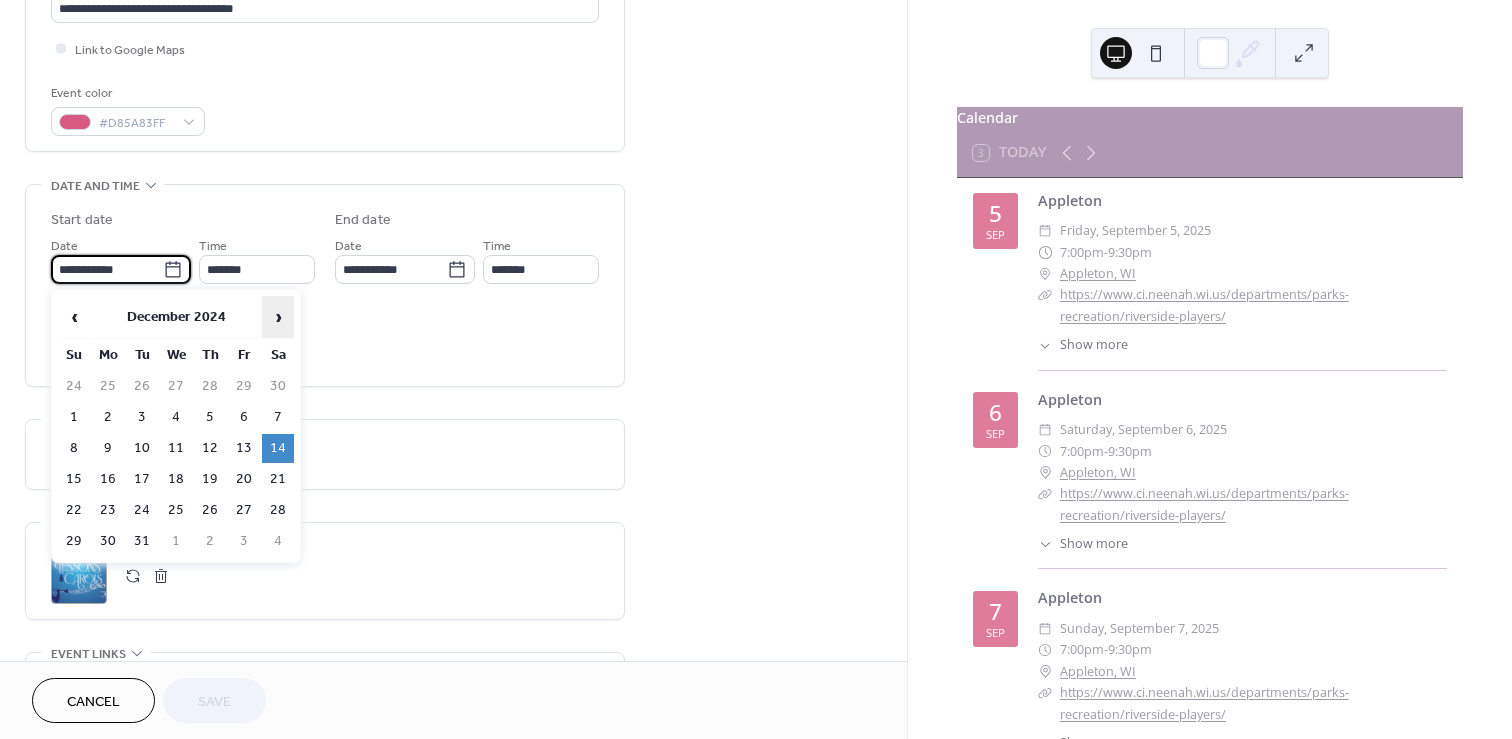 click on "›" at bounding box center [278, 317] 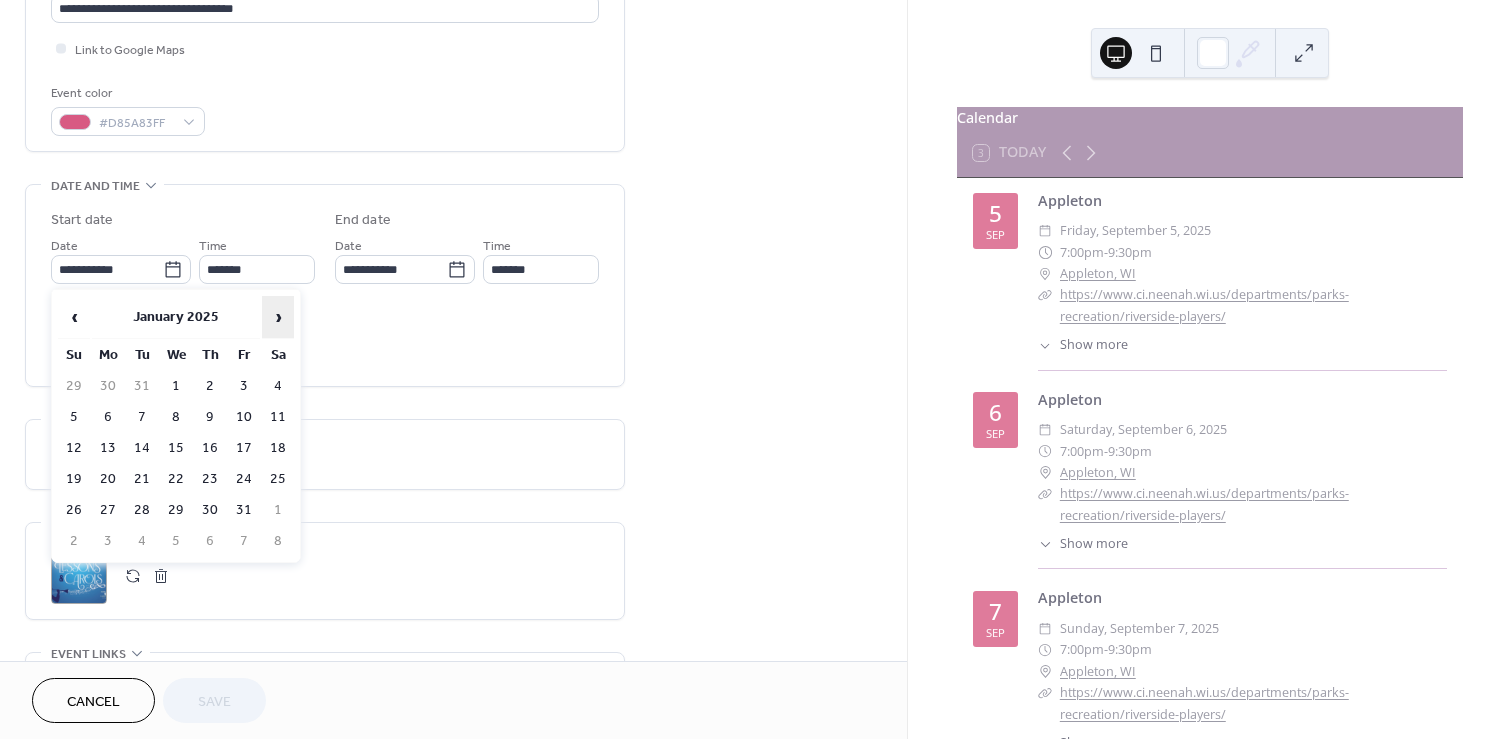 click on "›" at bounding box center (278, 317) 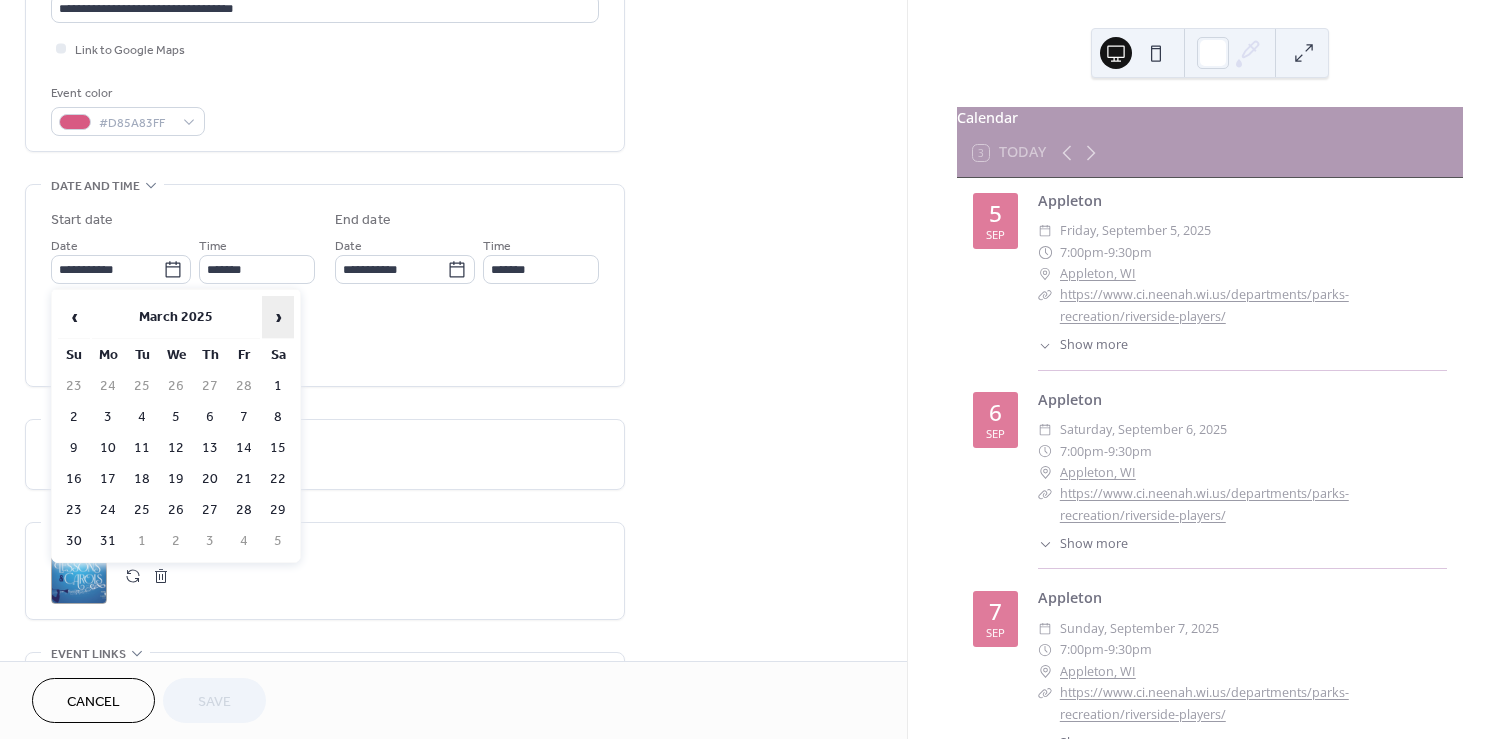 click on "›" at bounding box center (278, 317) 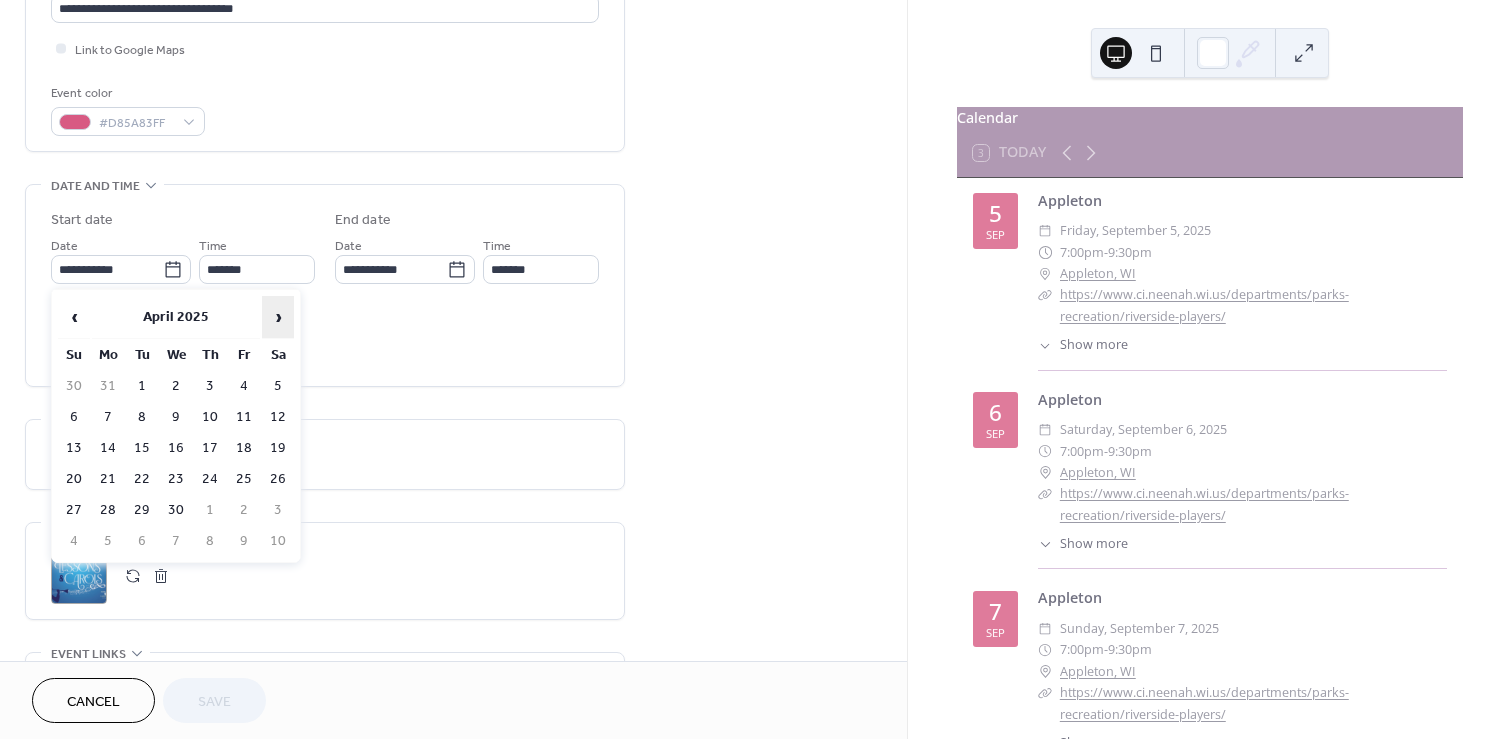 click on "›" at bounding box center [278, 317] 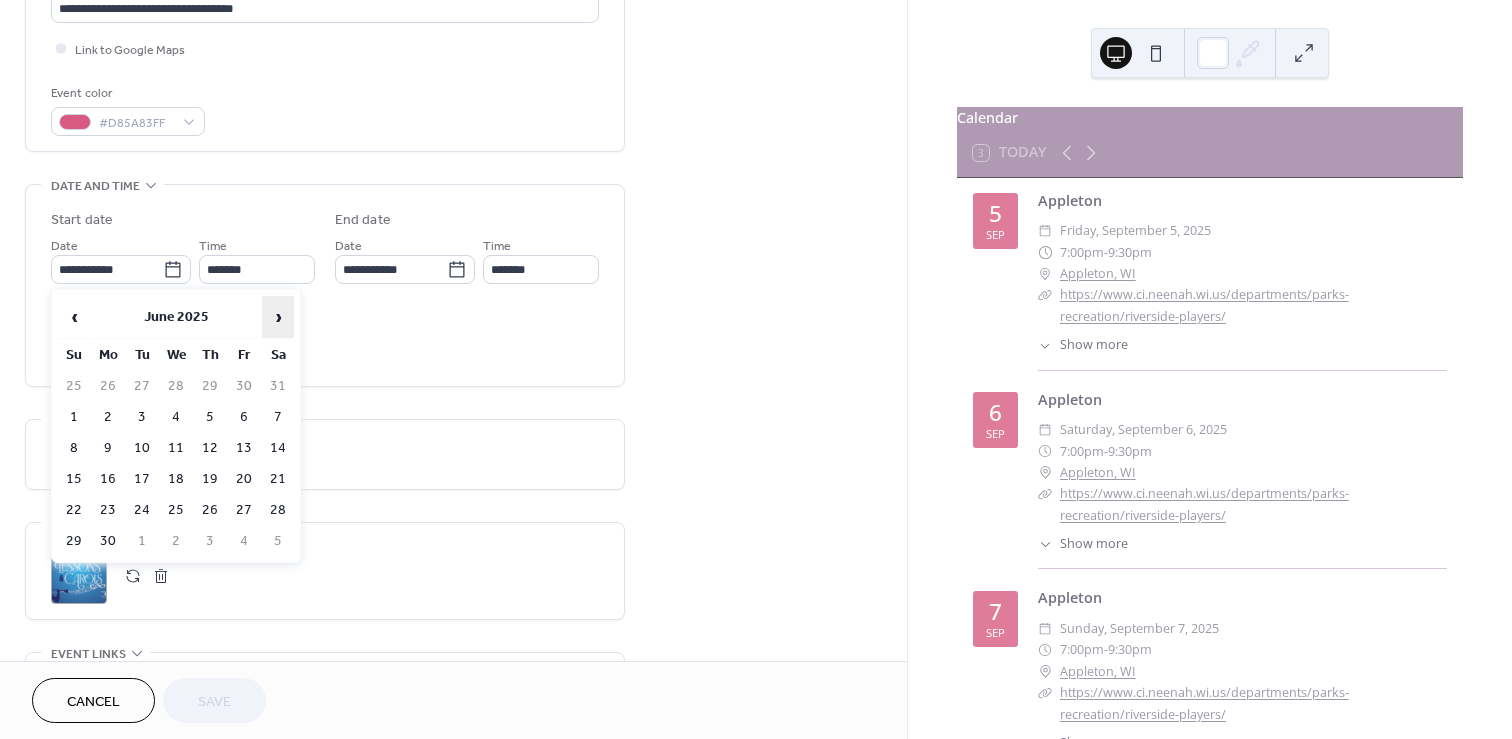 click on "›" at bounding box center [278, 317] 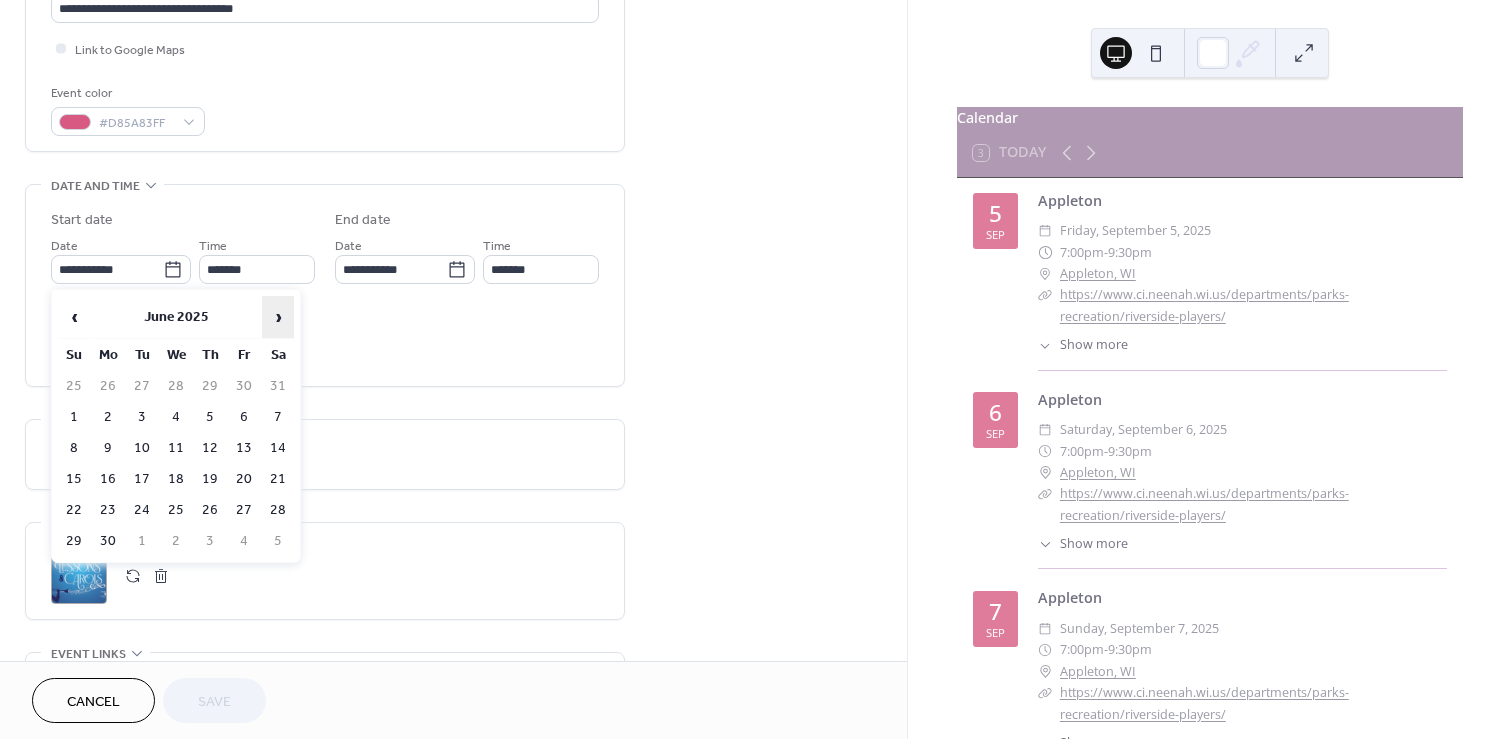 click on "›" at bounding box center (278, 317) 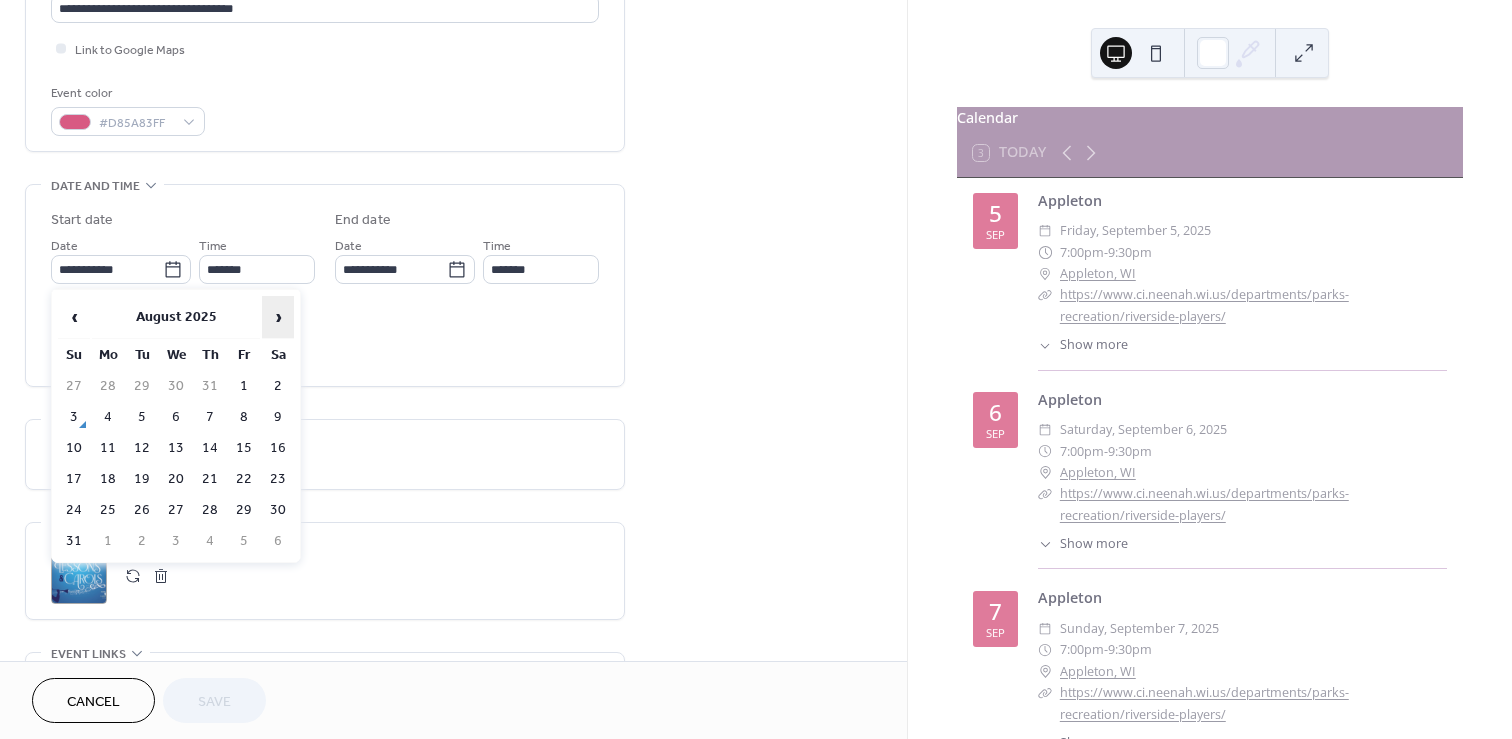 click on "›" at bounding box center [278, 317] 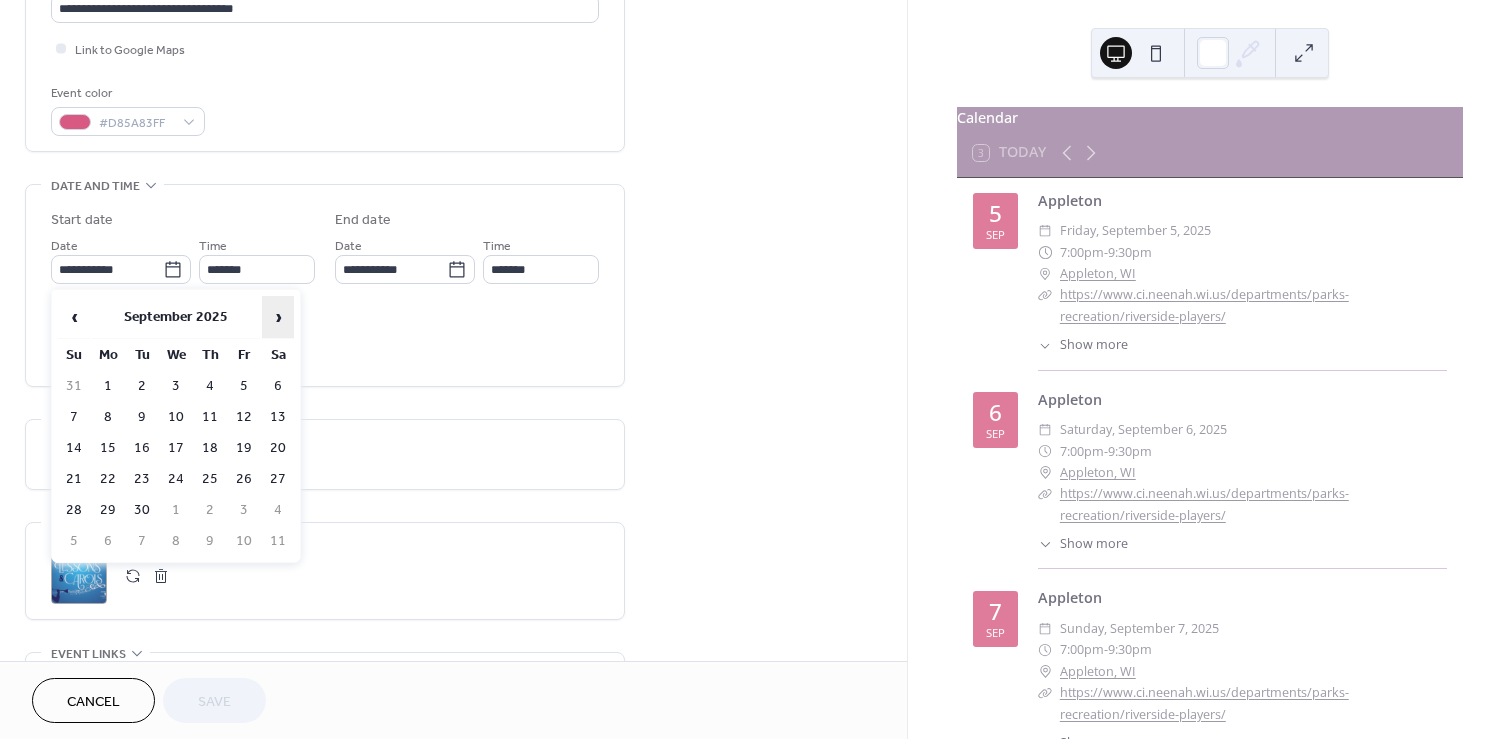click on "›" at bounding box center [278, 317] 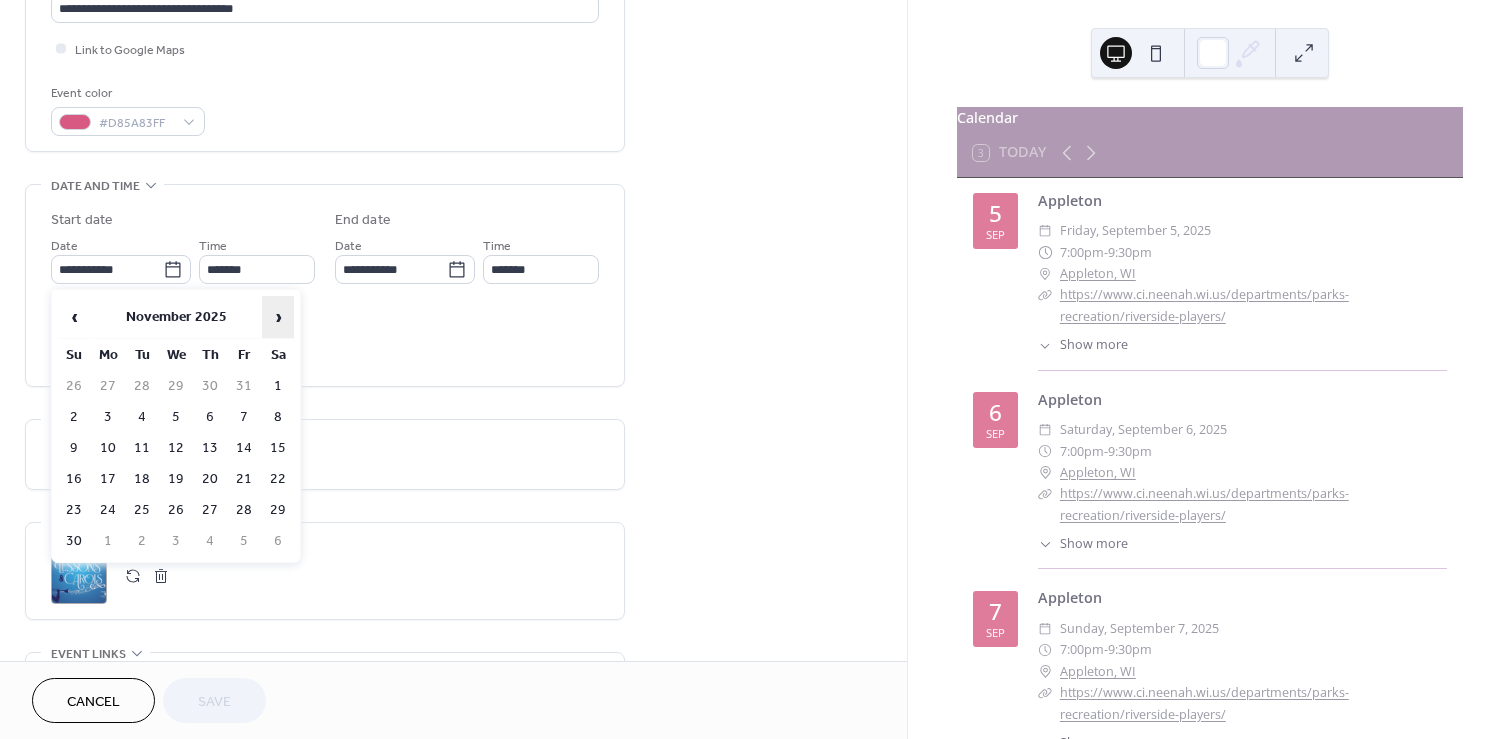 click on "›" at bounding box center [278, 317] 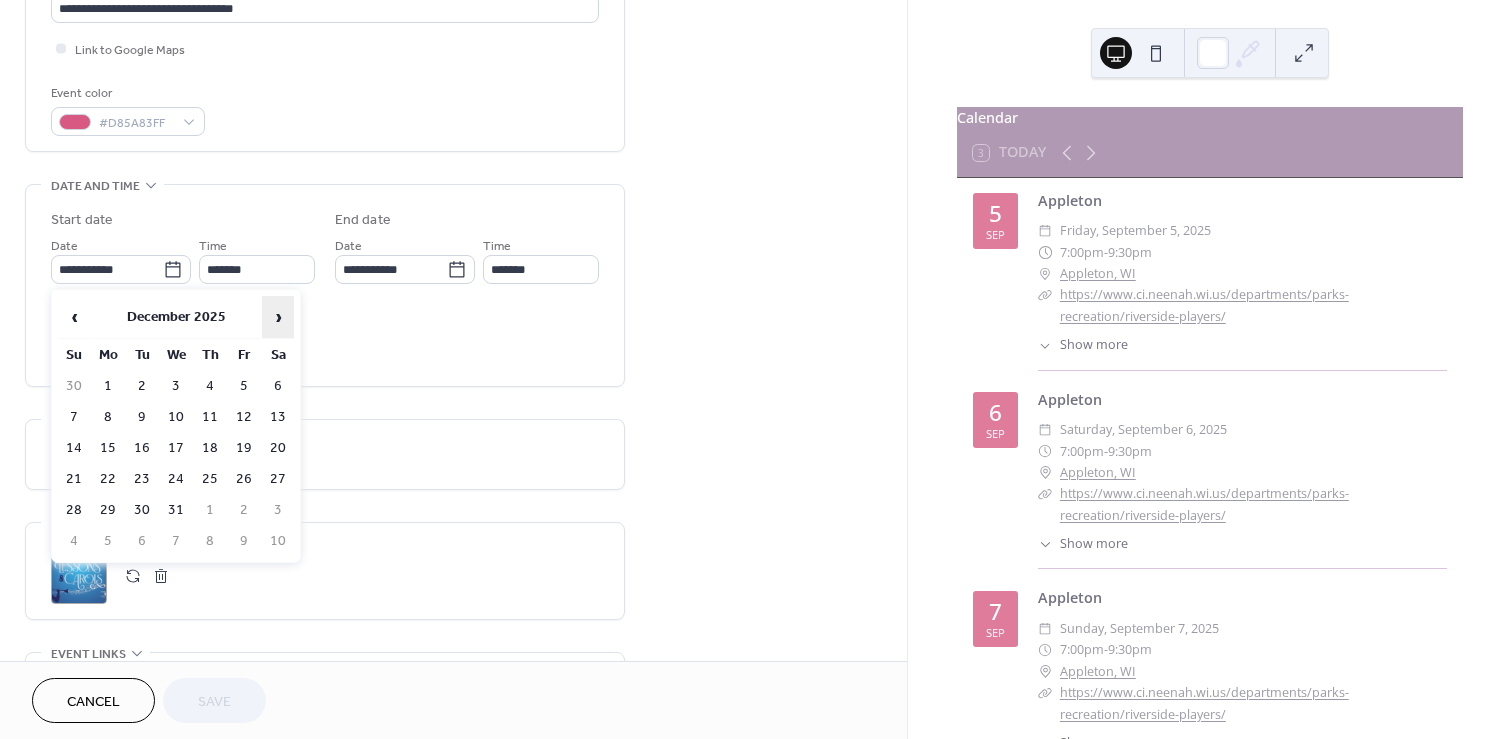 click on "›" at bounding box center (278, 317) 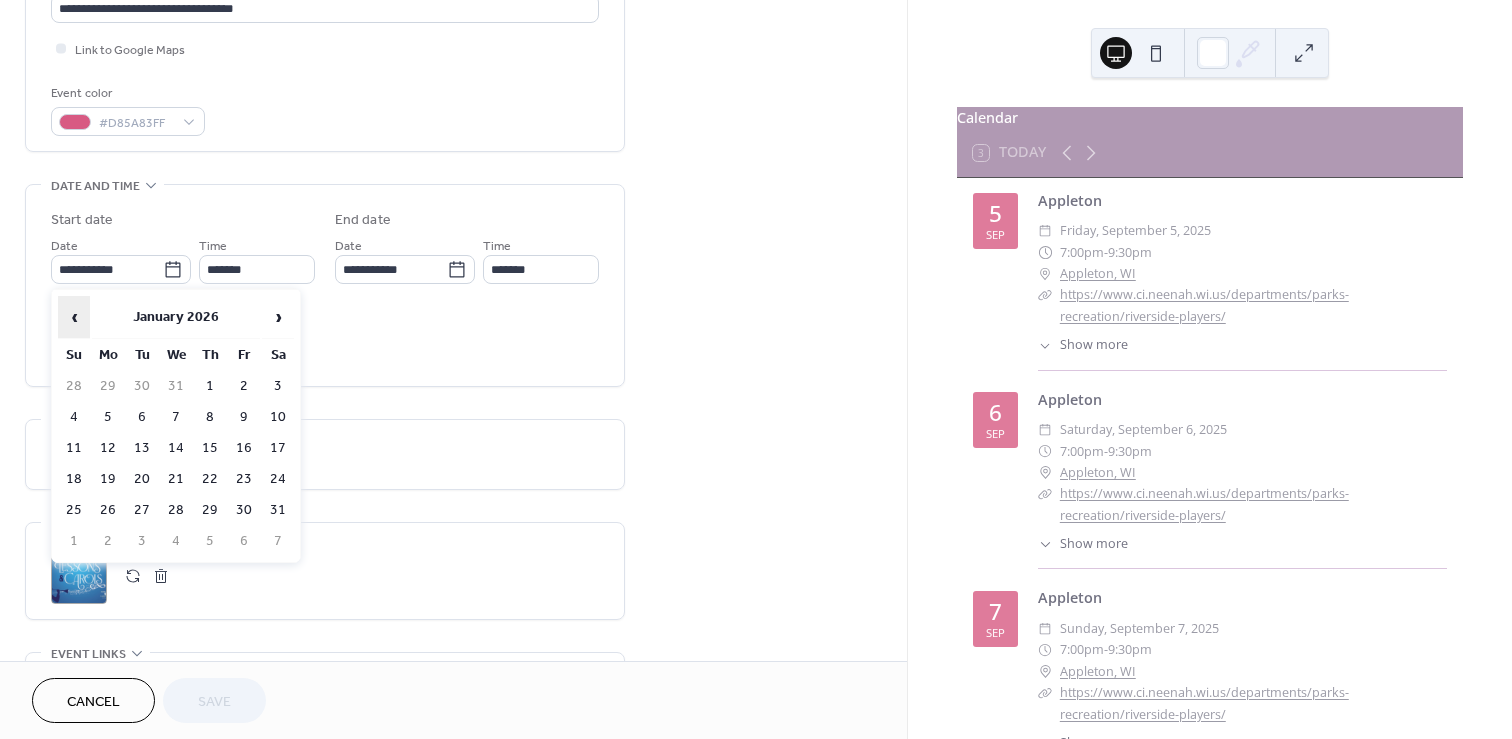 click on "‹" at bounding box center (74, 317) 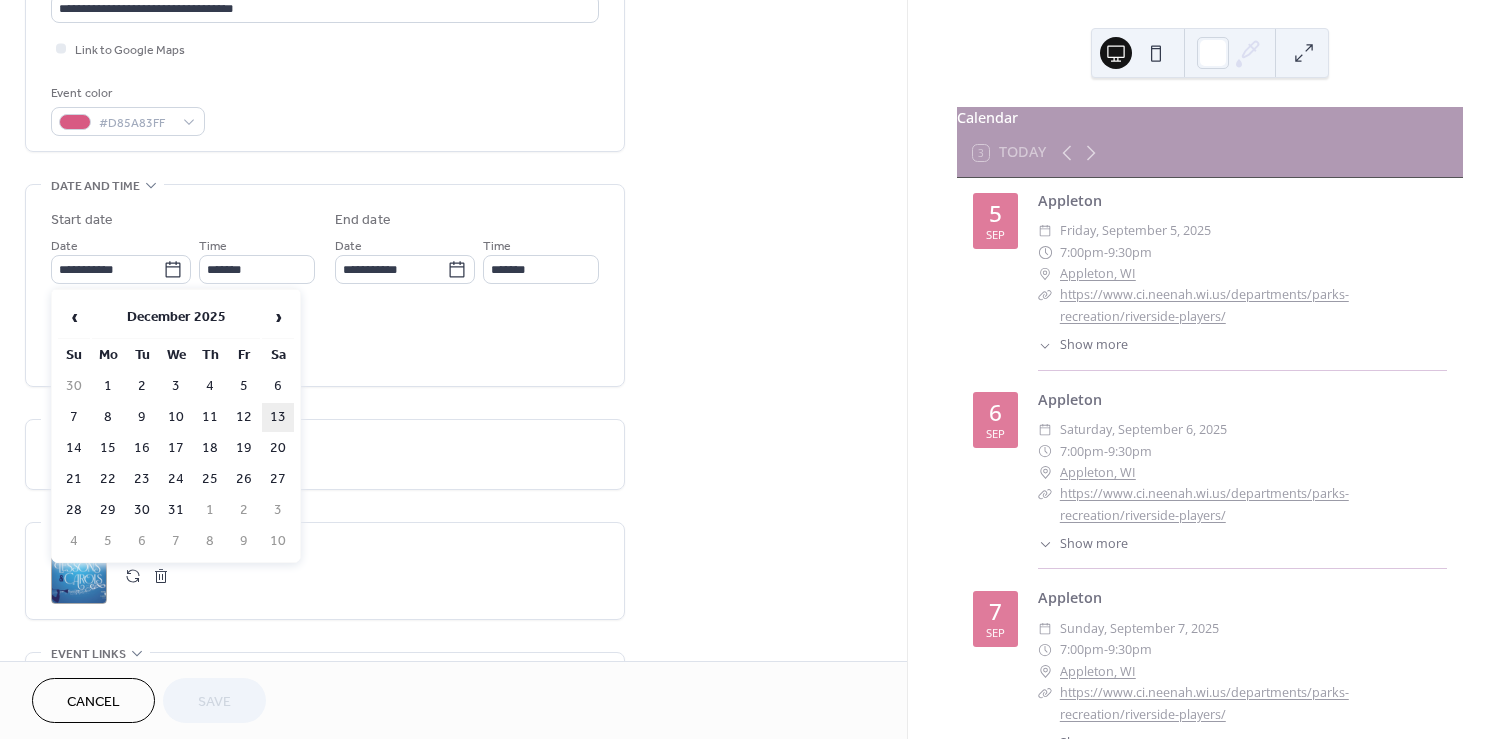 click on "13" at bounding box center [278, 417] 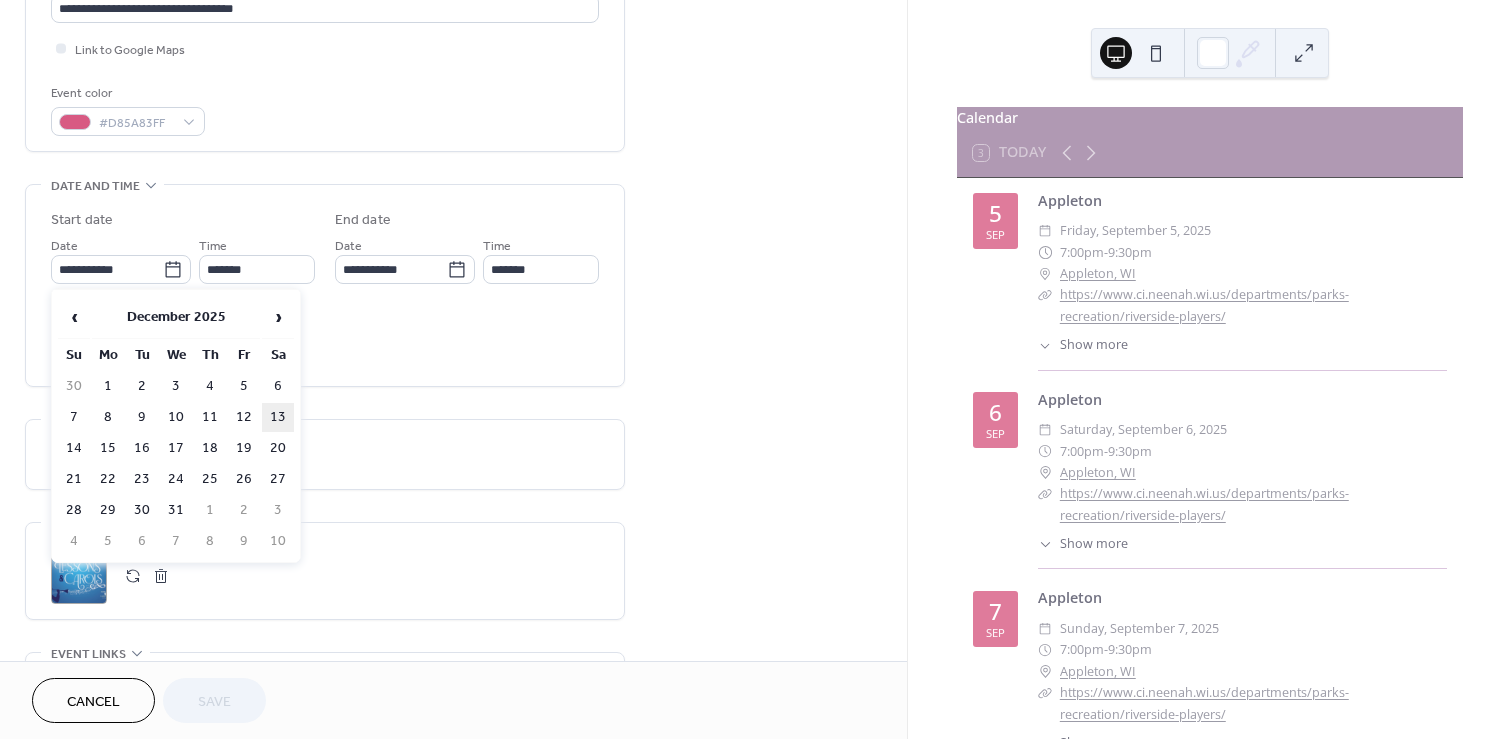 type on "**********" 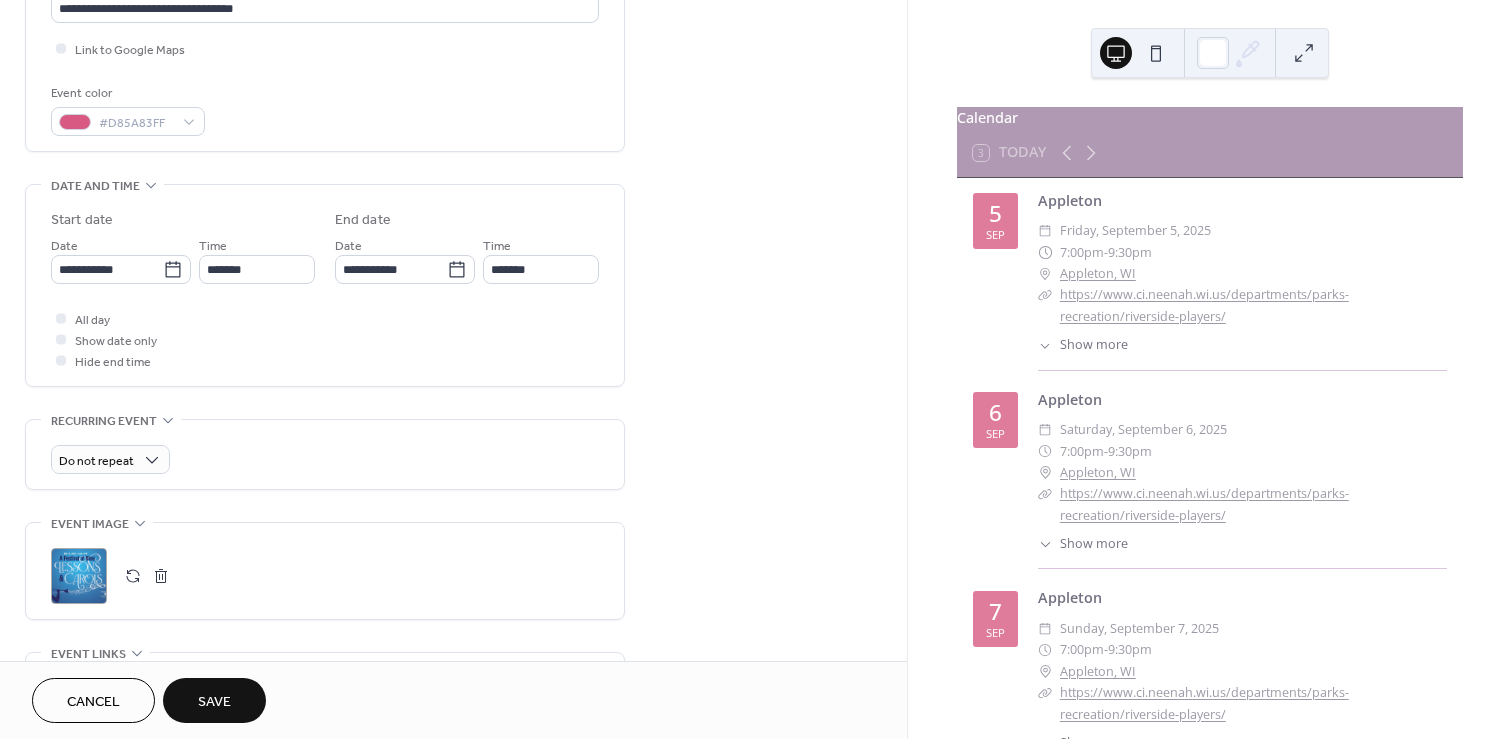 click on "Save" at bounding box center (214, 702) 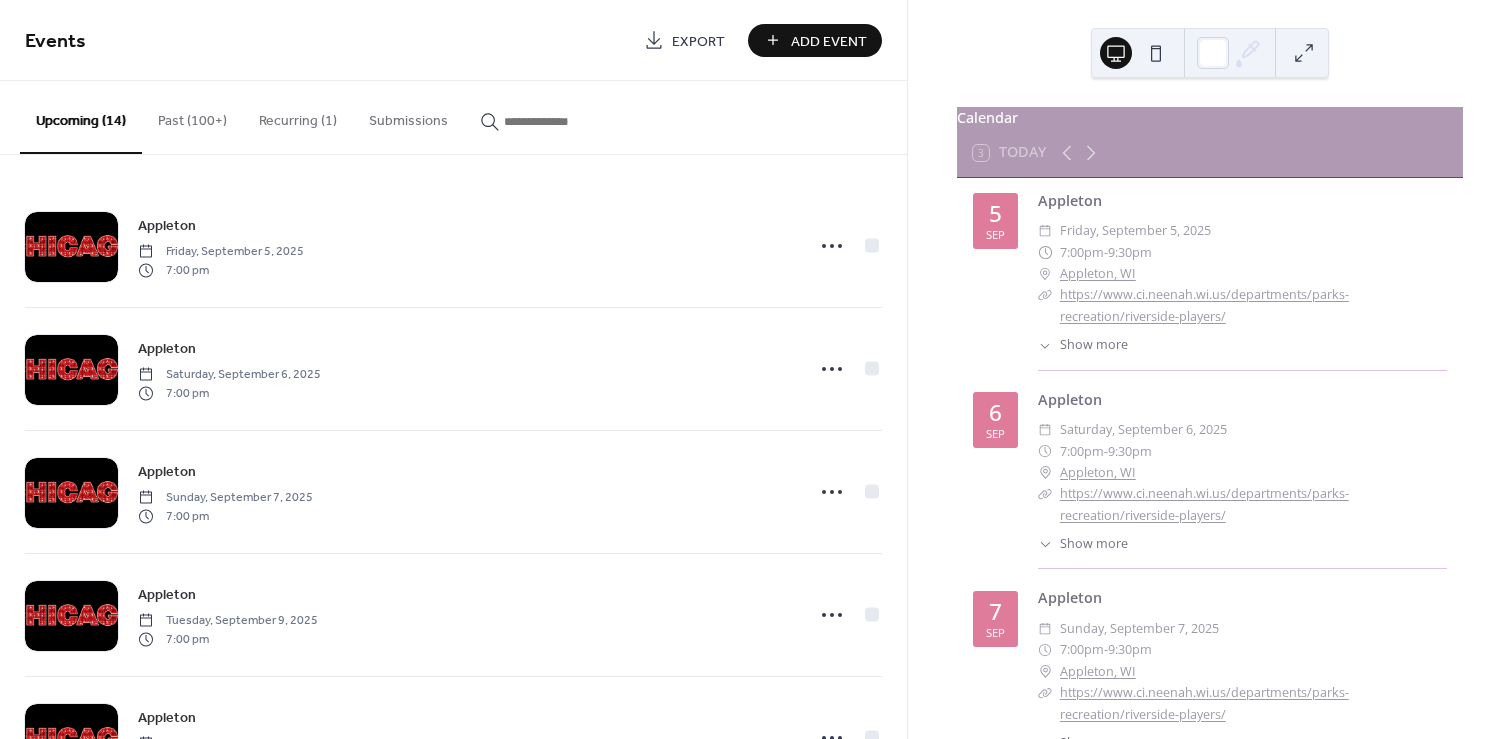 click at bounding box center (564, 121) 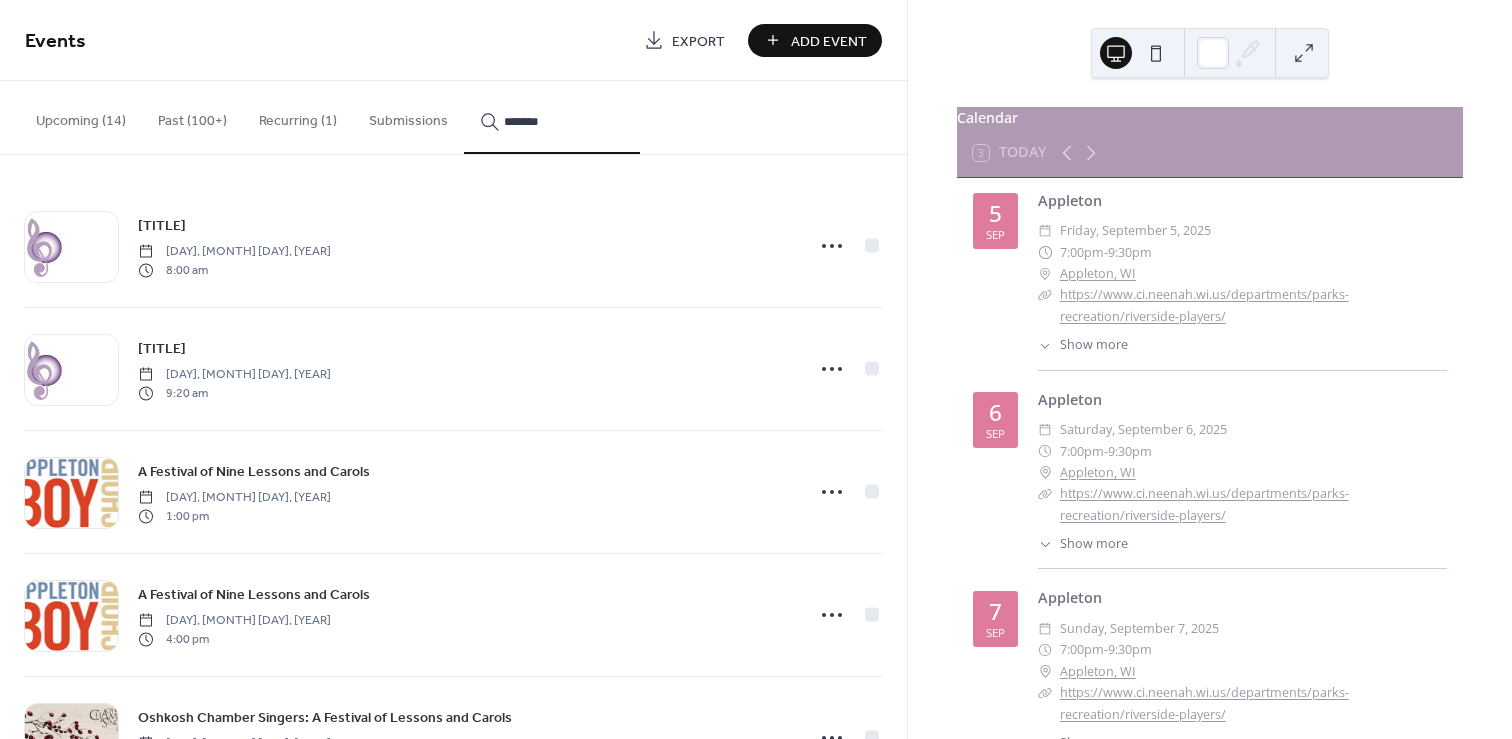 scroll, scrollTop: 1566, scrollLeft: 0, axis: vertical 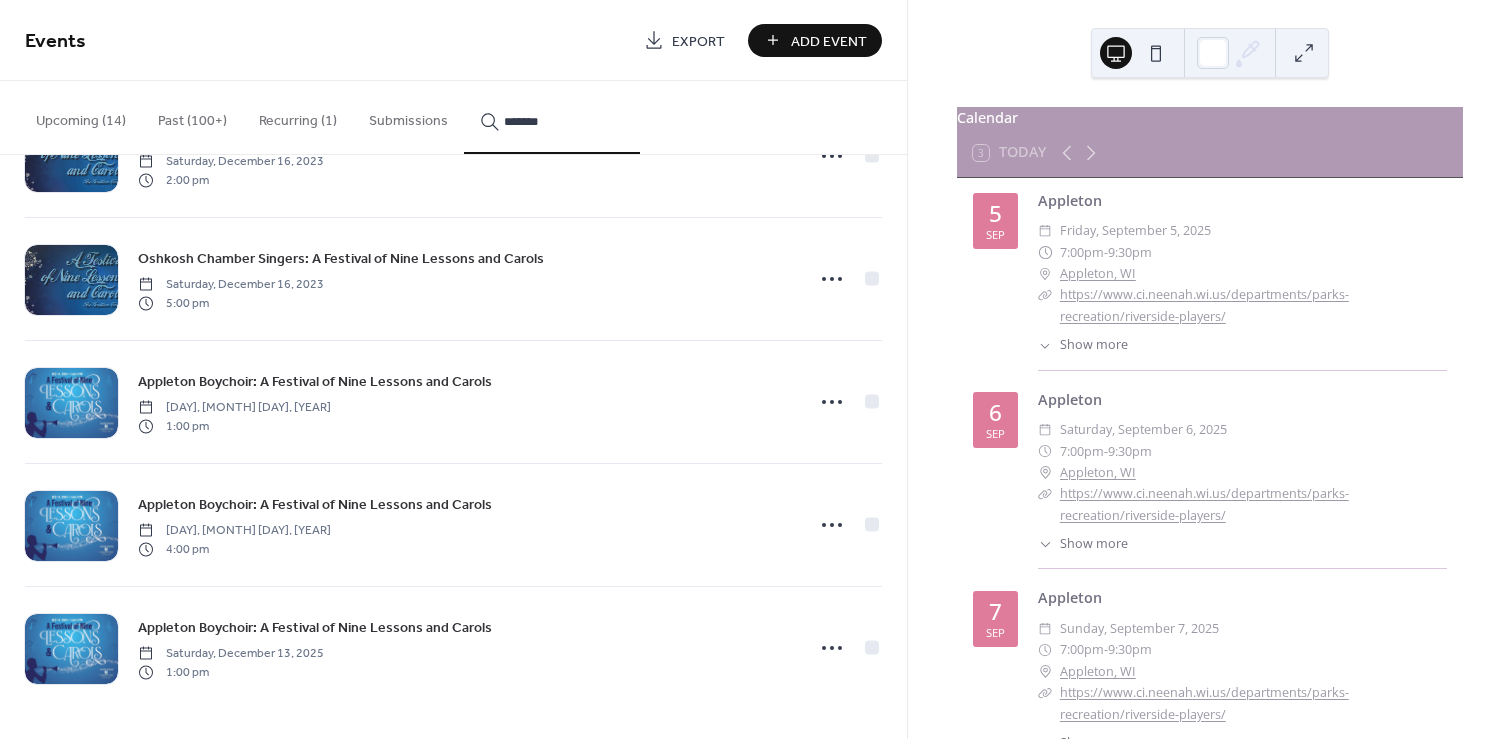type on "*******" 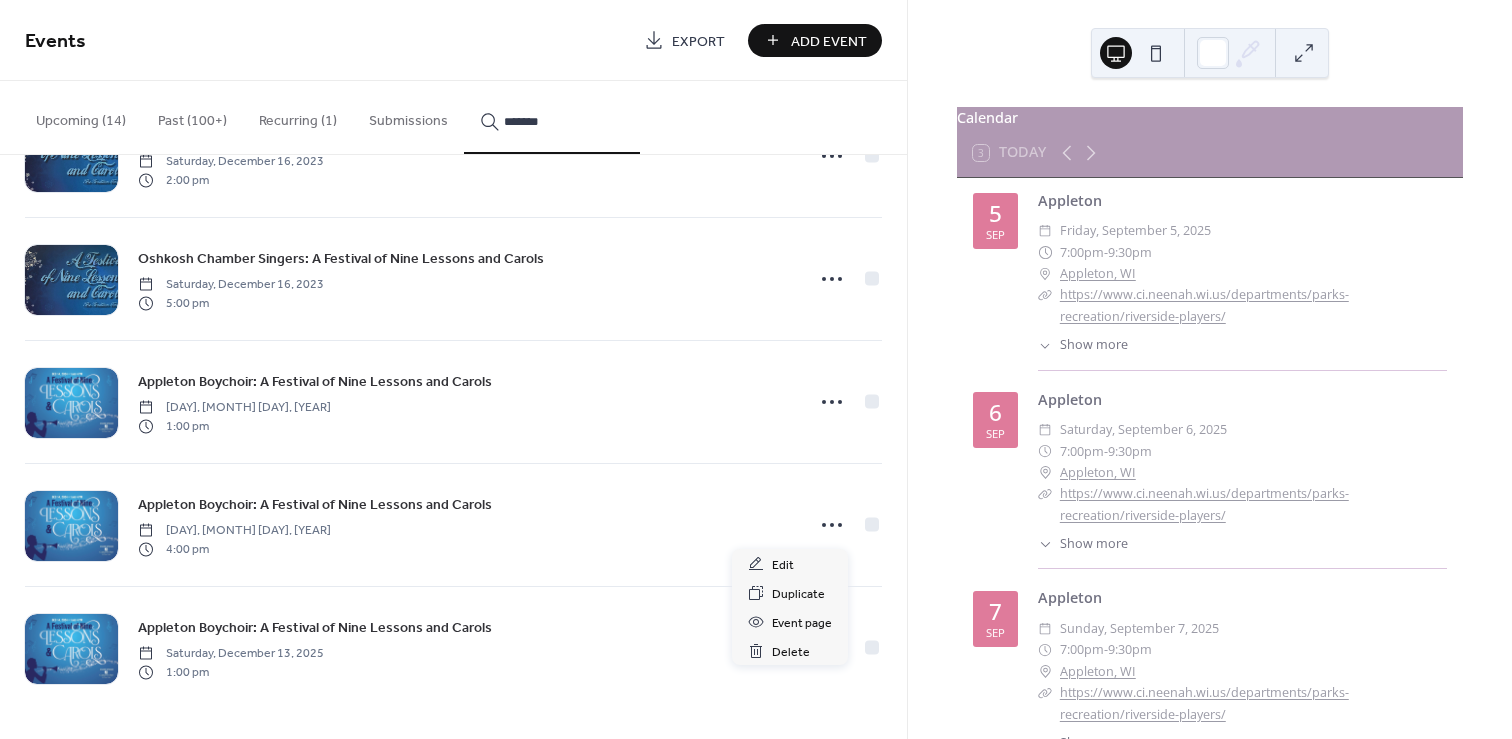 click 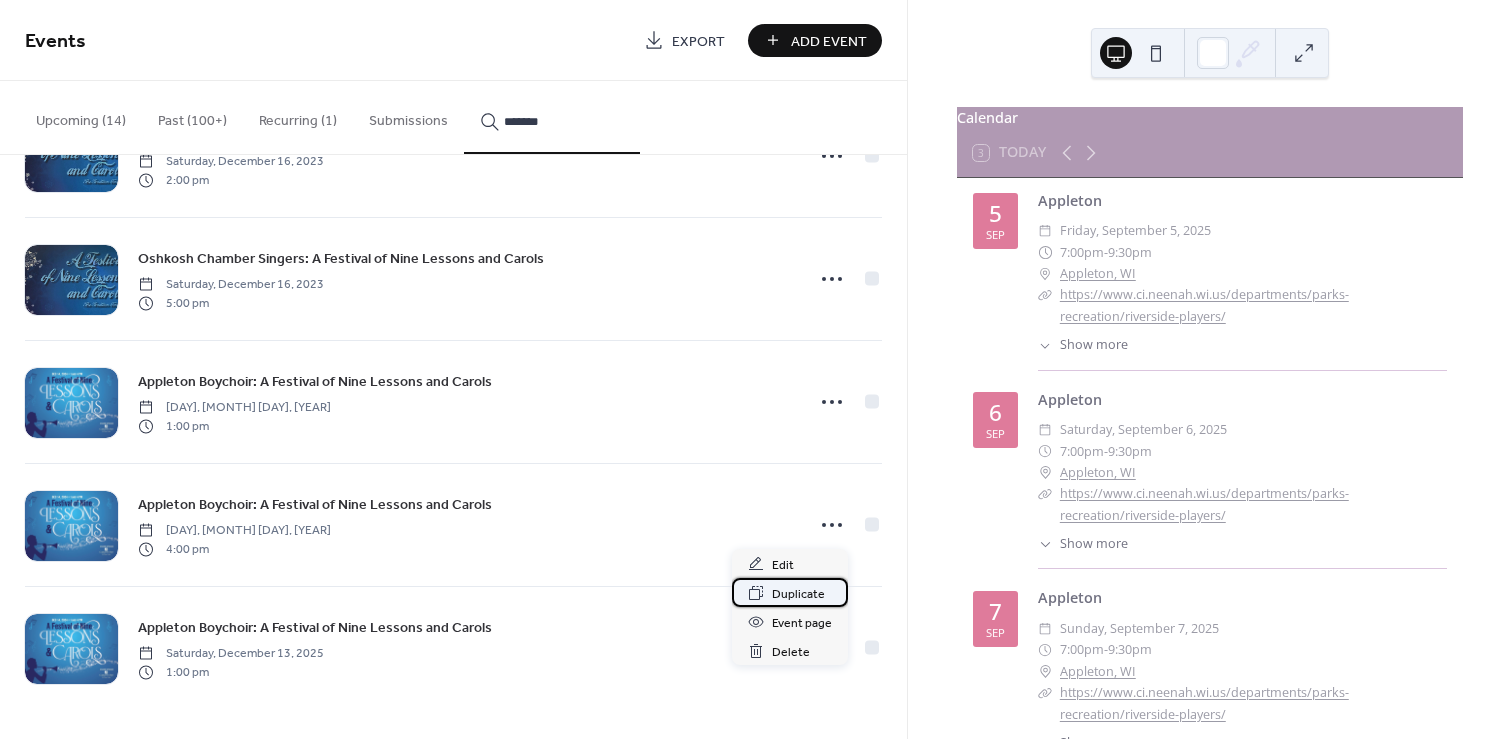 click on "Duplicate" at bounding box center [798, 594] 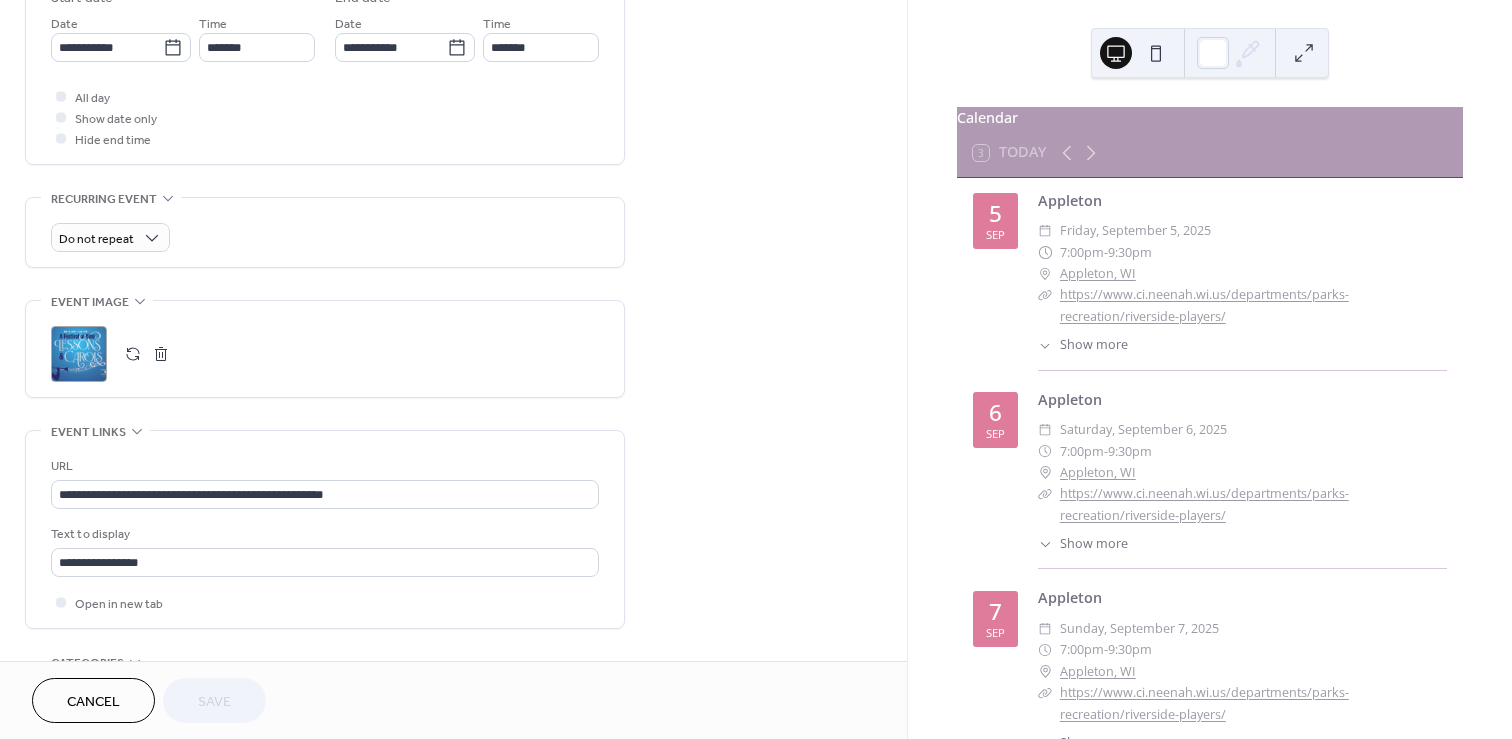 scroll, scrollTop: 696, scrollLeft: 0, axis: vertical 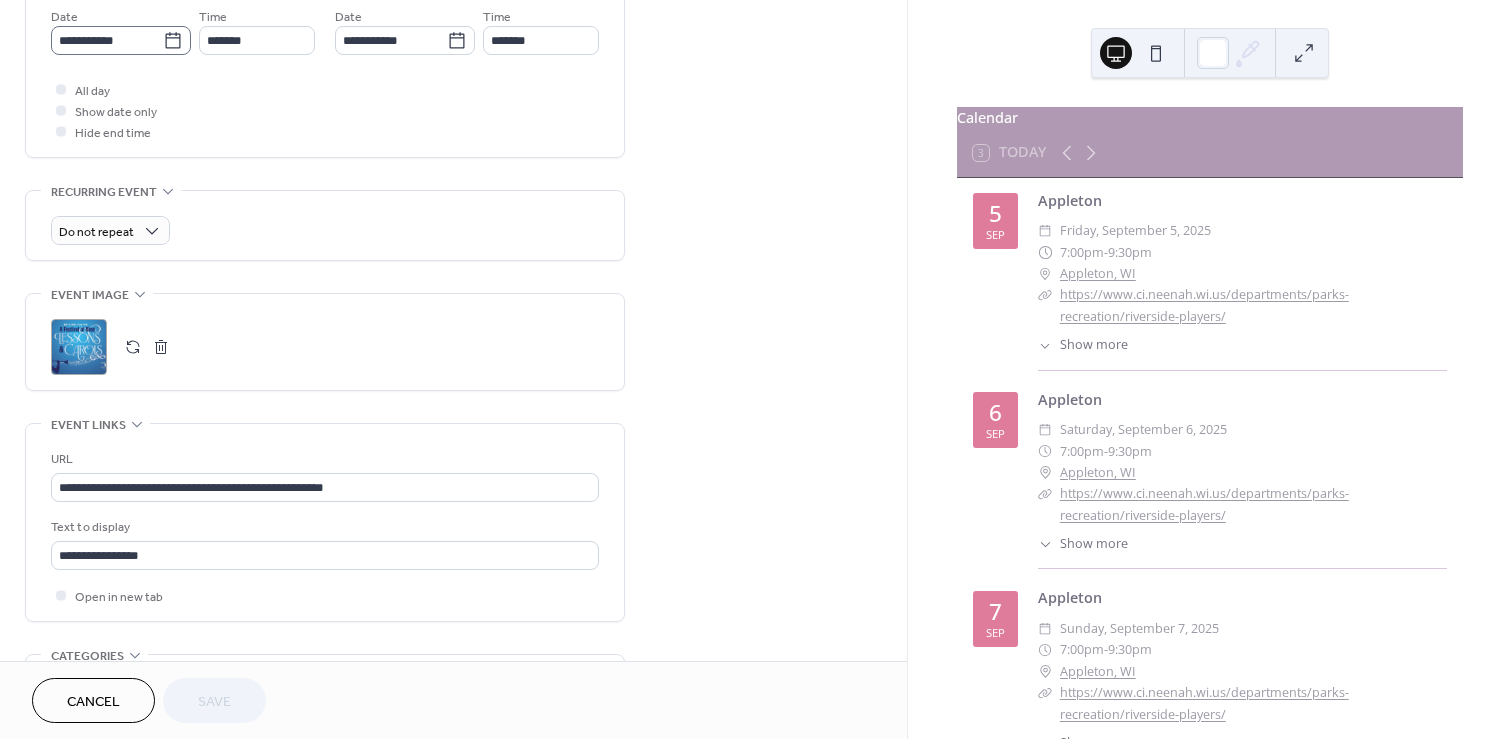 click 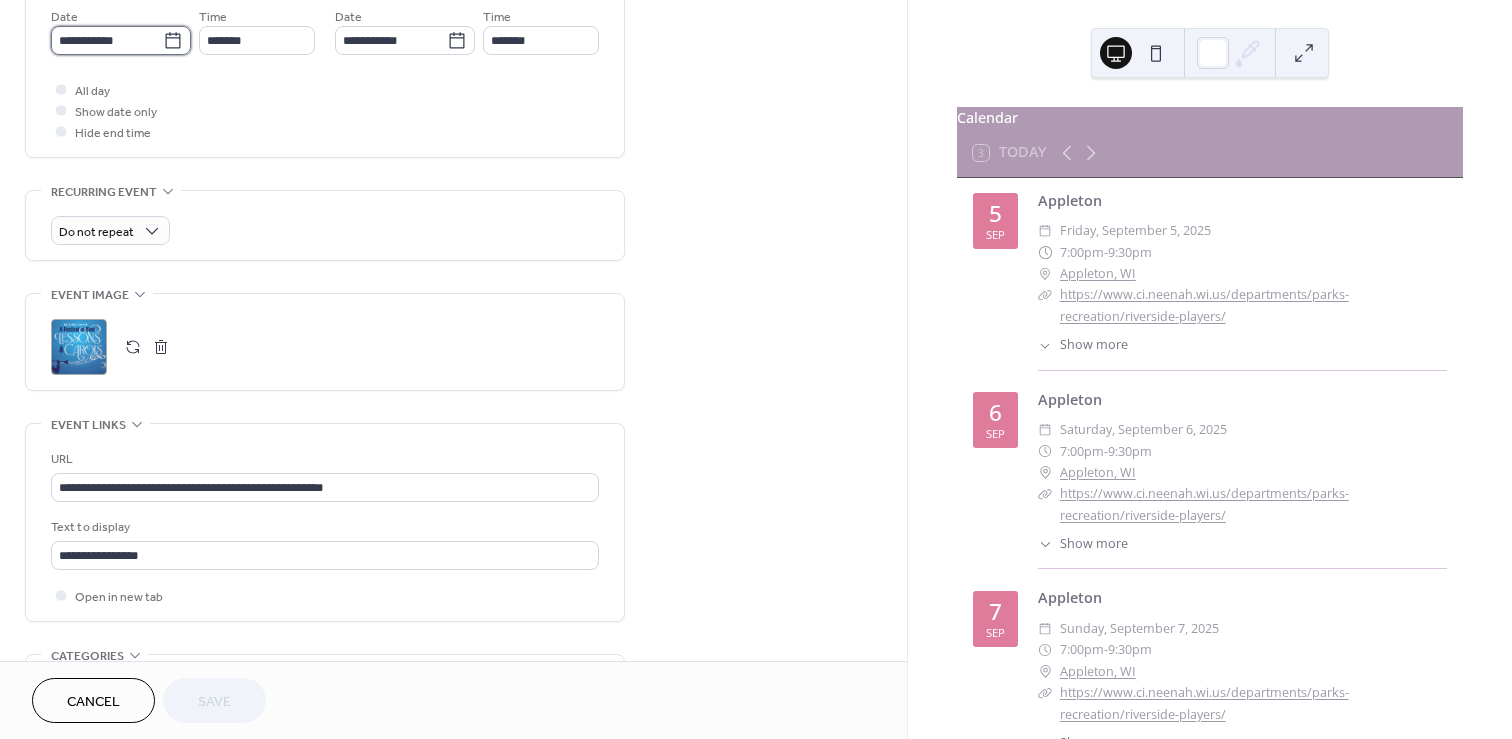click on "**********" at bounding box center (107, 40) 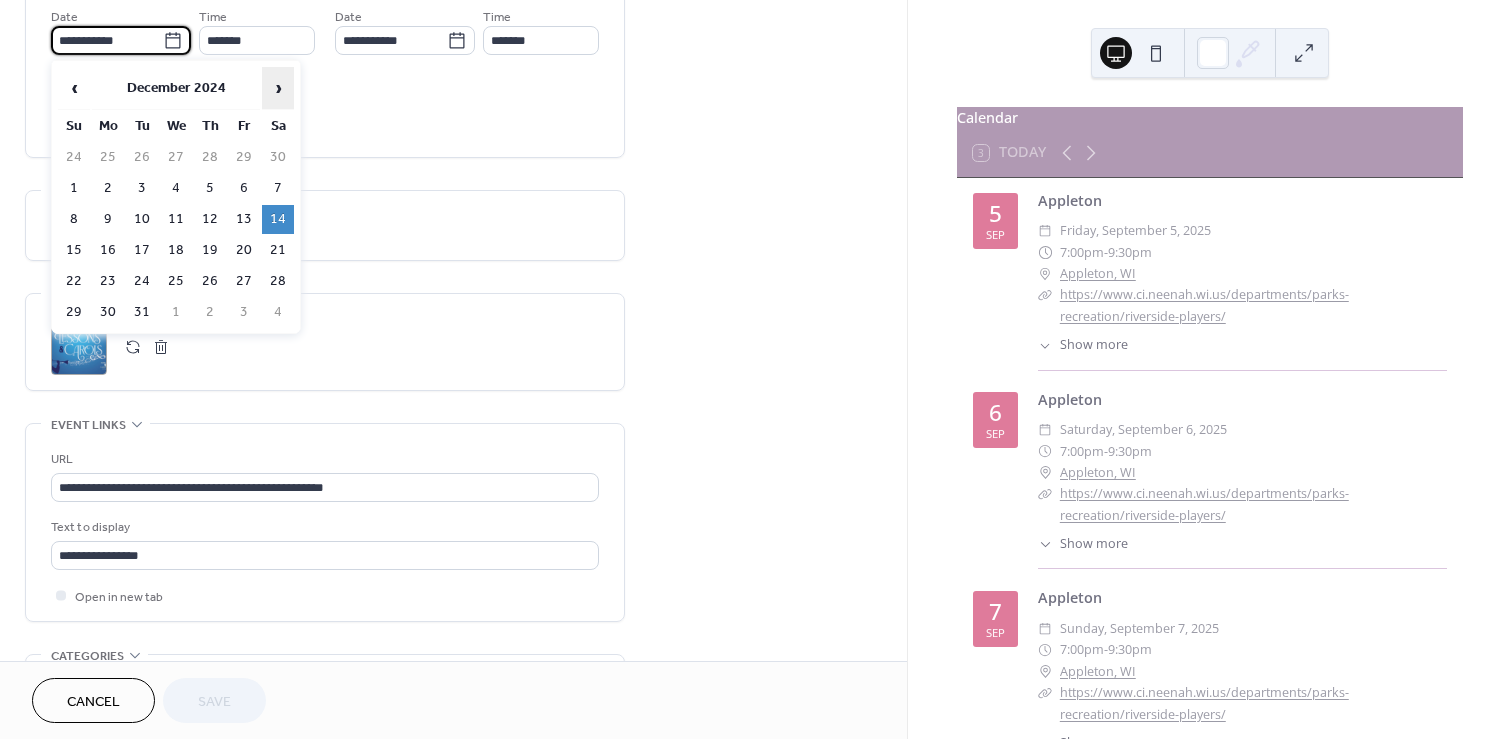 click on "›" at bounding box center [278, 88] 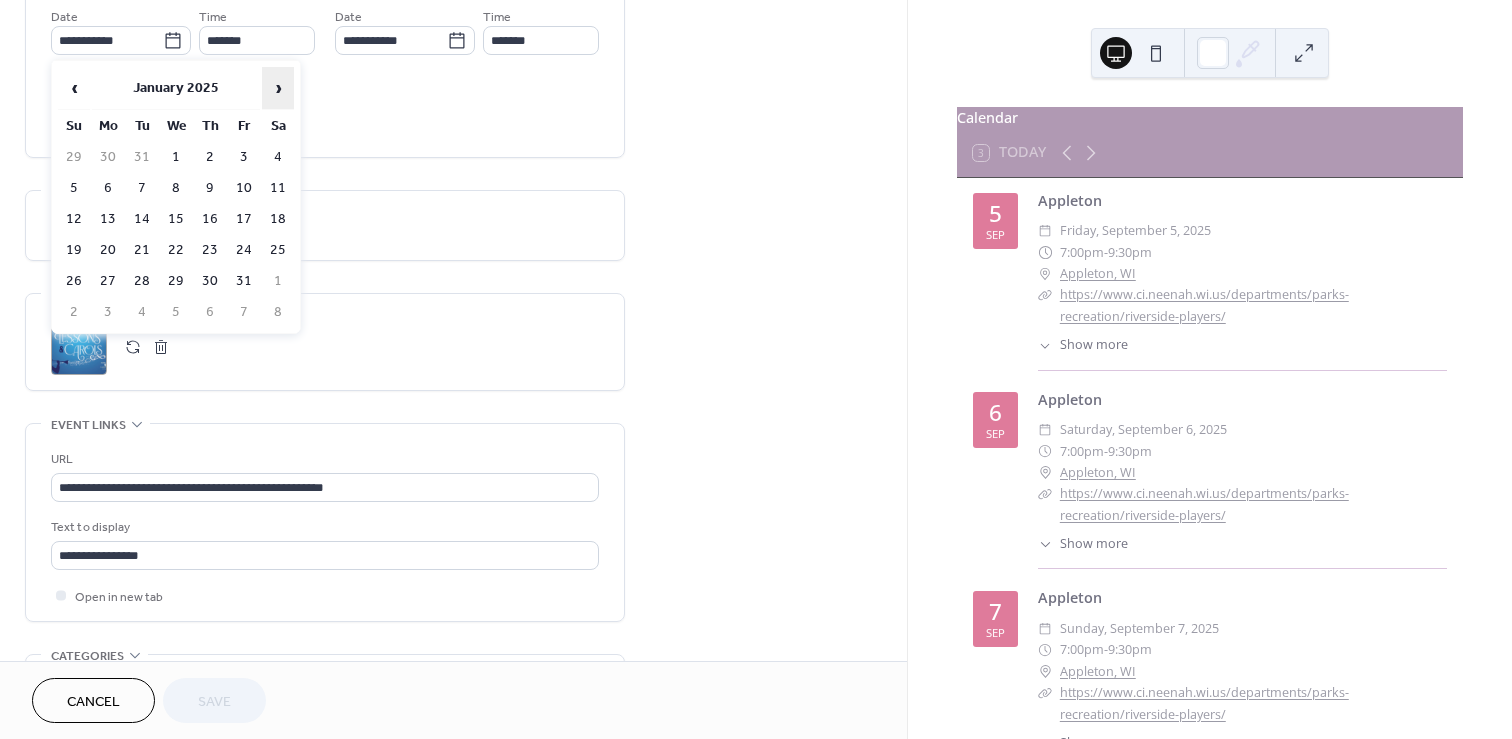 click on "›" at bounding box center [278, 88] 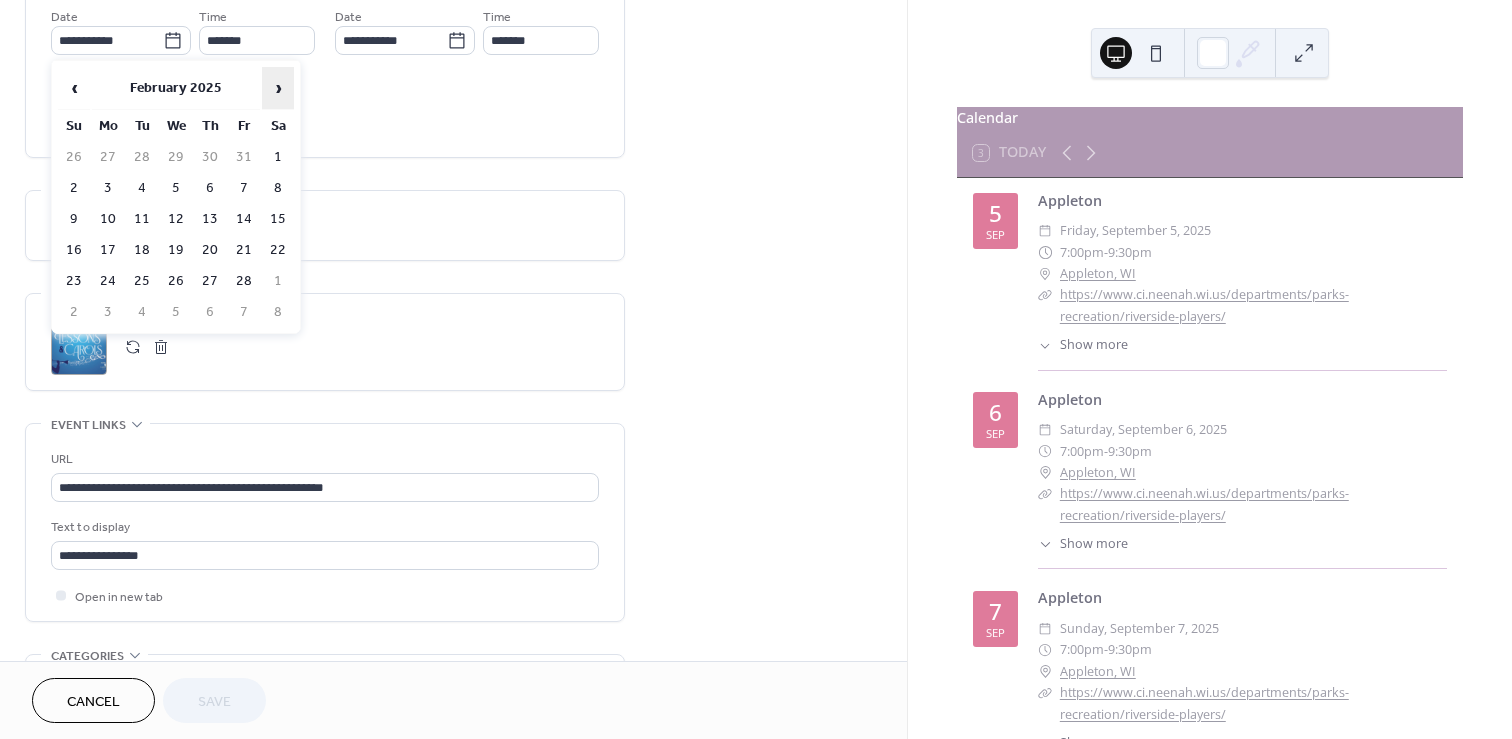 click on "›" at bounding box center (278, 88) 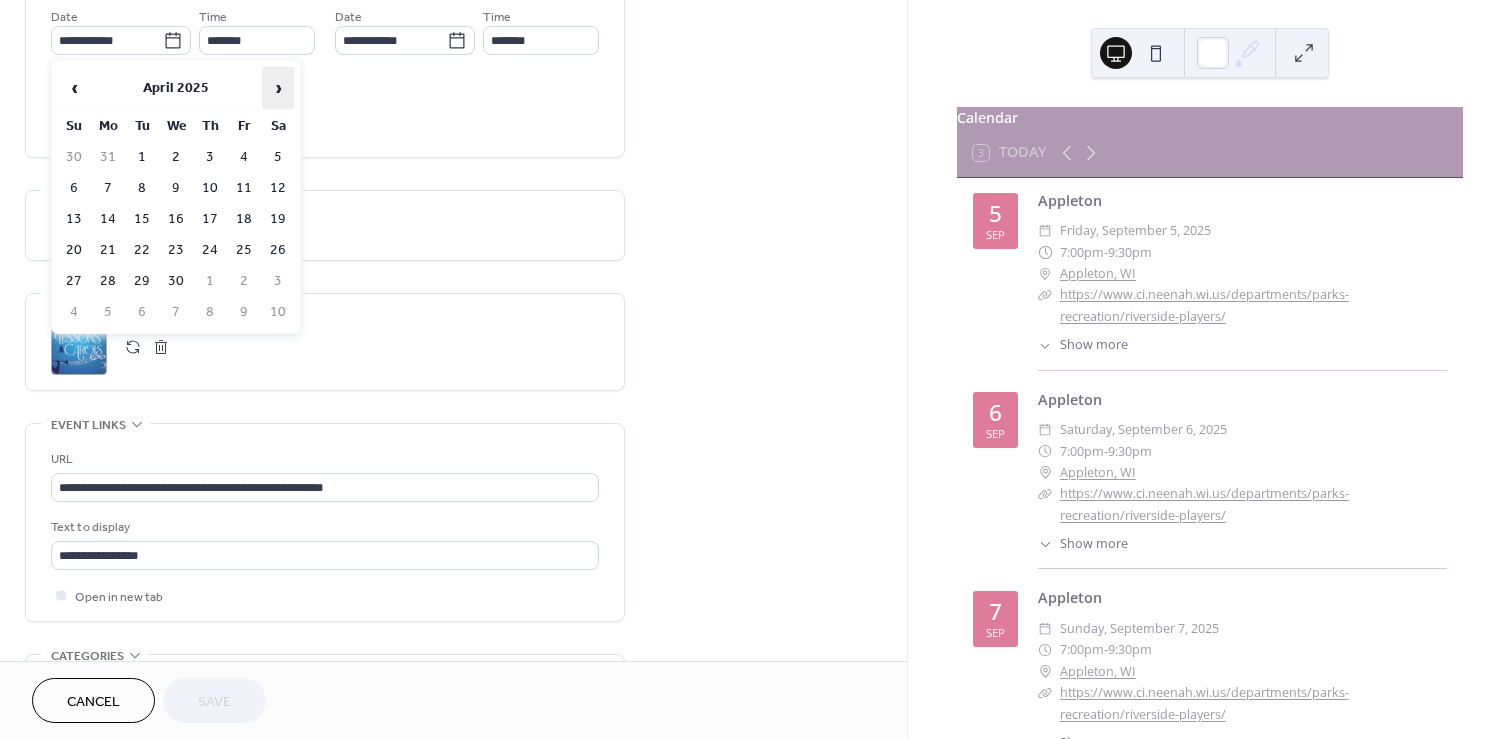 click on "›" at bounding box center (278, 88) 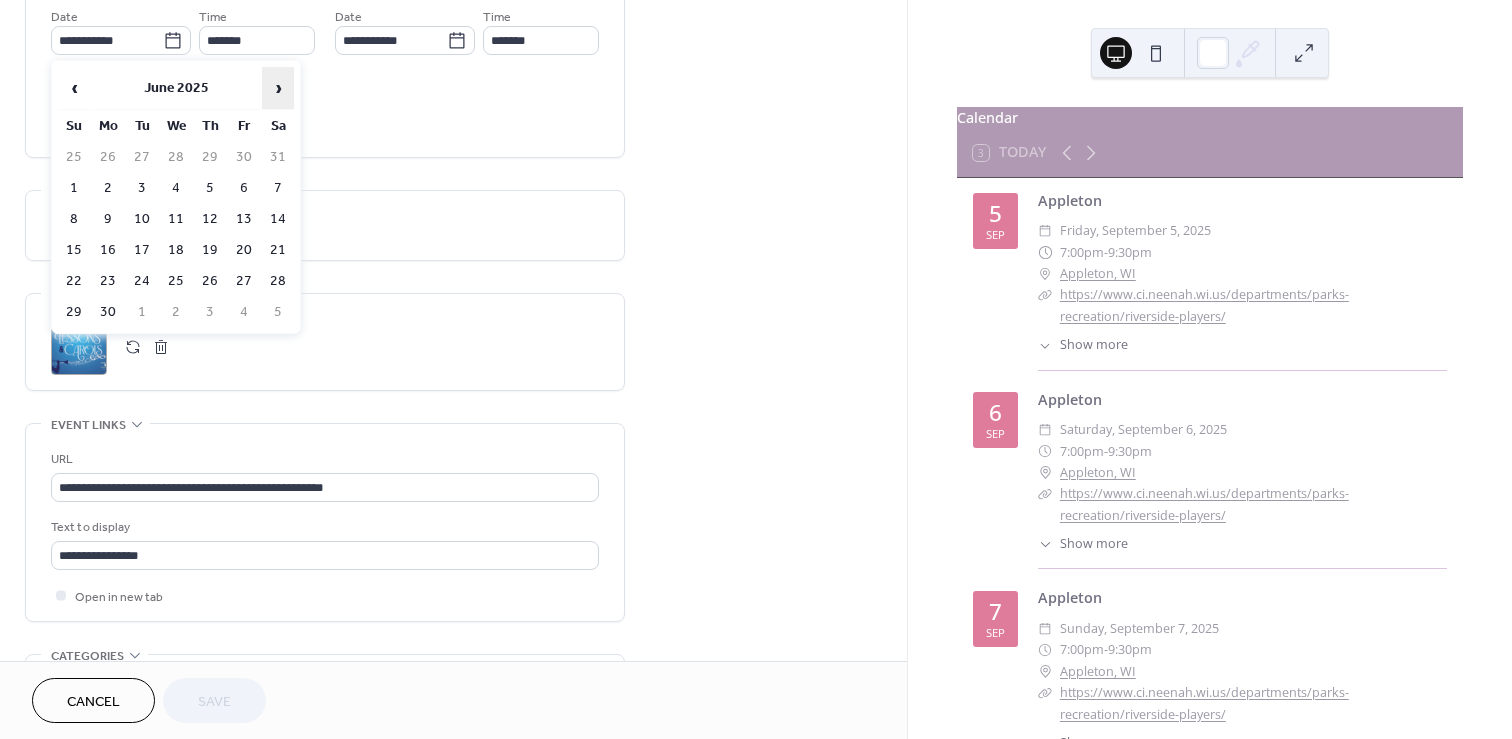 click on "›" at bounding box center (278, 88) 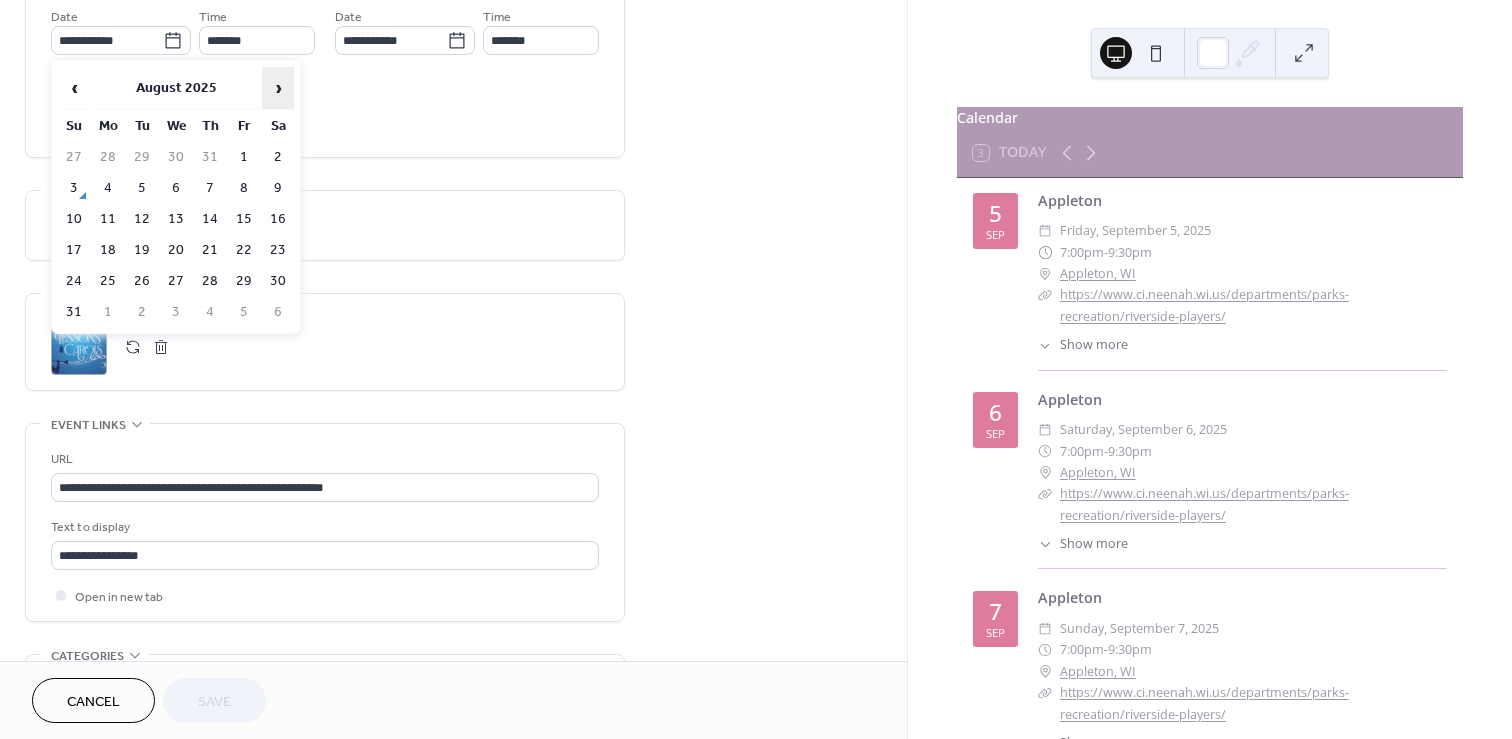 click on "›" at bounding box center [278, 88] 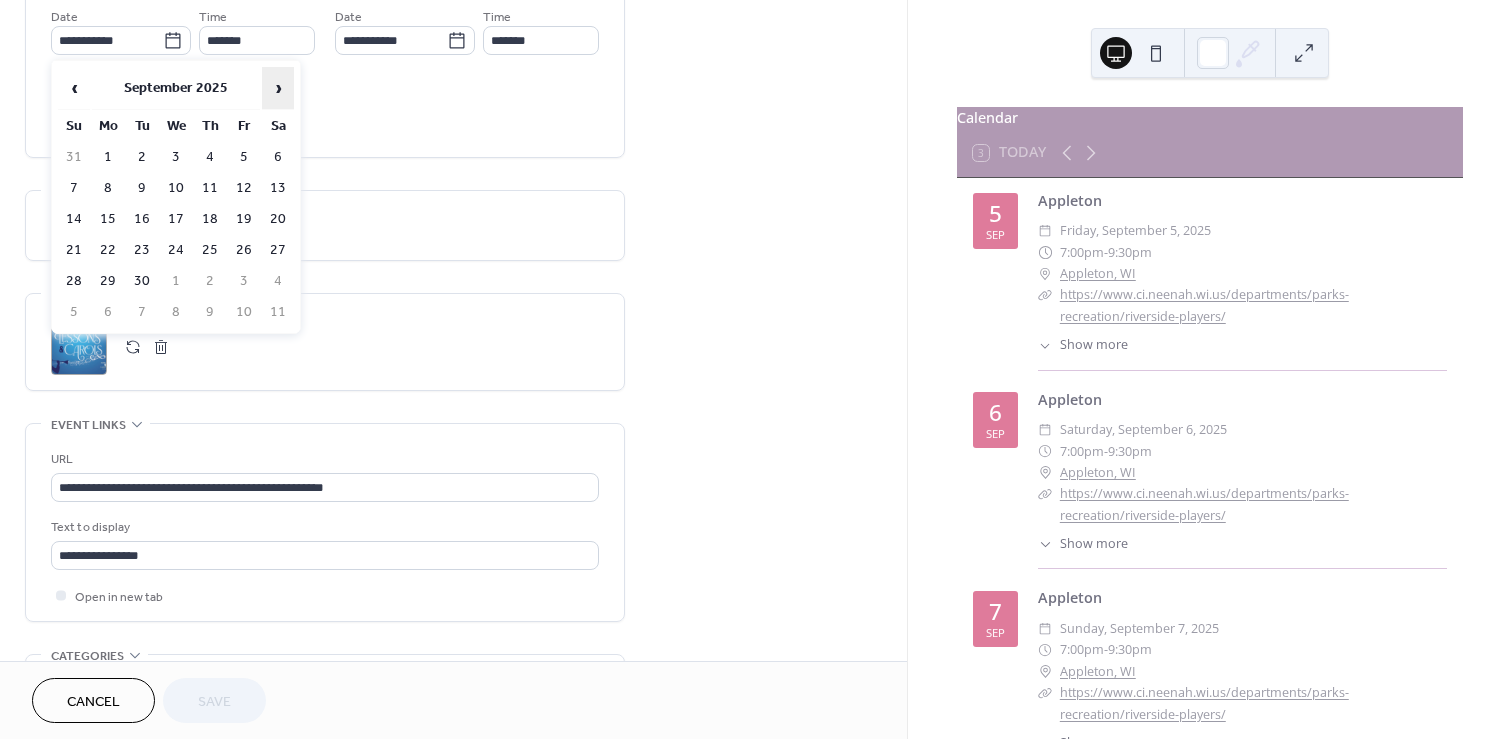 click on "›" at bounding box center (278, 88) 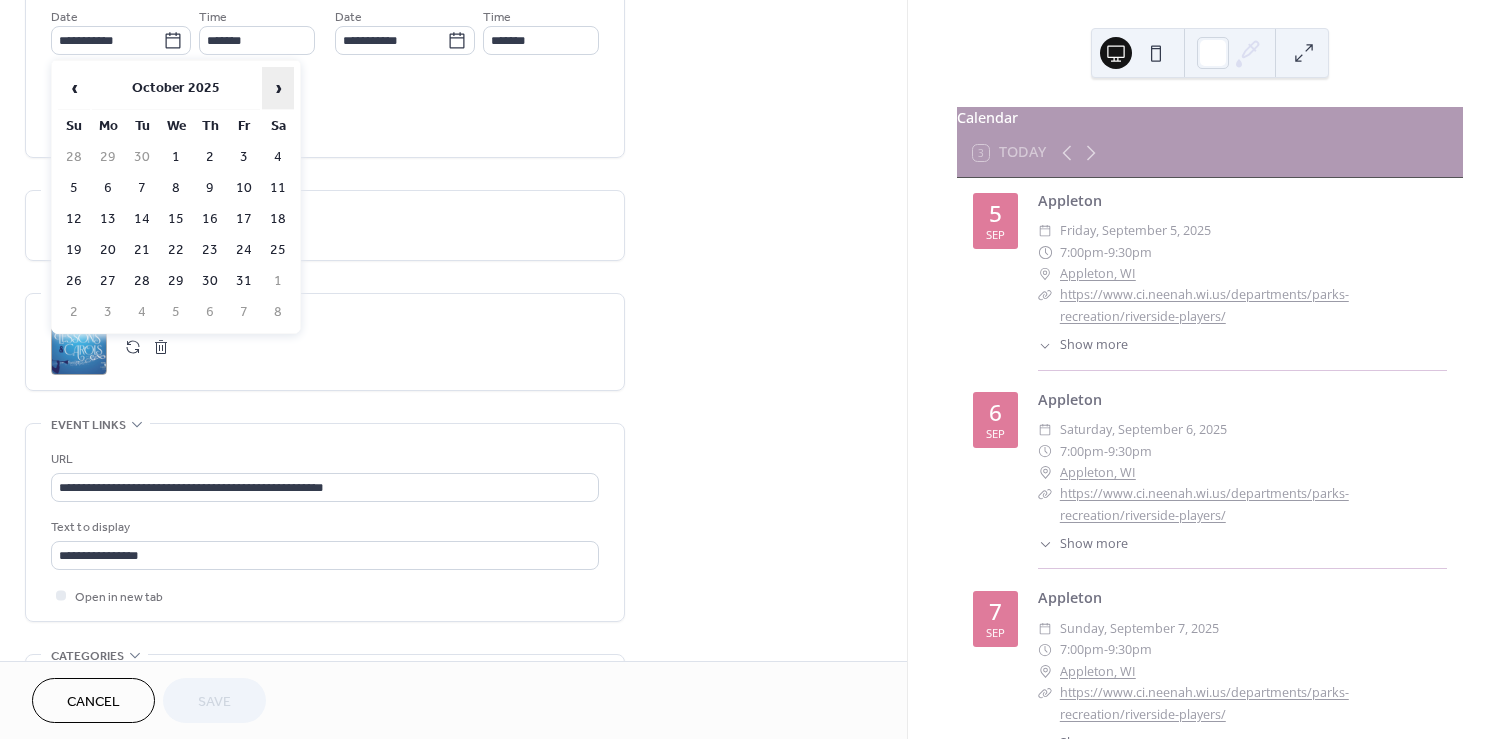 click on "›" at bounding box center (278, 88) 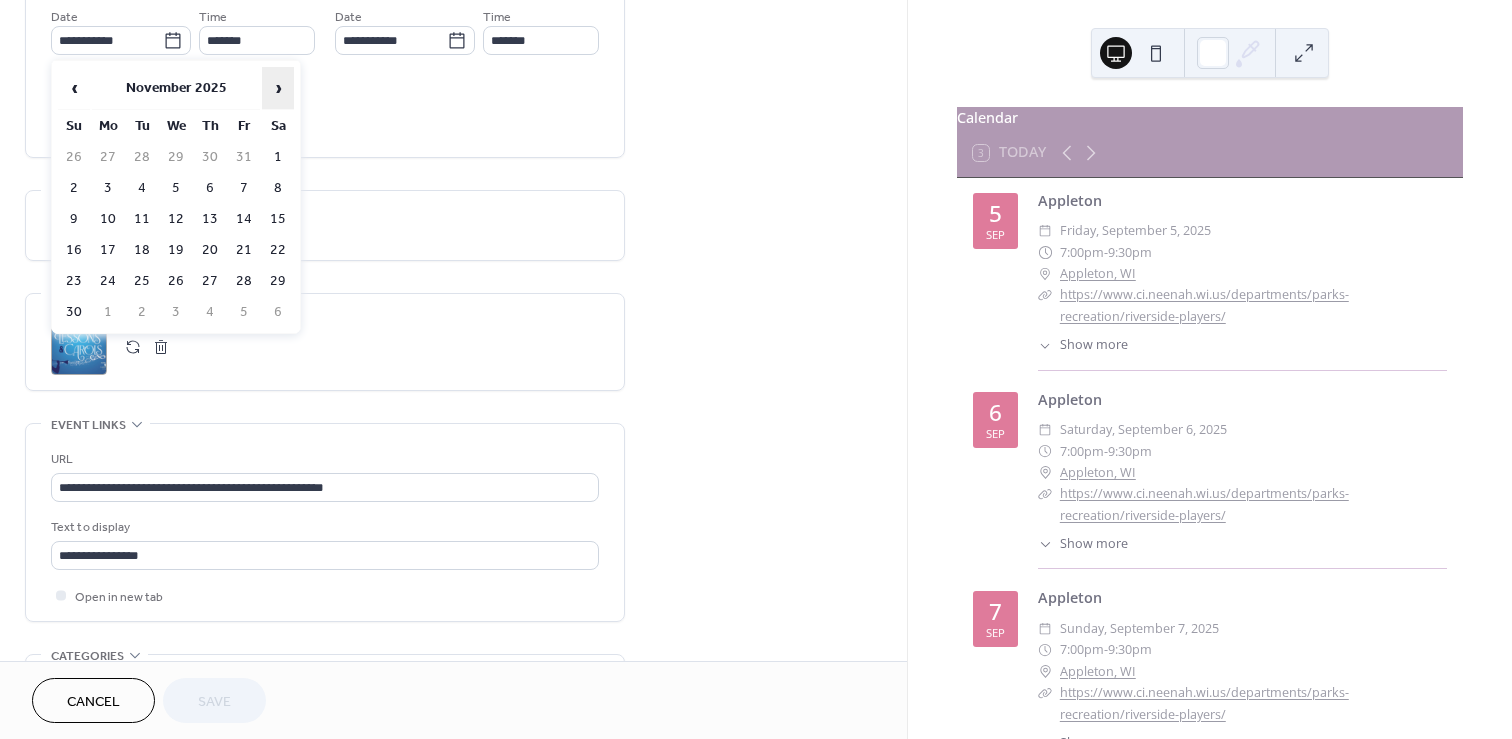 click on "›" at bounding box center [278, 88] 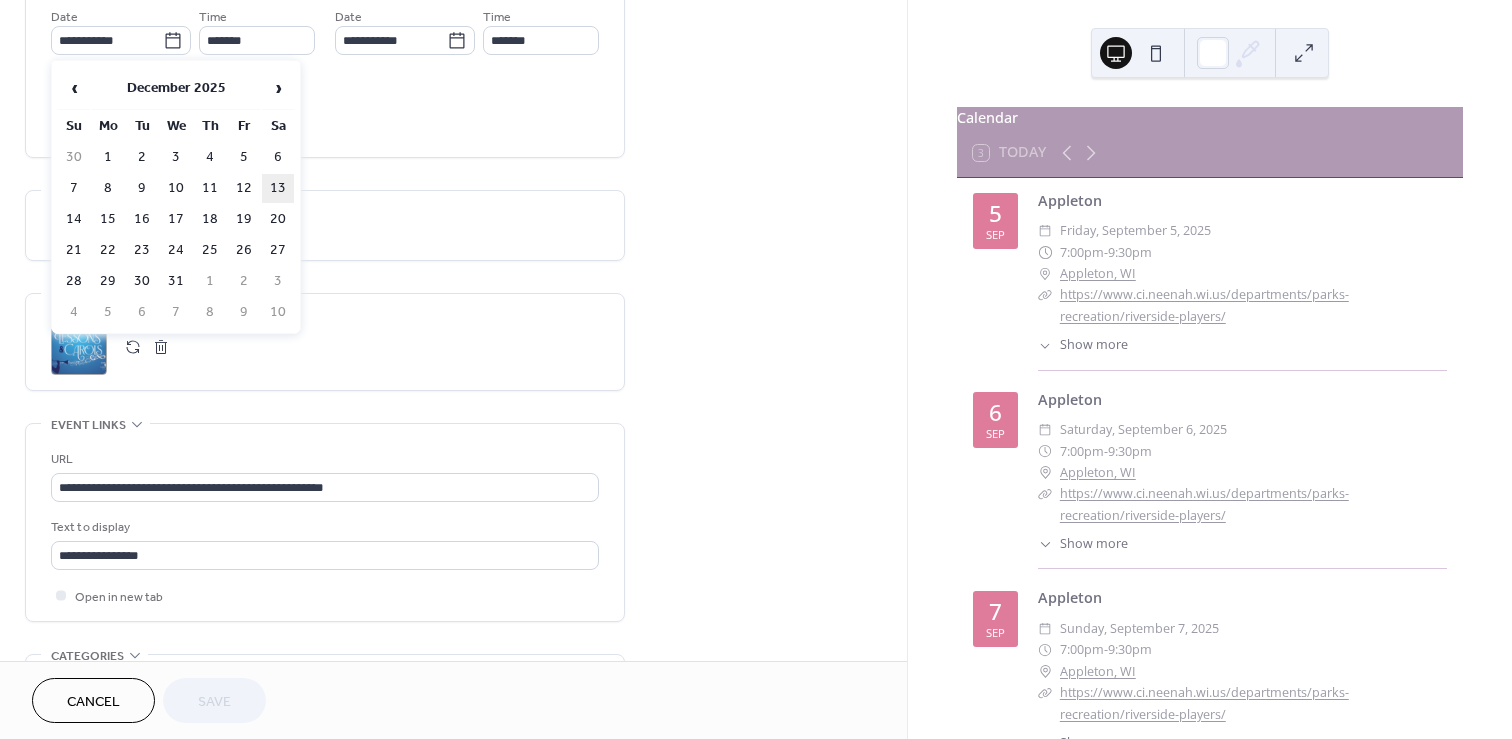click on "13" at bounding box center (278, 188) 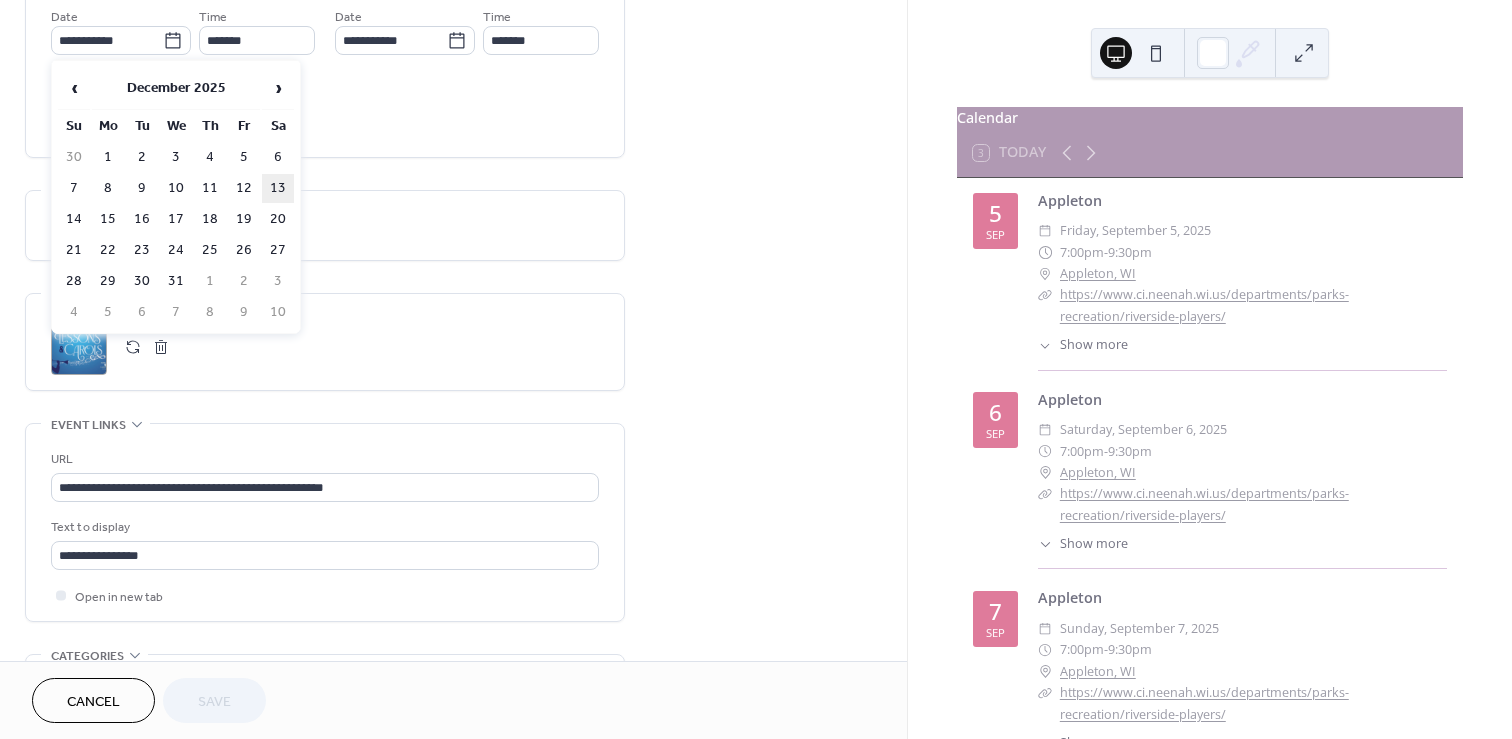 type on "**********" 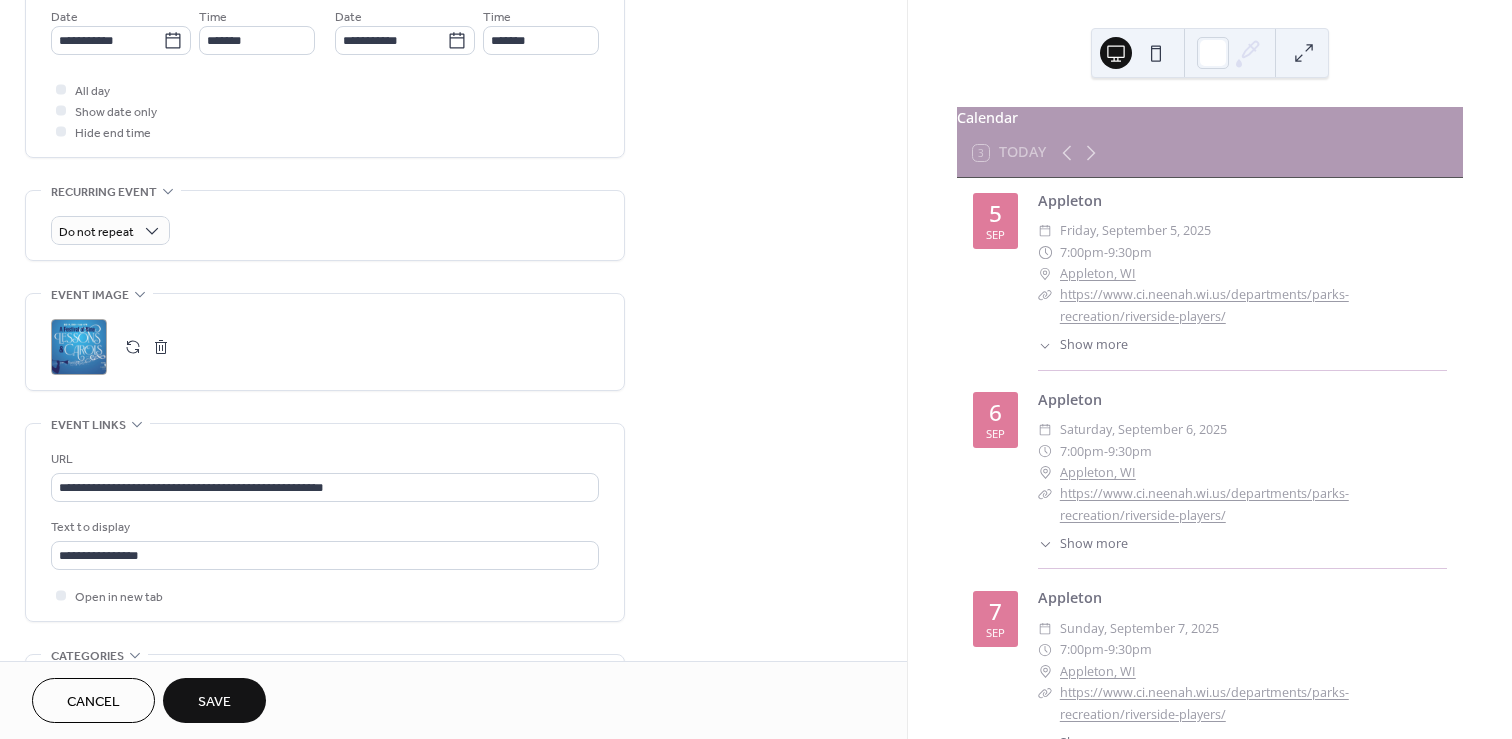 click on "Save" at bounding box center (214, 702) 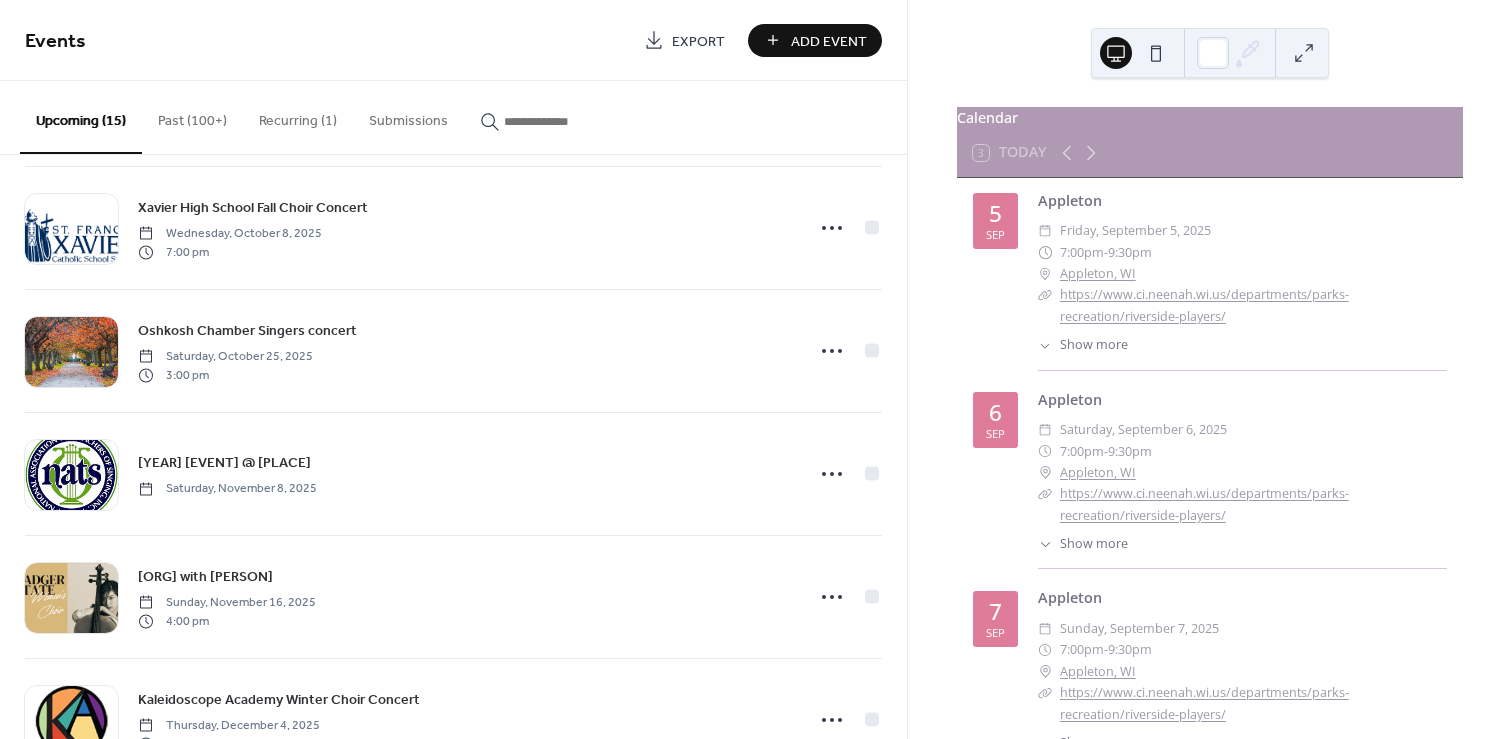 scroll, scrollTop: 992, scrollLeft: 0, axis: vertical 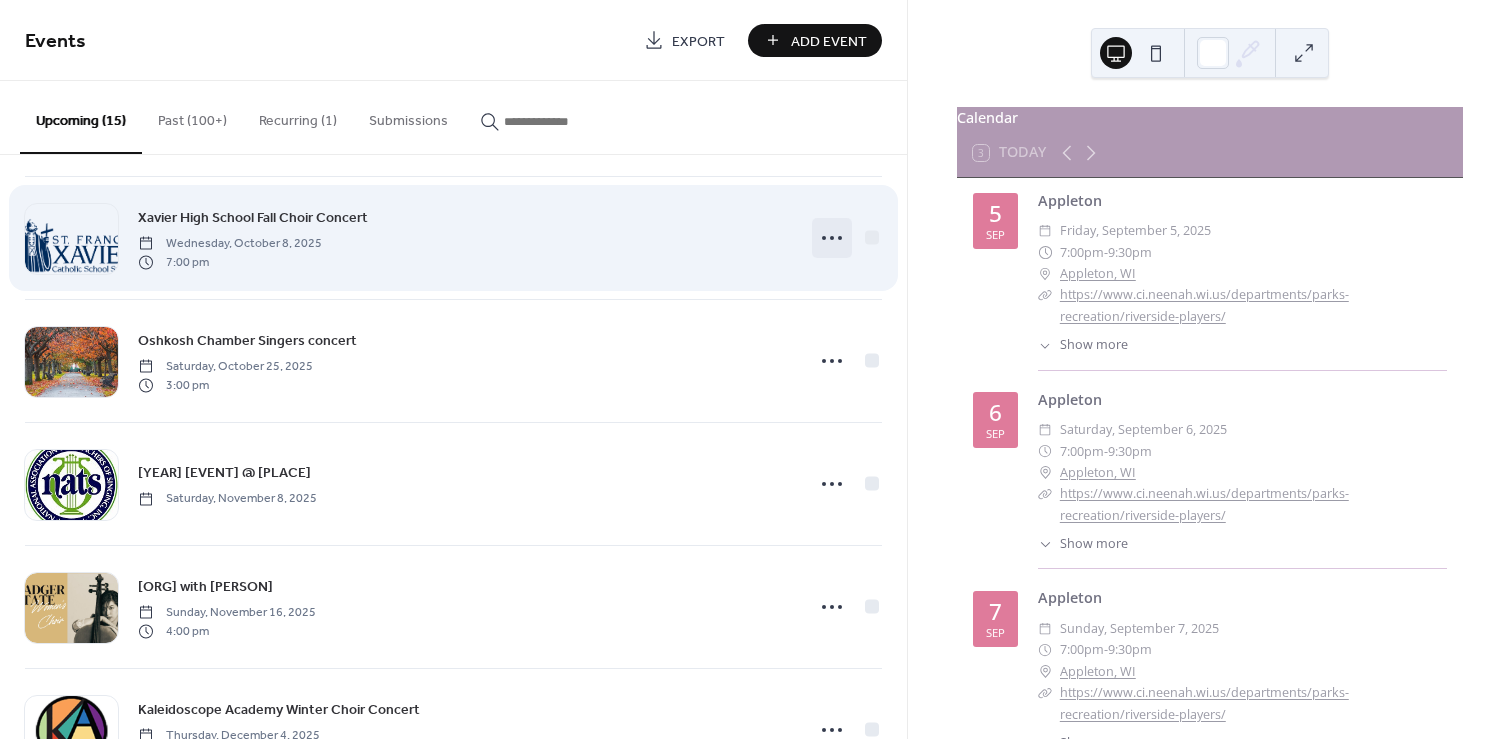click 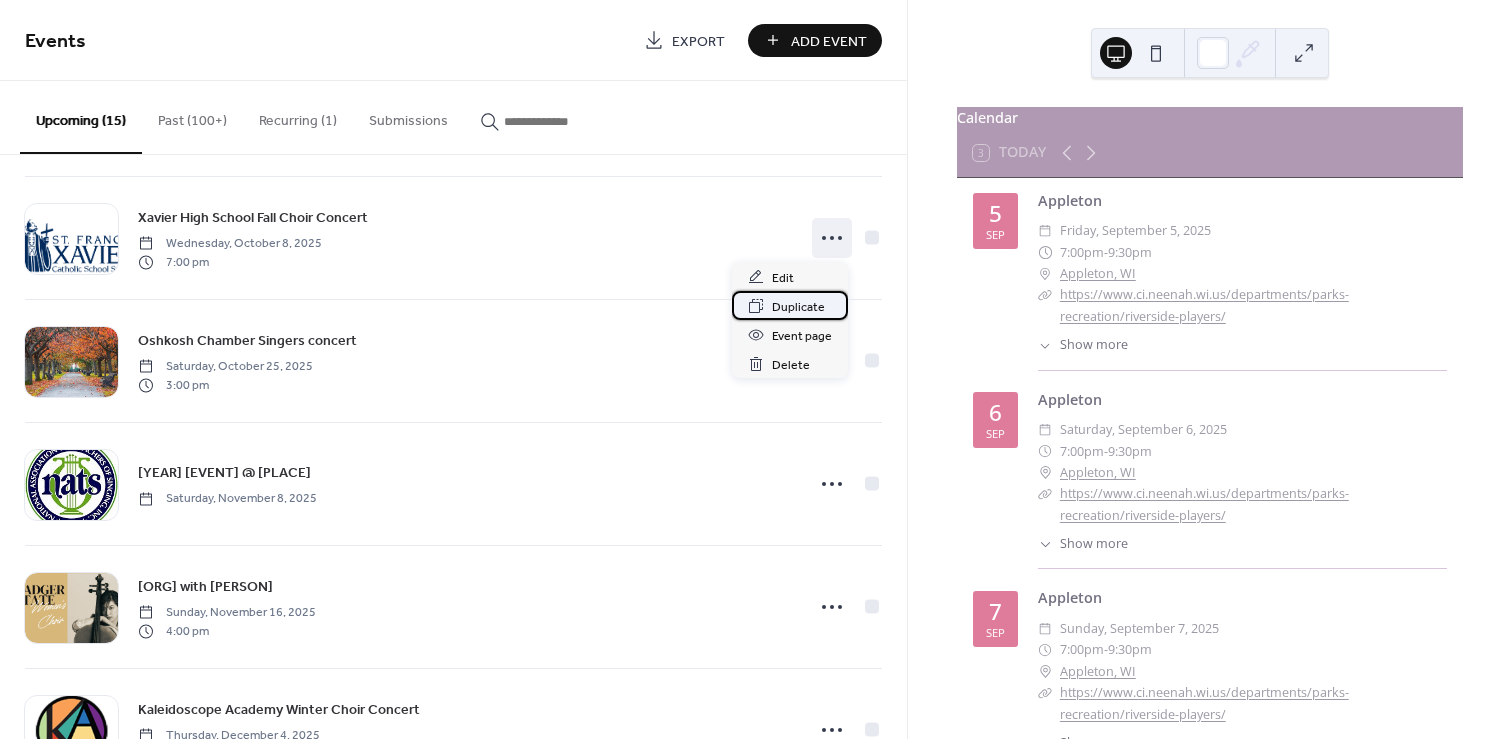 click on "Duplicate" at bounding box center (798, 307) 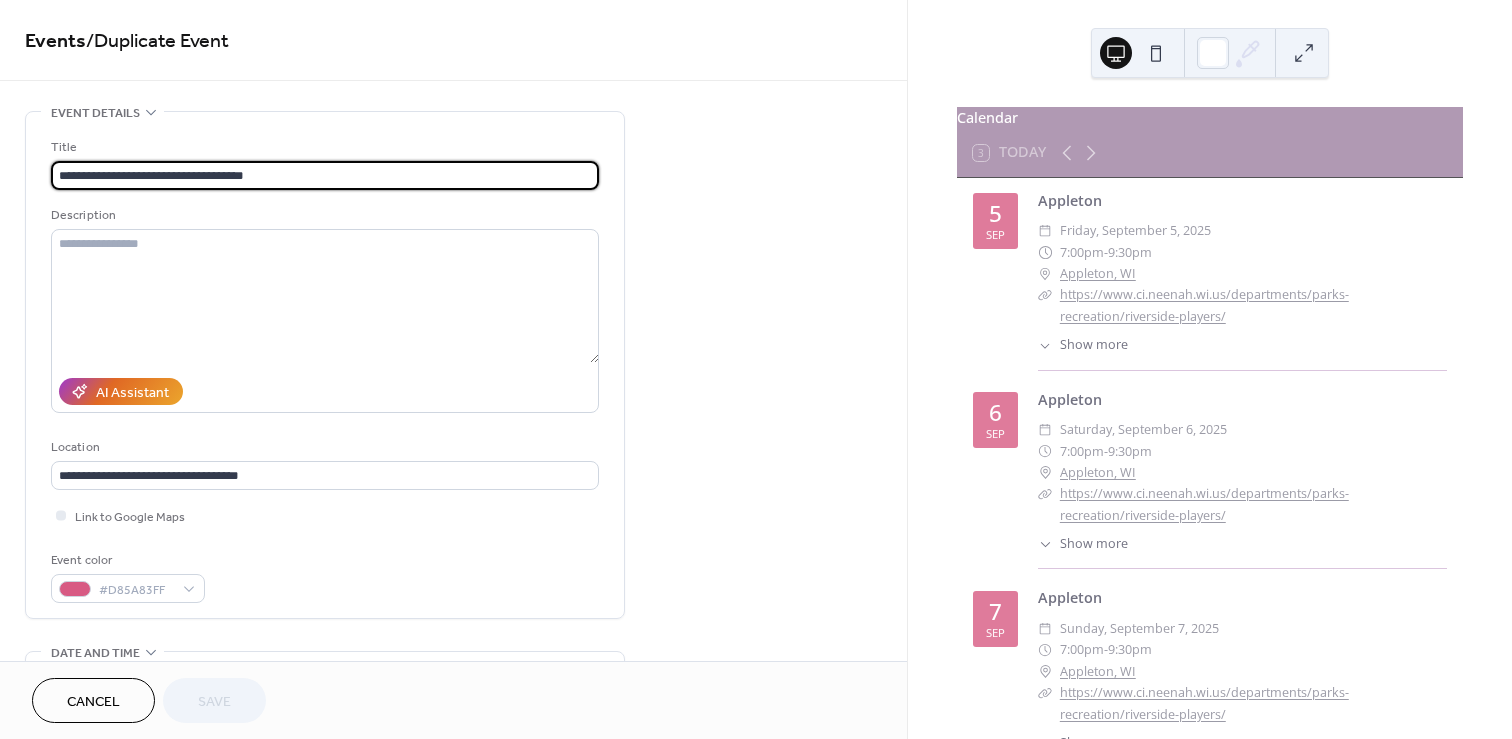 click on "**********" at bounding box center (325, 175) 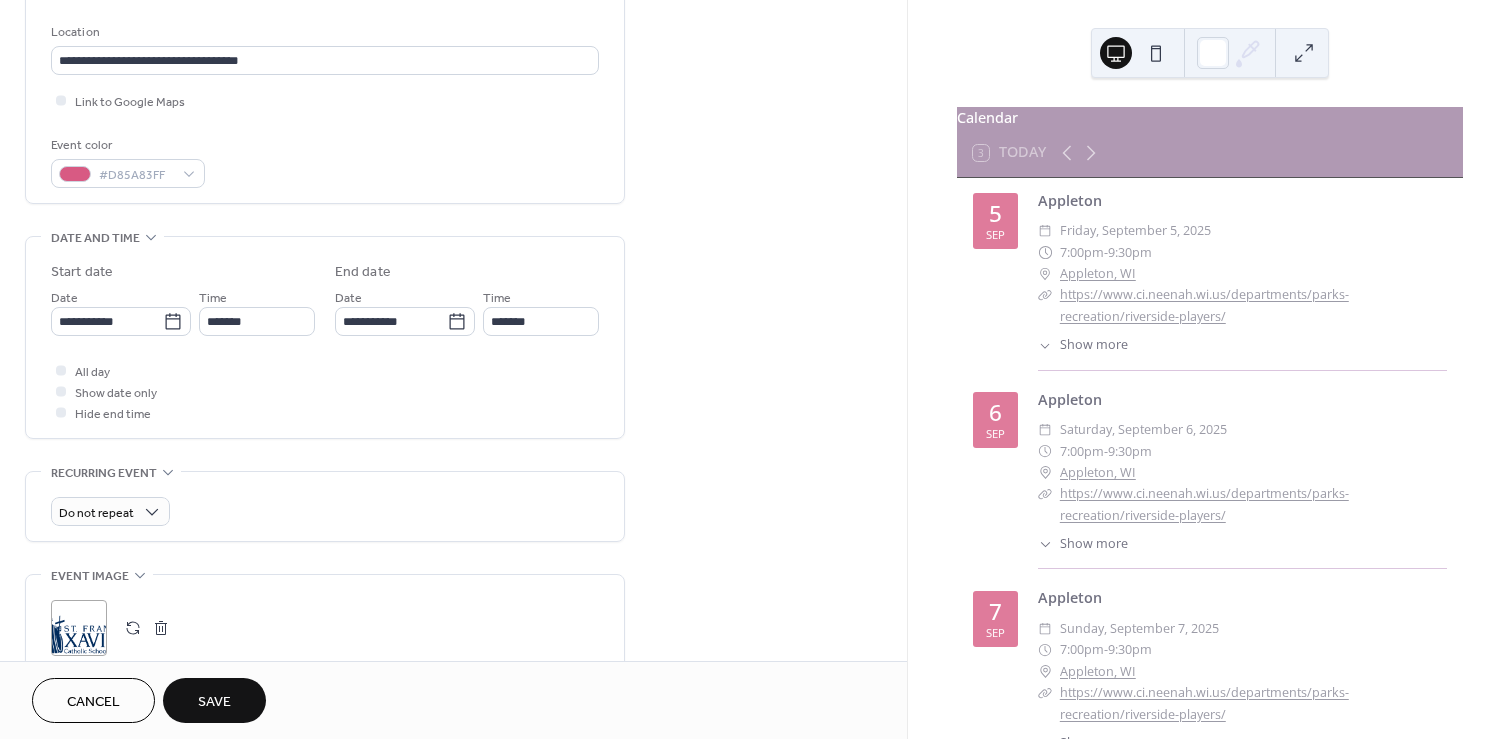 scroll, scrollTop: 424, scrollLeft: 0, axis: vertical 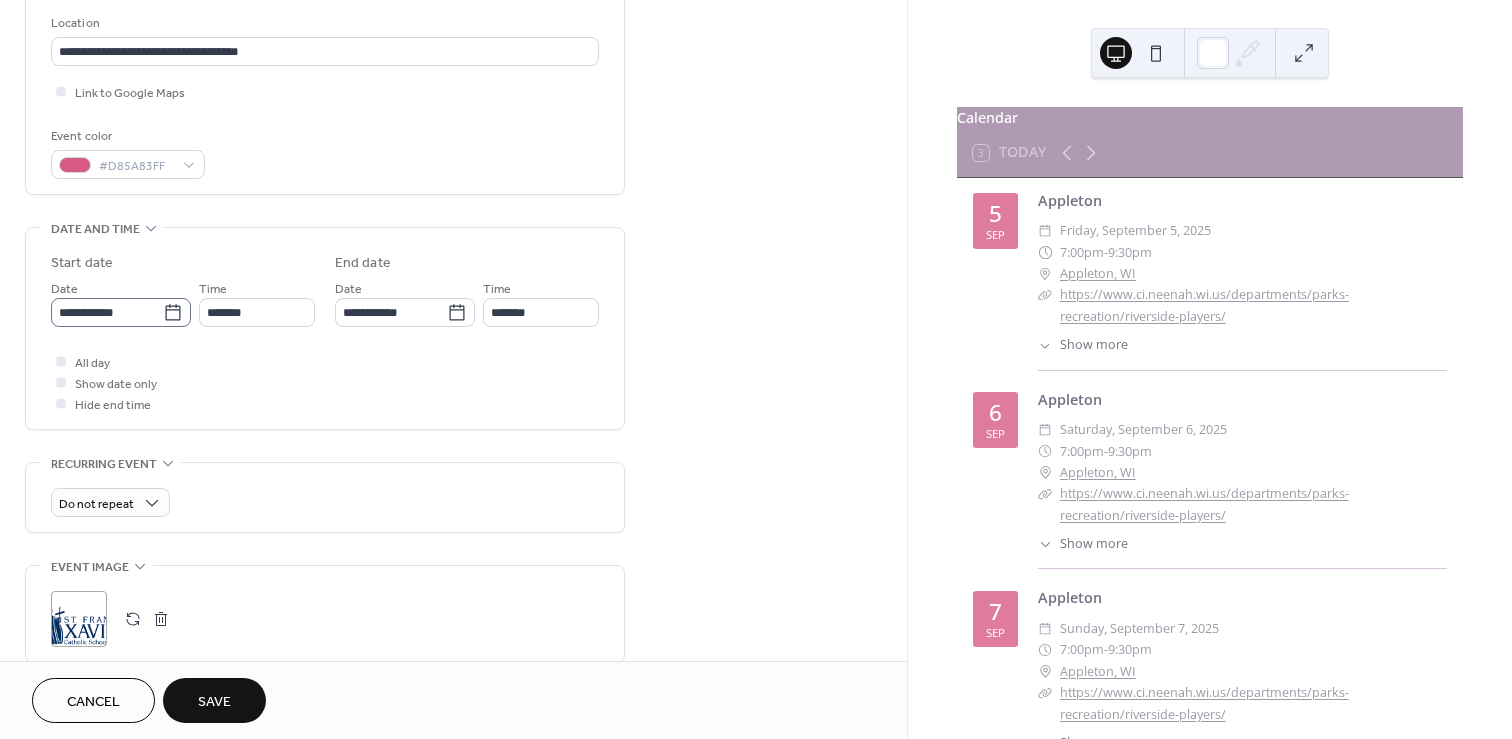 type on "**********" 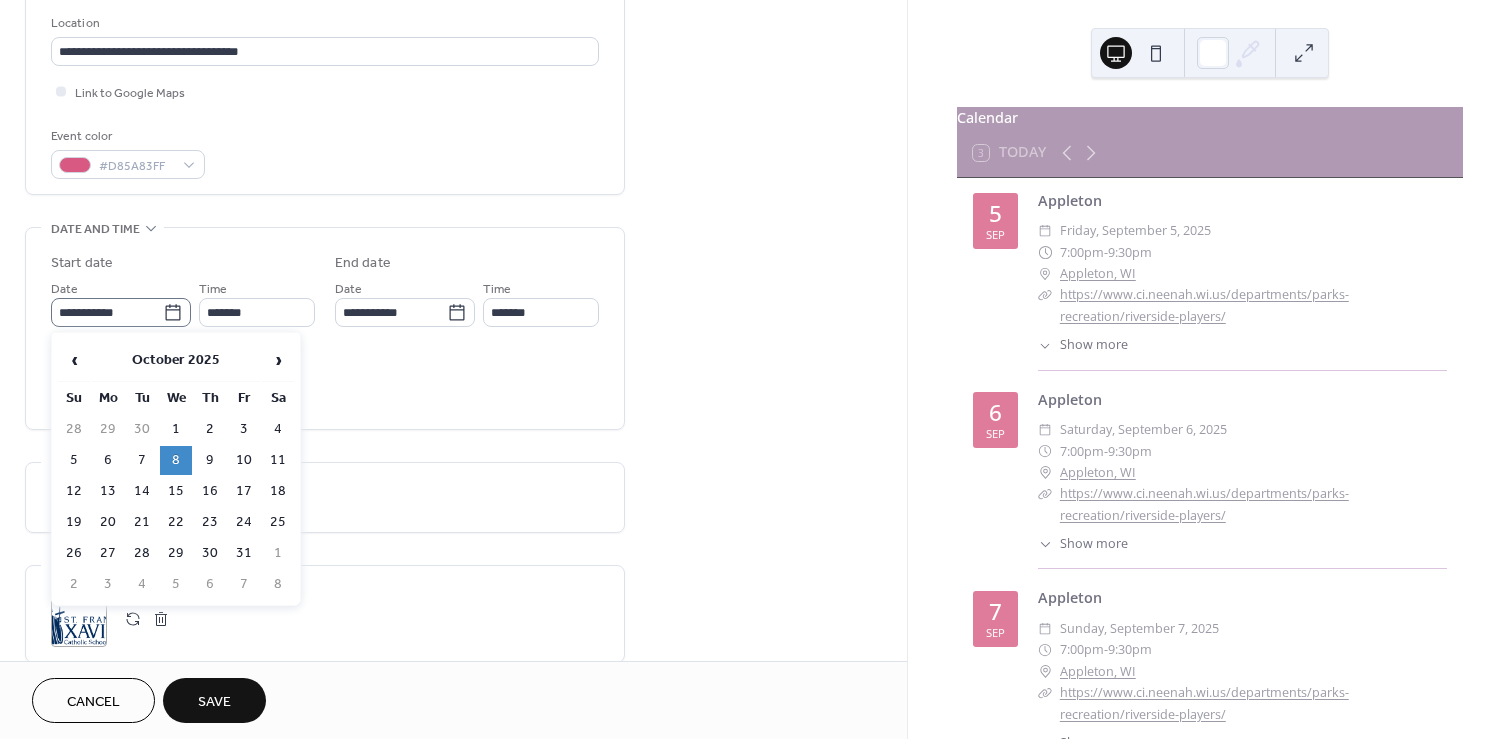 click 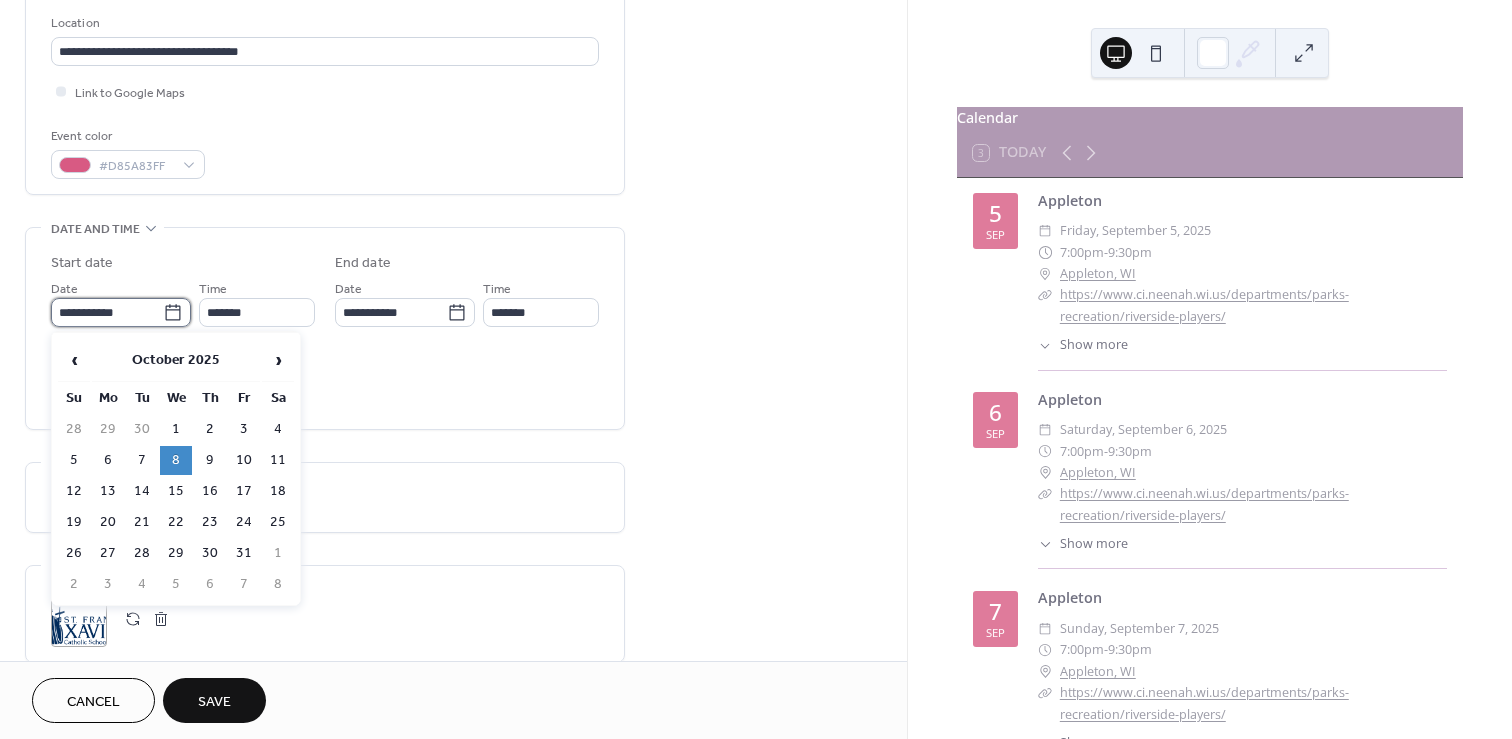 click on "**********" at bounding box center (107, 312) 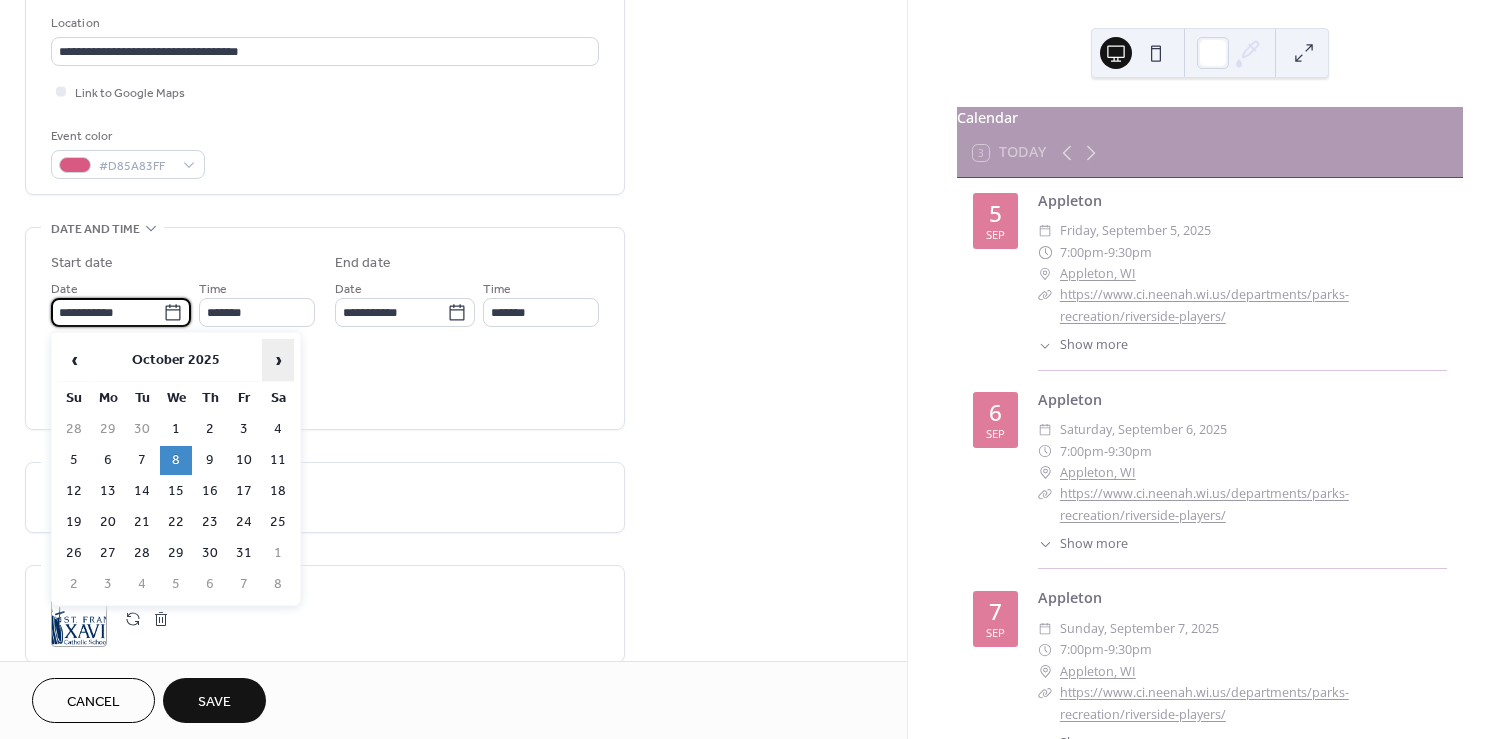 click on "›" at bounding box center [278, 360] 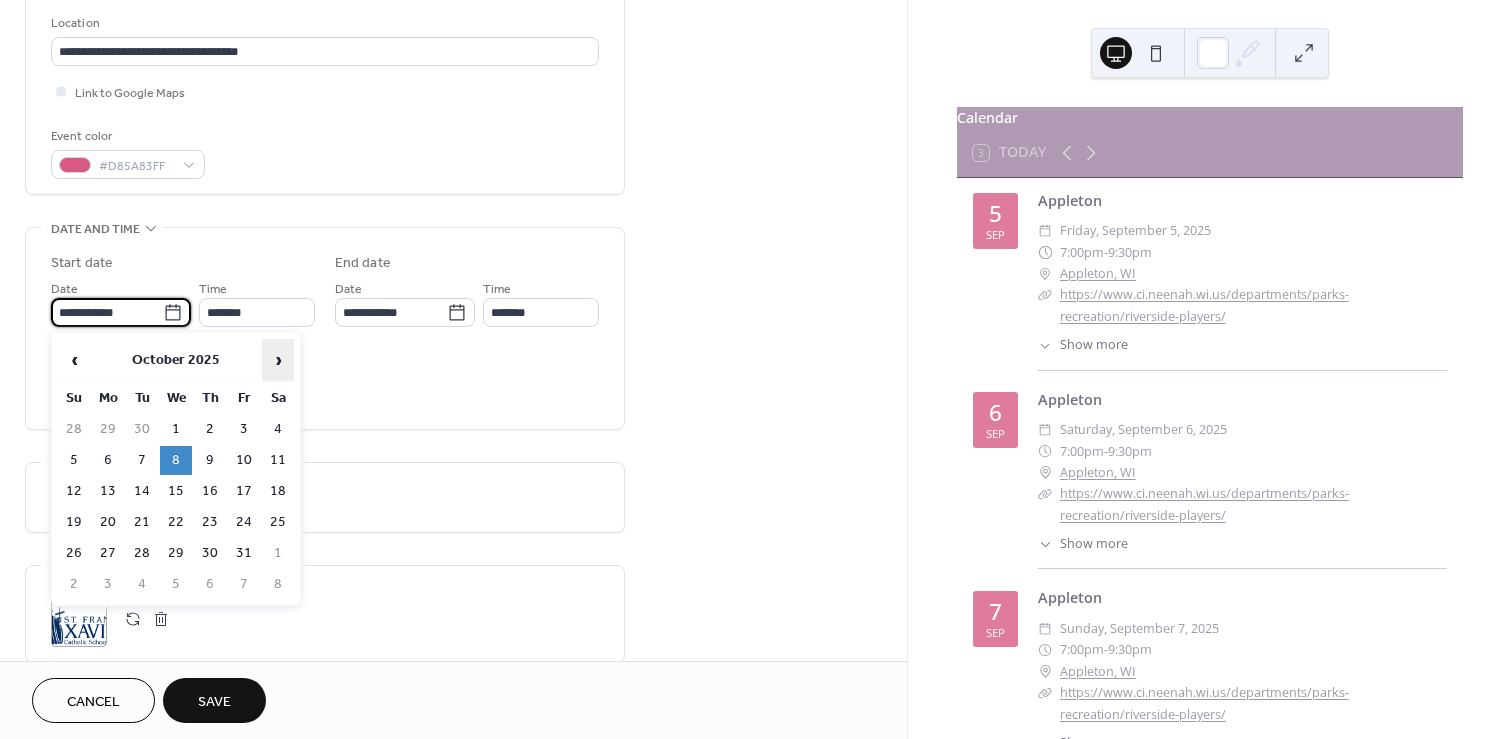 click on "›" at bounding box center [278, 360] 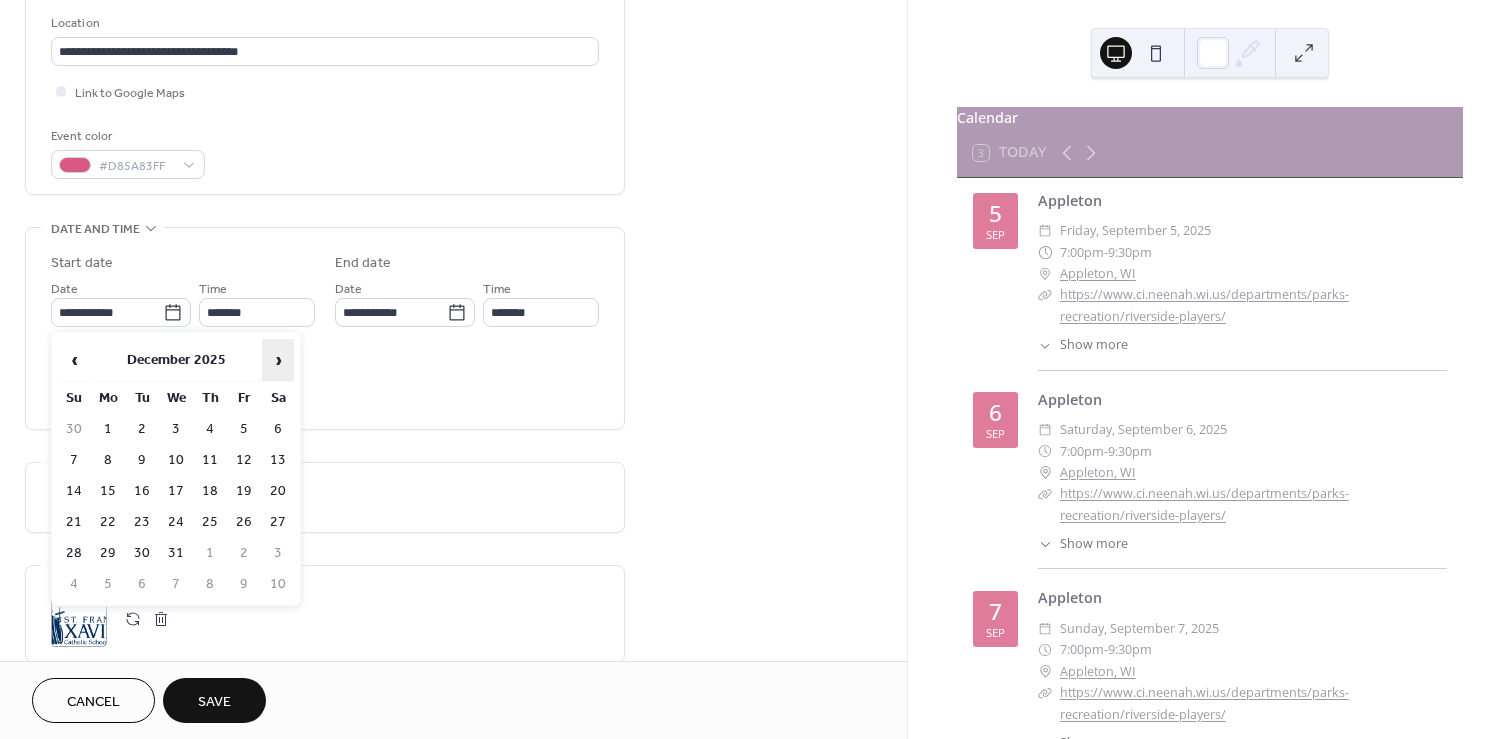 click on "›" at bounding box center [278, 360] 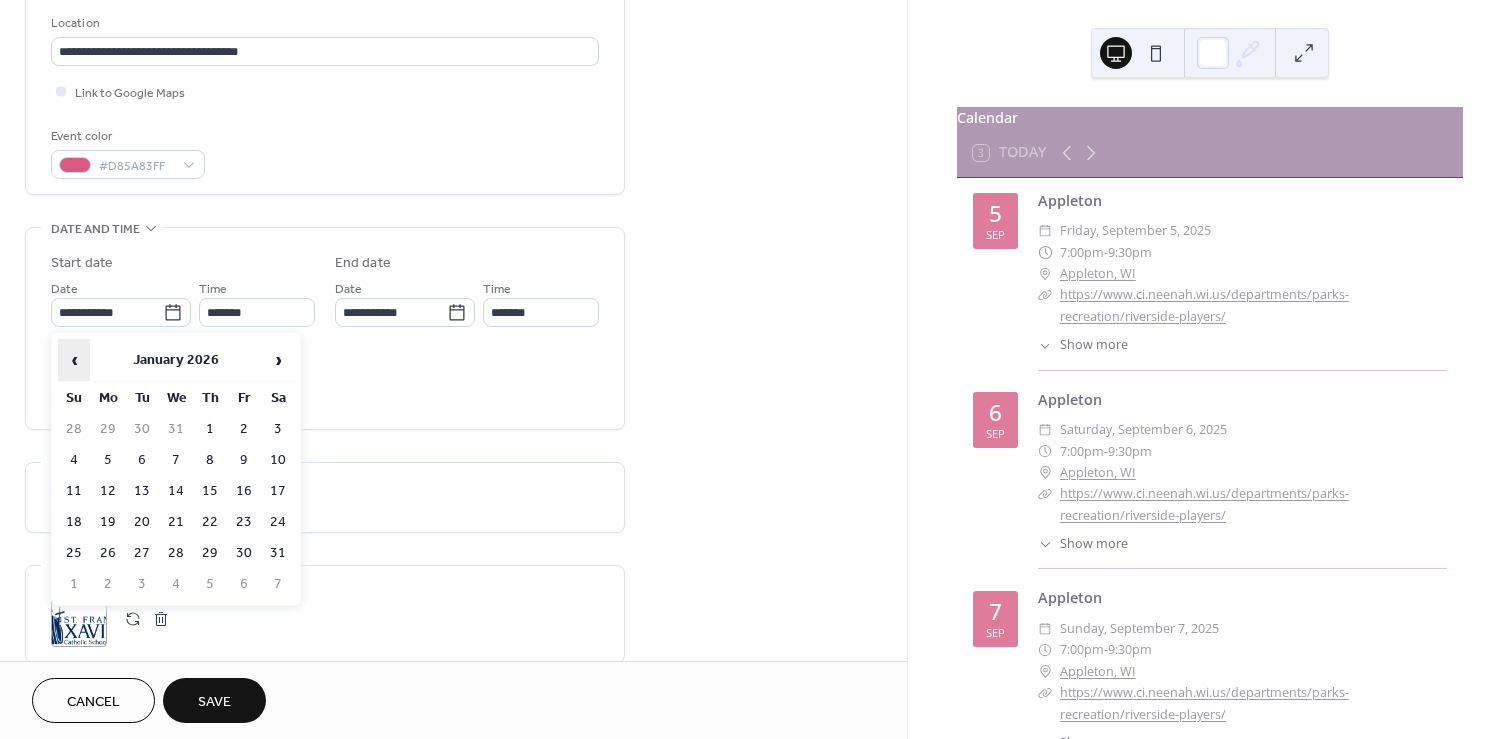 click on "‹" at bounding box center (74, 360) 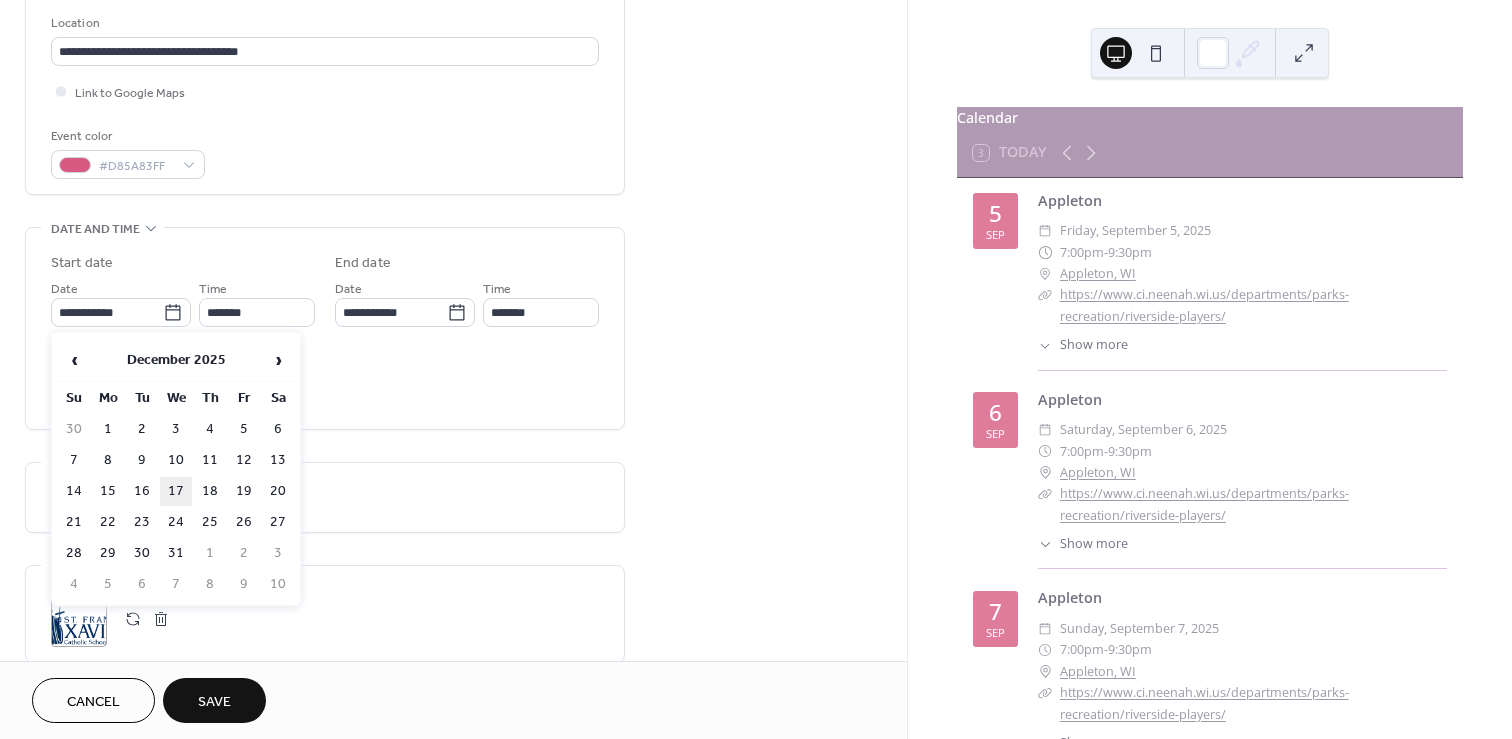 click on "17" at bounding box center [176, 491] 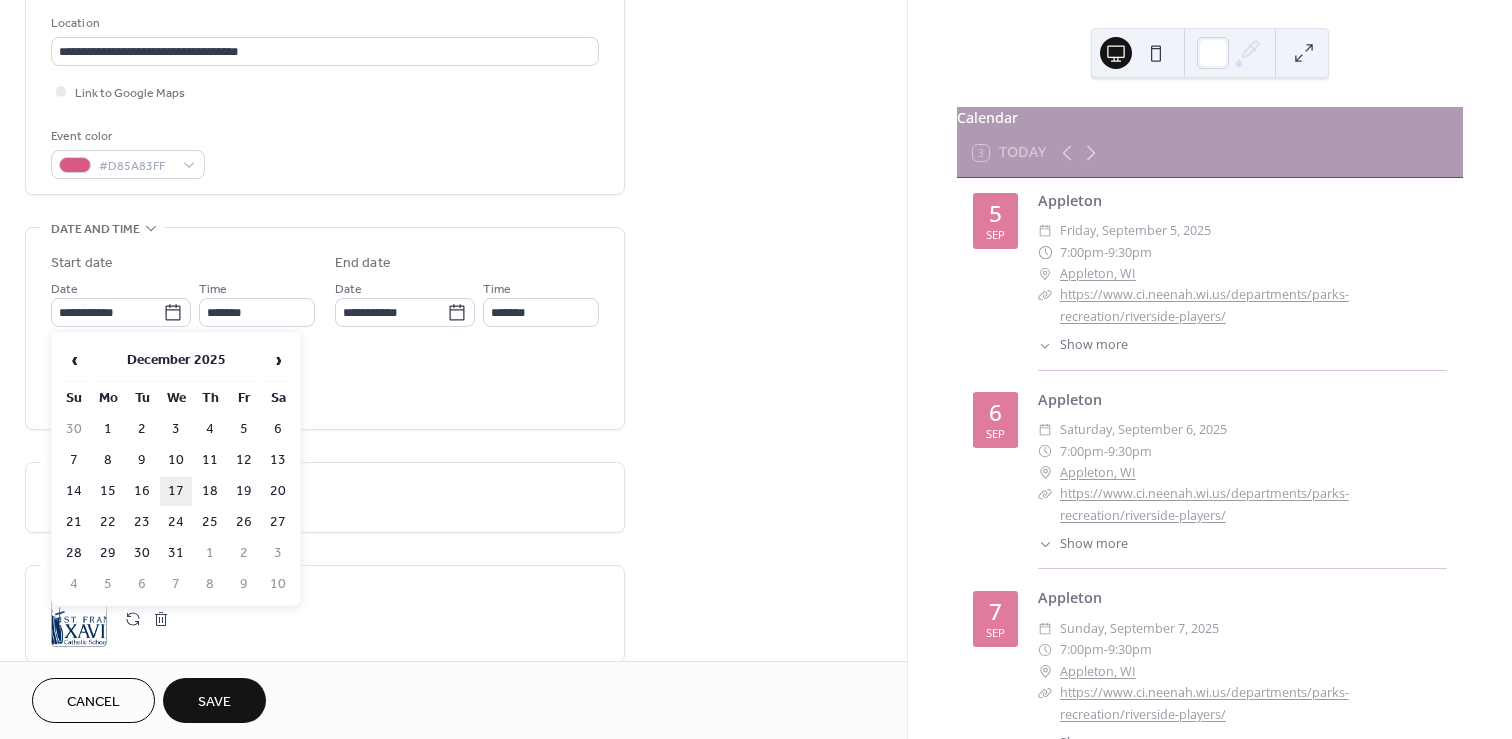 type on "**********" 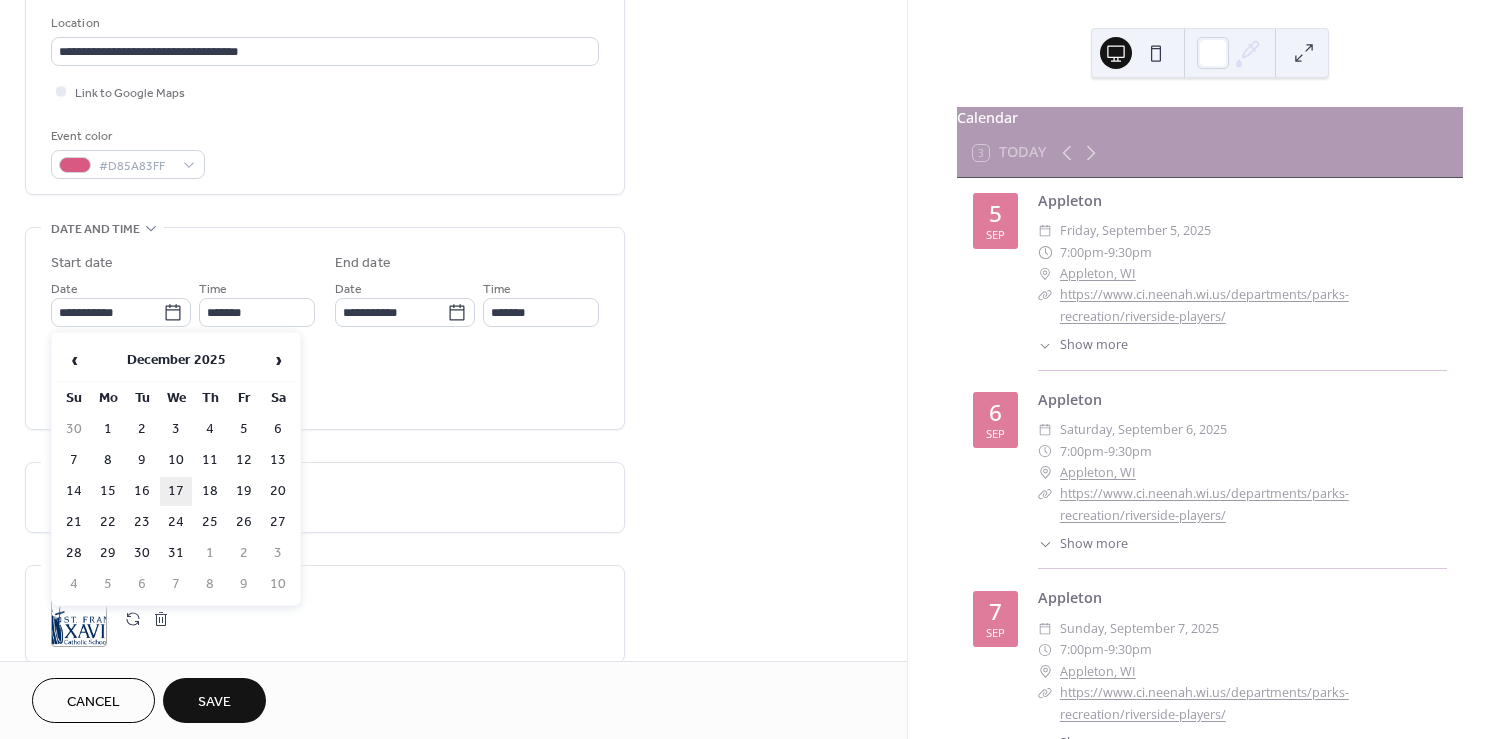 type on "**********" 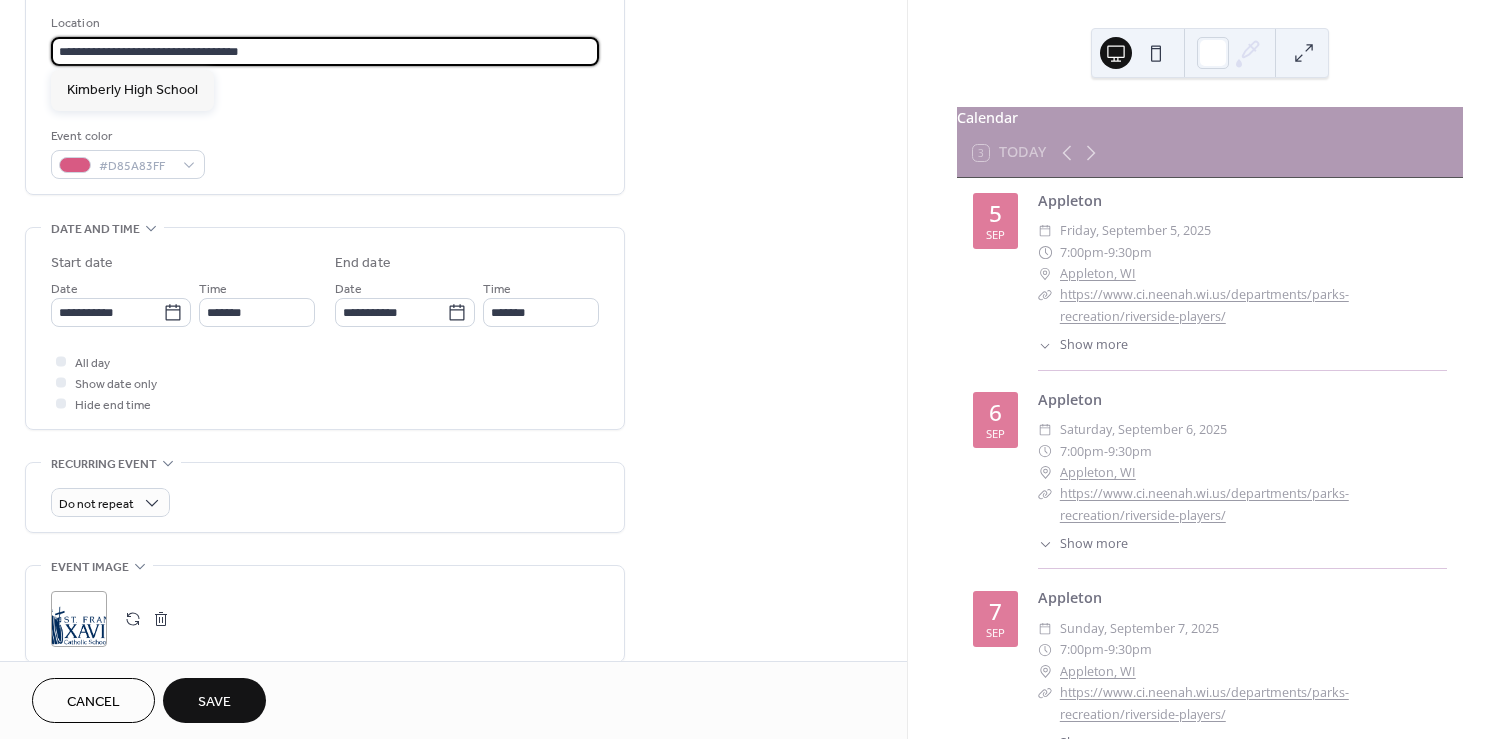 click on "**********" at bounding box center (325, 51) 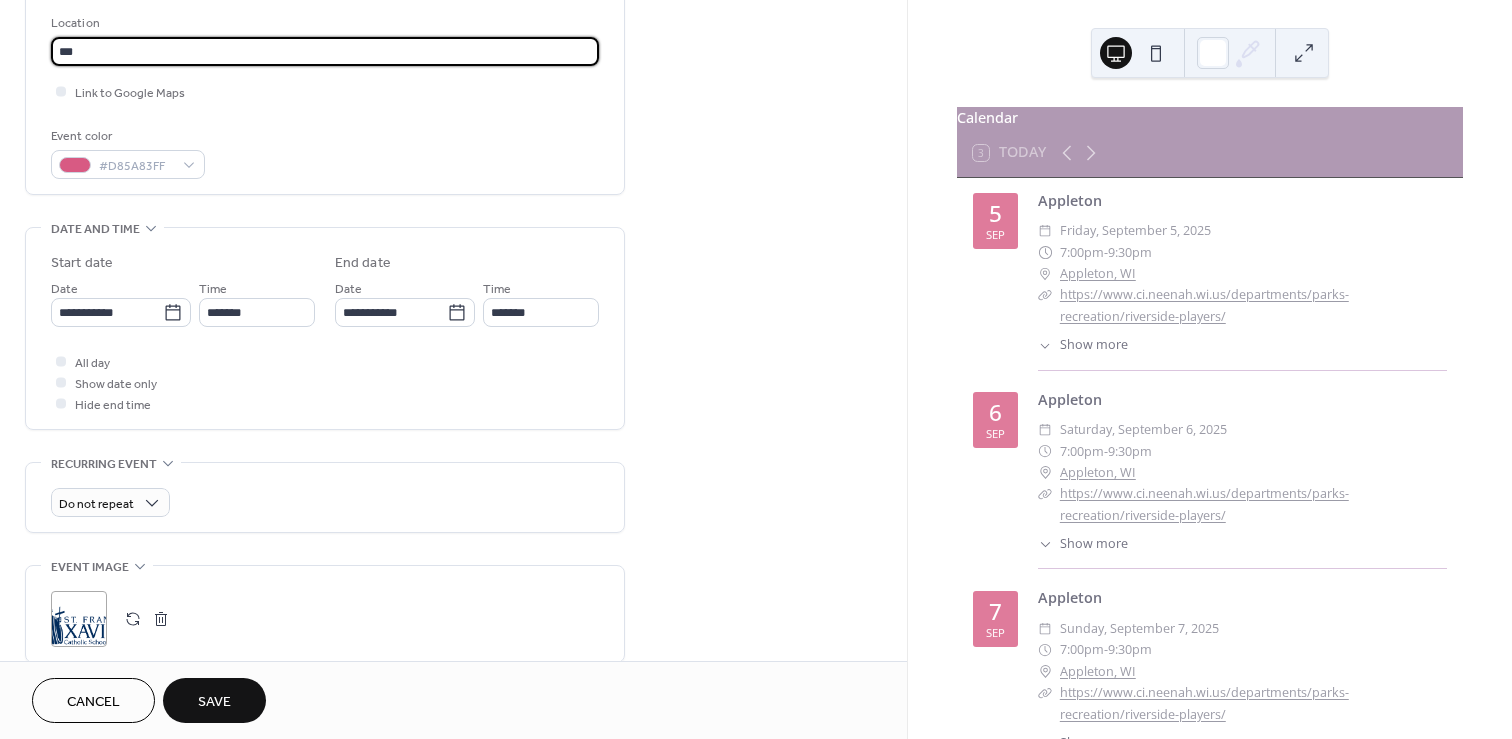 type on "***" 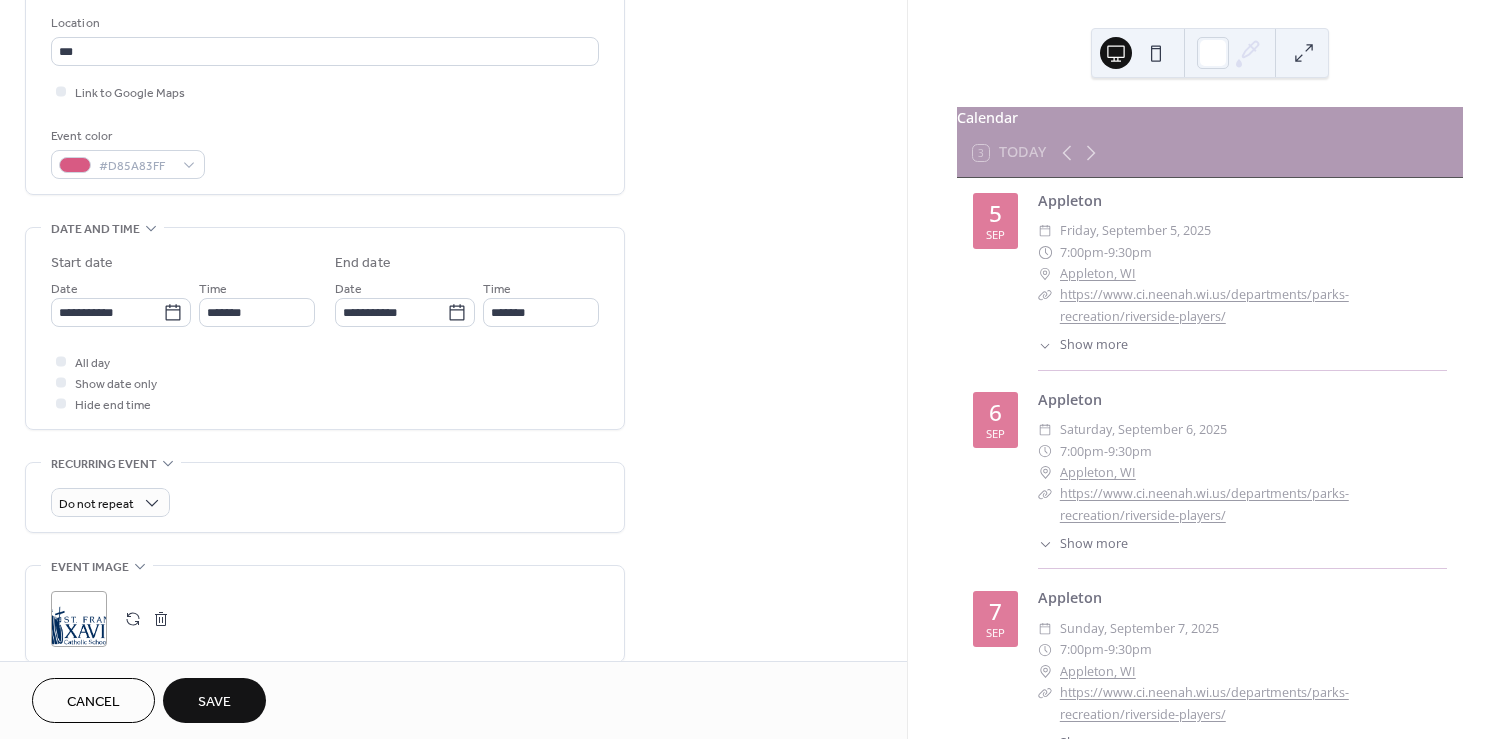 click on ";" at bounding box center (325, 619) 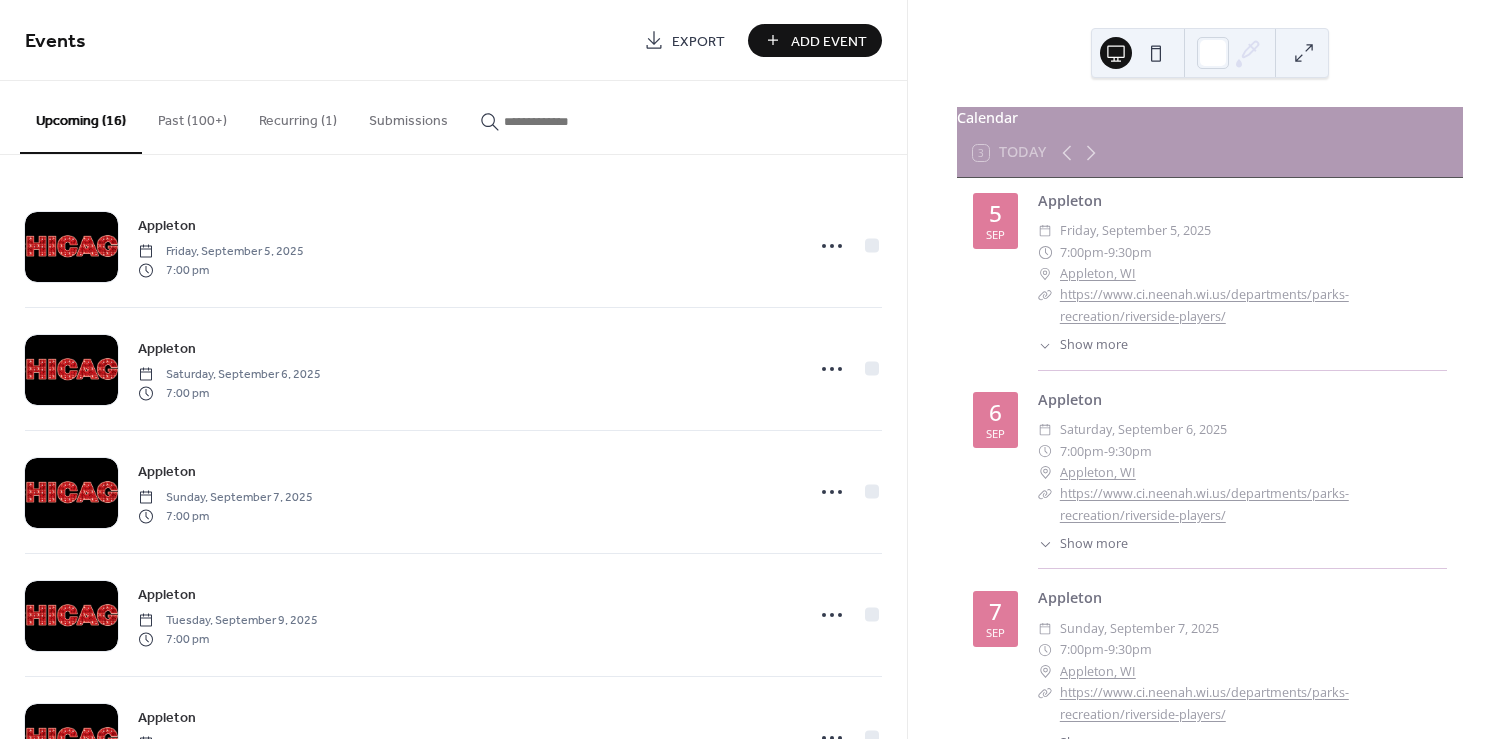 click at bounding box center (564, 121) 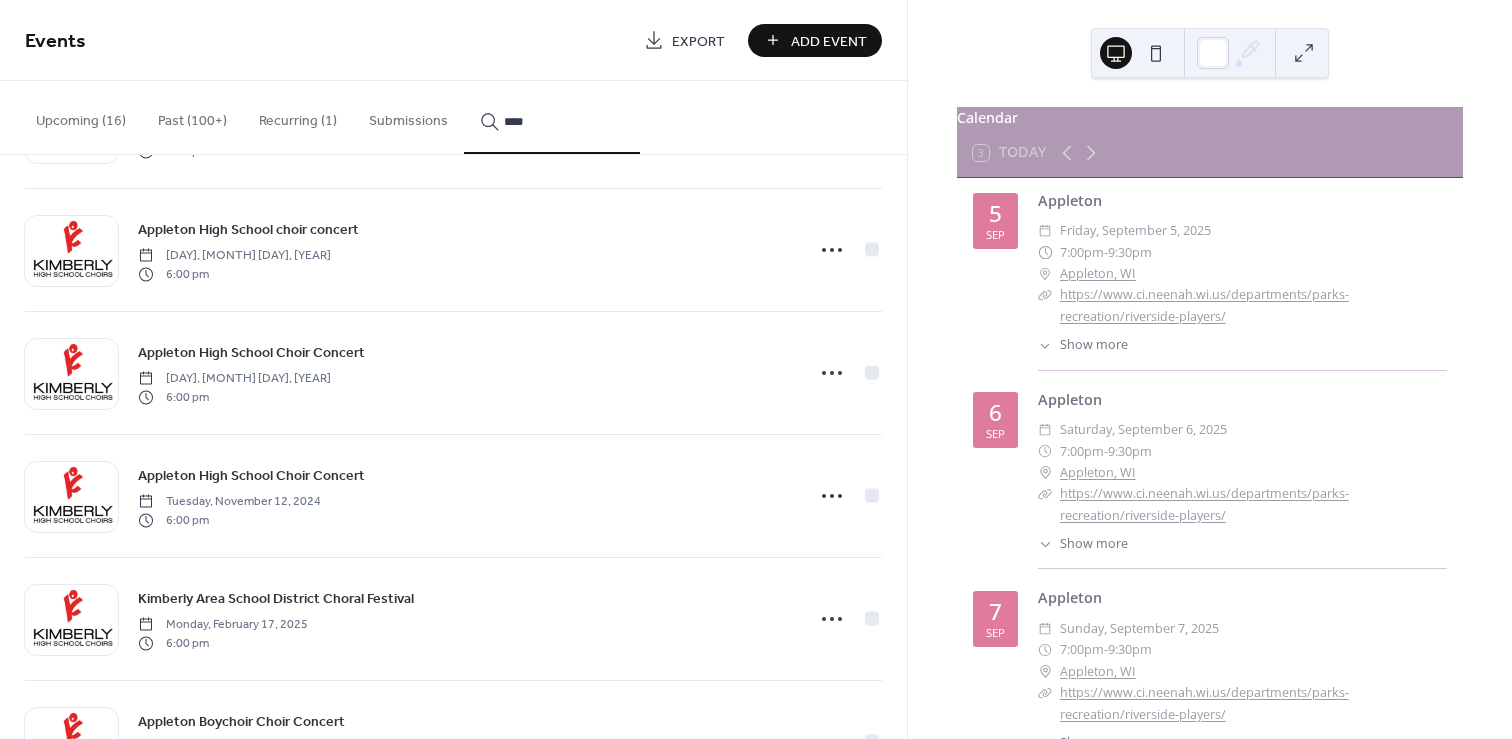 scroll, scrollTop: 2919, scrollLeft: 0, axis: vertical 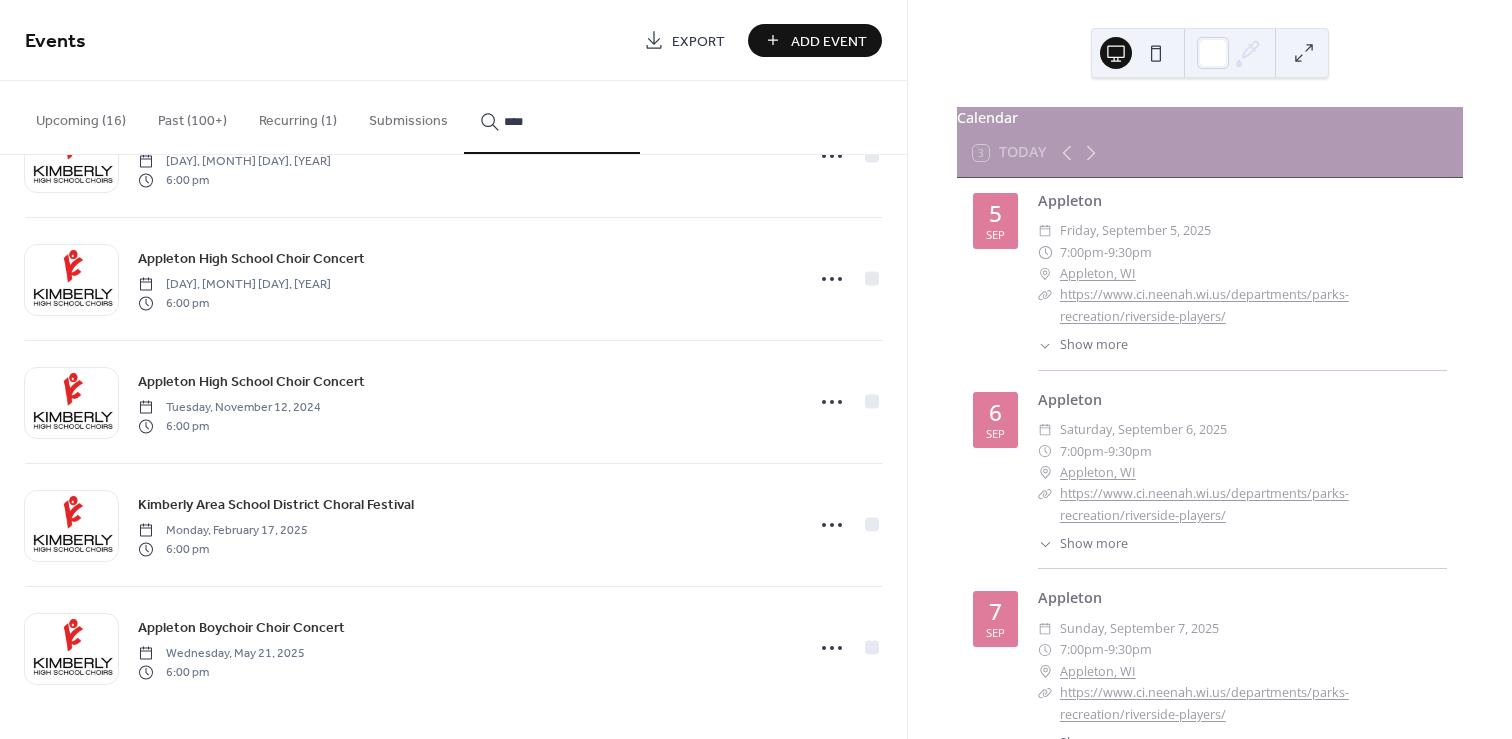 type on "****" 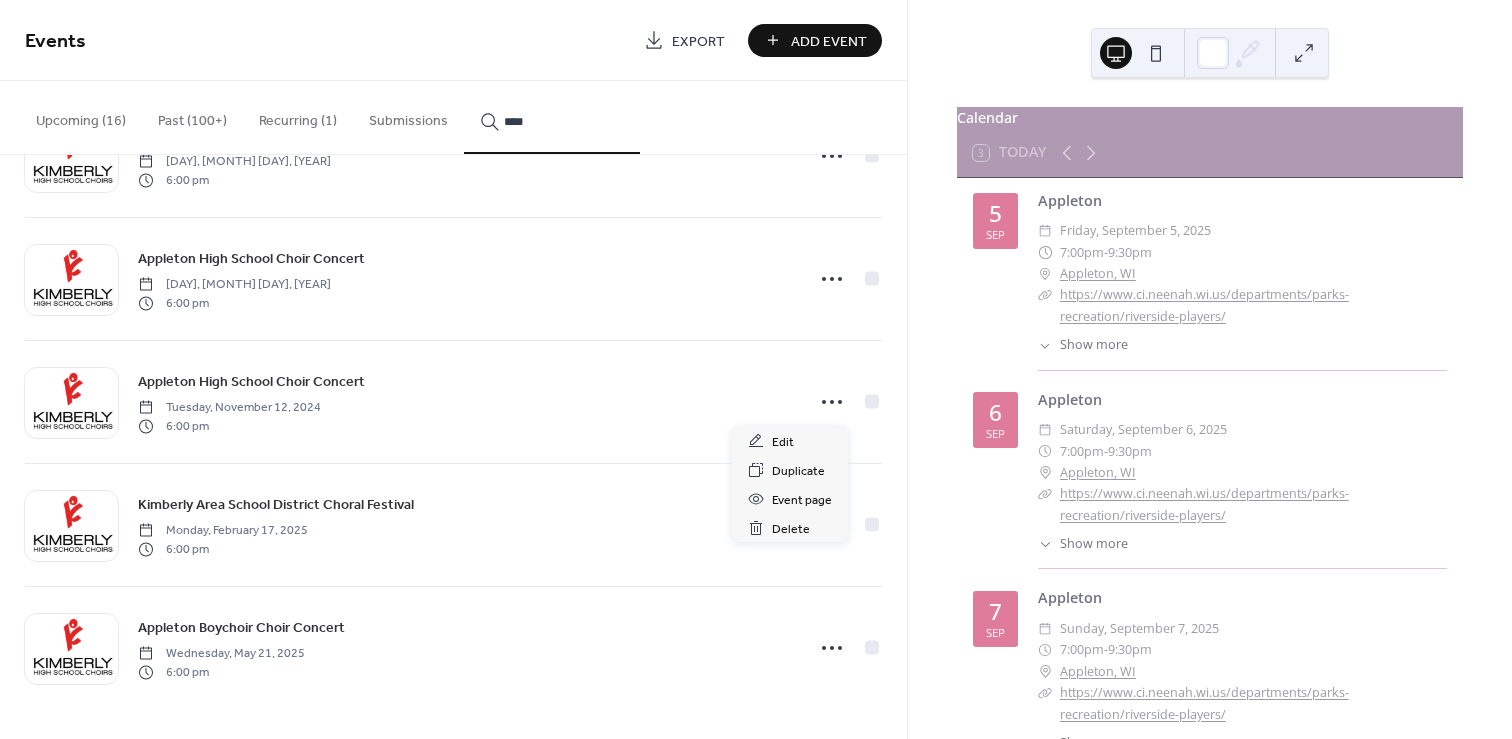 click 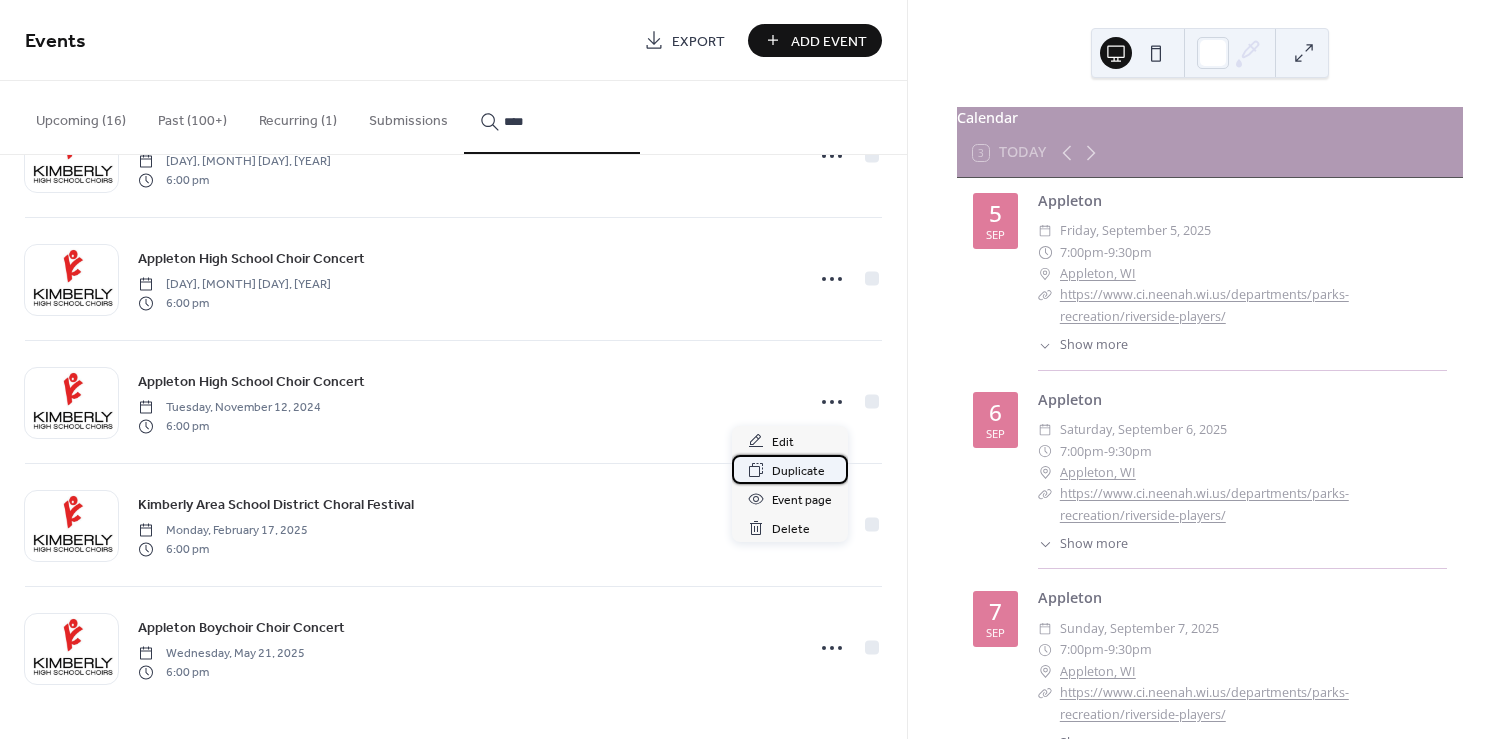click on "Duplicate" at bounding box center [798, 471] 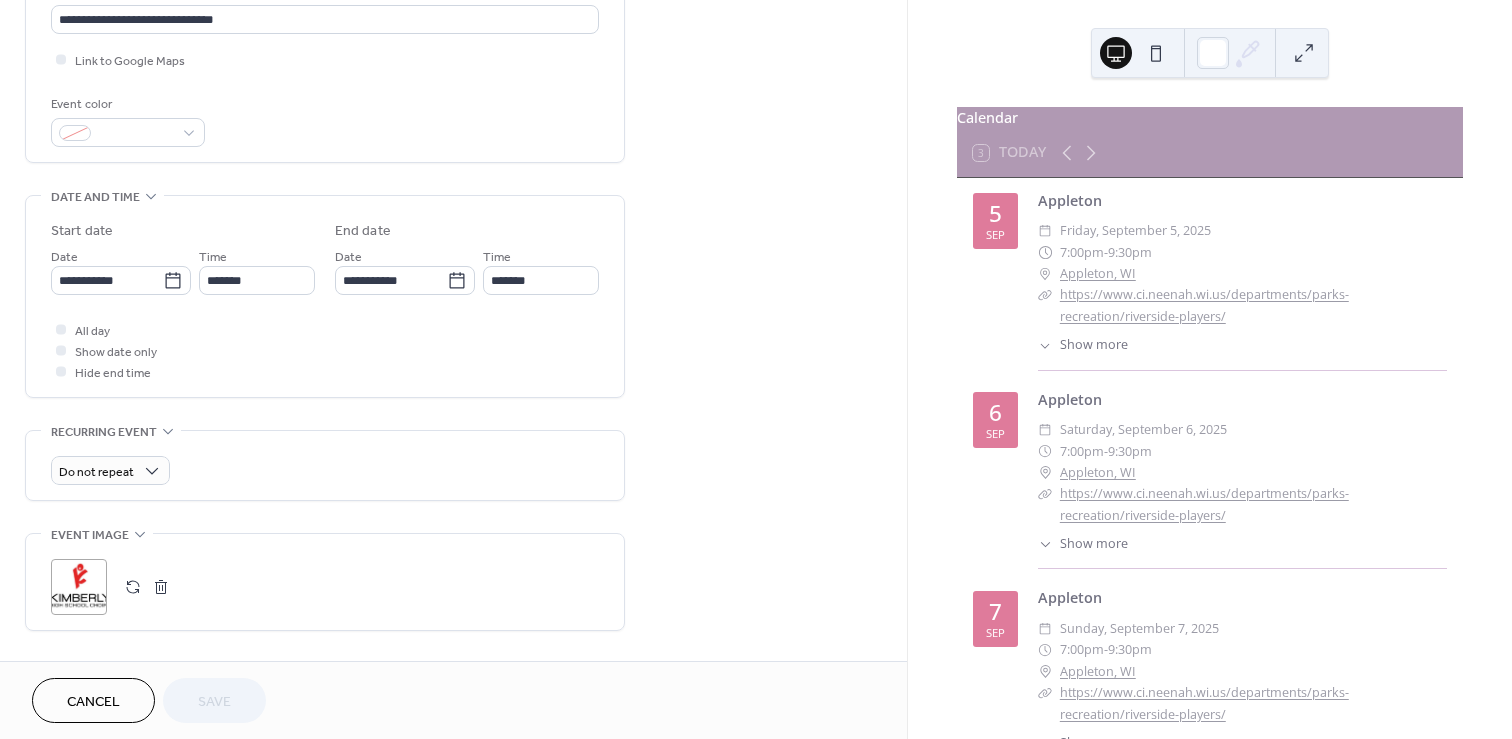 scroll, scrollTop: 461, scrollLeft: 0, axis: vertical 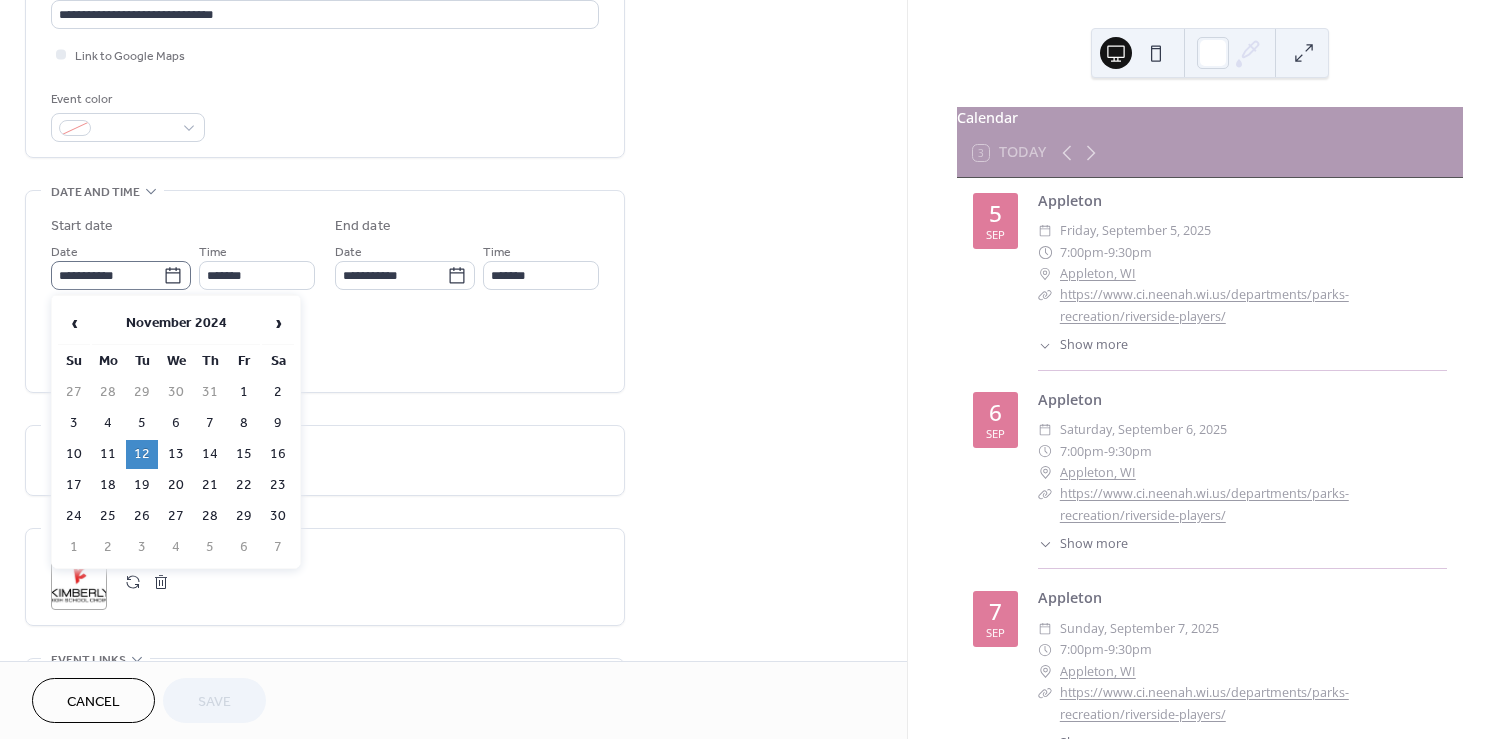 click 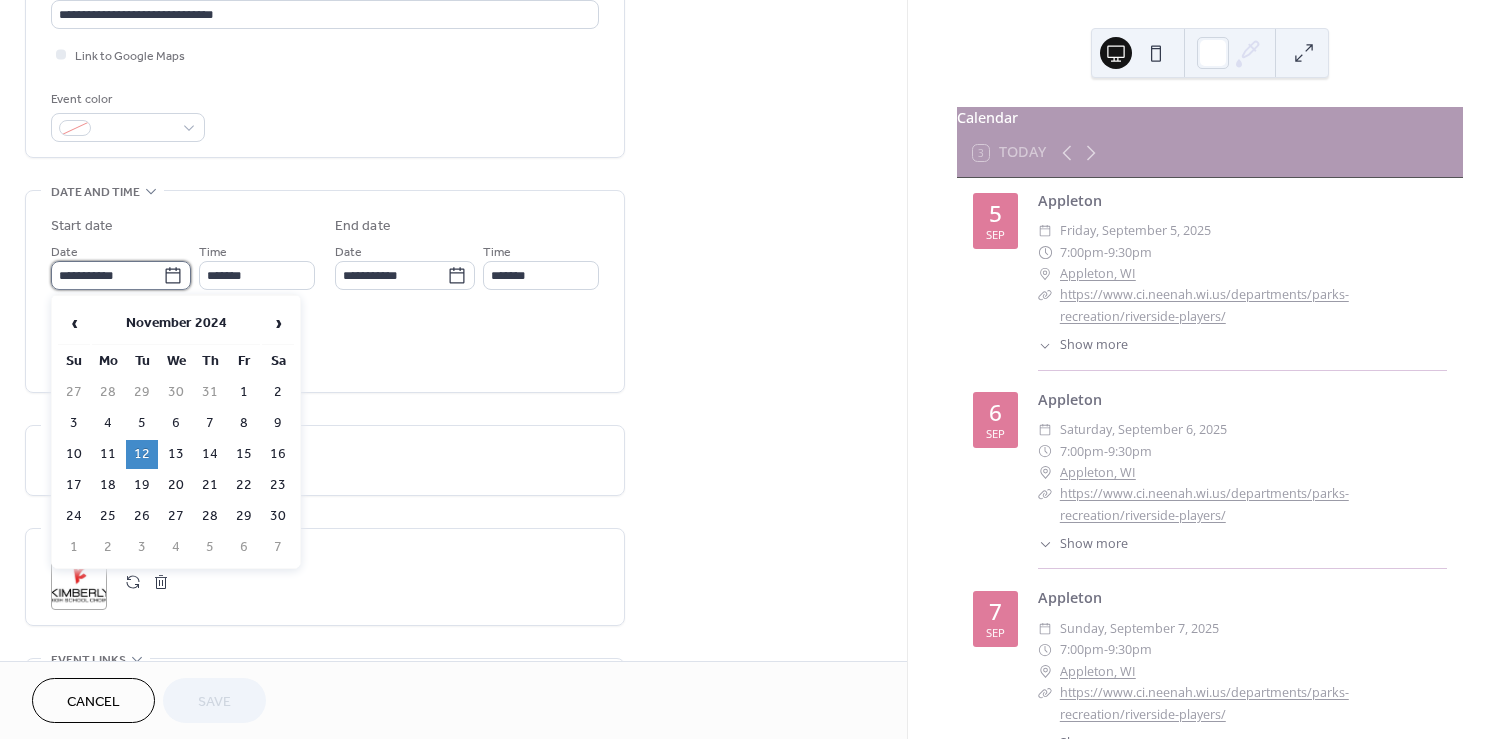 click on "**********" at bounding box center (107, 275) 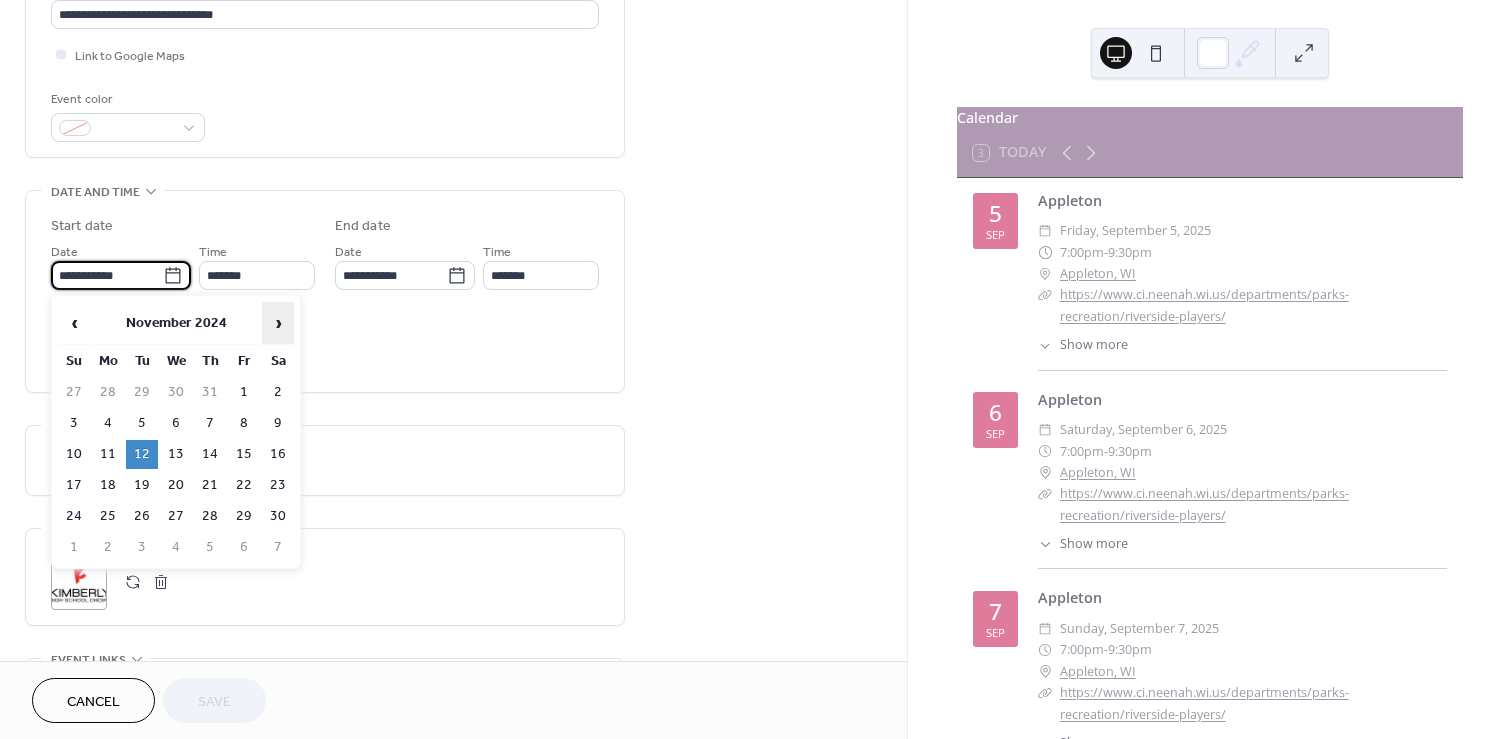 click on "›" at bounding box center [278, 323] 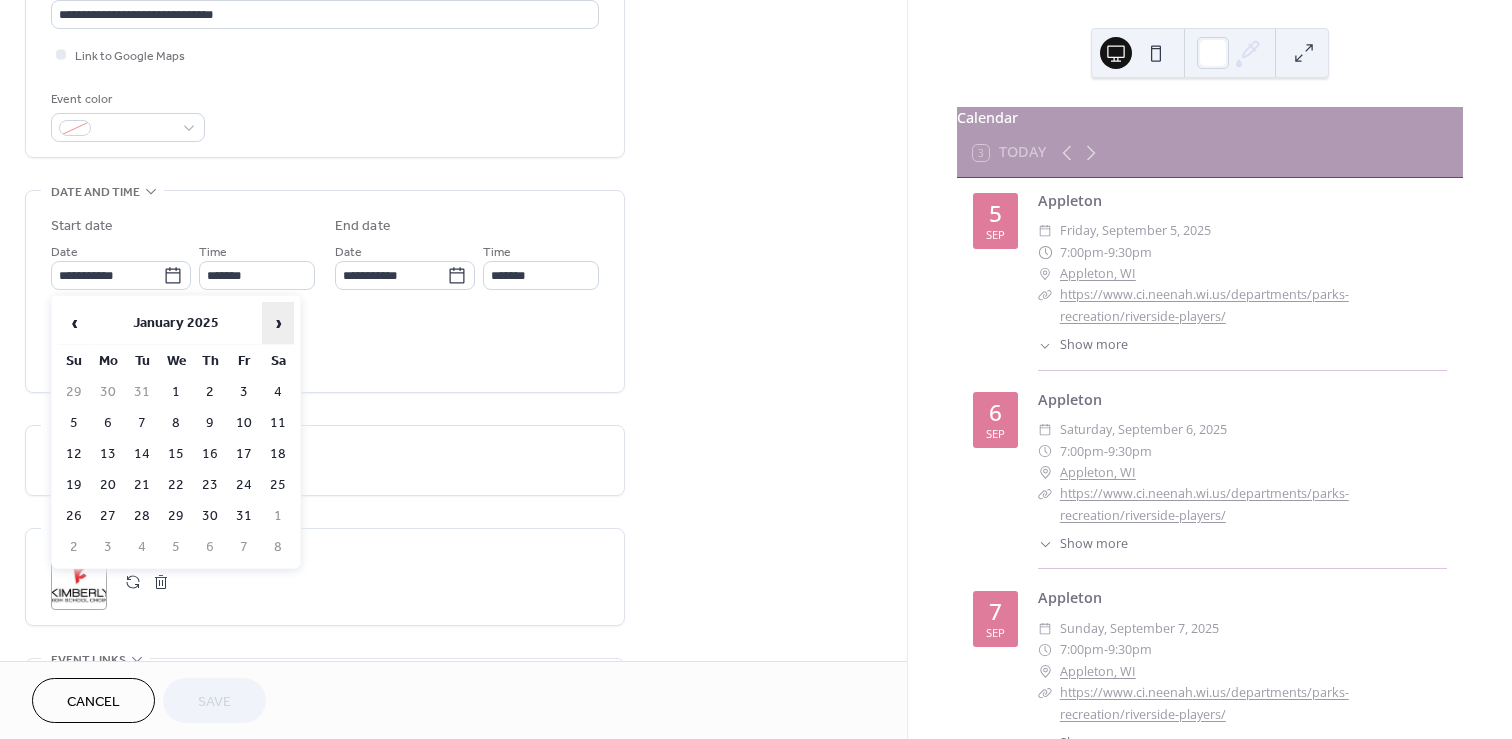 click on "›" at bounding box center (278, 323) 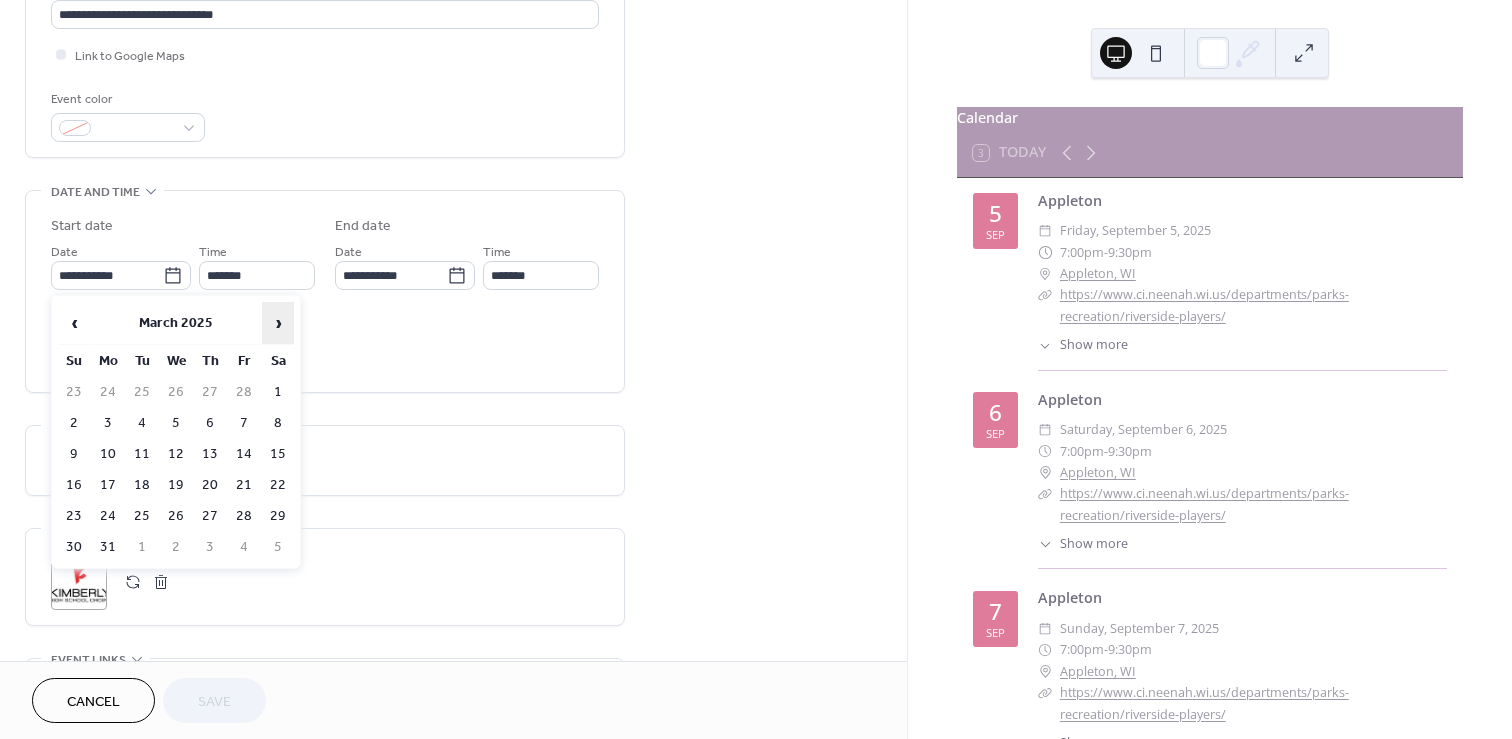 click on "›" at bounding box center [278, 323] 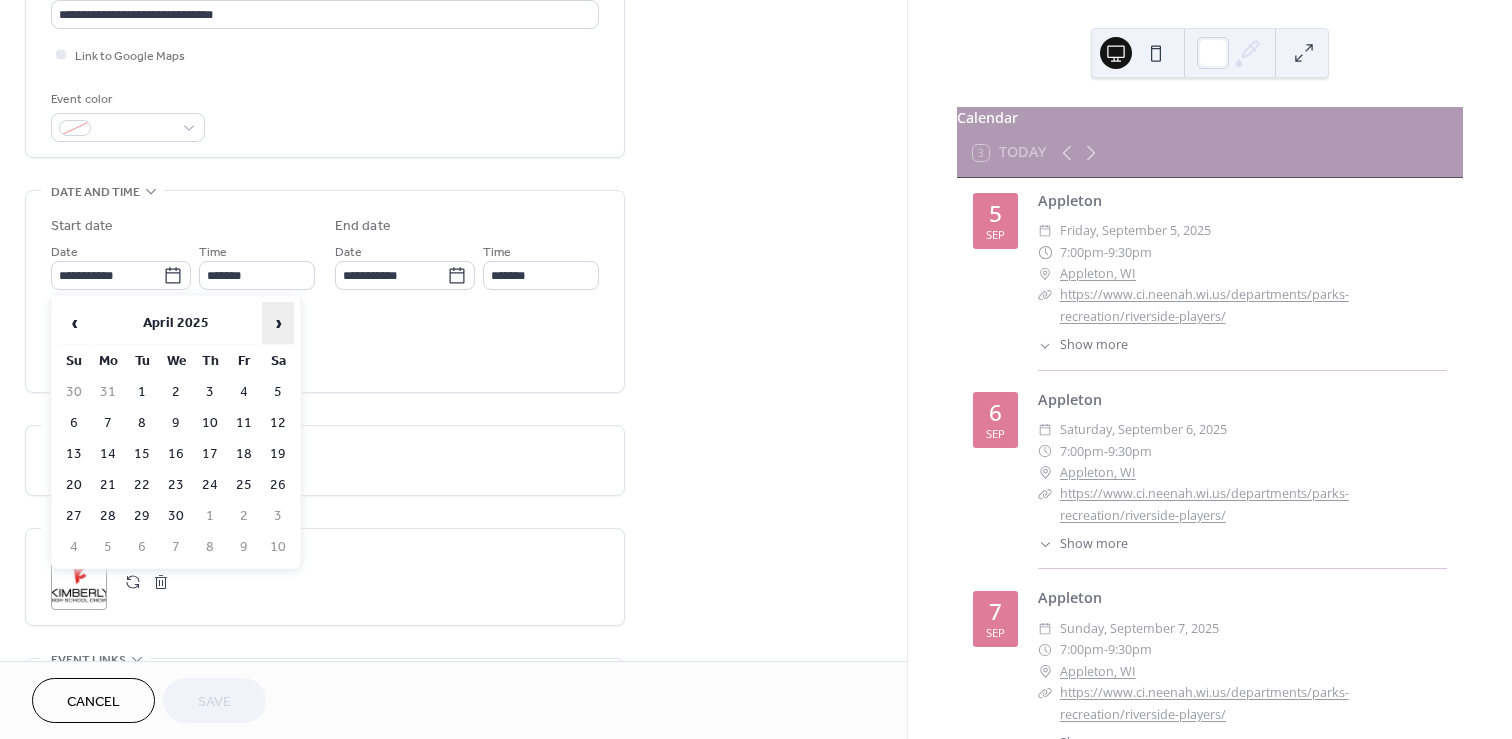 click on "›" at bounding box center [278, 323] 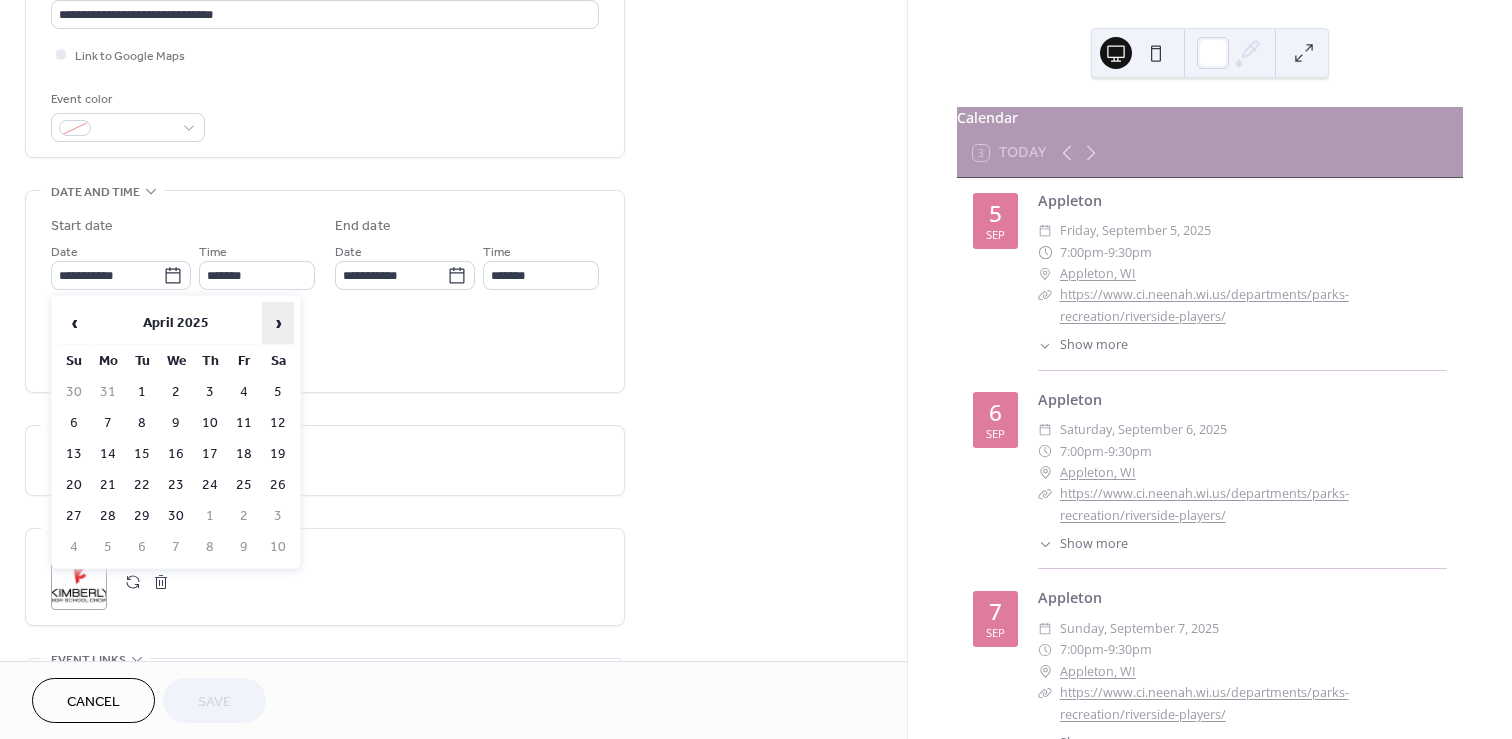click on "›" at bounding box center (278, 323) 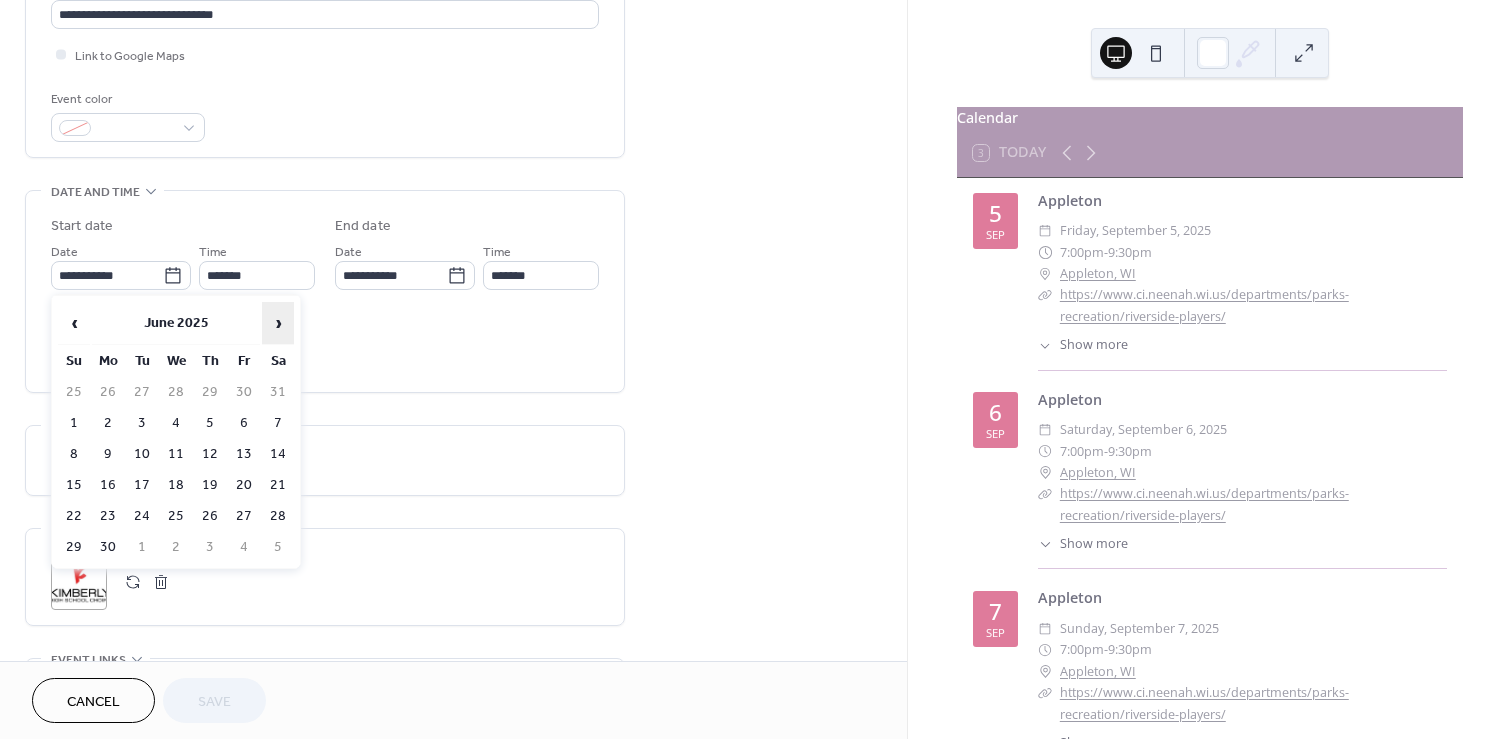click on "›" at bounding box center (278, 323) 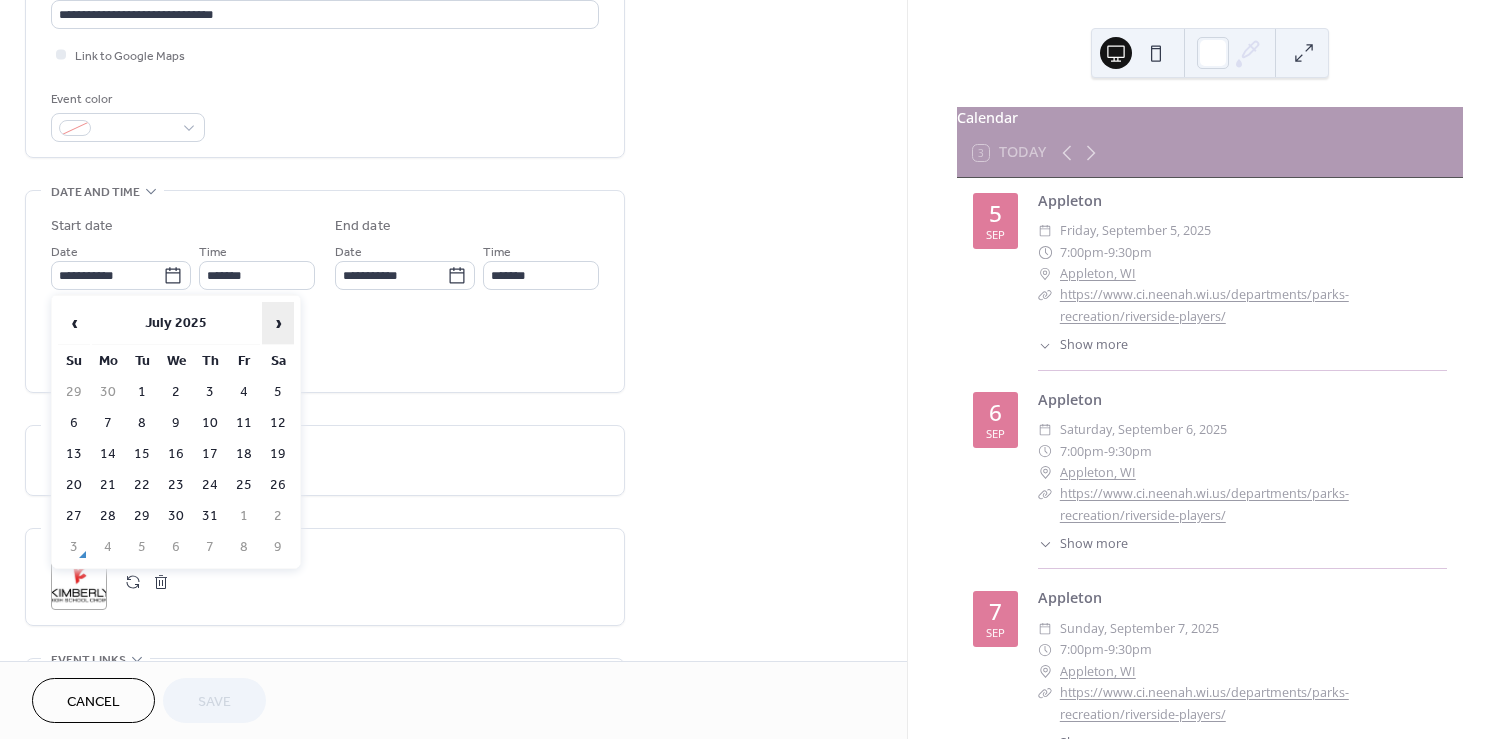 click on "›" at bounding box center (278, 323) 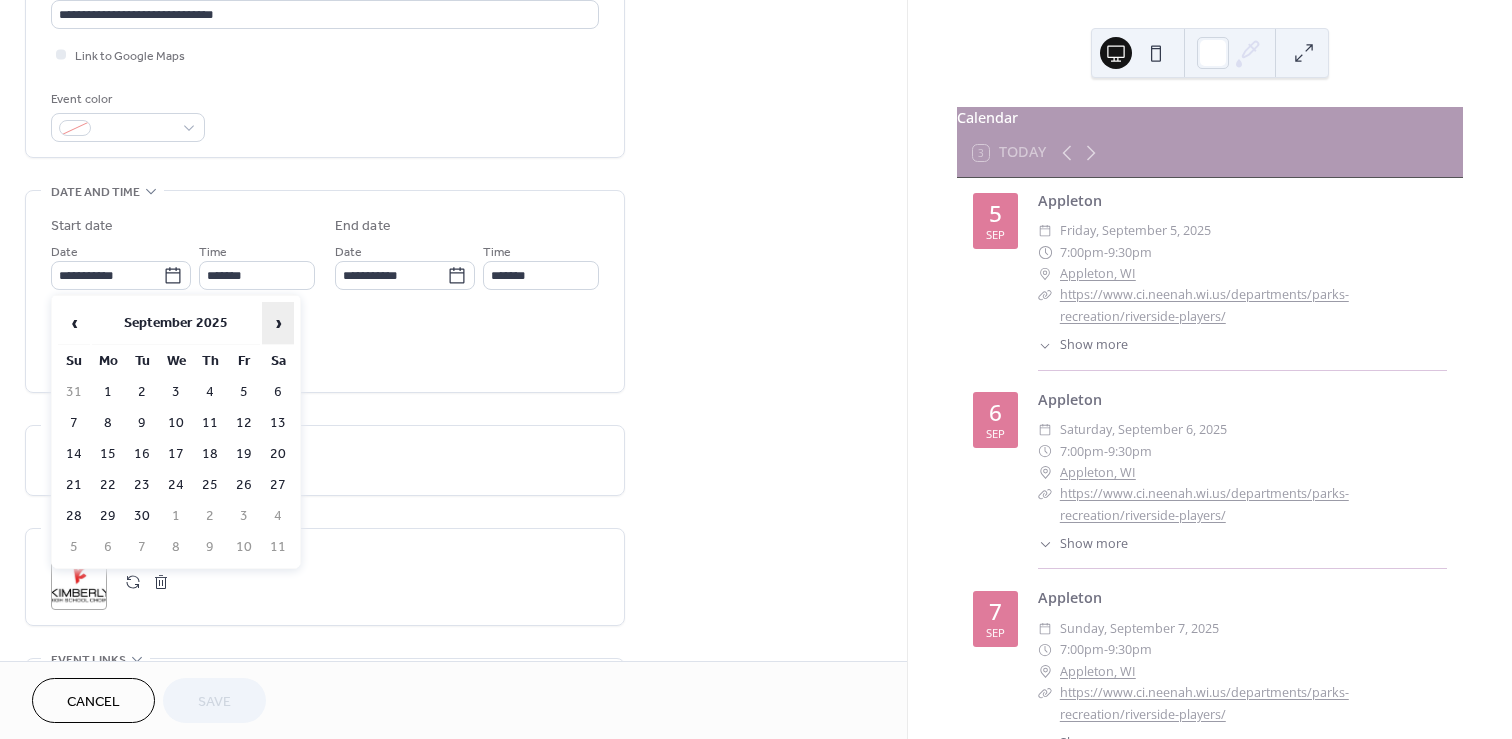 click on "›" at bounding box center (278, 323) 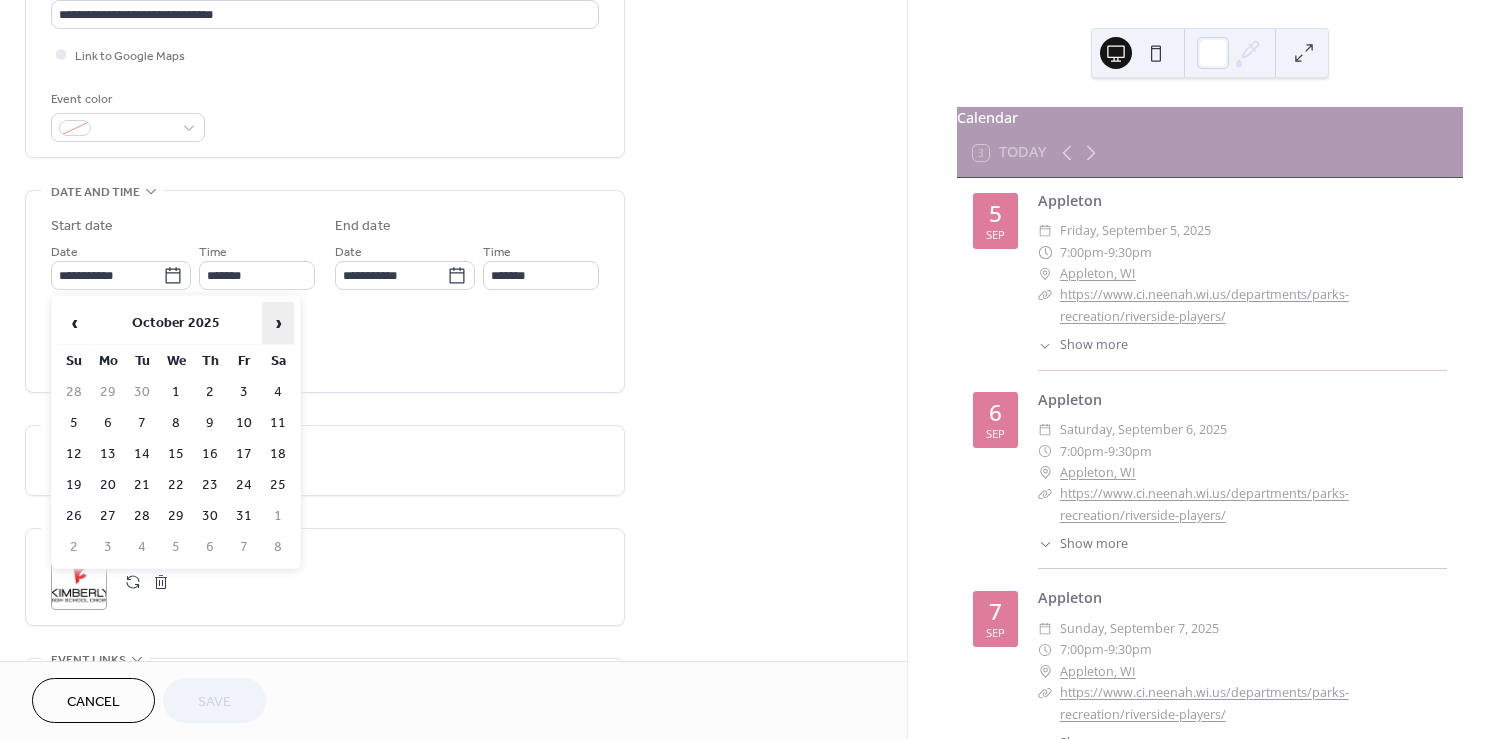 click on "›" at bounding box center (278, 323) 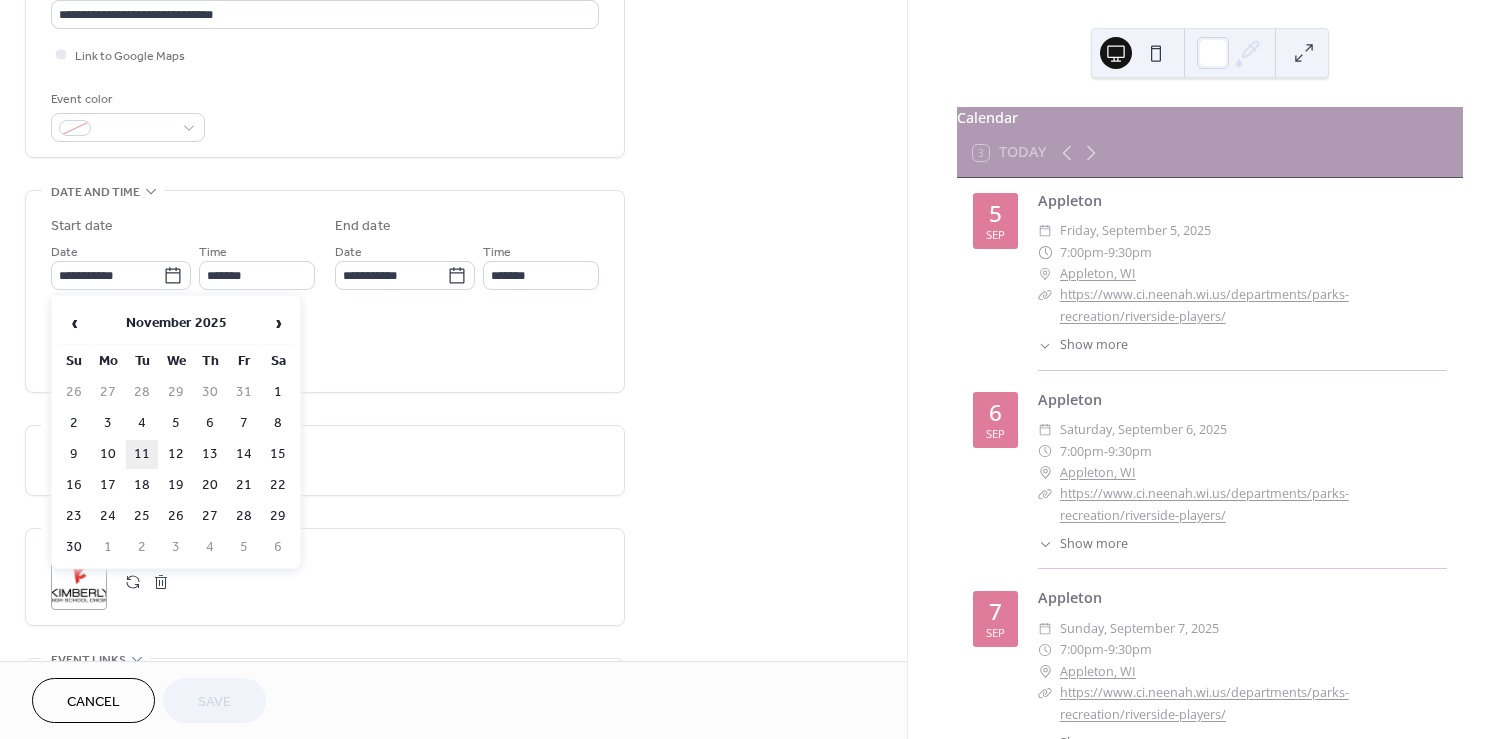 click on "11" at bounding box center [142, 454] 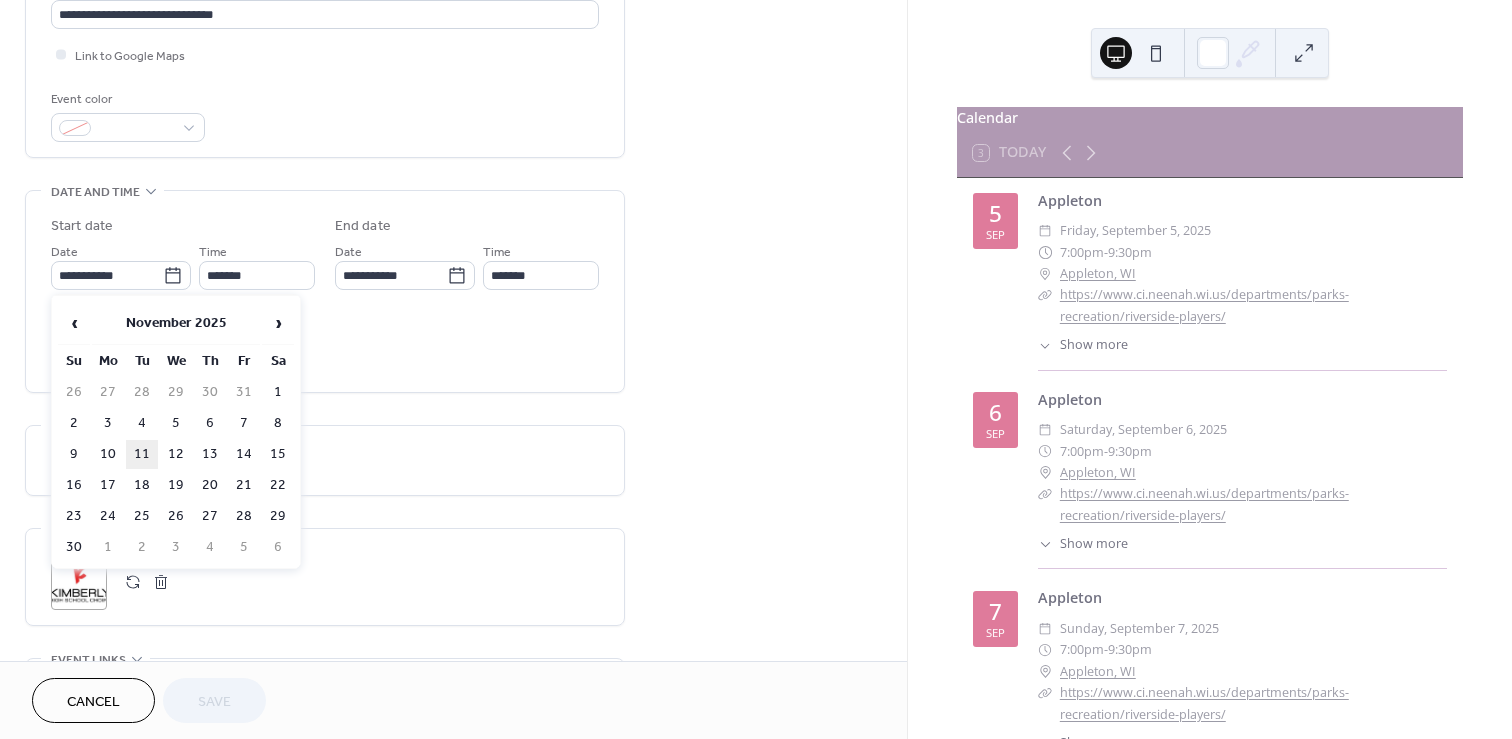 type on "**********" 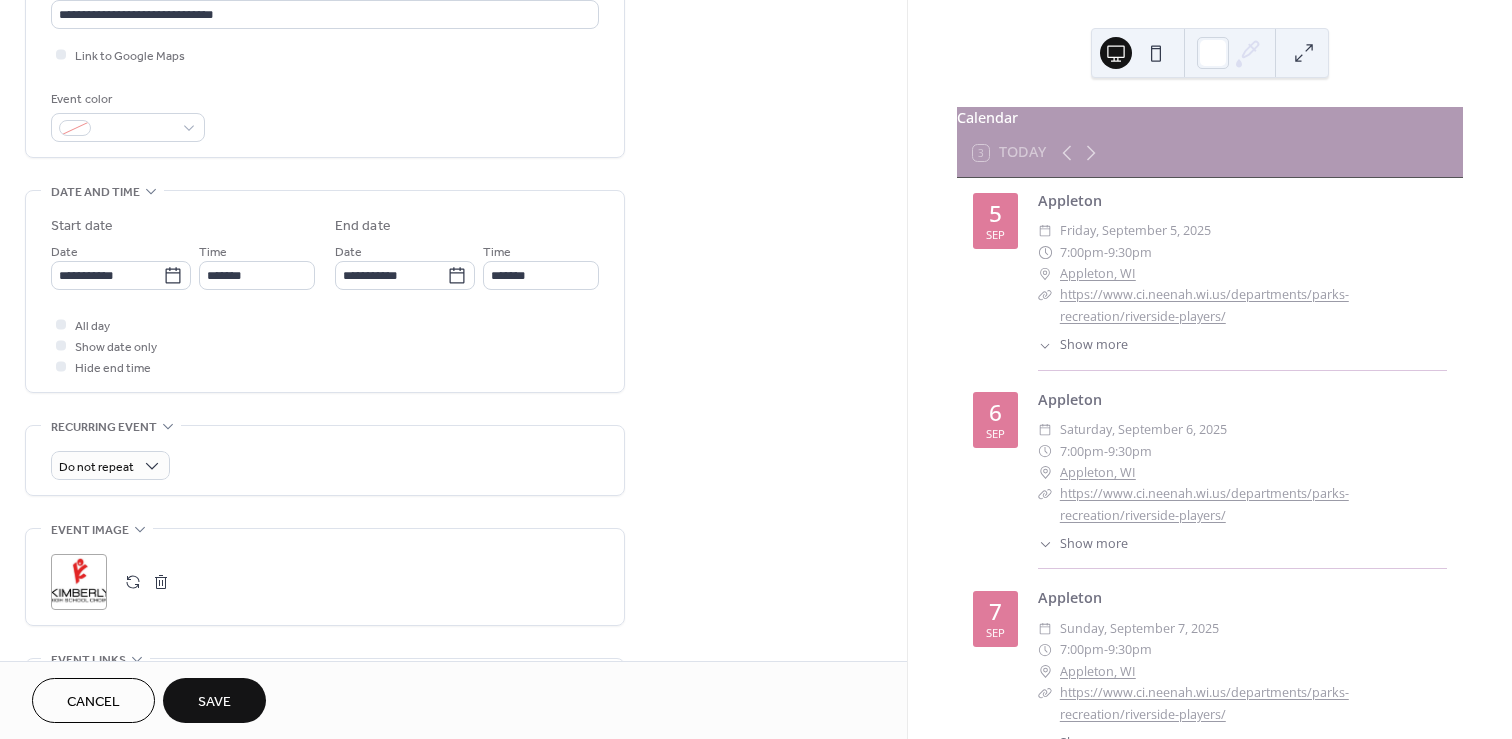 click on "Save" at bounding box center [214, 702] 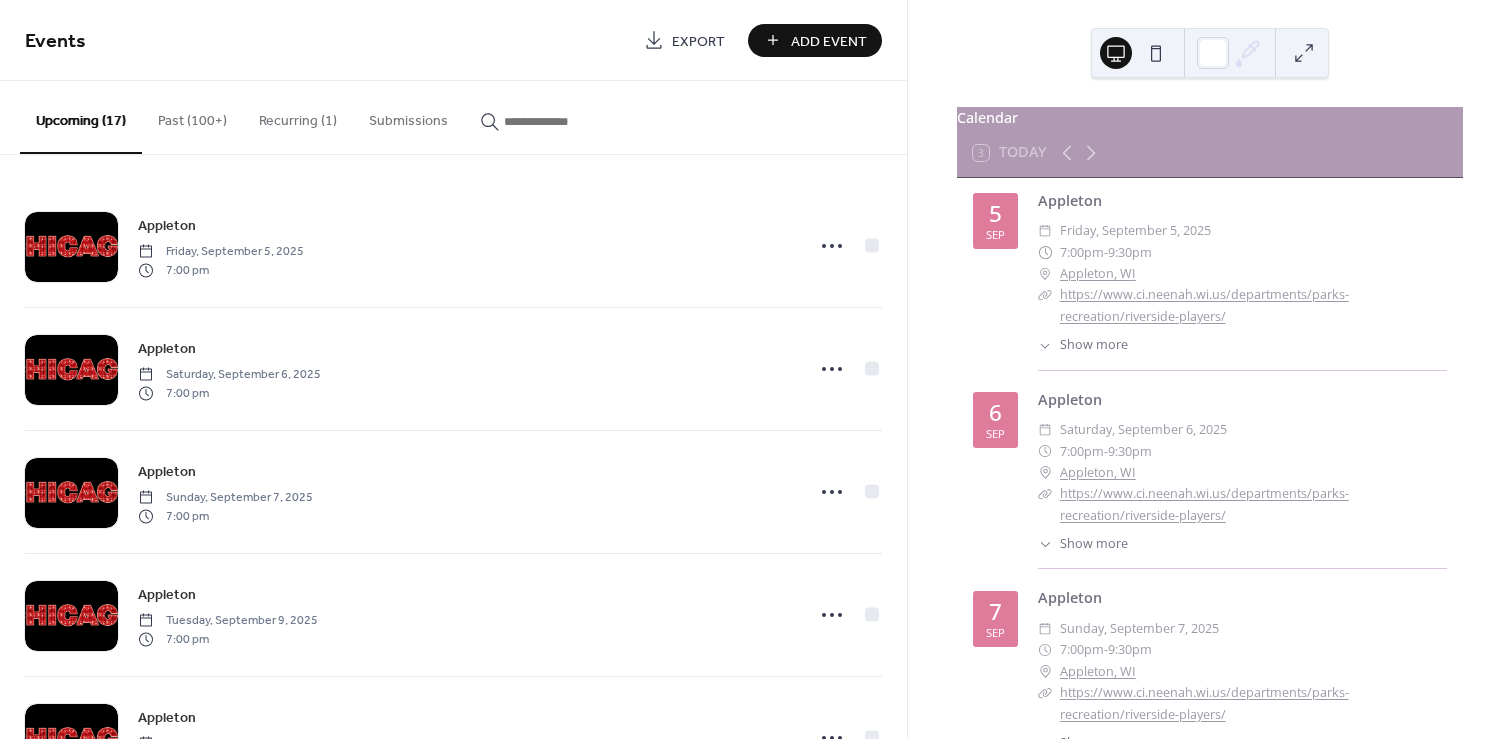 click at bounding box center (564, 121) 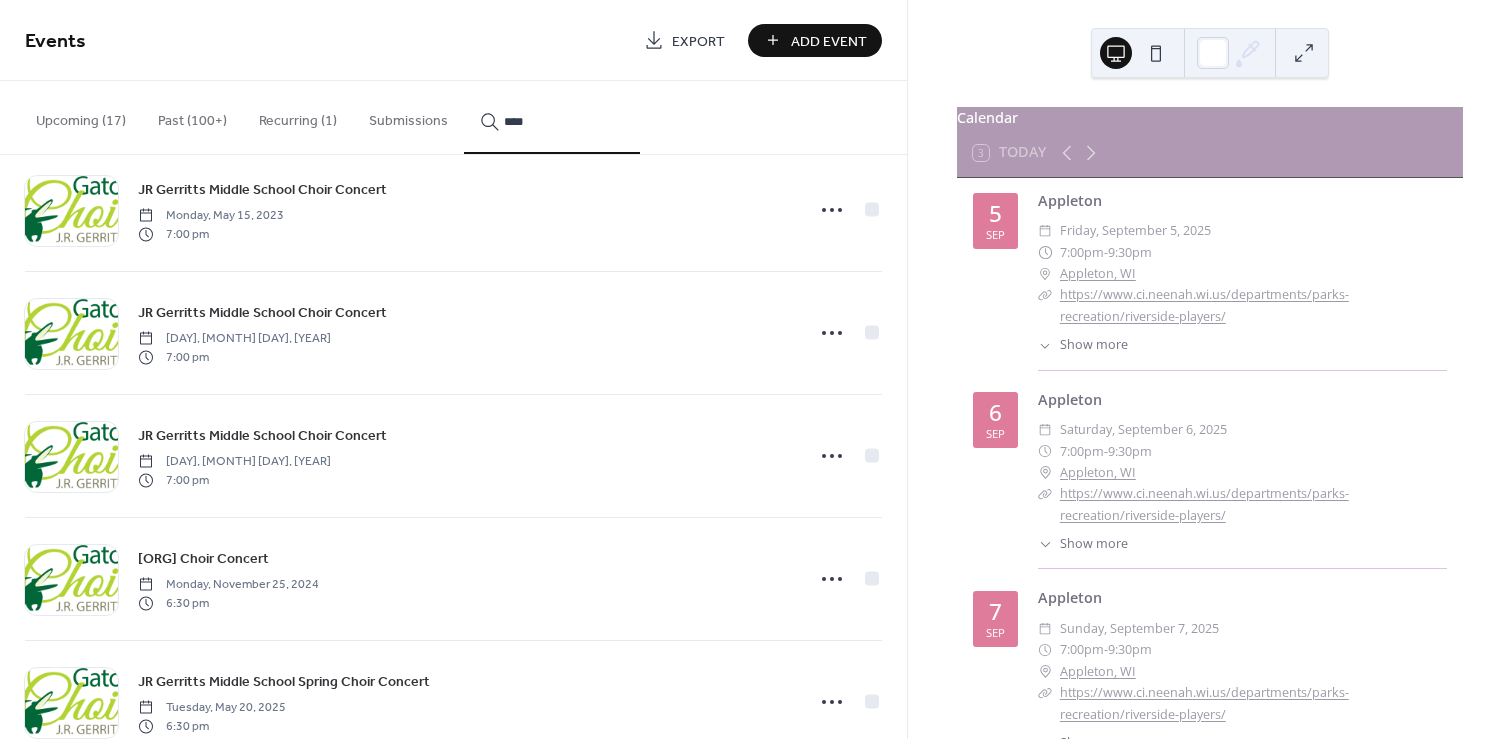 scroll, scrollTop: 951, scrollLeft: 0, axis: vertical 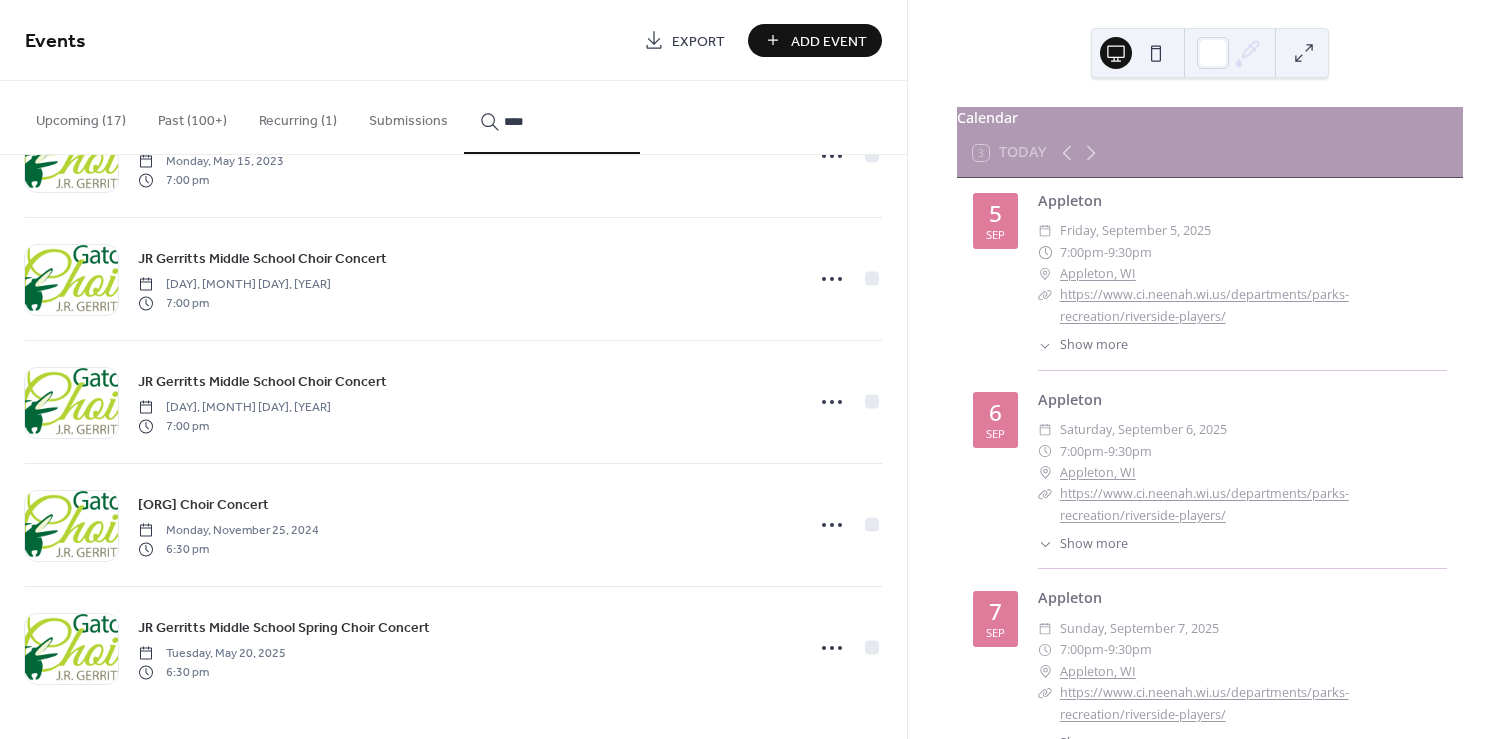 type on "****" 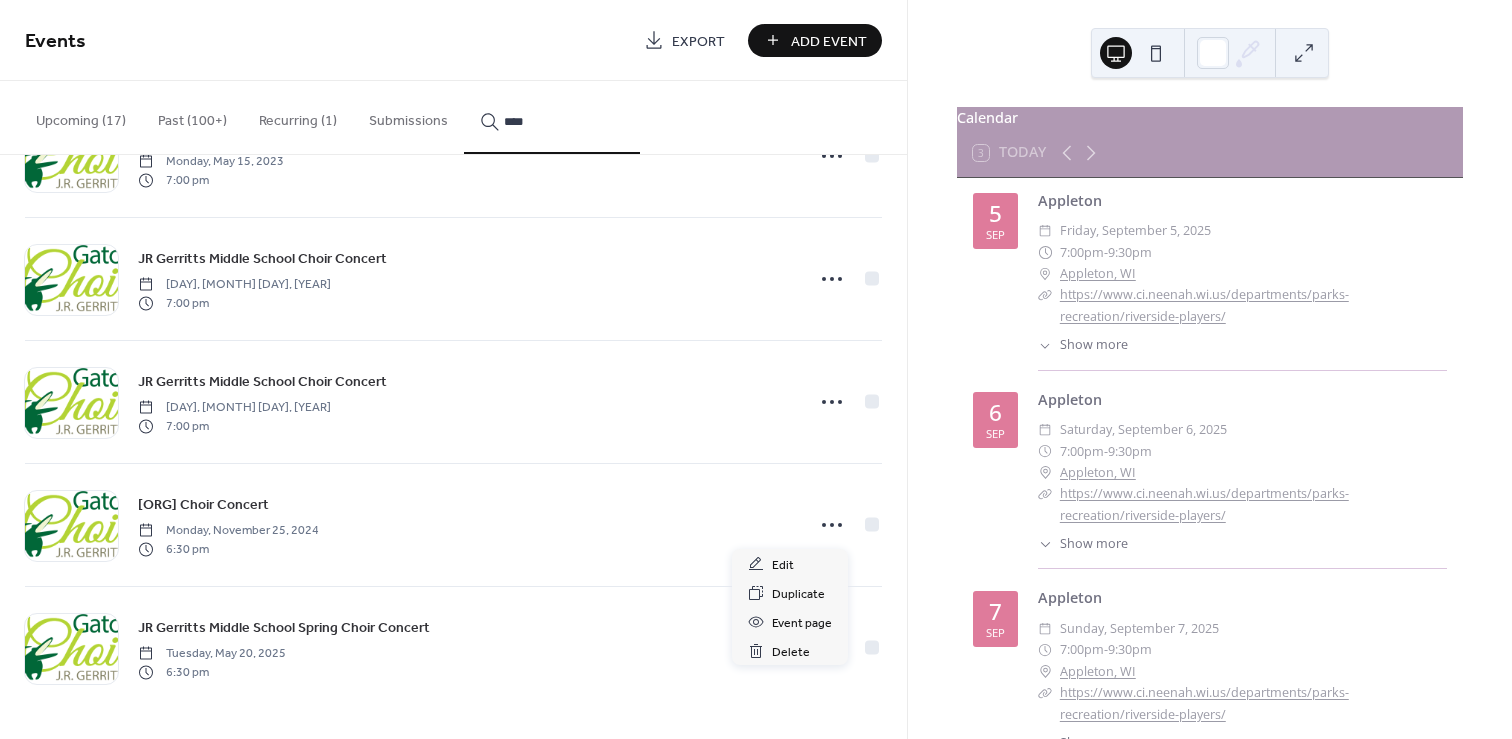 click 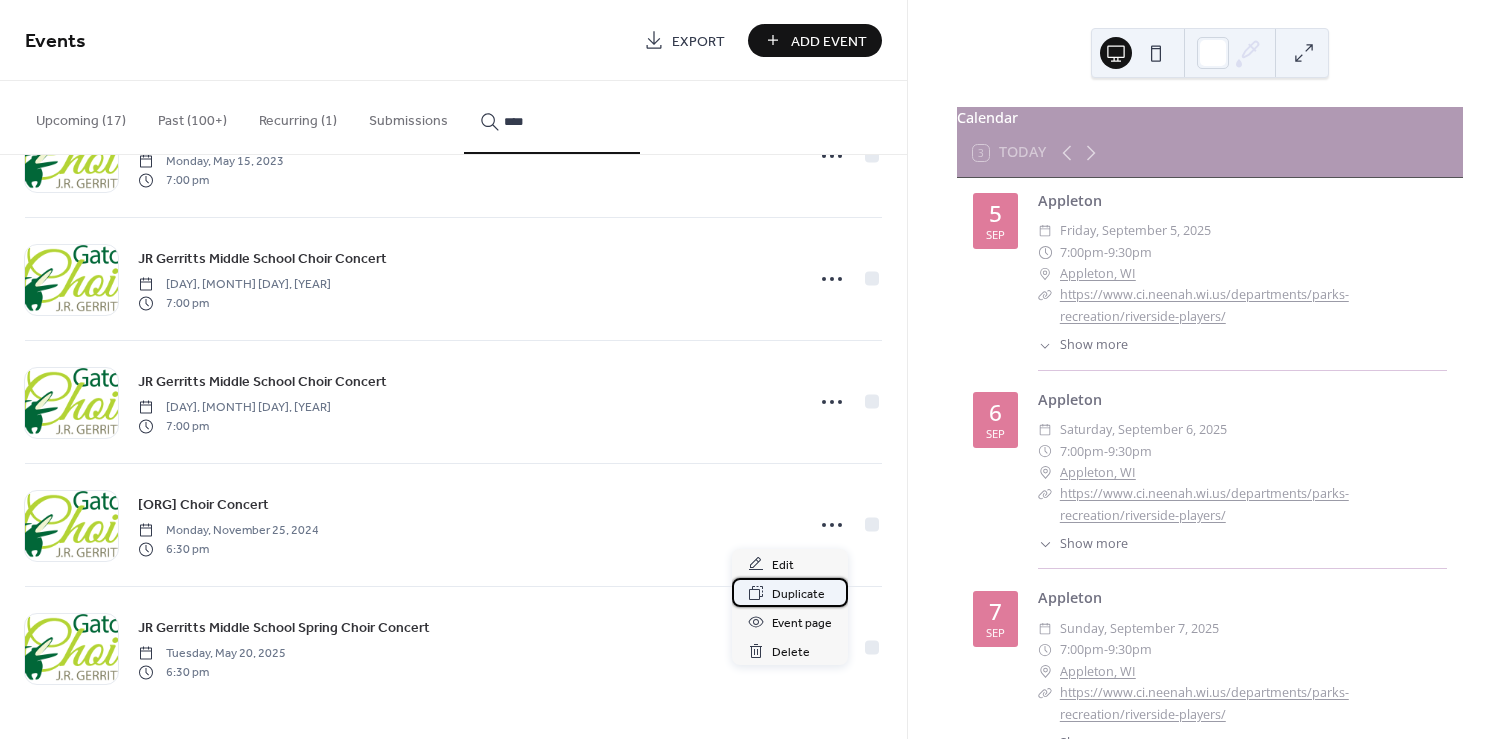 click on "Duplicate" at bounding box center (798, 594) 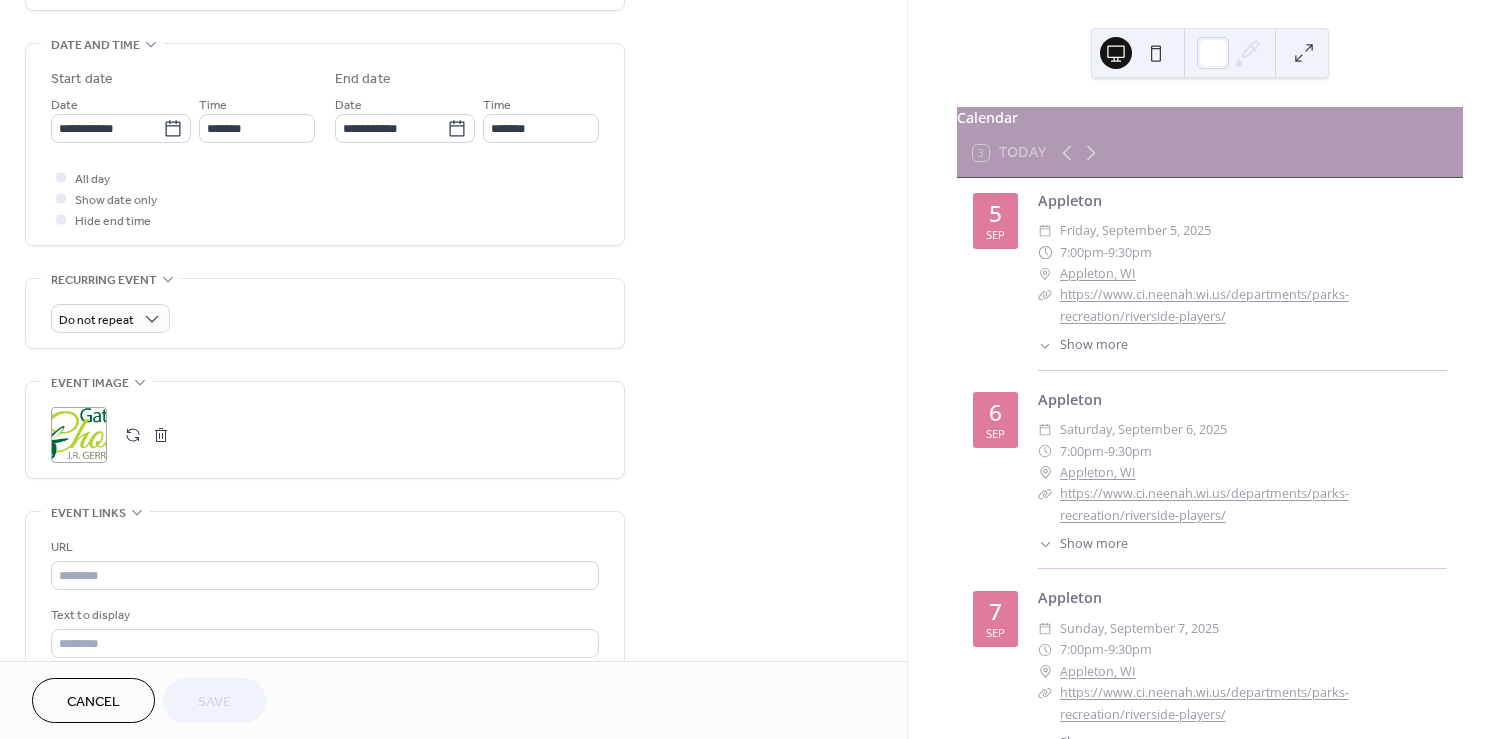 scroll, scrollTop: 611, scrollLeft: 0, axis: vertical 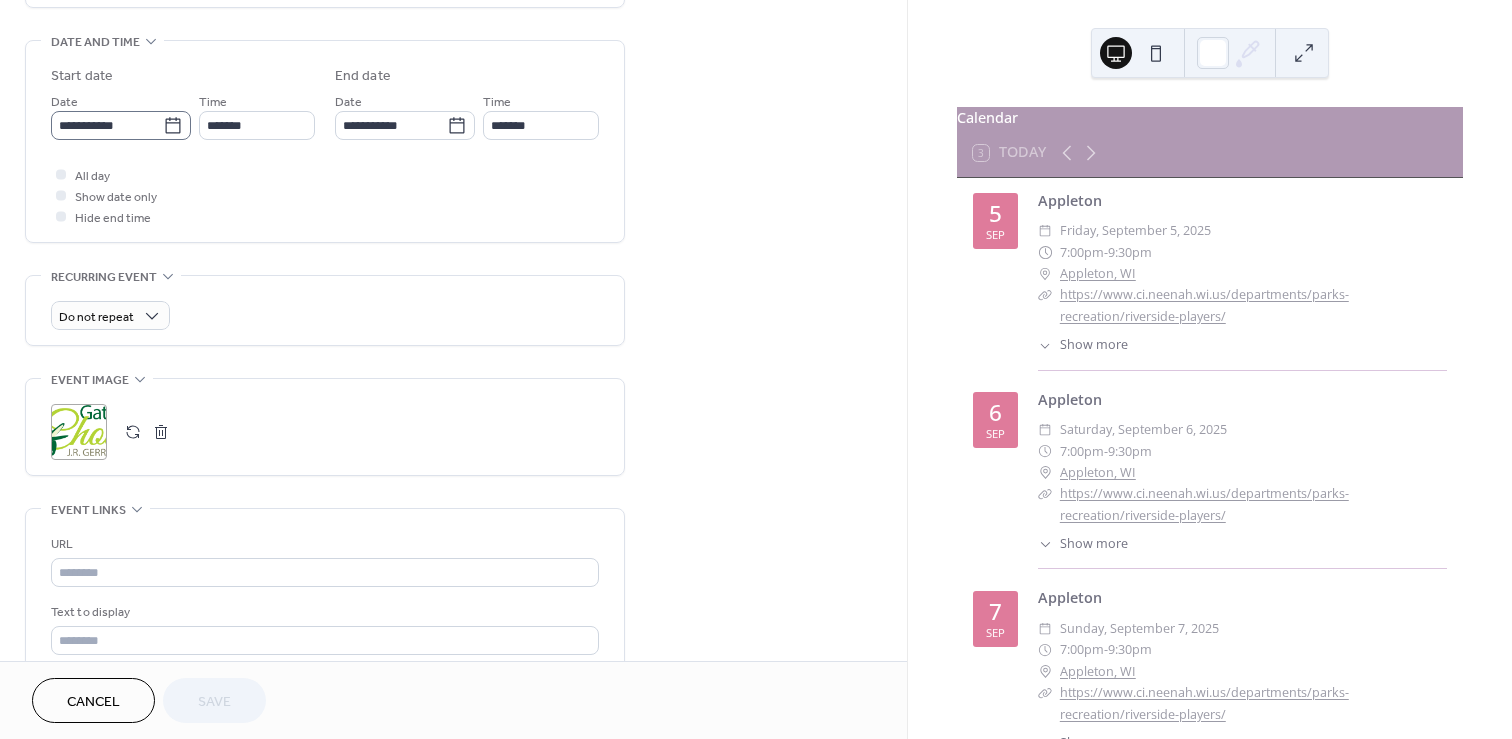 click 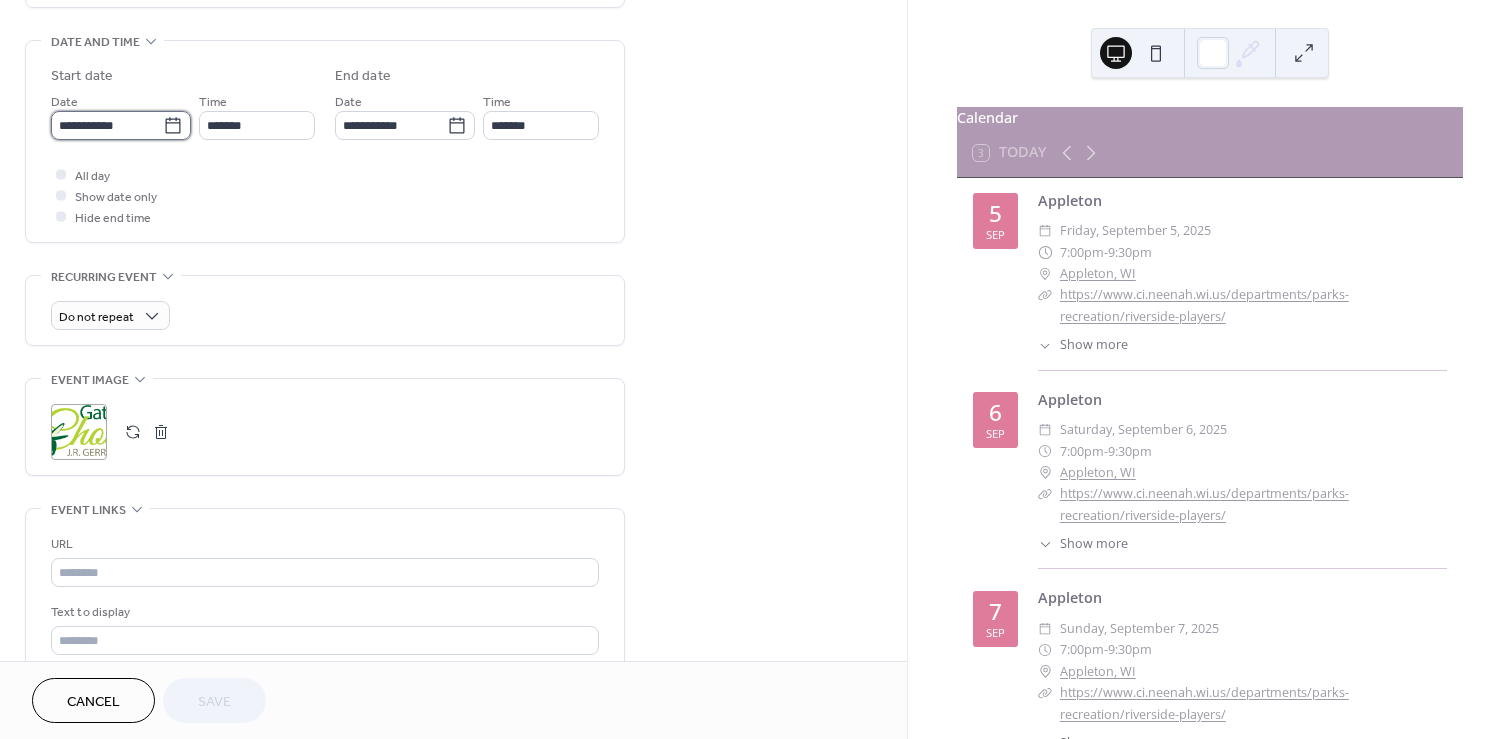 click on "**********" at bounding box center [107, 125] 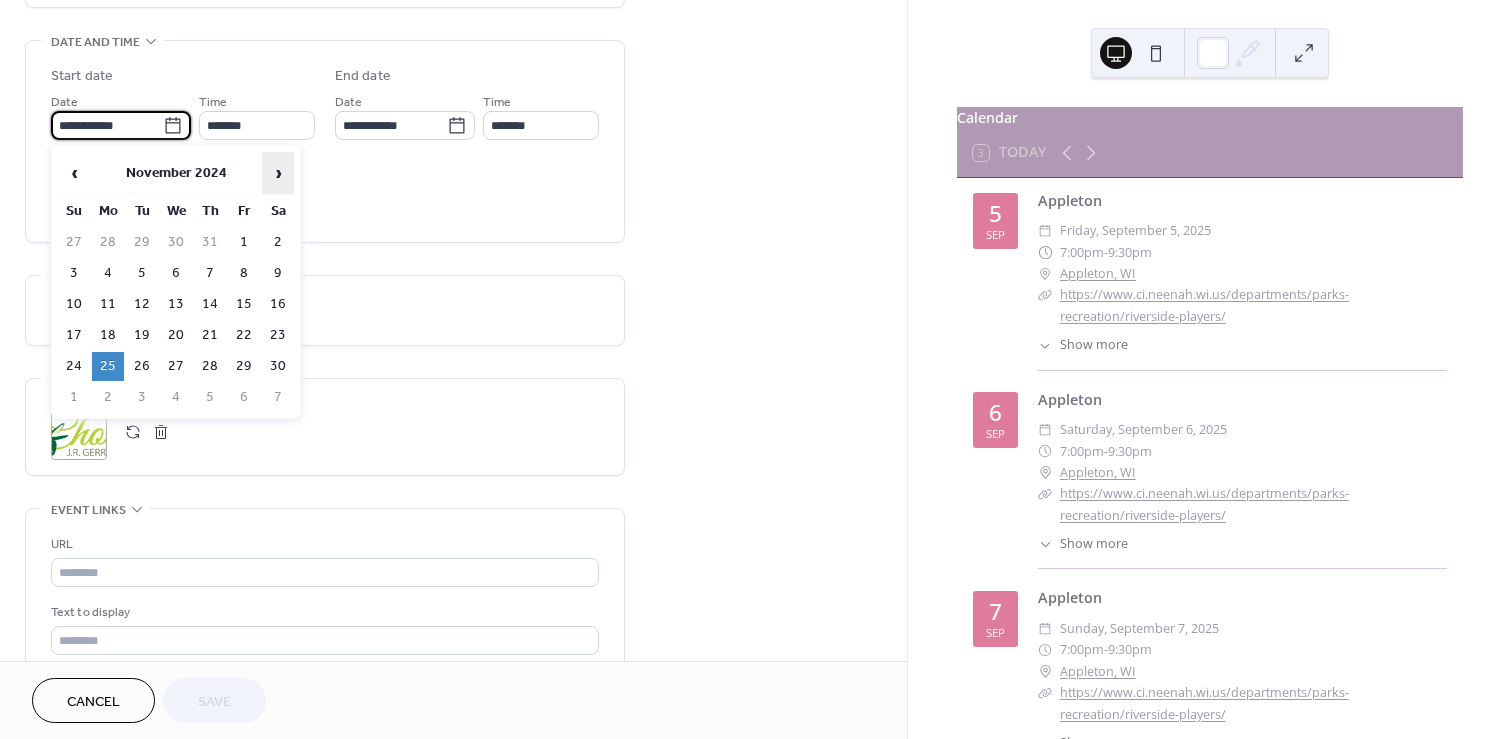 click on "›" at bounding box center [278, 173] 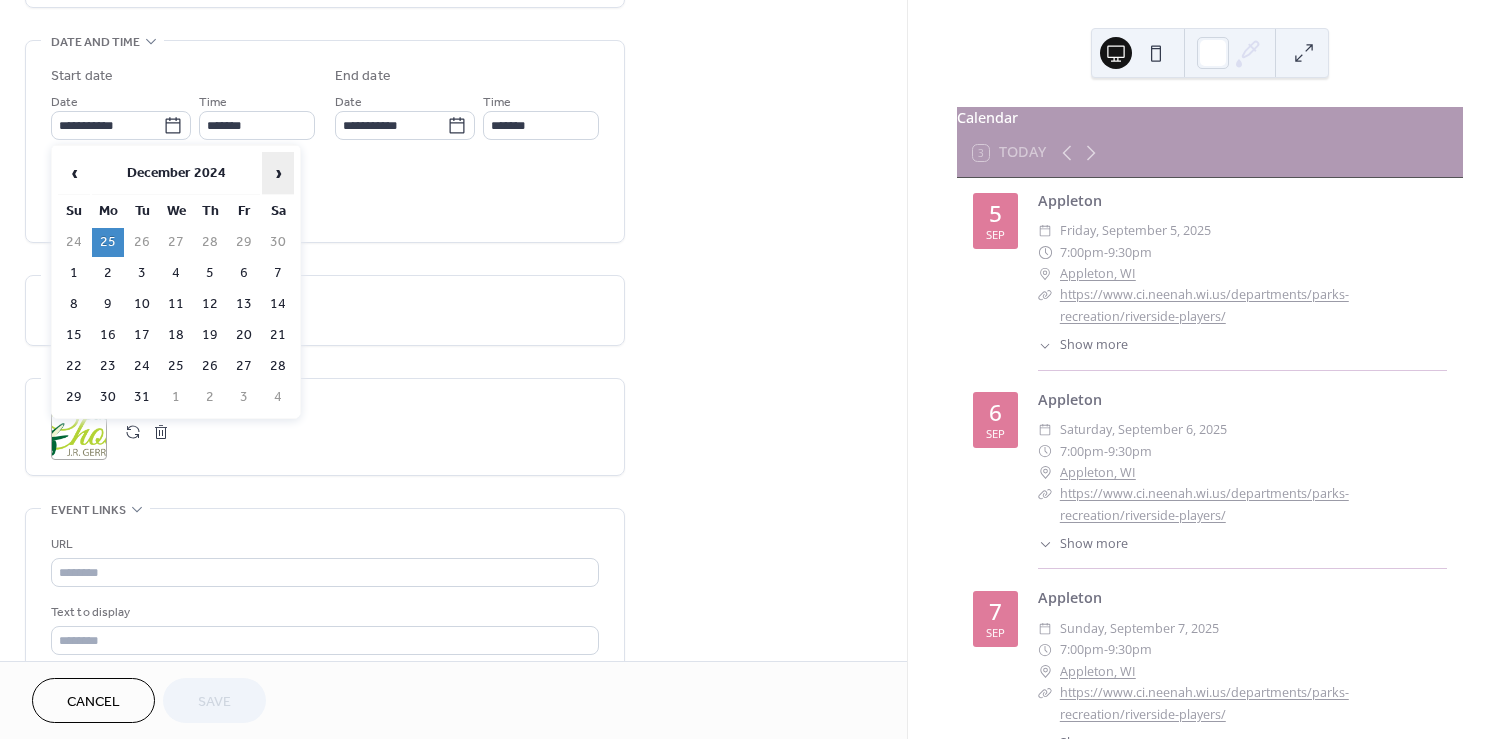 click on "›" at bounding box center [278, 173] 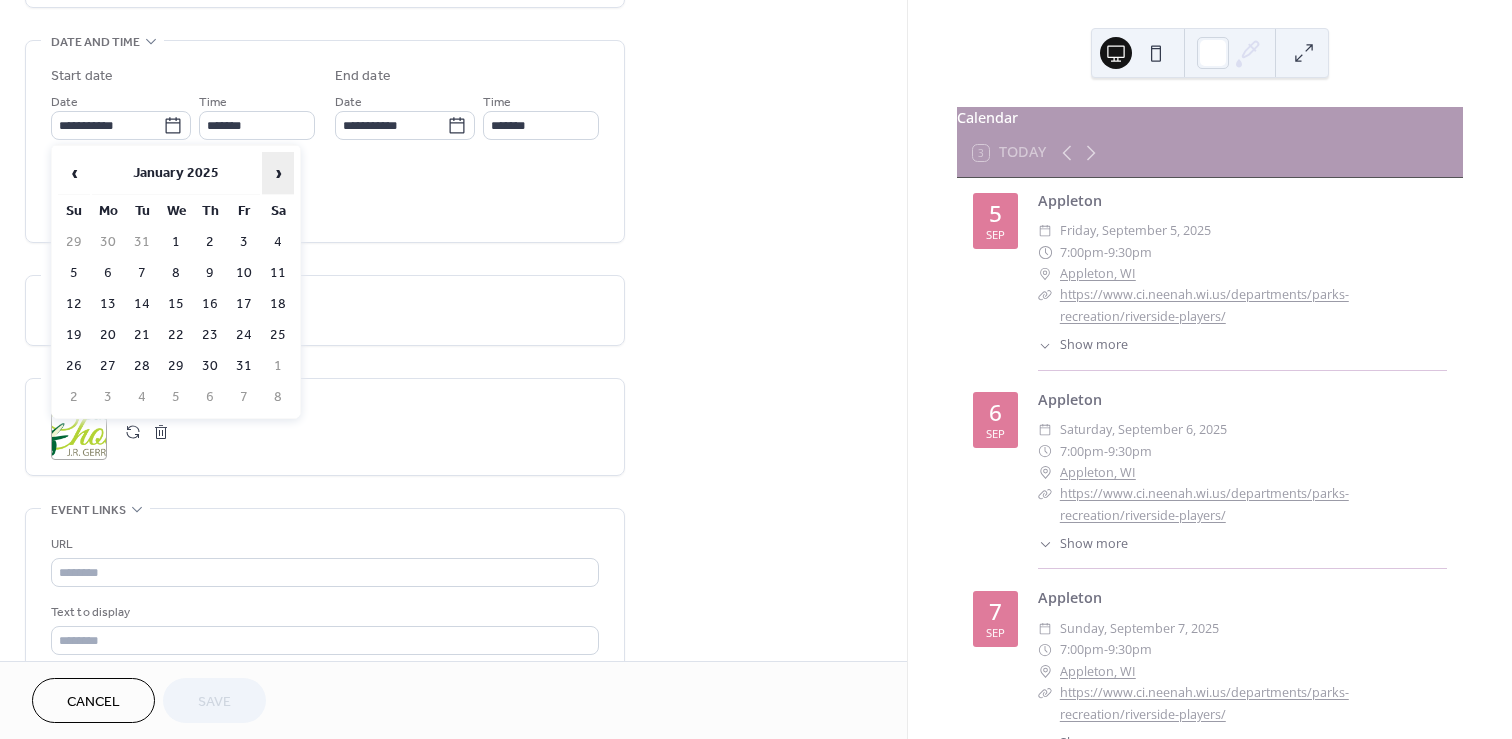 click on "›" at bounding box center (278, 173) 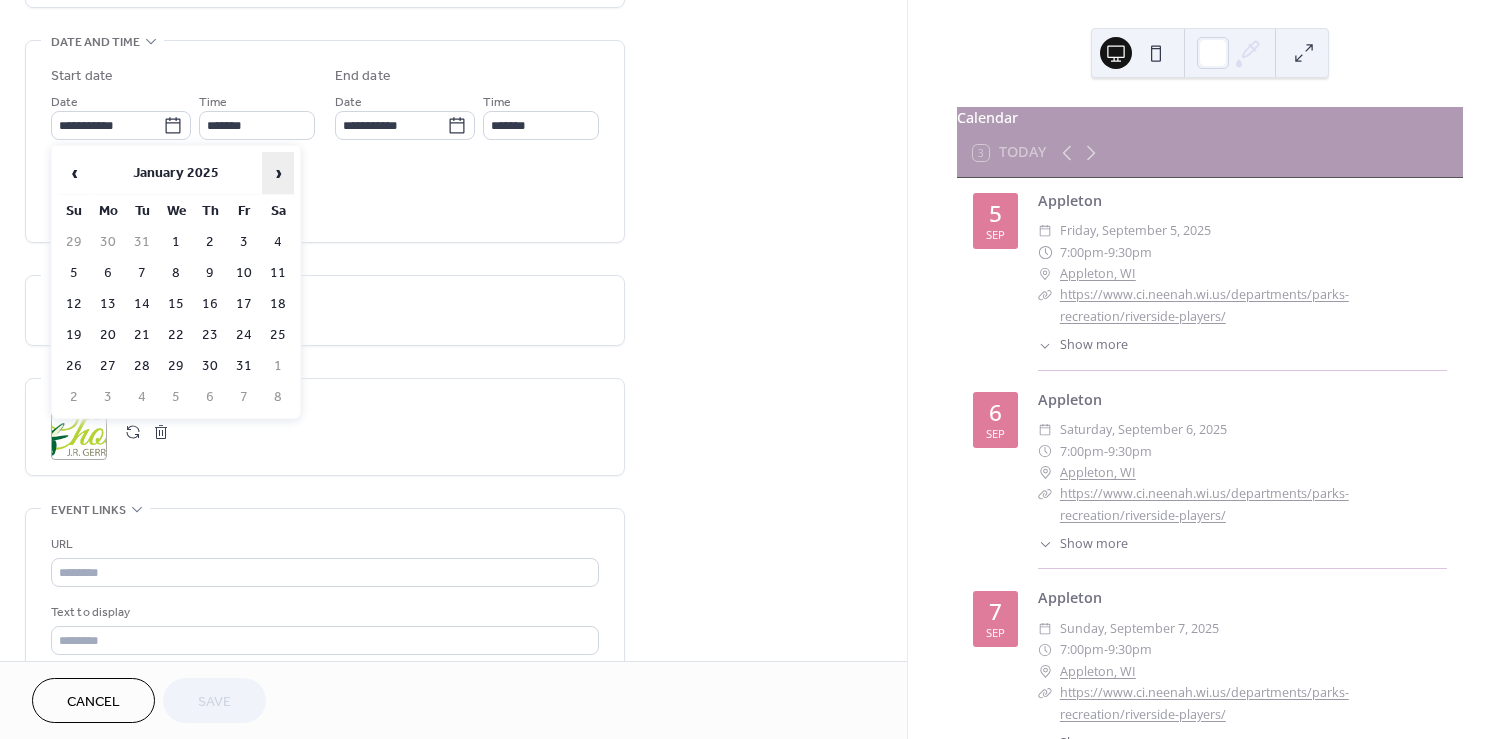 click on "›" at bounding box center [278, 173] 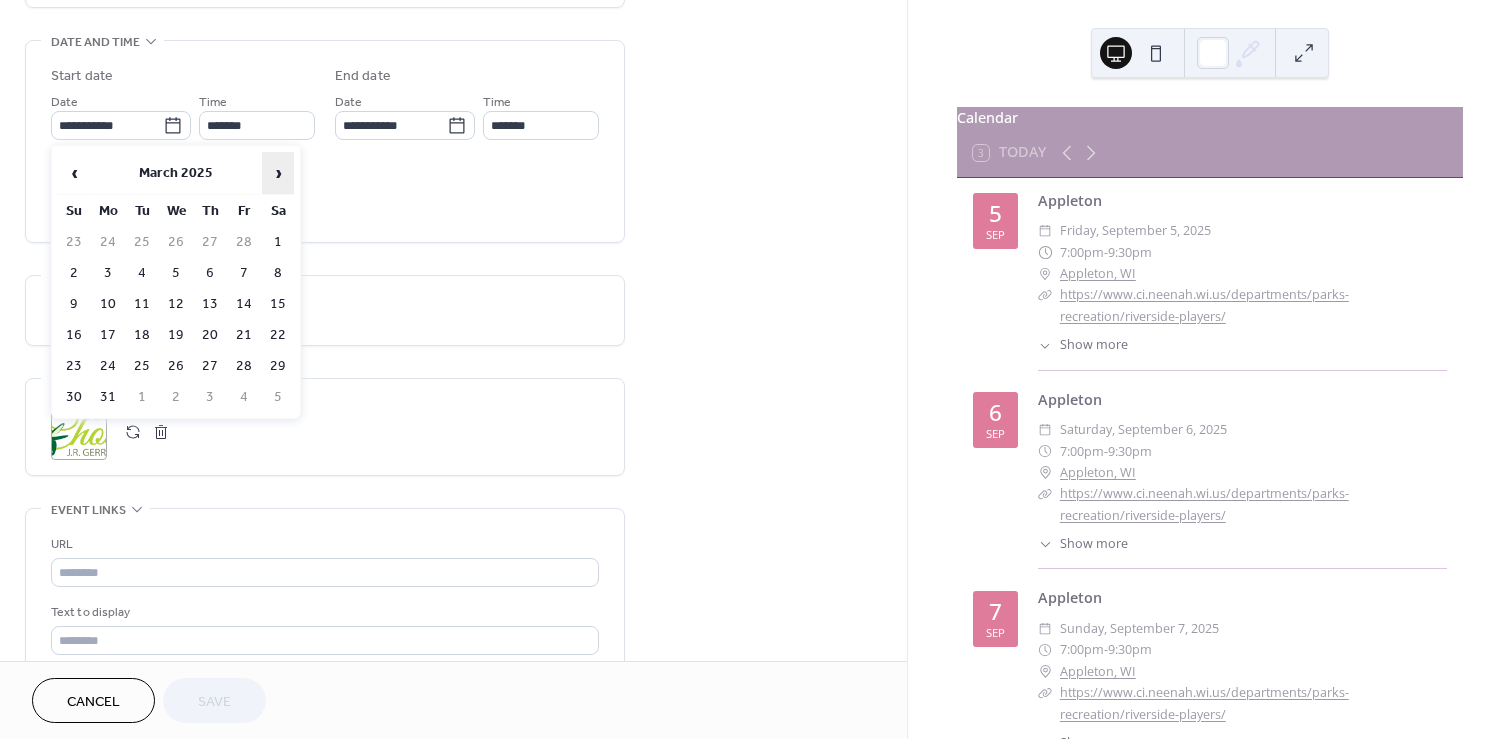 click on "›" at bounding box center [278, 173] 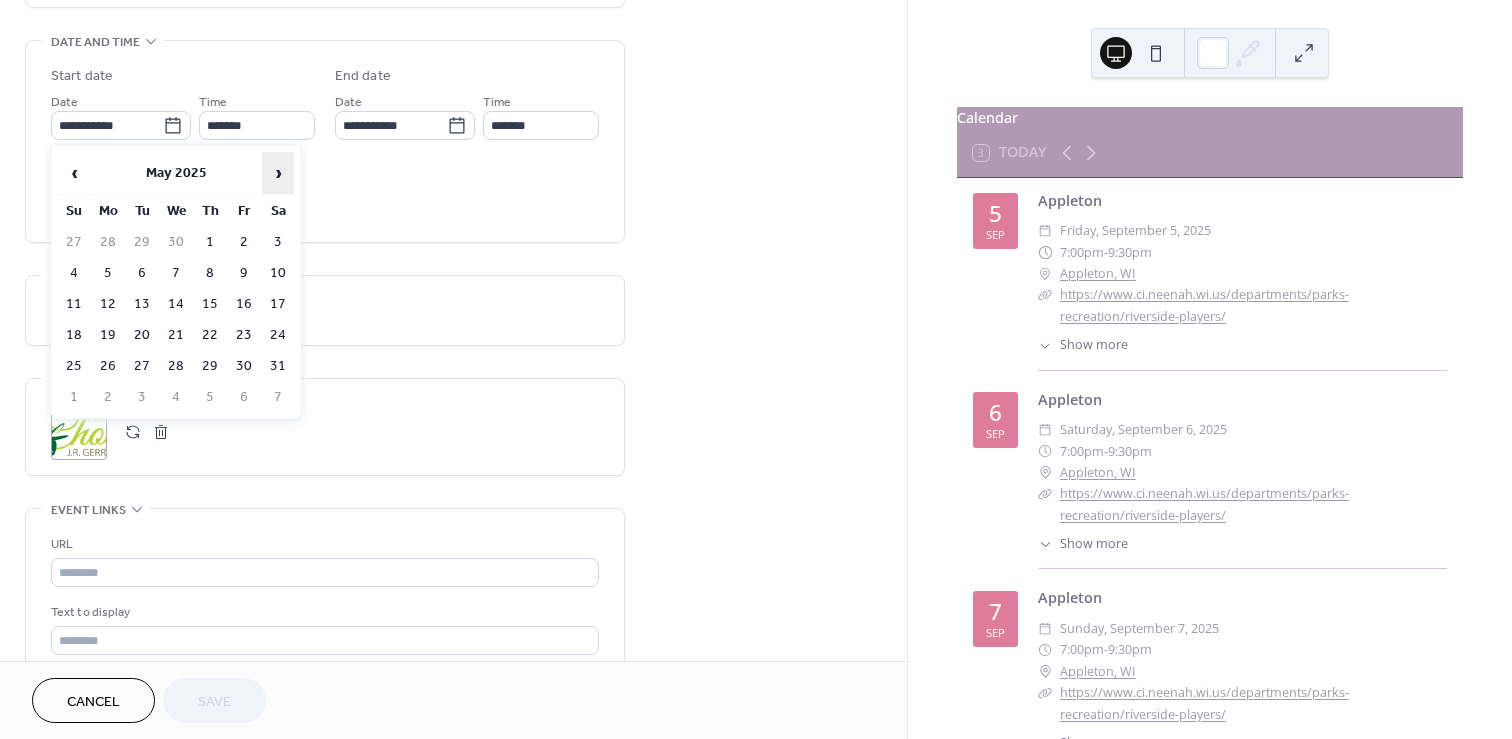 click on "›" at bounding box center [278, 173] 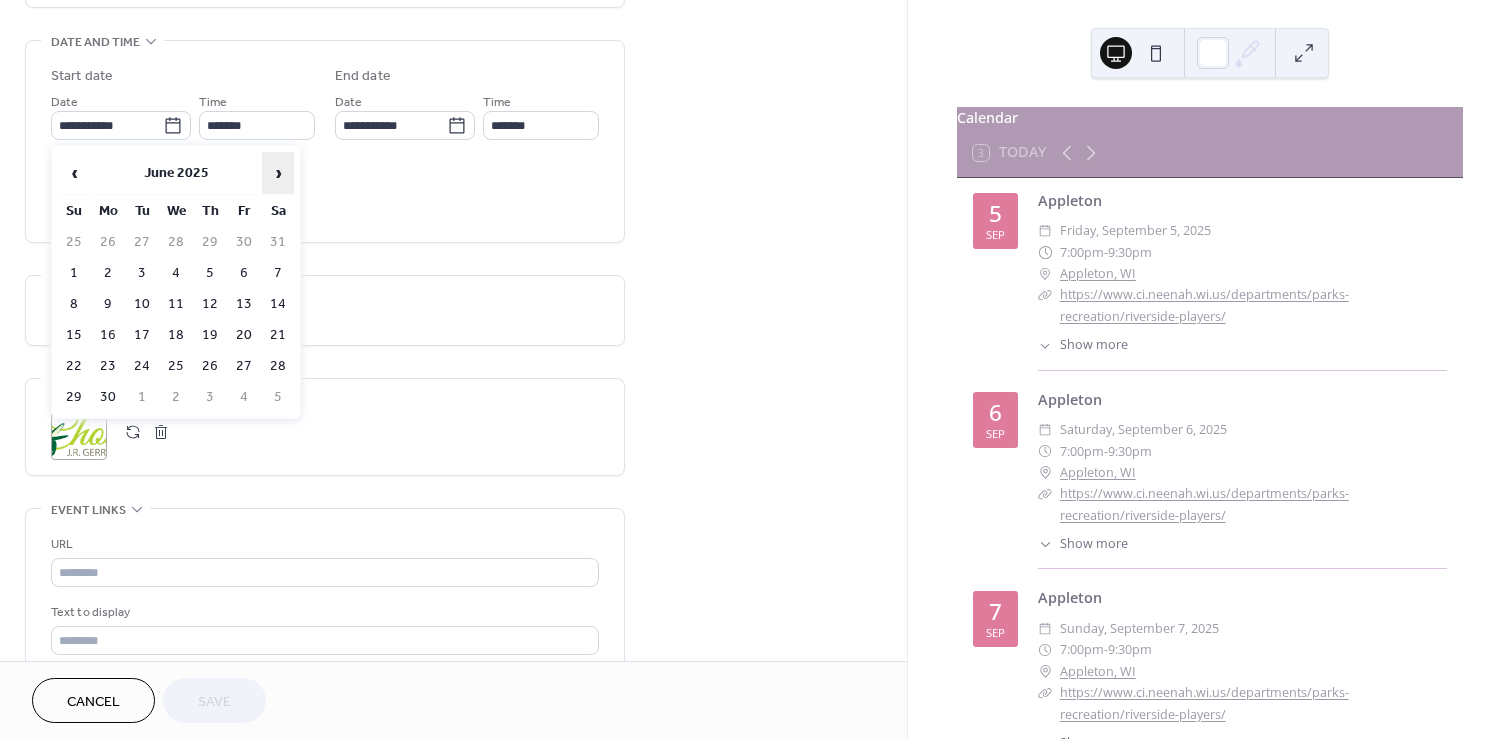 click on "›" at bounding box center (278, 173) 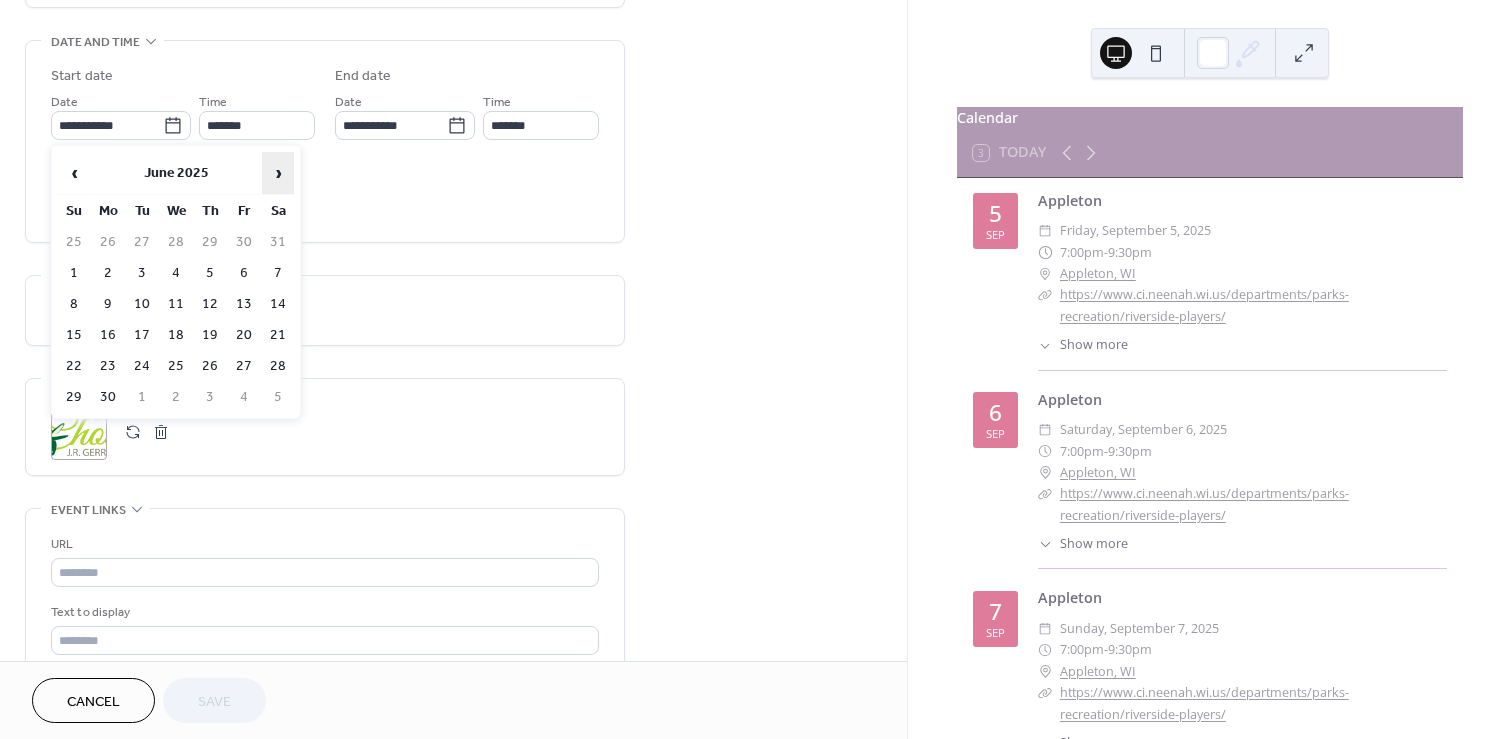 click on "›" at bounding box center (278, 173) 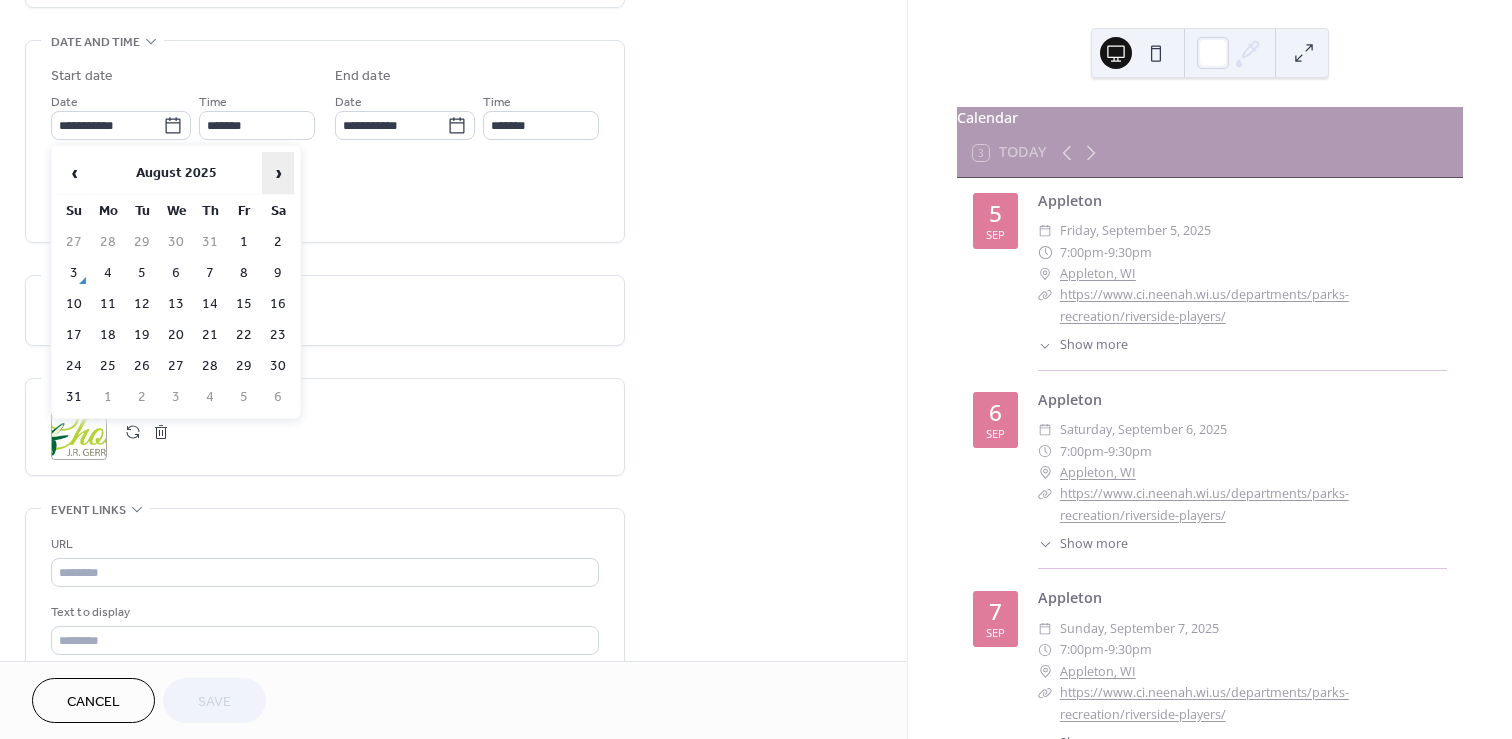 click on "›" at bounding box center [278, 173] 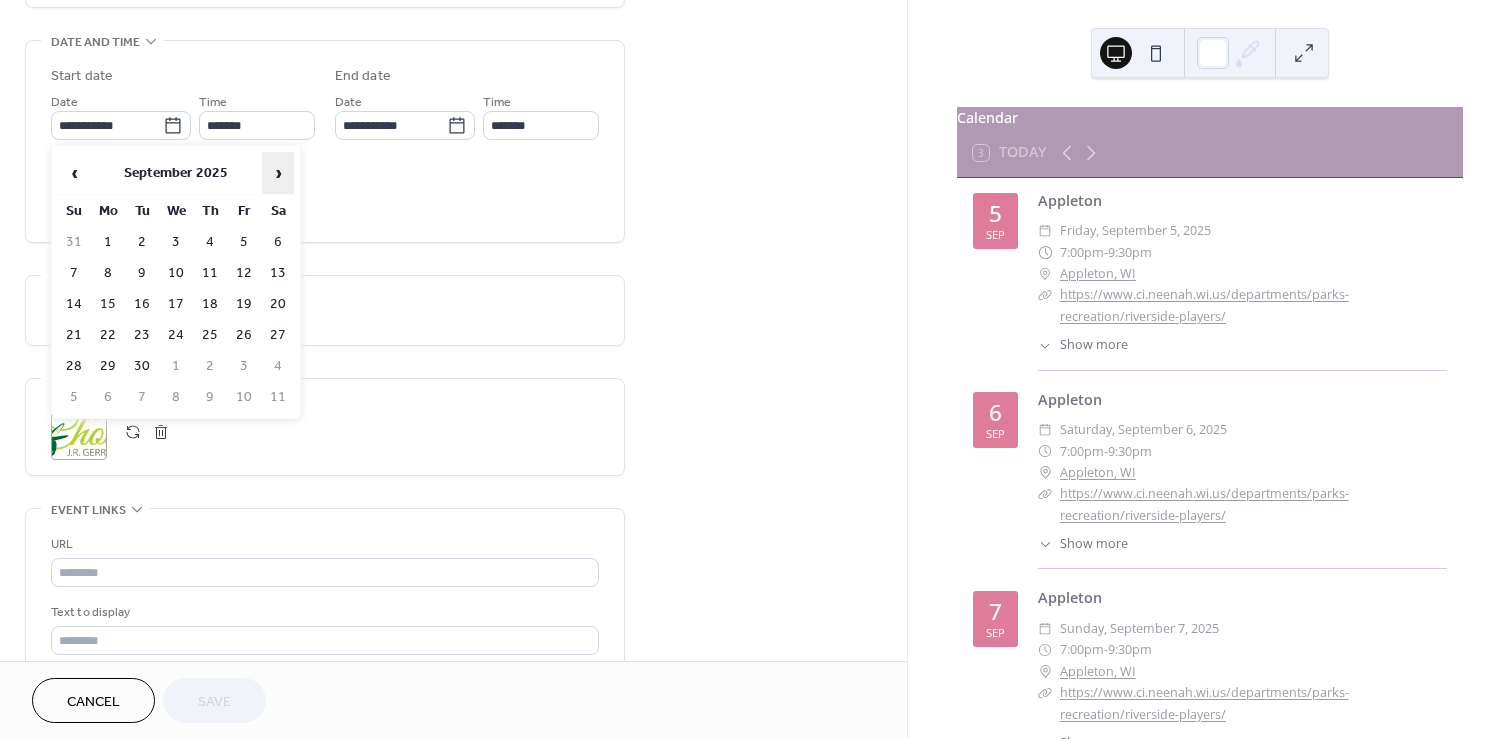 click on "›" at bounding box center [278, 173] 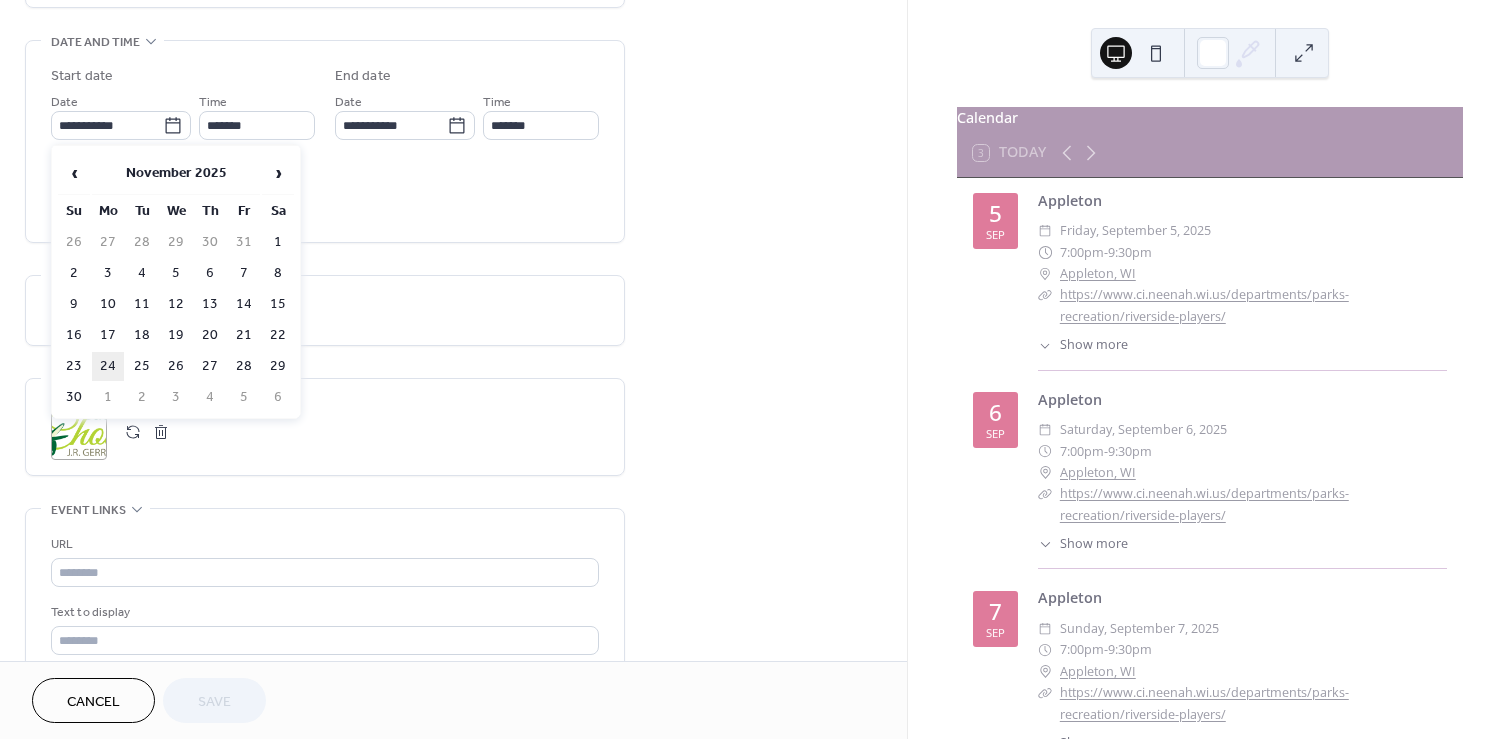 click on "24" at bounding box center (108, 366) 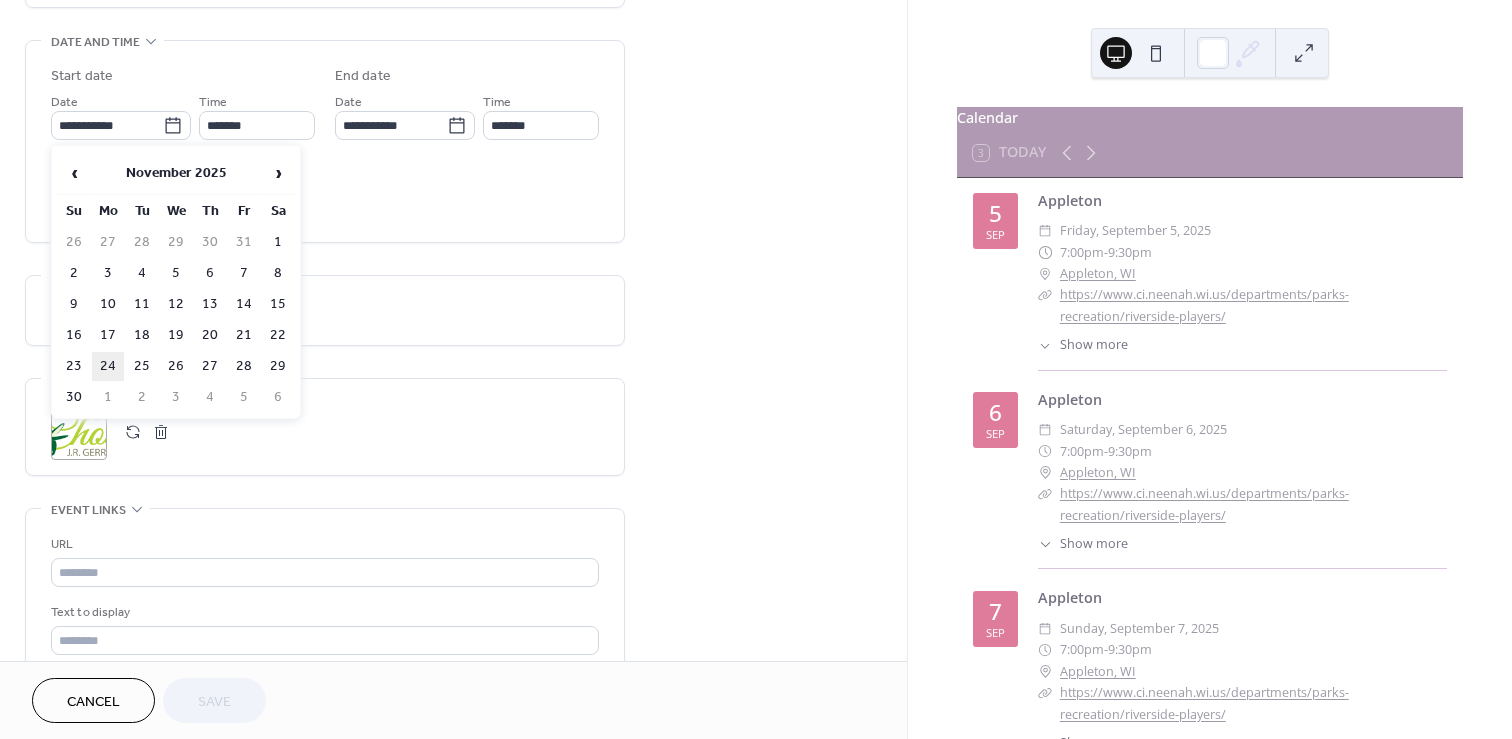 type on "**********" 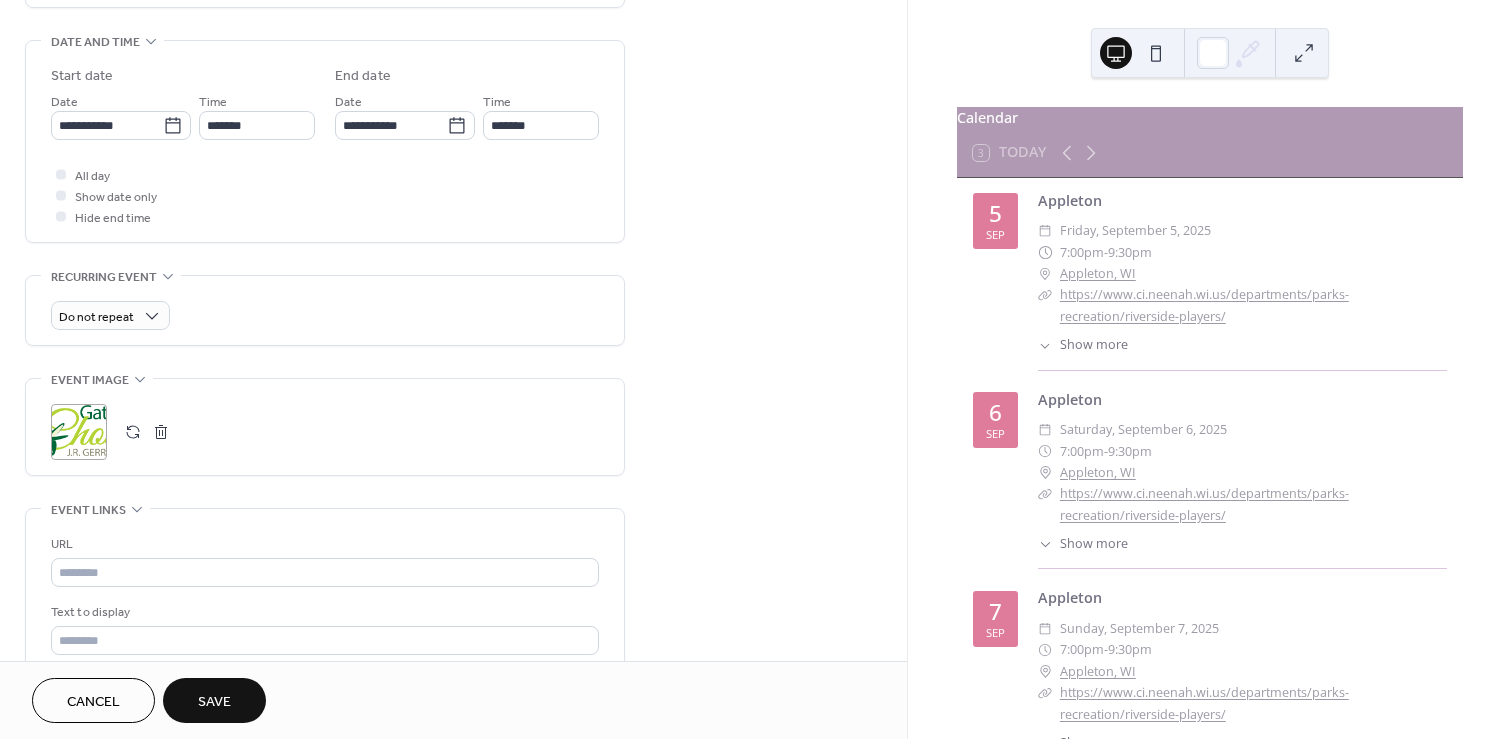 click on "Save" at bounding box center (214, 702) 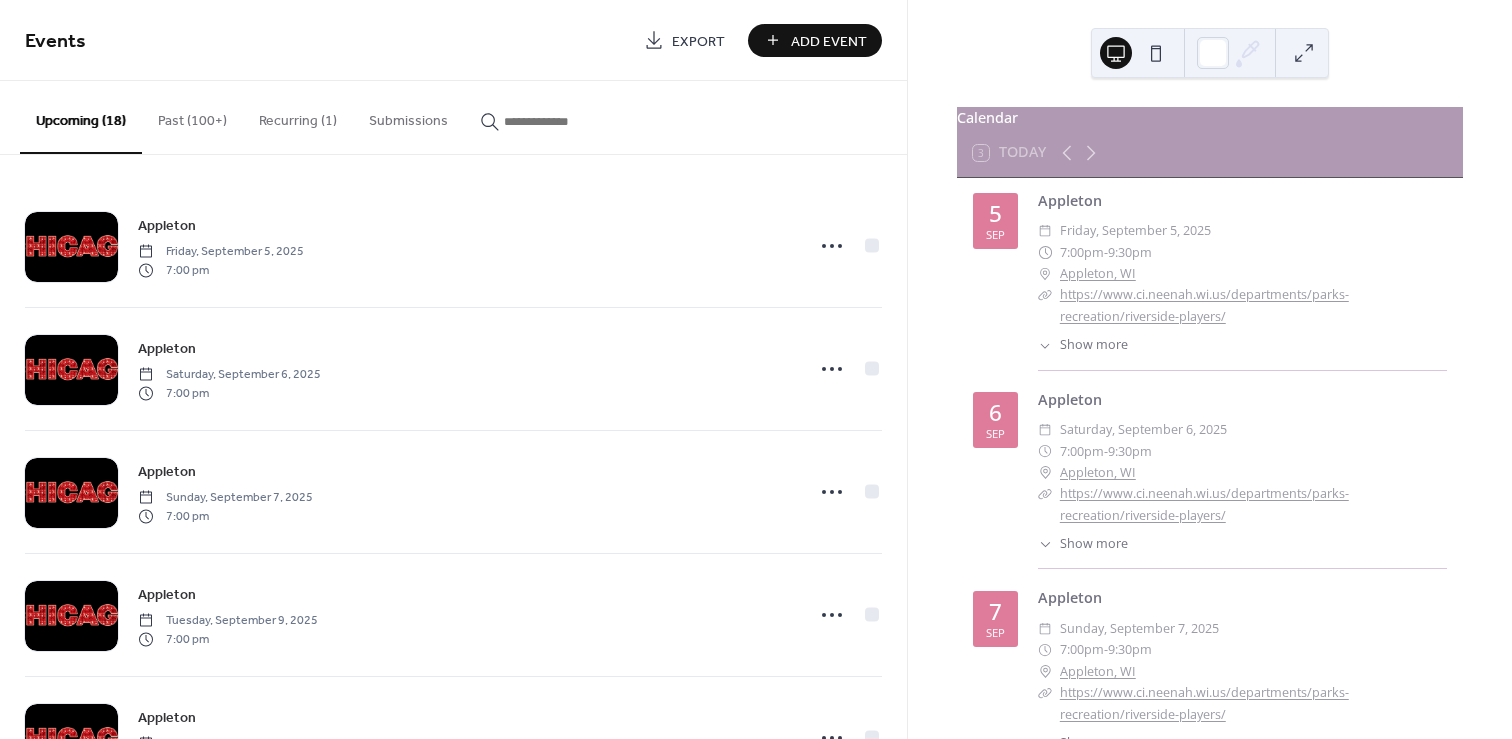 click at bounding box center [564, 121] 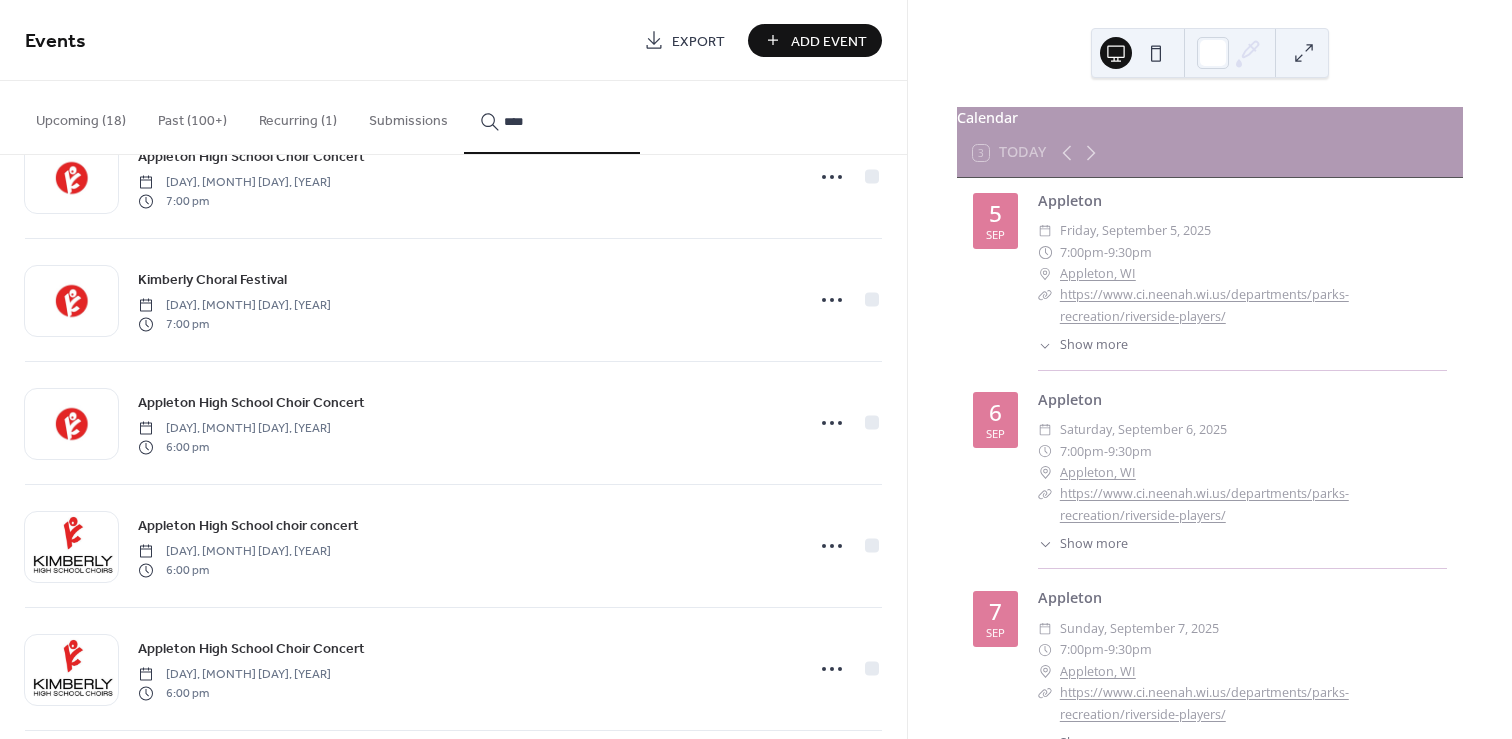 scroll, scrollTop: 3042, scrollLeft: 0, axis: vertical 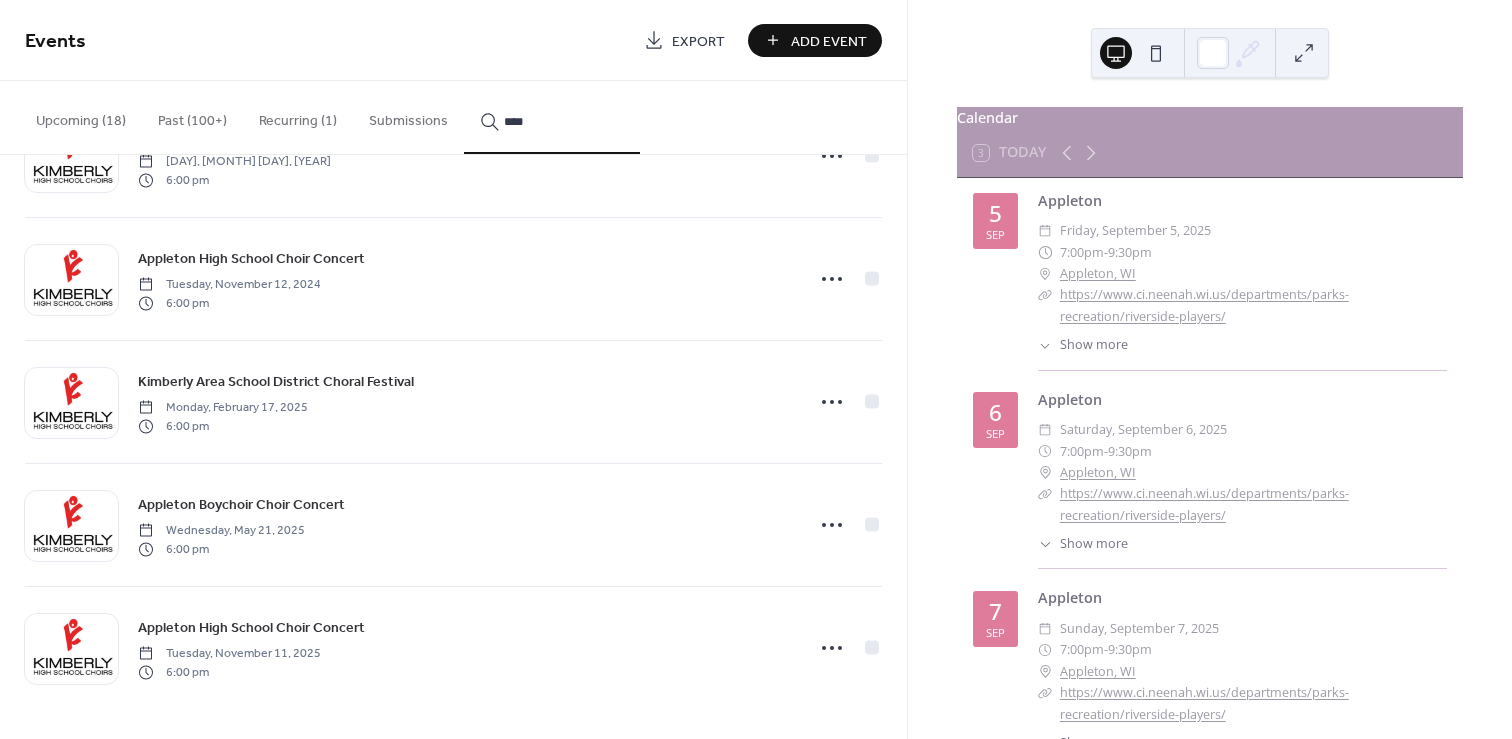 type on "****" 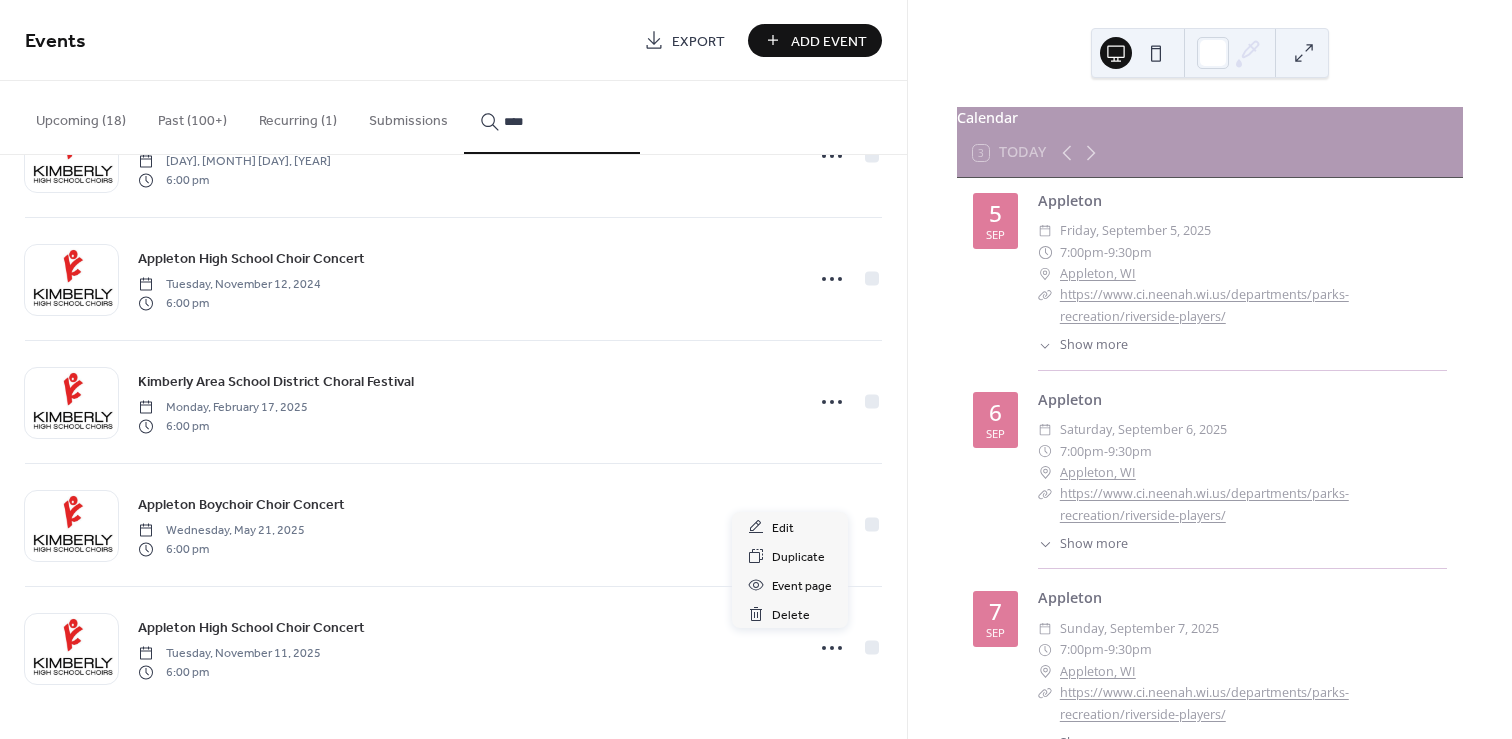 click 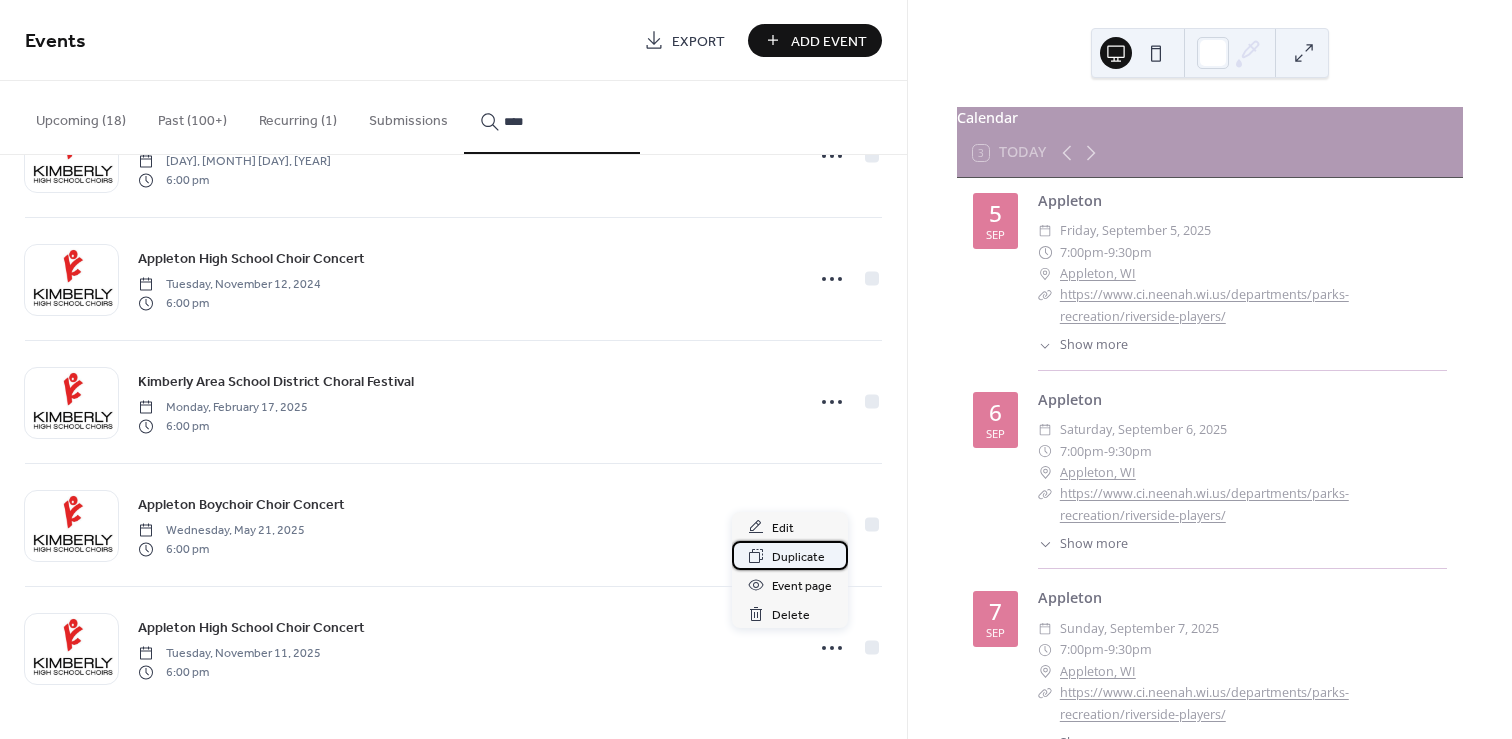 click on "Duplicate" at bounding box center [798, 557] 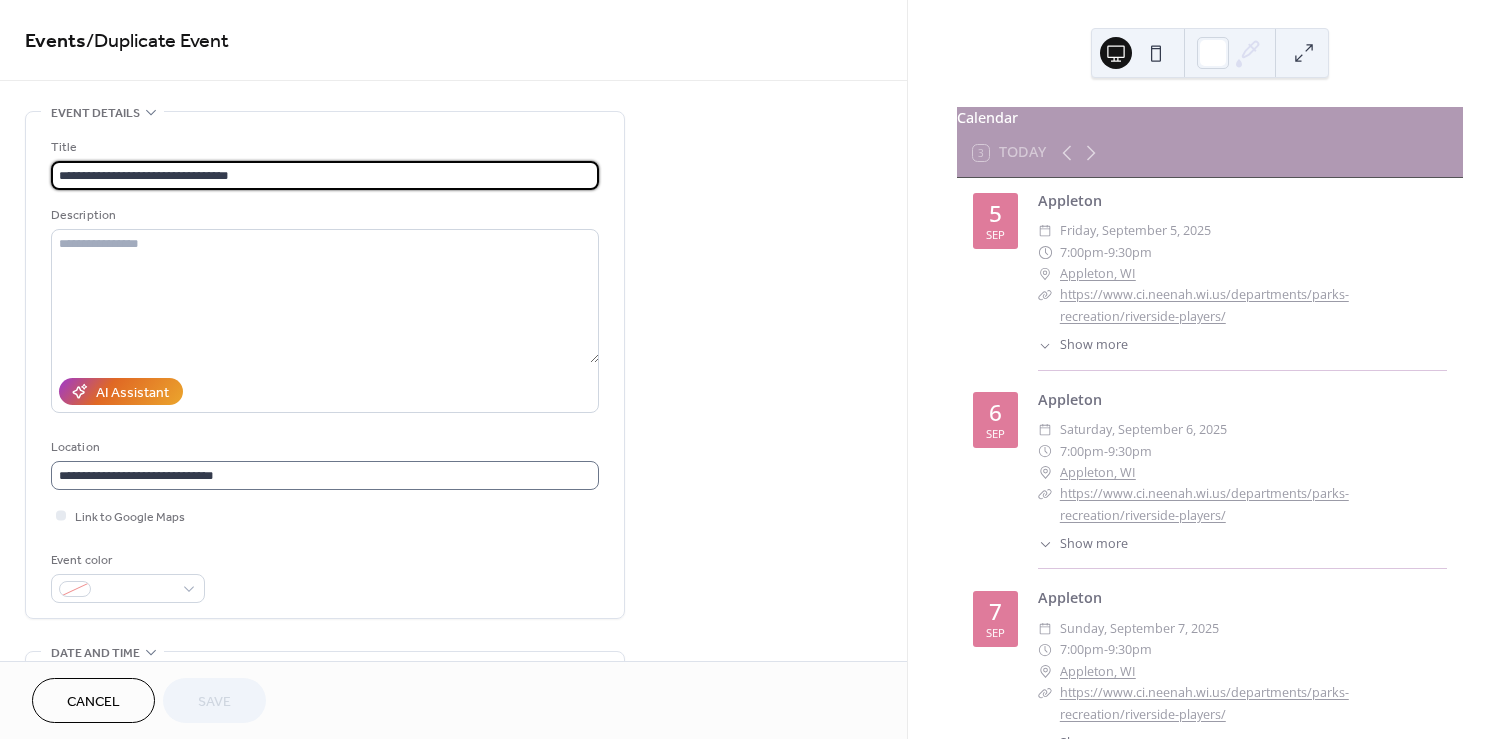 scroll, scrollTop: 1, scrollLeft: 0, axis: vertical 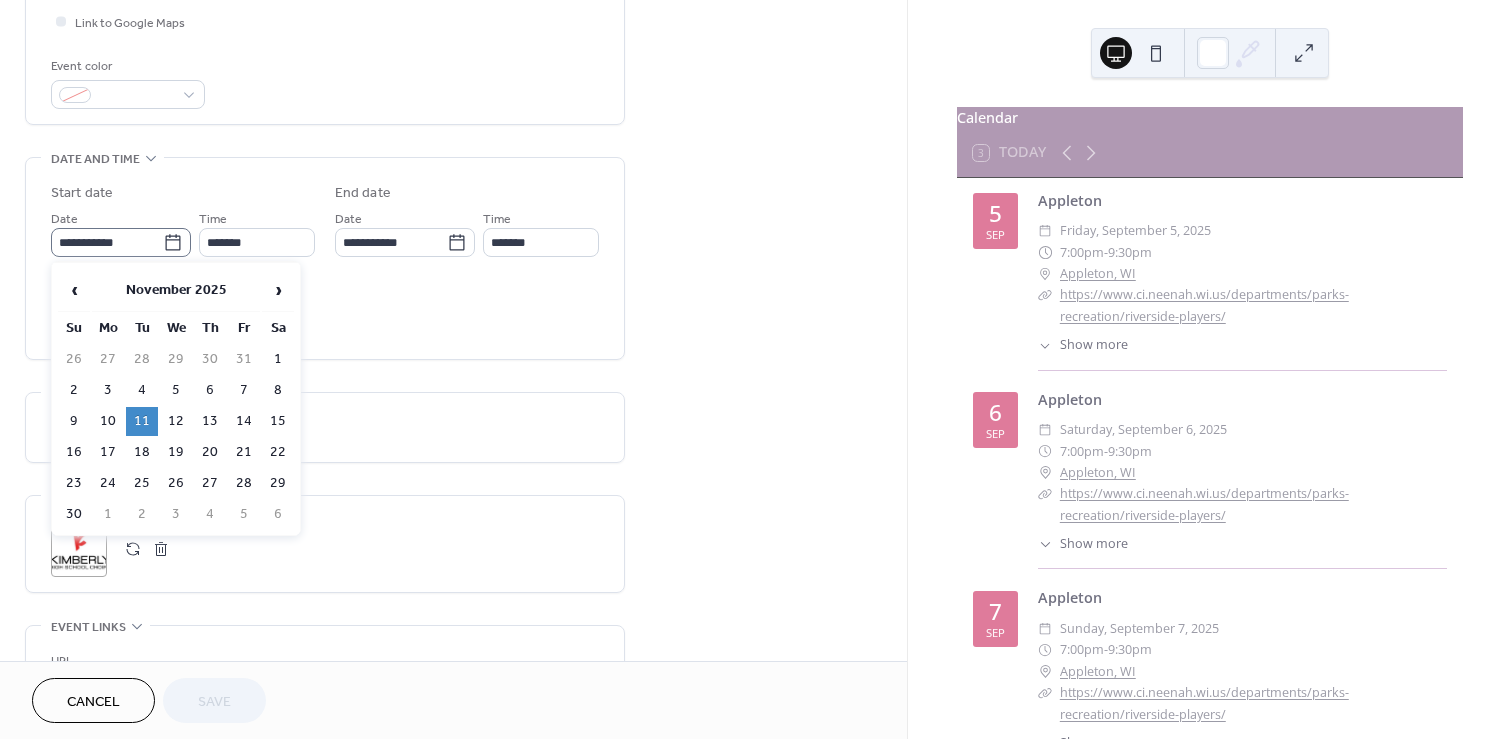 click 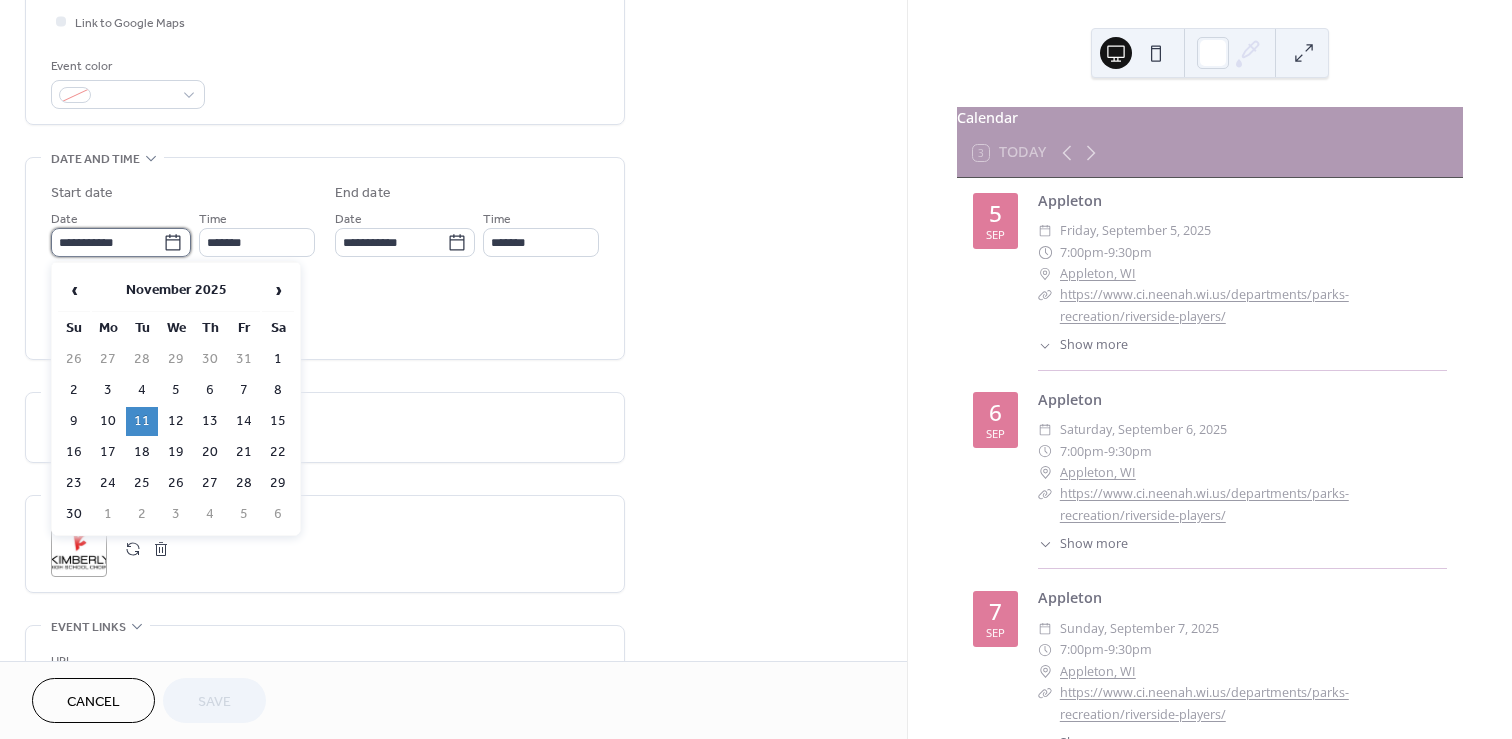 click on "**********" at bounding box center [107, 242] 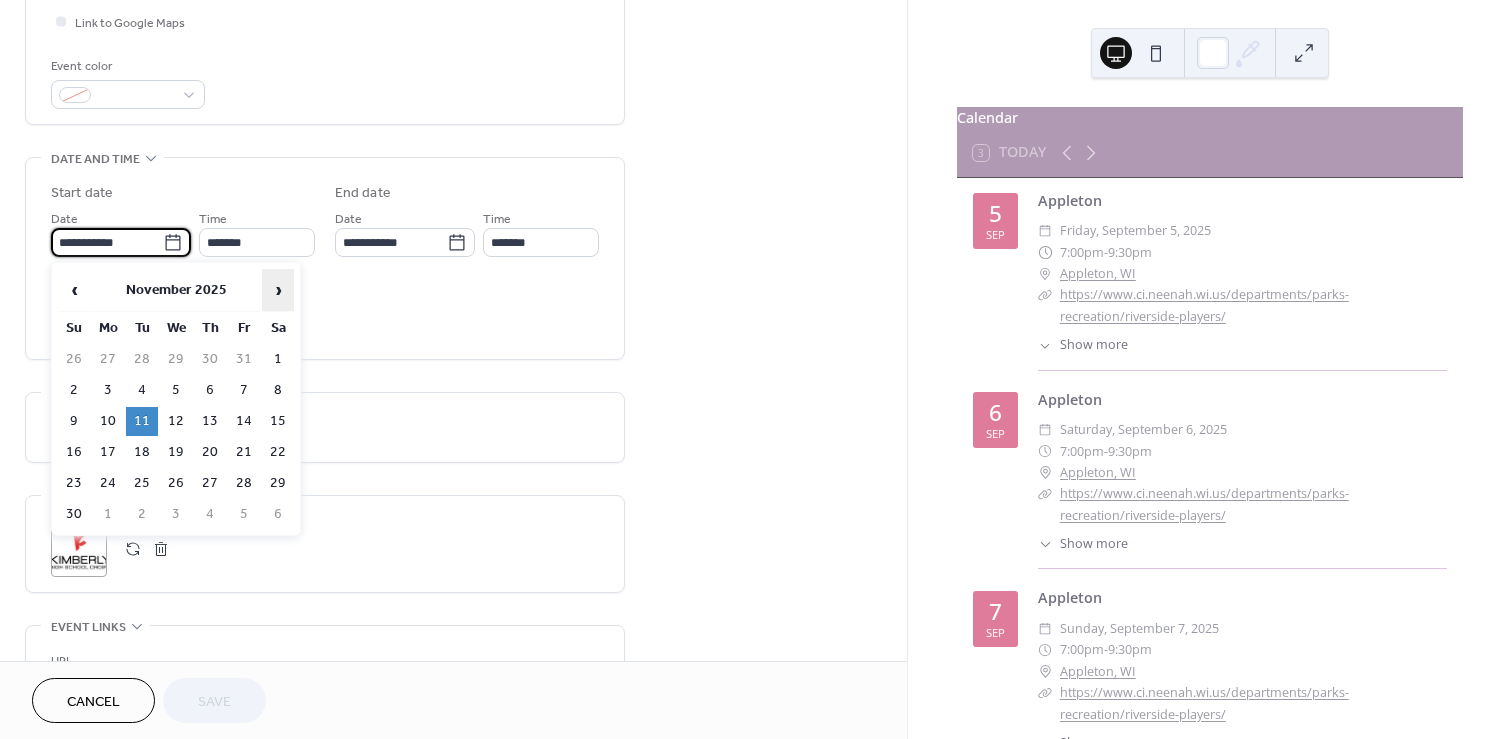 click on "›" at bounding box center [278, 290] 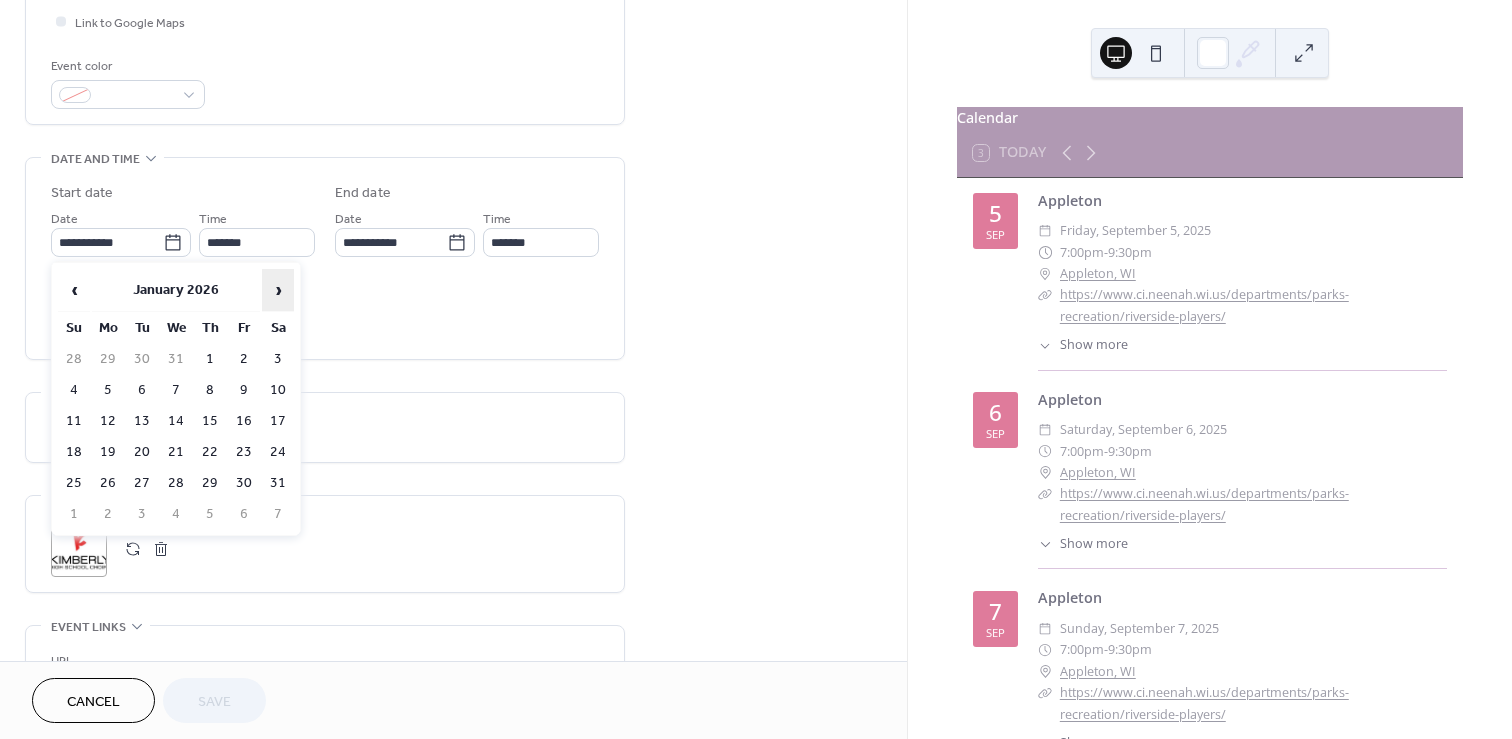 click on "›" at bounding box center (278, 290) 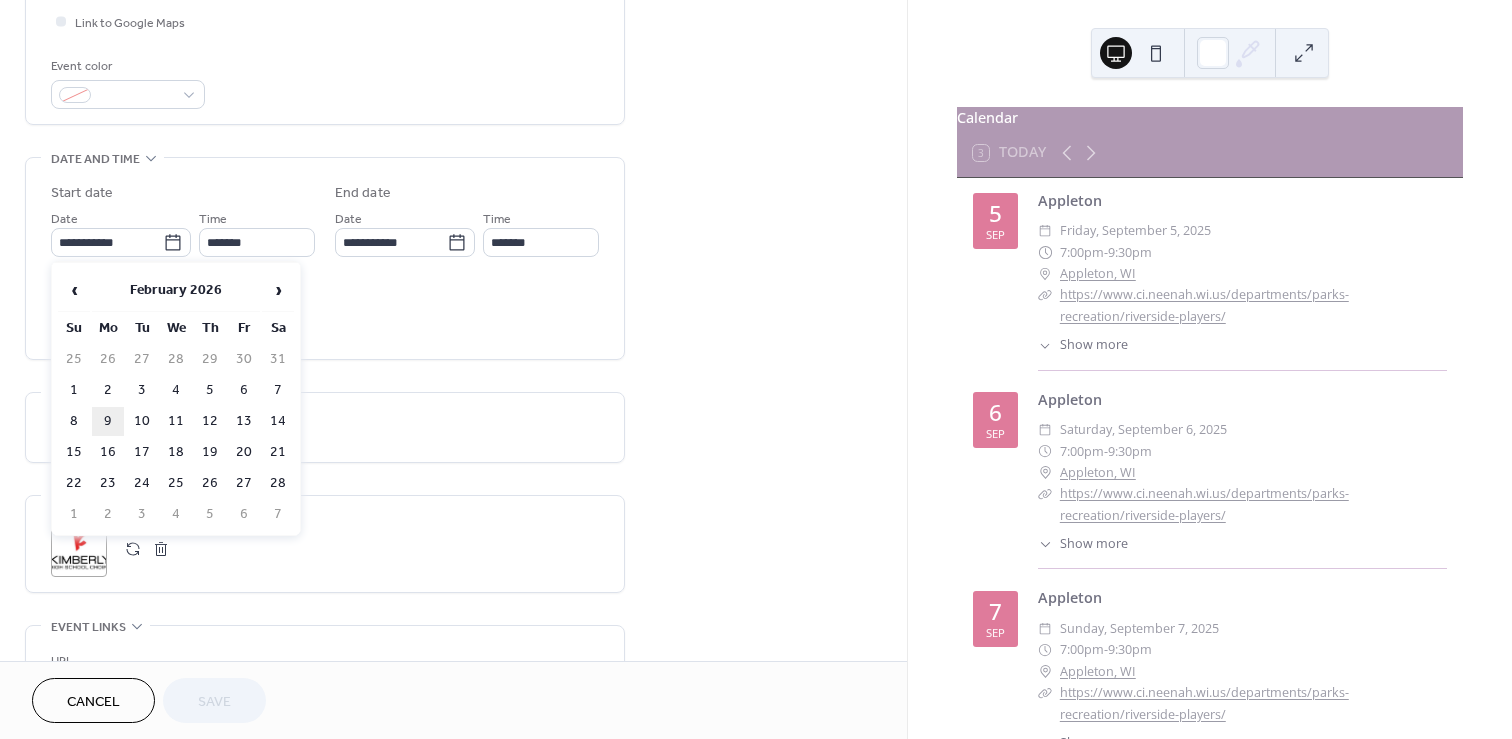 click on "9" at bounding box center [108, 421] 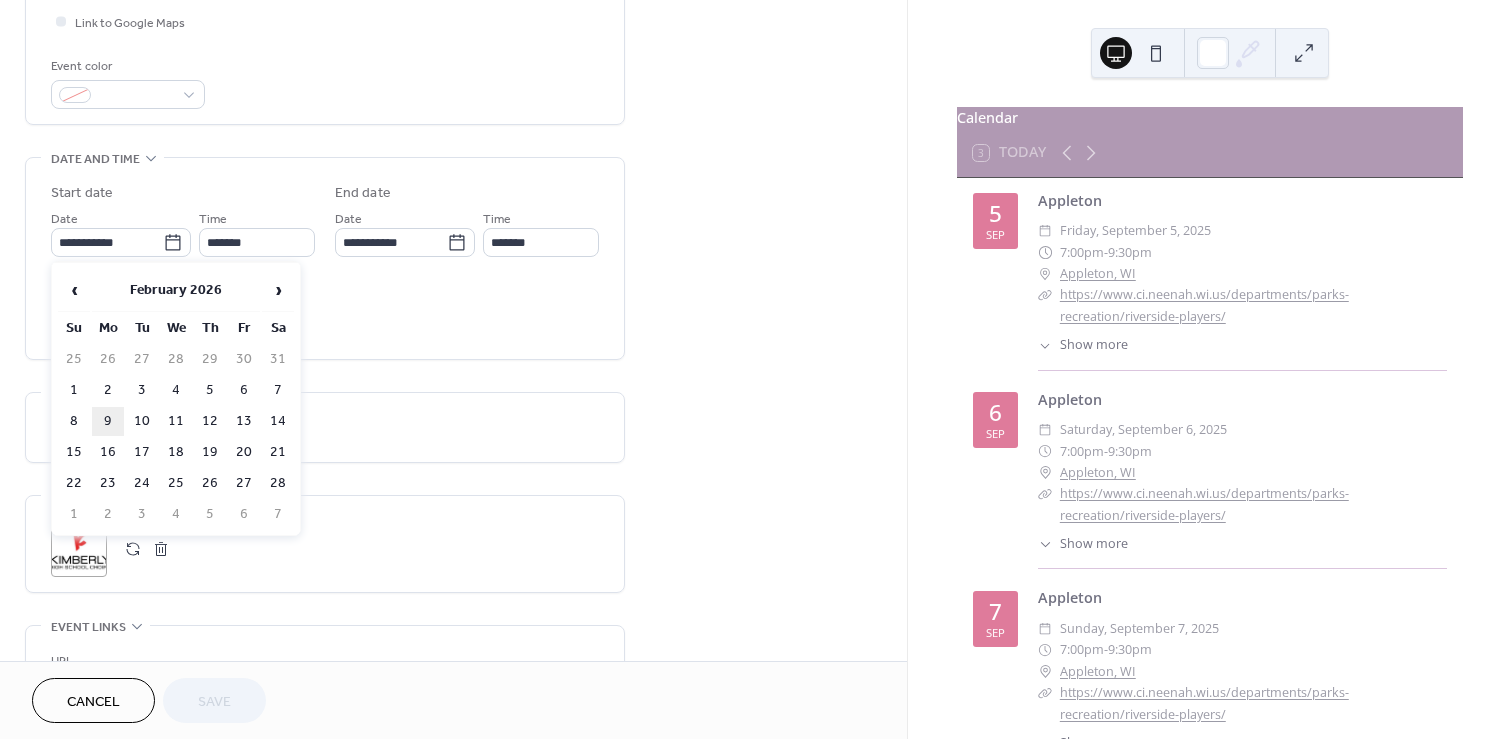 type on "**********" 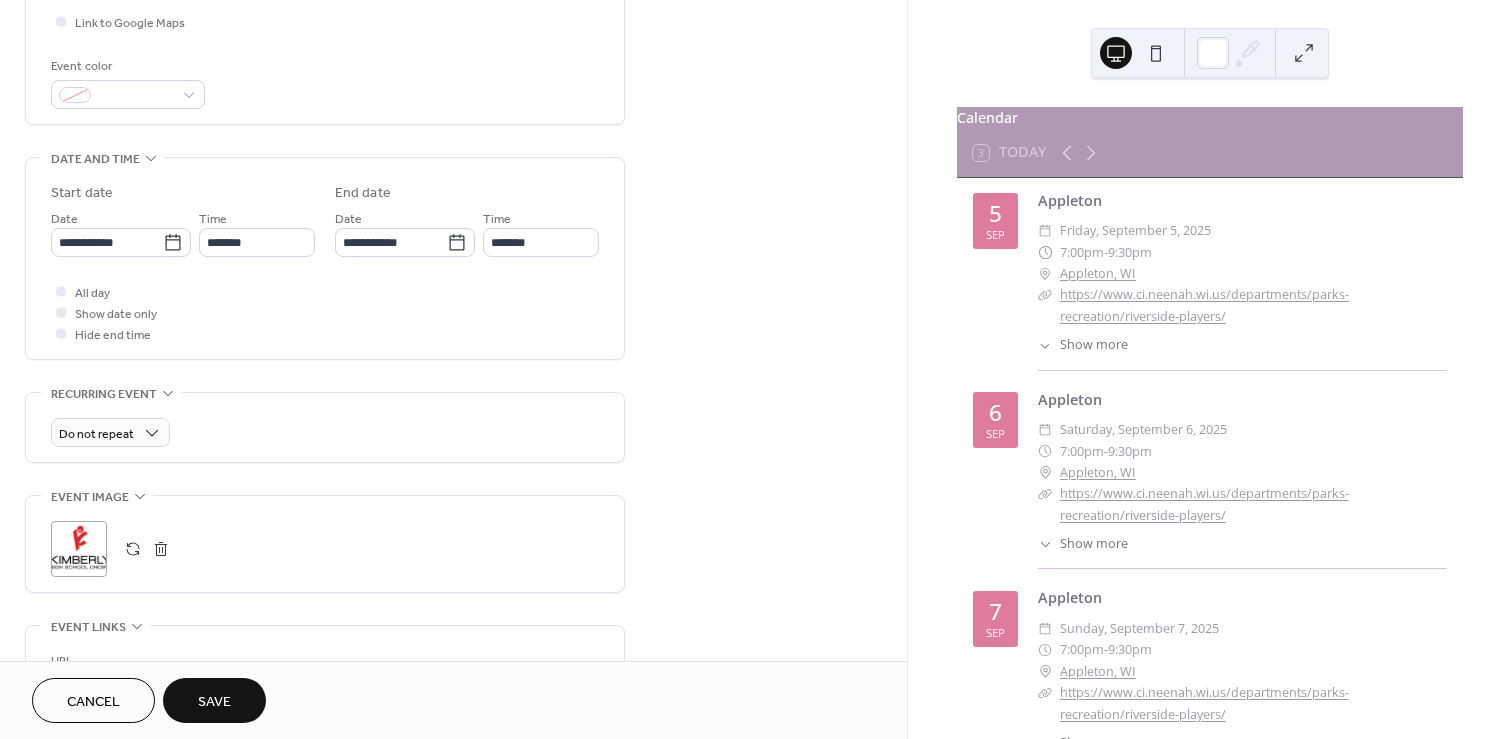 click on "Save" at bounding box center (214, 702) 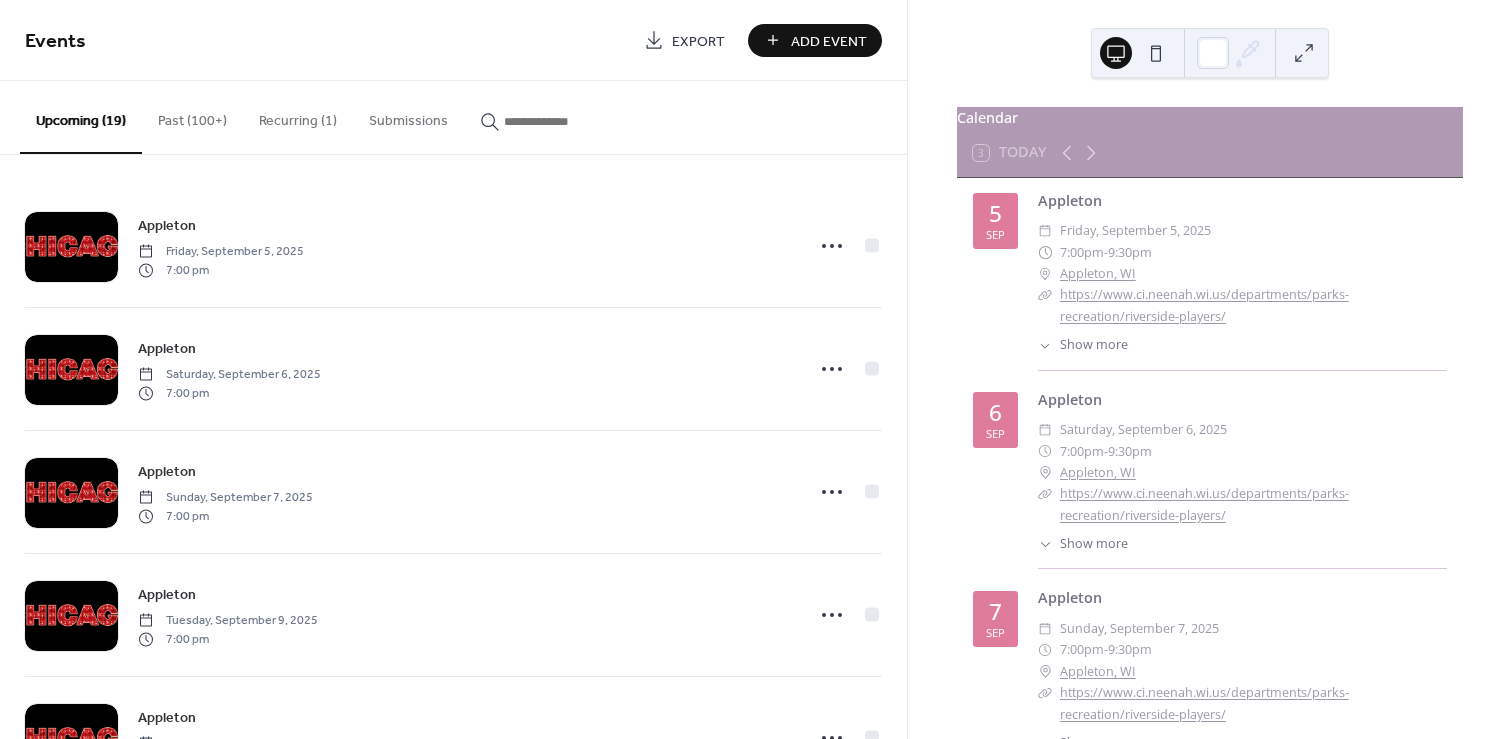 click at bounding box center (564, 121) 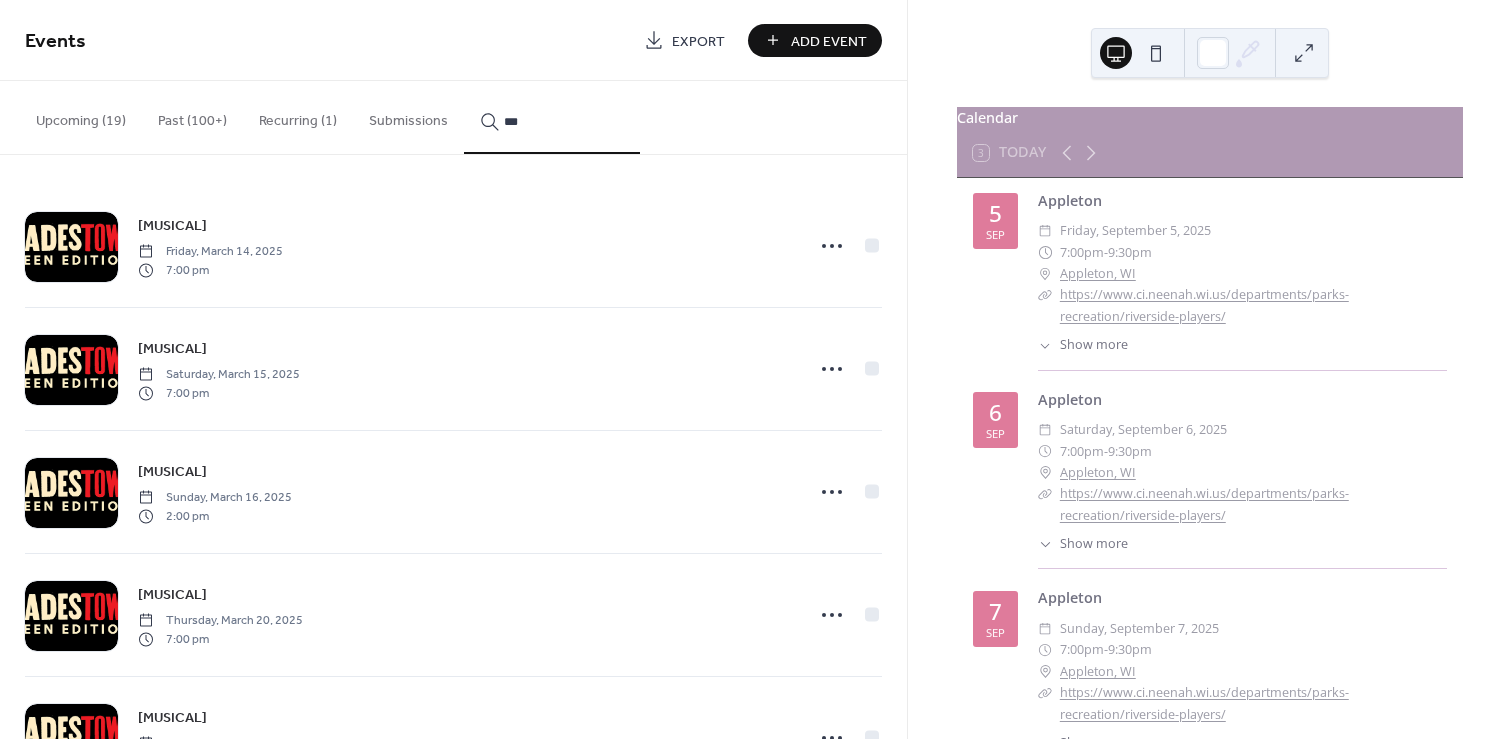 type on "***" 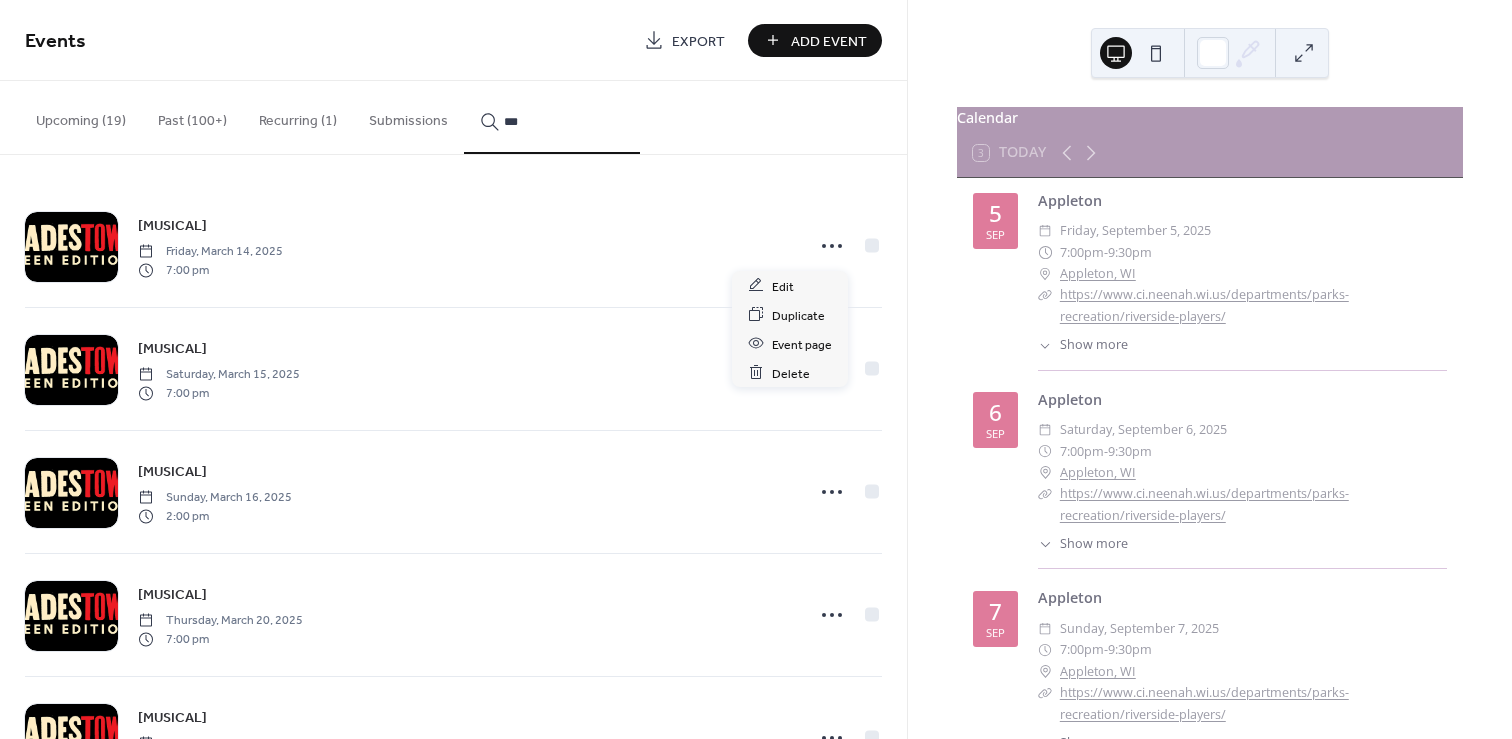click 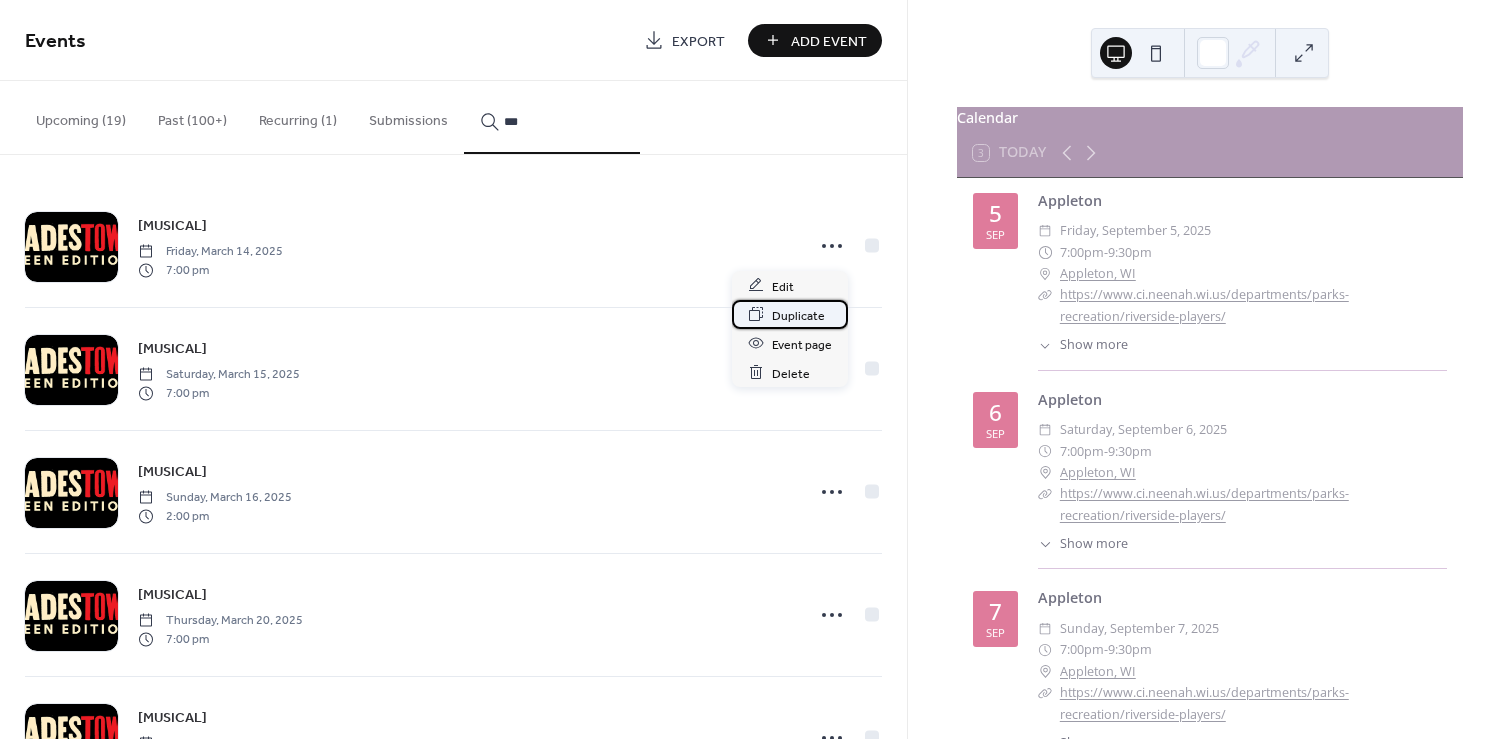 click on "Duplicate" at bounding box center [798, 315] 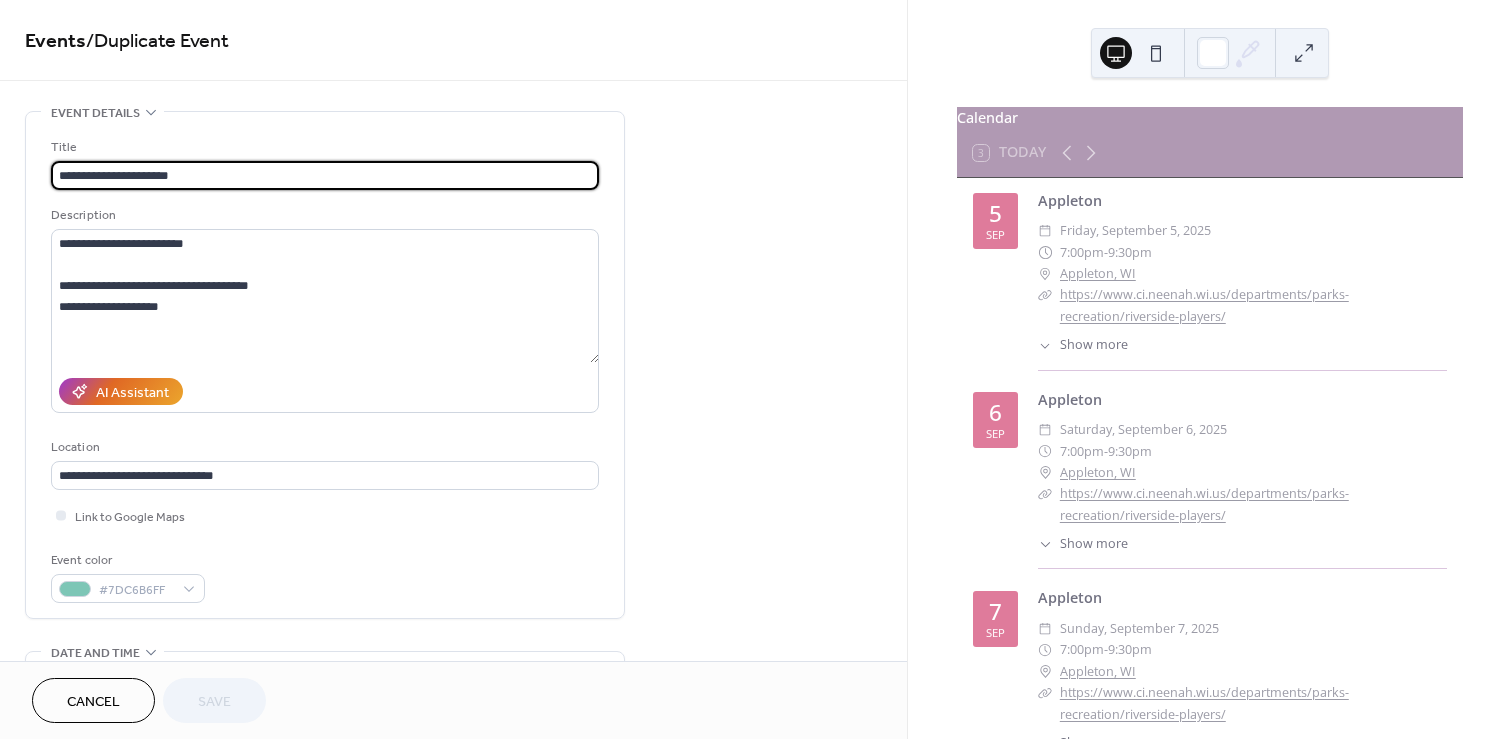 click on "**********" at bounding box center (325, 175) 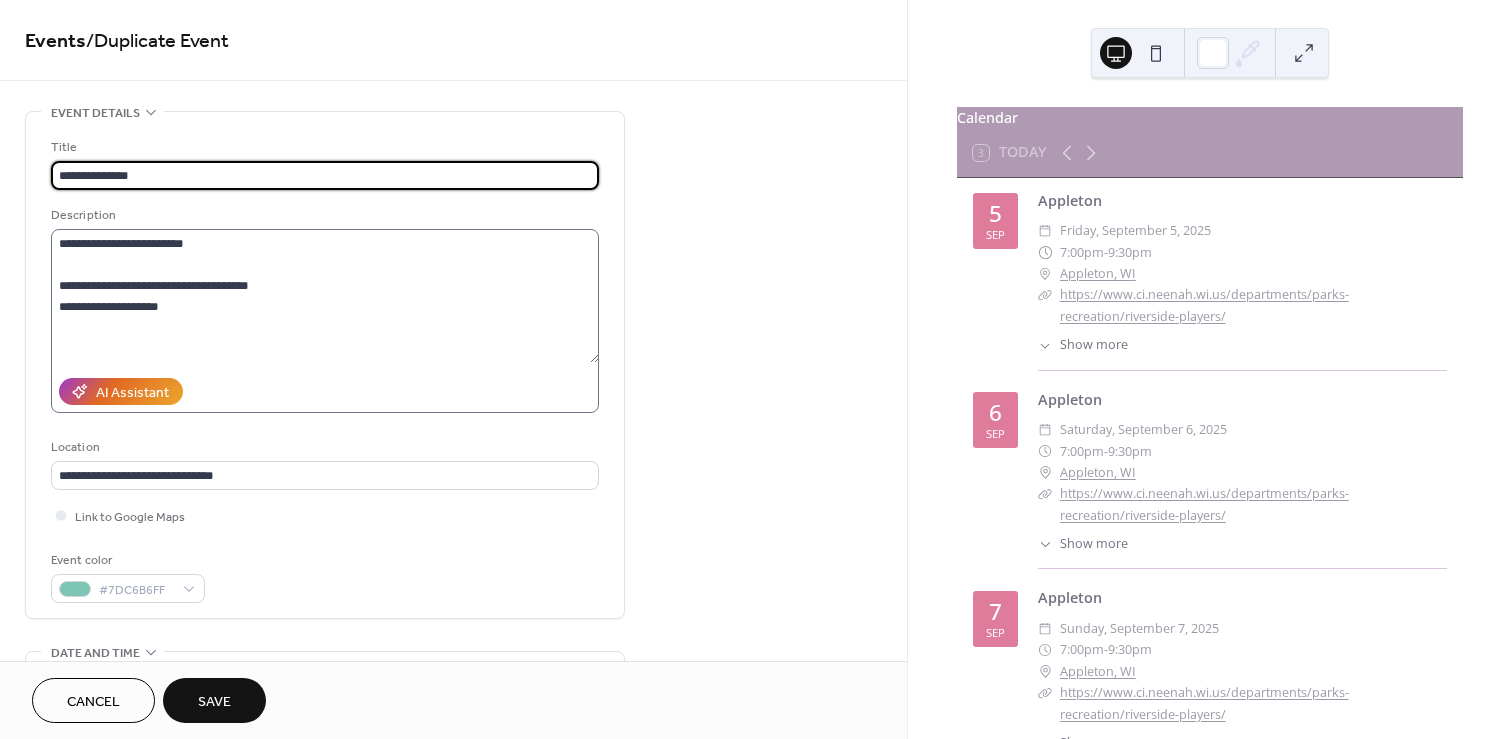 type on "**********" 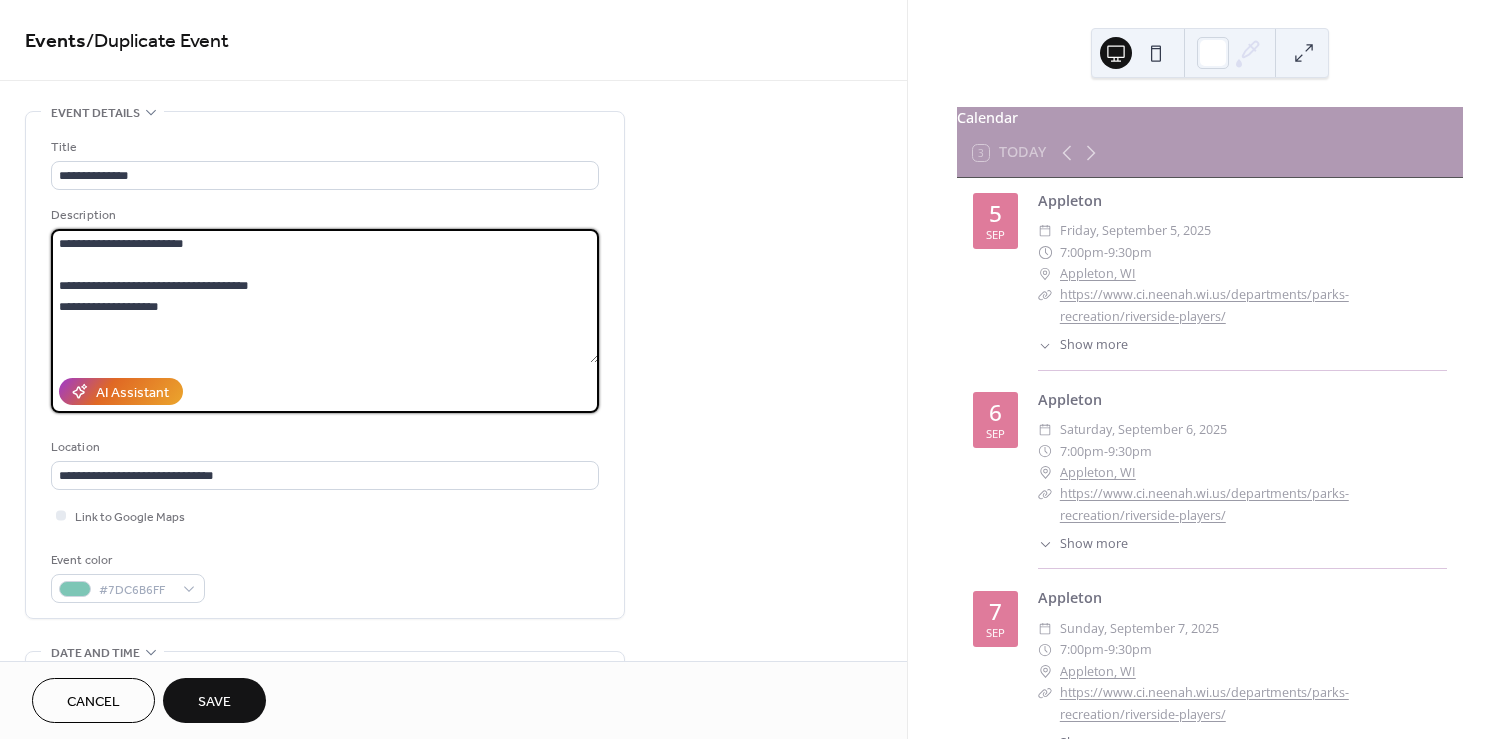 drag, startPoint x: 117, startPoint y: 242, endPoint x: 214, endPoint y: 248, distance: 97.18539 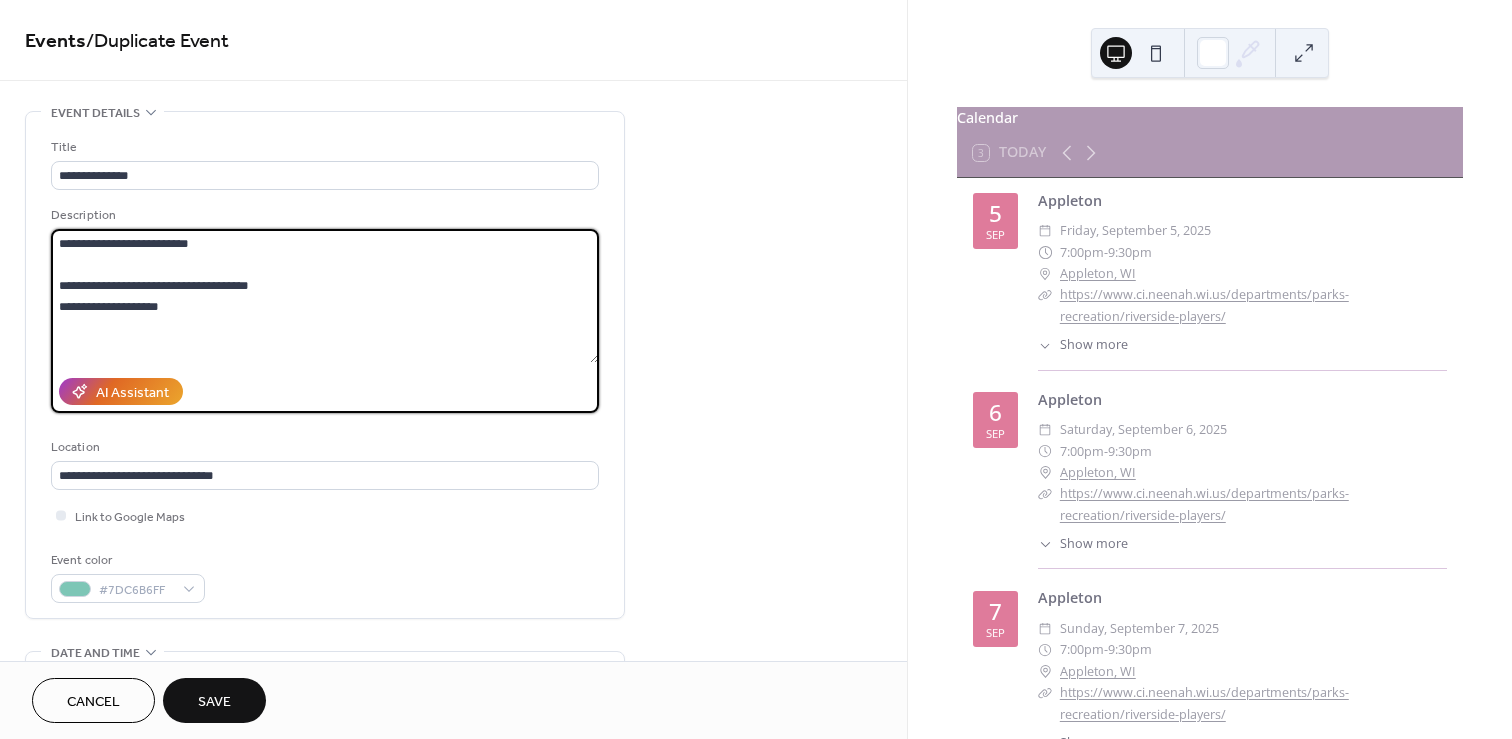 click on "**********" at bounding box center (325, 296) 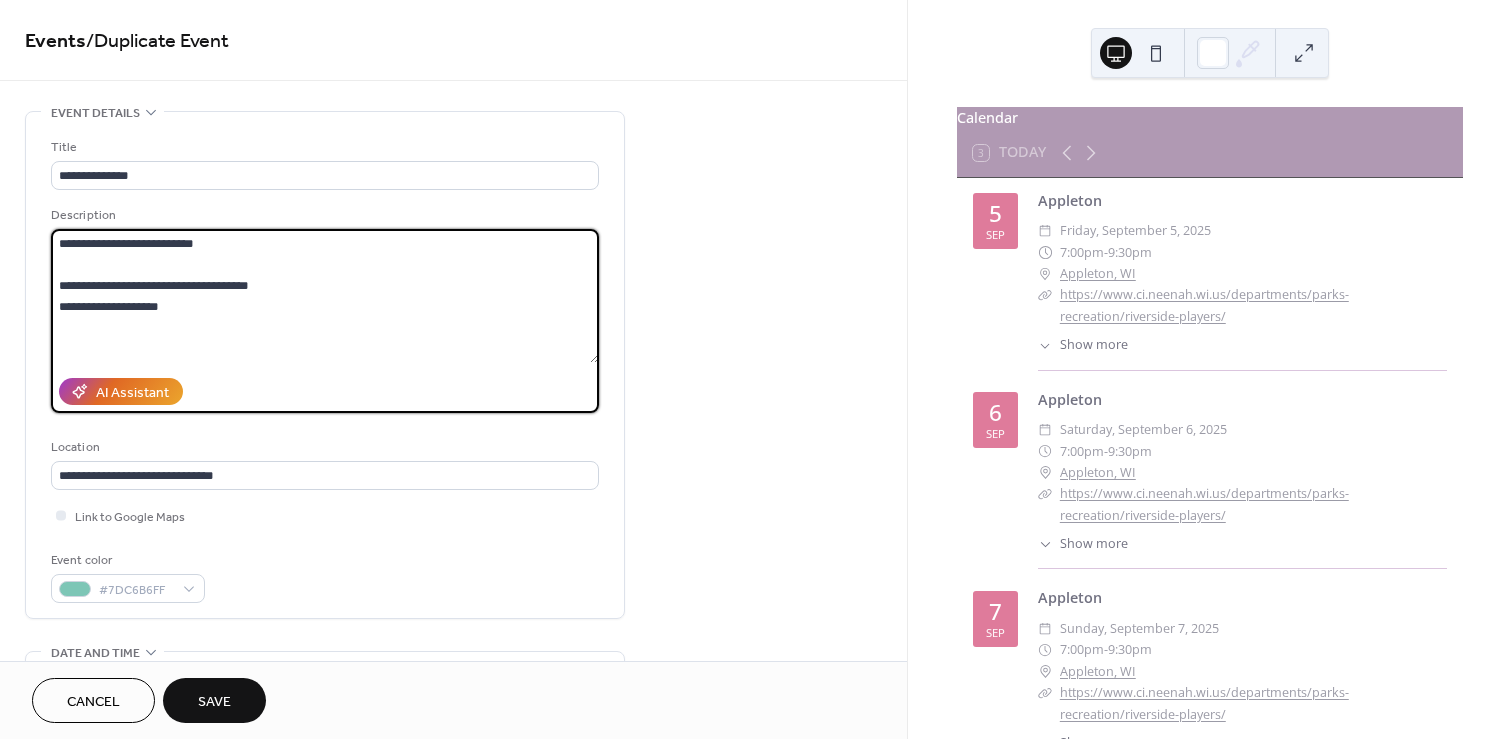 click on "**********" at bounding box center (325, 296) 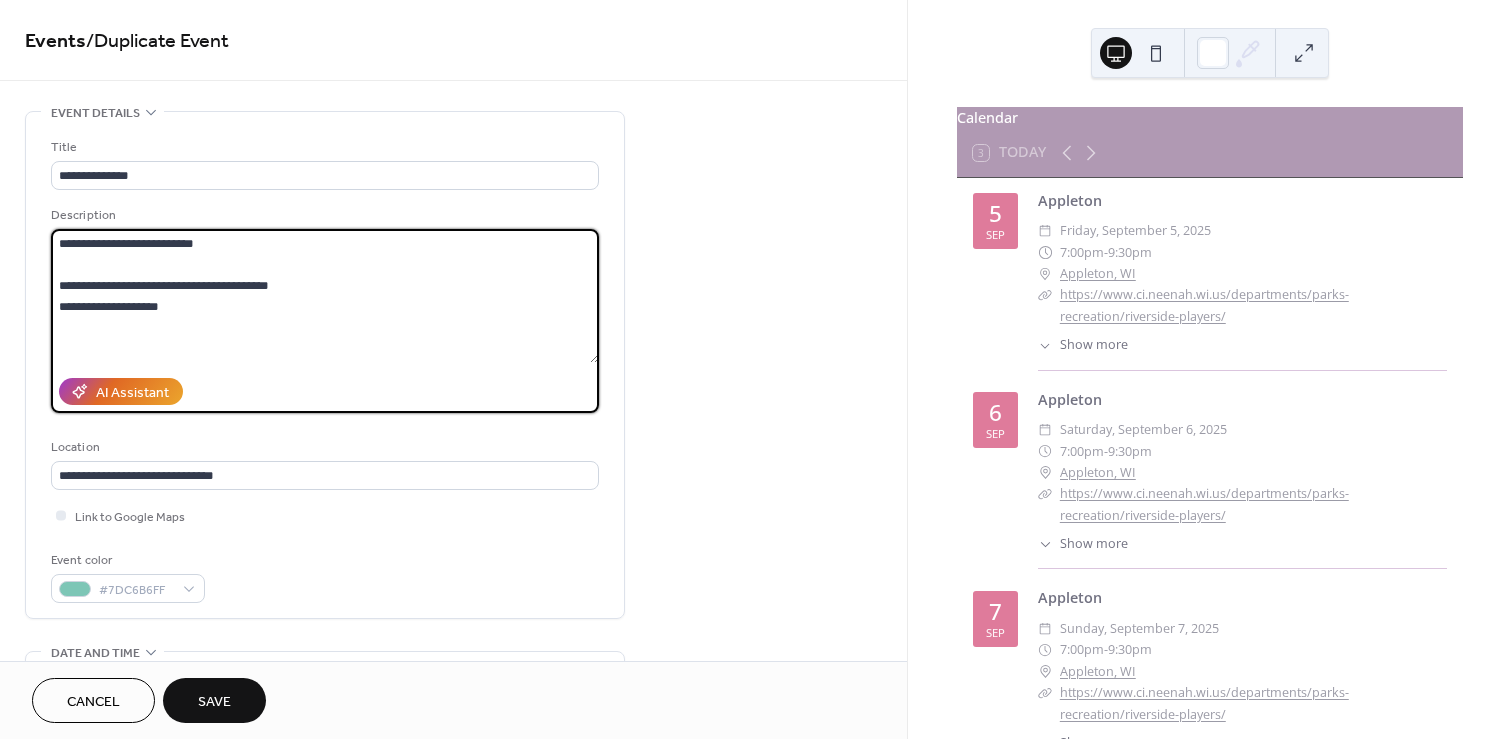 click on "**********" at bounding box center (325, 296) 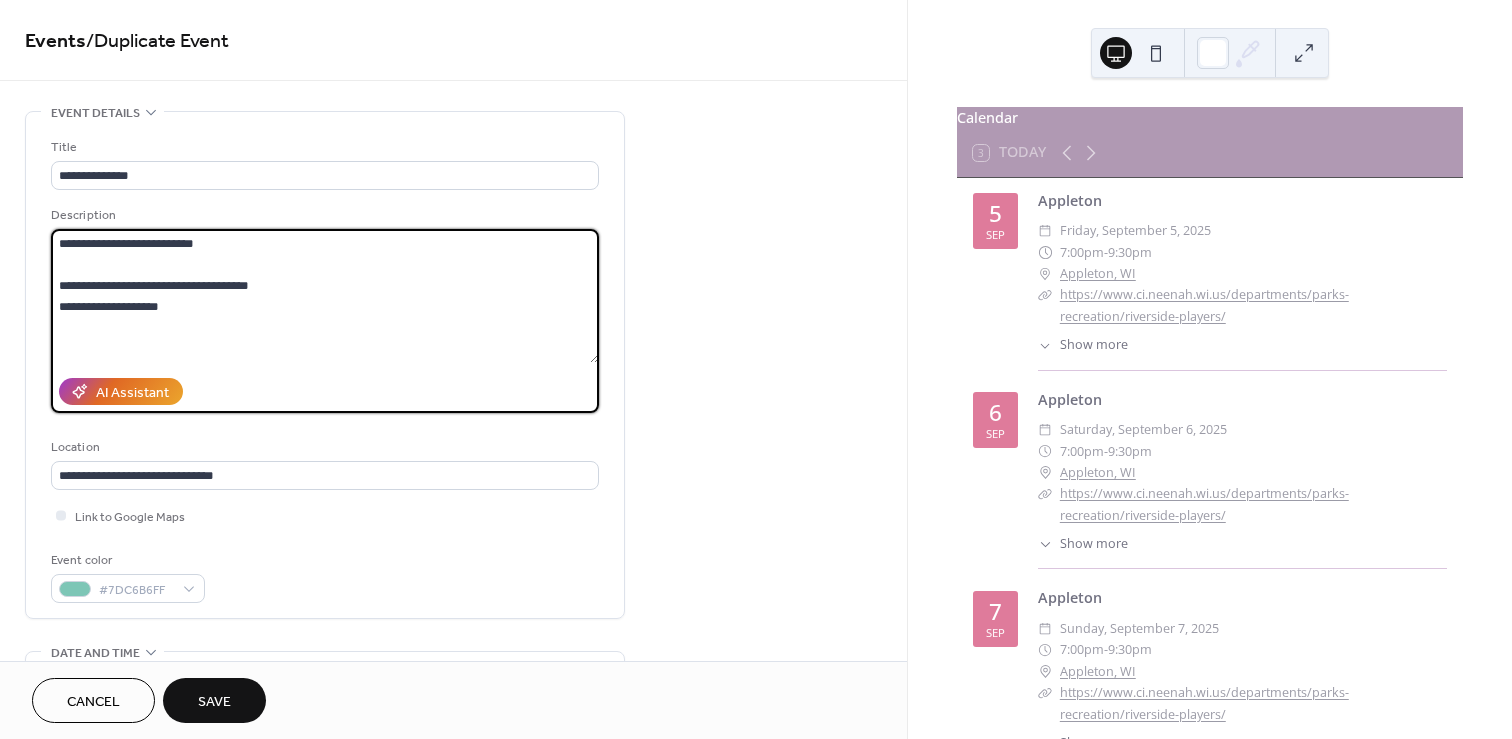click on "**********" at bounding box center [325, 296] 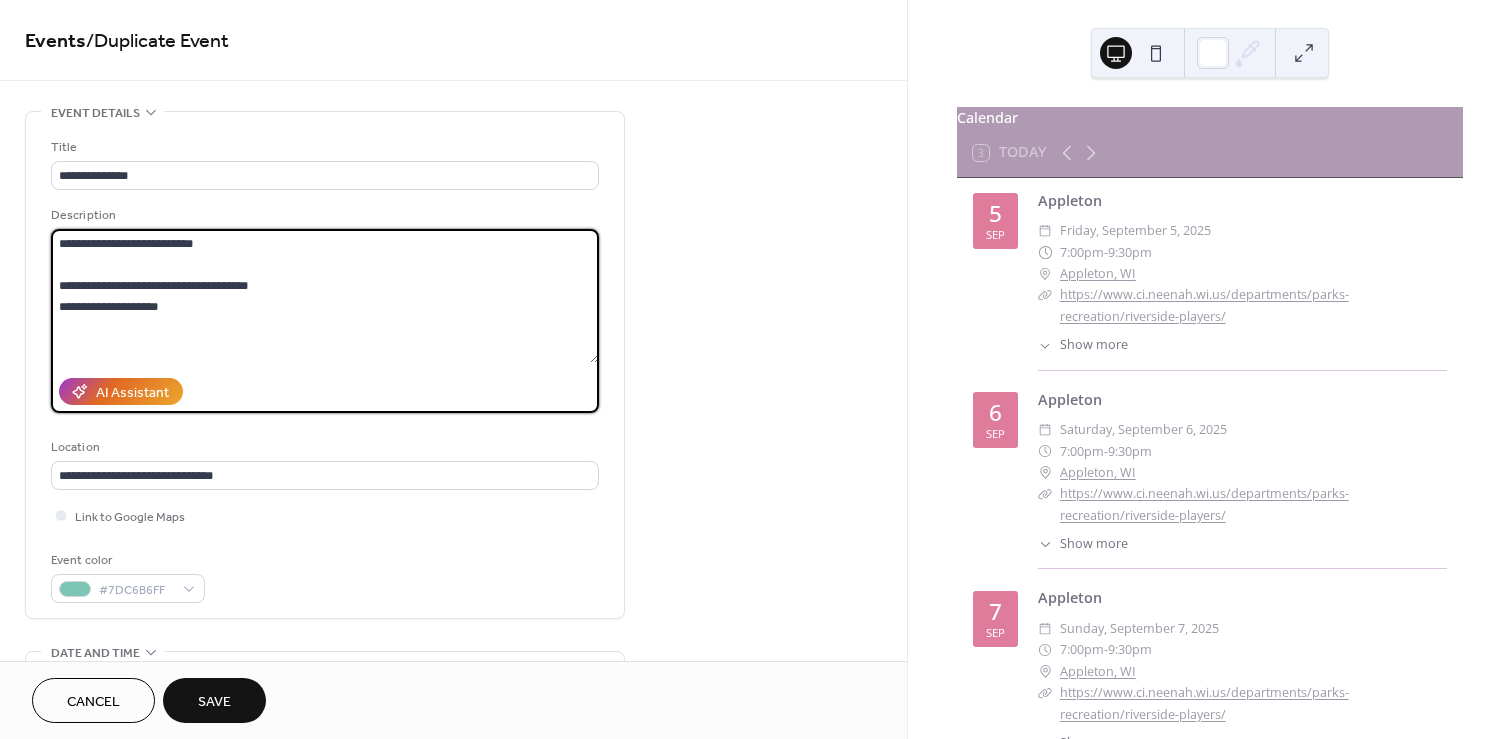 click on "**********" at bounding box center [325, 296] 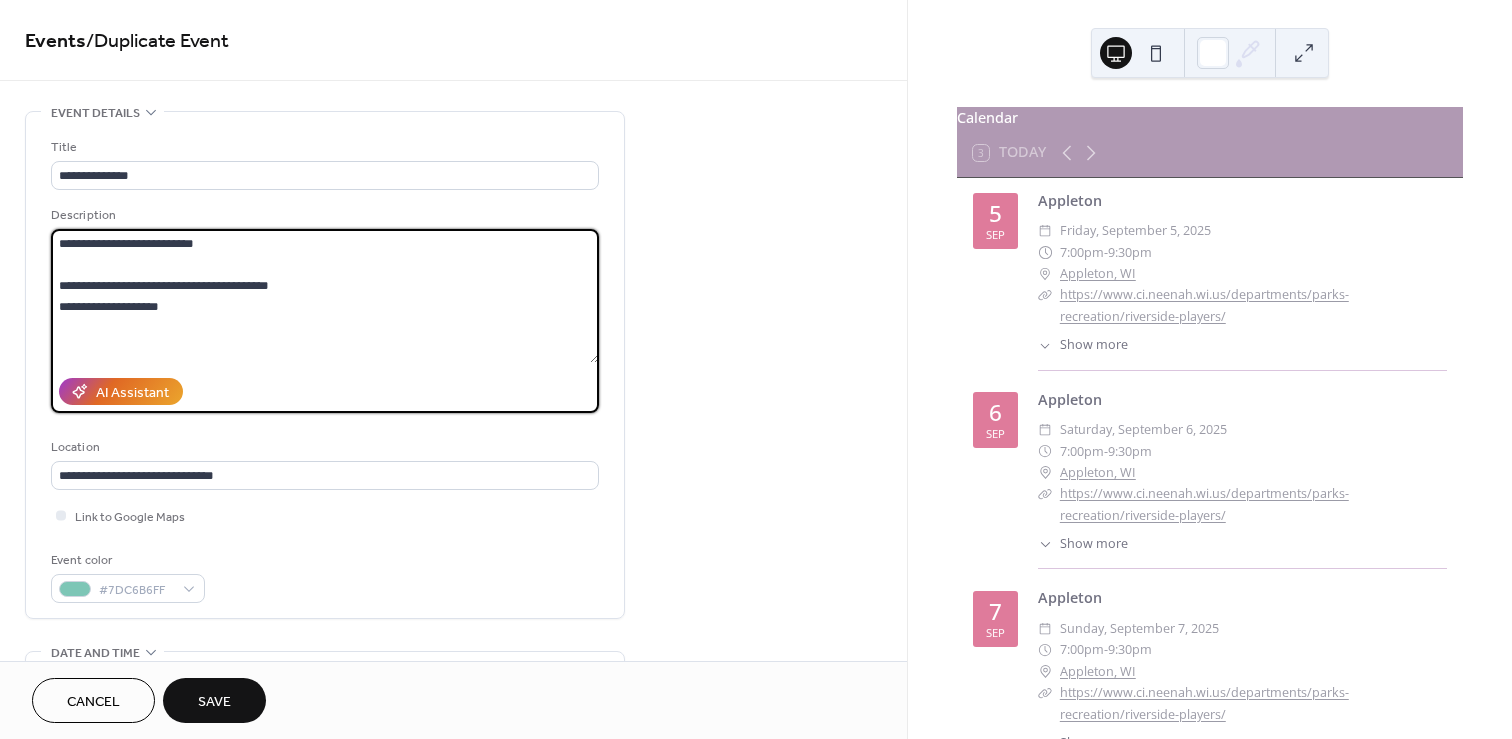 click on "**********" at bounding box center [325, 296] 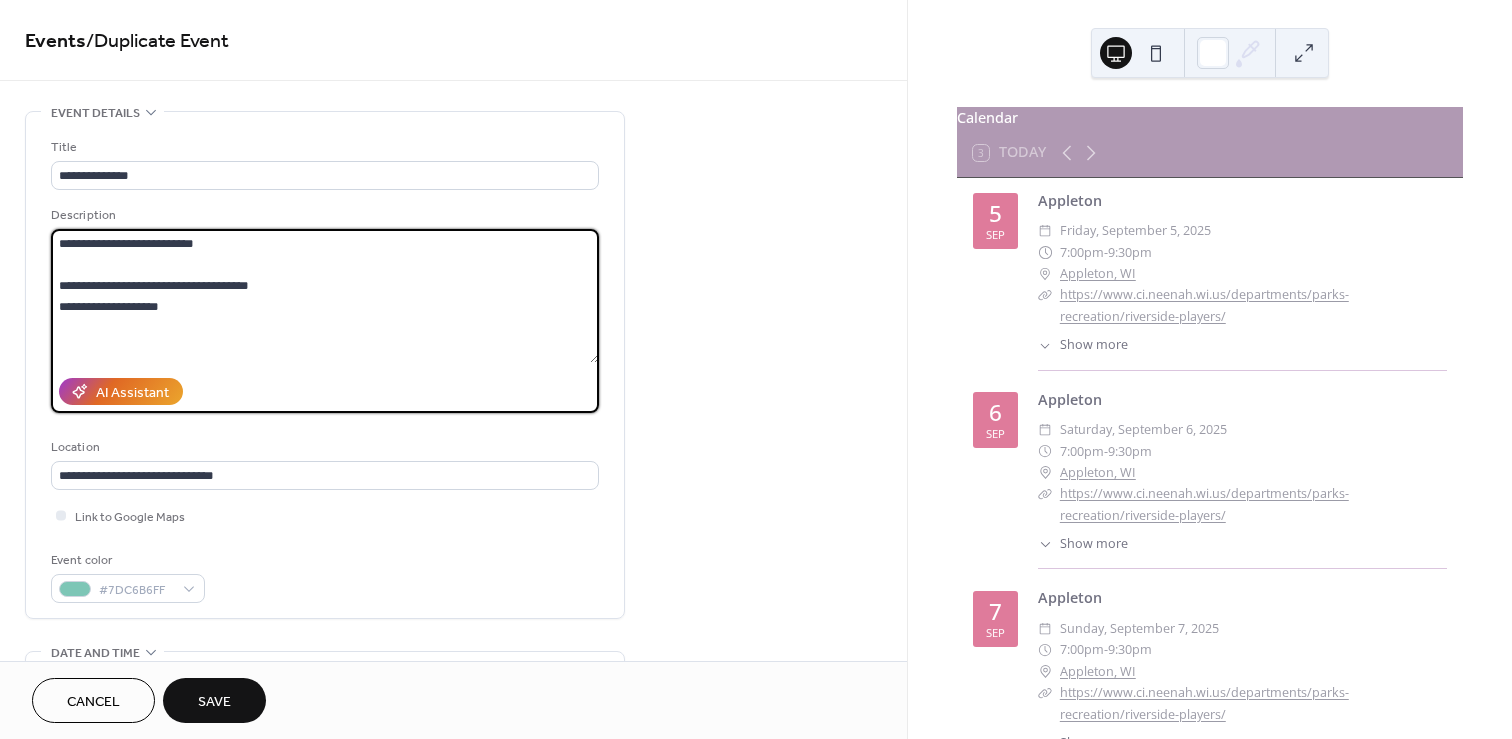 click on "**********" at bounding box center [325, 296] 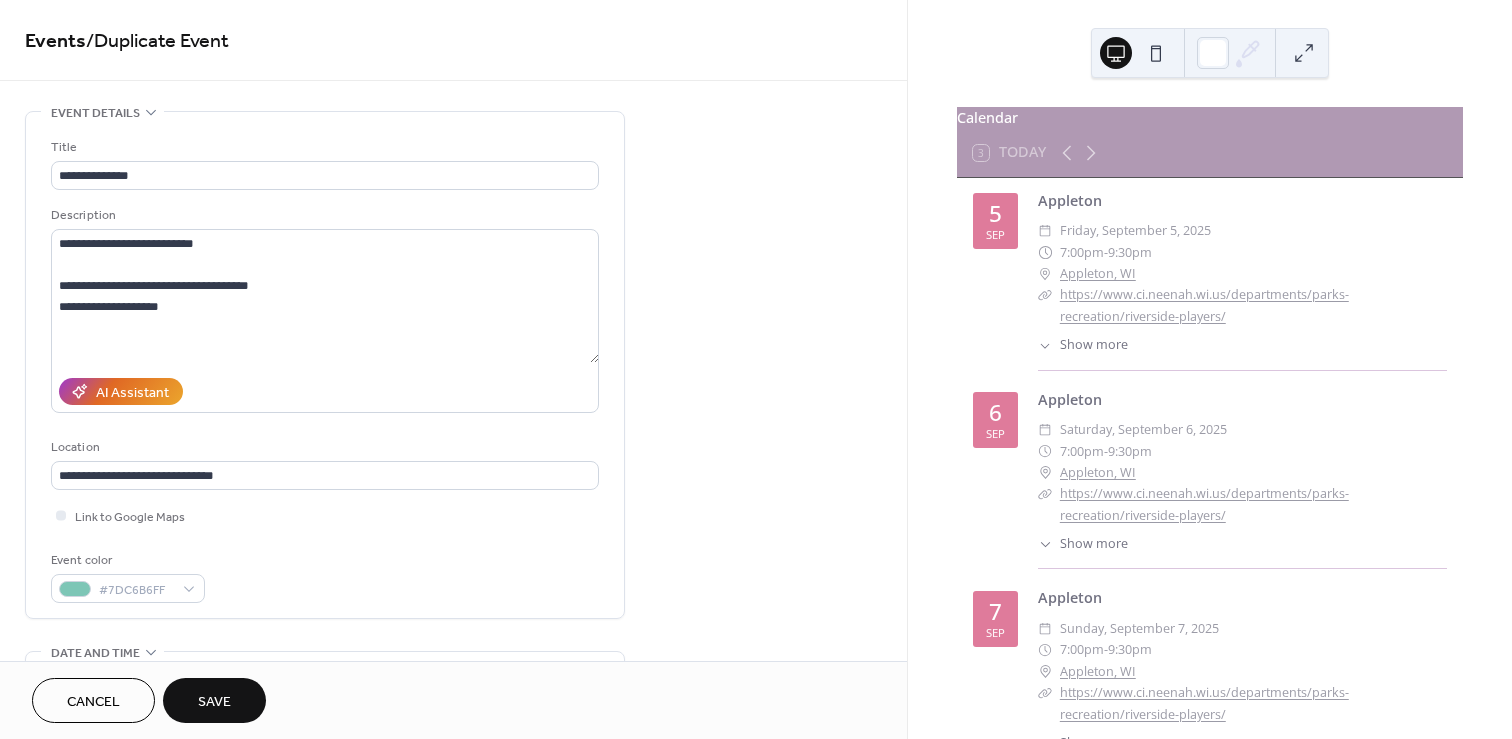 click on "**********" at bounding box center (453, 840) 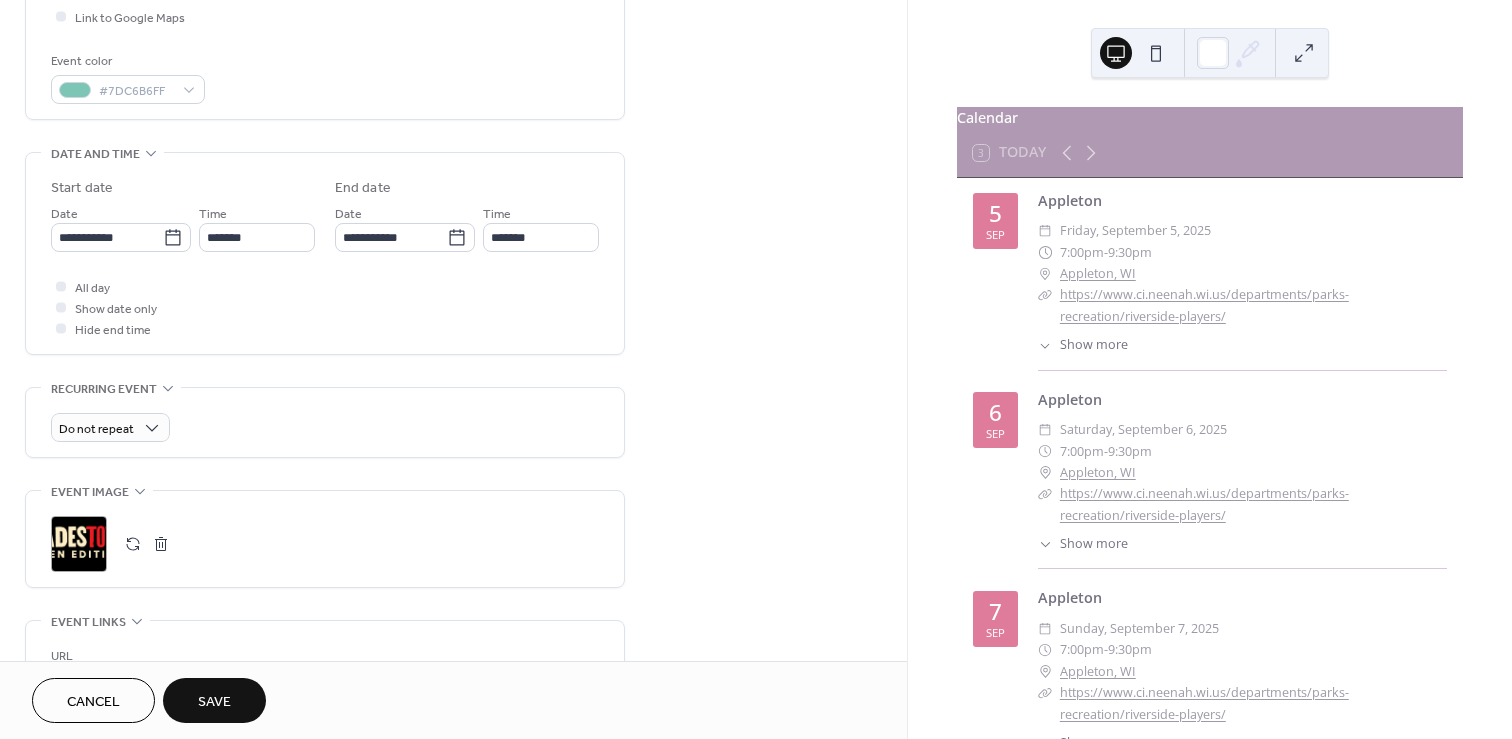 scroll, scrollTop: 518, scrollLeft: 0, axis: vertical 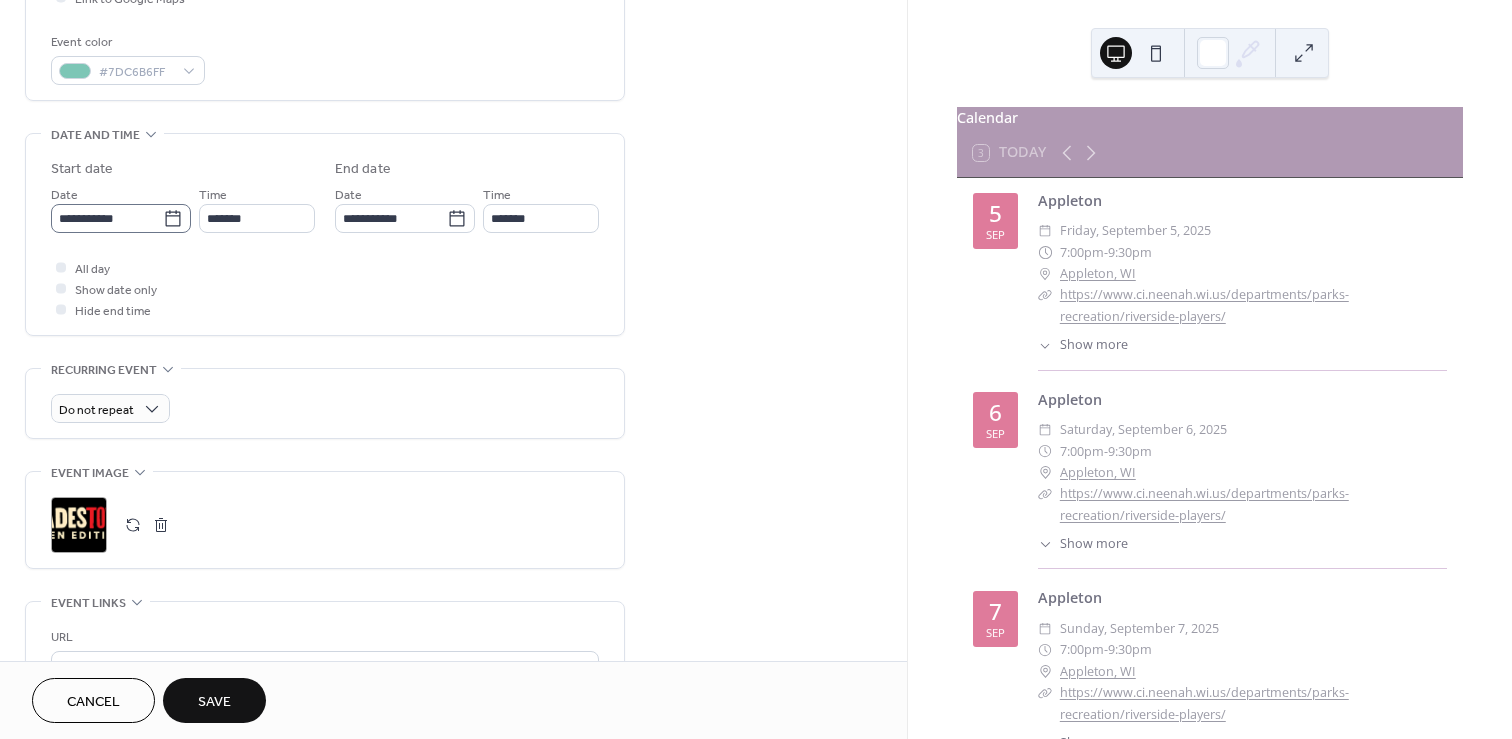 click 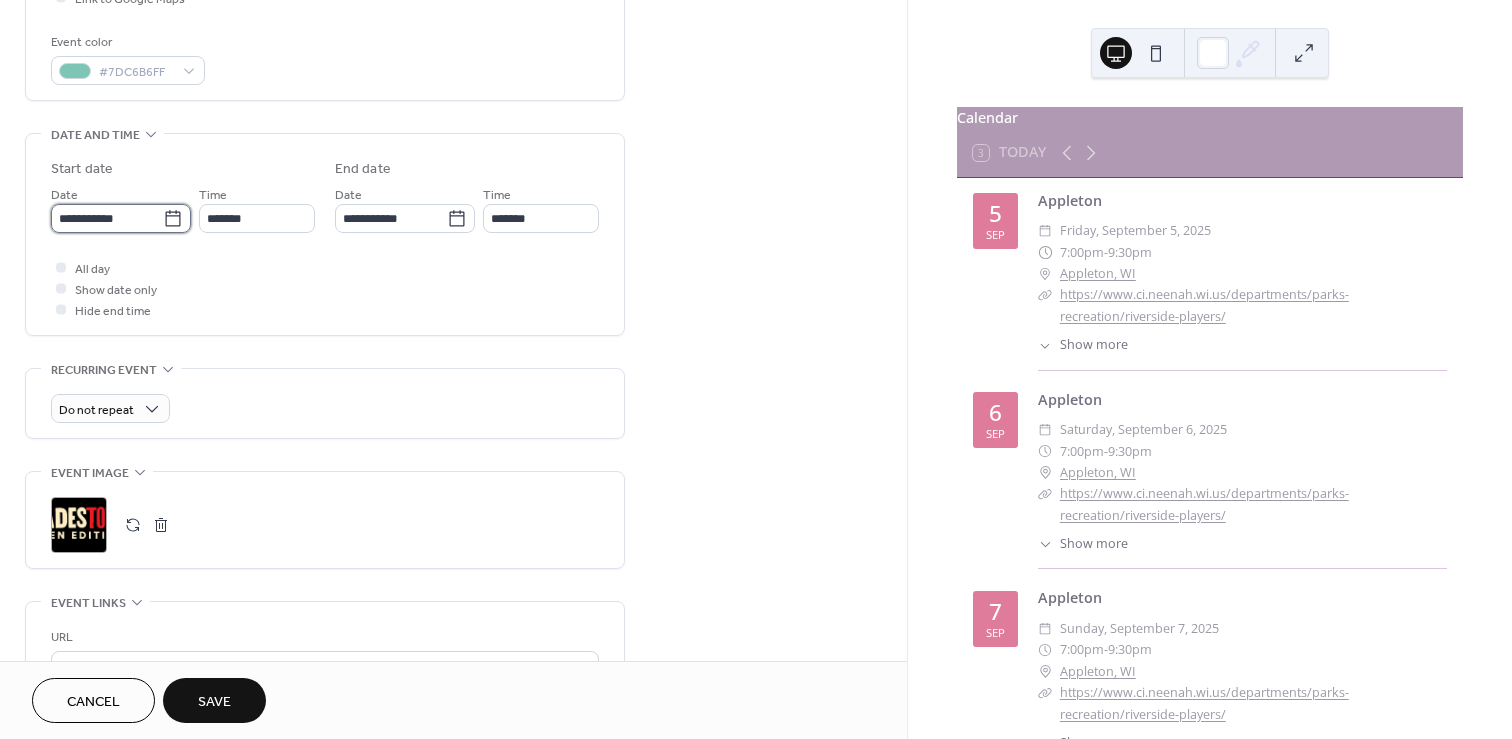 click on "**********" at bounding box center [107, 218] 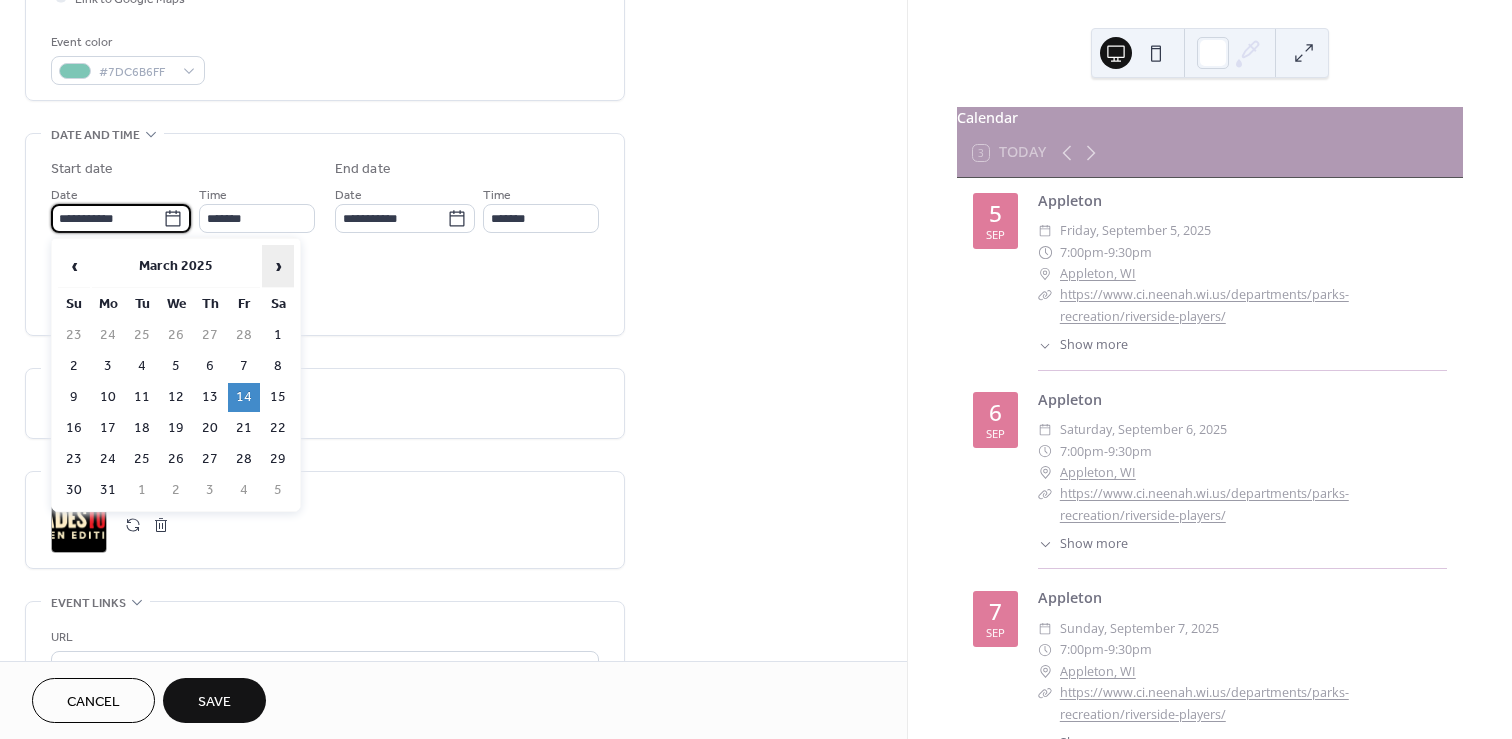 click on "›" at bounding box center [278, 266] 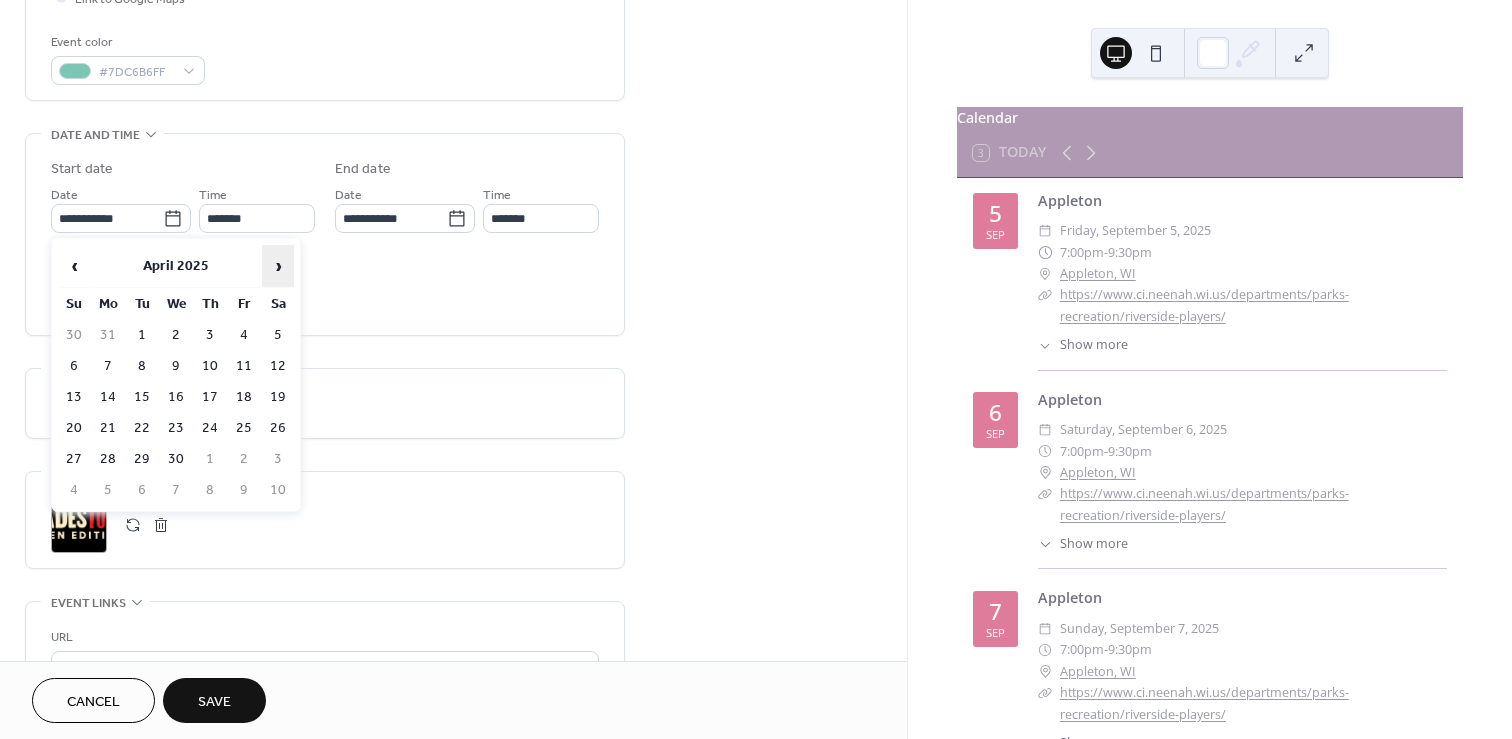 click on "›" at bounding box center (278, 266) 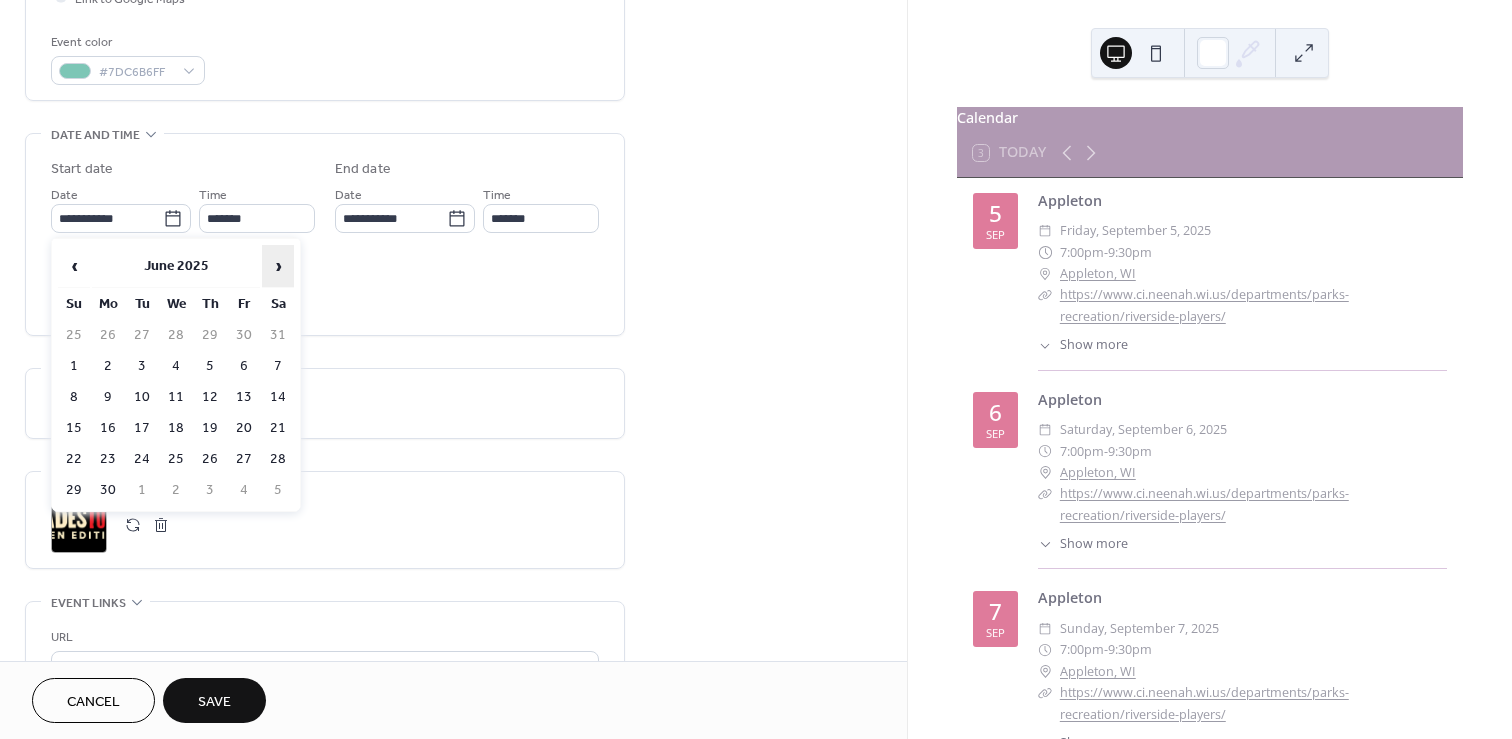 click on "›" at bounding box center (278, 266) 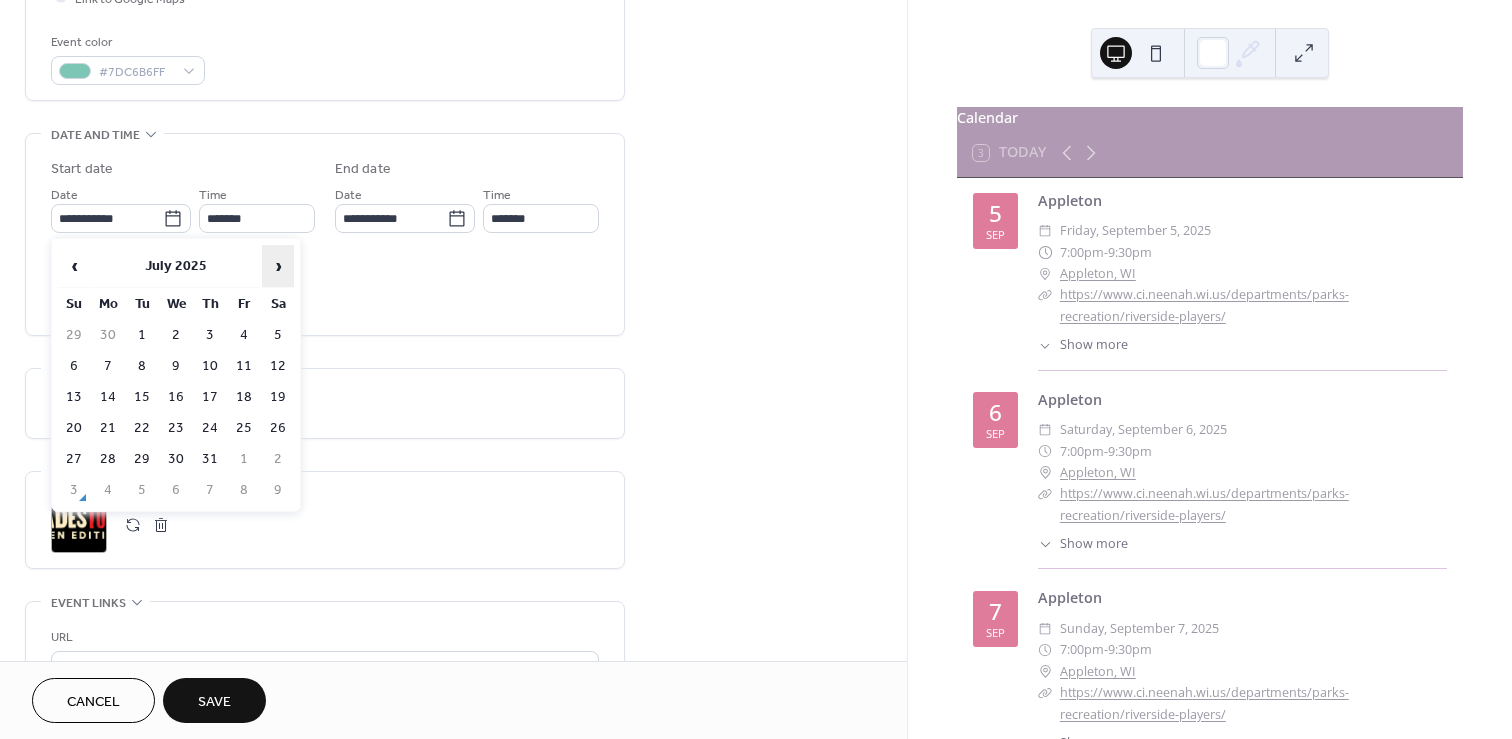 click on "›" at bounding box center [278, 266] 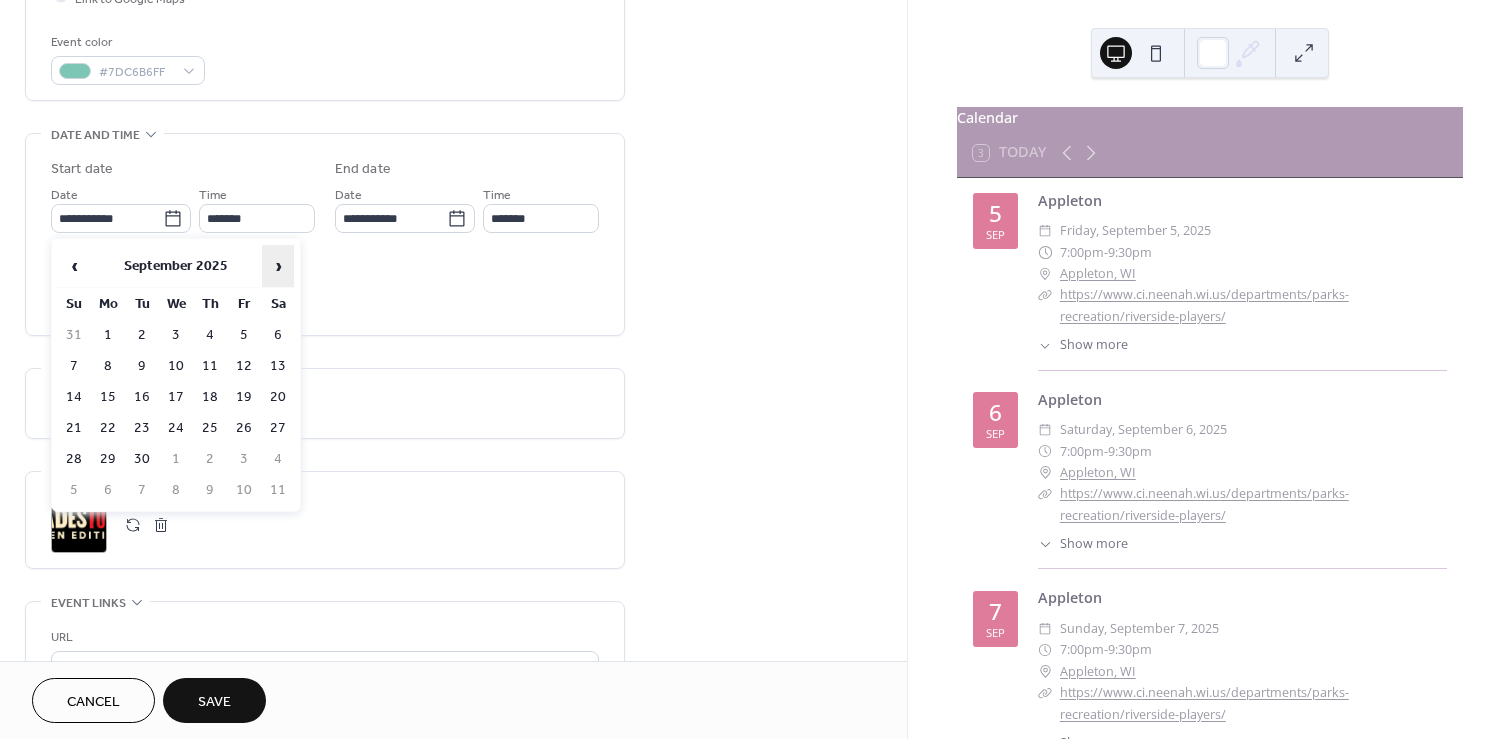 click on "›" at bounding box center [278, 266] 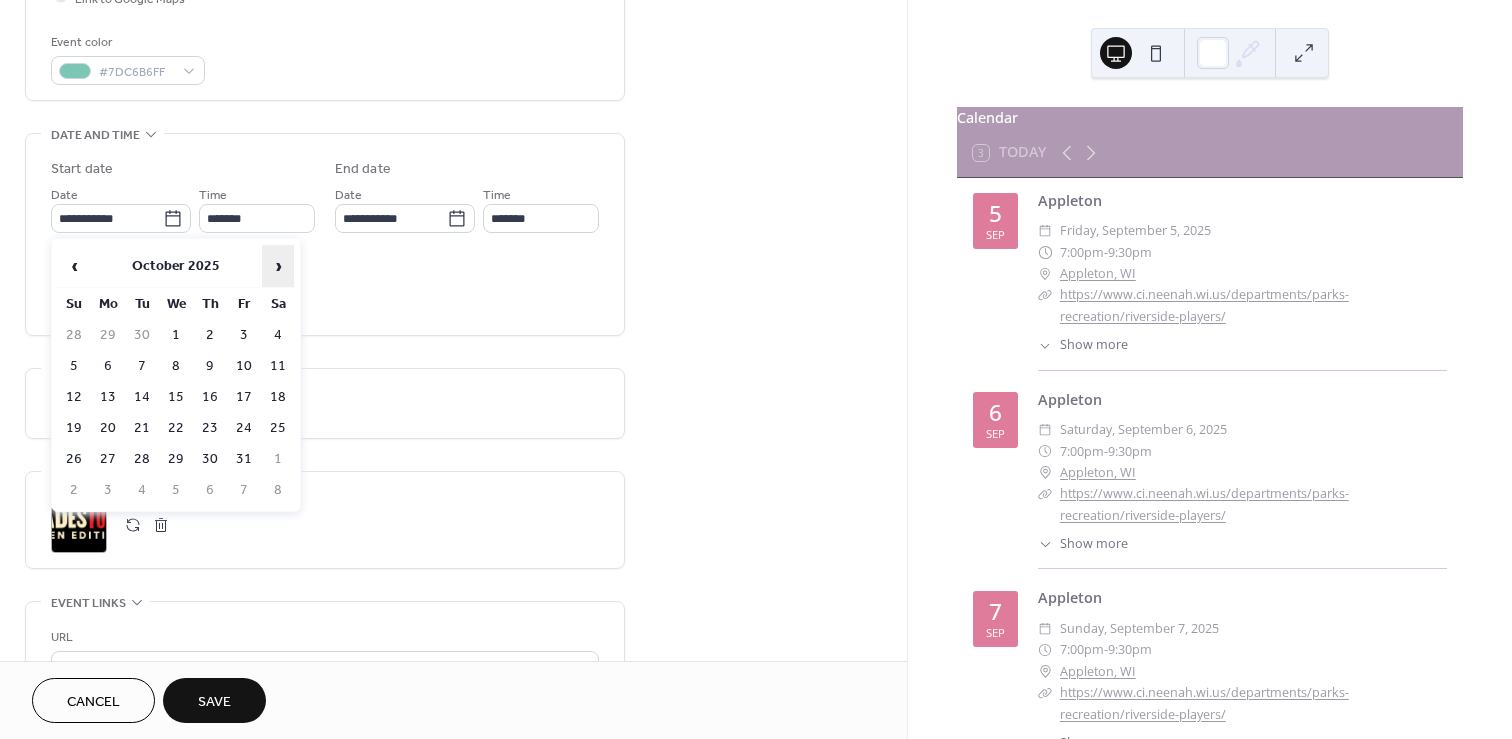 click on "›" at bounding box center [278, 266] 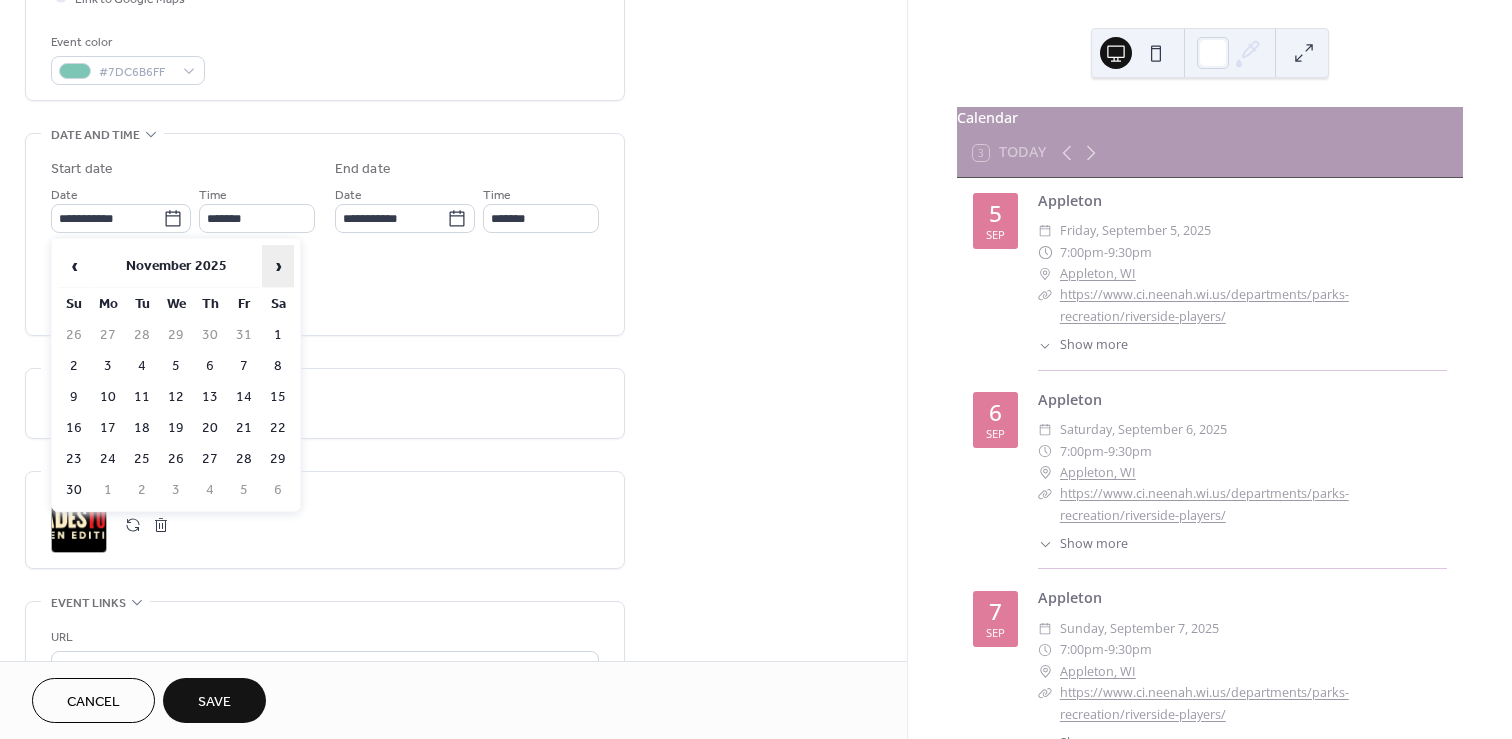 click on "›" at bounding box center (278, 266) 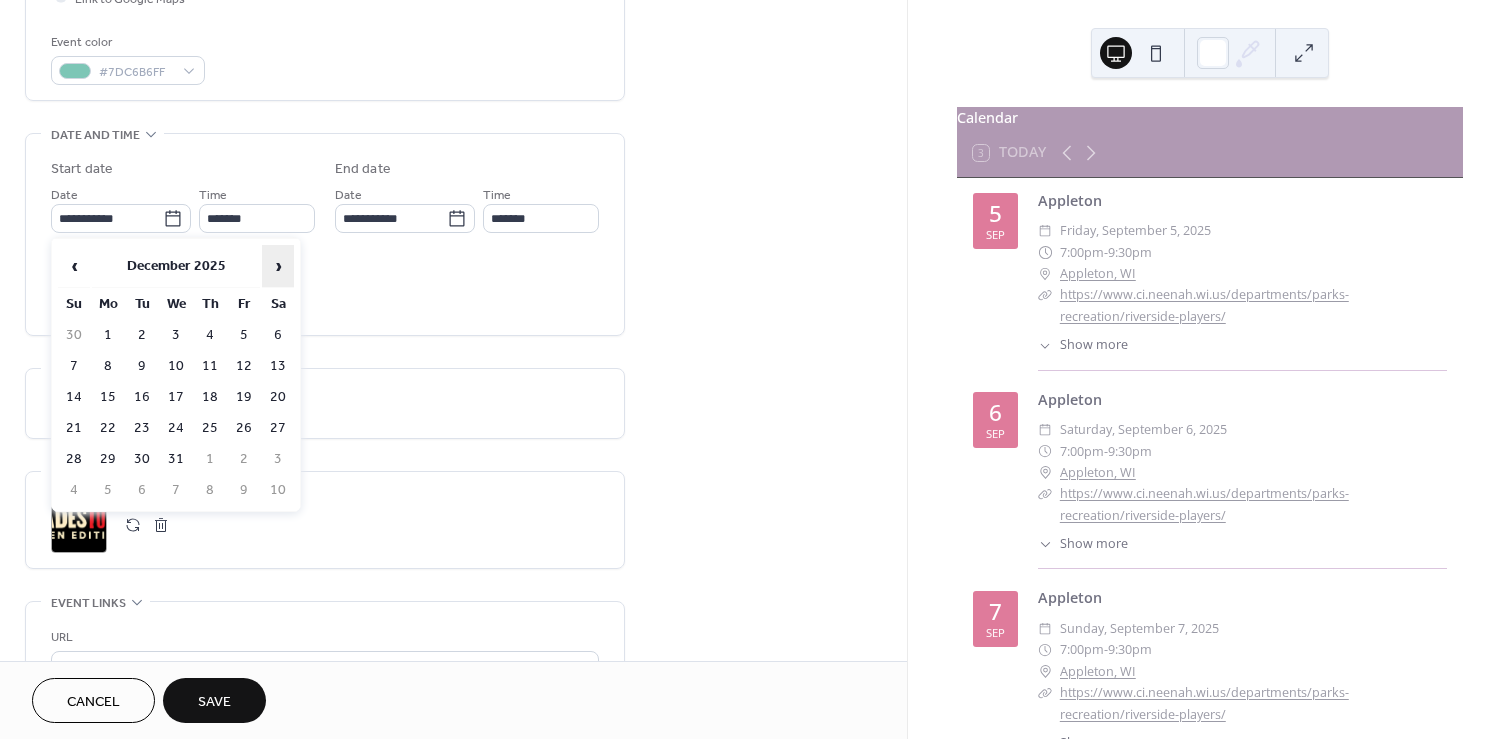 click on "›" at bounding box center (278, 266) 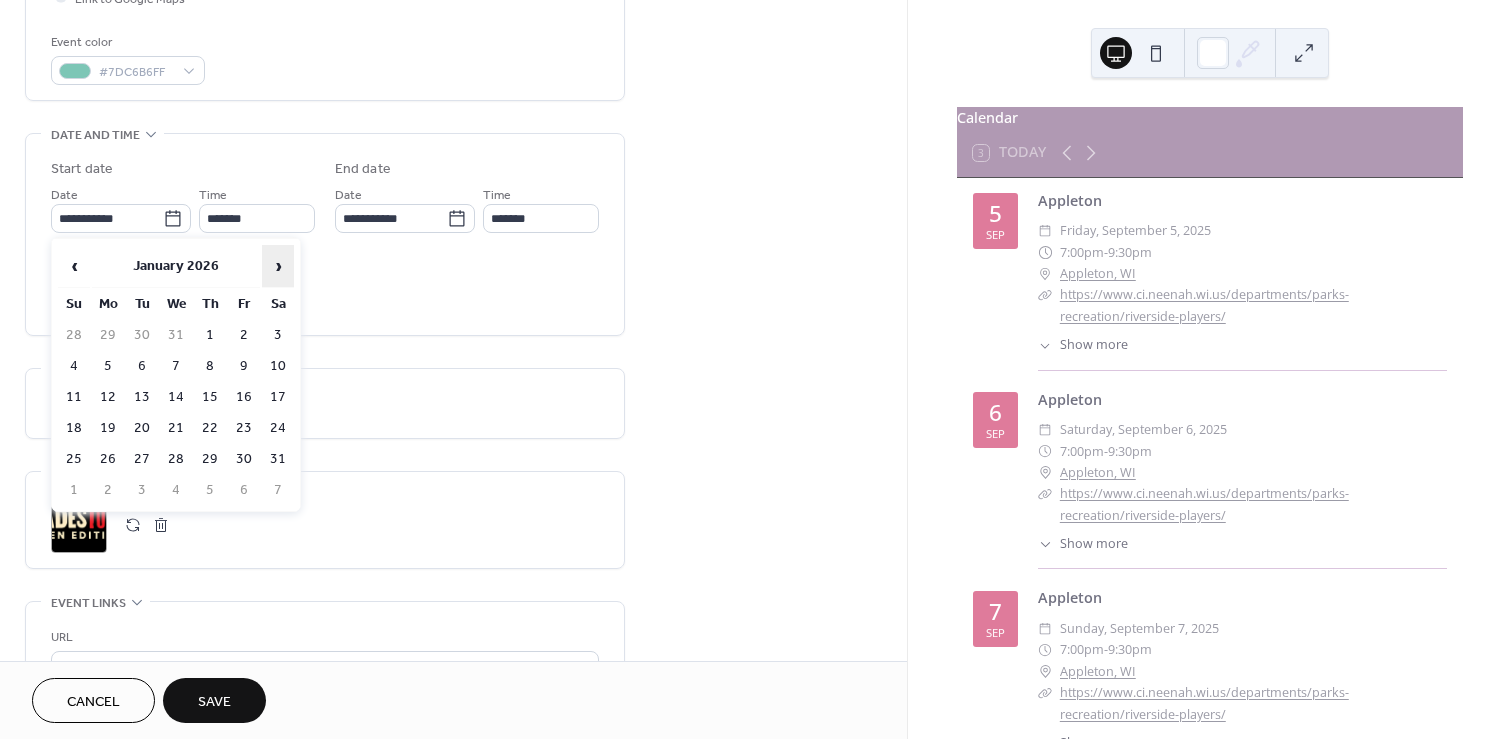 click on "›" at bounding box center (278, 266) 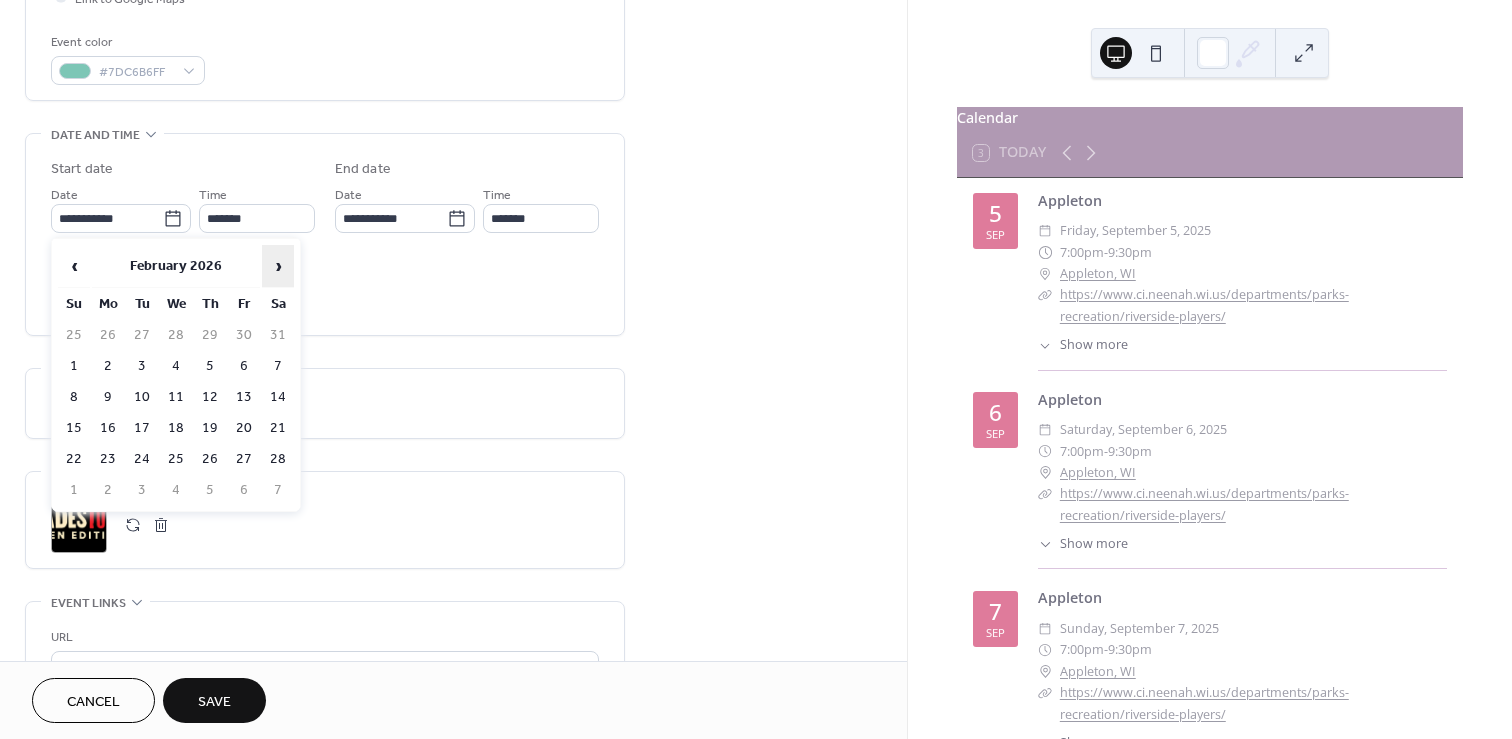 click on "›" at bounding box center (278, 266) 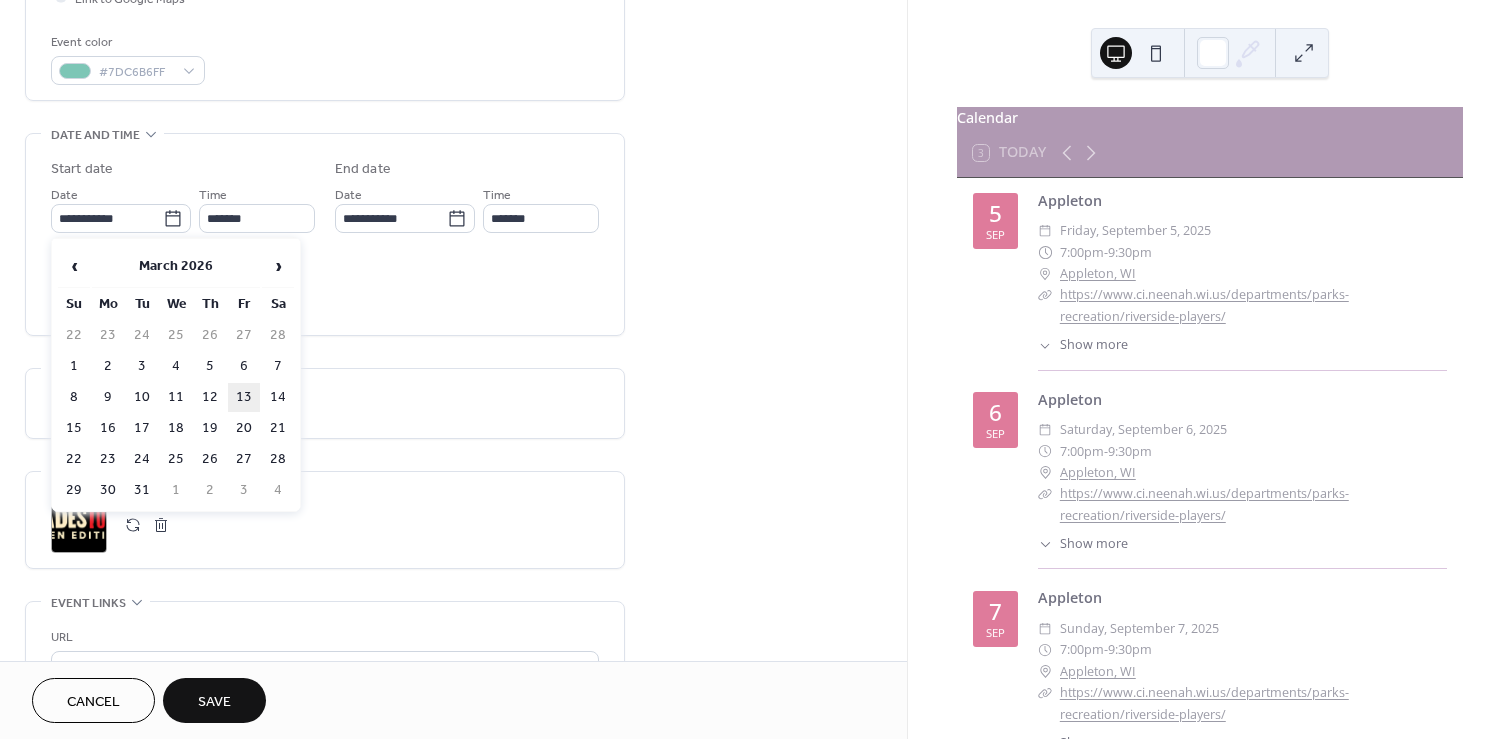 click on "13" at bounding box center (244, 397) 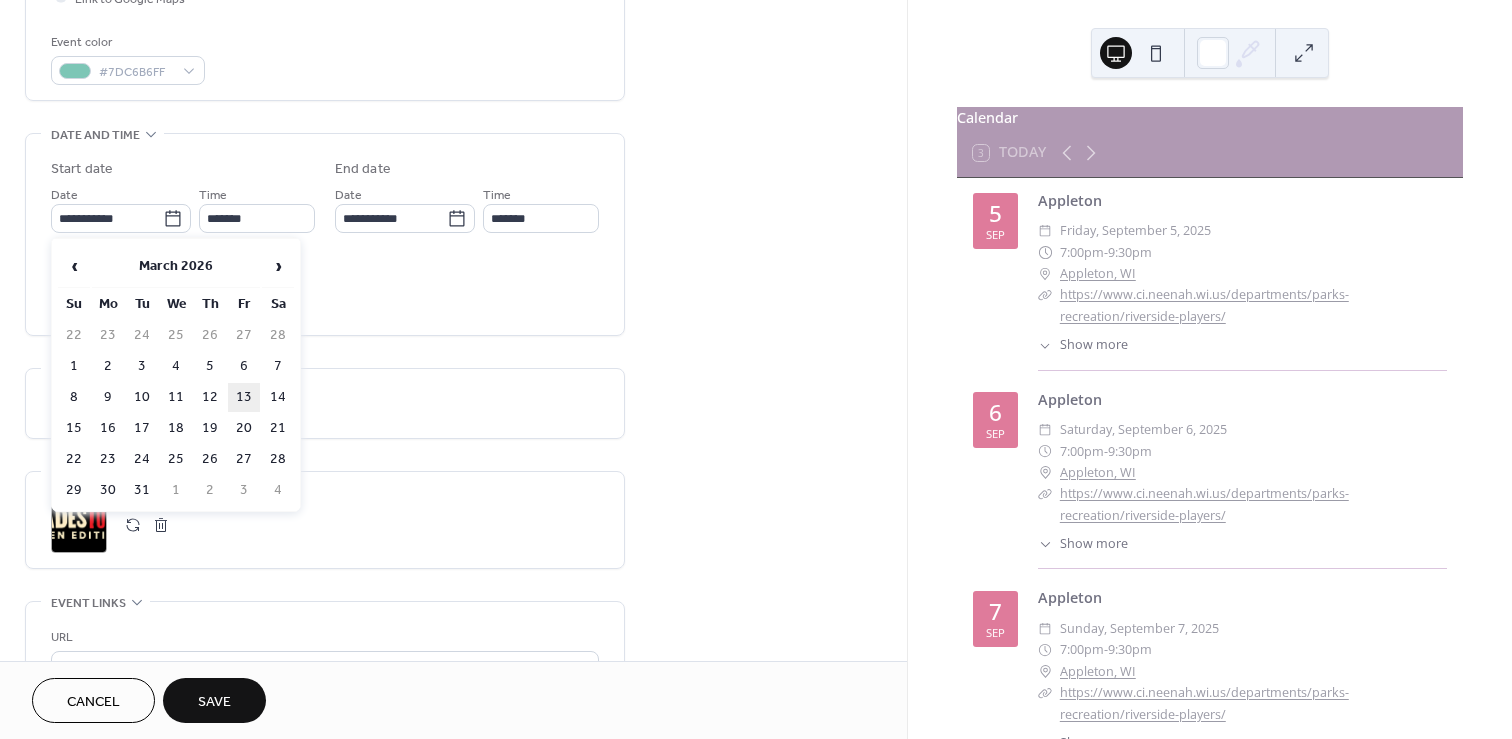 type on "**********" 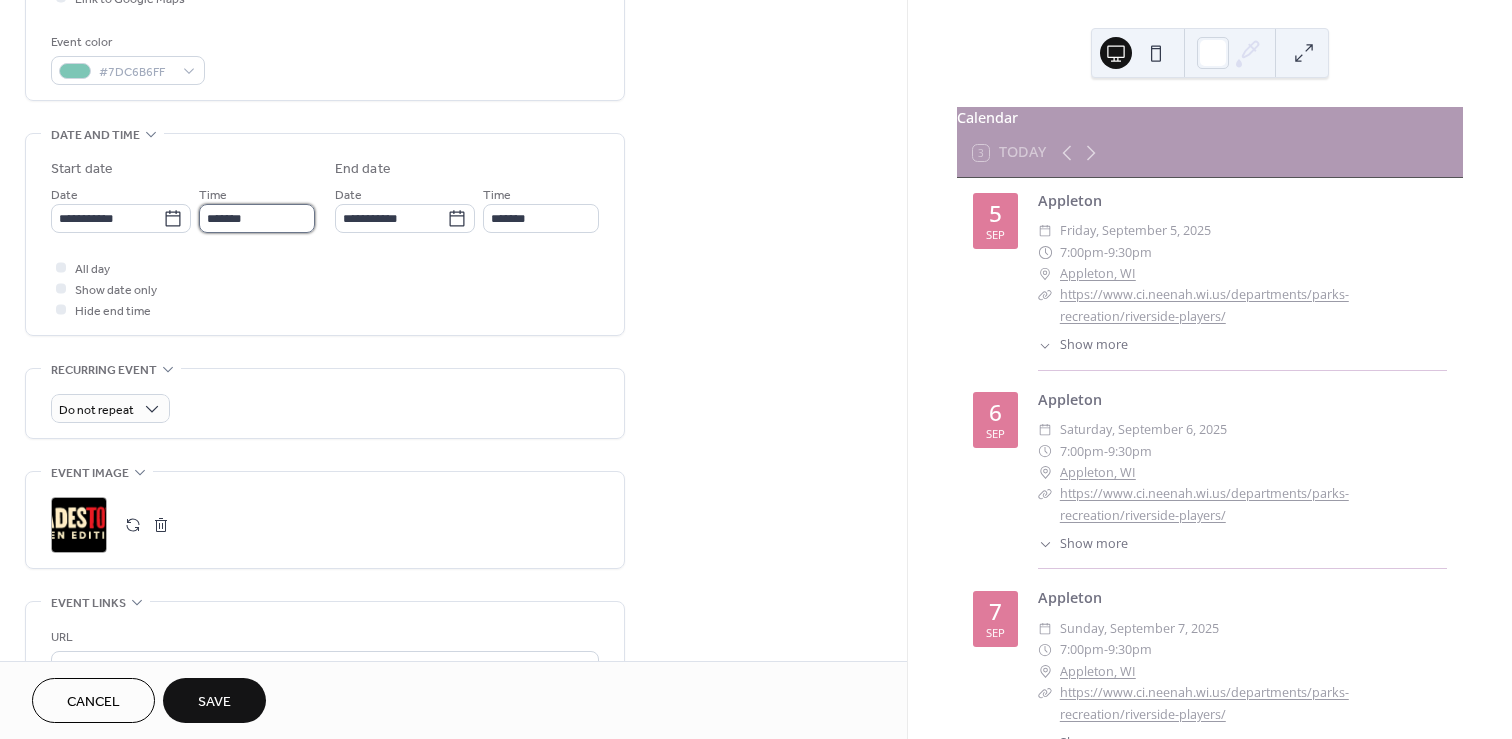 click on "*******" at bounding box center [257, 218] 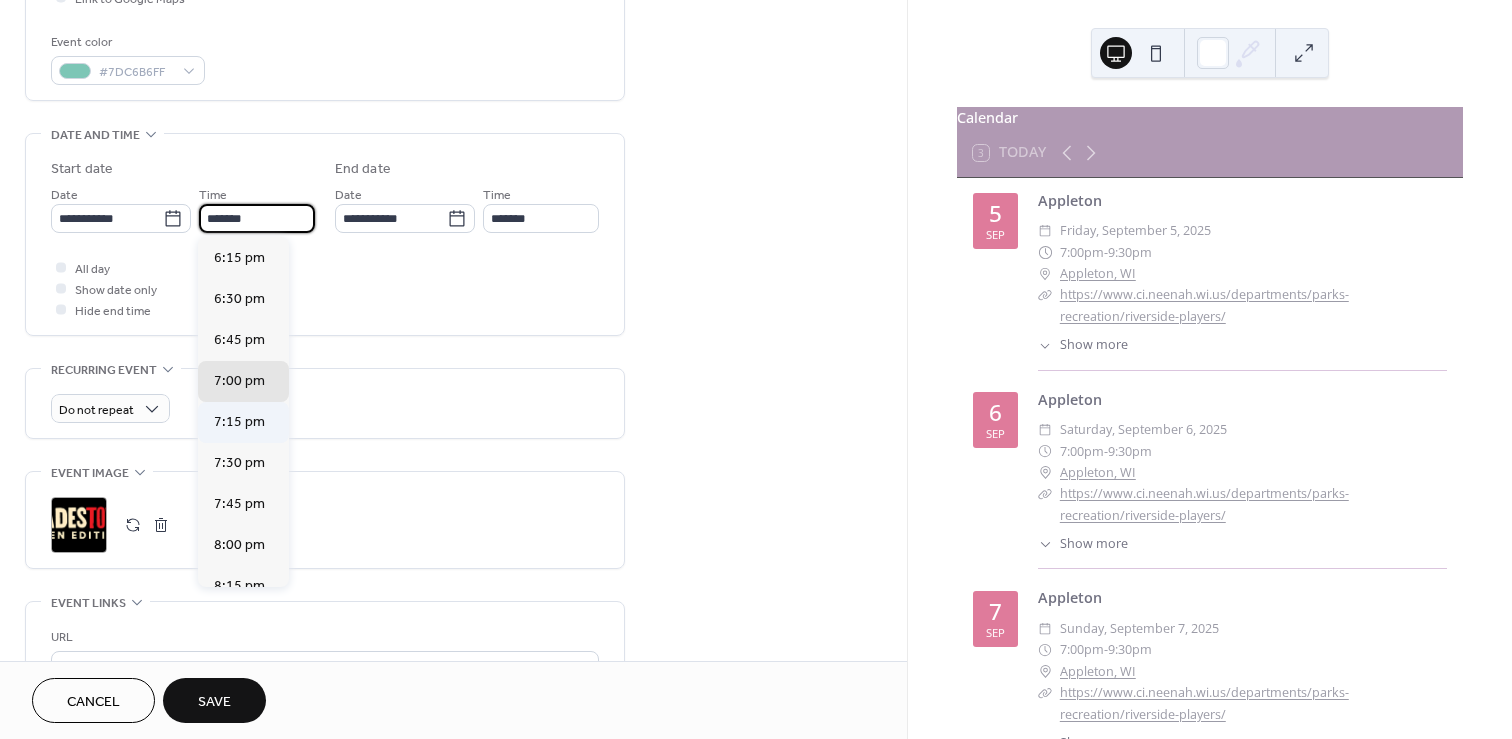 scroll, scrollTop: 2983, scrollLeft: 0, axis: vertical 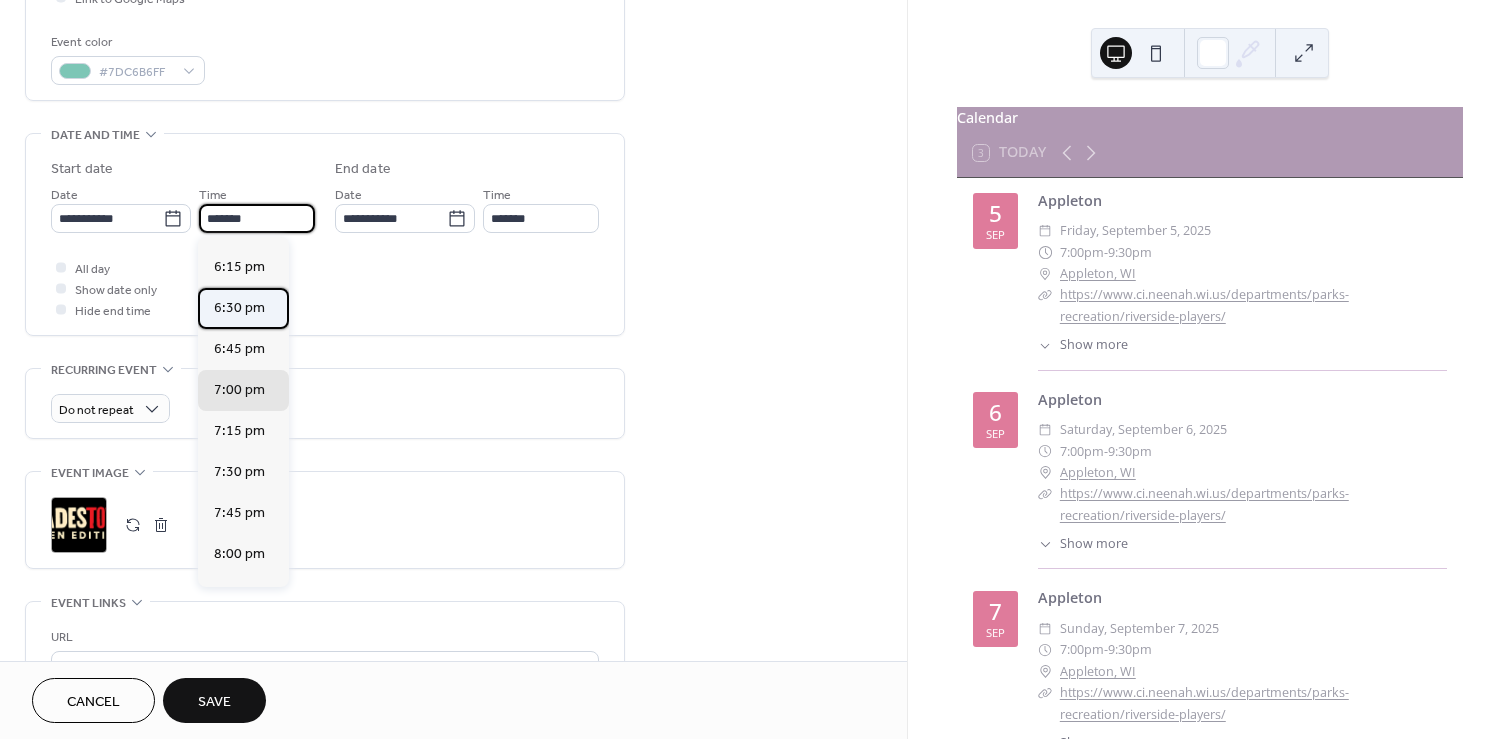 click on "6:30 pm" at bounding box center [239, 308] 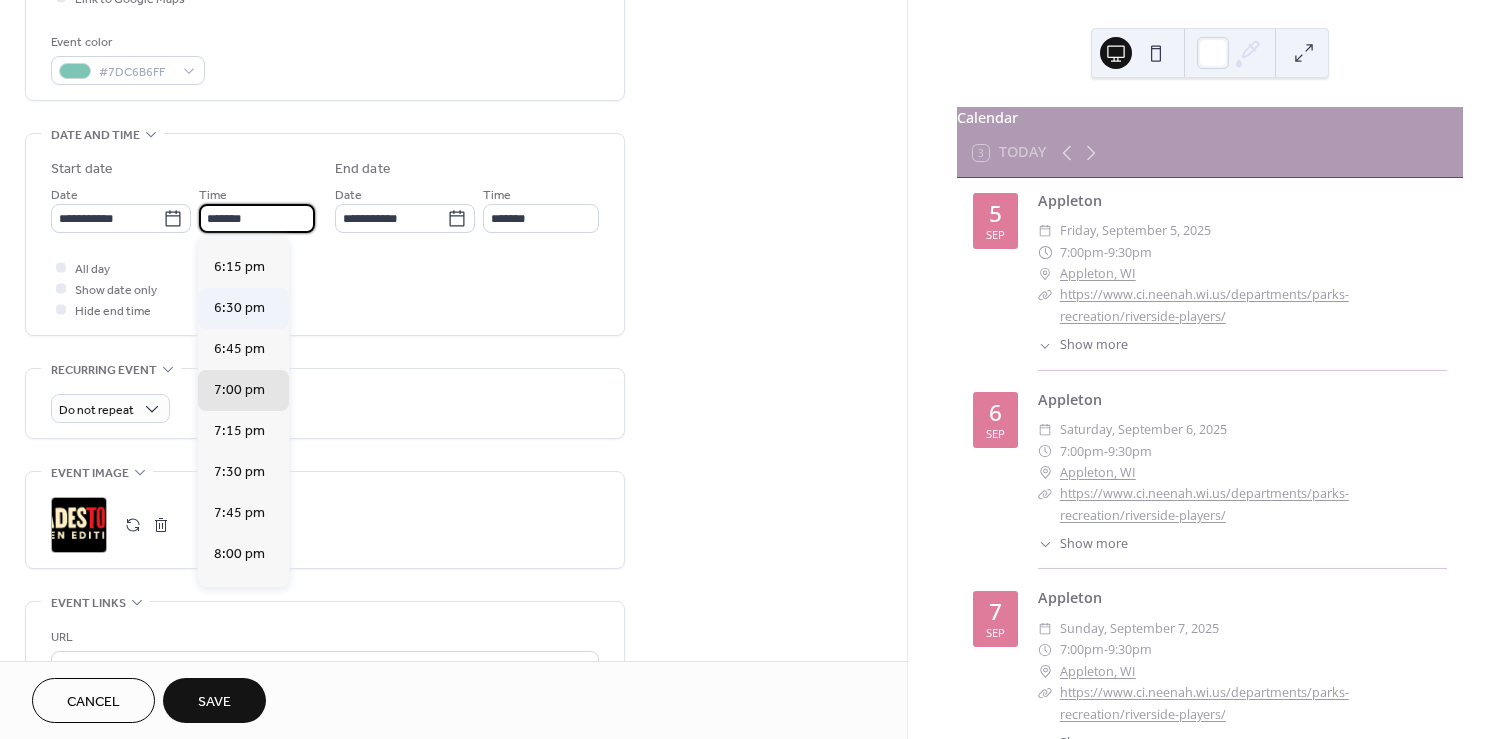 type on "*******" 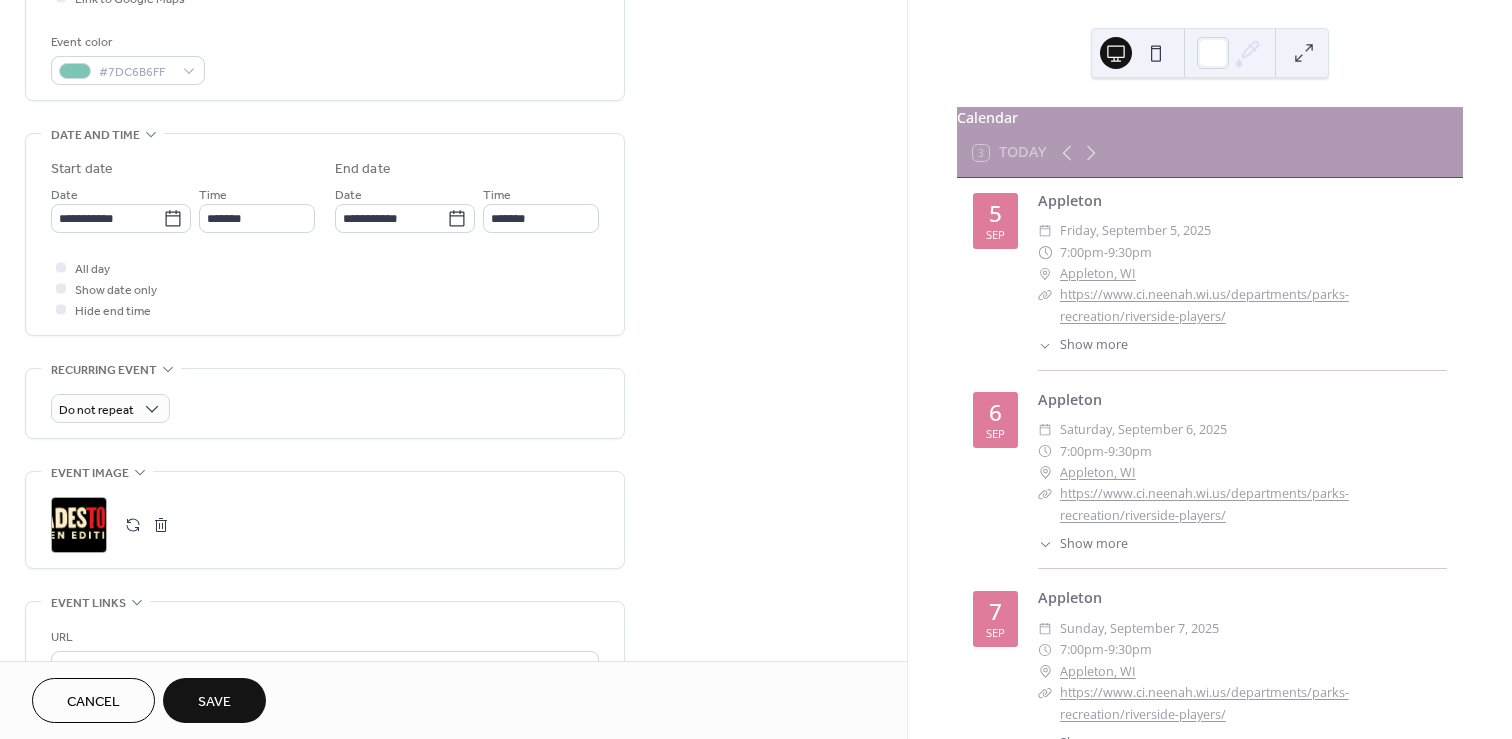 click on ";" at bounding box center [79, 525] 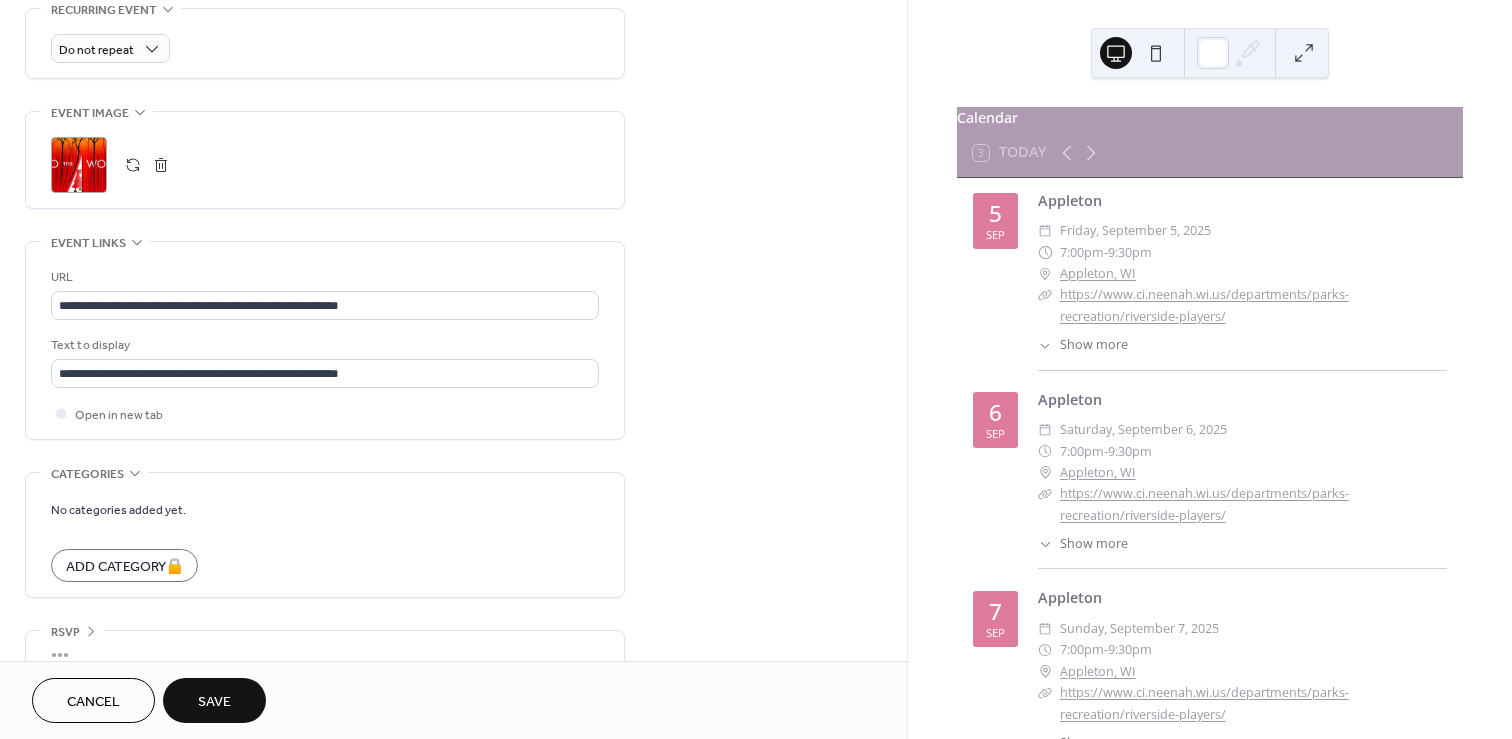 scroll, scrollTop: 880, scrollLeft: 0, axis: vertical 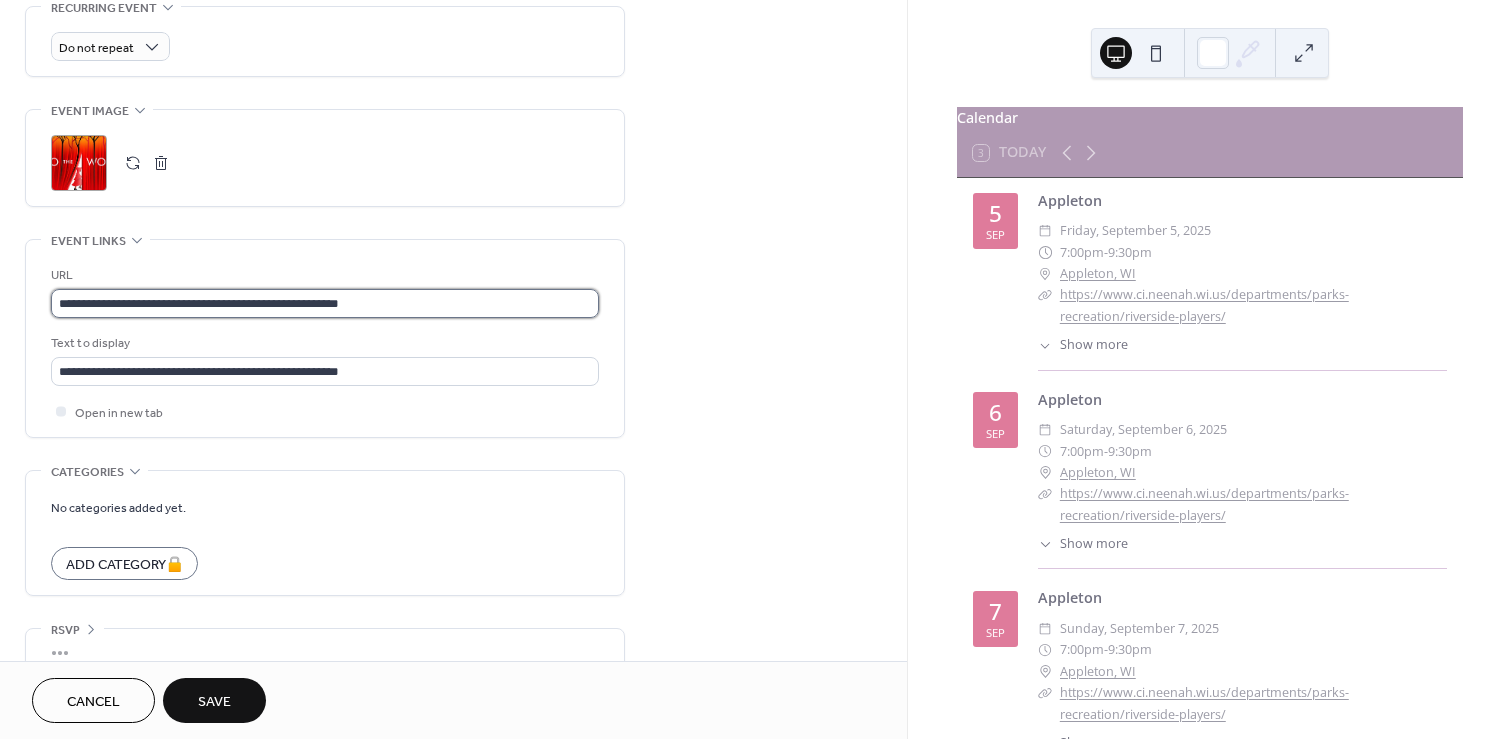 click on "**********" at bounding box center [325, 303] 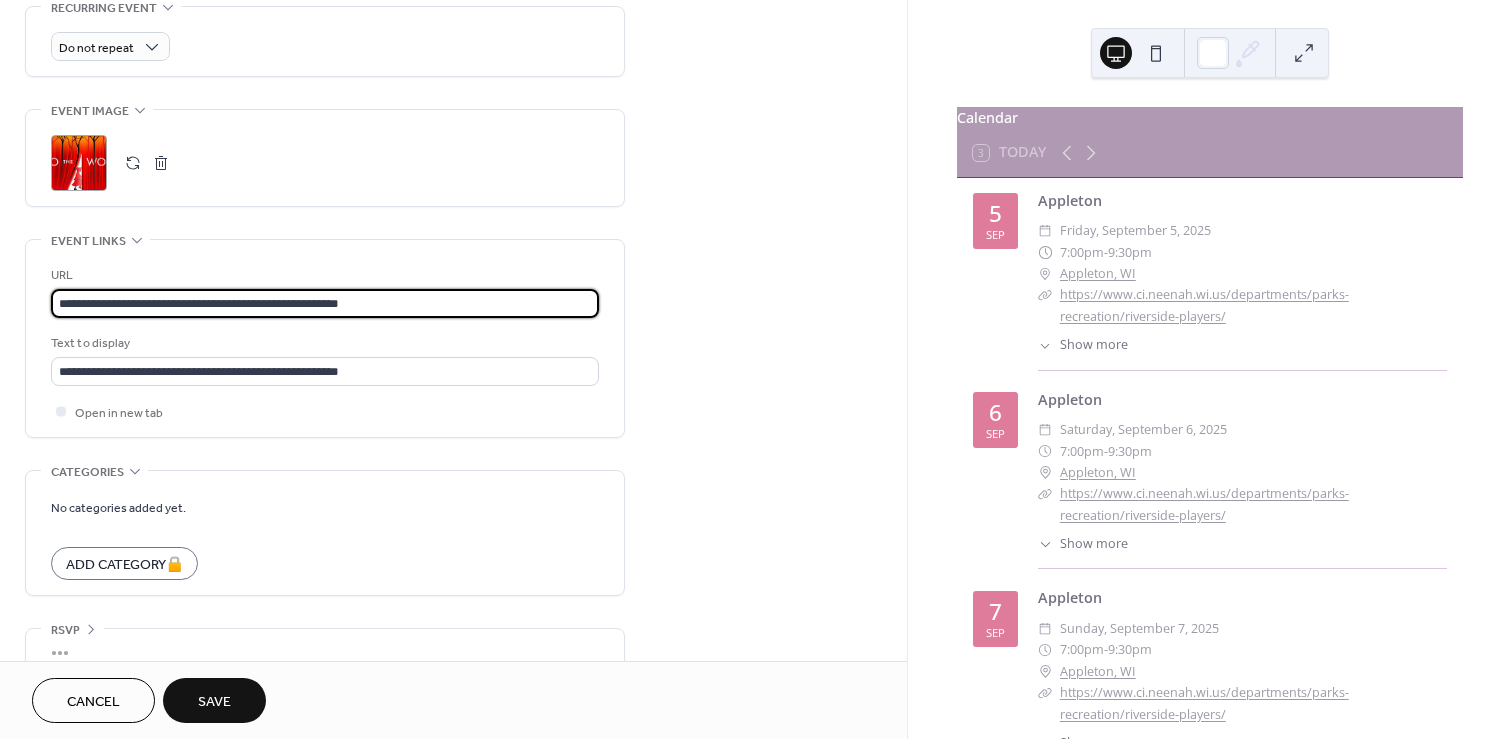 click on "**********" at bounding box center [325, 303] 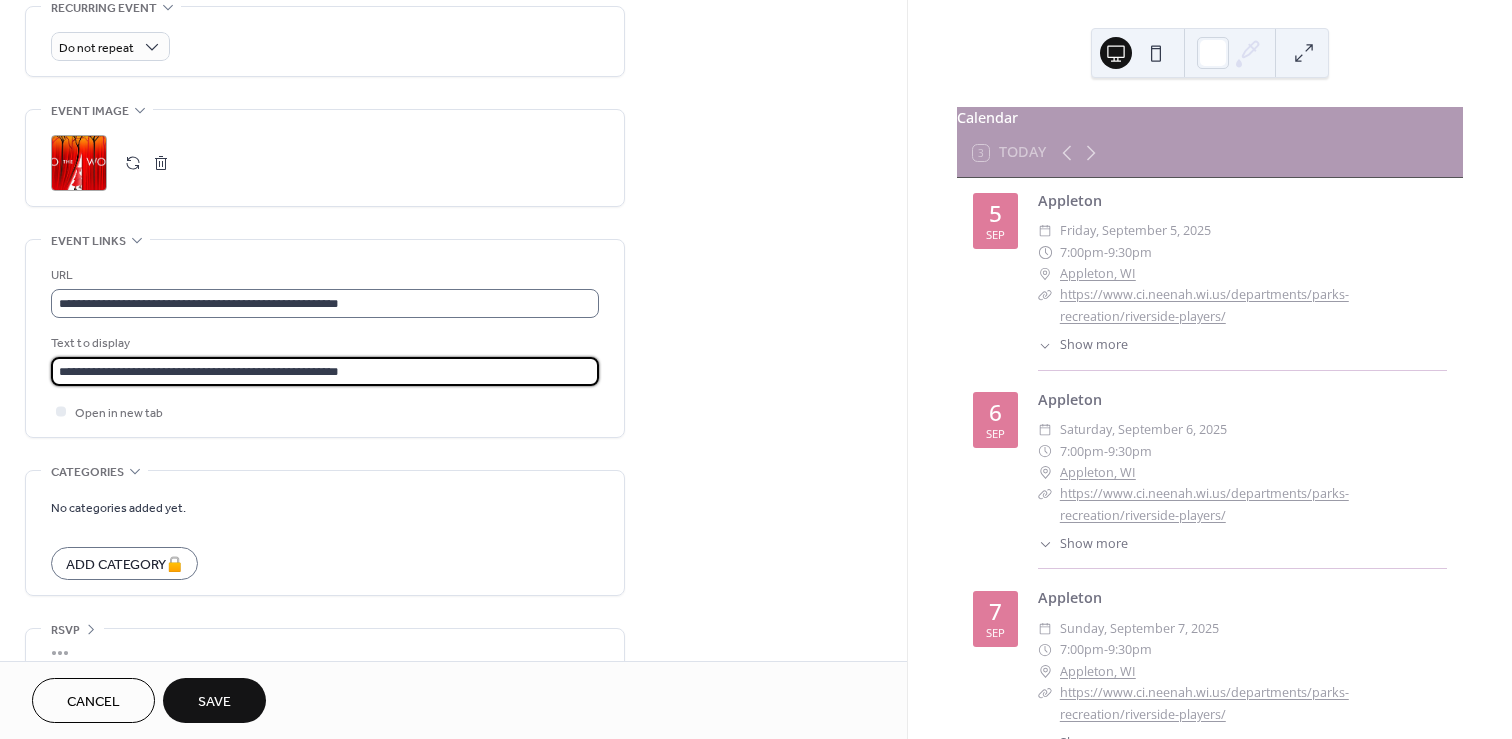 paste 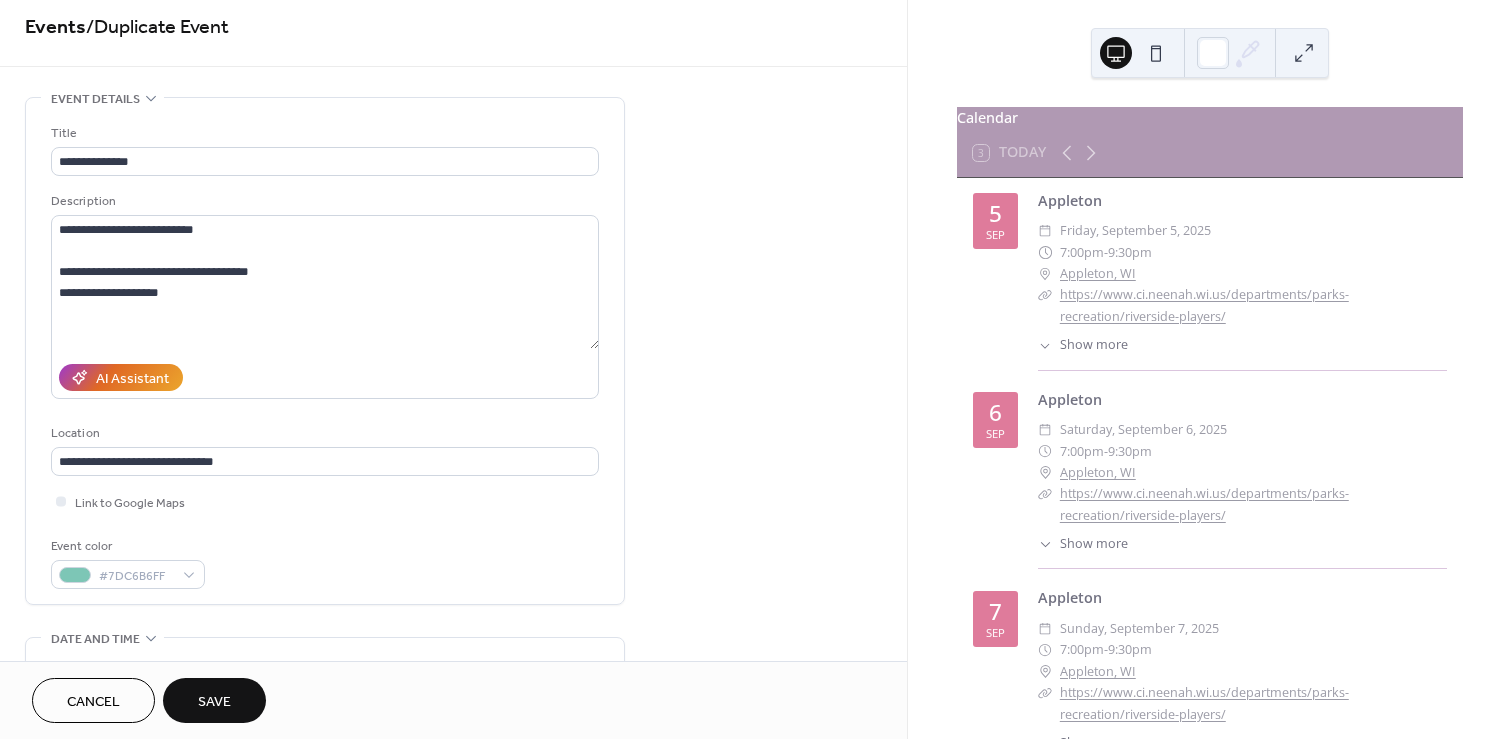 scroll, scrollTop: 0, scrollLeft: 0, axis: both 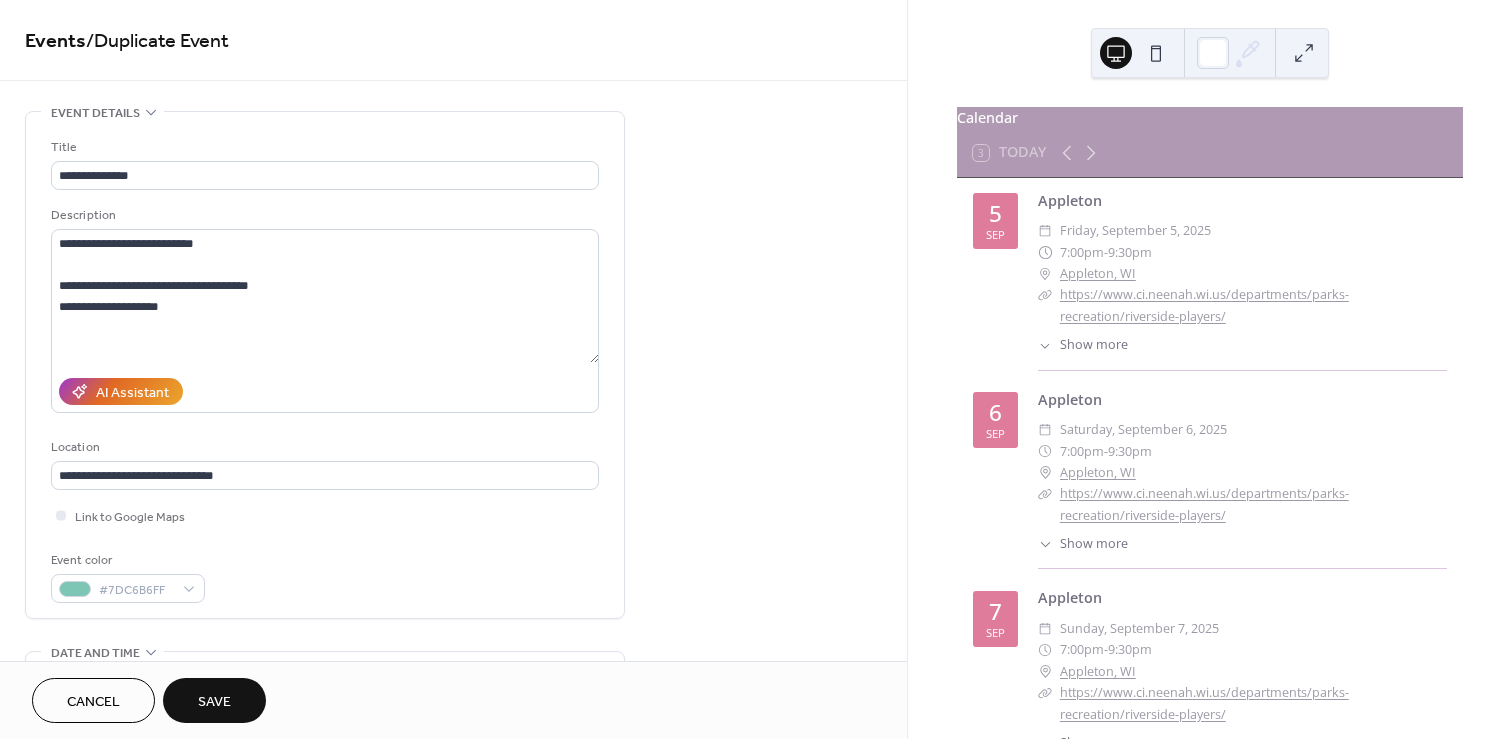 type on "**********" 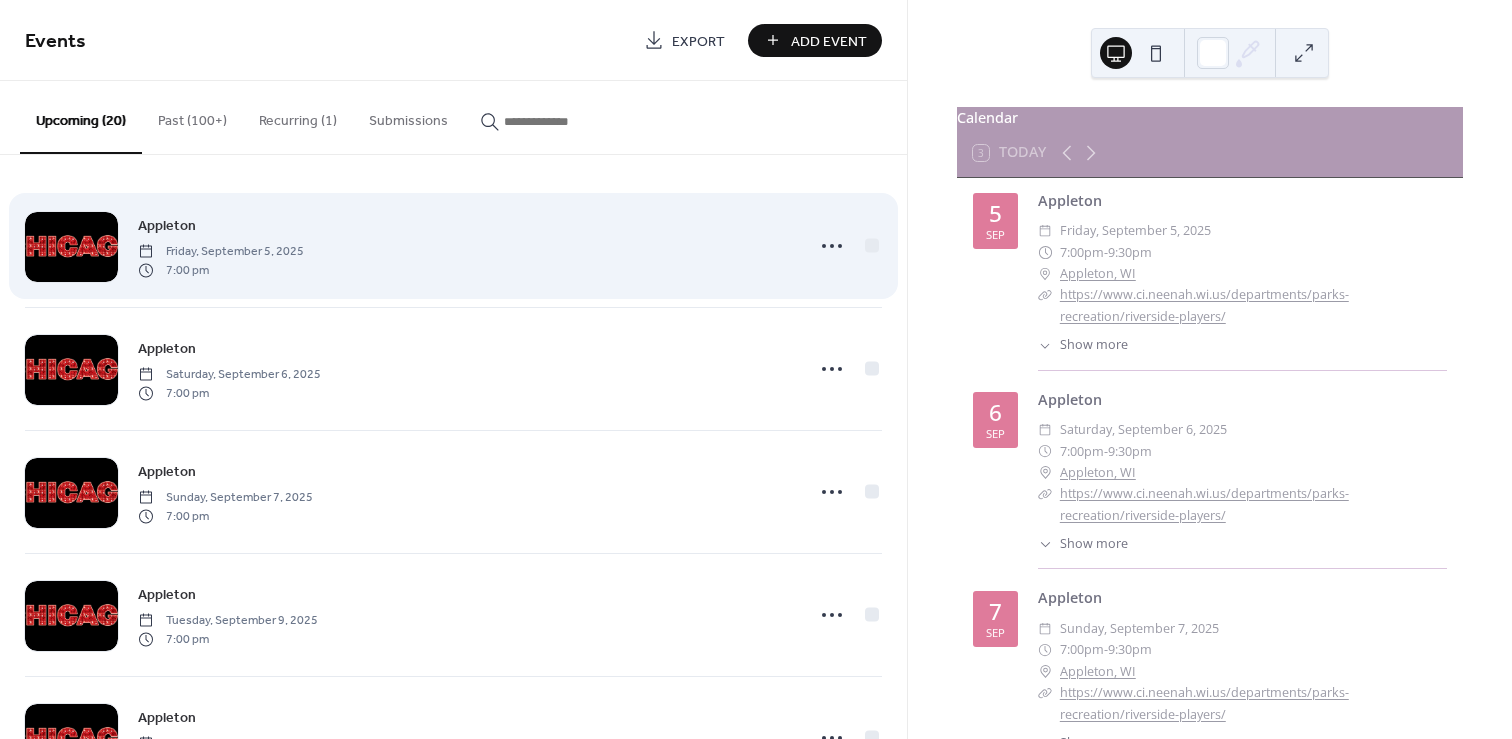 scroll, scrollTop: 1935, scrollLeft: 0, axis: vertical 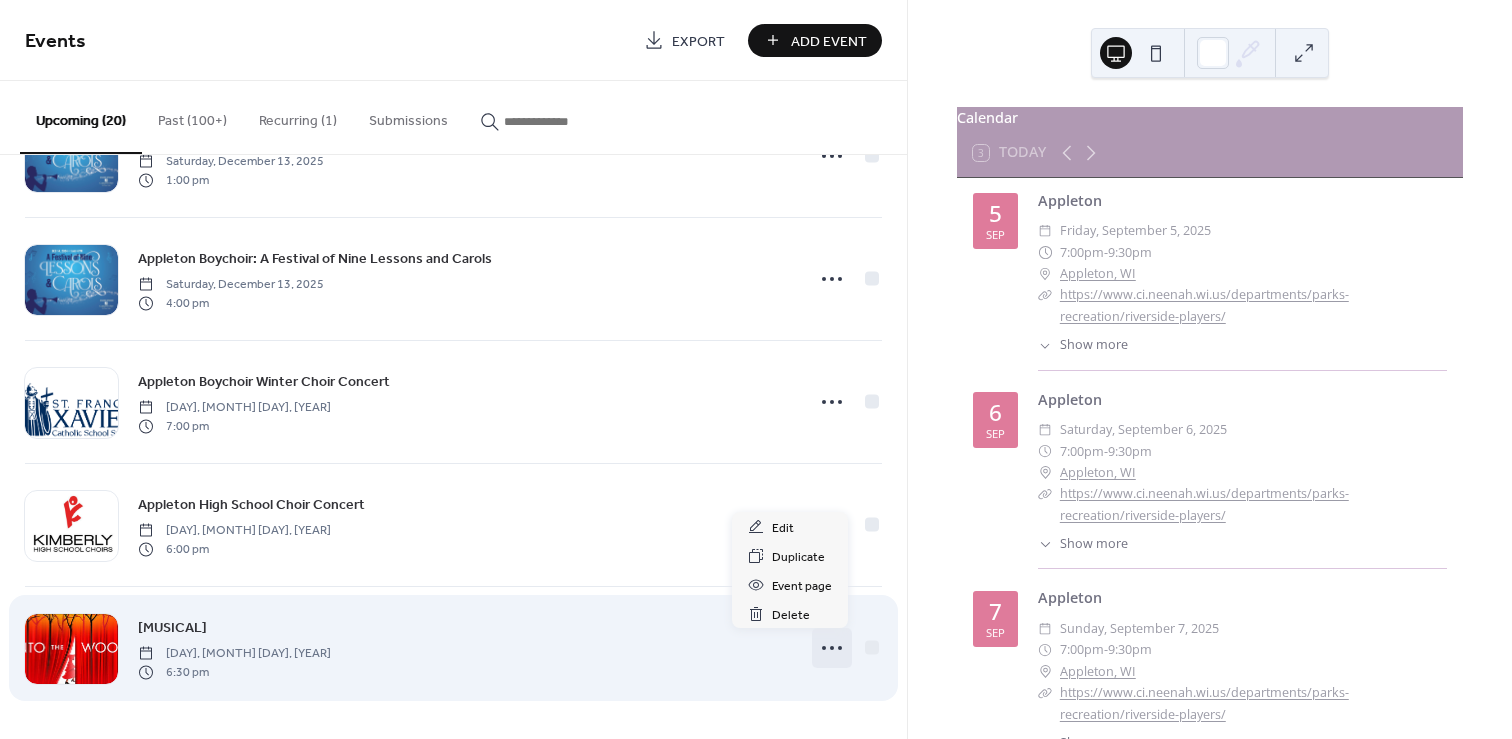 click 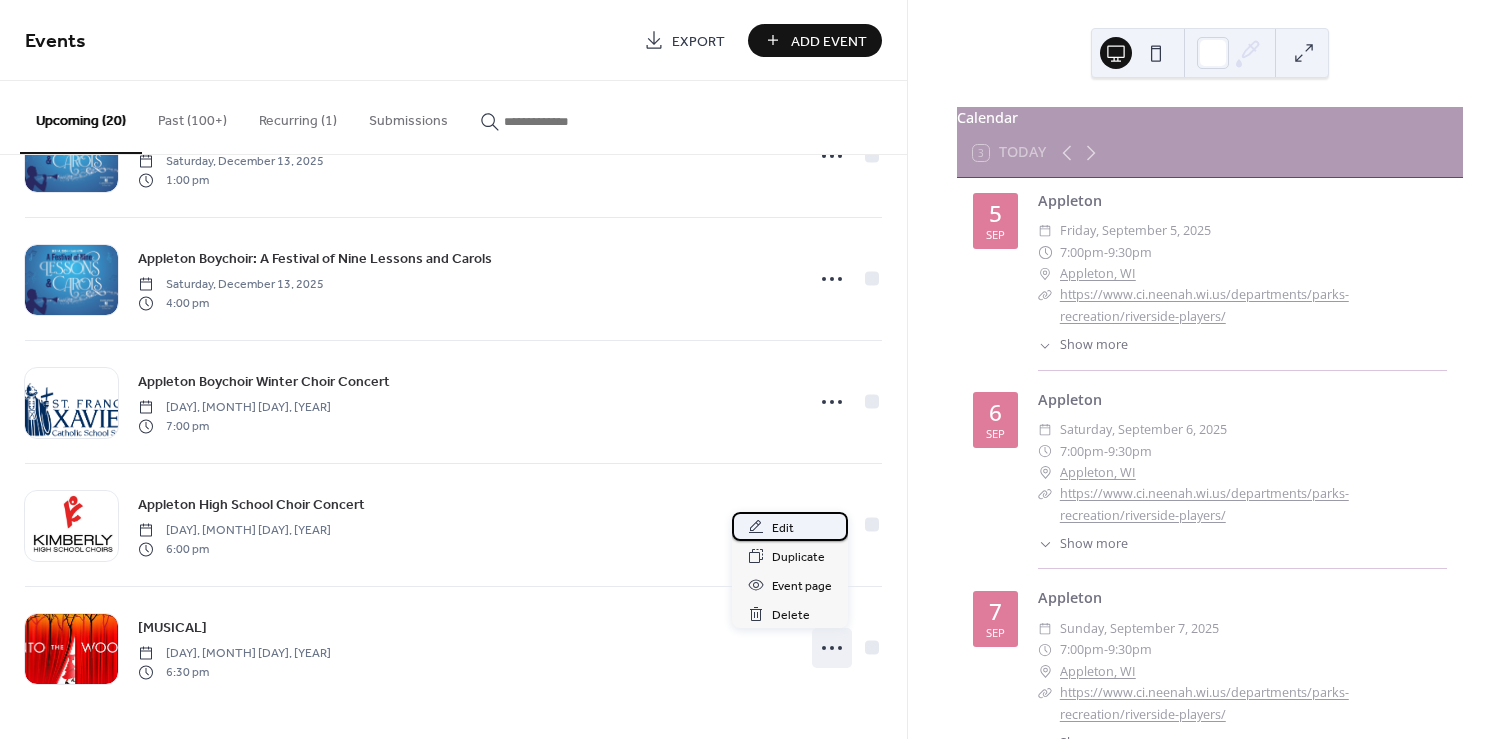 click on "Edit" at bounding box center [783, 528] 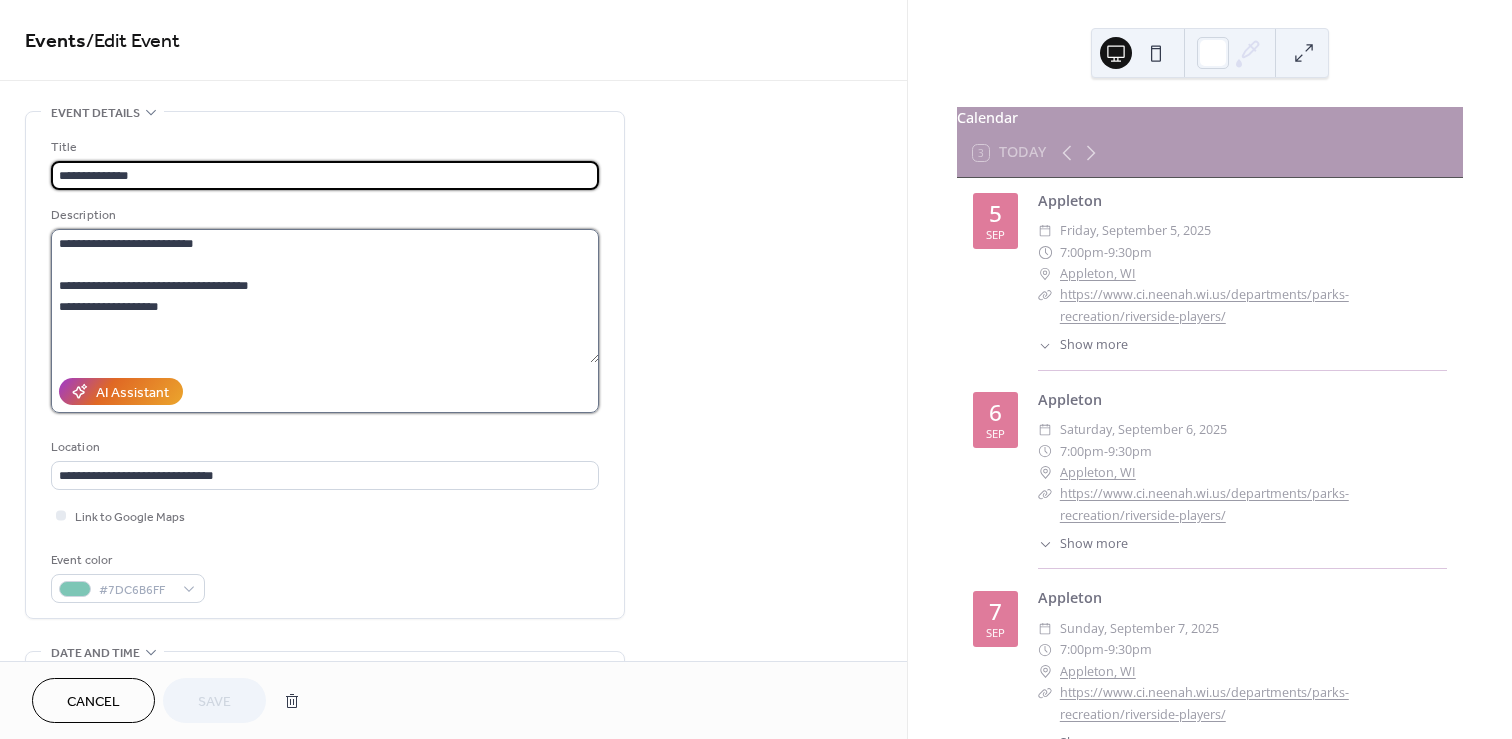 click on "**********" at bounding box center [325, 296] 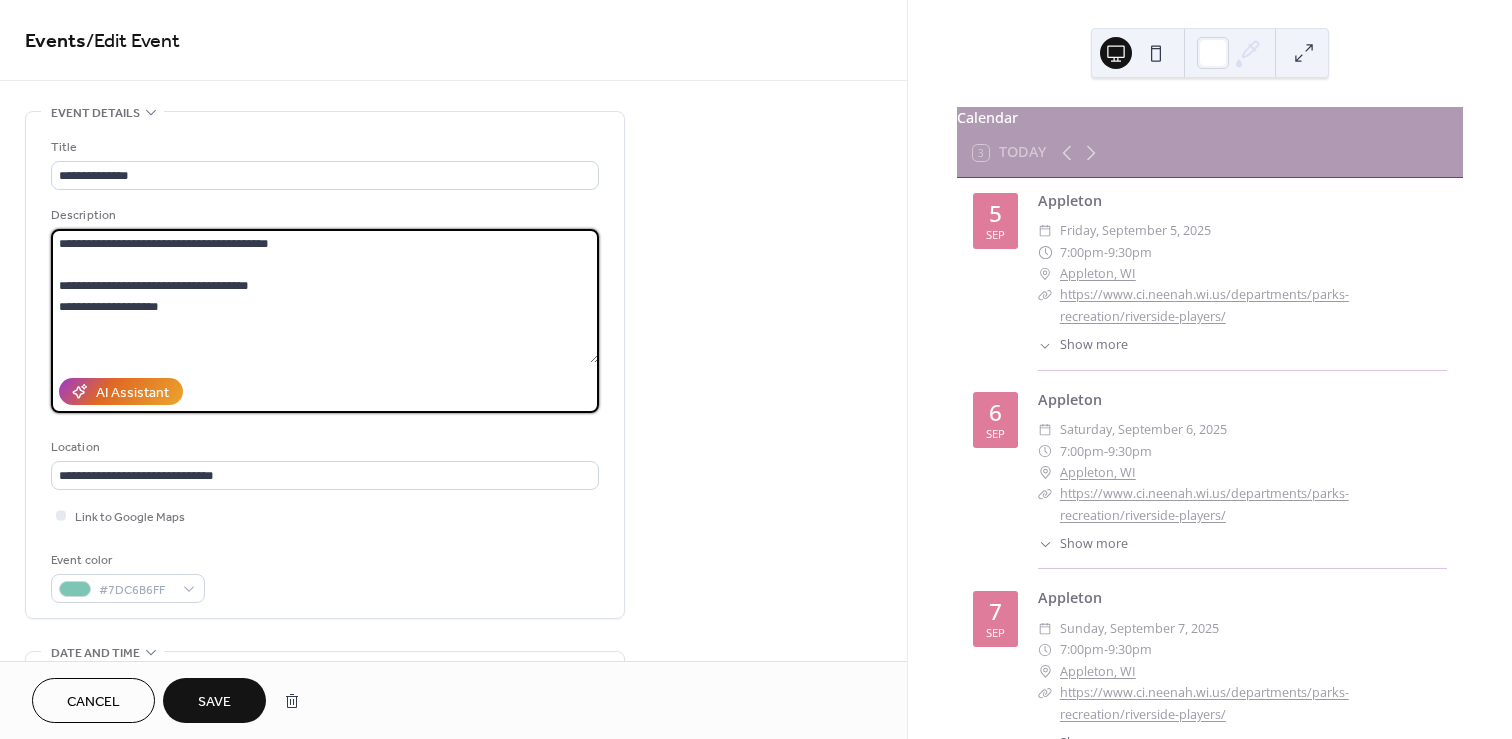 type on "**********" 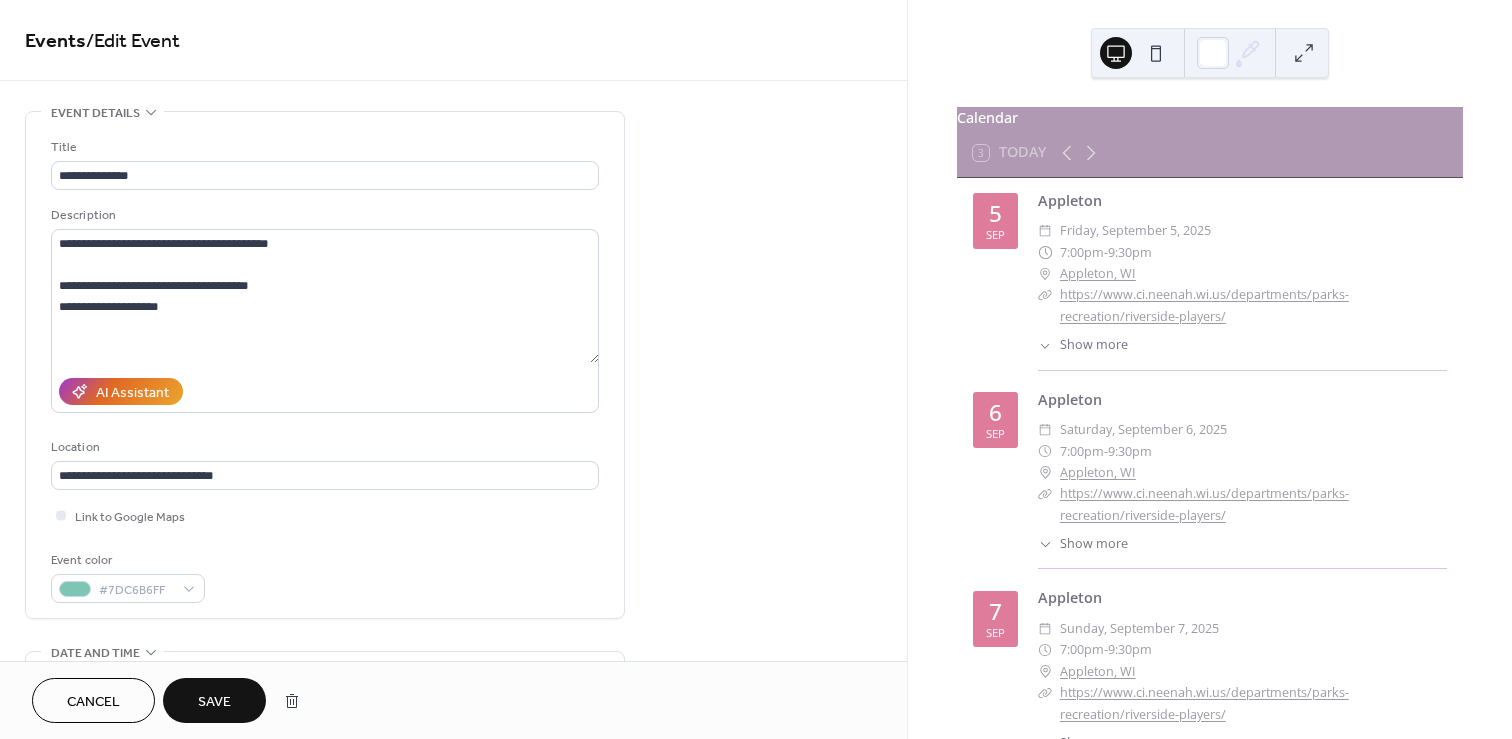 click on "Save" at bounding box center (214, 702) 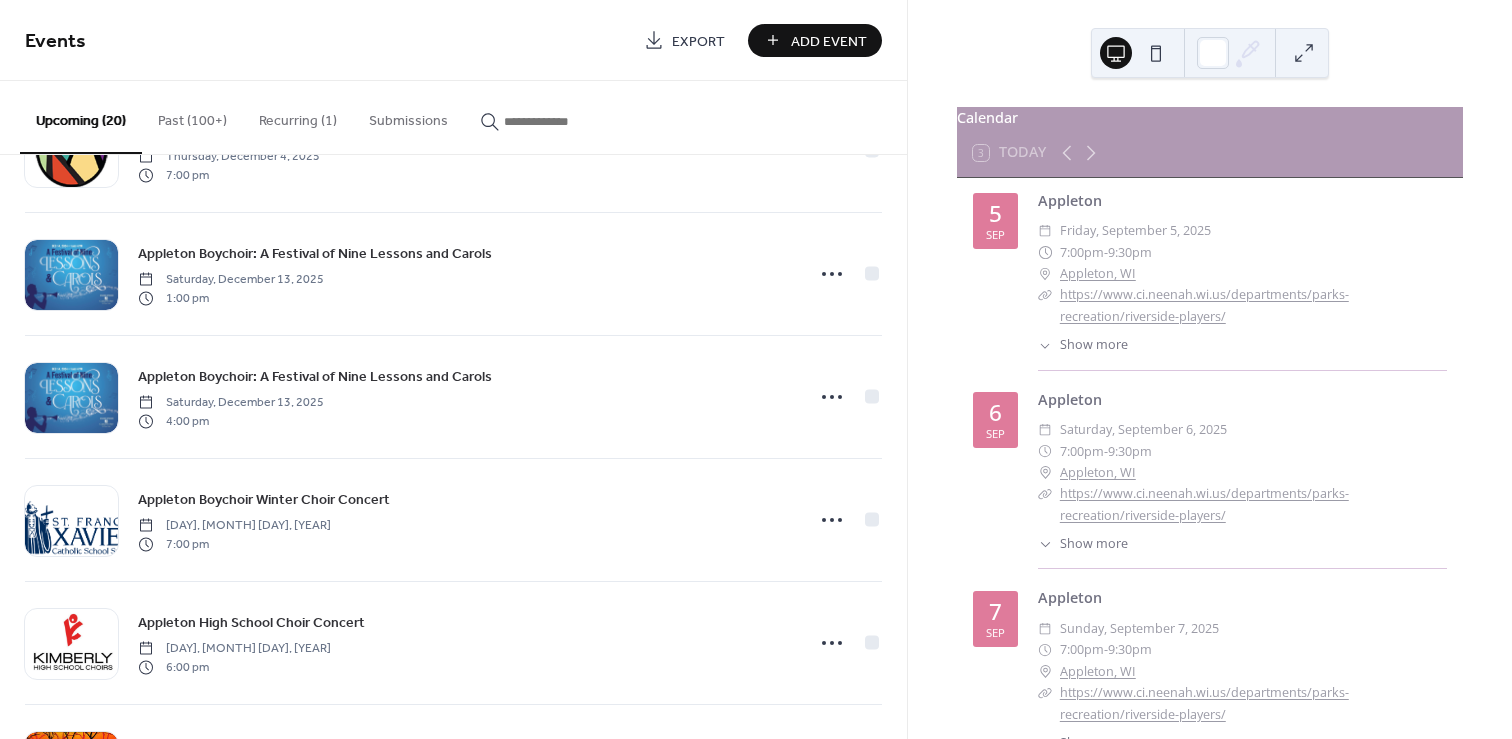 scroll, scrollTop: 1935, scrollLeft: 0, axis: vertical 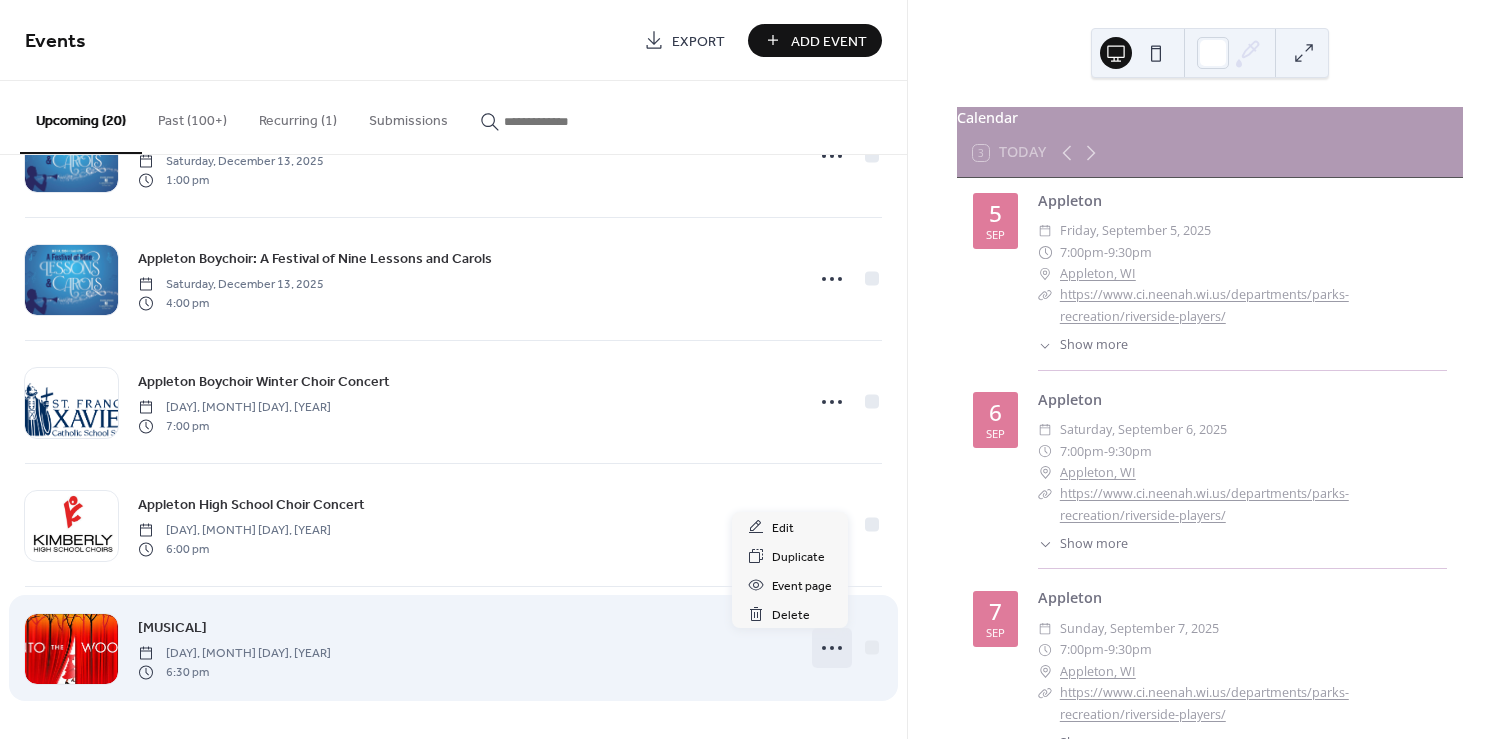 click 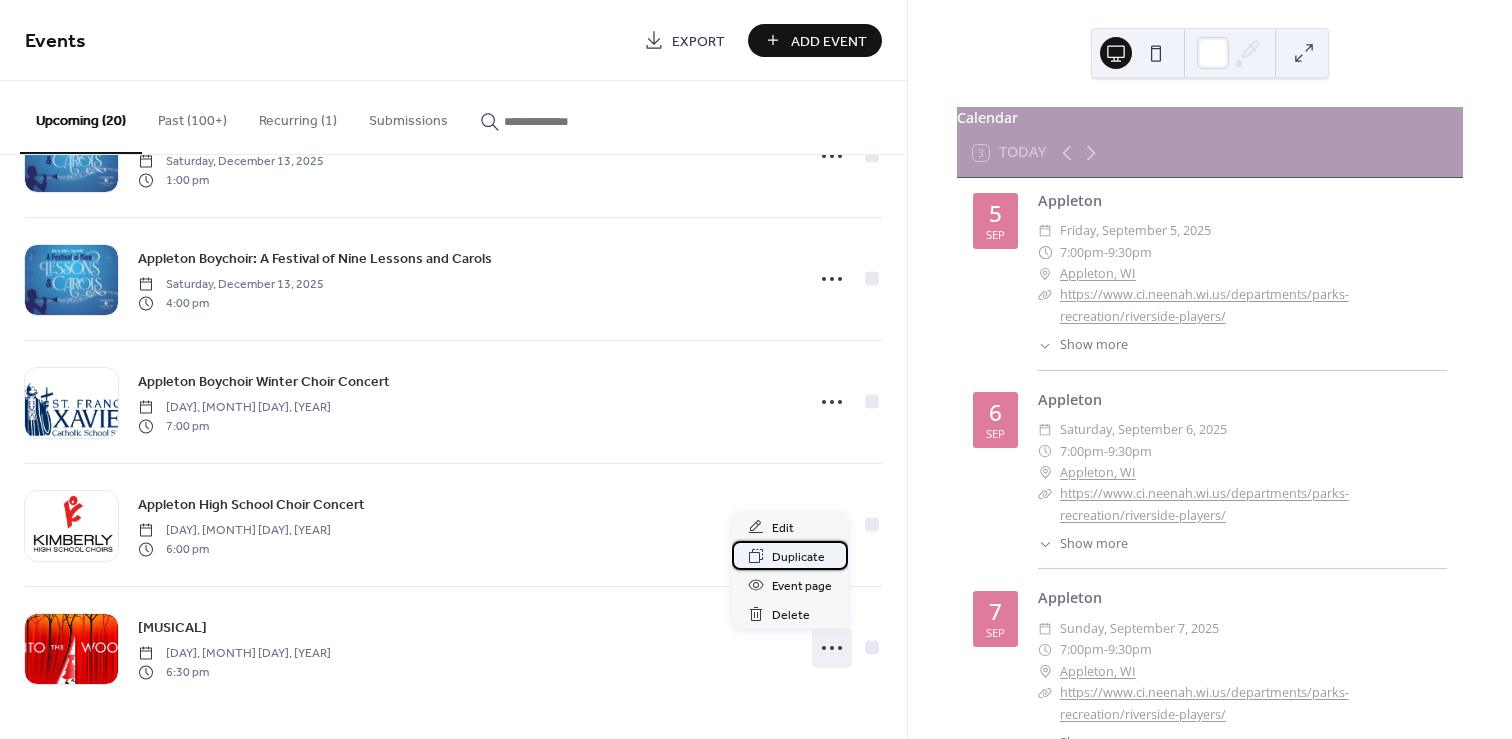 click on "Duplicate" at bounding box center [798, 557] 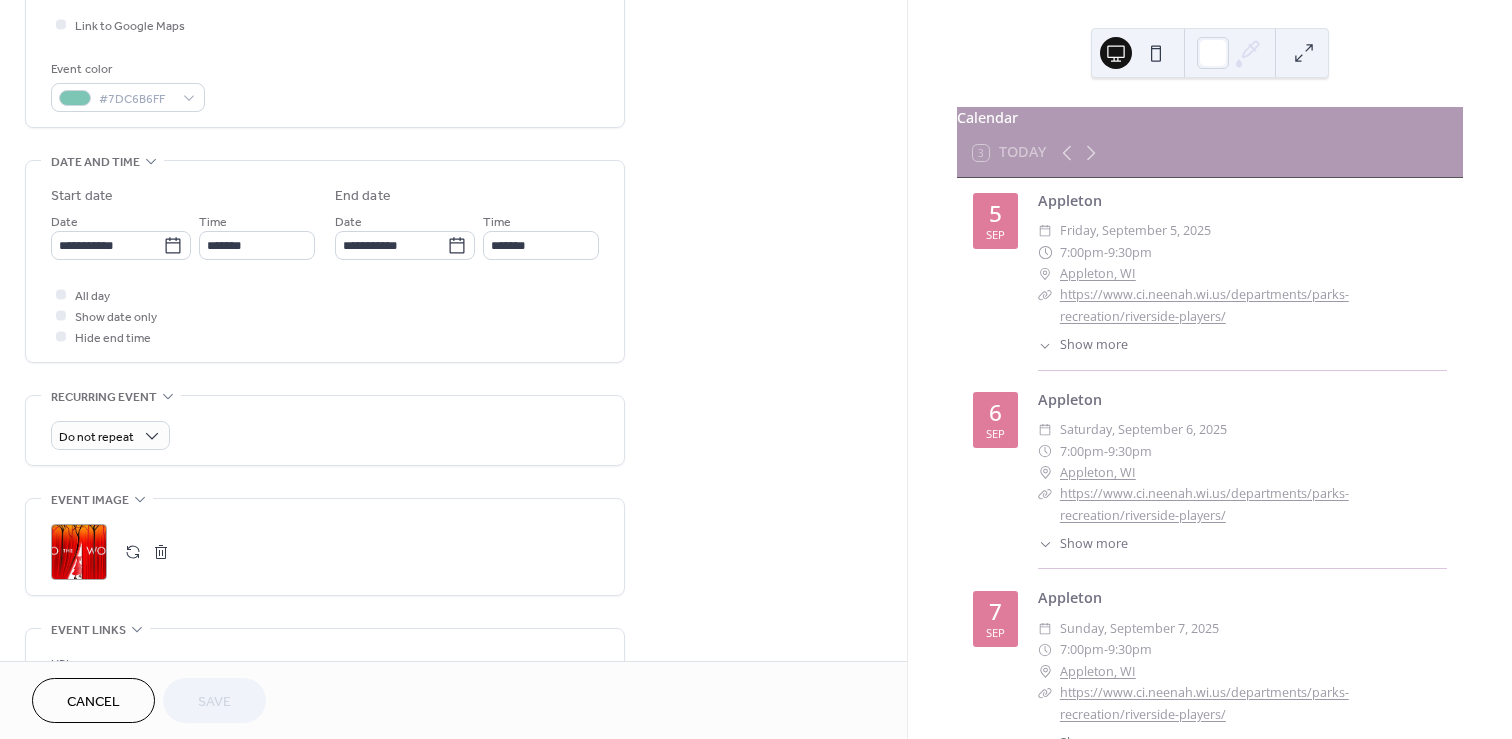 scroll, scrollTop: 616, scrollLeft: 0, axis: vertical 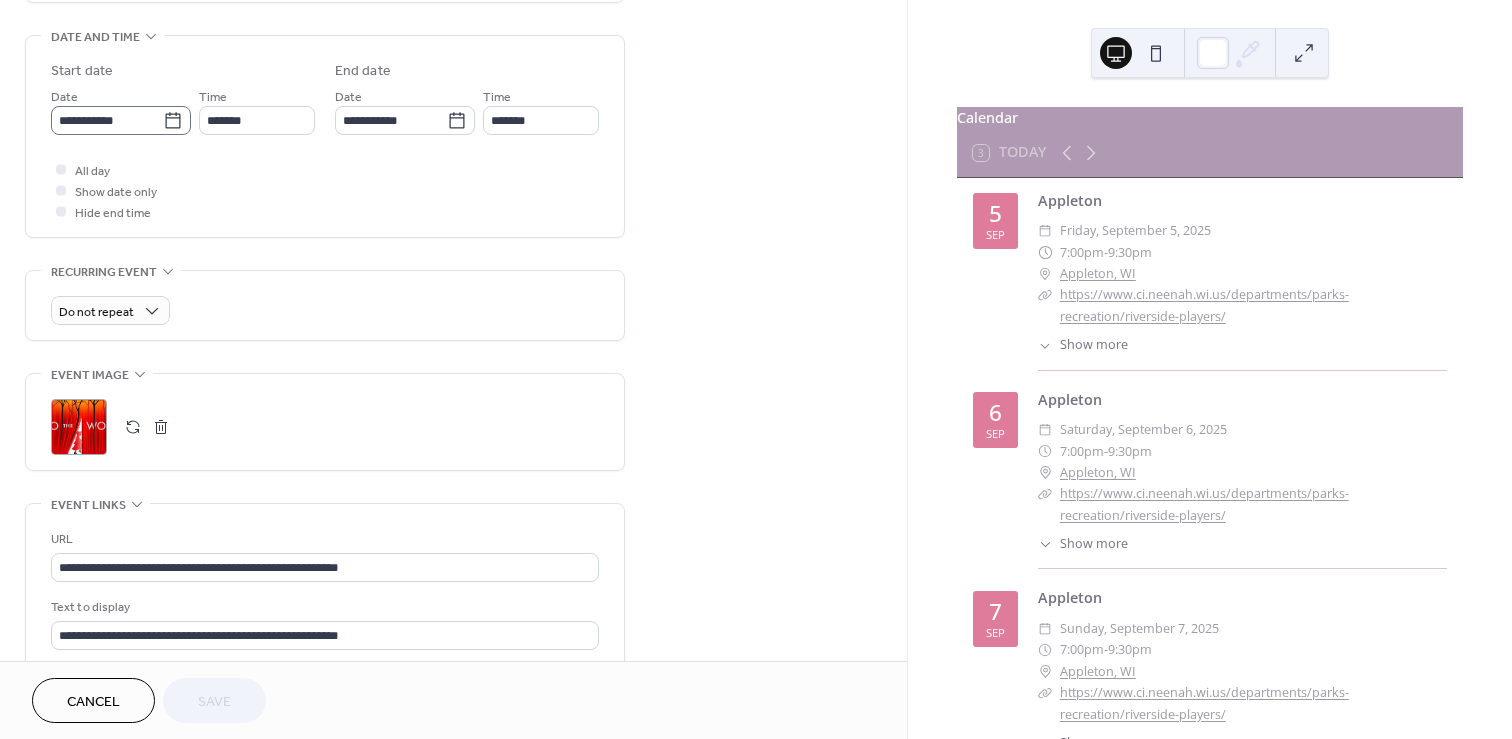 click 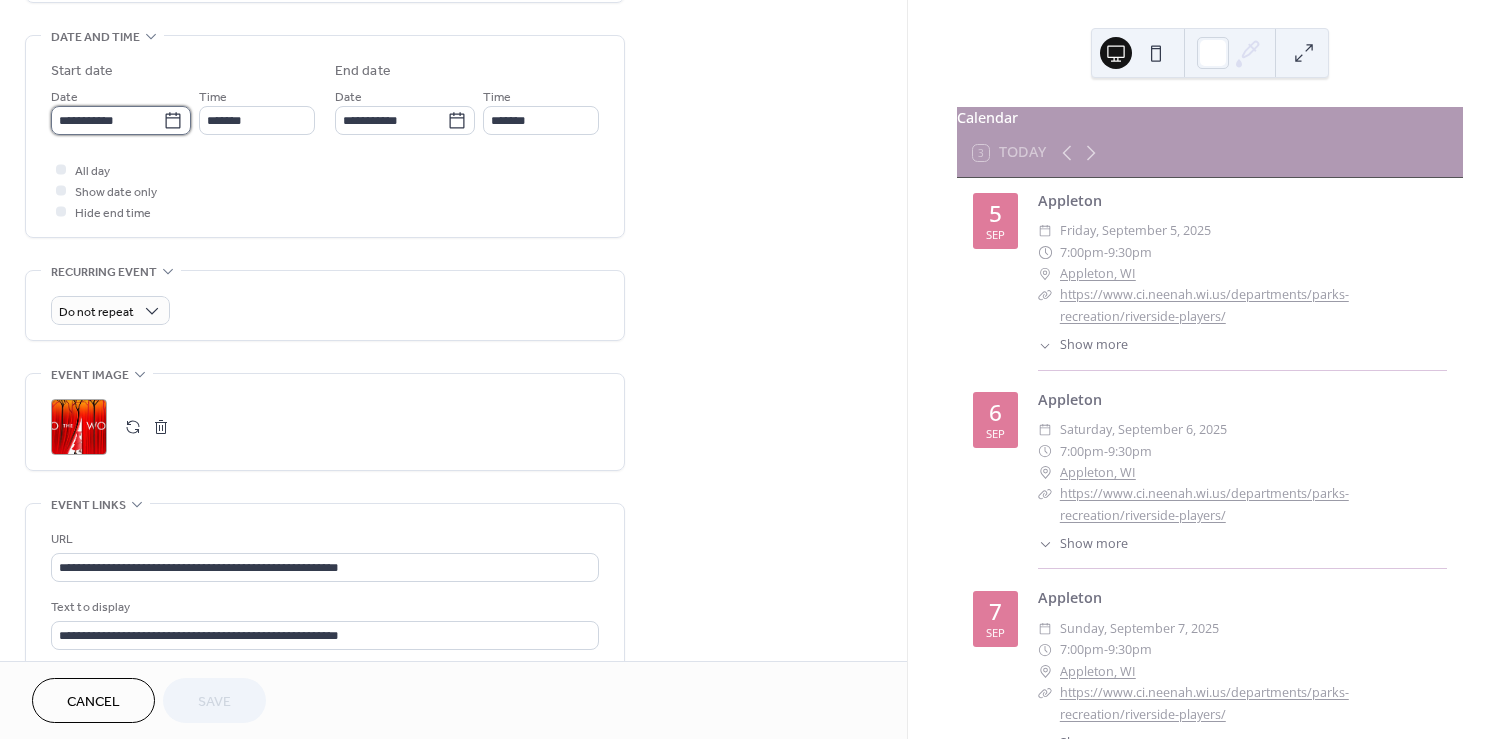 click on "**********" at bounding box center (107, 120) 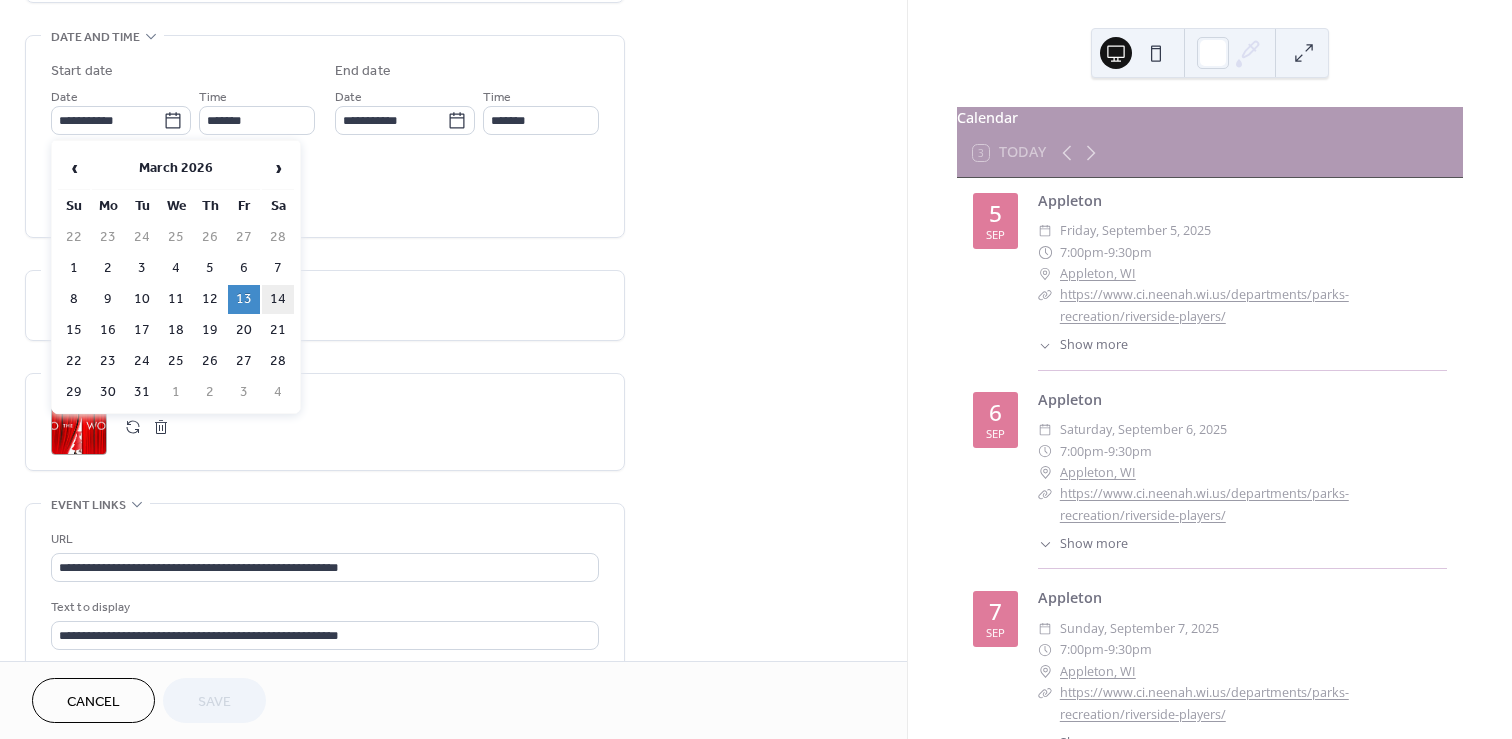 click on "14" at bounding box center (278, 299) 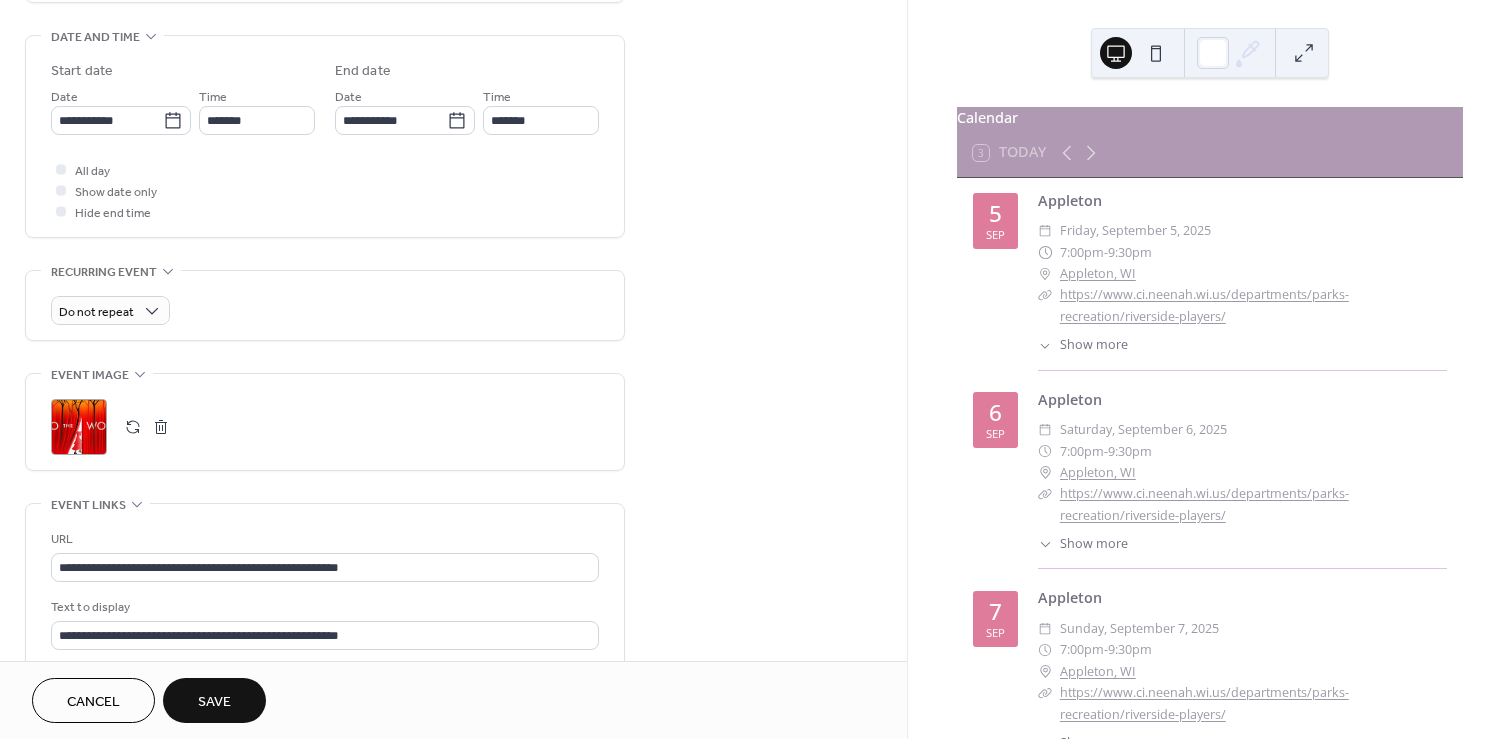 click on "Save" at bounding box center [214, 700] 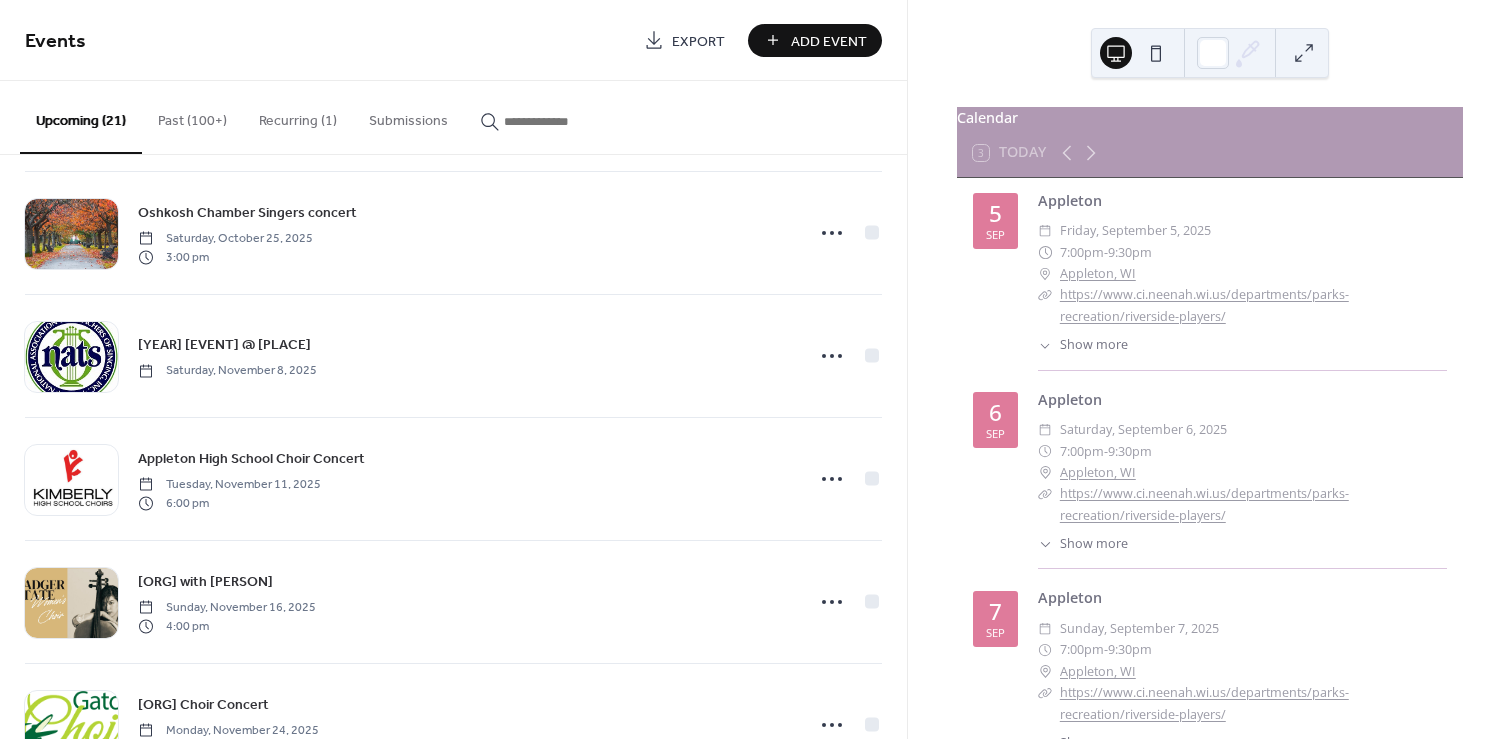 scroll, scrollTop: 2058, scrollLeft: 0, axis: vertical 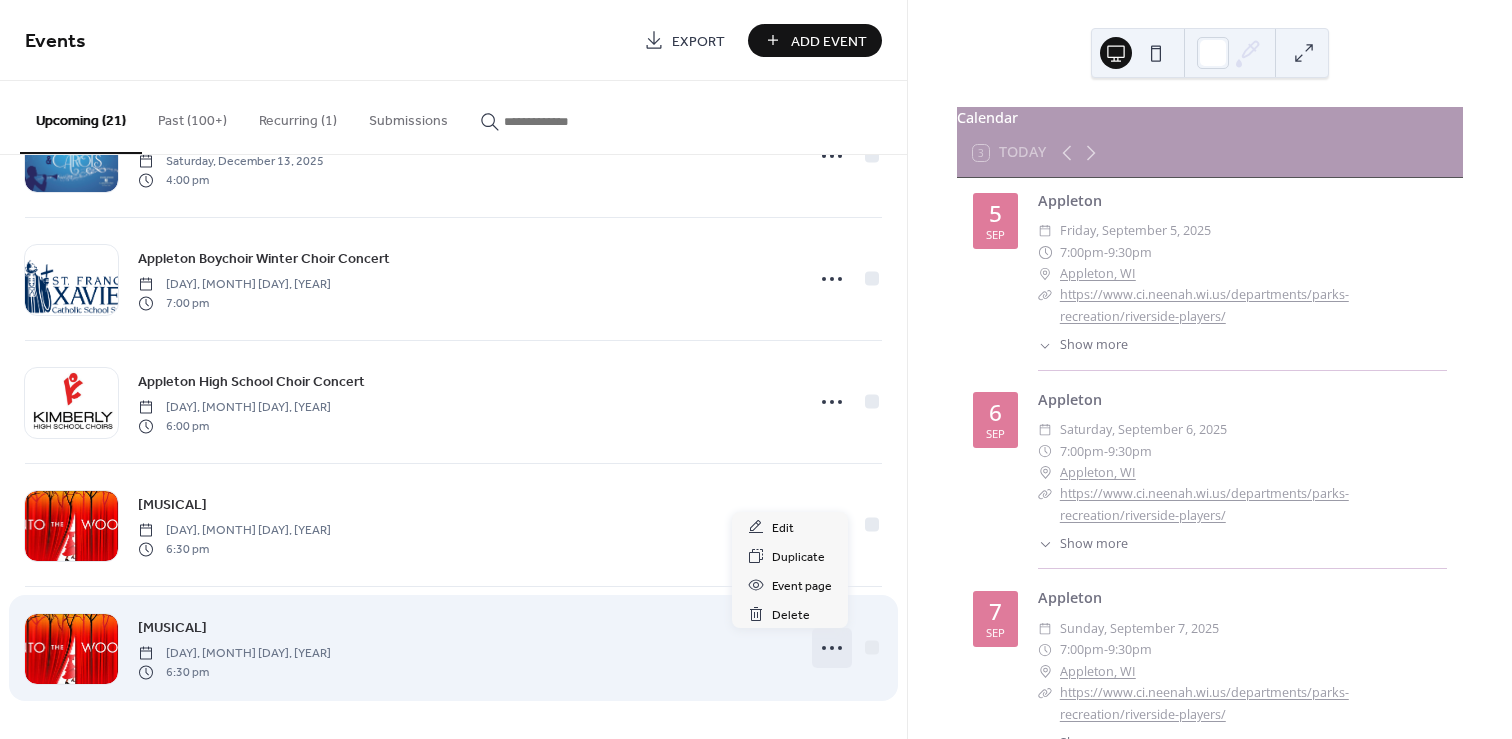 click 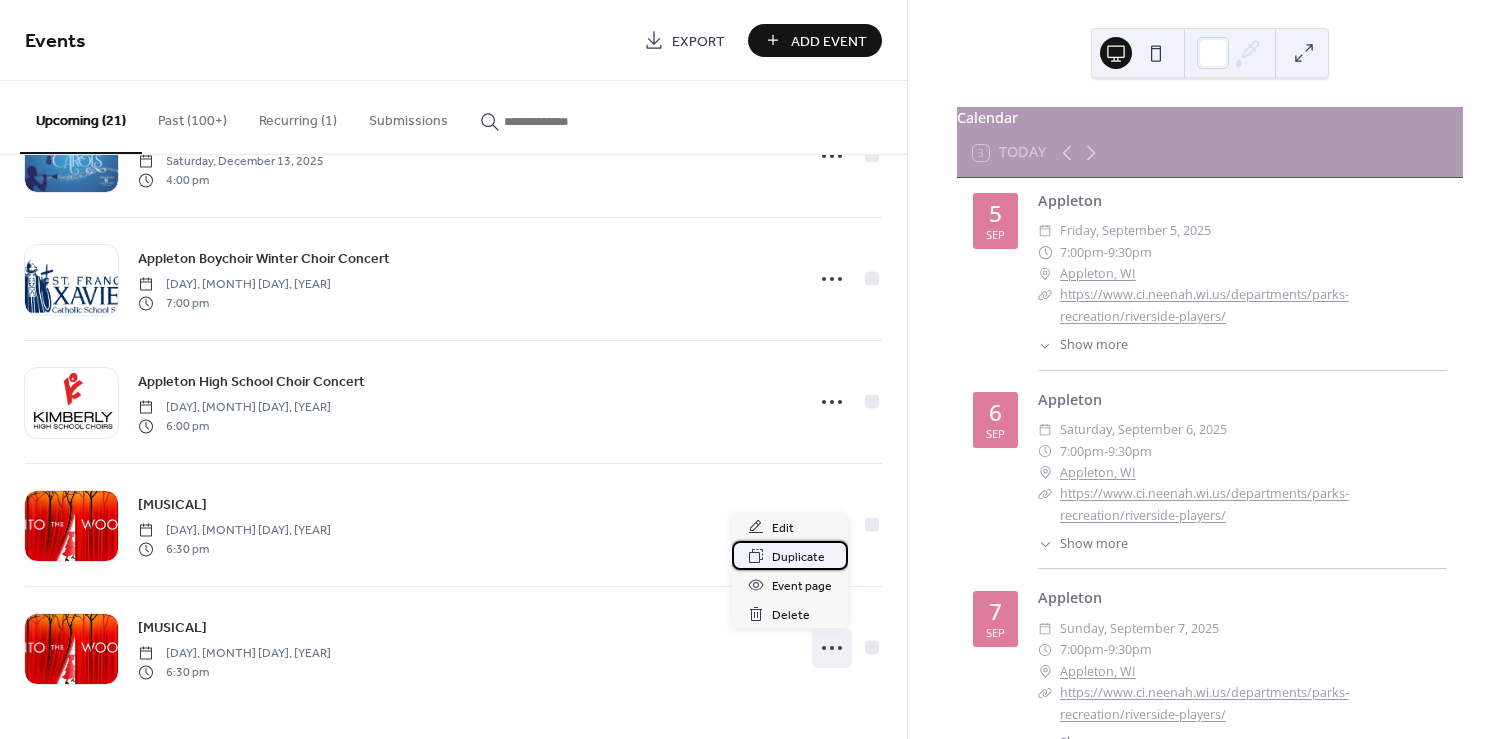 click on "Duplicate" at bounding box center (798, 557) 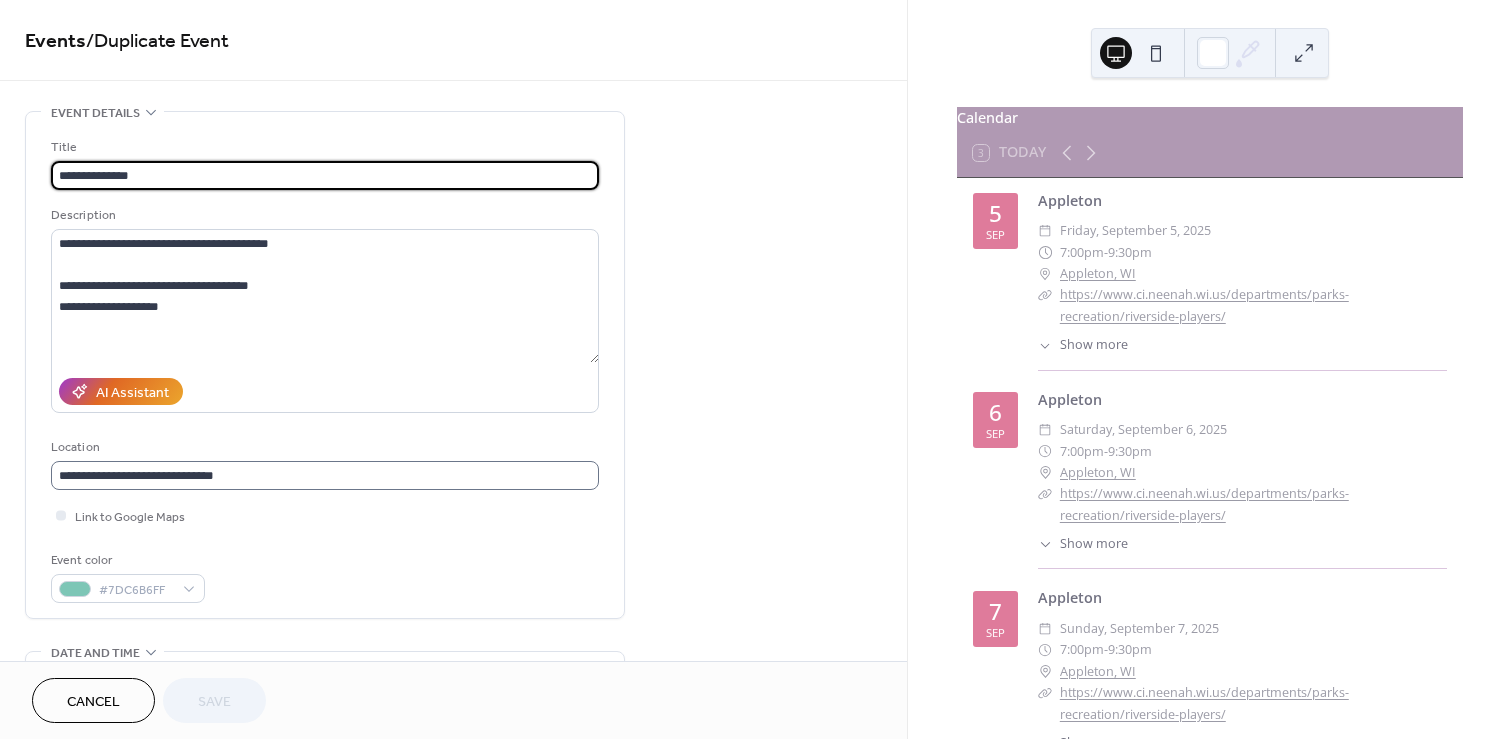 scroll, scrollTop: 1, scrollLeft: 0, axis: vertical 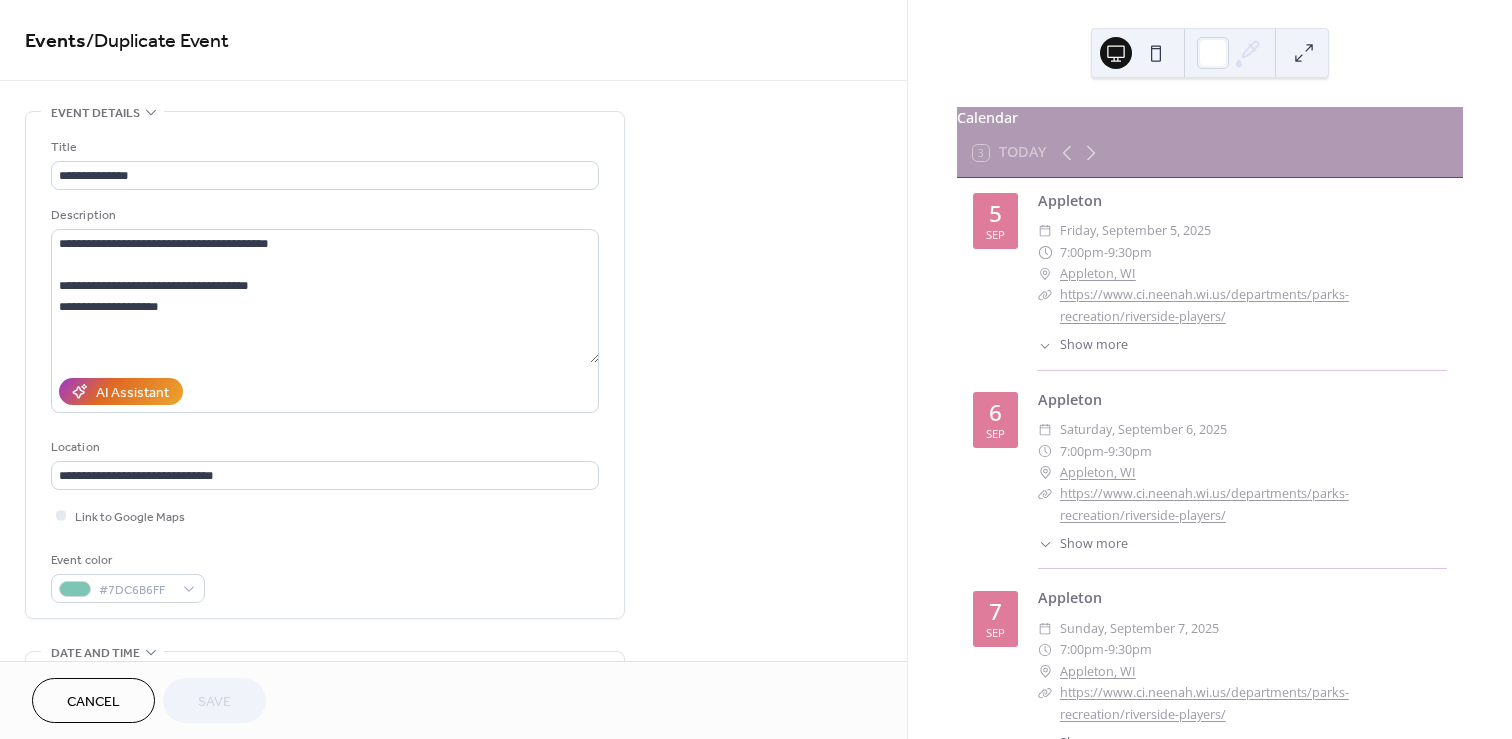click on "Event color #7DC6B6FF" at bounding box center [325, 576] 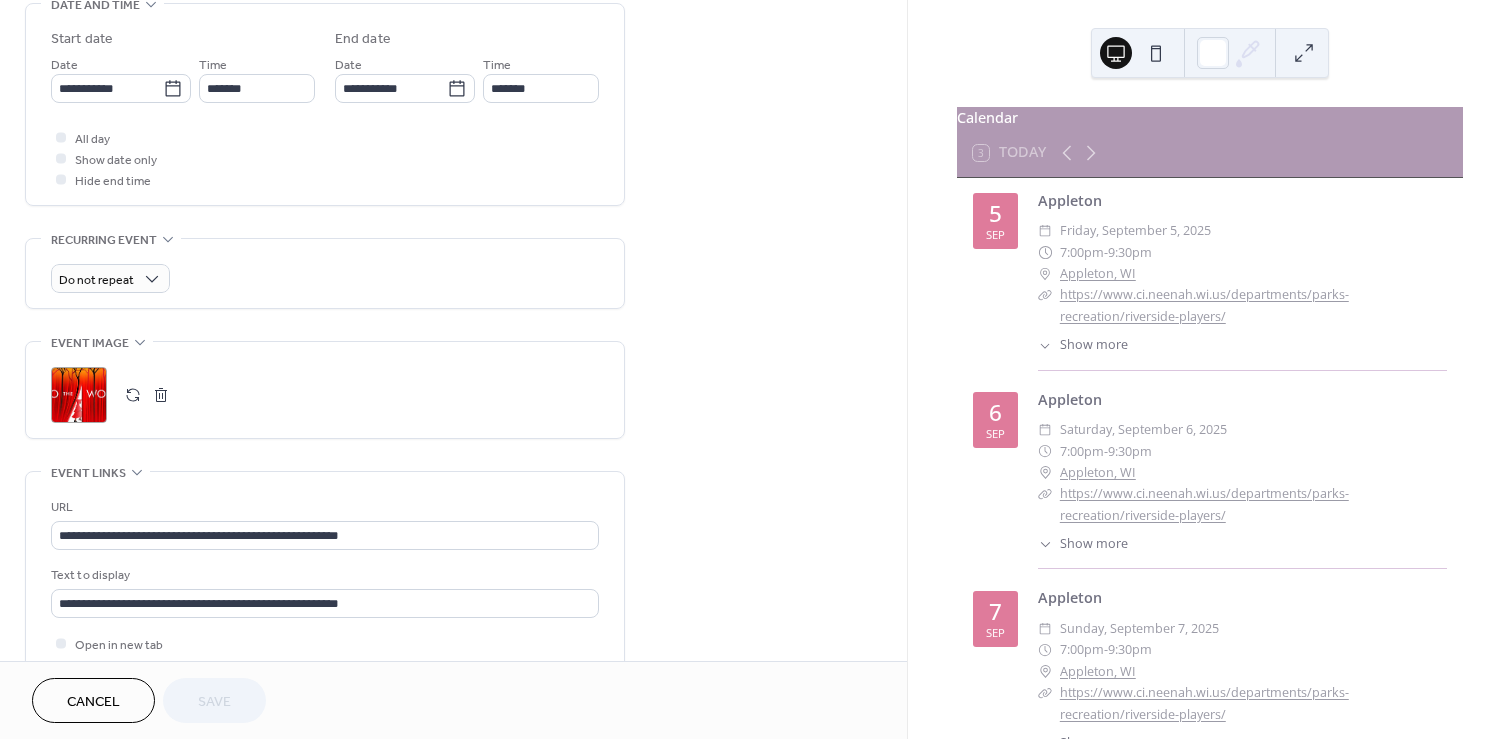 scroll, scrollTop: 654, scrollLeft: 0, axis: vertical 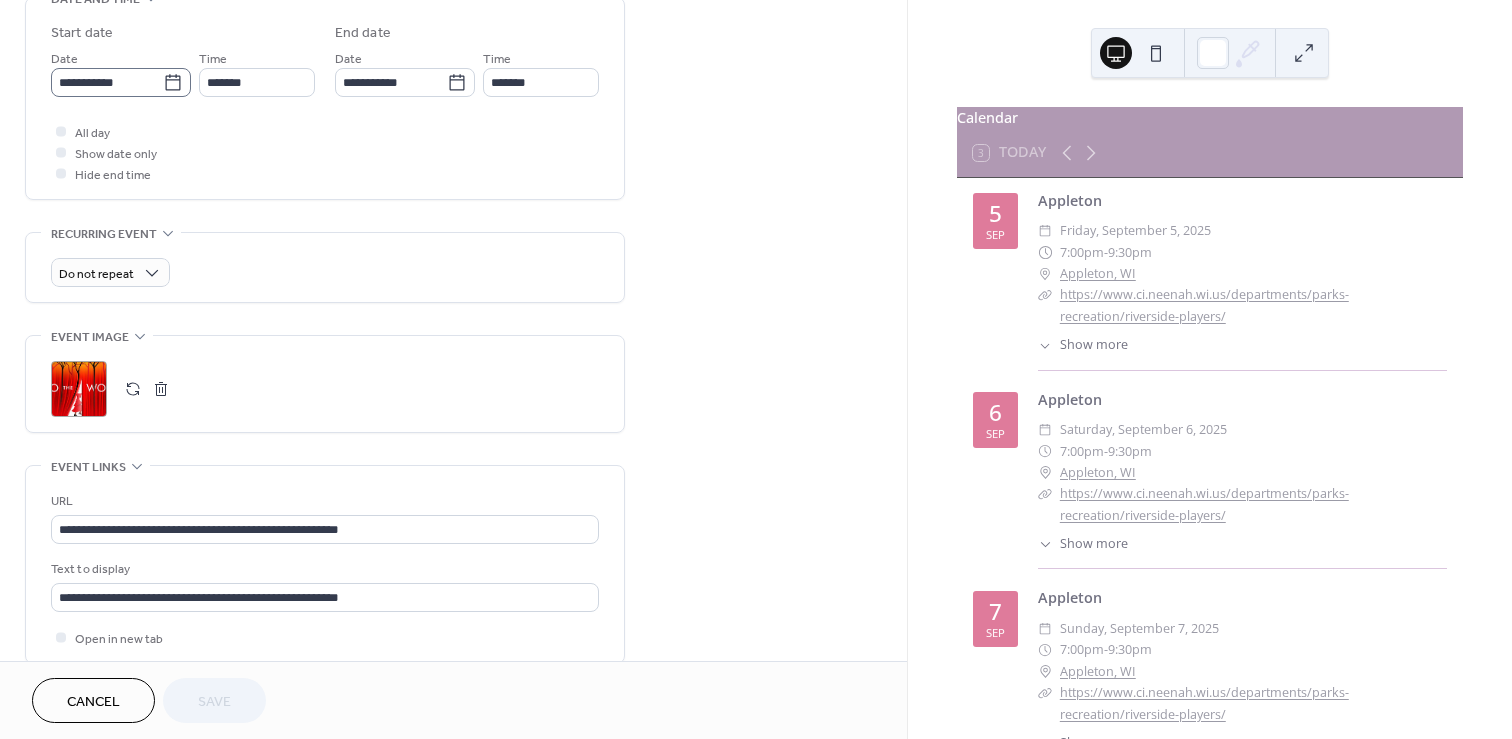 click 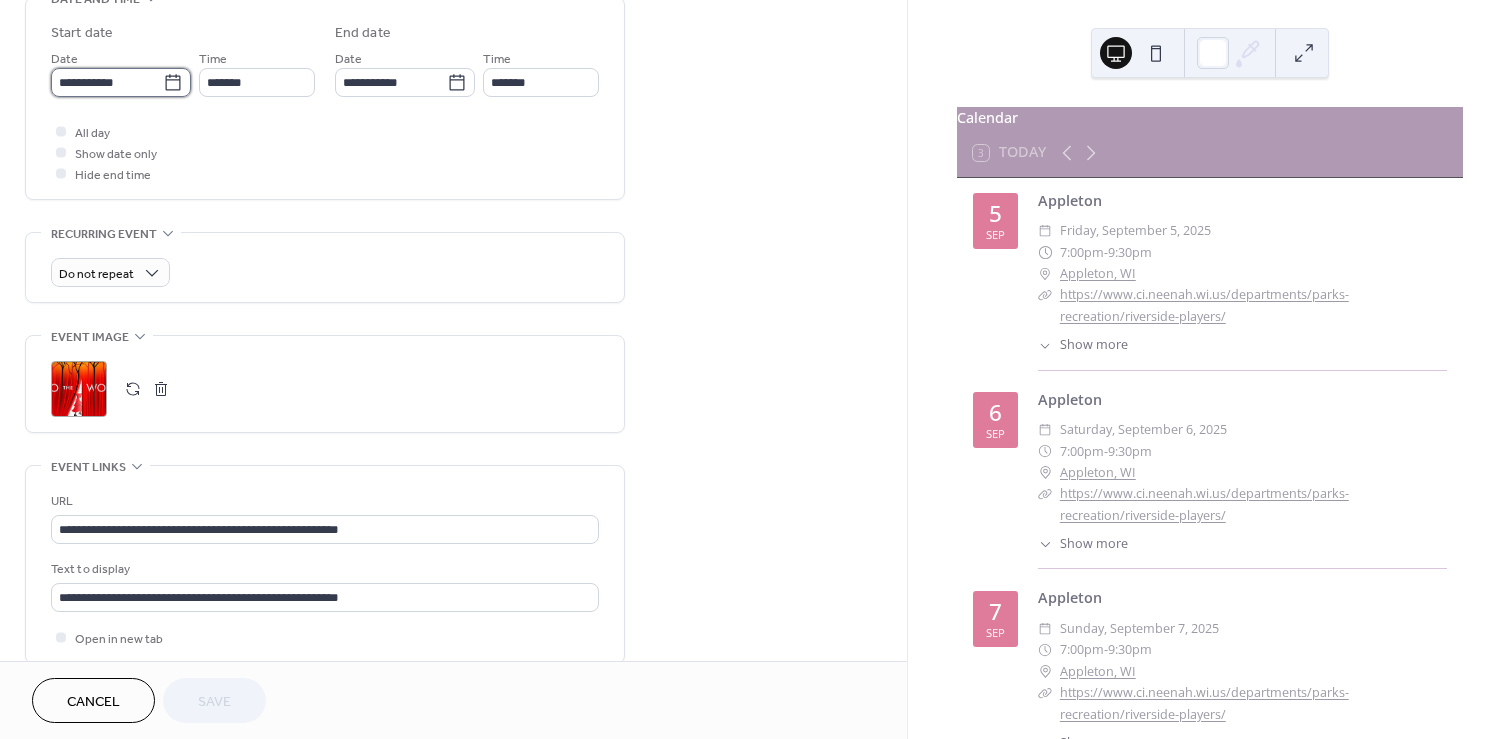 click on "**********" at bounding box center [107, 82] 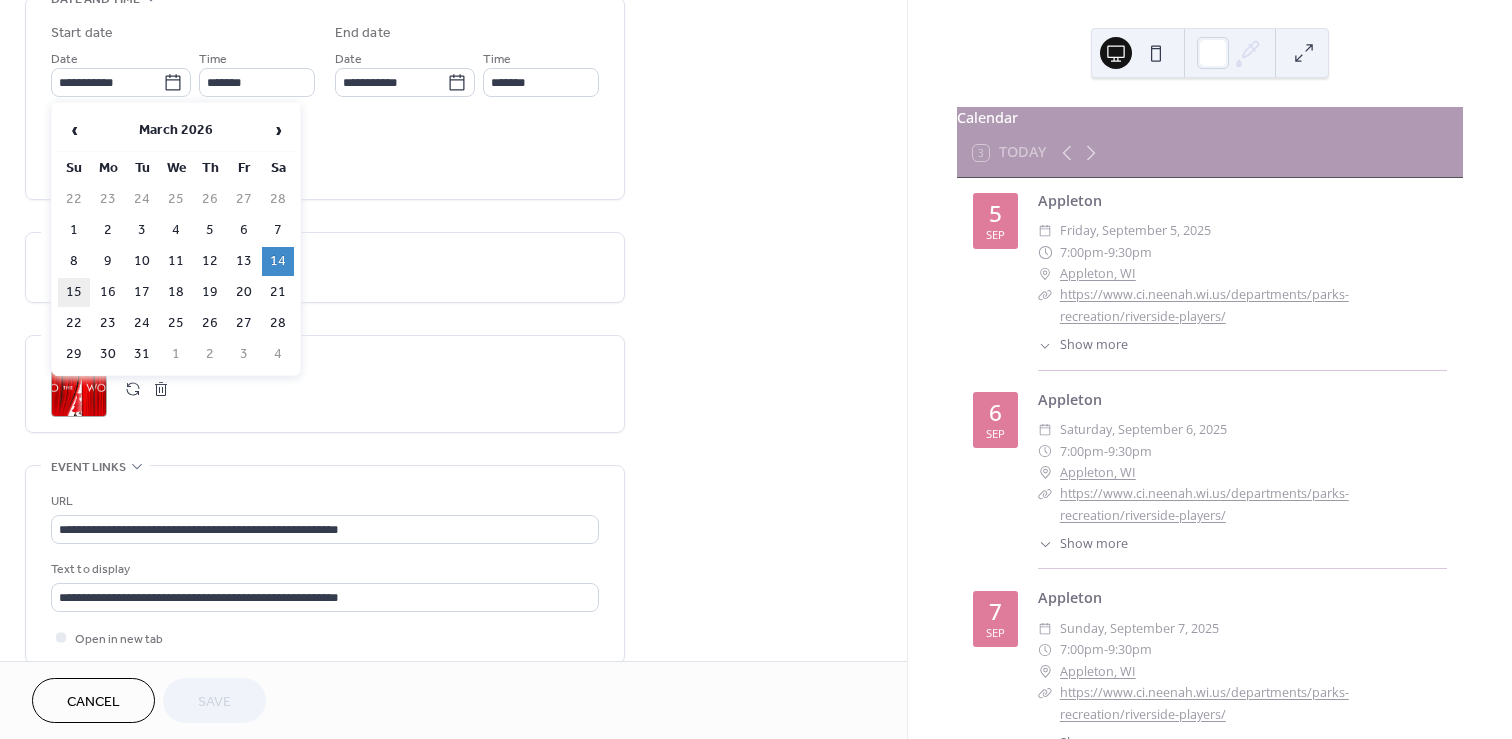 click on "15" at bounding box center (74, 292) 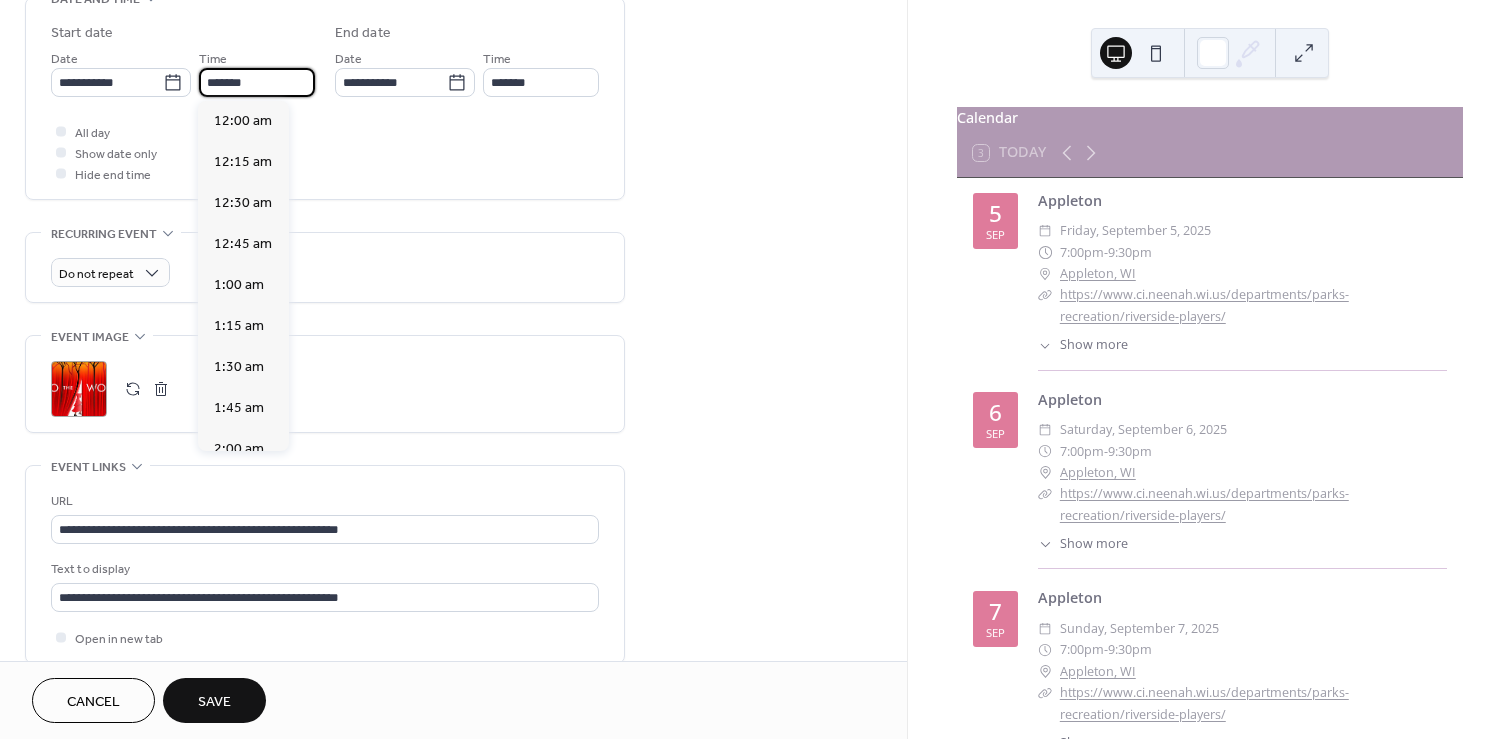 click on "*******" at bounding box center (257, 82) 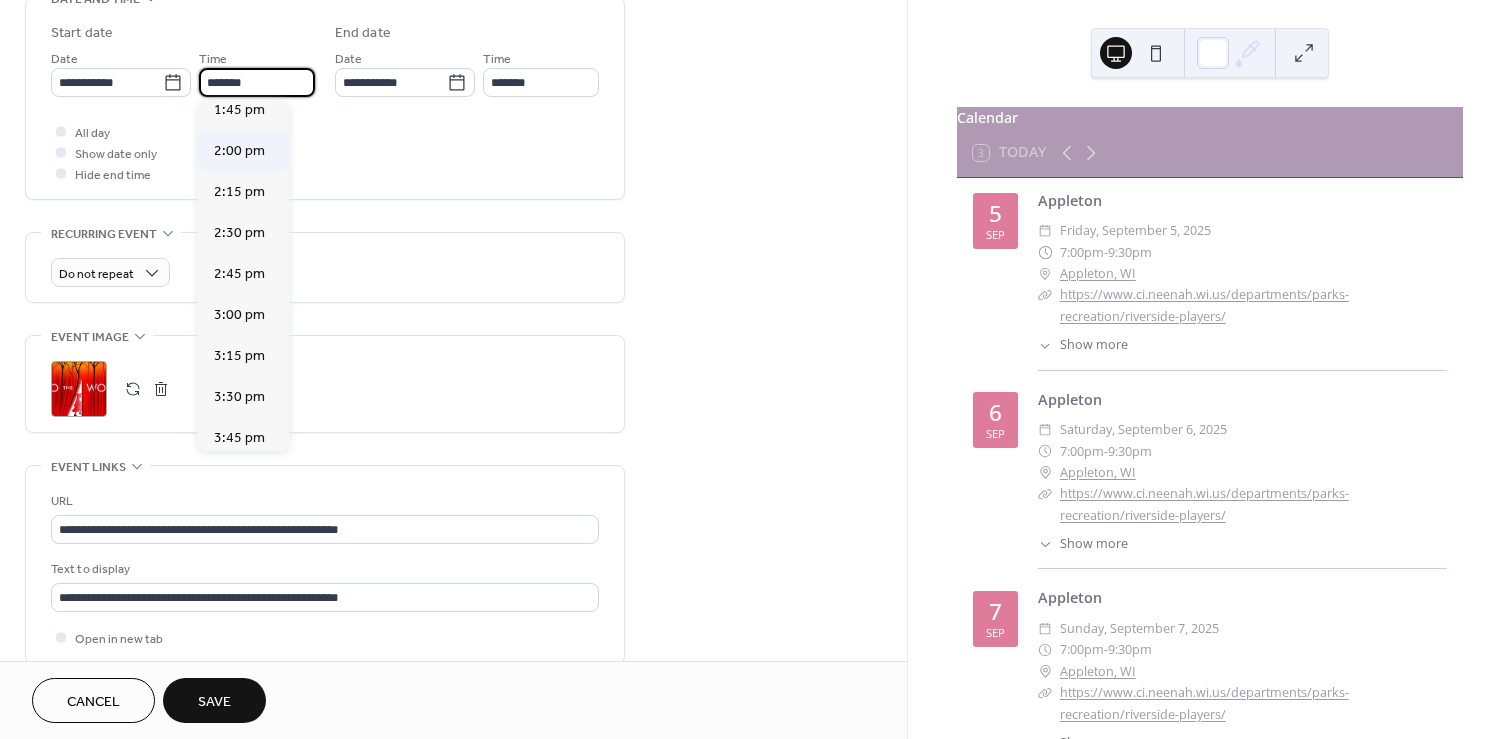 scroll, scrollTop: 2267, scrollLeft: 0, axis: vertical 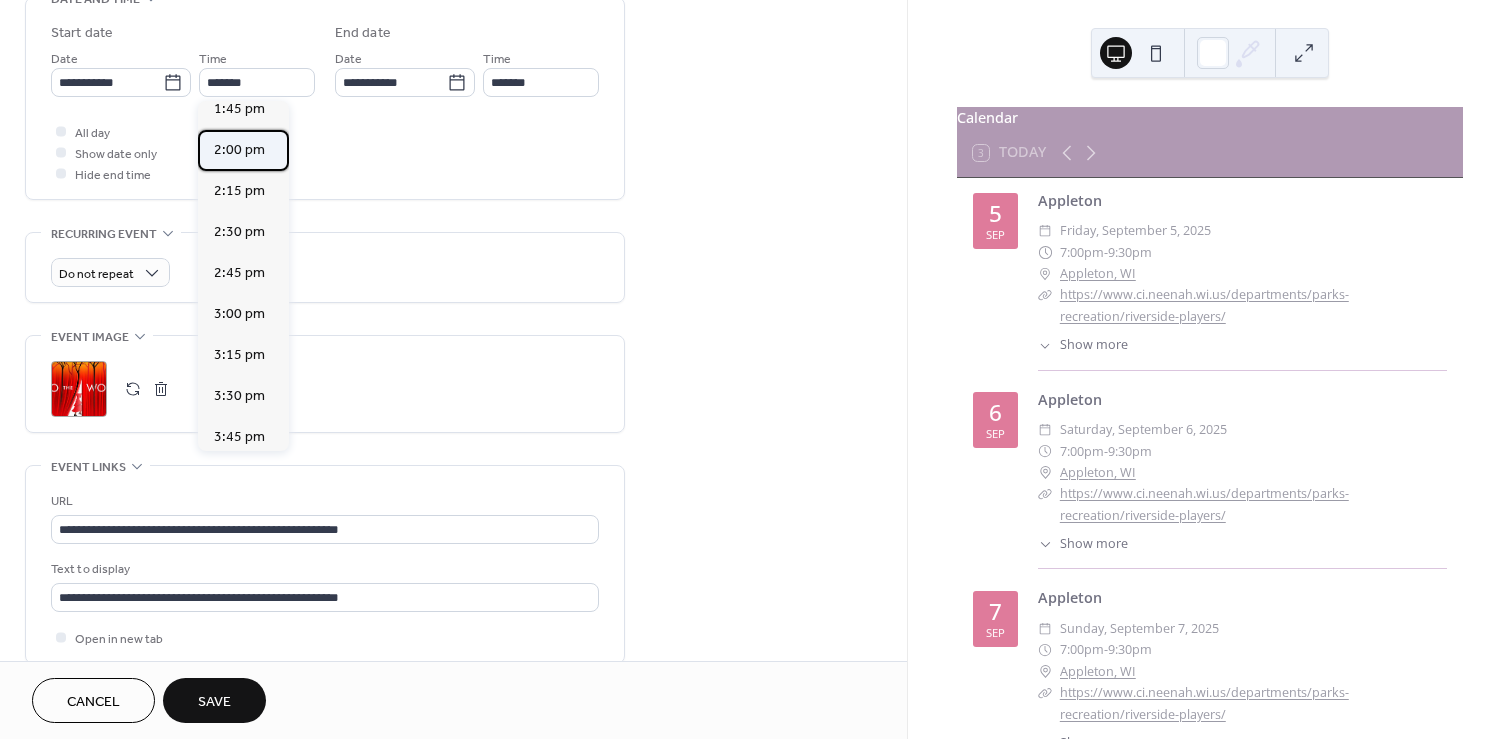 click on "2:00 pm" at bounding box center (239, 150) 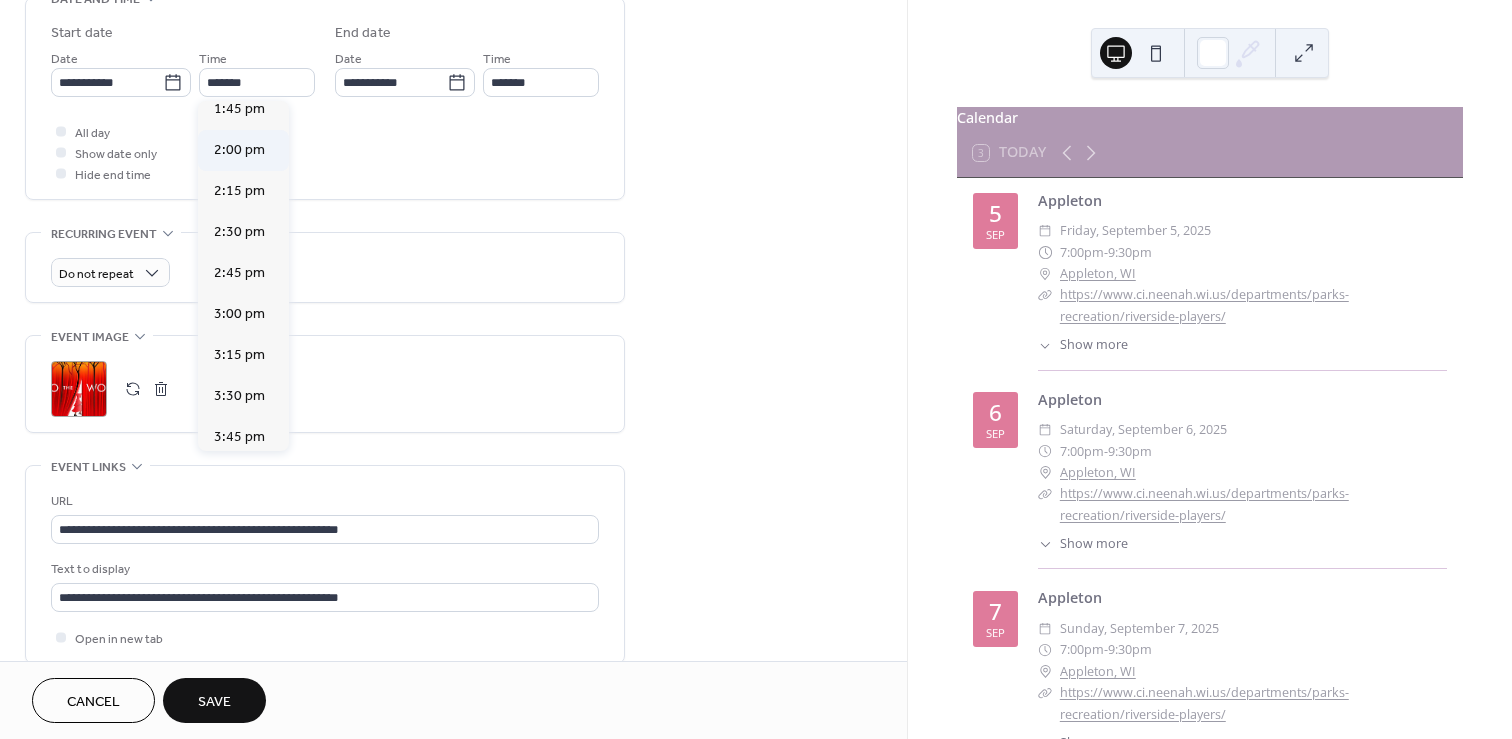 type on "*******" 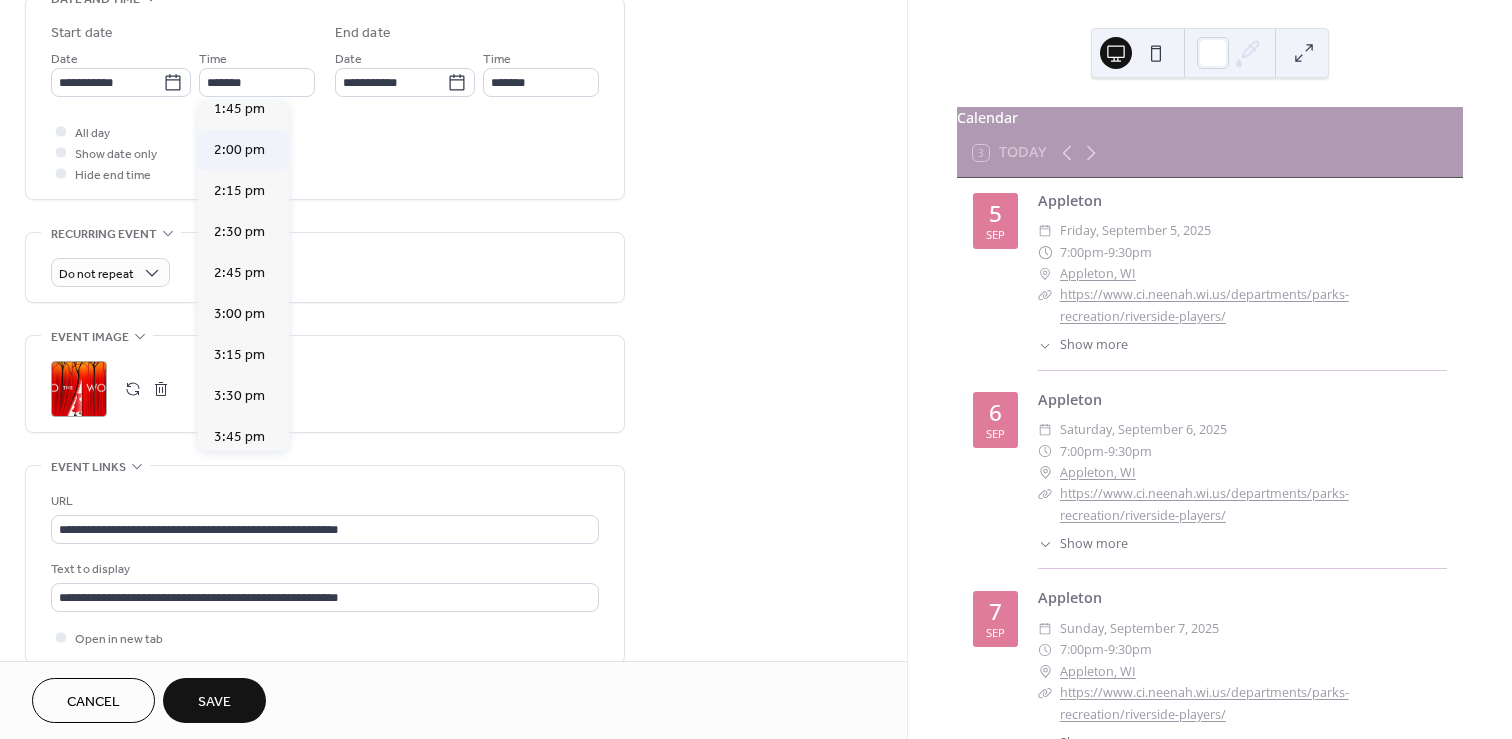 type on "*******" 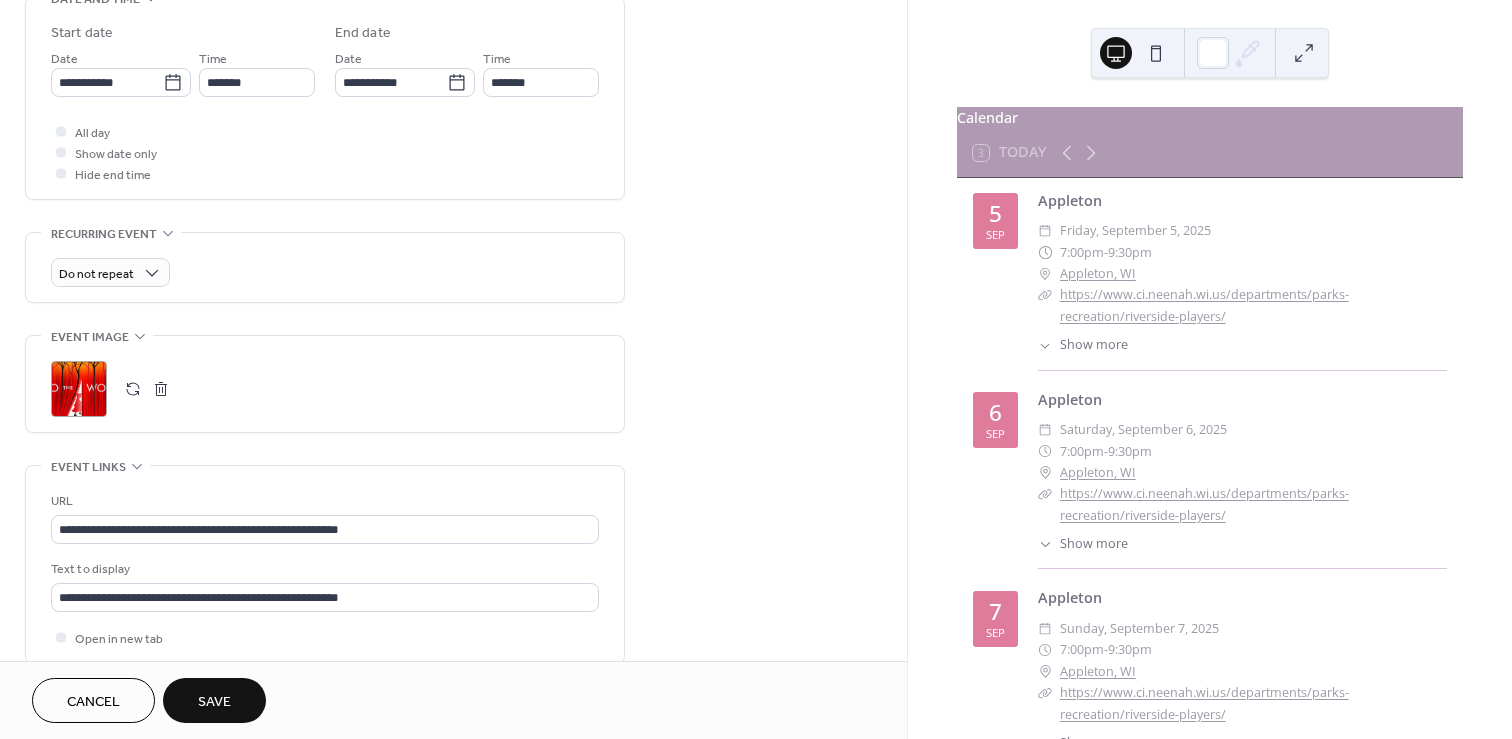 click on "Save" at bounding box center [214, 702] 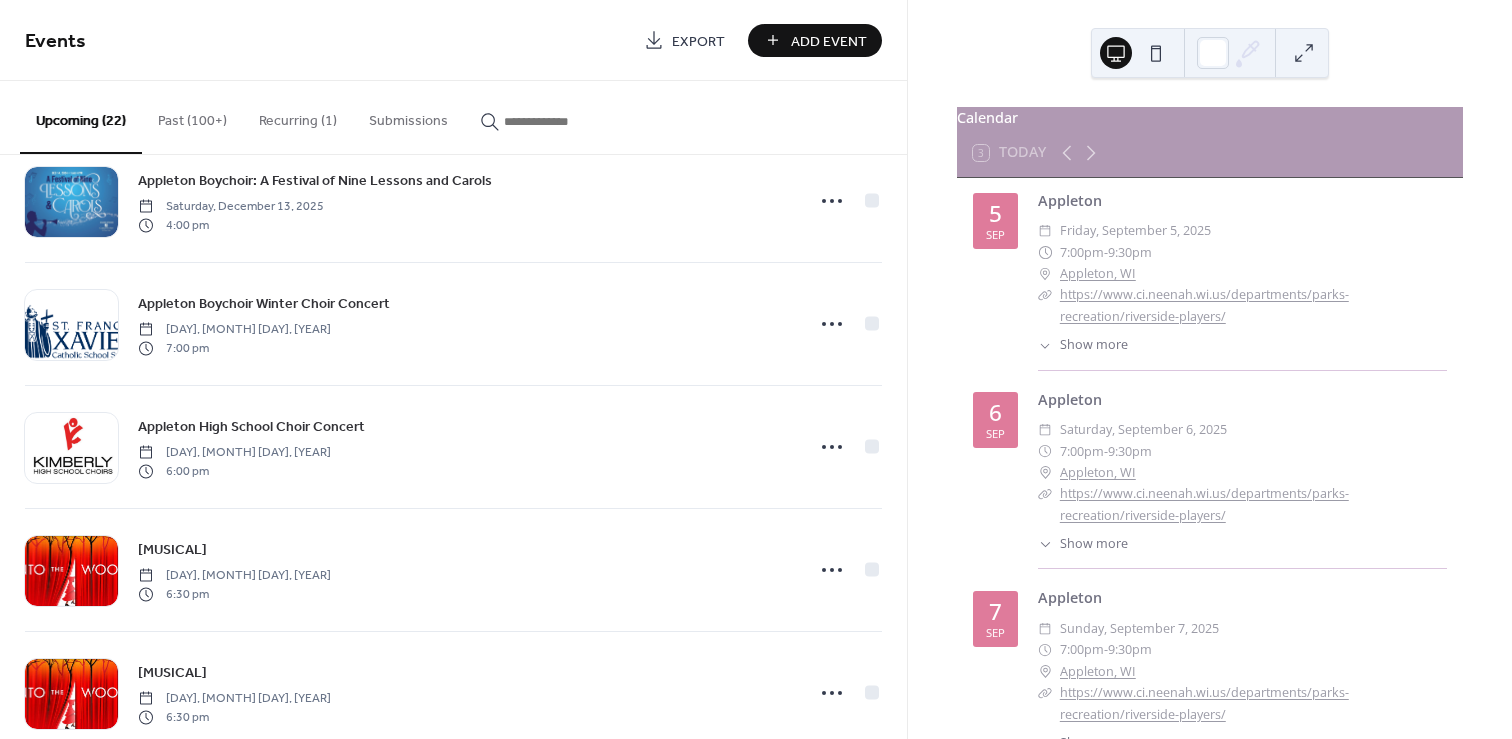 scroll, scrollTop: 2181, scrollLeft: 0, axis: vertical 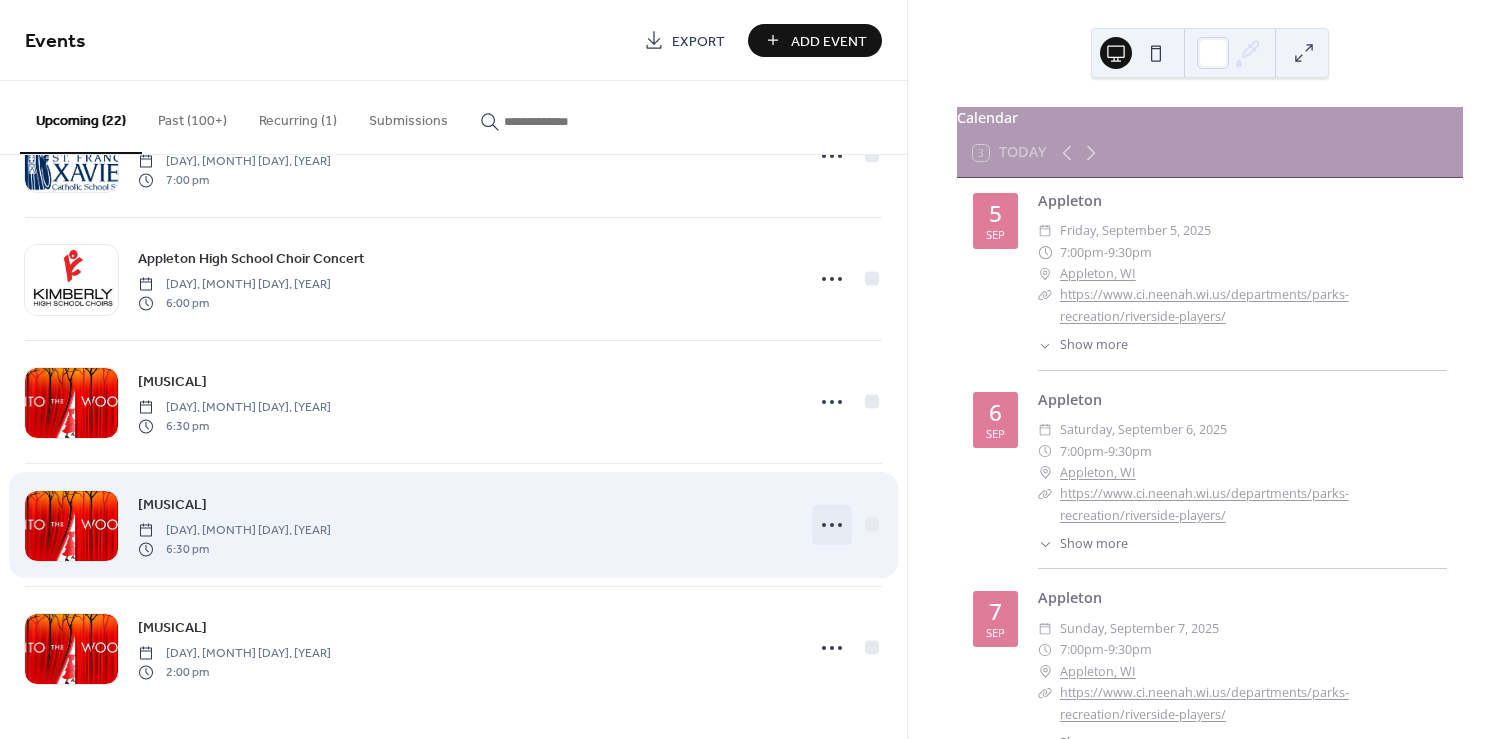 click 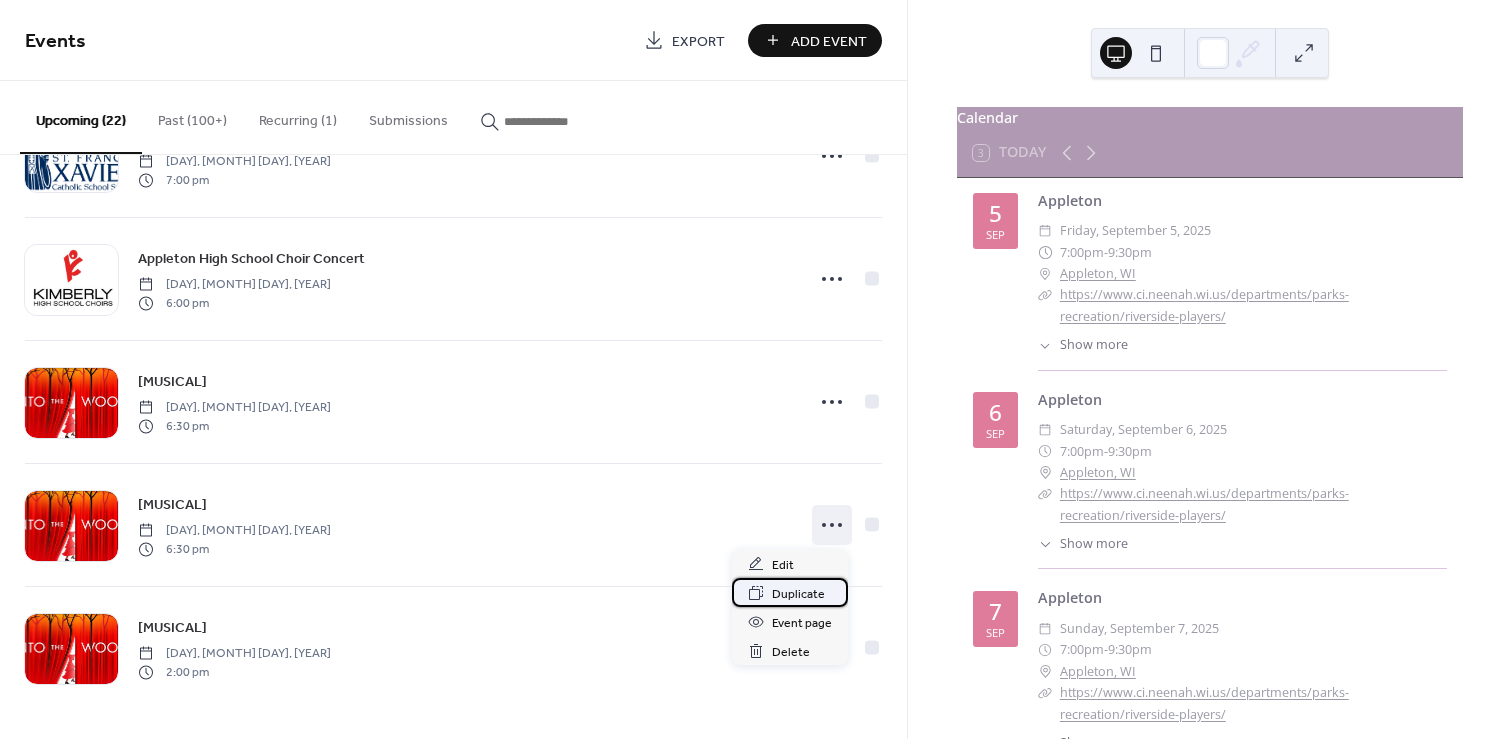 click on "Duplicate" at bounding box center (798, 594) 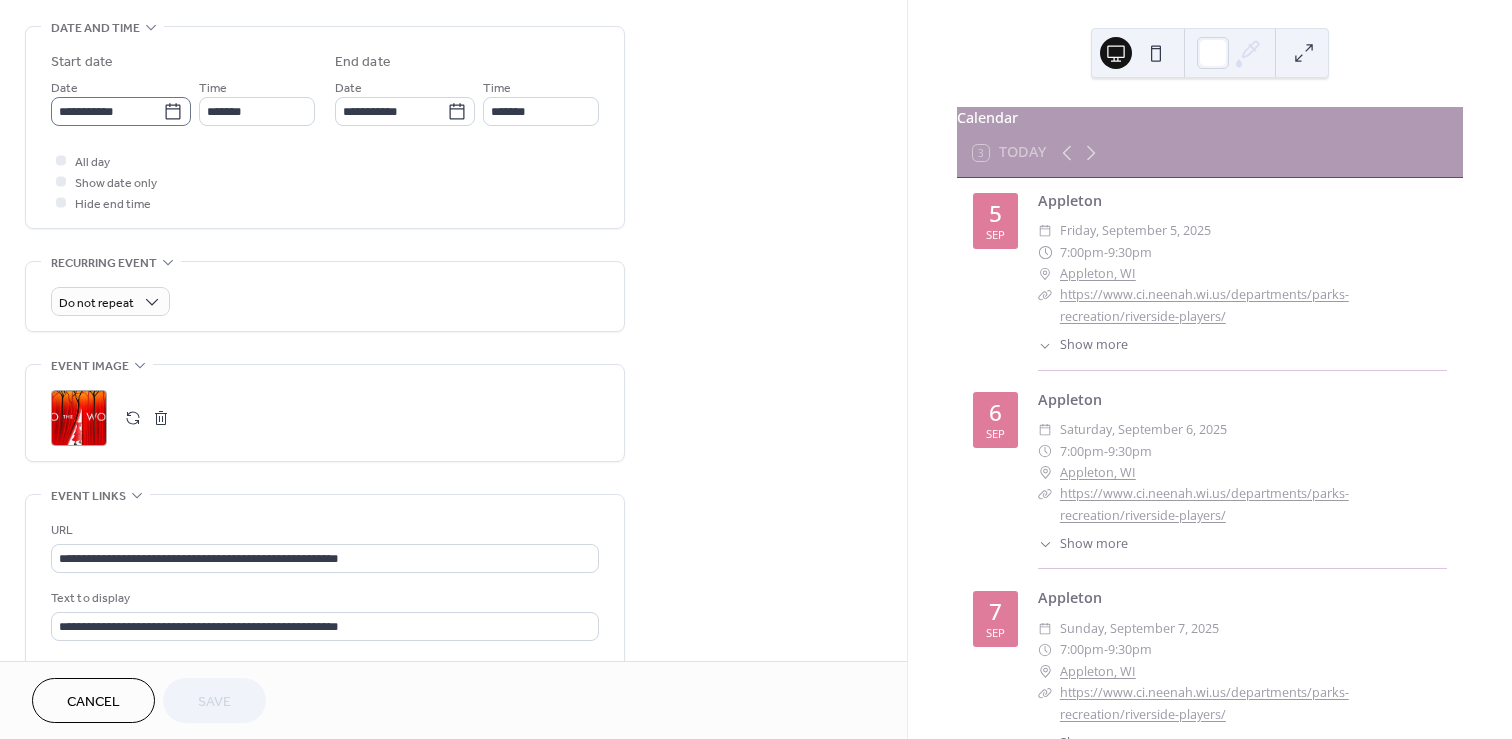 scroll, scrollTop: 620, scrollLeft: 0, axis: vertical 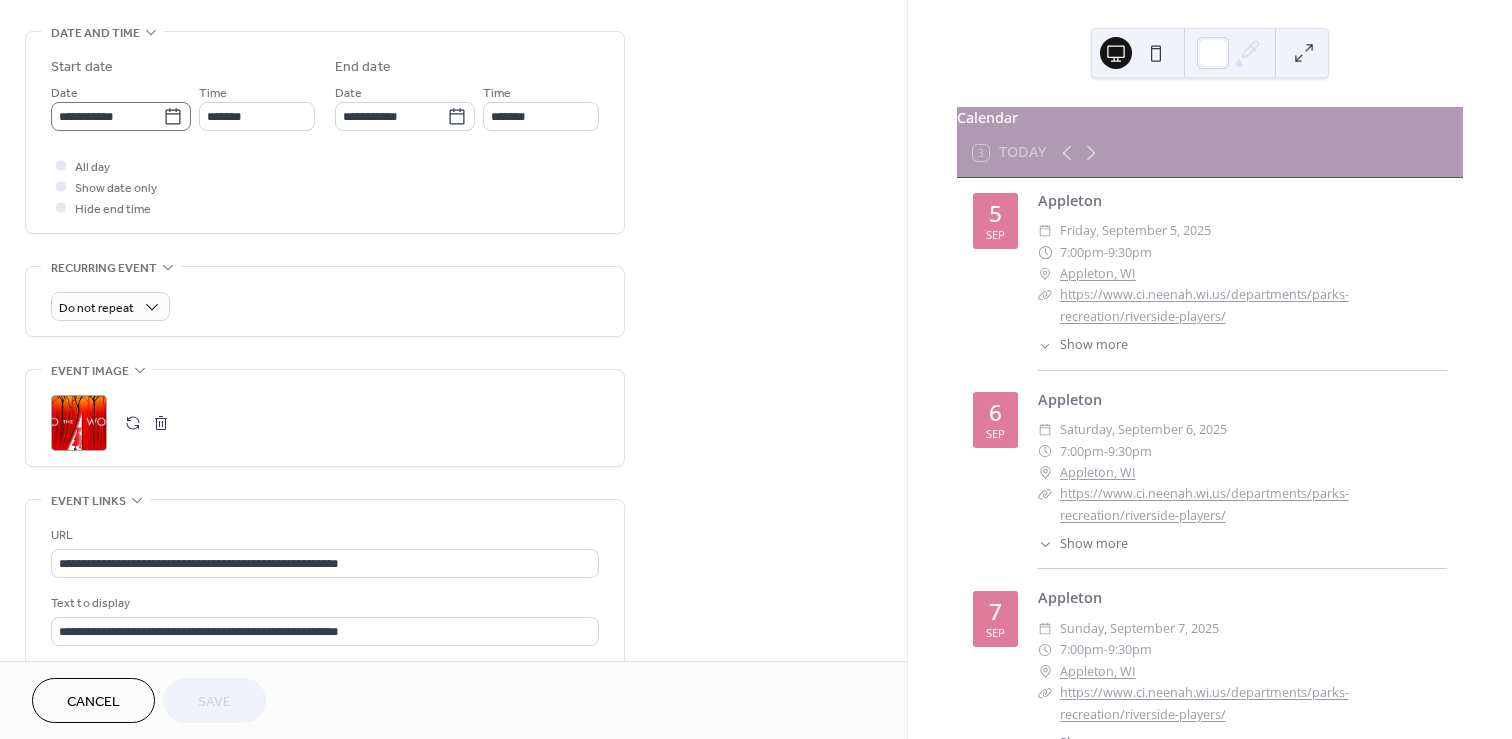 click 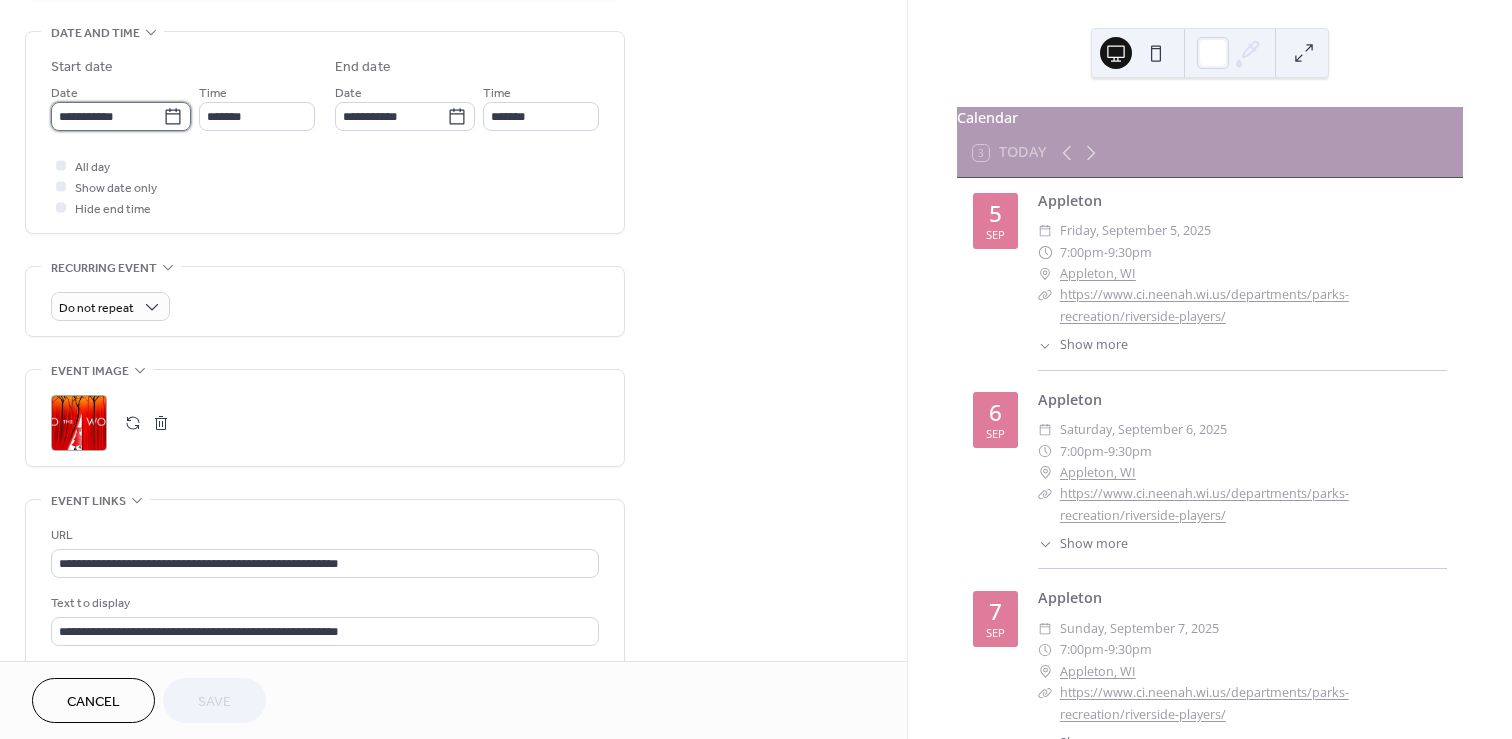 click on "**********" at bounding box center (107, 116) 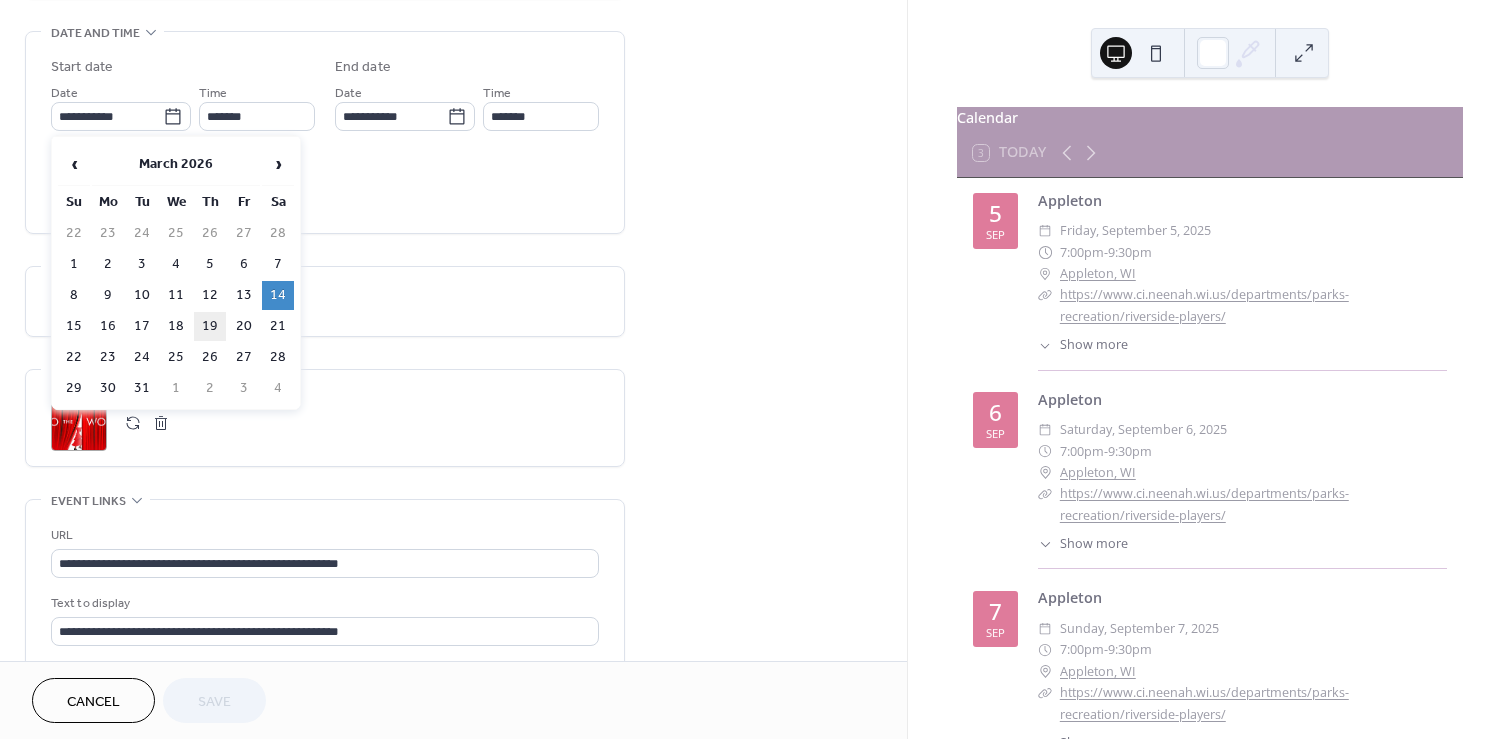 click on "19" at bounding box center [210, 326] 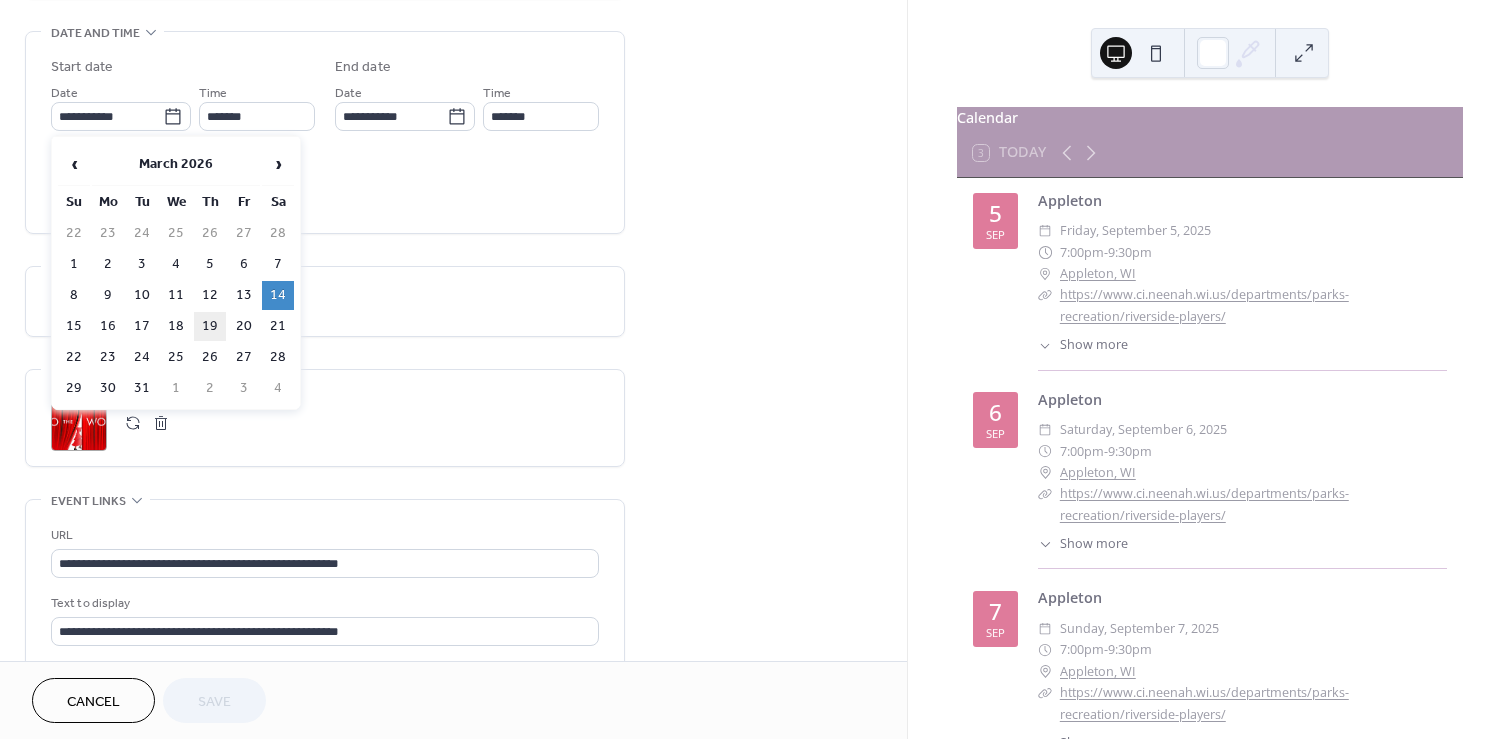 type on "**********" 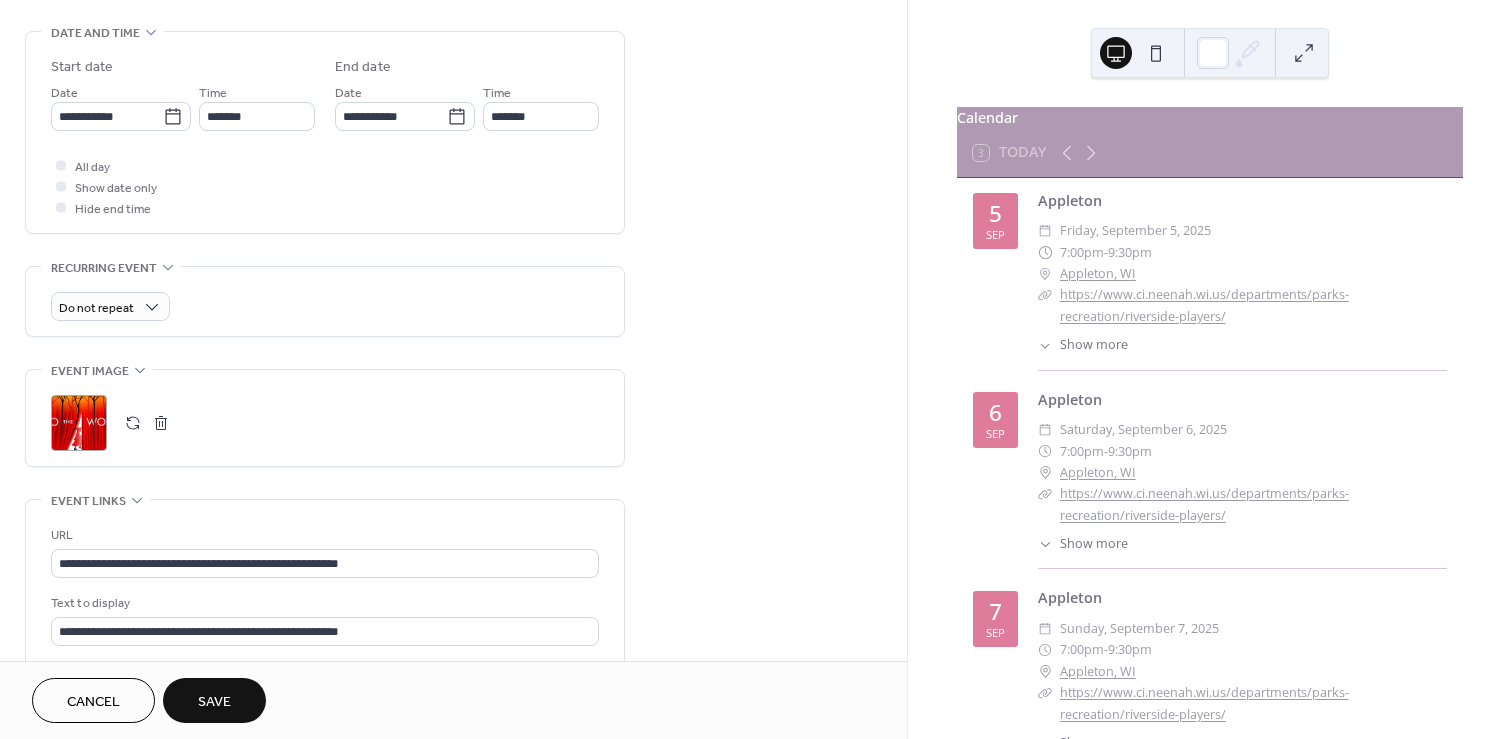 click on "Save" at bounding box center (214, 700) 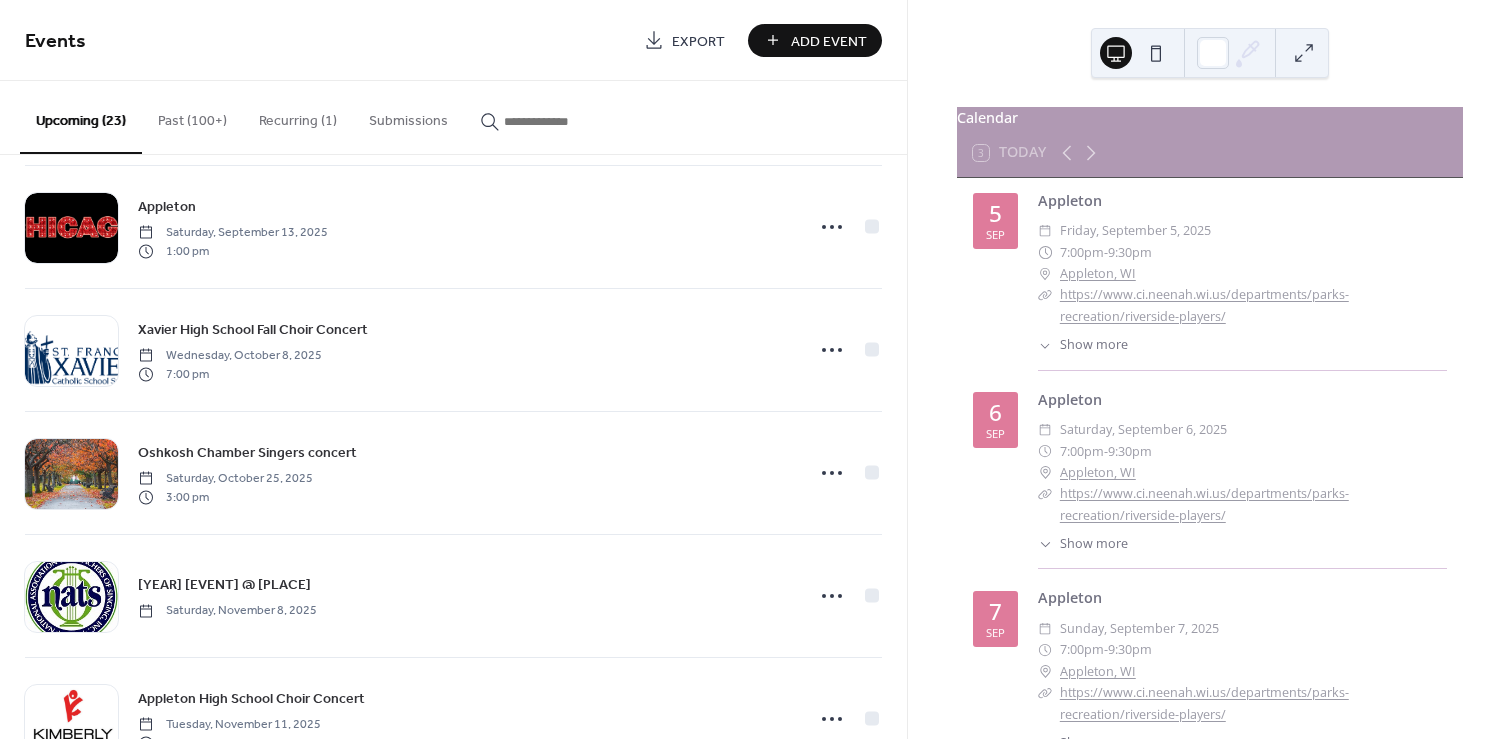 scroll, scrollTop: 2304, scrollLeft: 0, axis: vertical 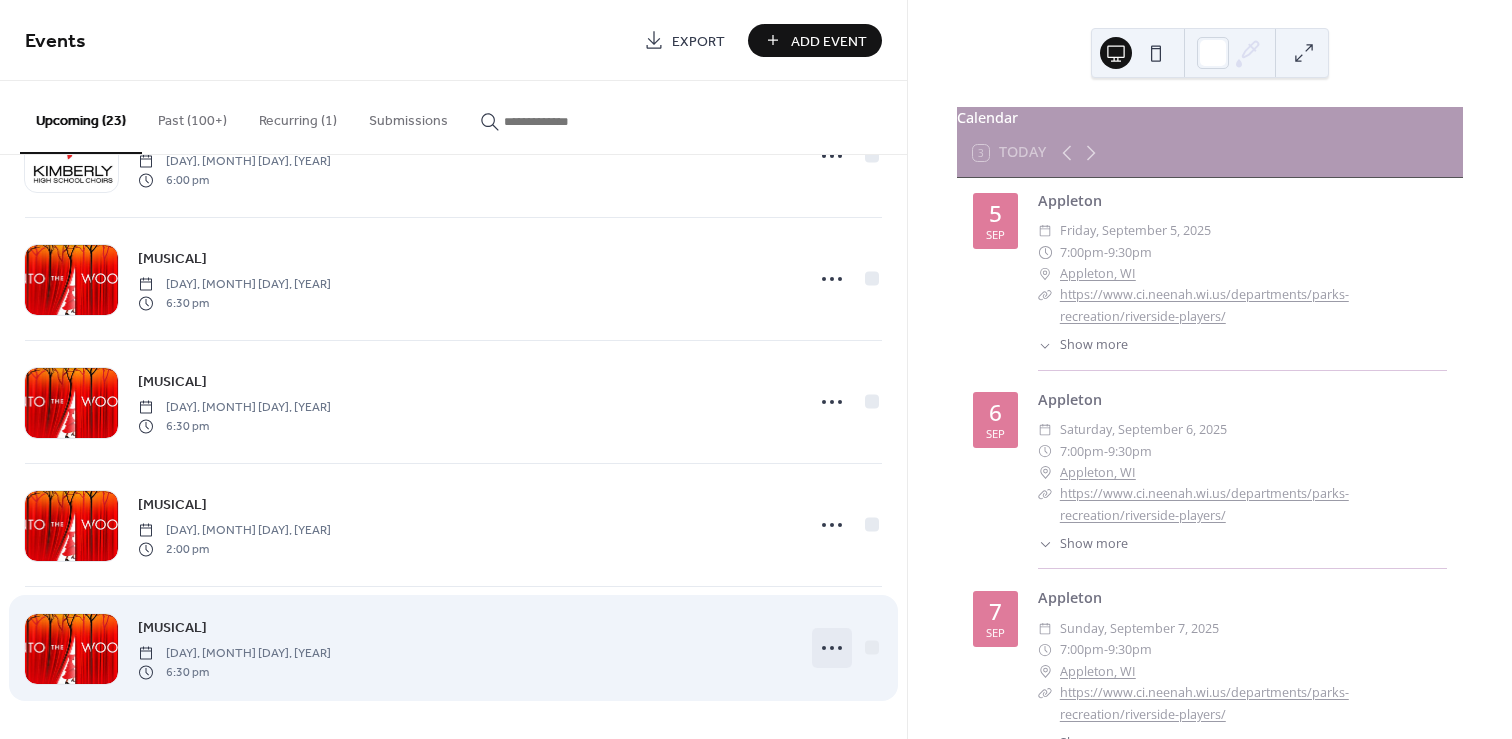 click 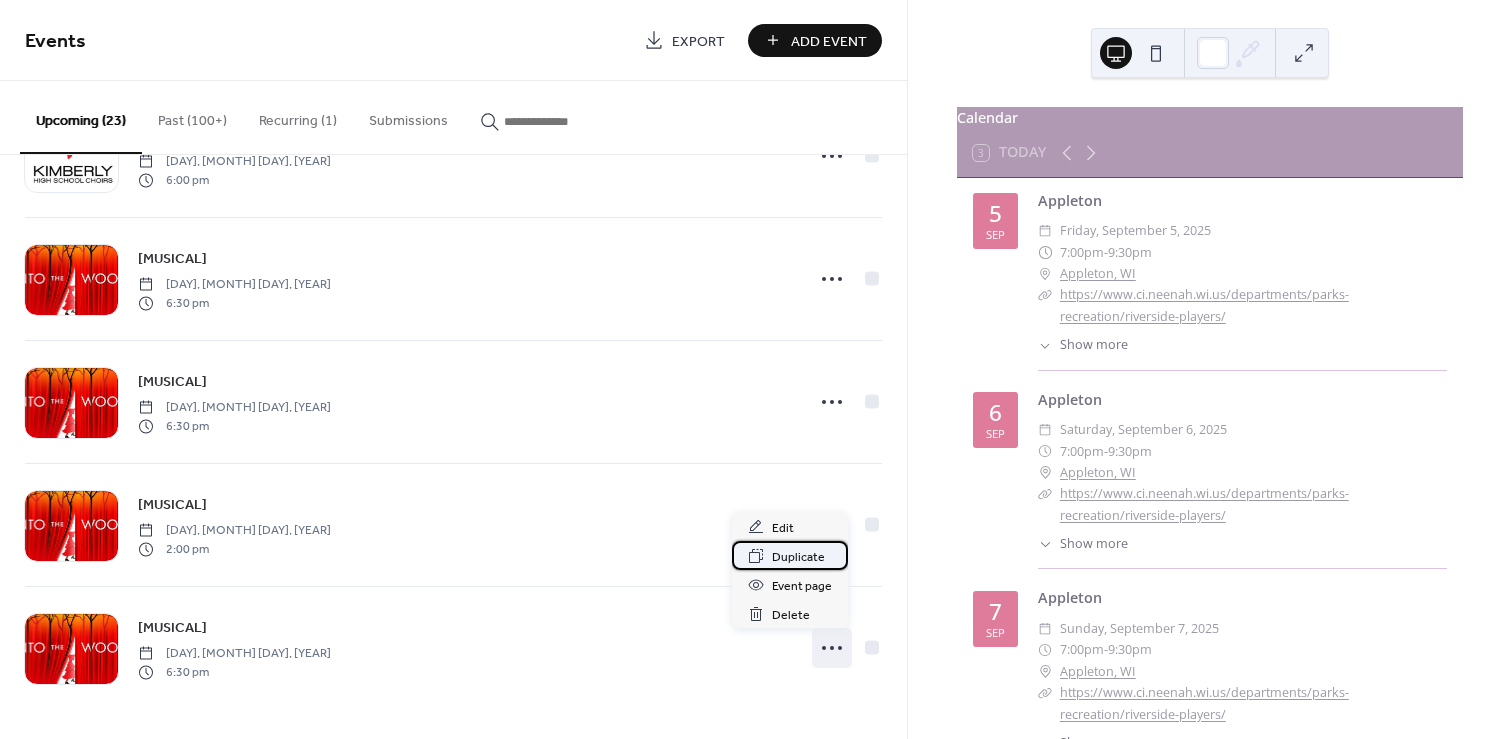 click on "Duplicate" at bounding box center (798, 557) 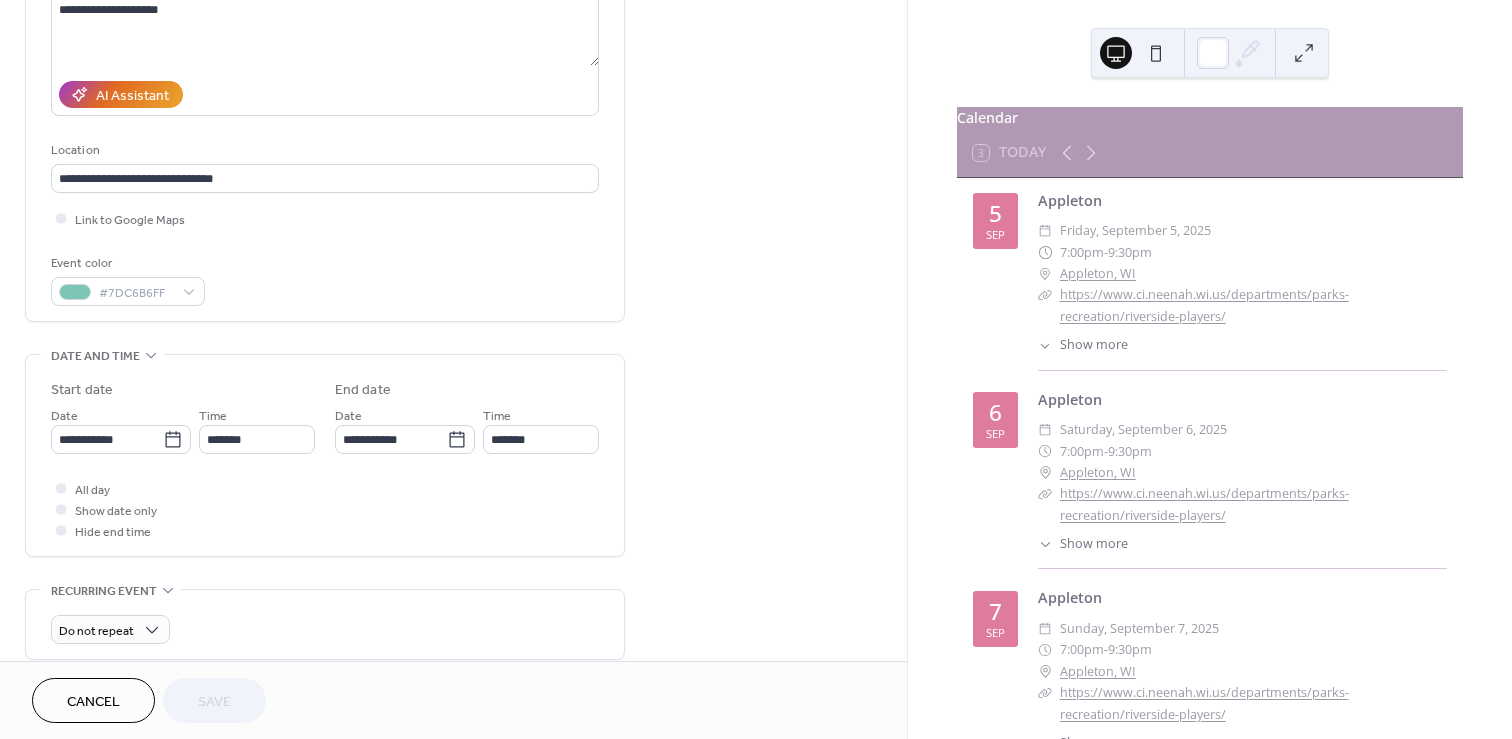 scroll, scrollTop: 352, scrollLeft: 0, axis: vertical 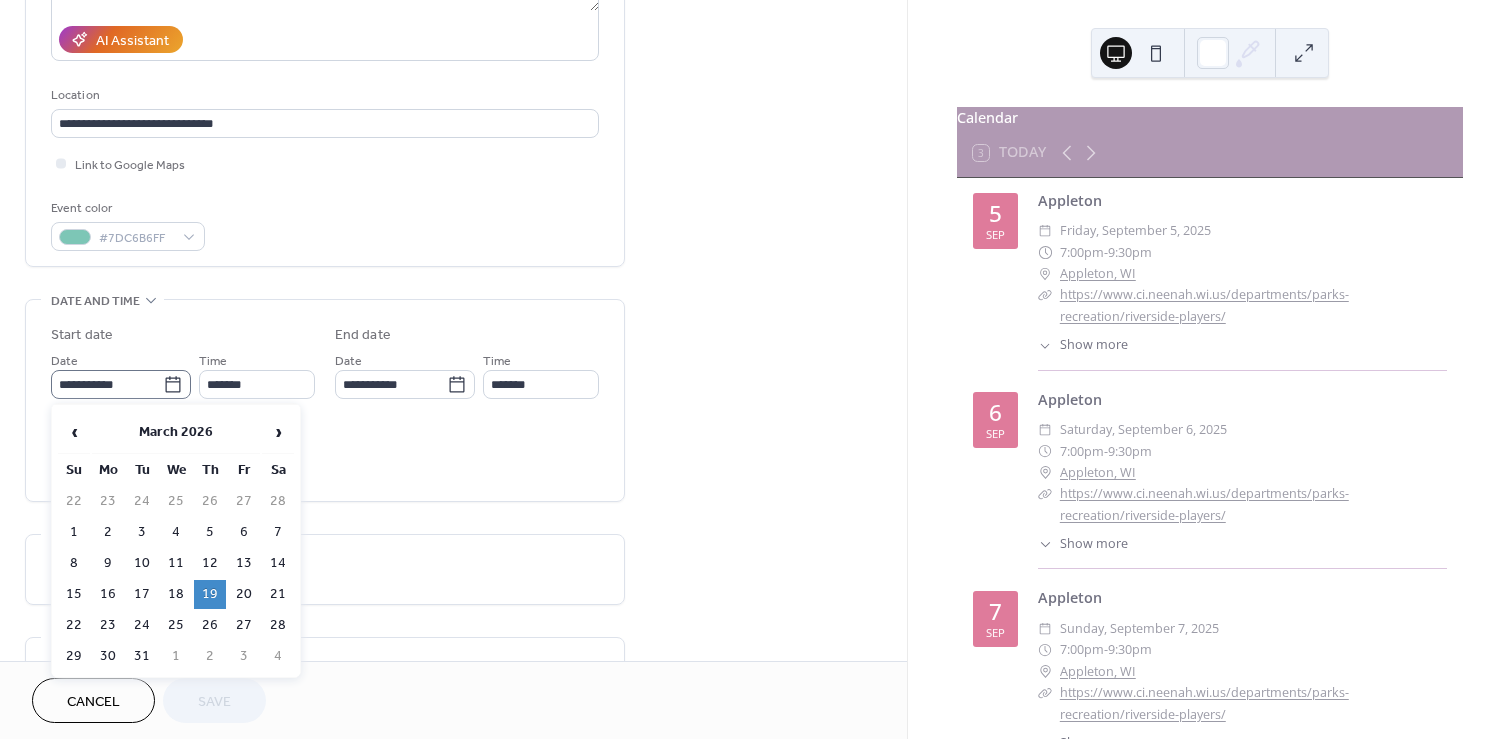 click 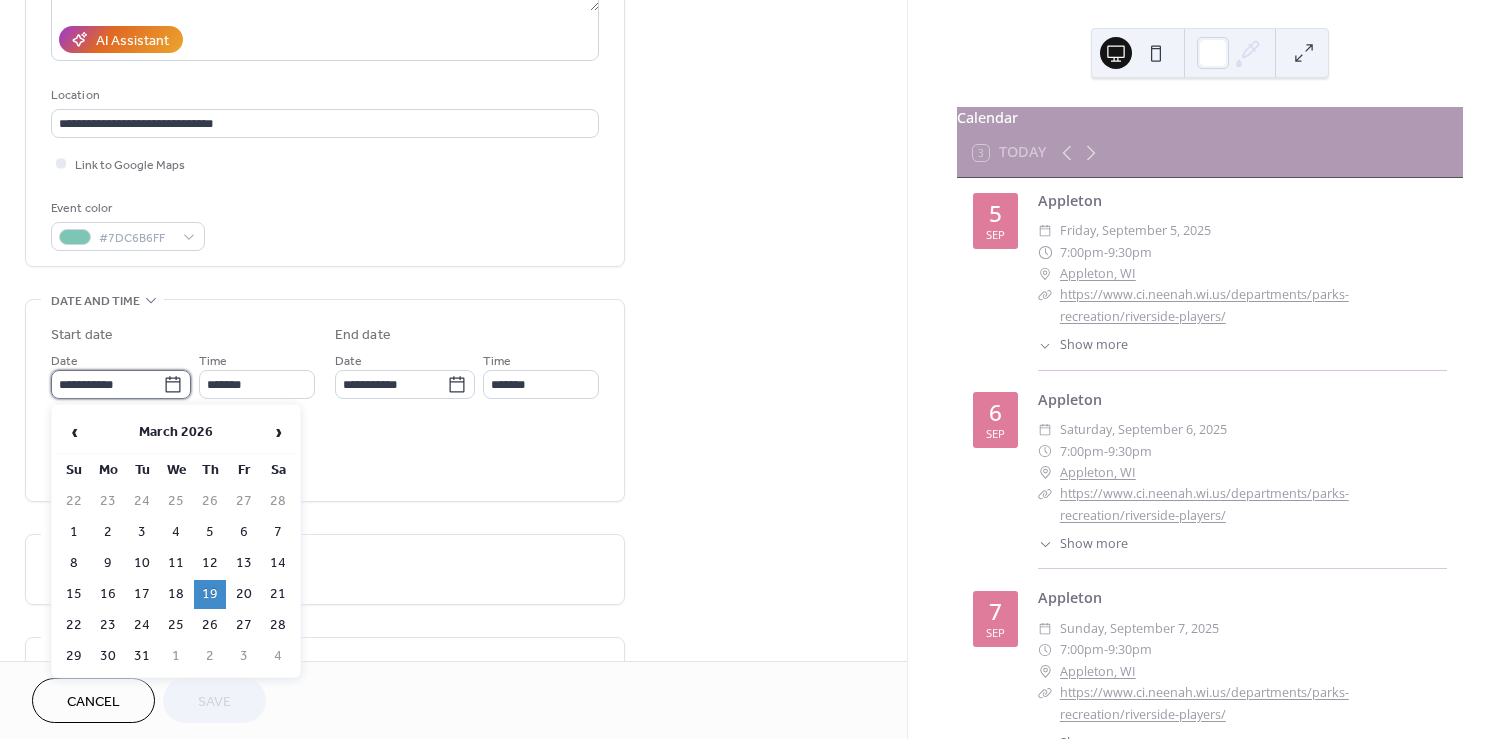 click on "**********" at bounding box center [107, 384] 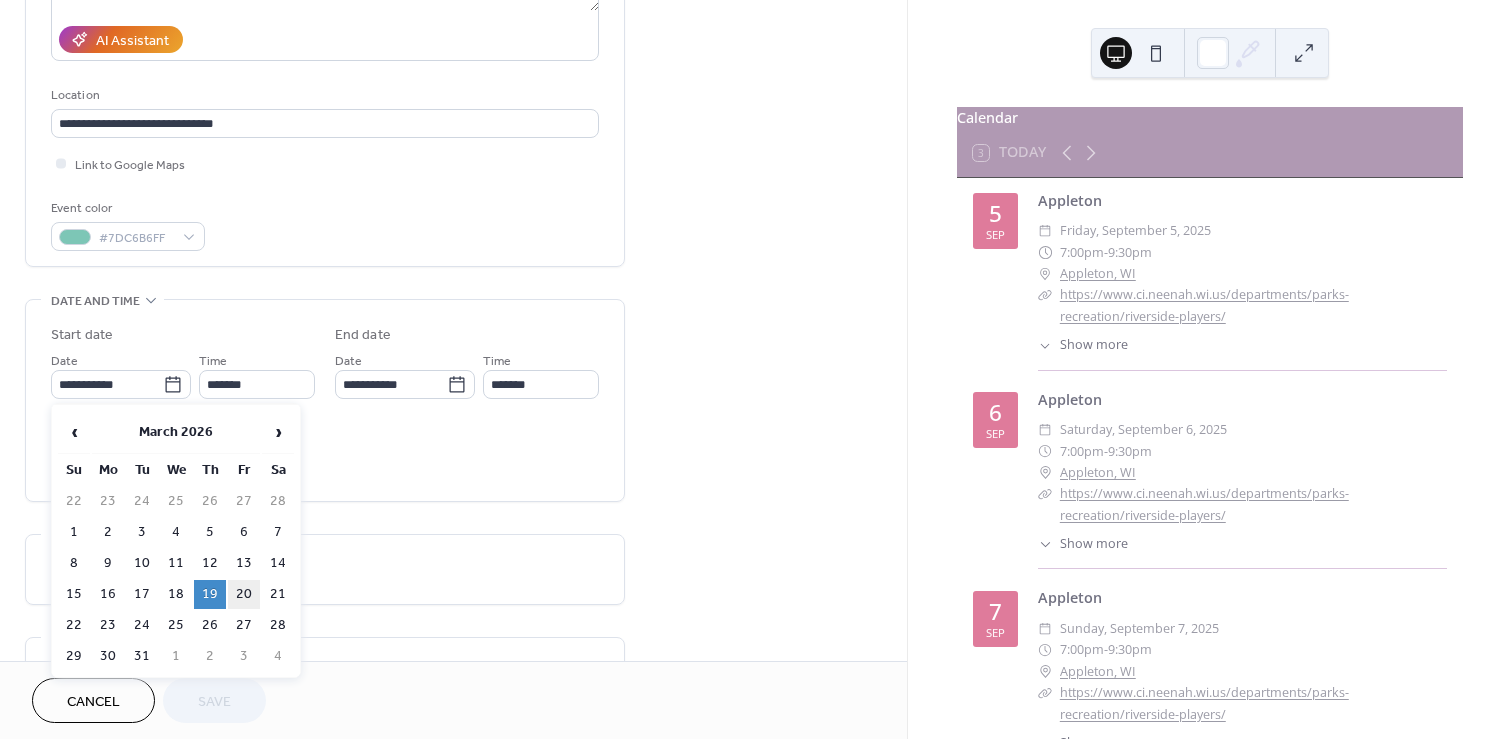 click on "20" at bounding box center (244, 594) 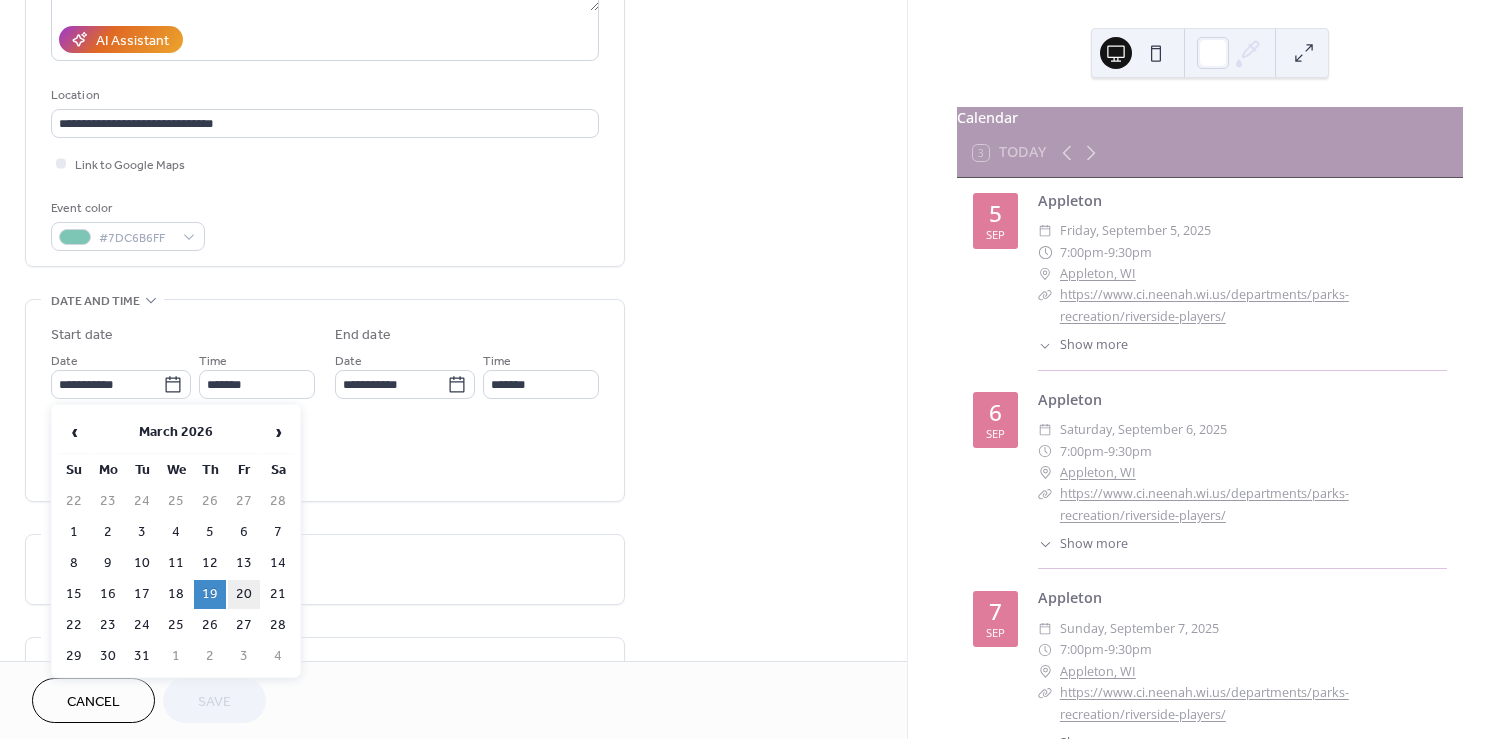 type on "**********" 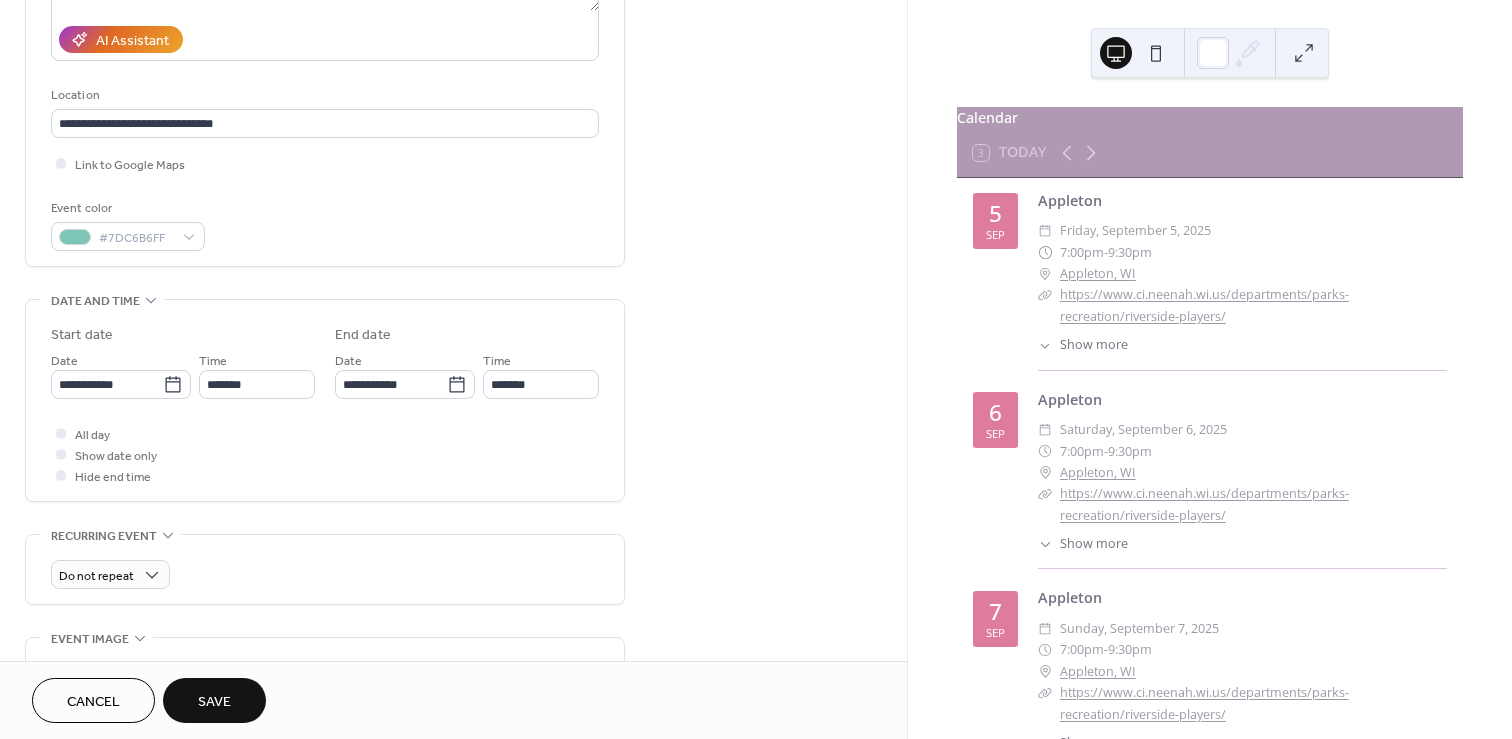 click on "Save" at bounding box center [214, 702] 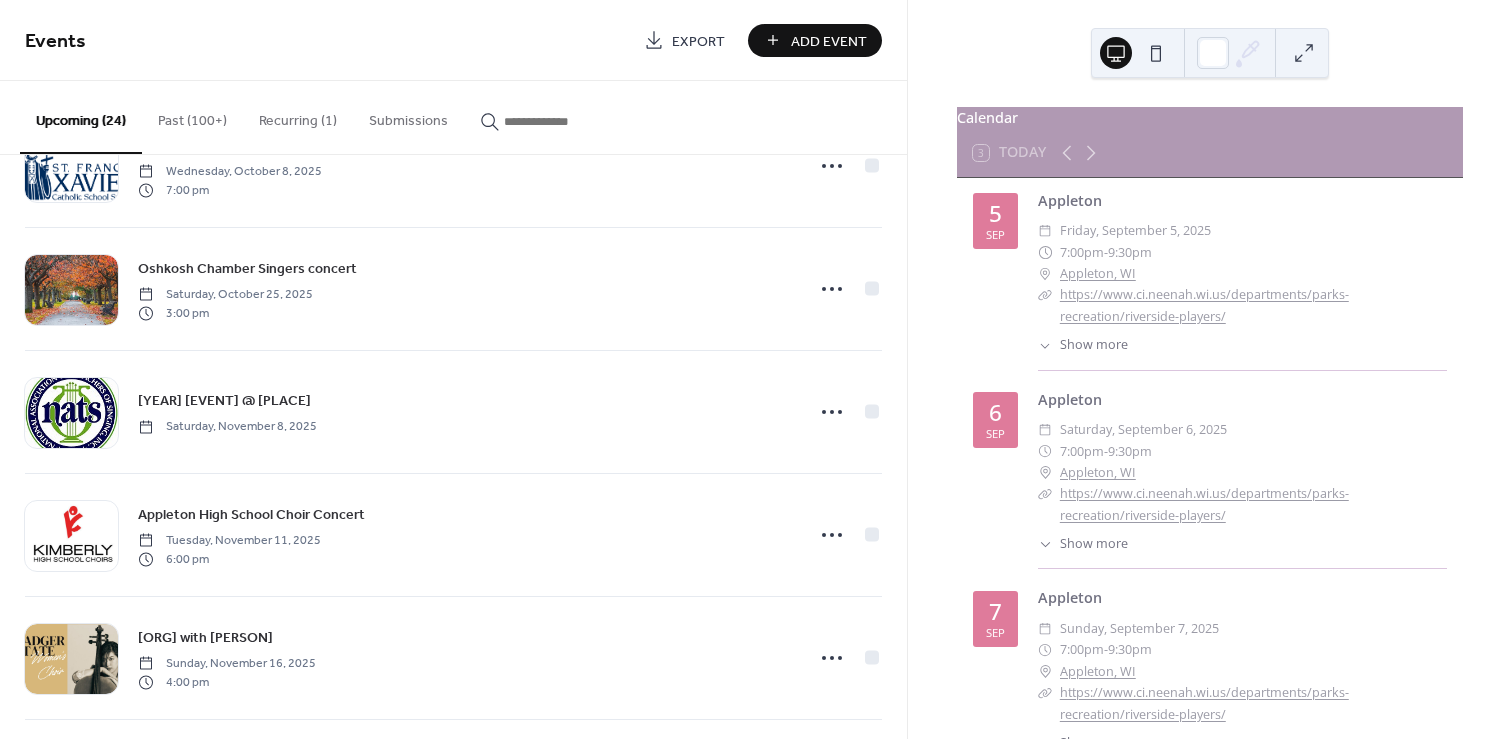 scroll, scrollTop: 2427, scrollLeft: 0, axis: vertical 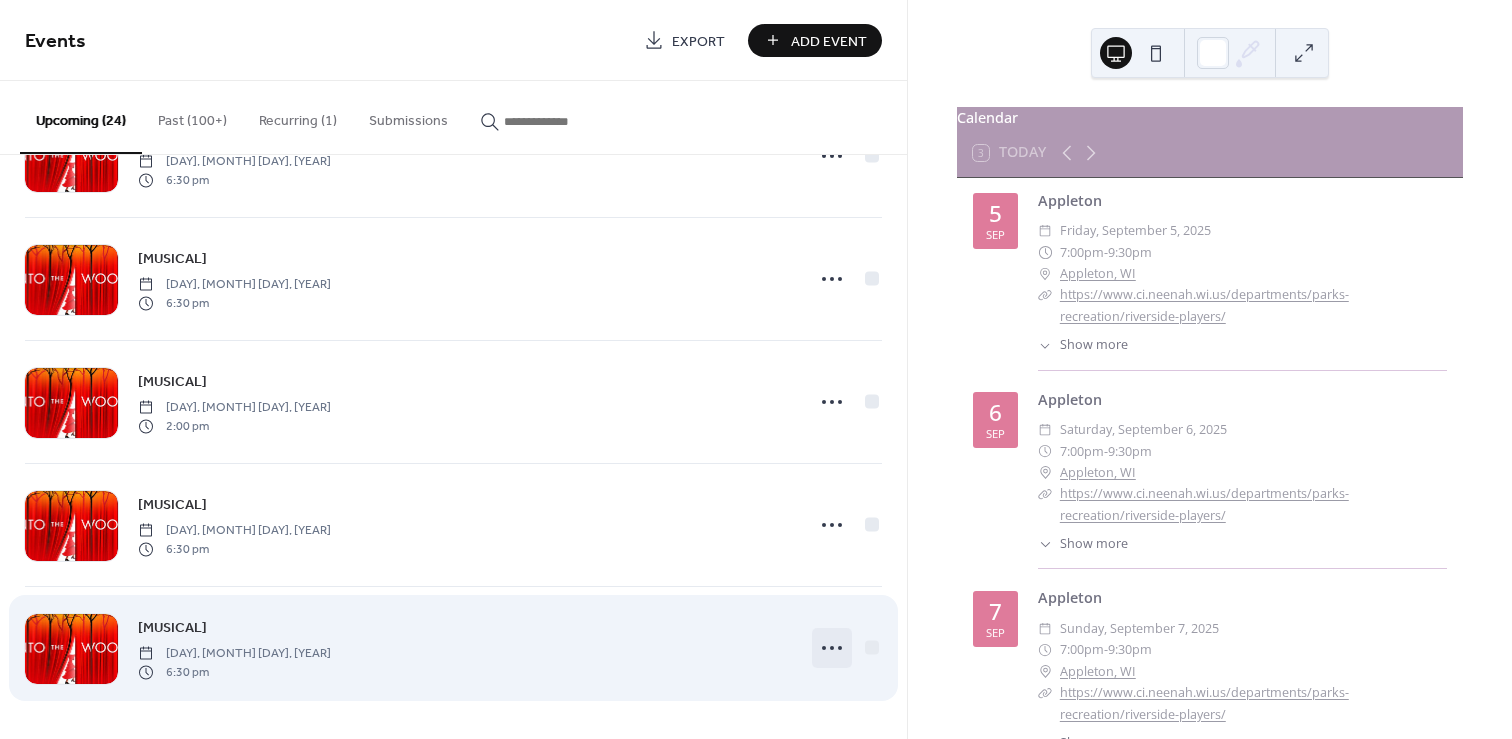 click 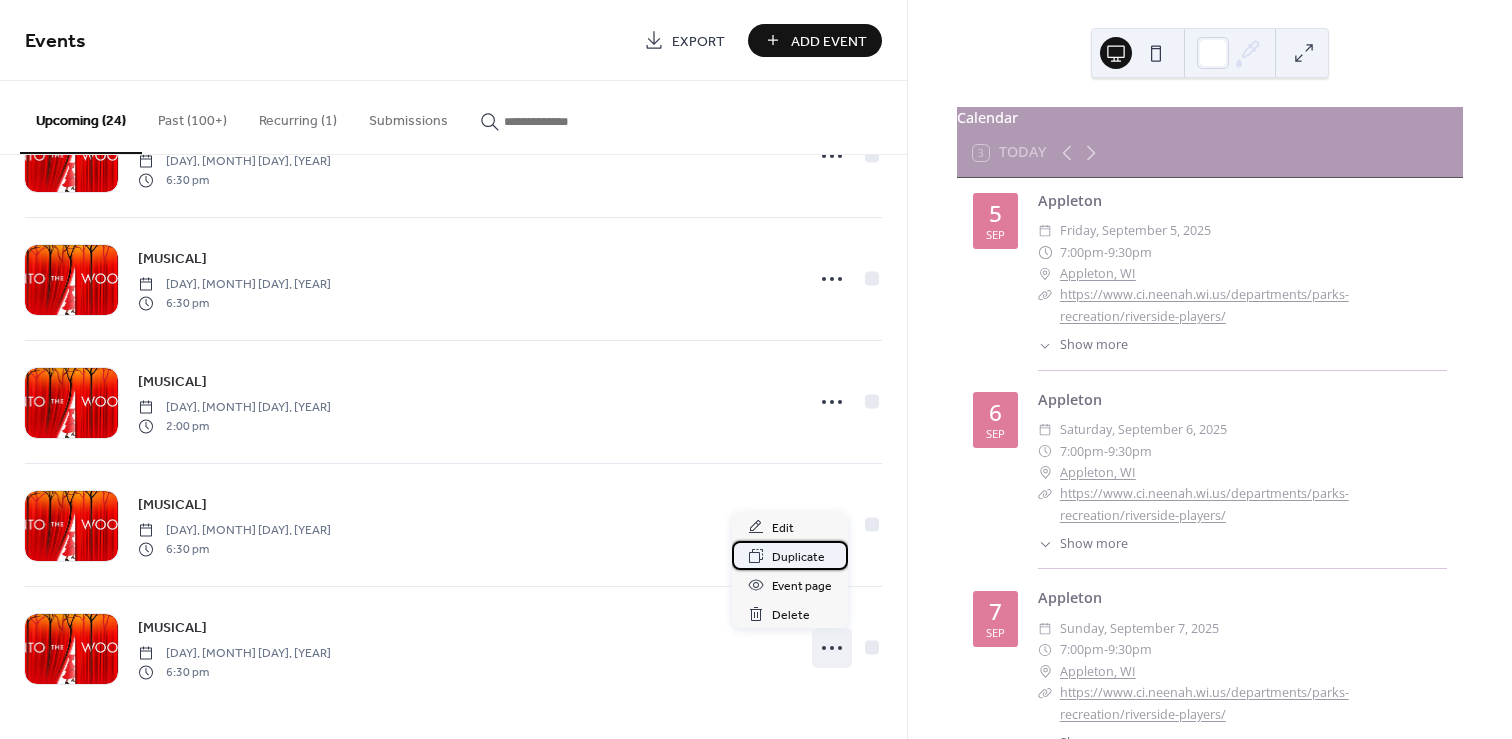 click on "Duplicate" at bounding box center [798, 557] 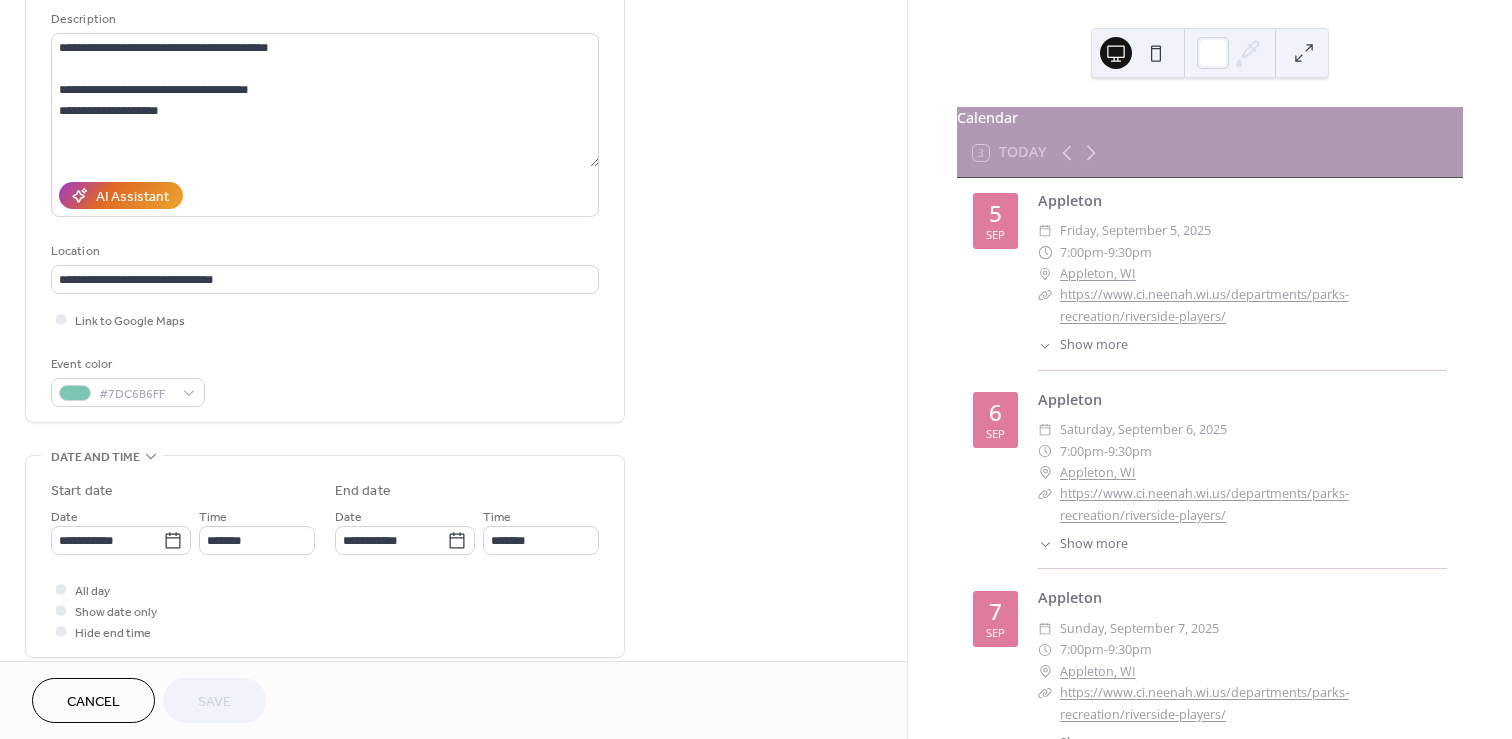 scroll, scrollTop: 202, scrollLeft: 0, axis: vertical 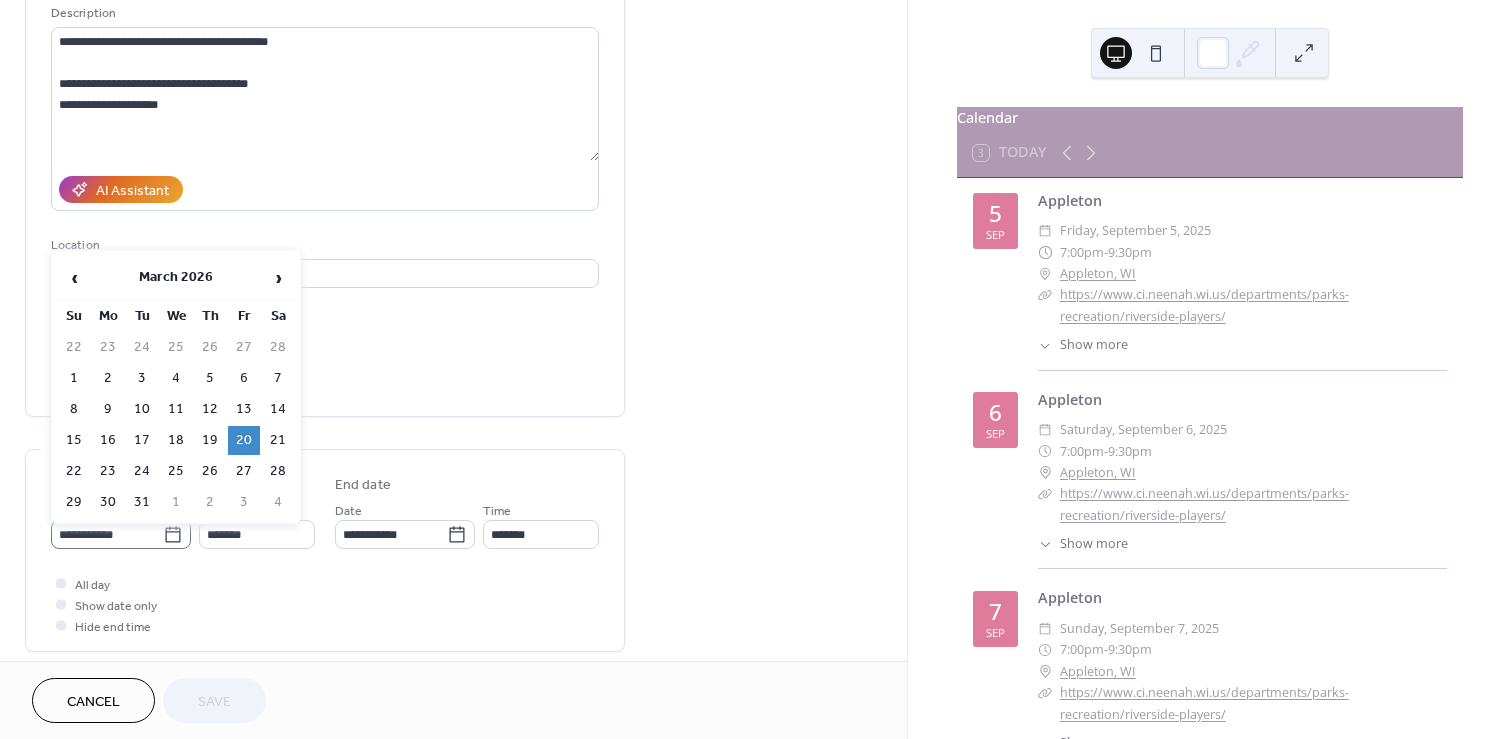 click 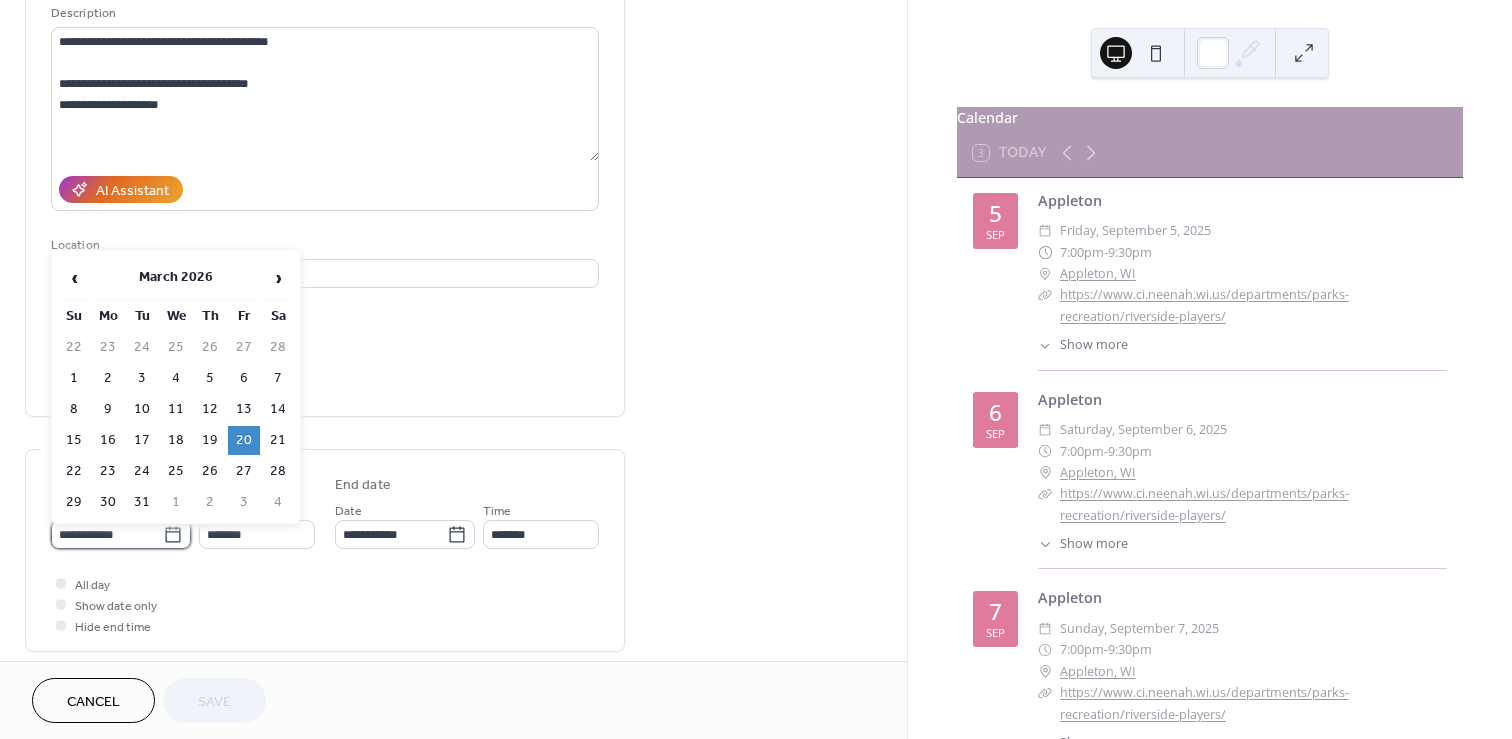 click on "**********" at bounding box center [107, 534] 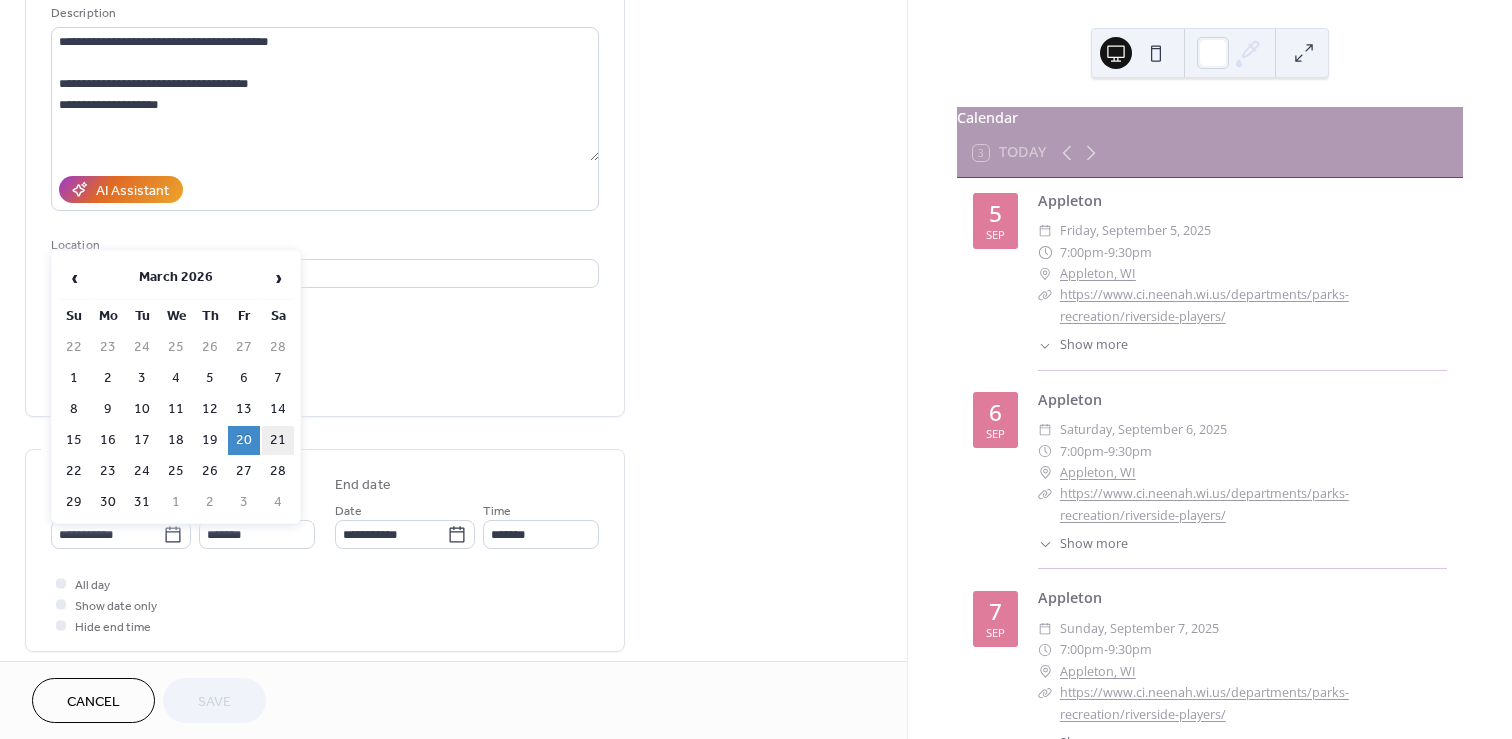 click on "21" at bounding box center (278, 440) 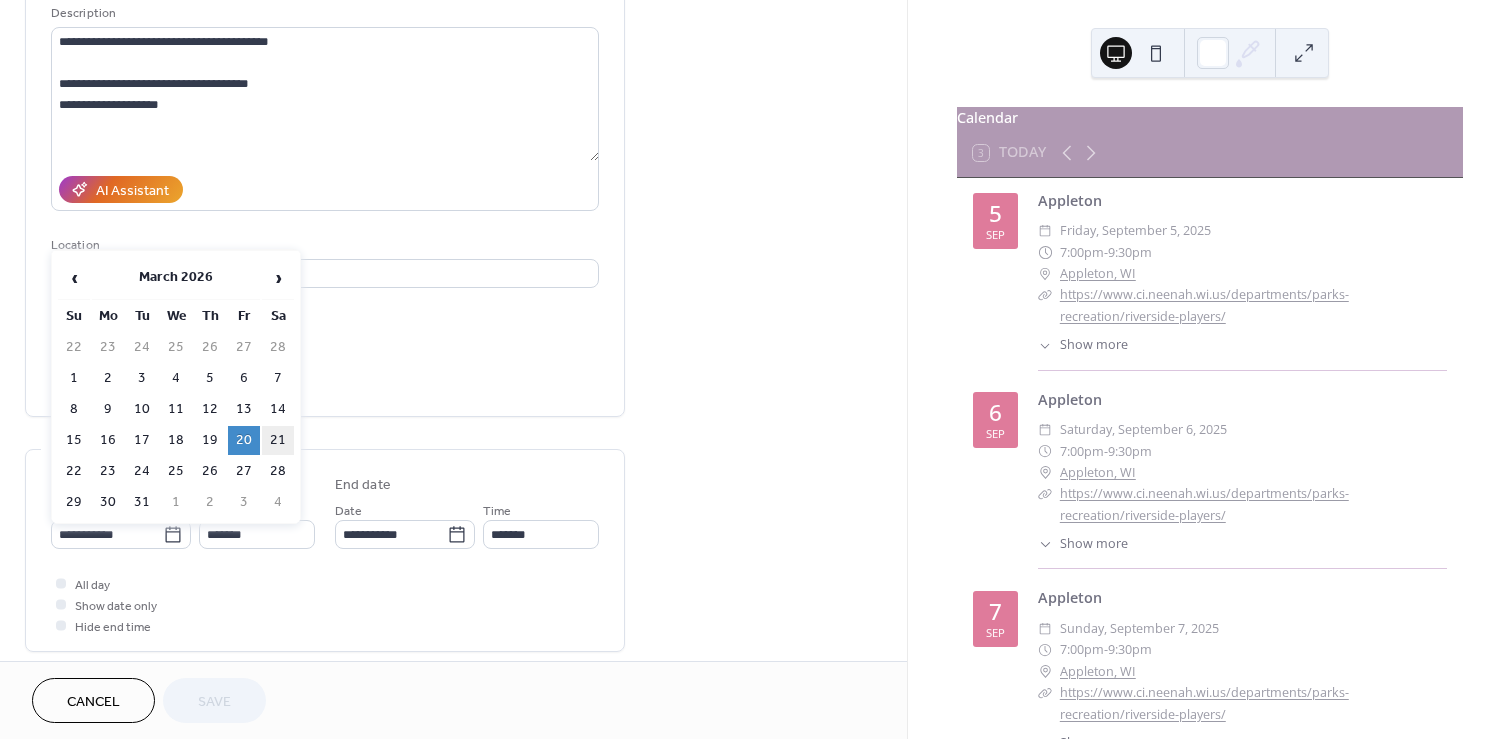 type on "**********" 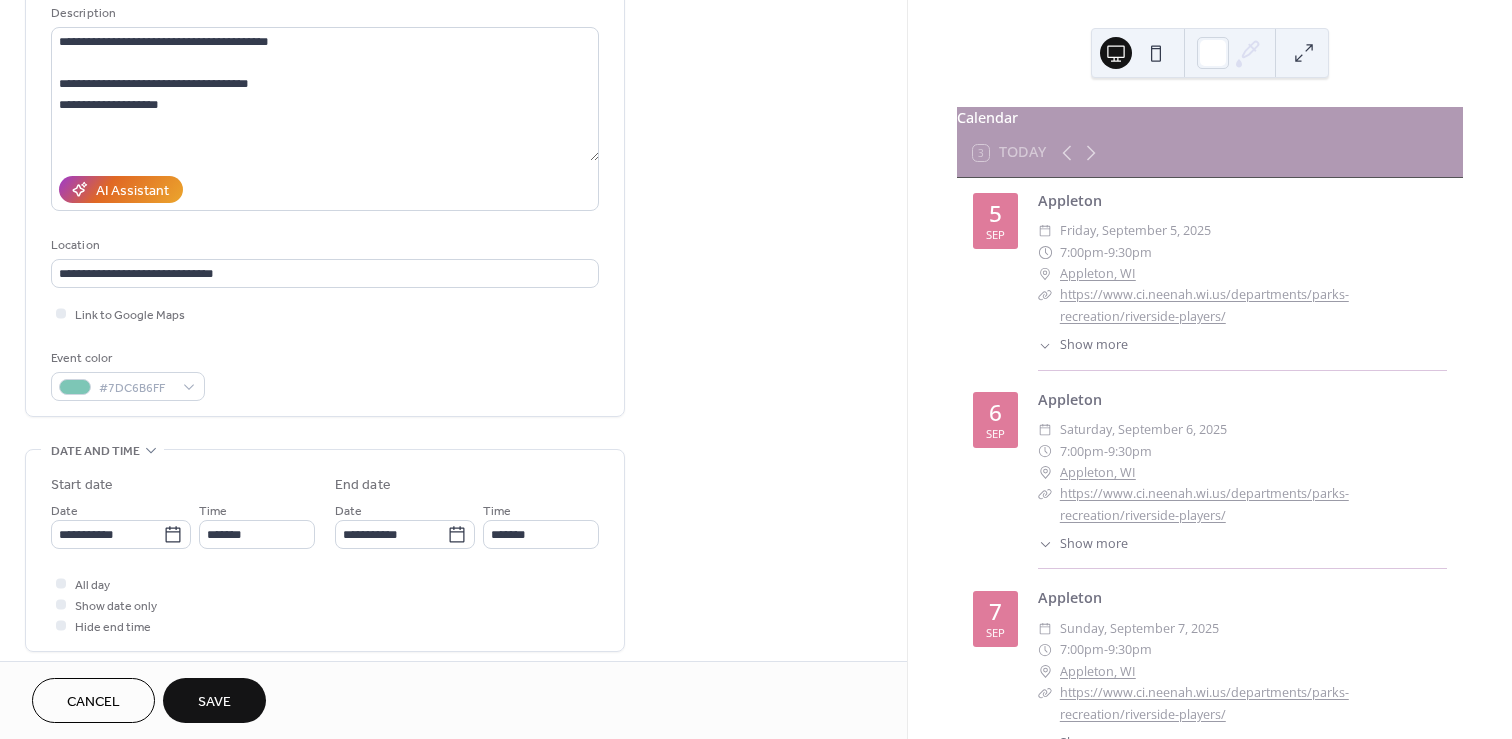 click on "Save" at bounding box center (214, 702) 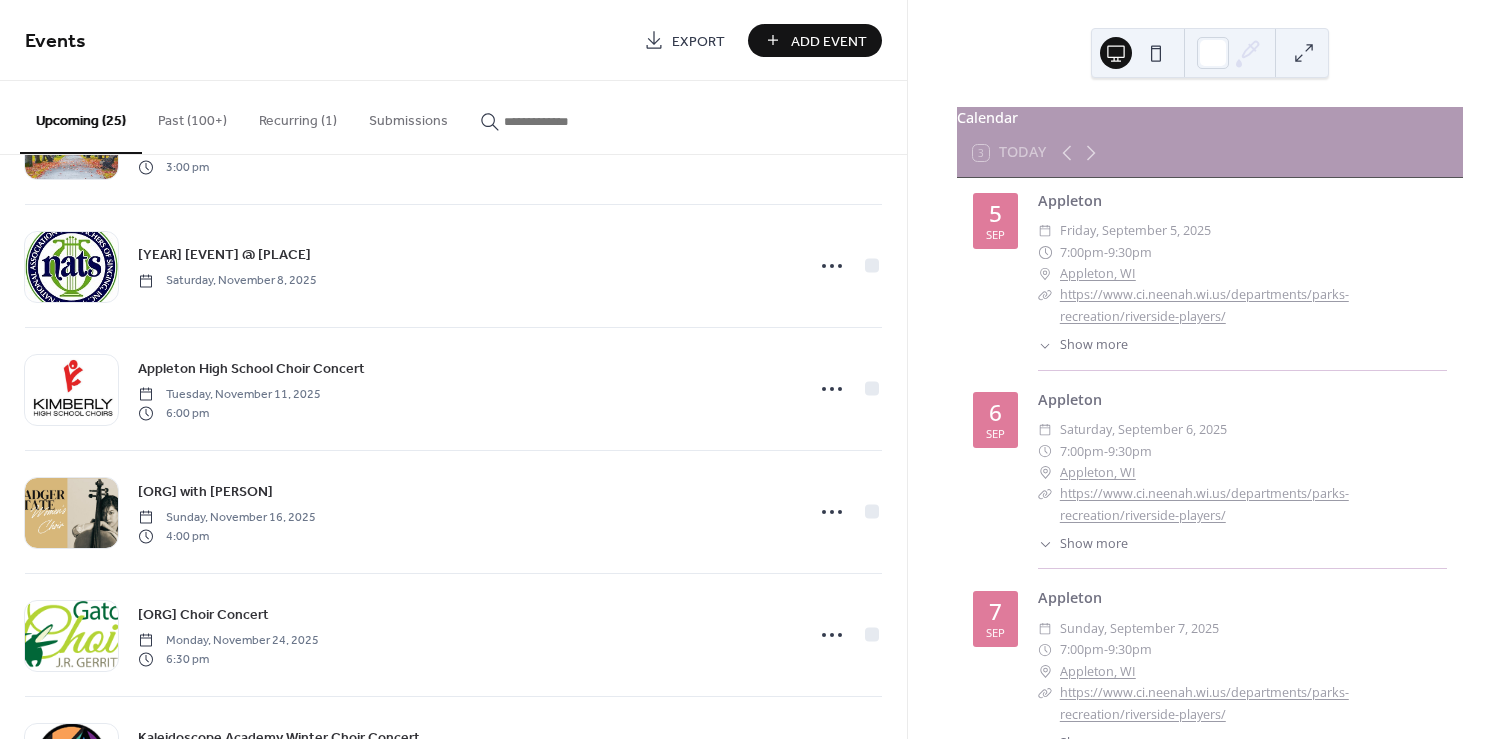 scroll, scrollTop: 1226, scrollLeft: 0, axis: vertical 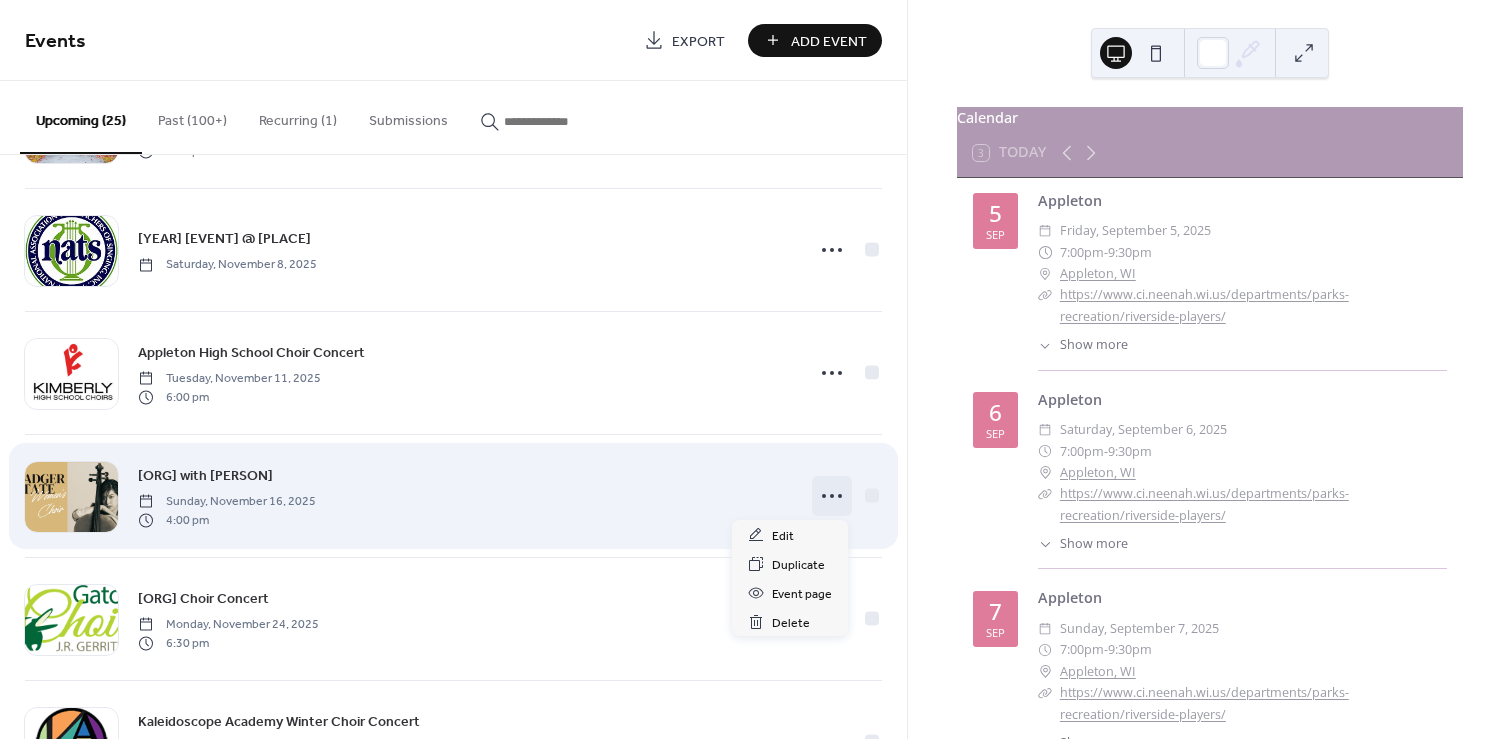click 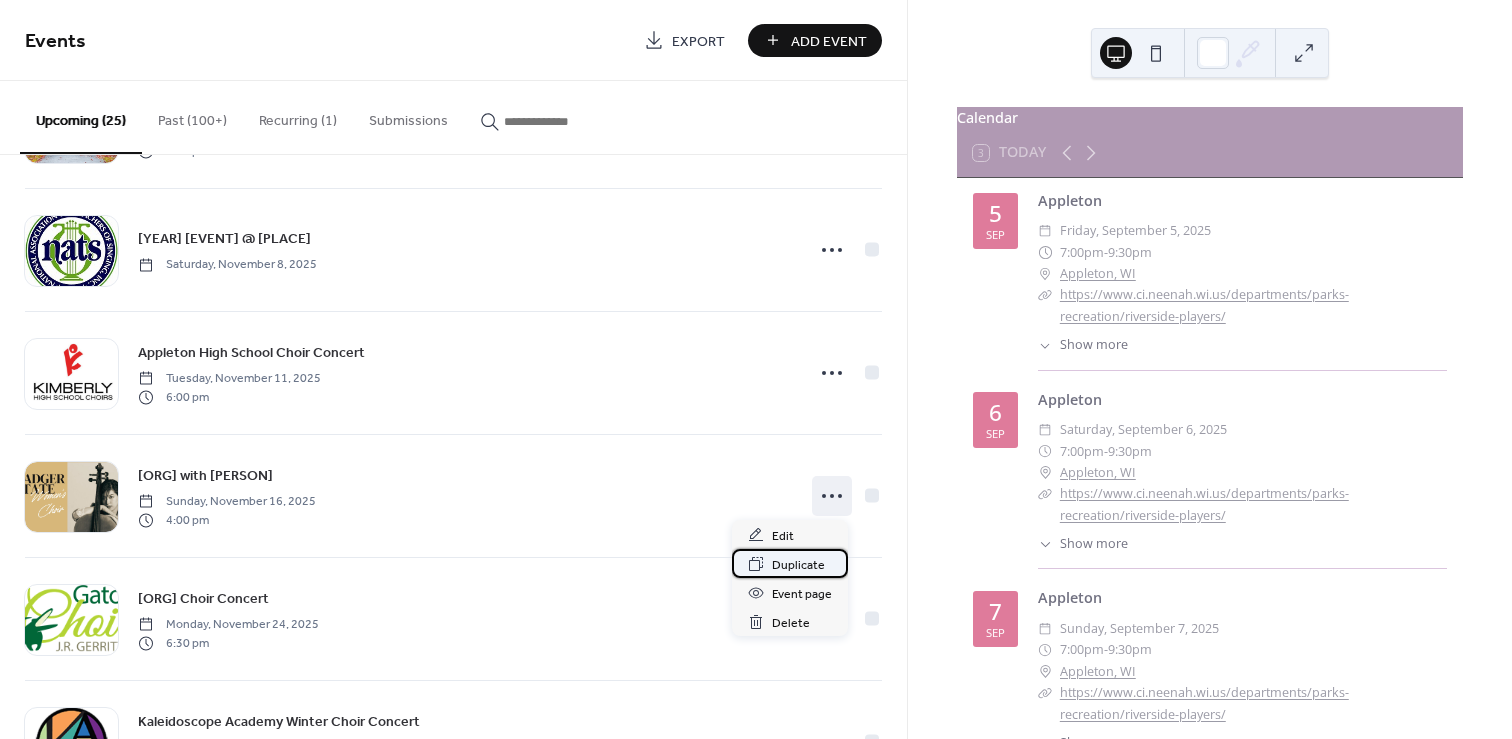 click on "Duplicate" at bounding box center [798, 565] 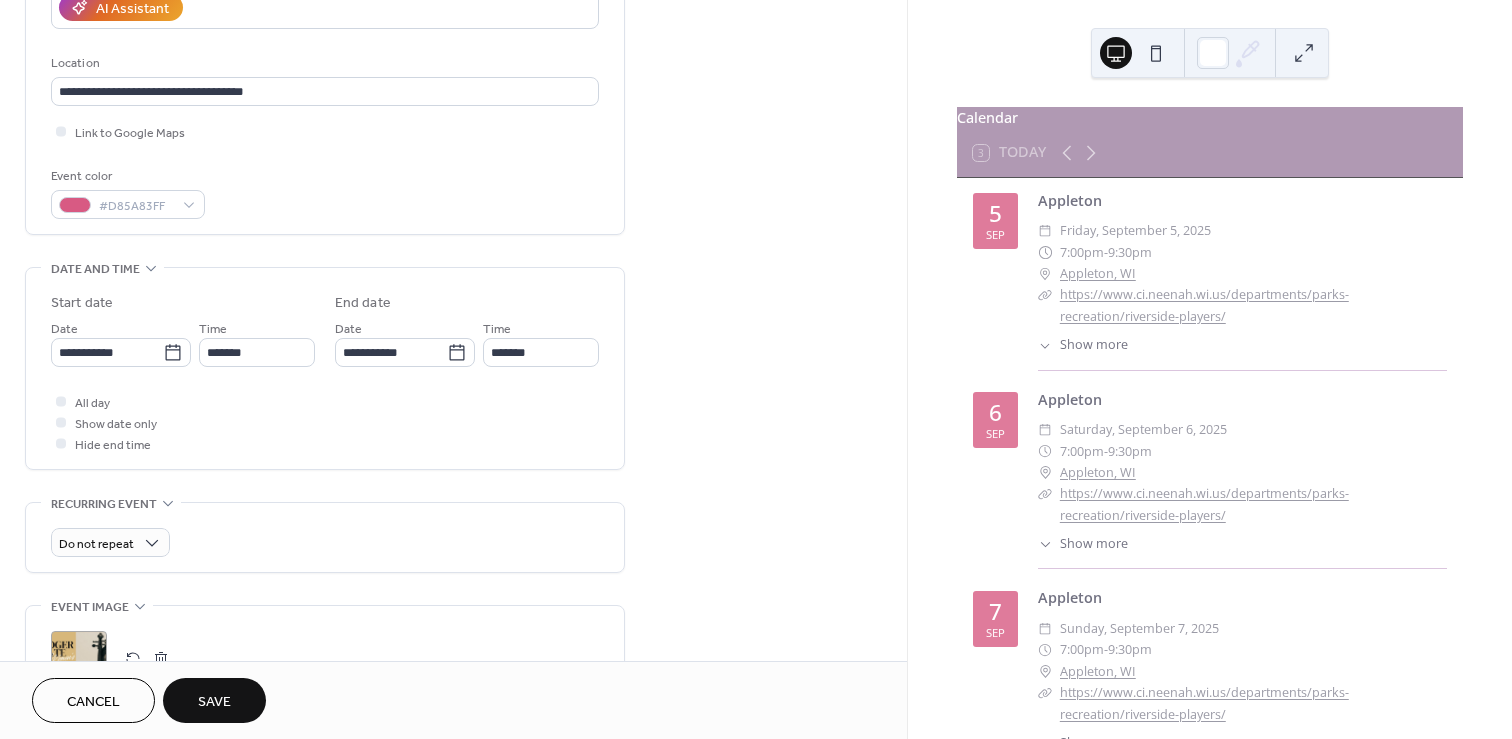 scroll, scrollTop: 436, scrollLeft: 0, axis: vertical 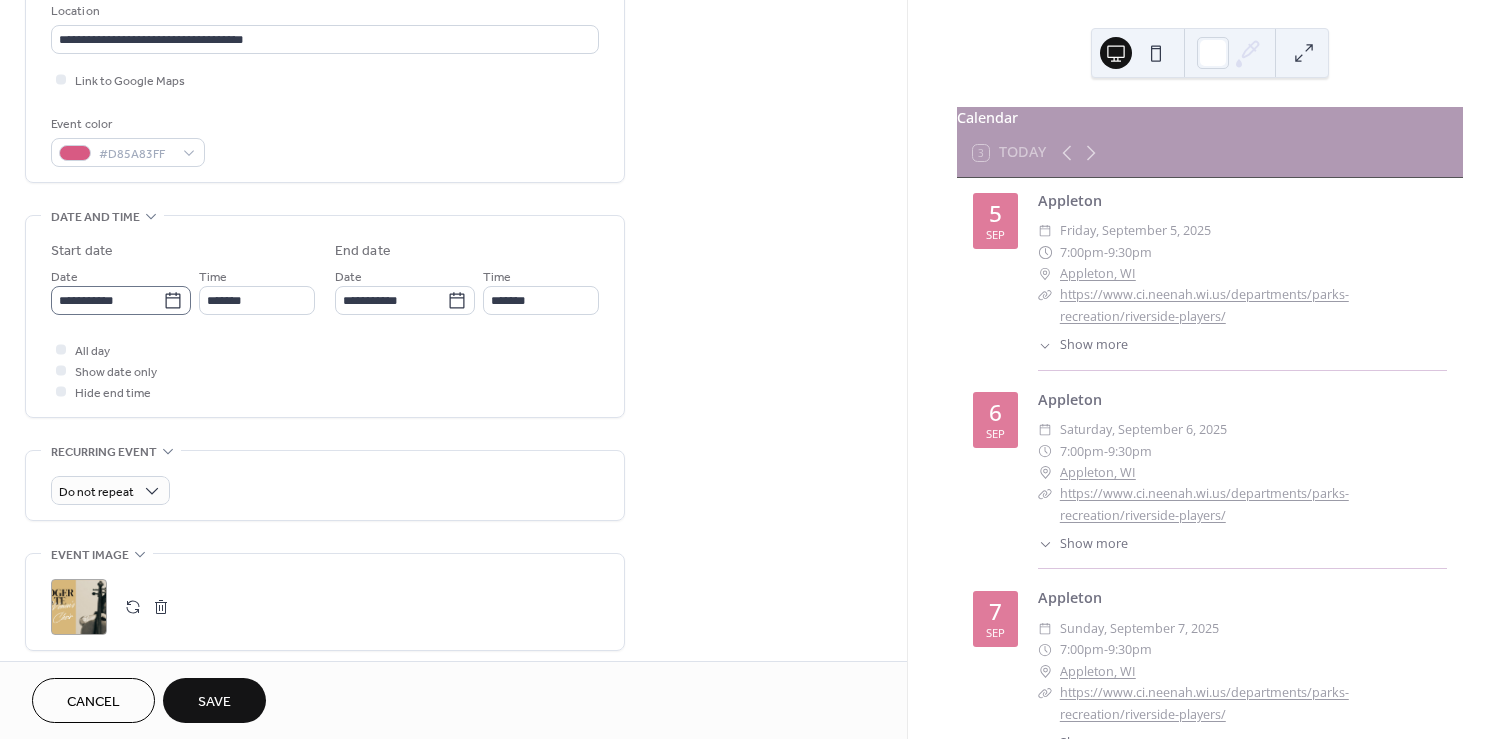 type on "**********" 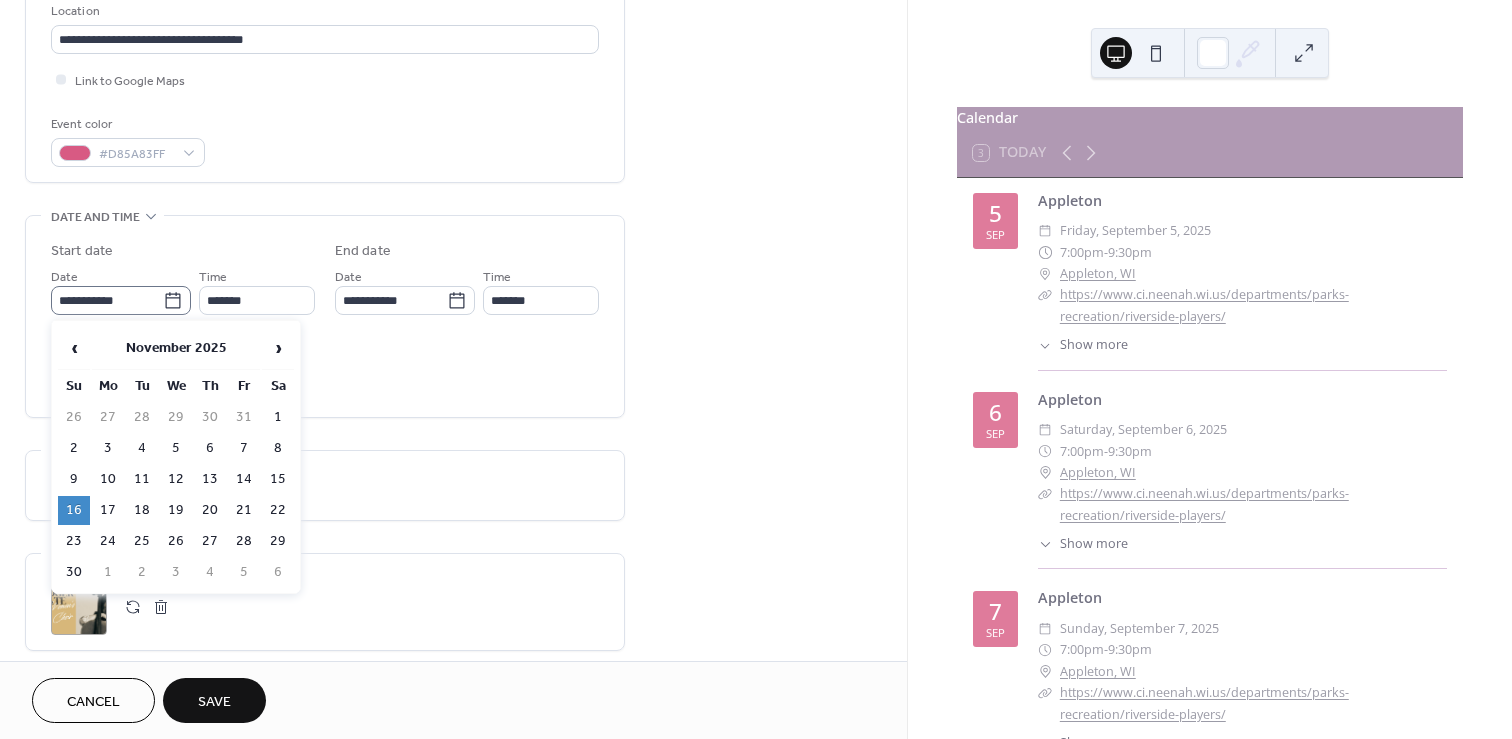 click 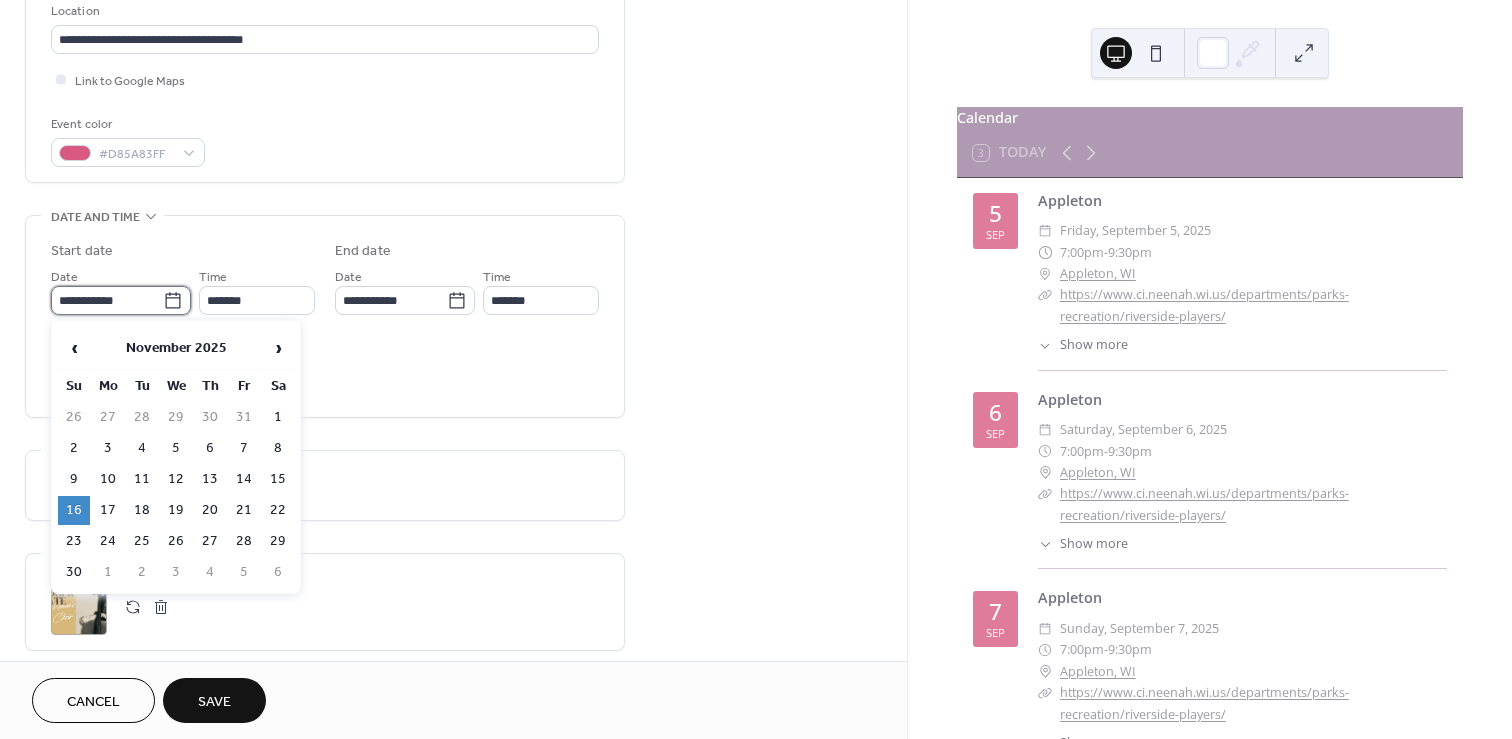 click on "**********" at bounding box center (107, 300) 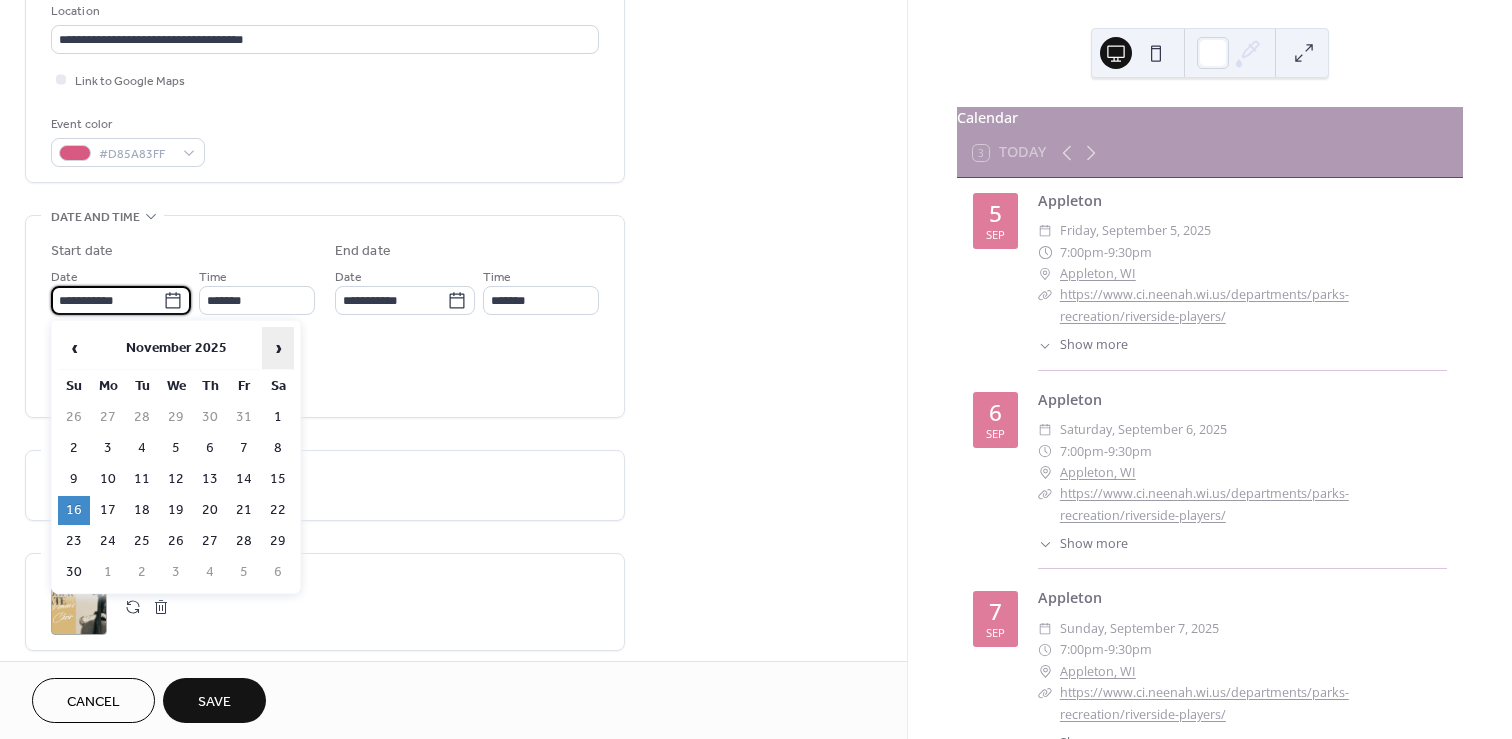 click on "›" at bounding box center [278, 348] 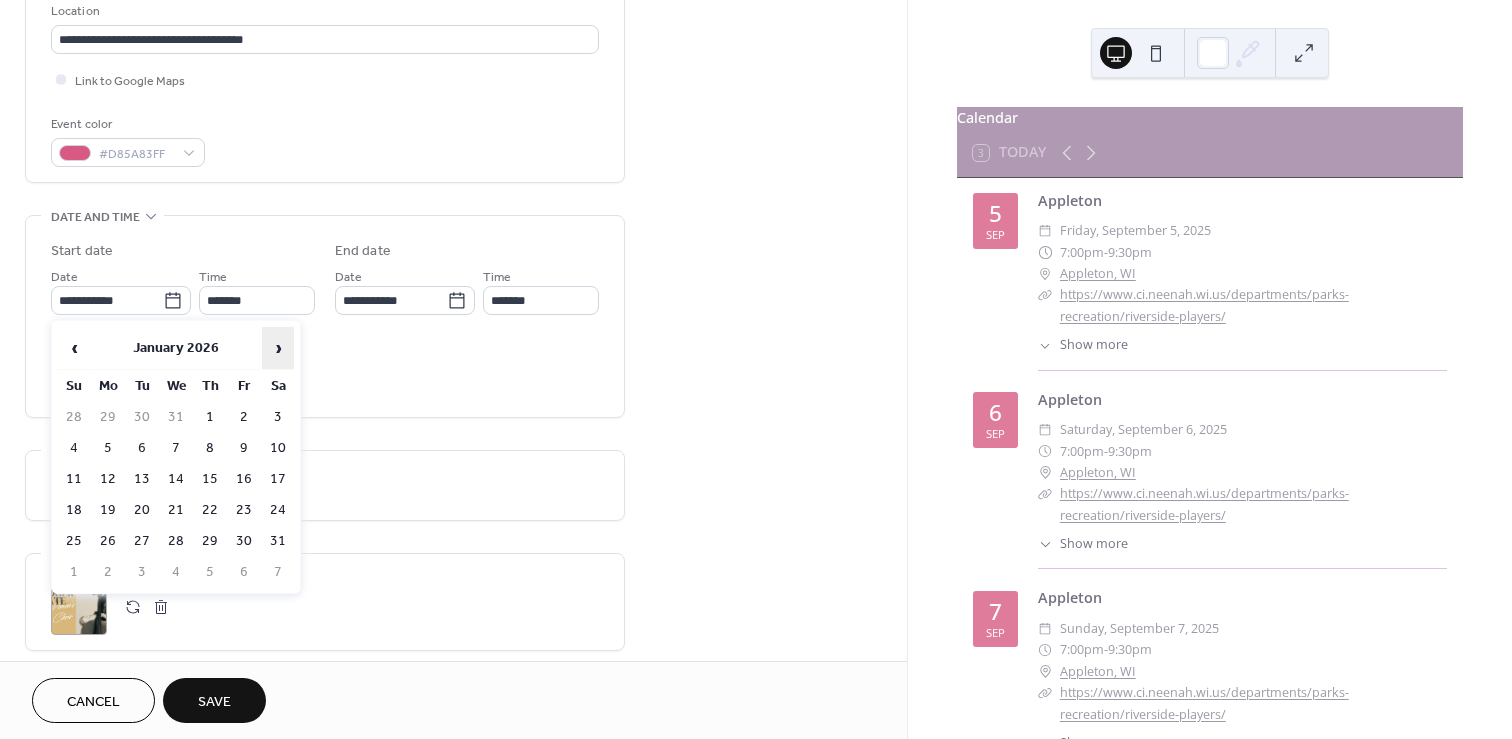 click on "›" at bounding box center (278, 348) 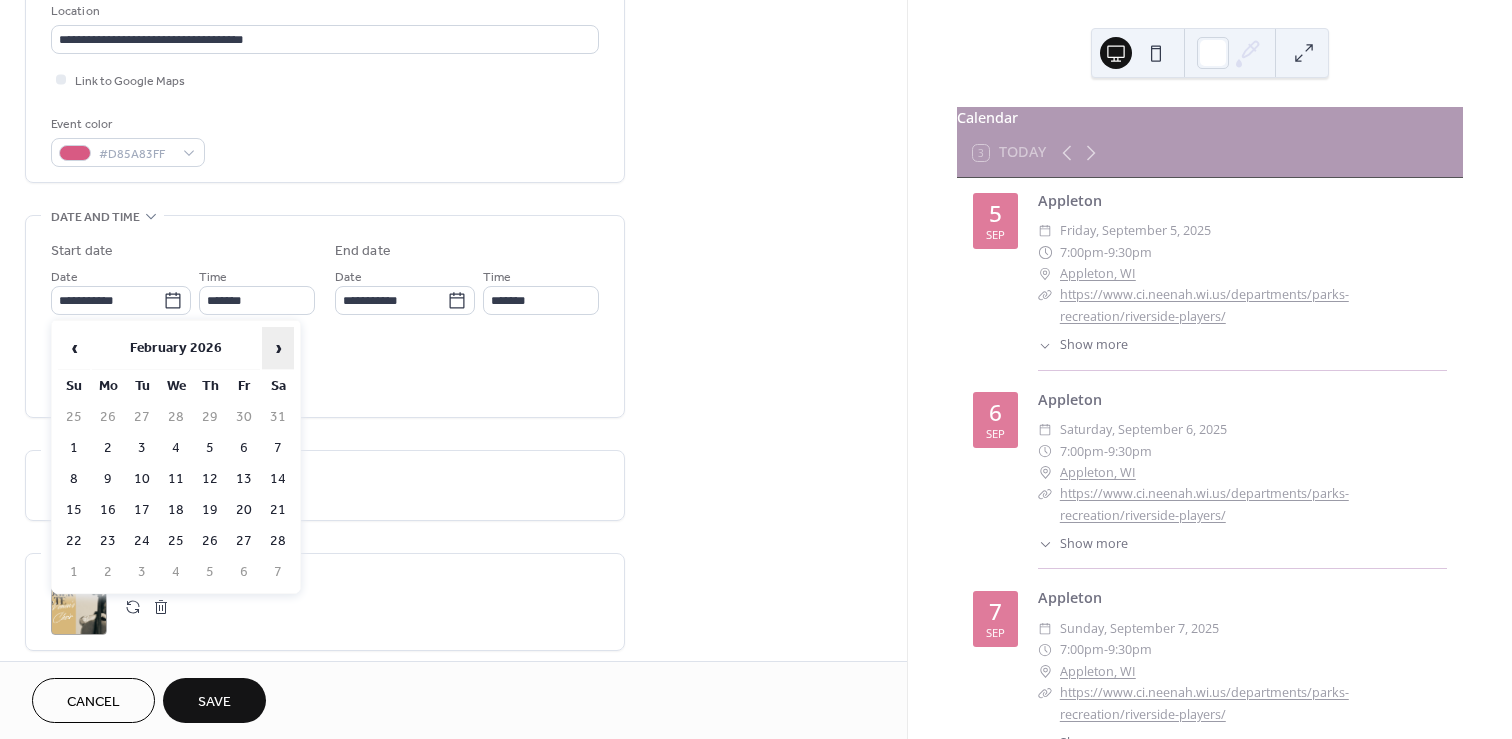 click on "›" at bounding box center (278, 348) 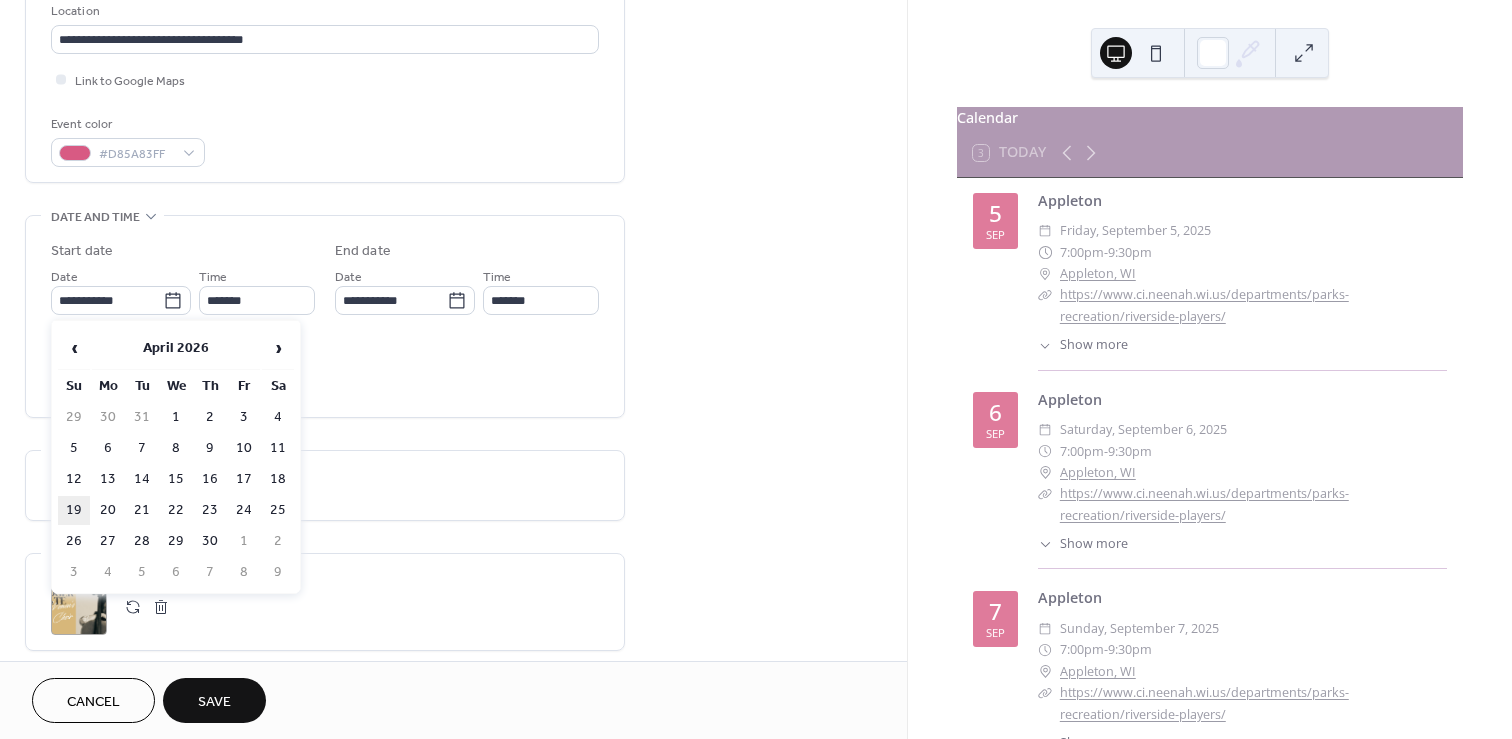 click on "19" at bounding box center [74, 510] 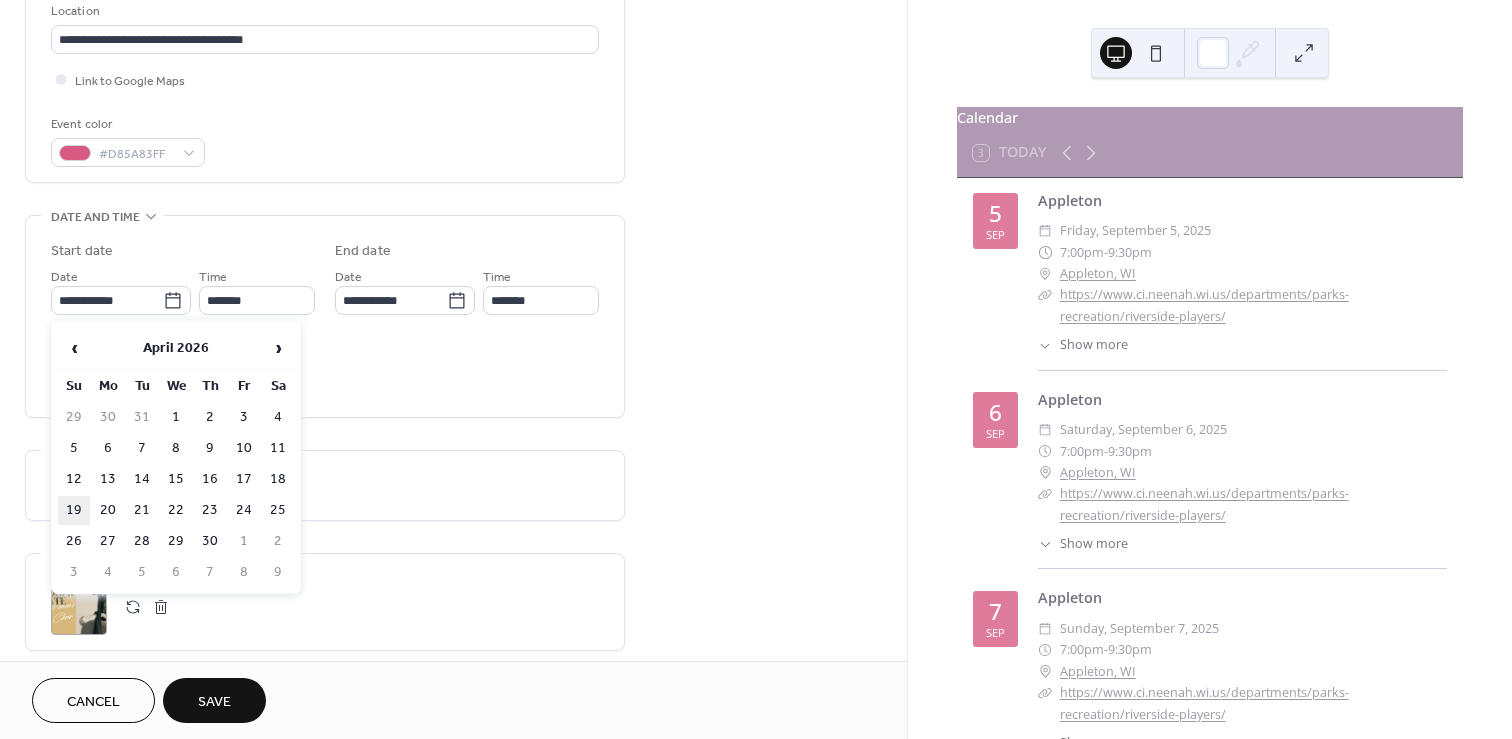 type on "**********" 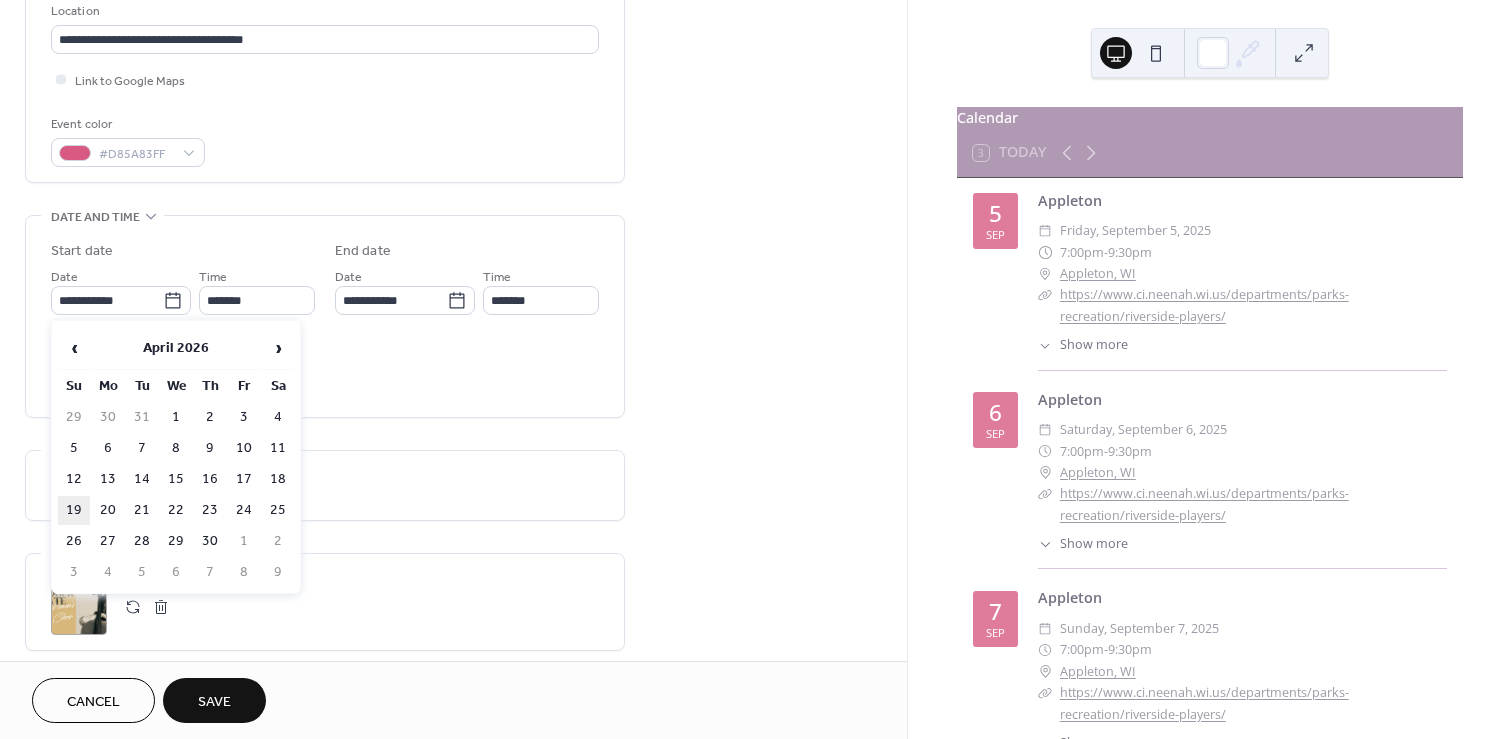 type on "**********" 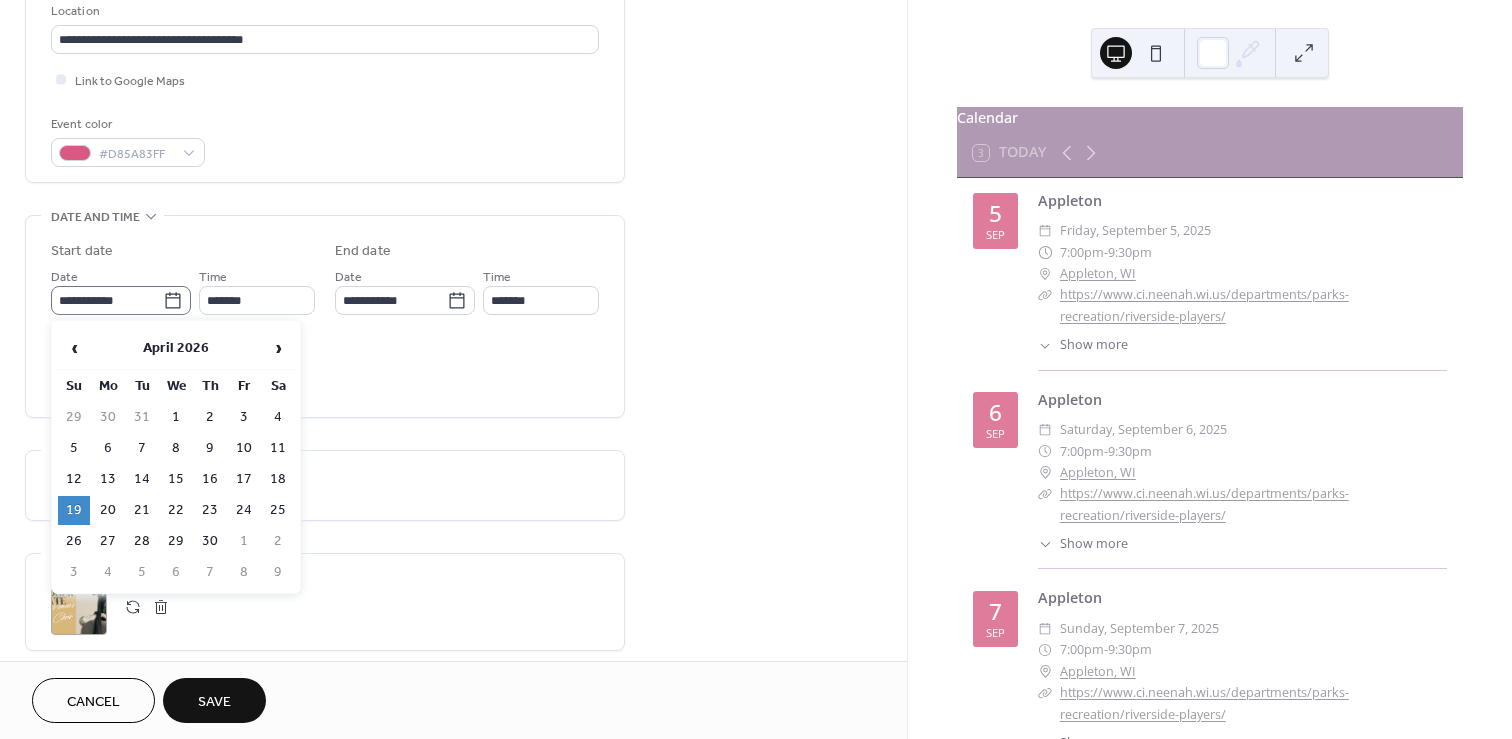 click 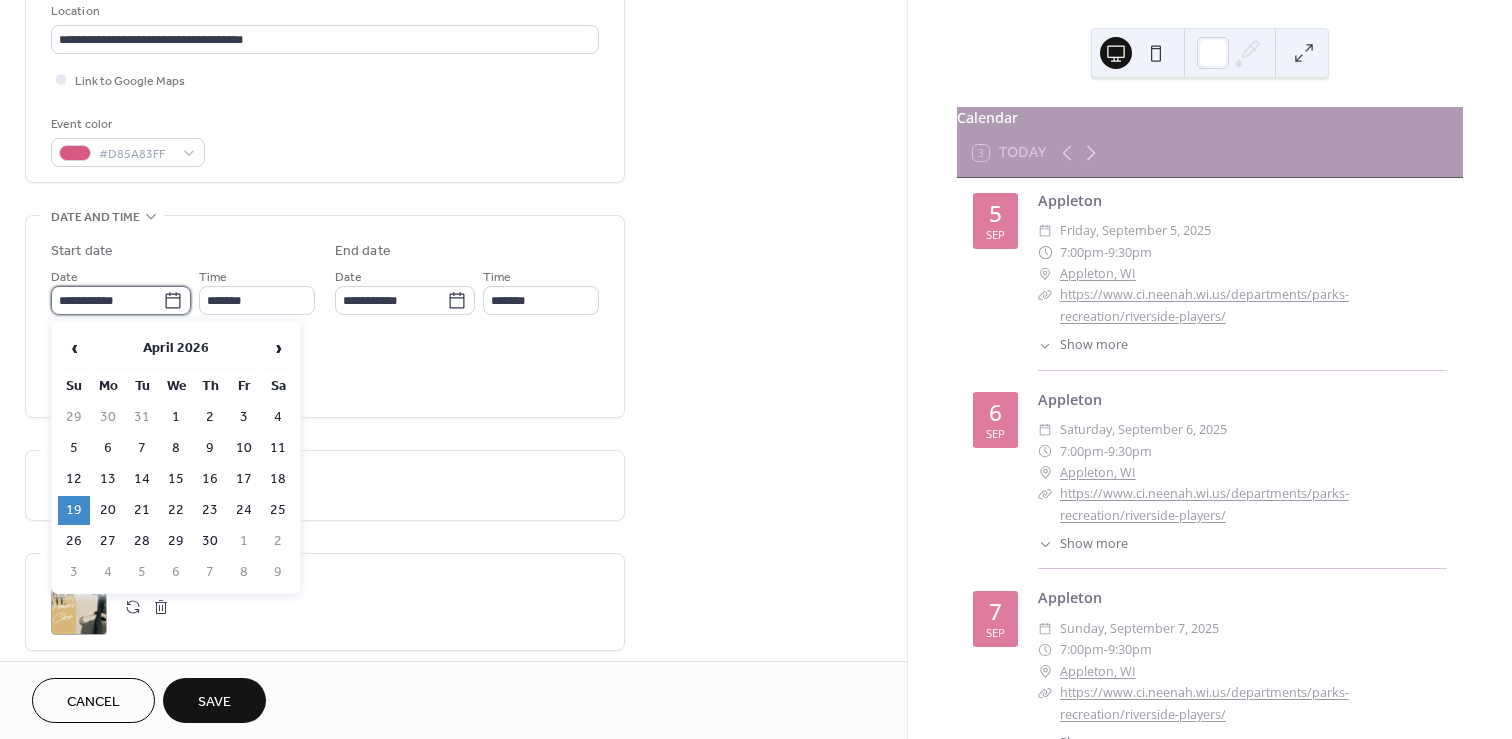 click on "**********" at bounding box center [107, 300] 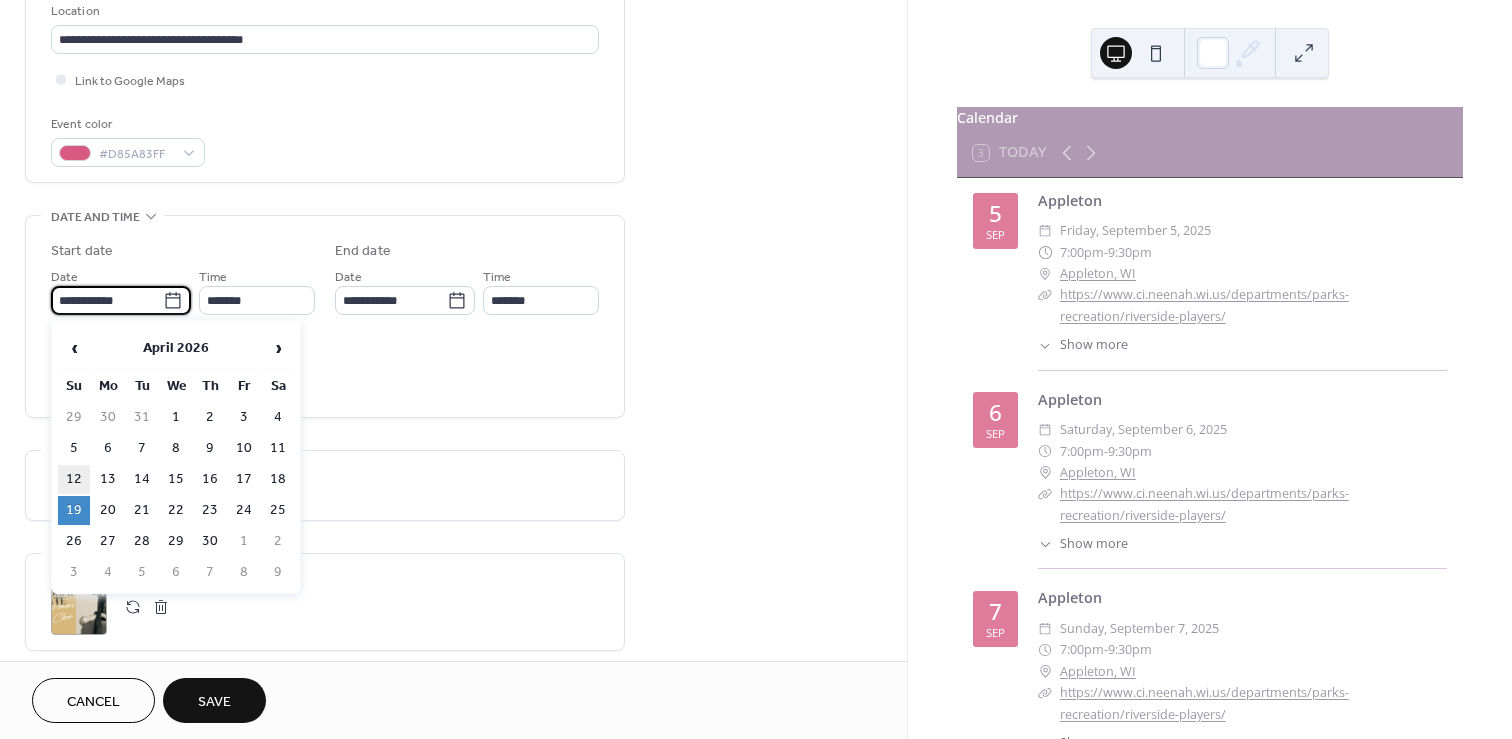 click on "12" at bounding box center (74, 479) 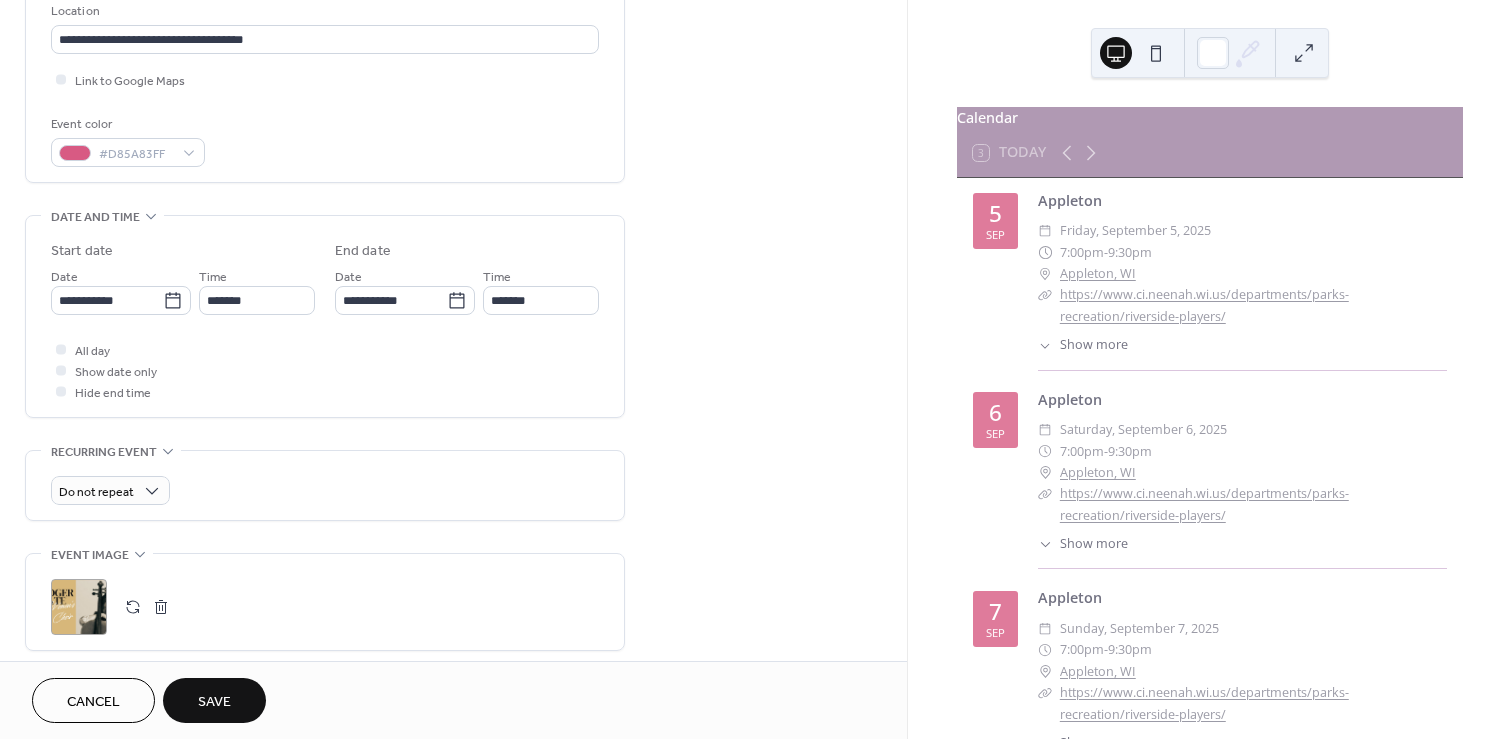 click on ";" at bounding box center [79, 607] 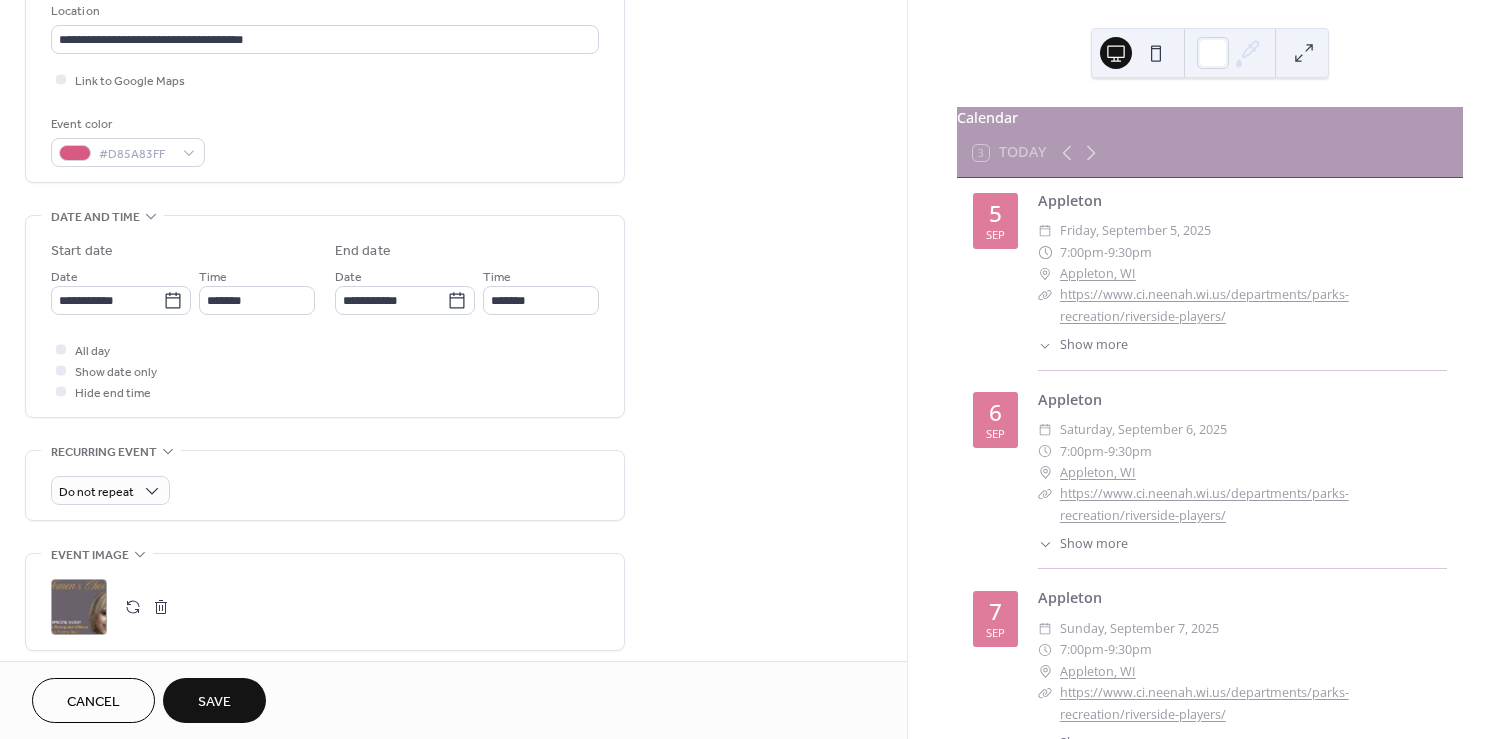 scroll, scrollTop: 0, scrollLeft: 0, axis: both 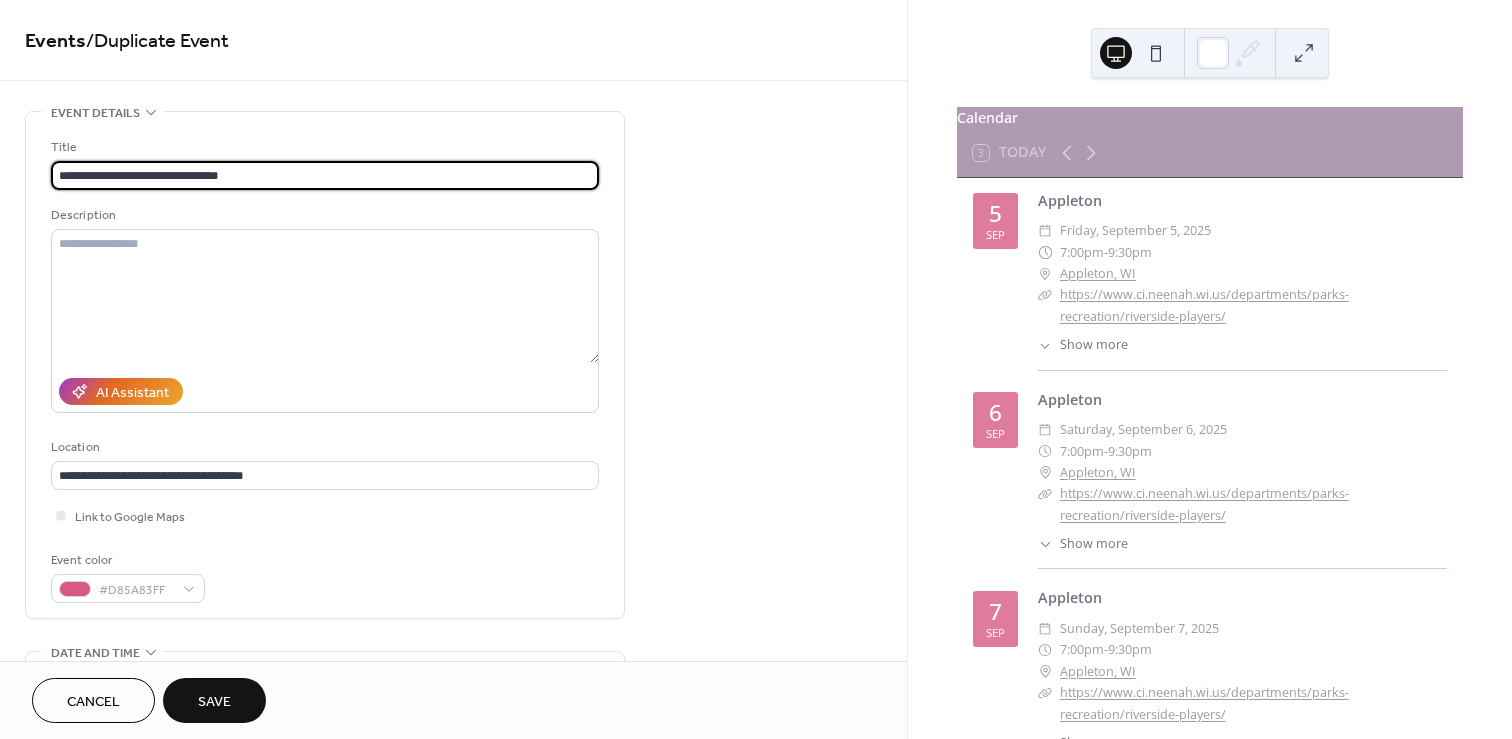 click on "**********" at bounding box center [325, 175] 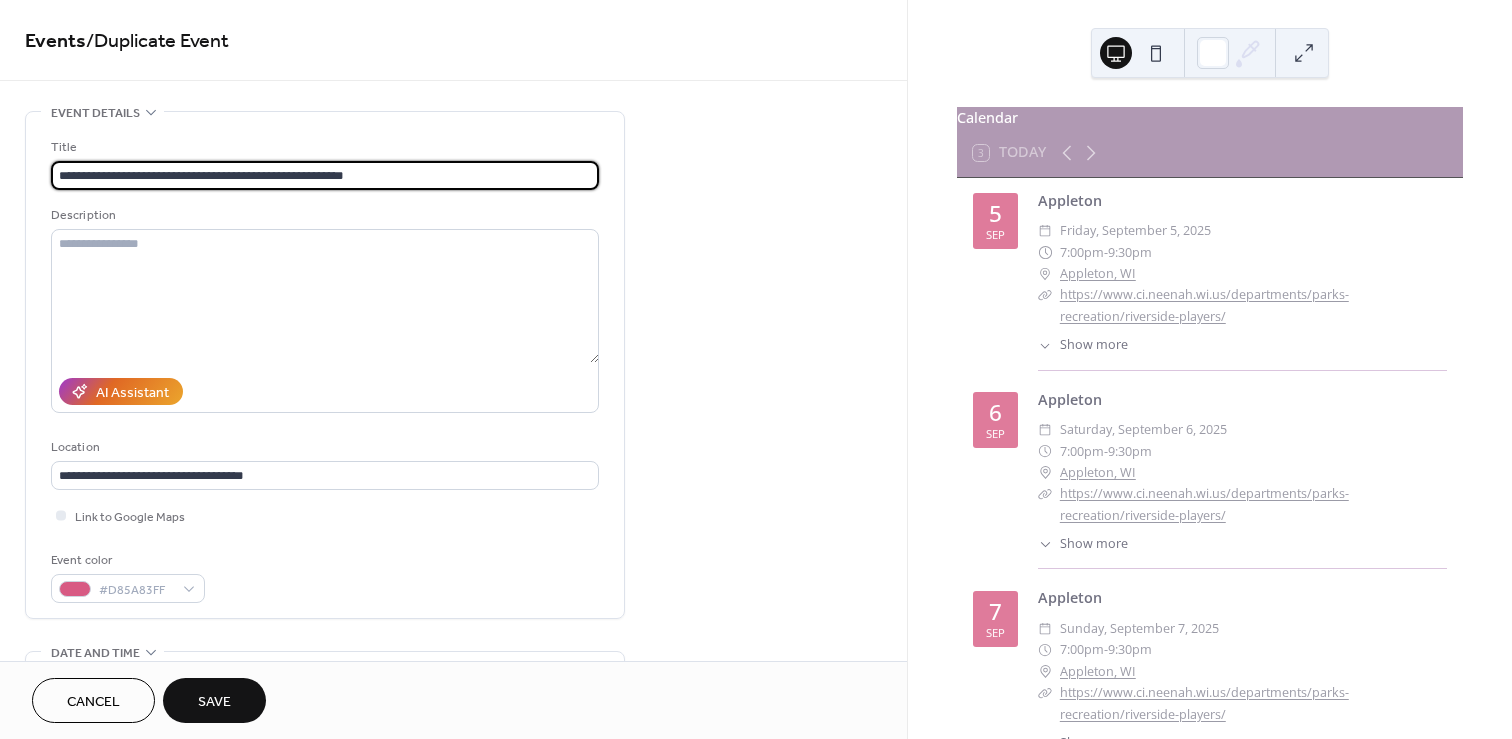 click on "**********" at bounding box center [325, 175] 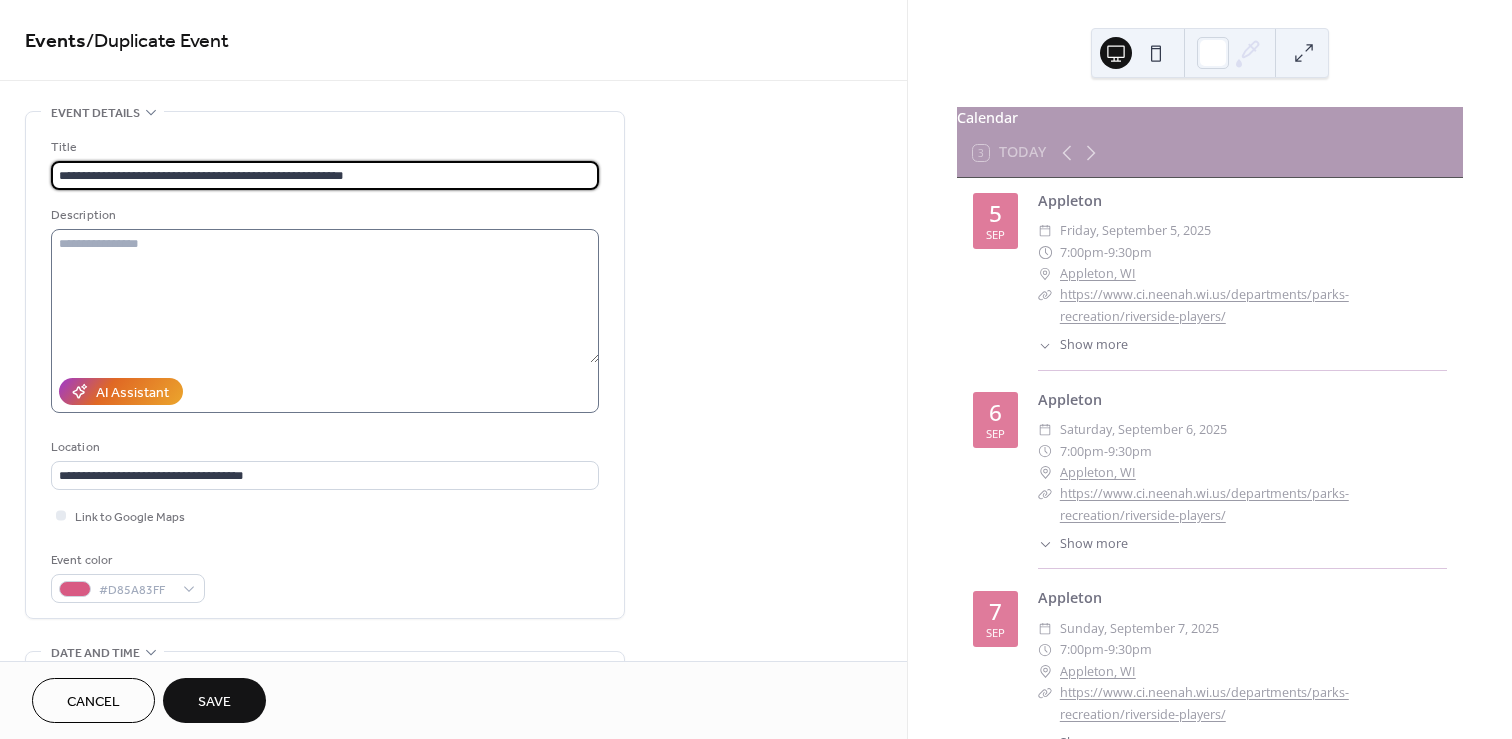 type on "**********" 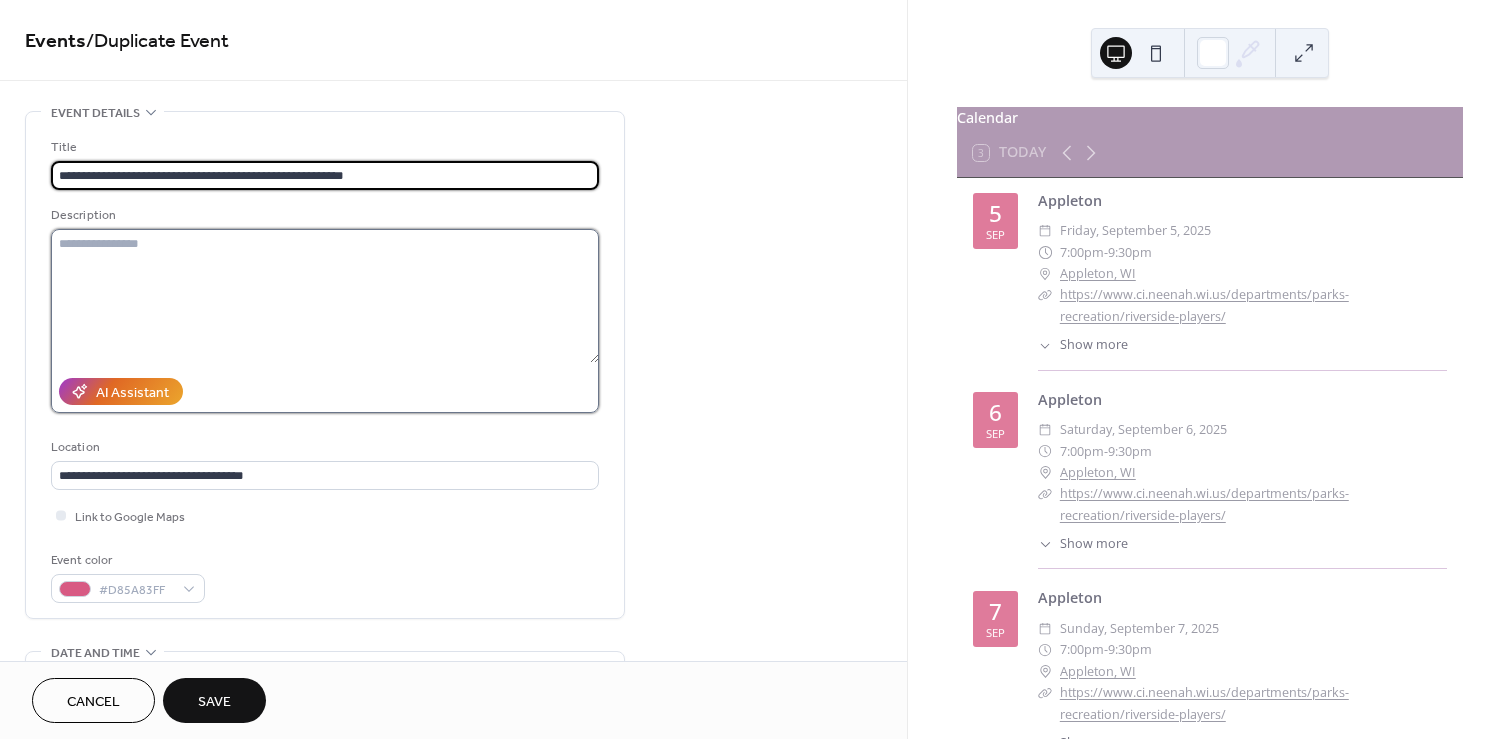 click at bounding box center [325, 296] 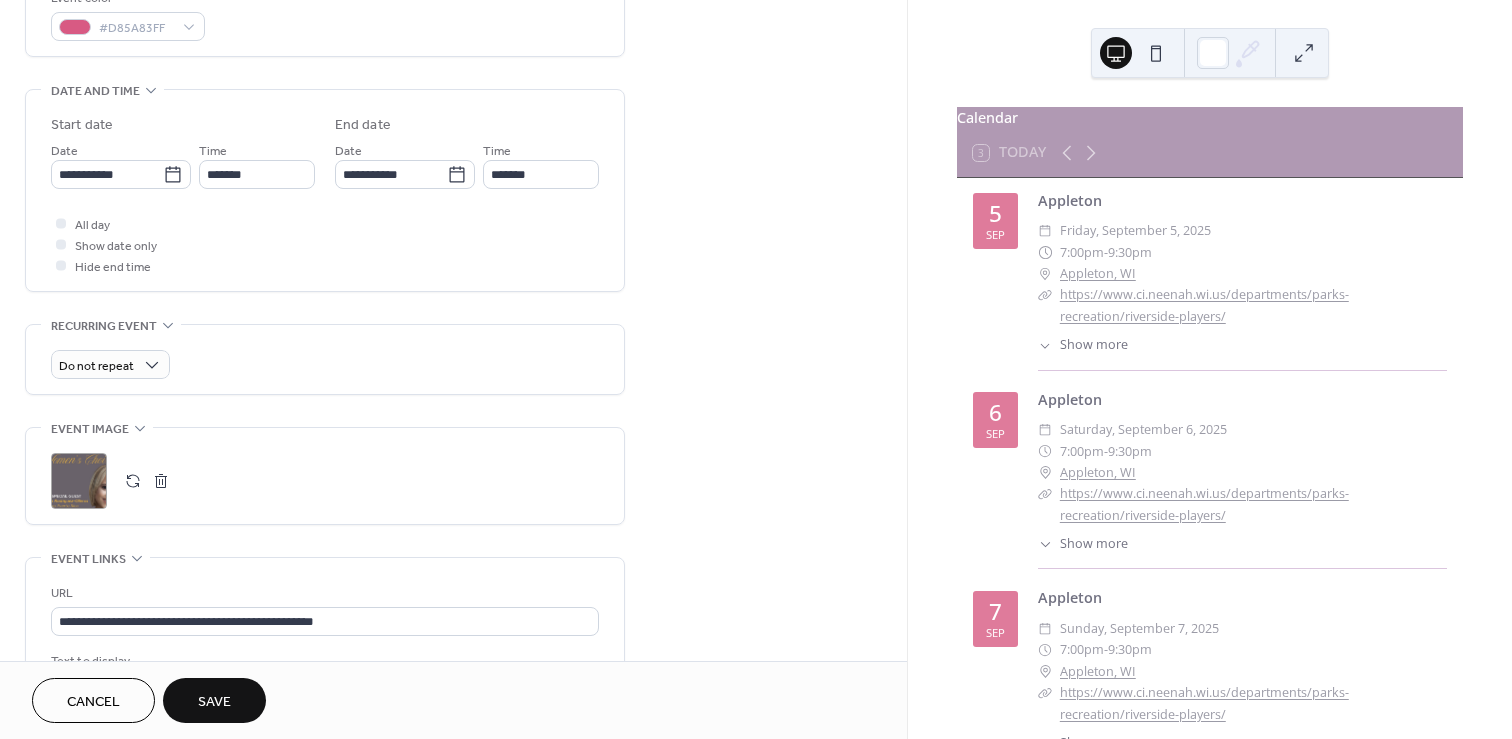 scroll, scrollTop: 564, scrollLeft: 0, axis: vertical 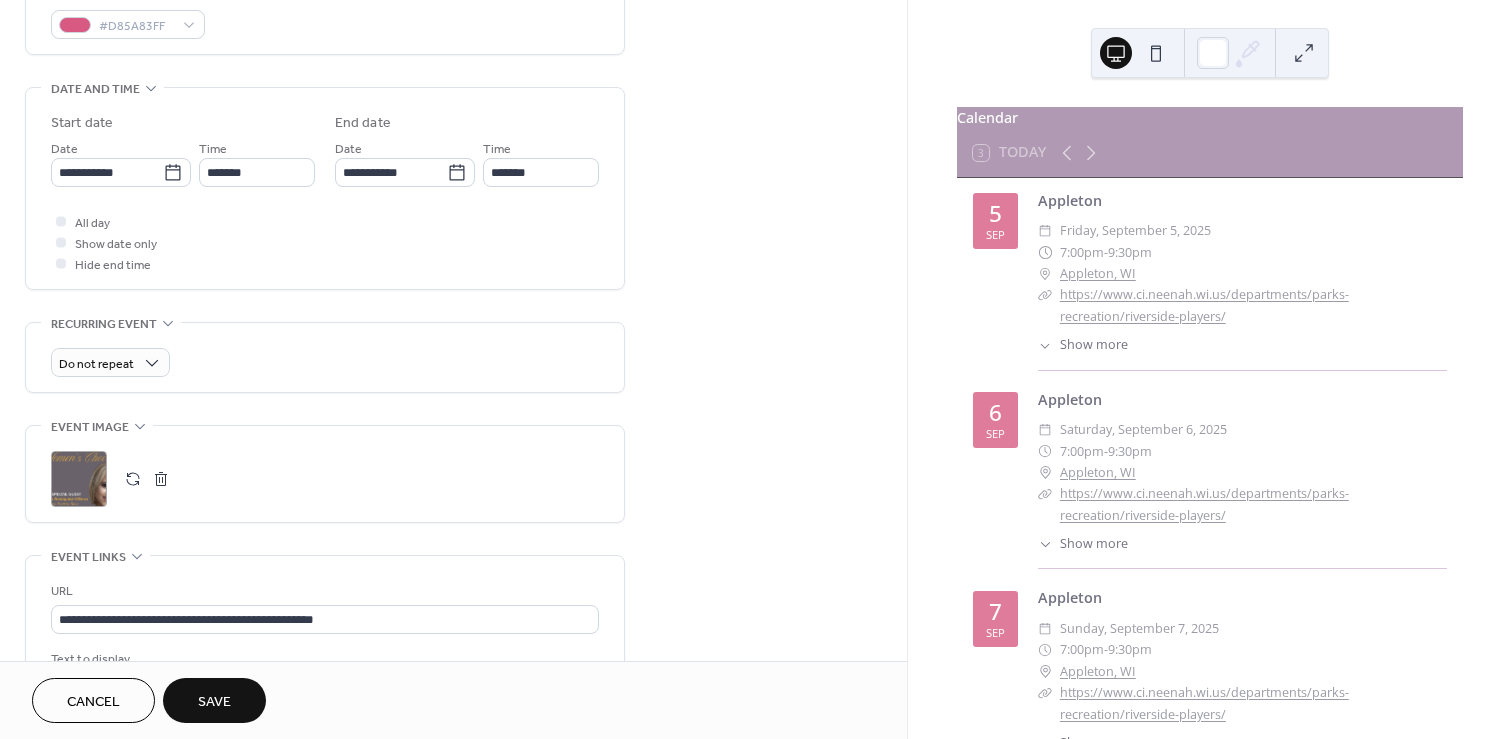 click on "Save" at bounding box center [214, 702] 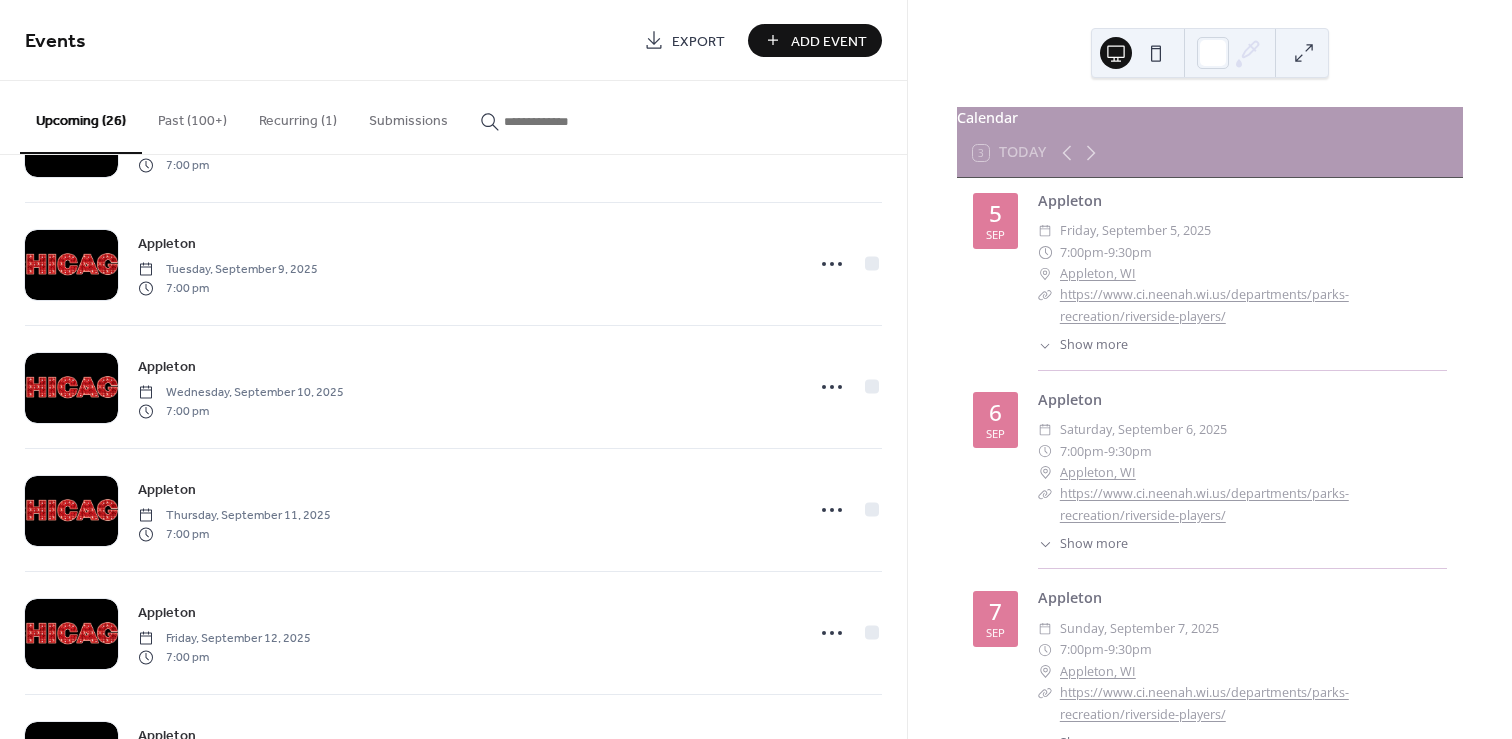 scroll, scrollTop: 0, scrollLeft: 0, axis: both 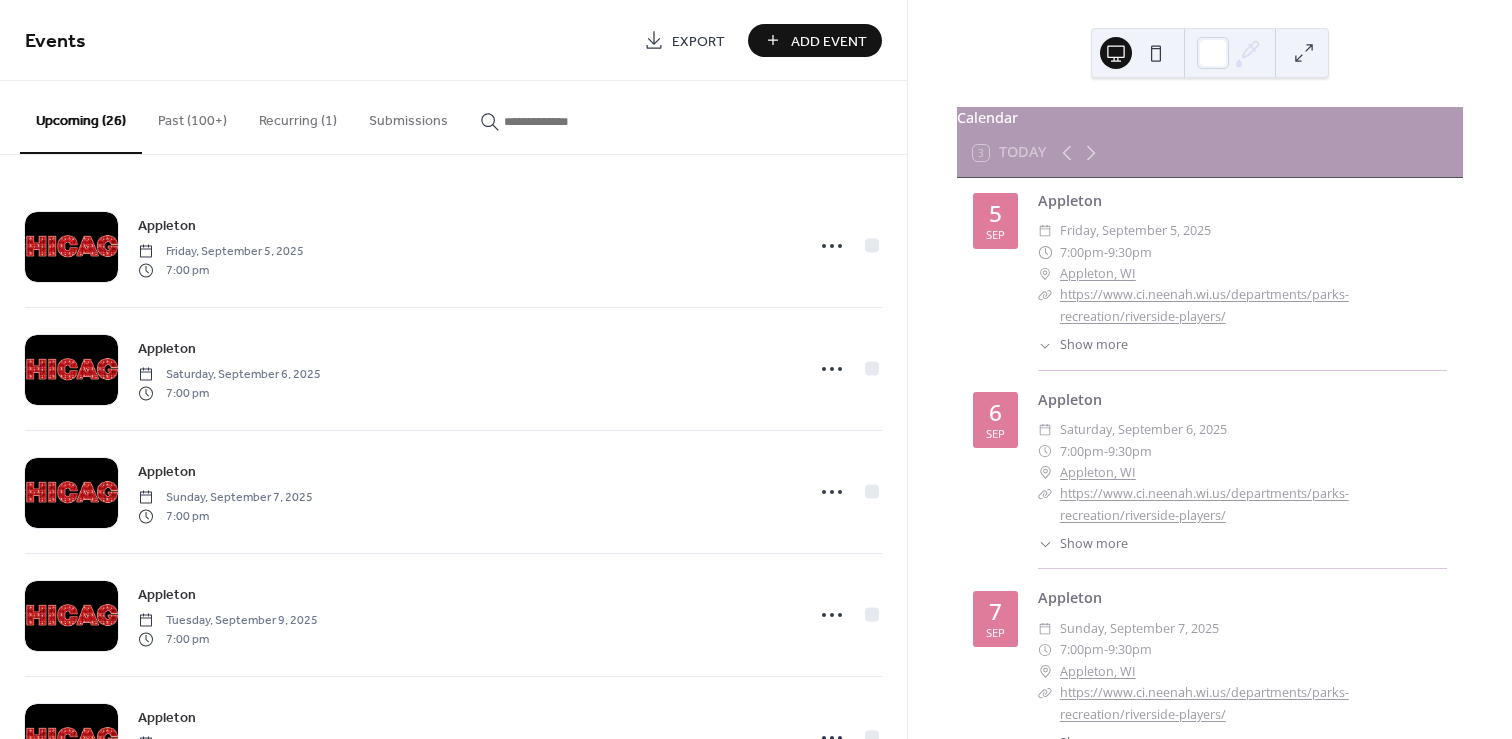 click at bounding box center [564, 121] 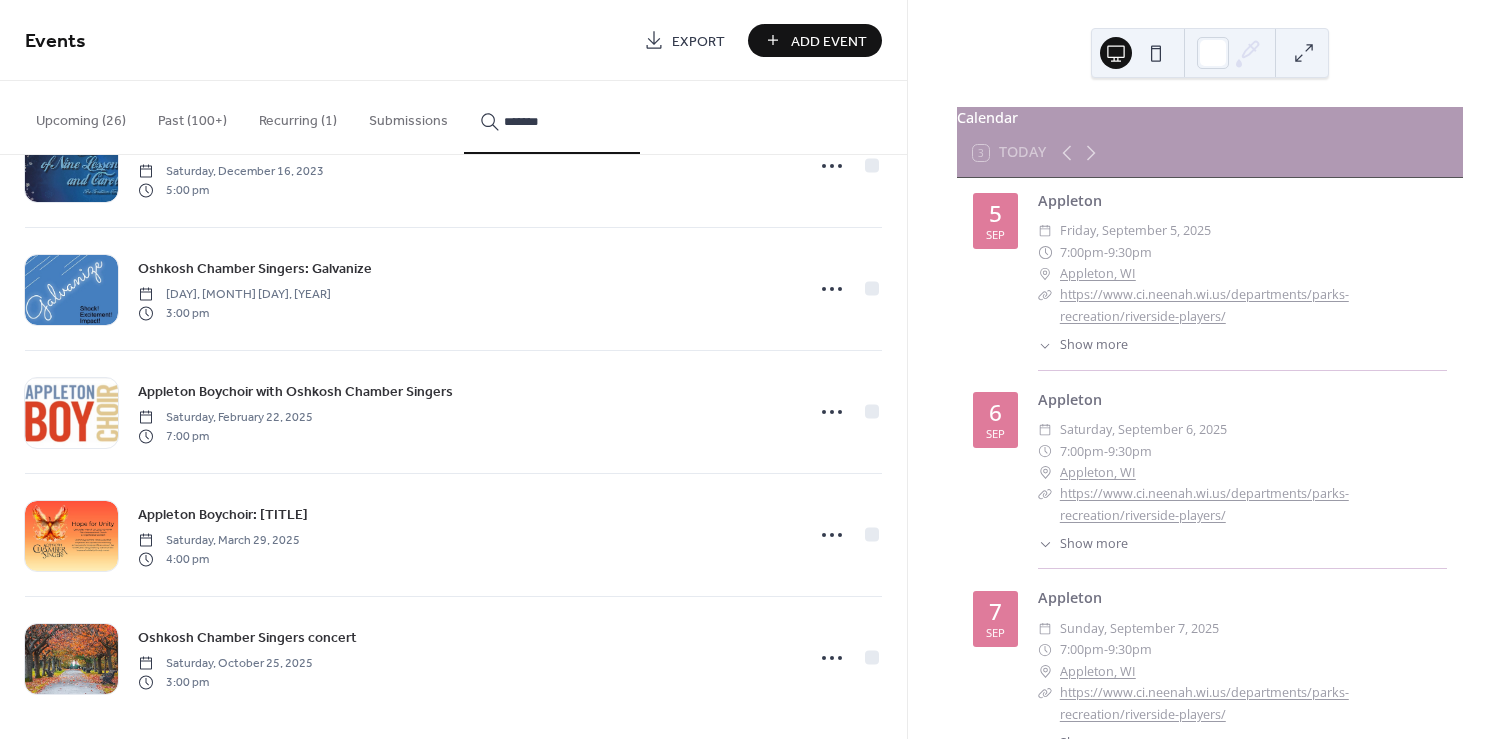 scroll, scrollTop: 1689, scrollLeft: 0, axis: vertical 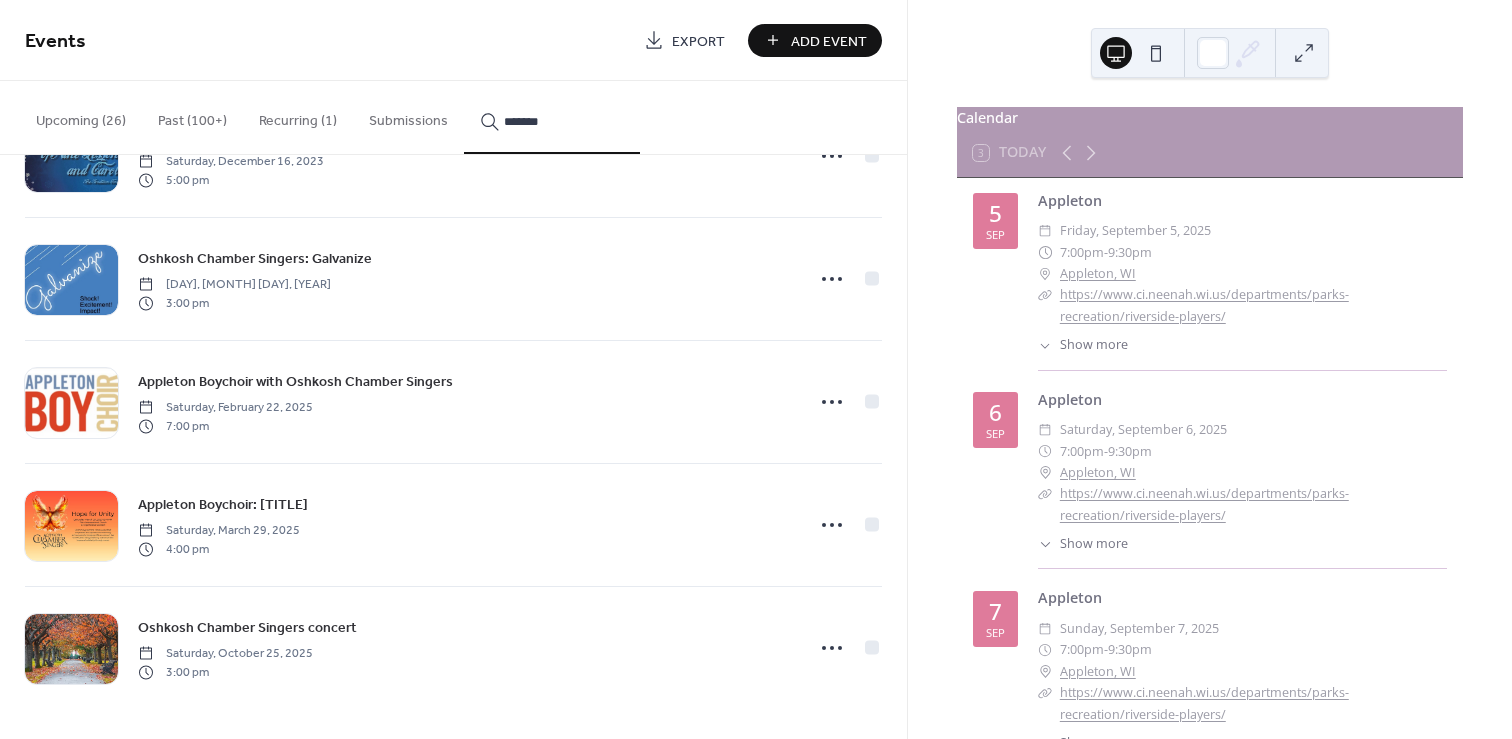 type on "*******" 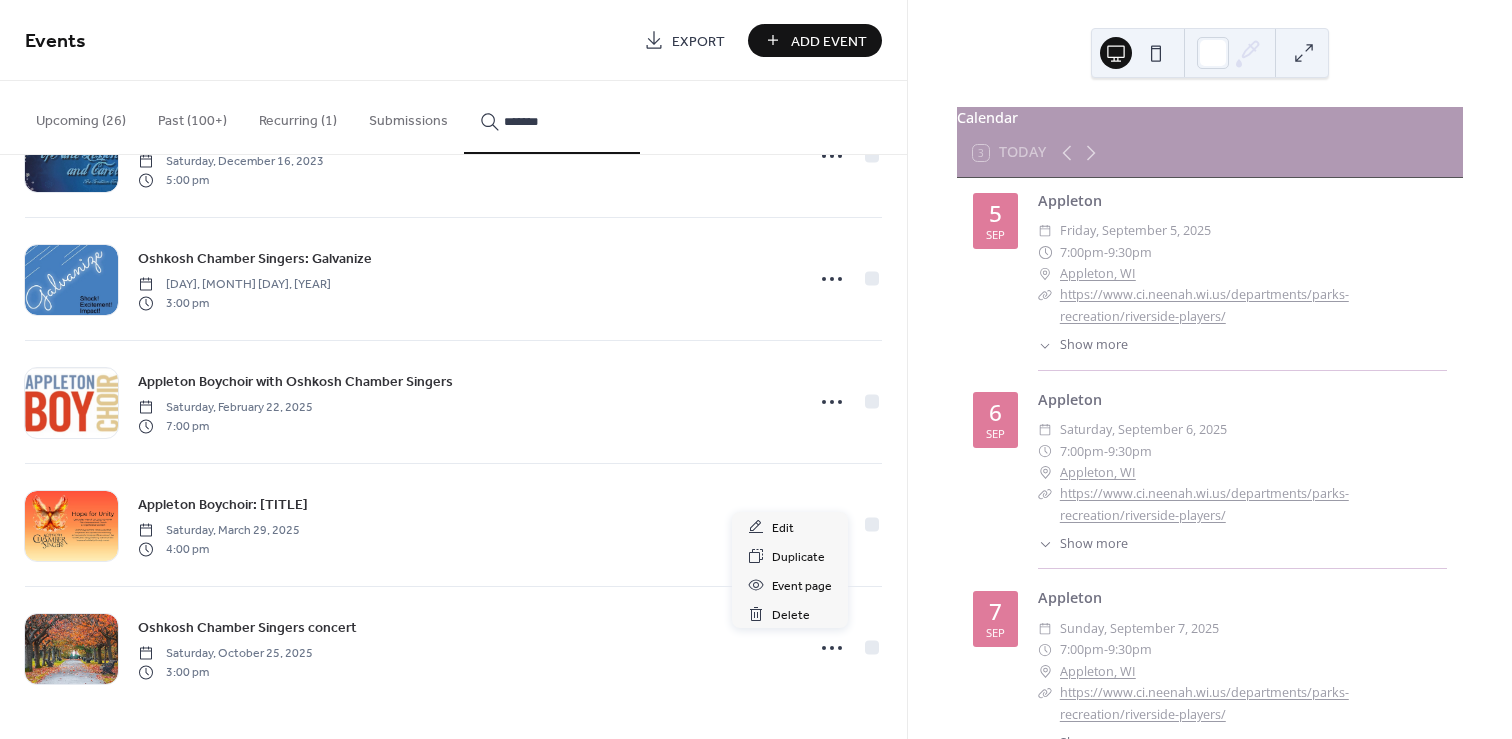 click 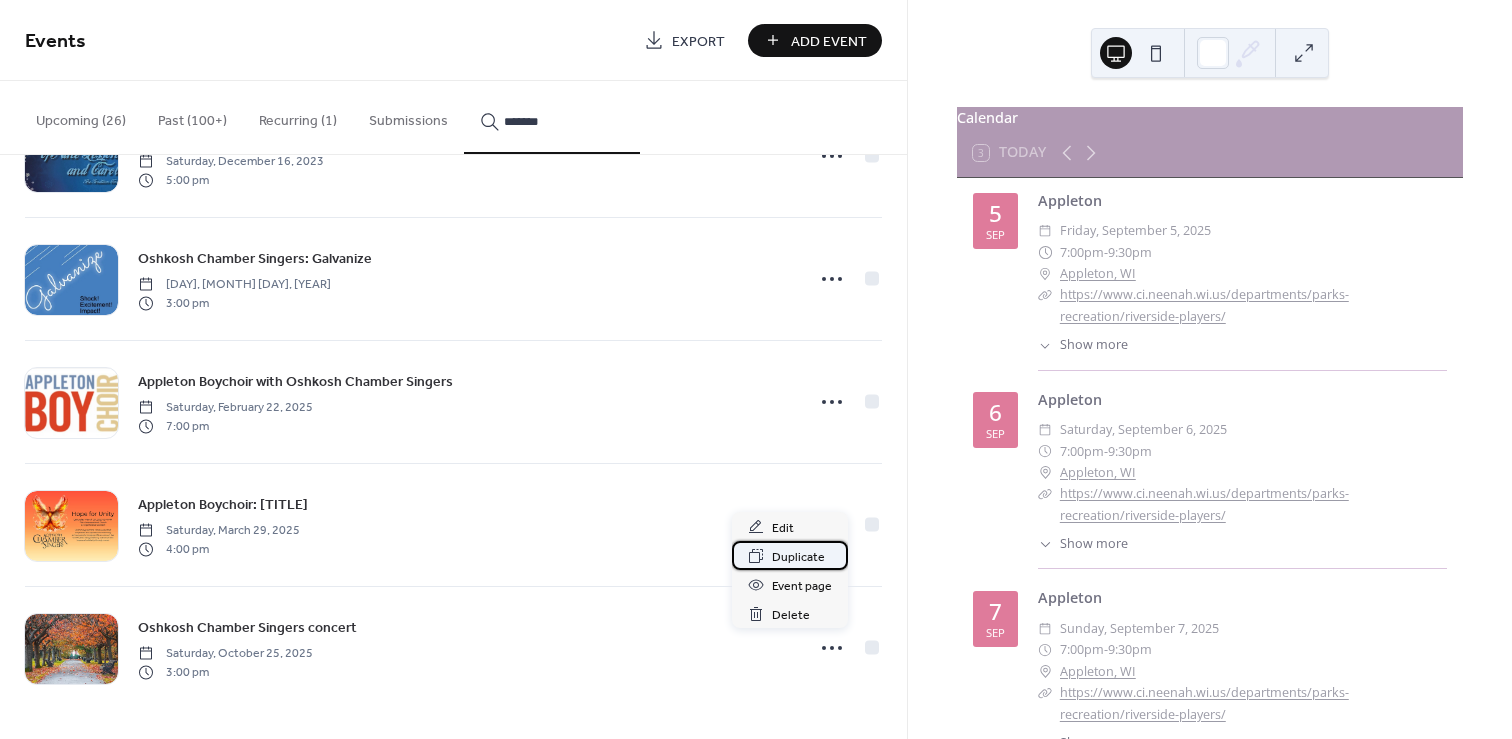 click on "Duplicate" at bounding box center [798, 557] 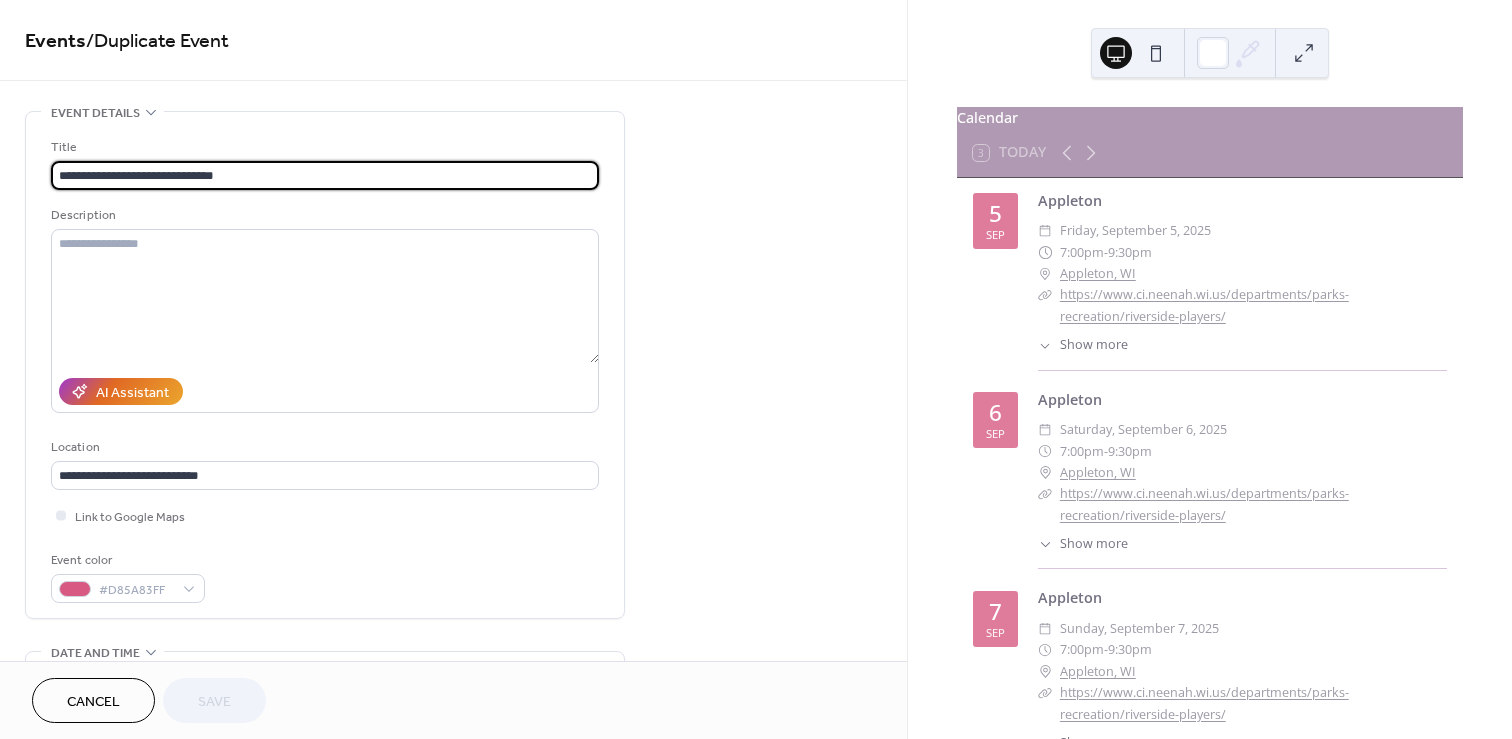 click on "**********" at bounding box center [453, 840] 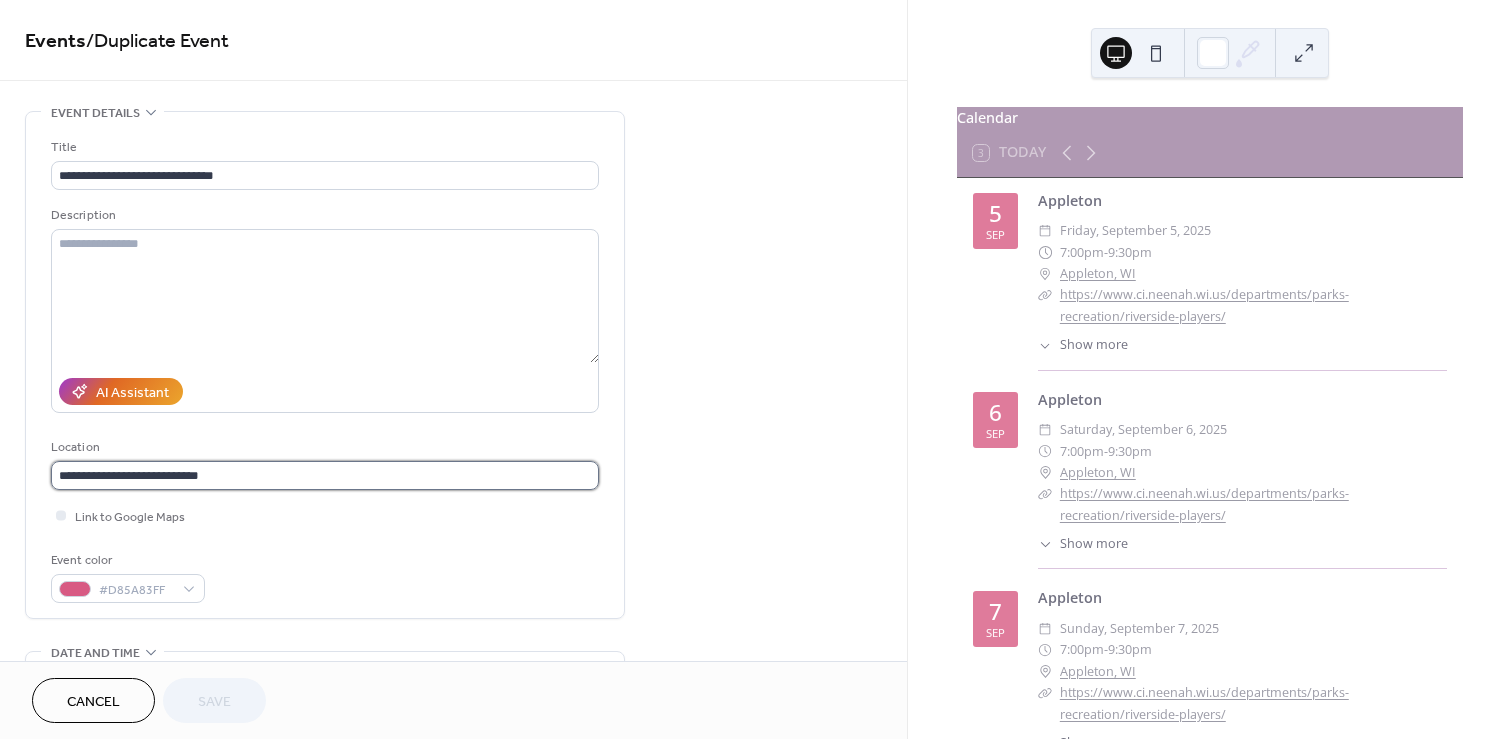 click on "**********" at bounding box center (325, 475) 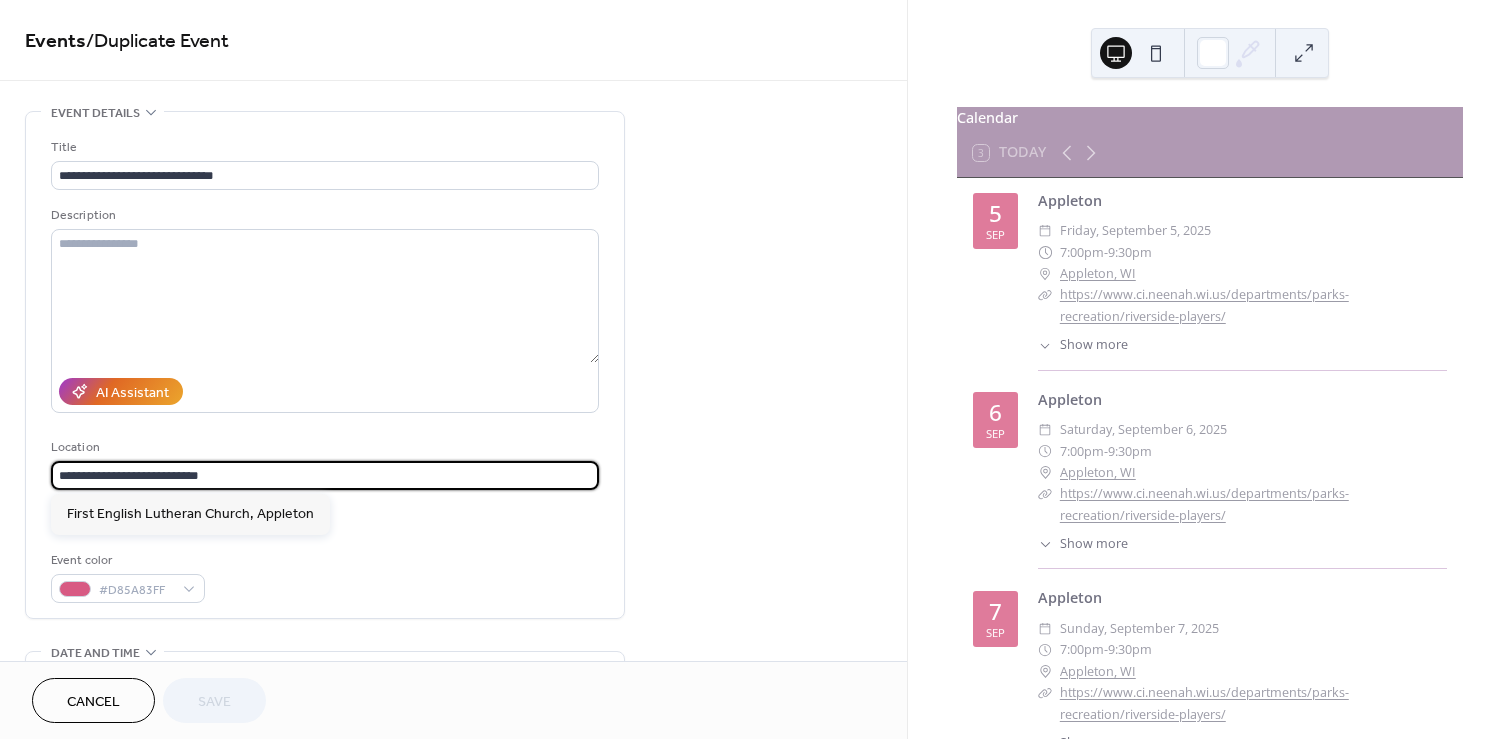 click on "**********" at bounding box center (325, 475) 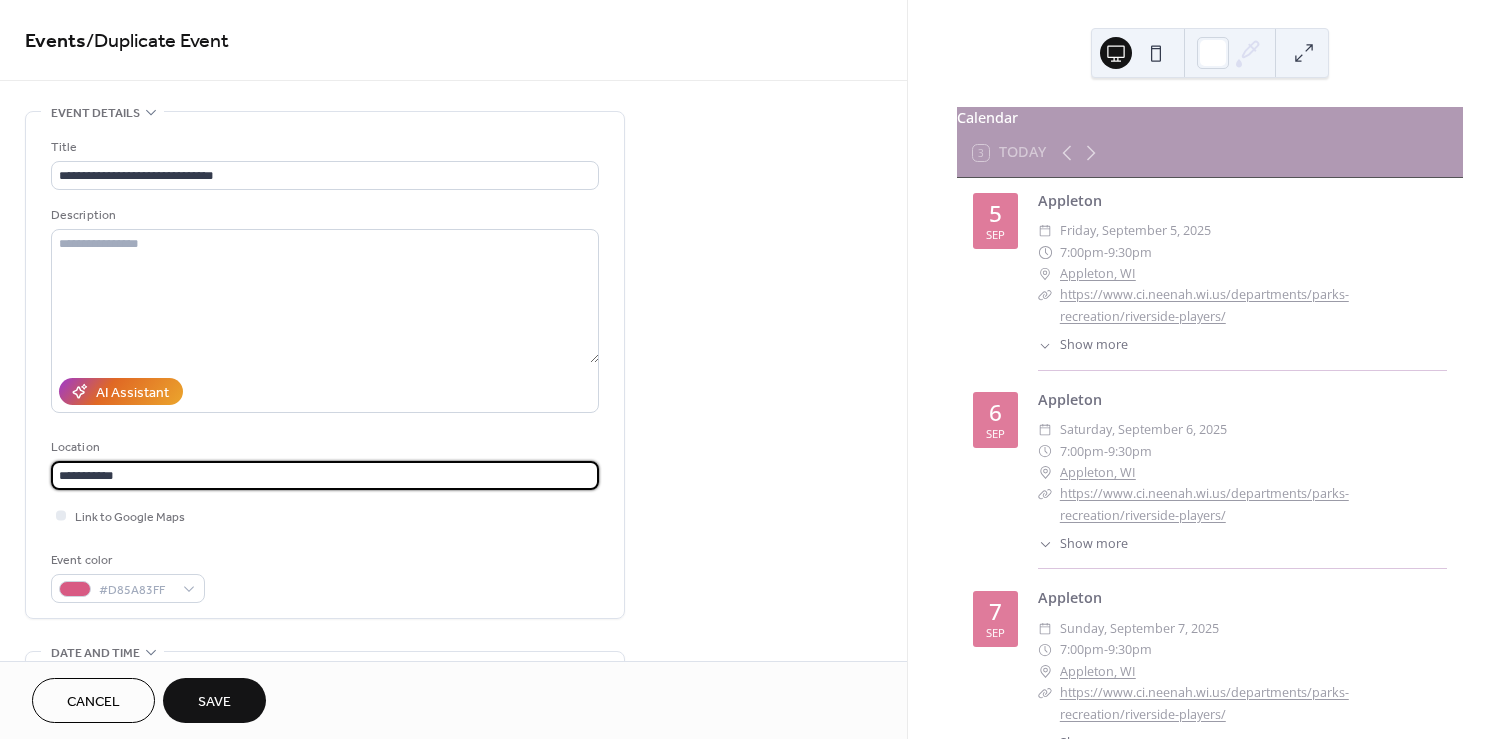 type on "**********" 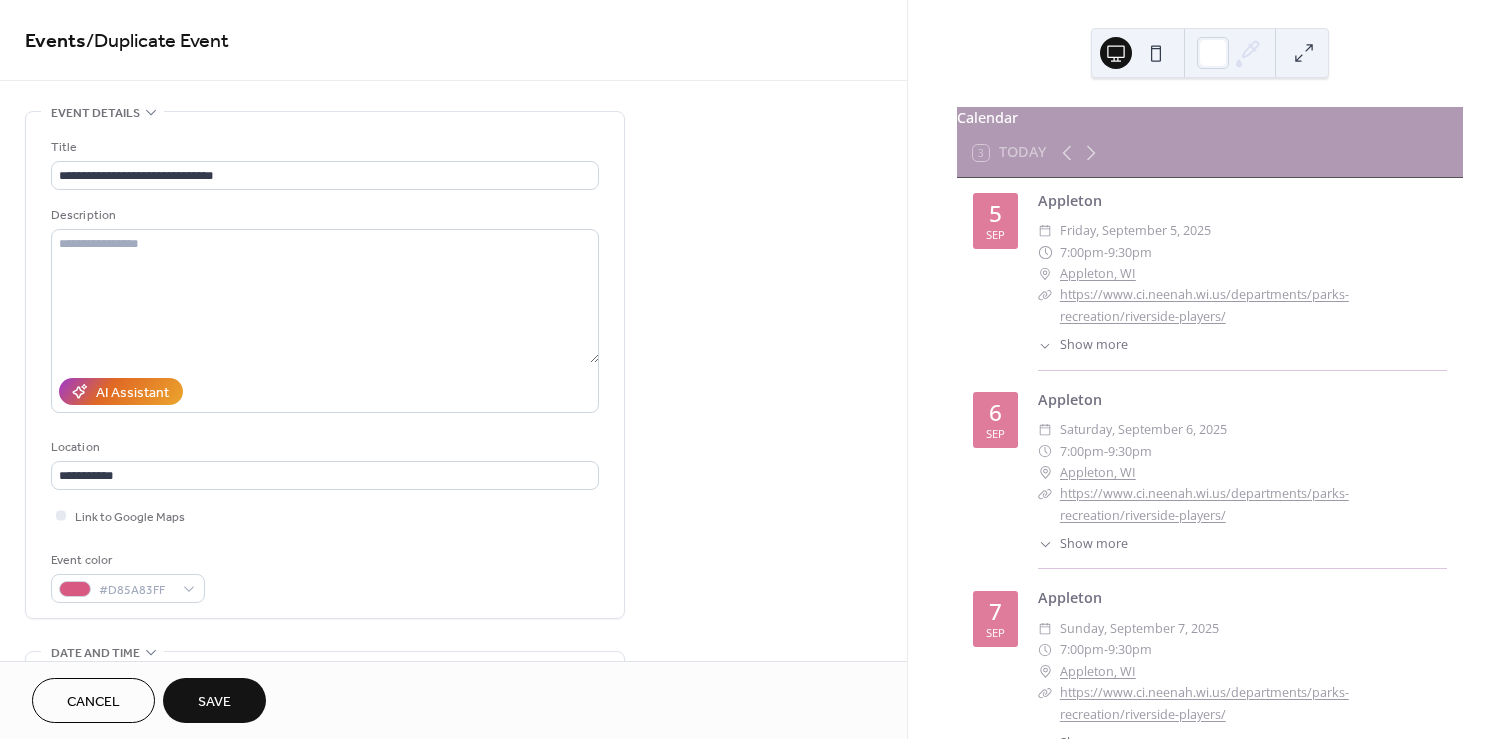 click on "**********" at bounding box center [453, 840] 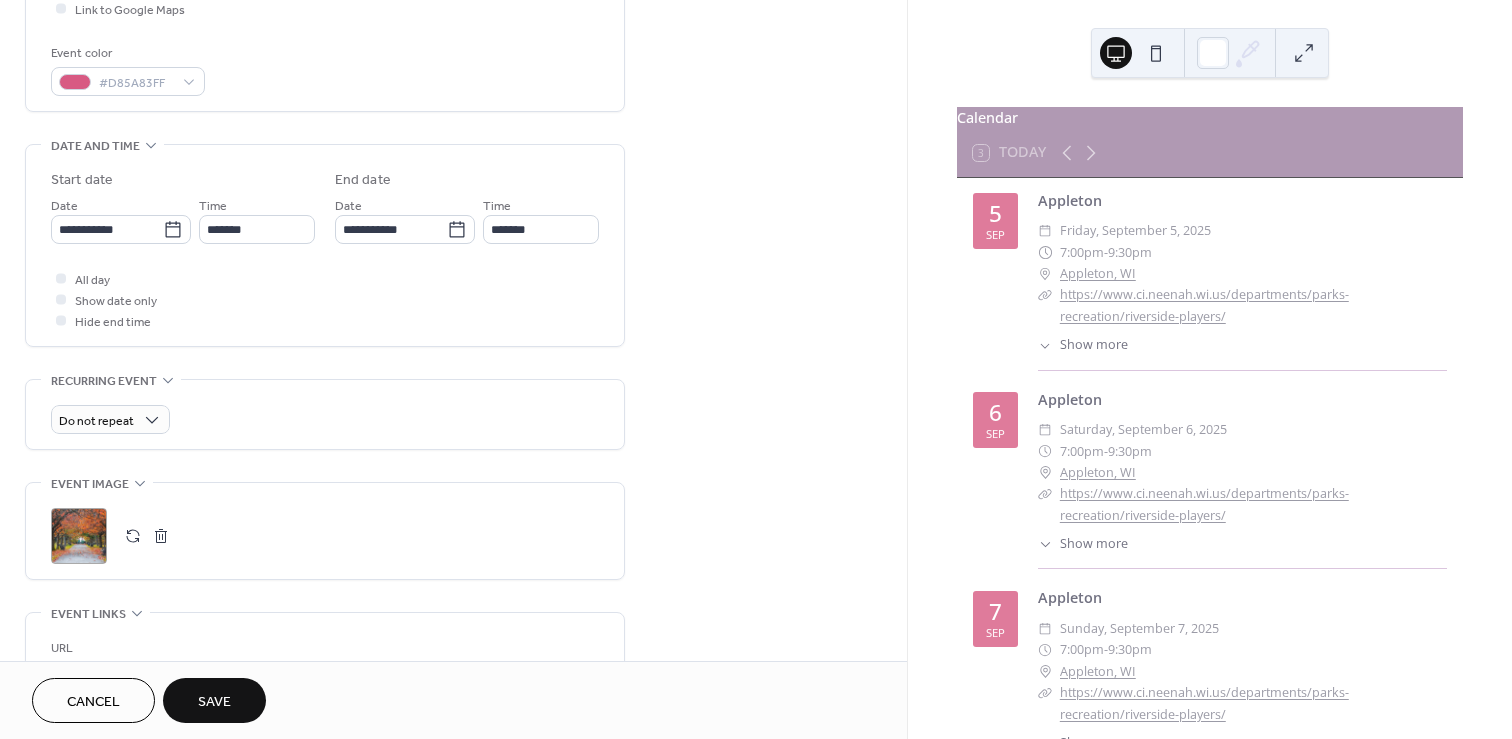 scroll, scrollTop: 510, scrollLeft: 0, axis: vertical 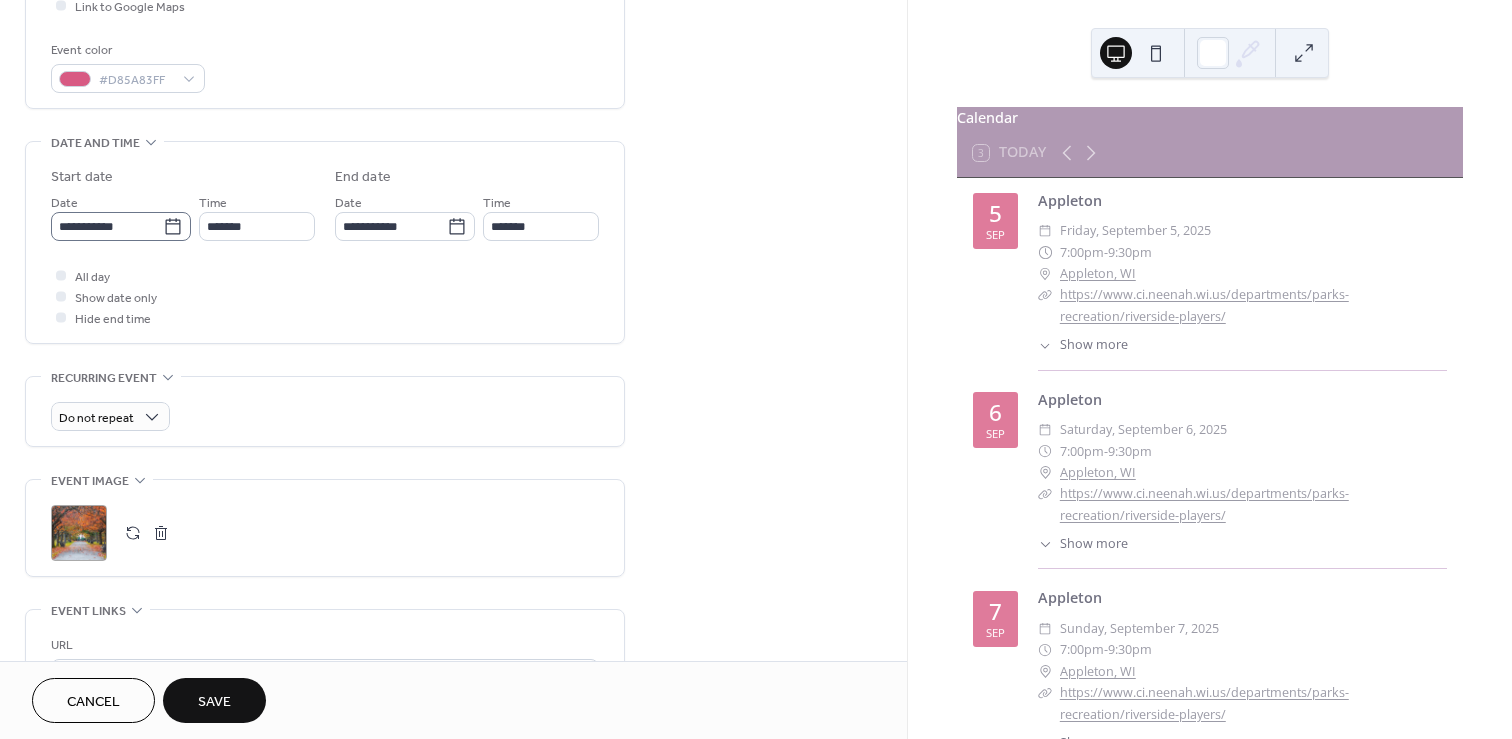 click 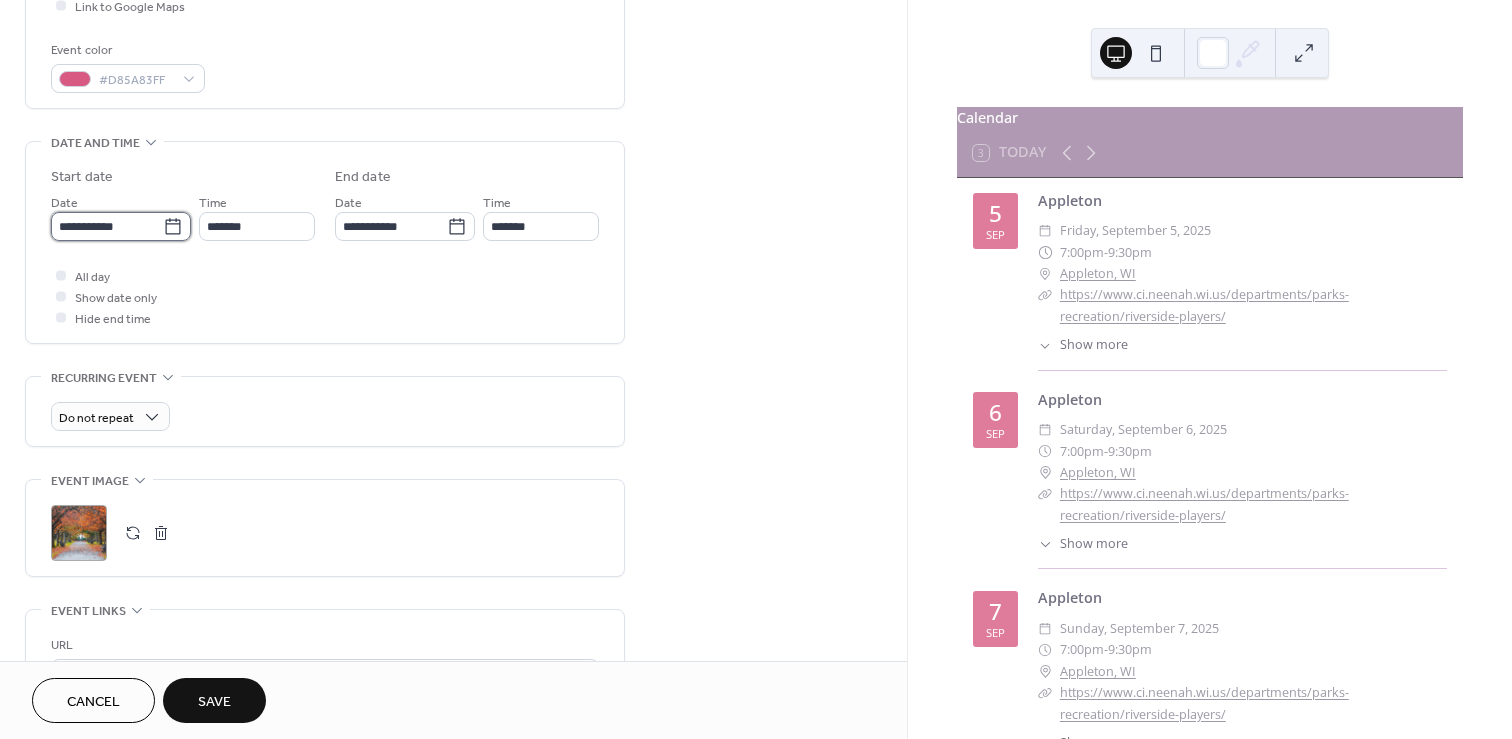 click on "**********" at bounding box center [107, 226] 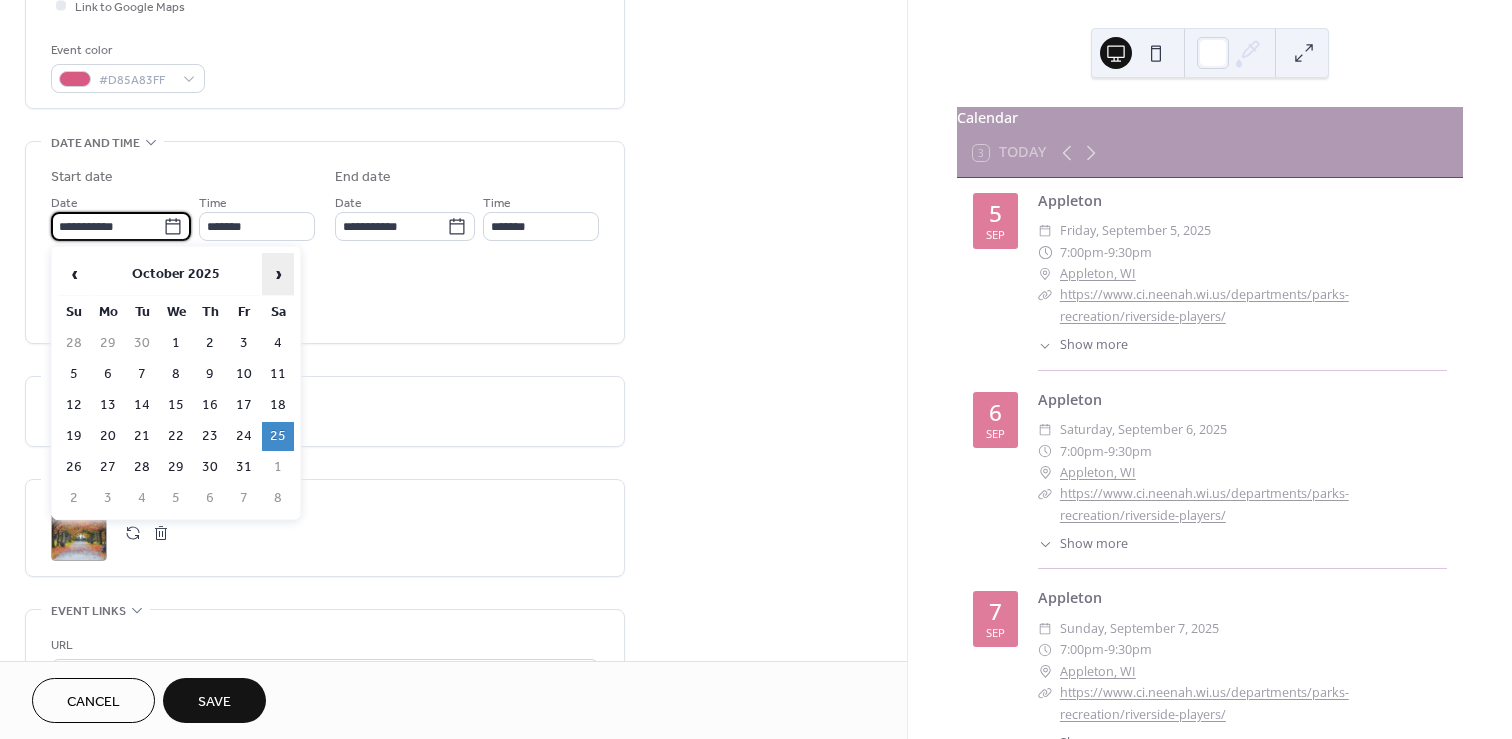 click on "›" at bounding box center [278, 274] 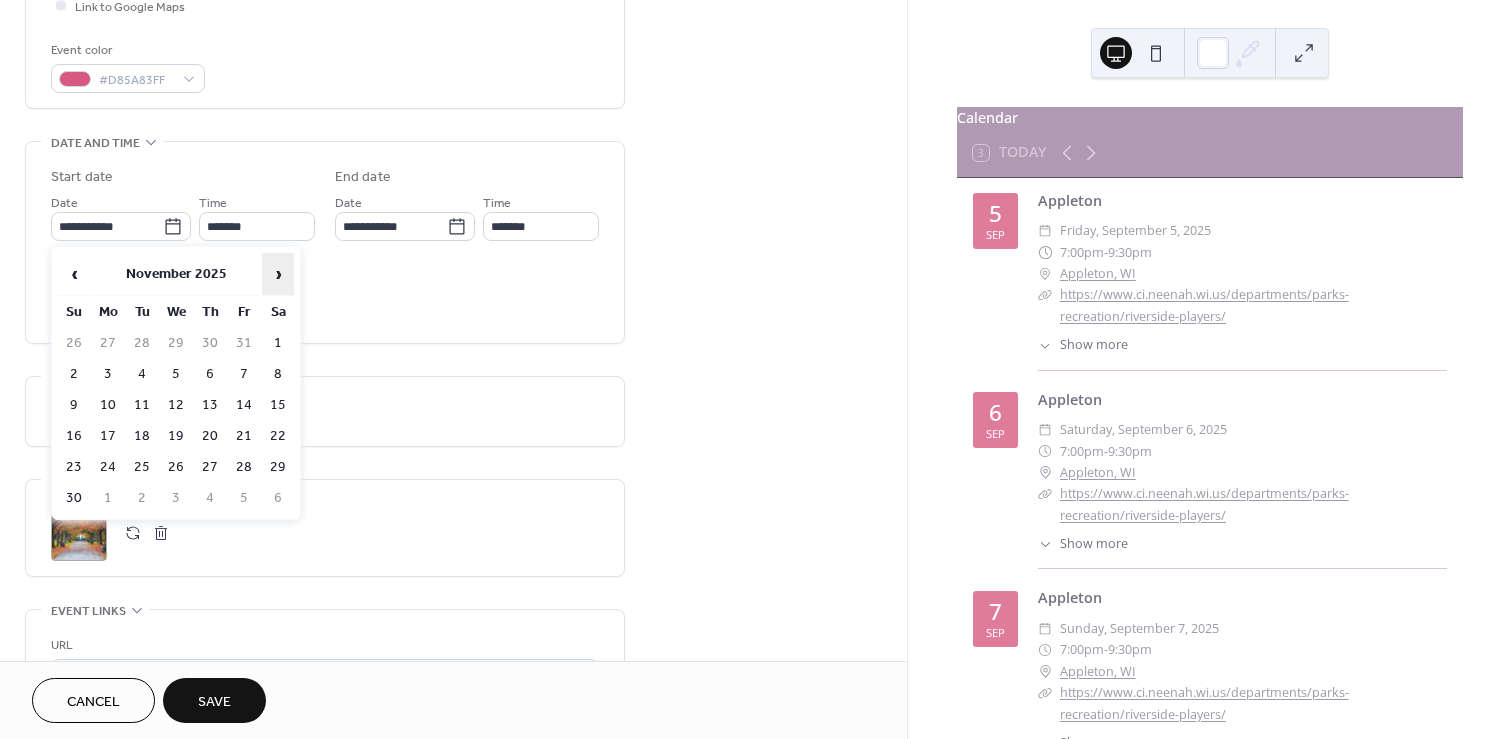click on "›" at bounding box center (278, 274) 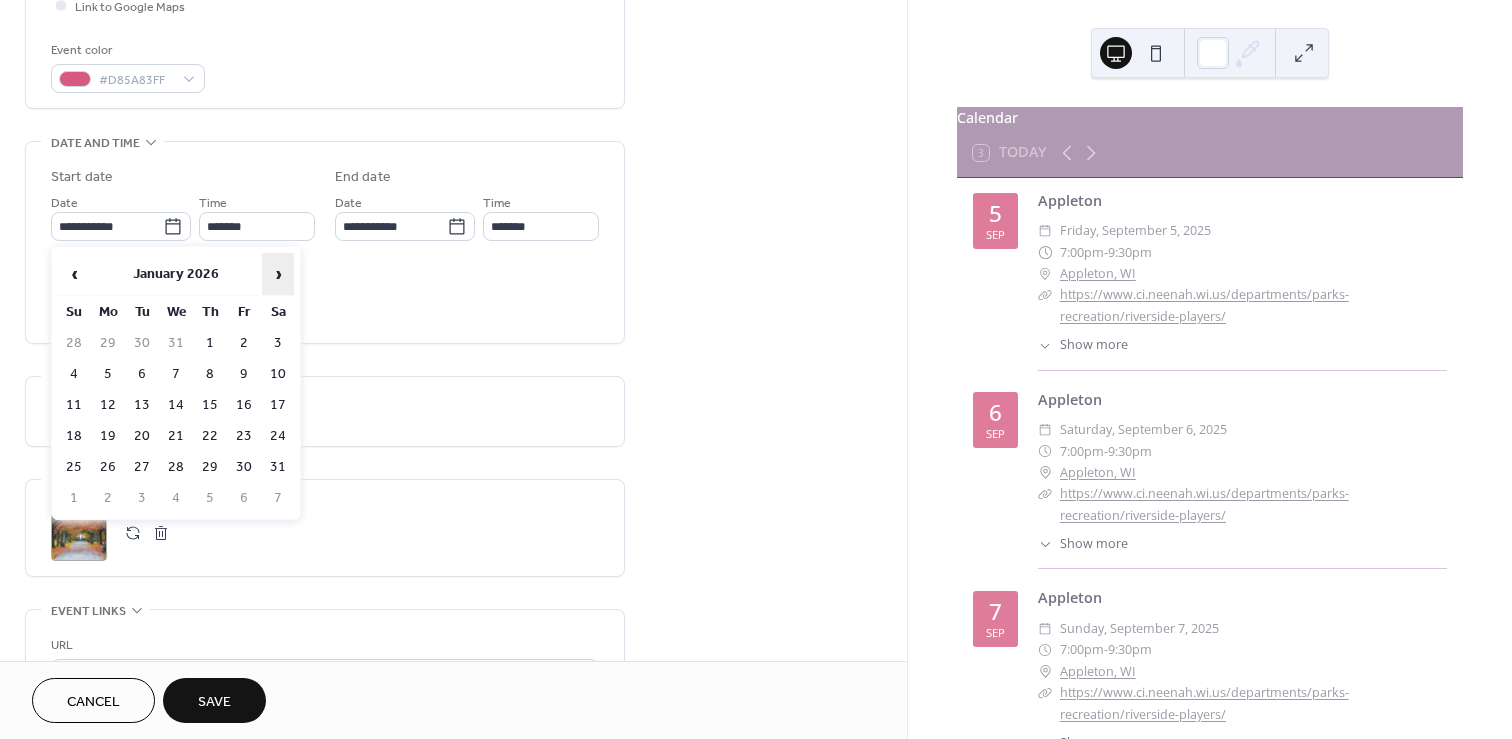 click on "›" at bounding box center [278, 274] 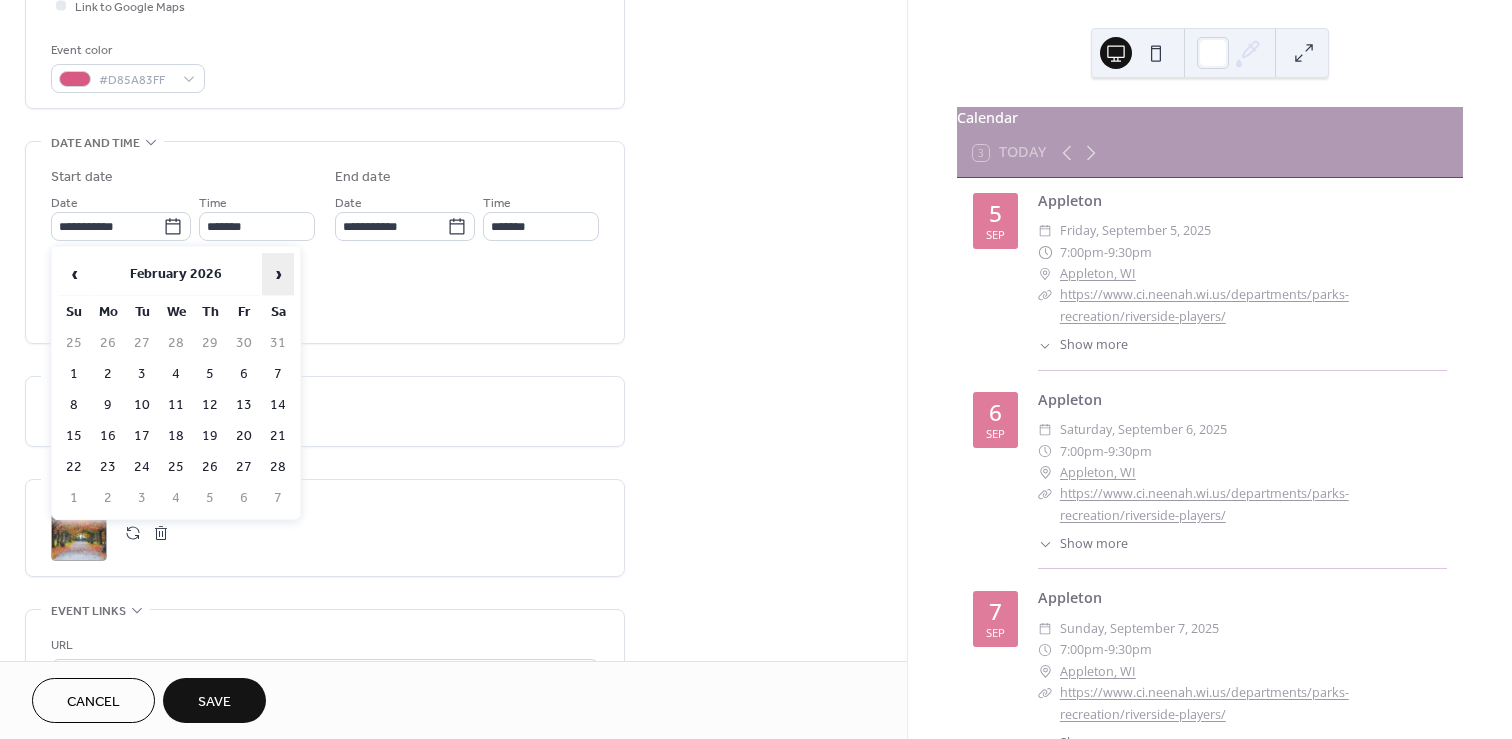 click on "›" at bounding box center (278, 274) 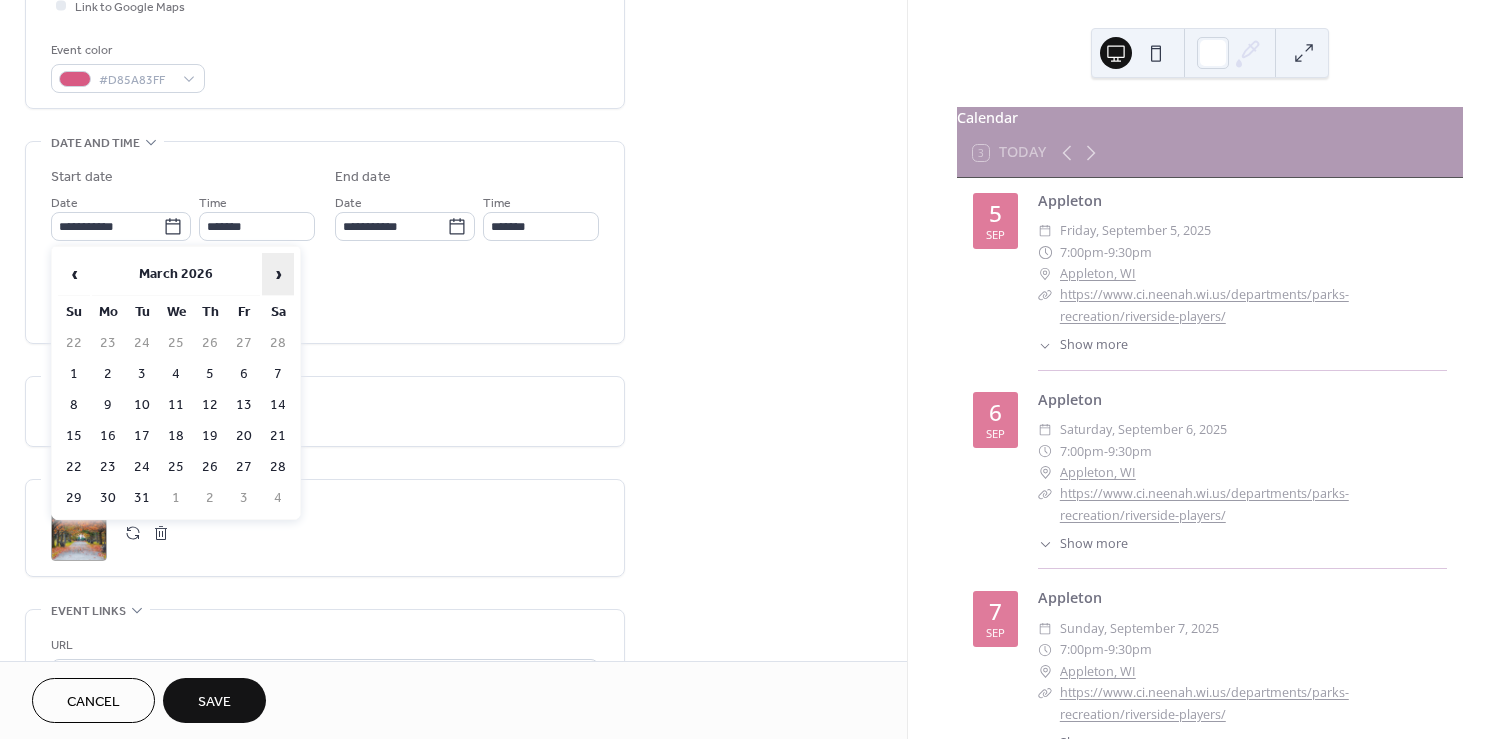 click on "›" at bounding box center (278, 274) 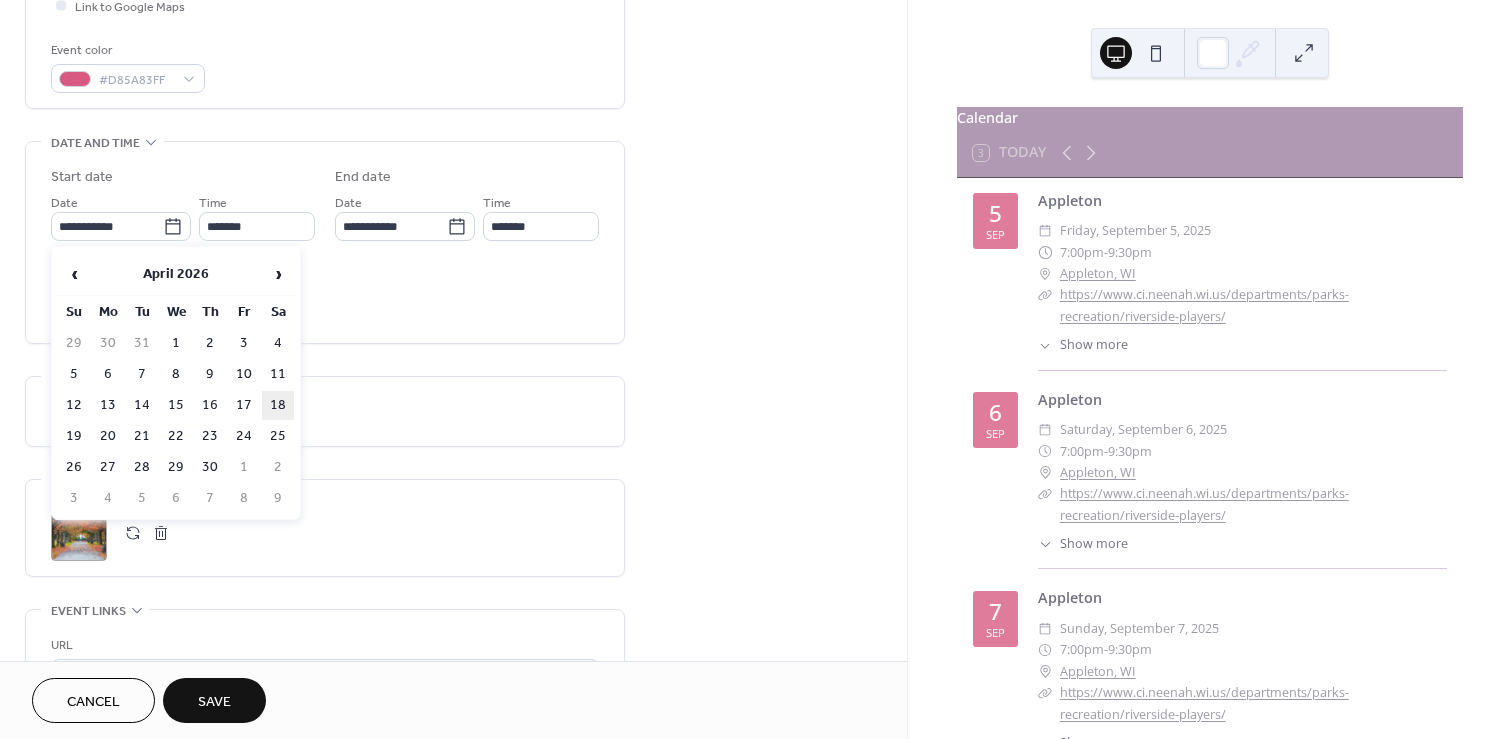 click on "18" at bounding box center [278, 405] 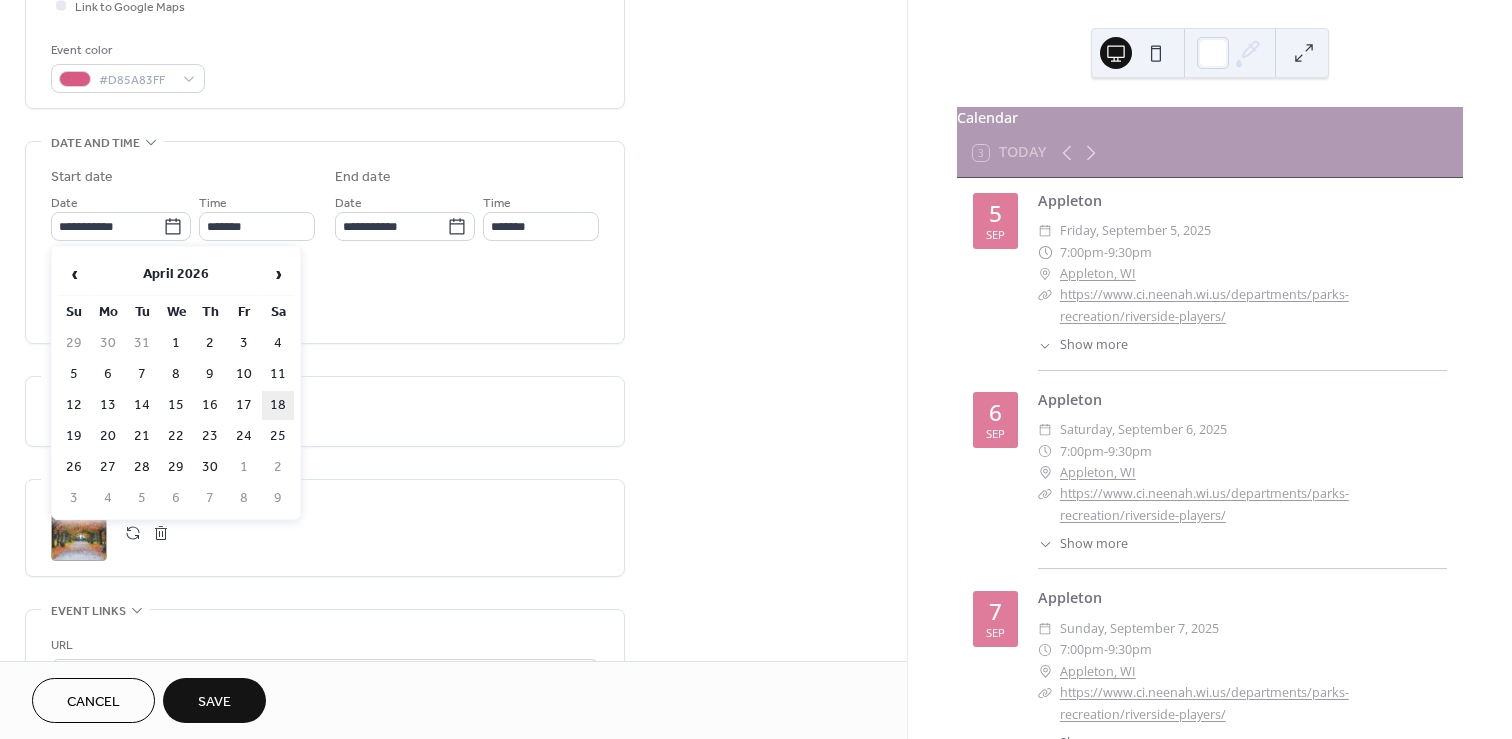 type on "**********" 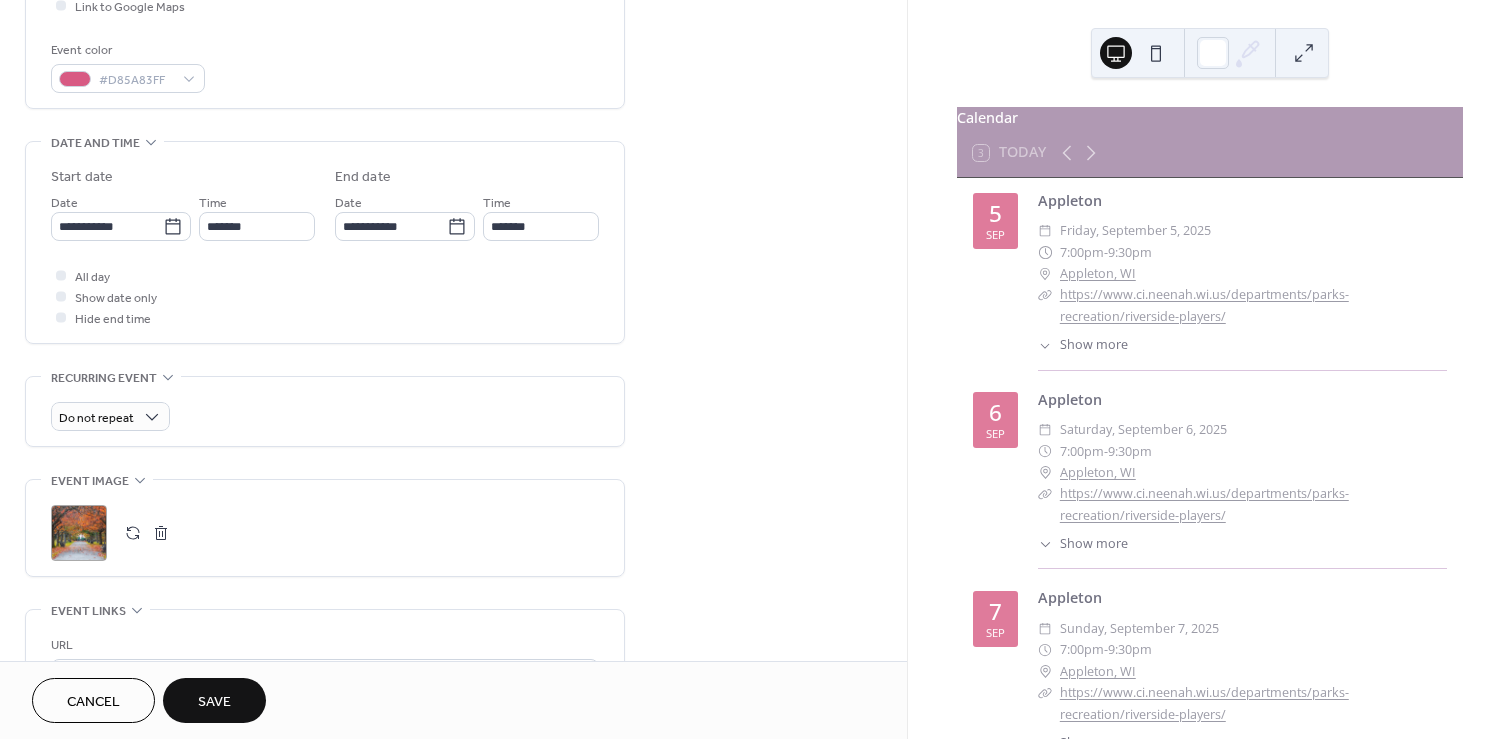 click on ";" at bounding box center (79, 533) 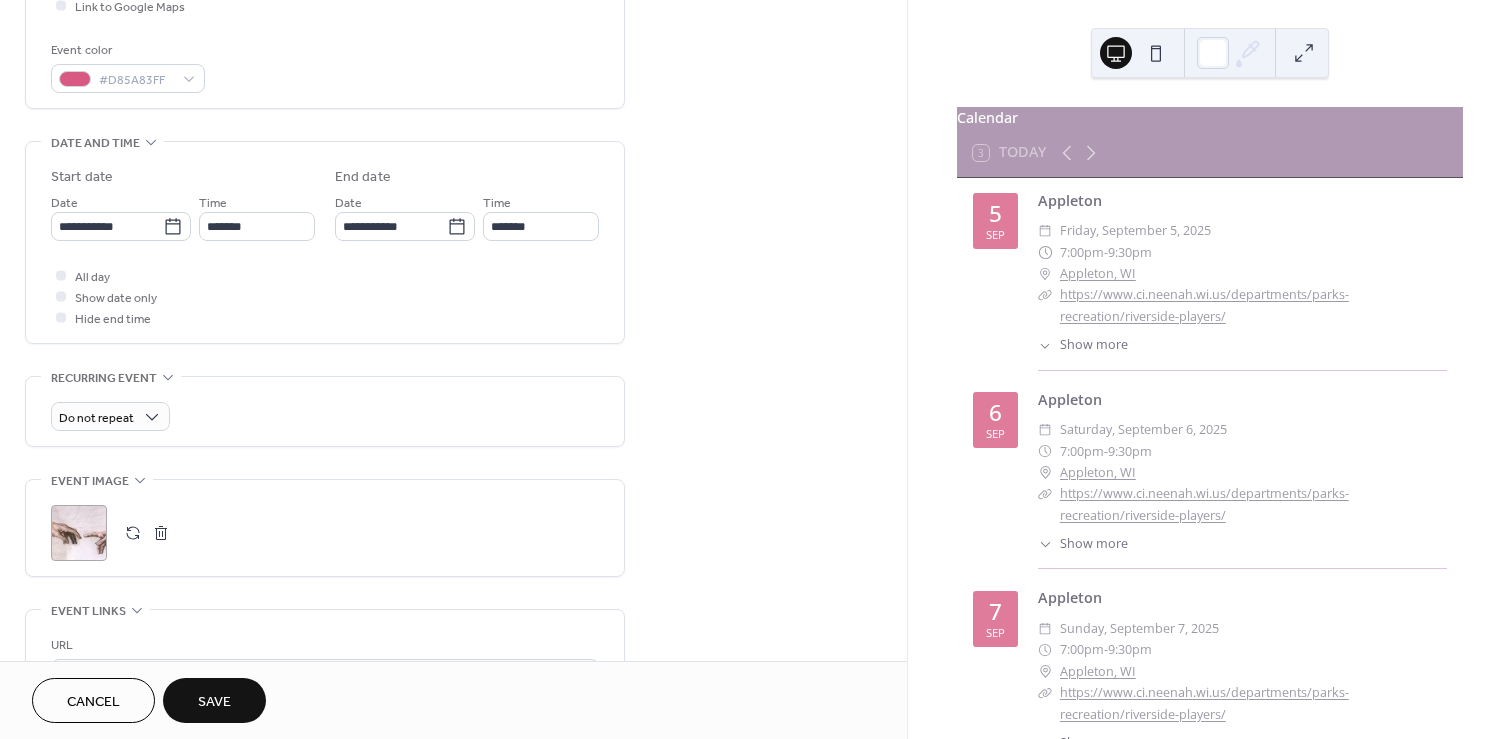 scroll, scrollTop: 666, scrollLeft: 0, axis: vertical 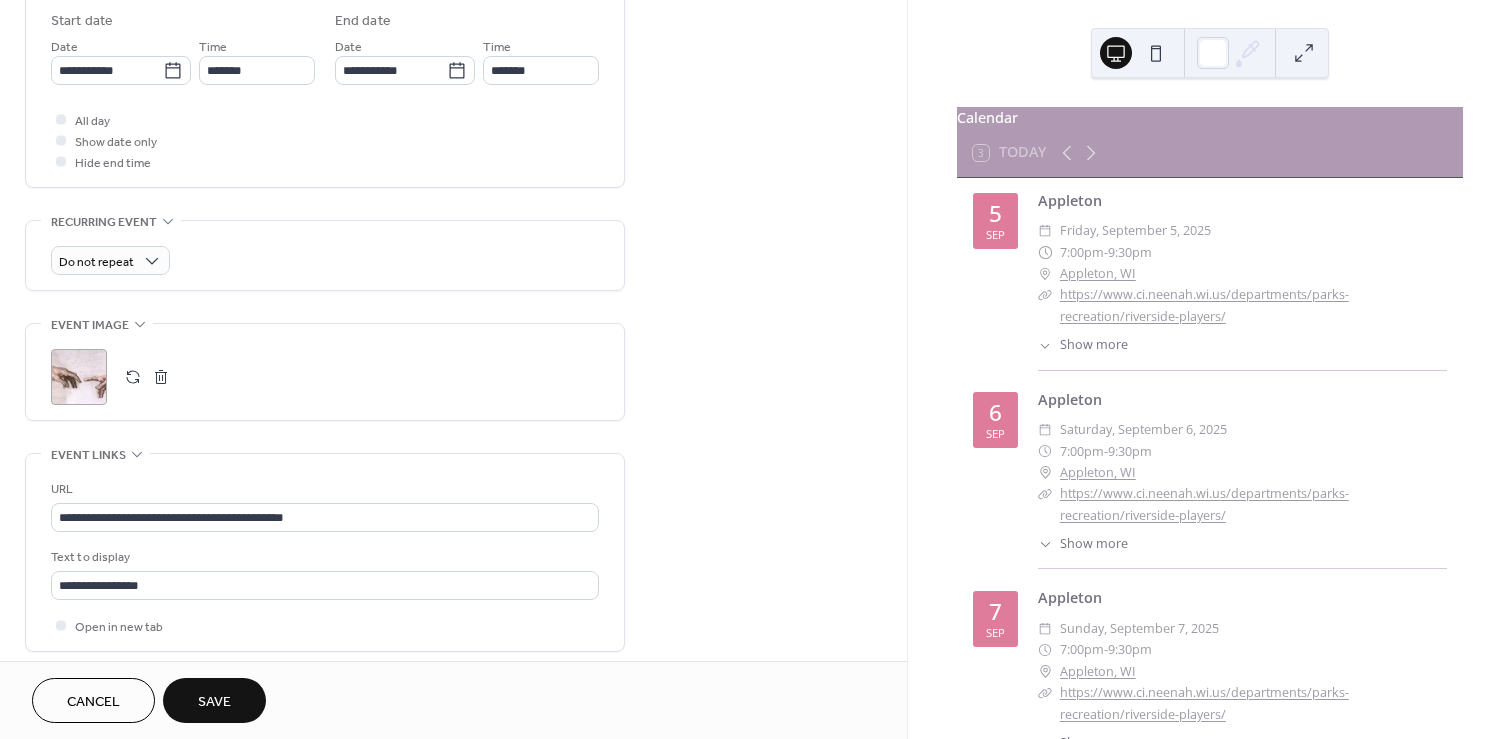 click on "Save" at bounding box center [214, 702] 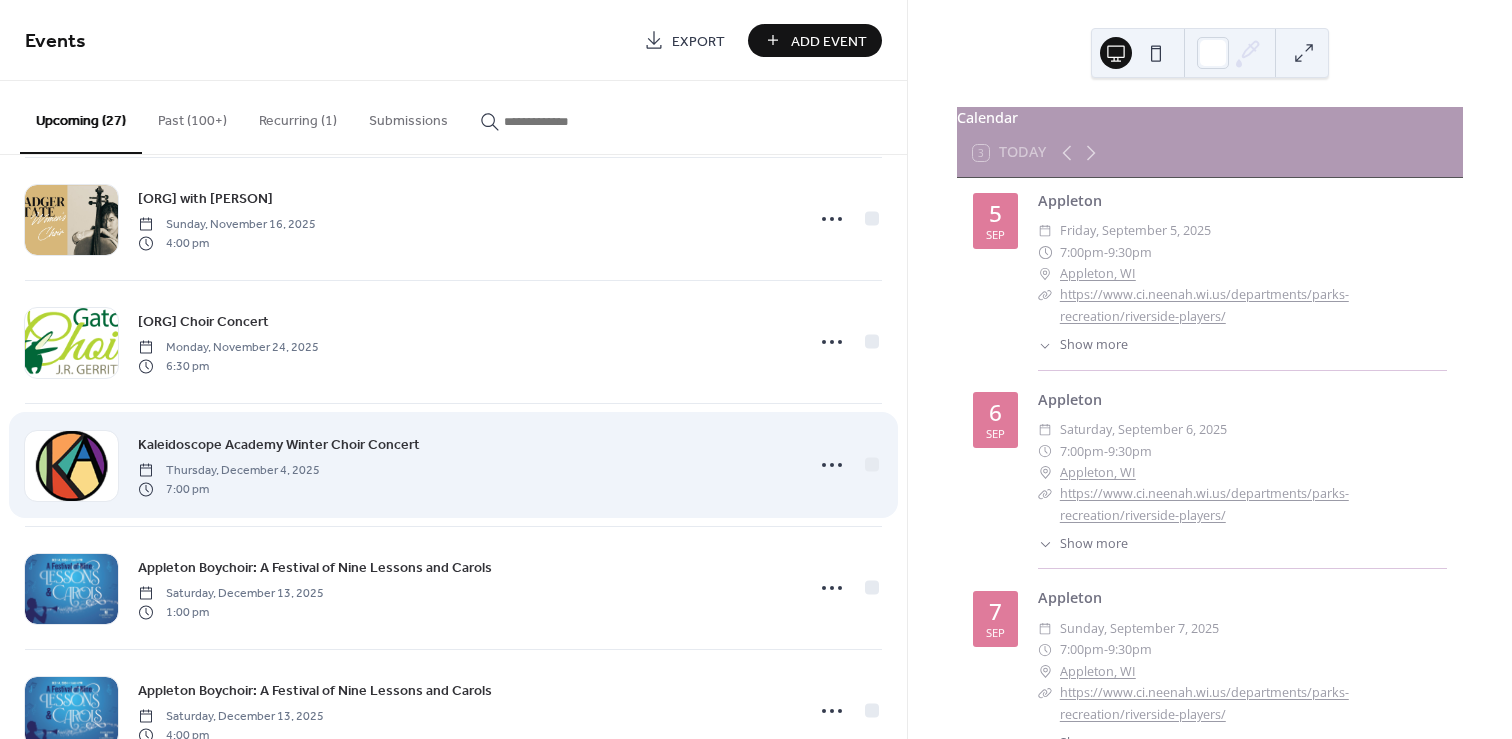 scroll, scrollTop: 1506, scrollLeft: 0, axis: vertical 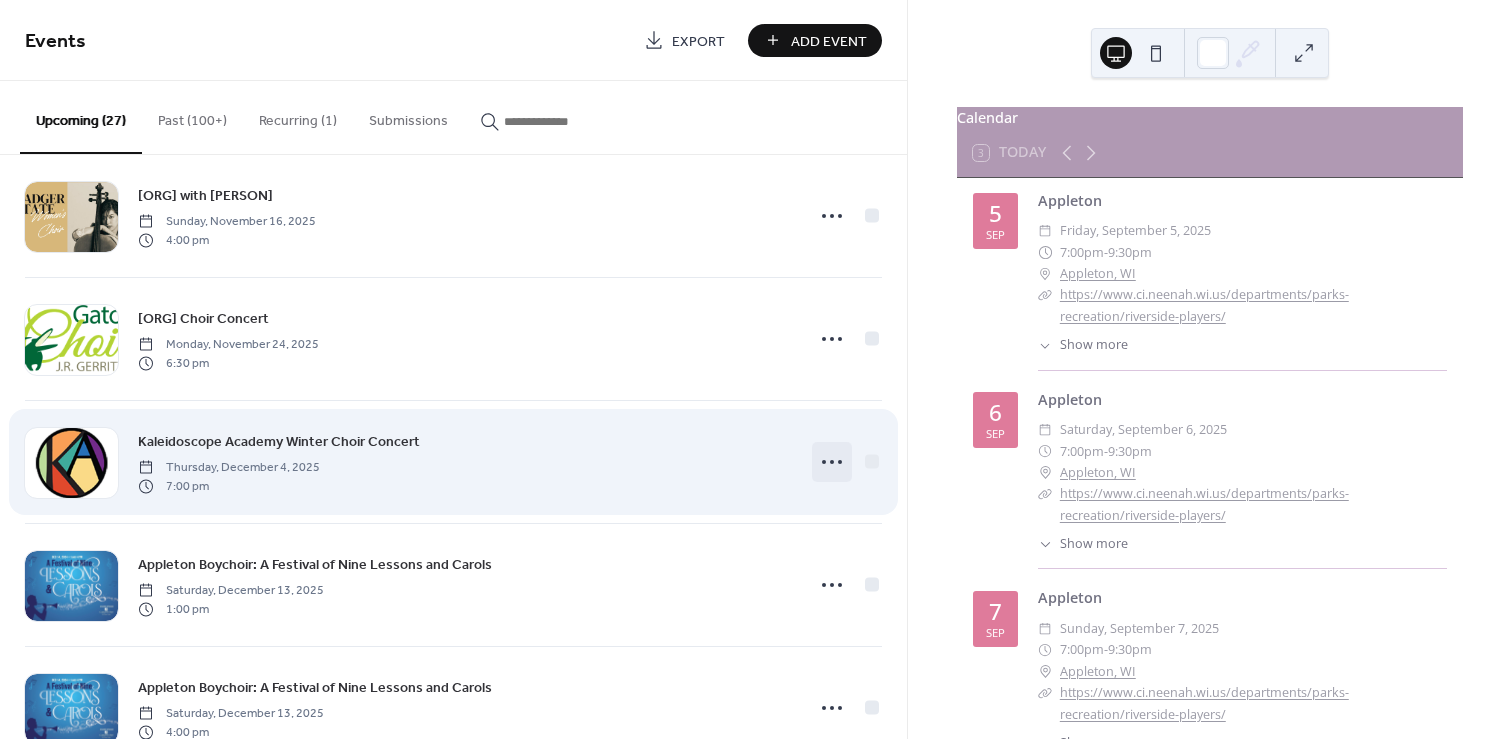 click 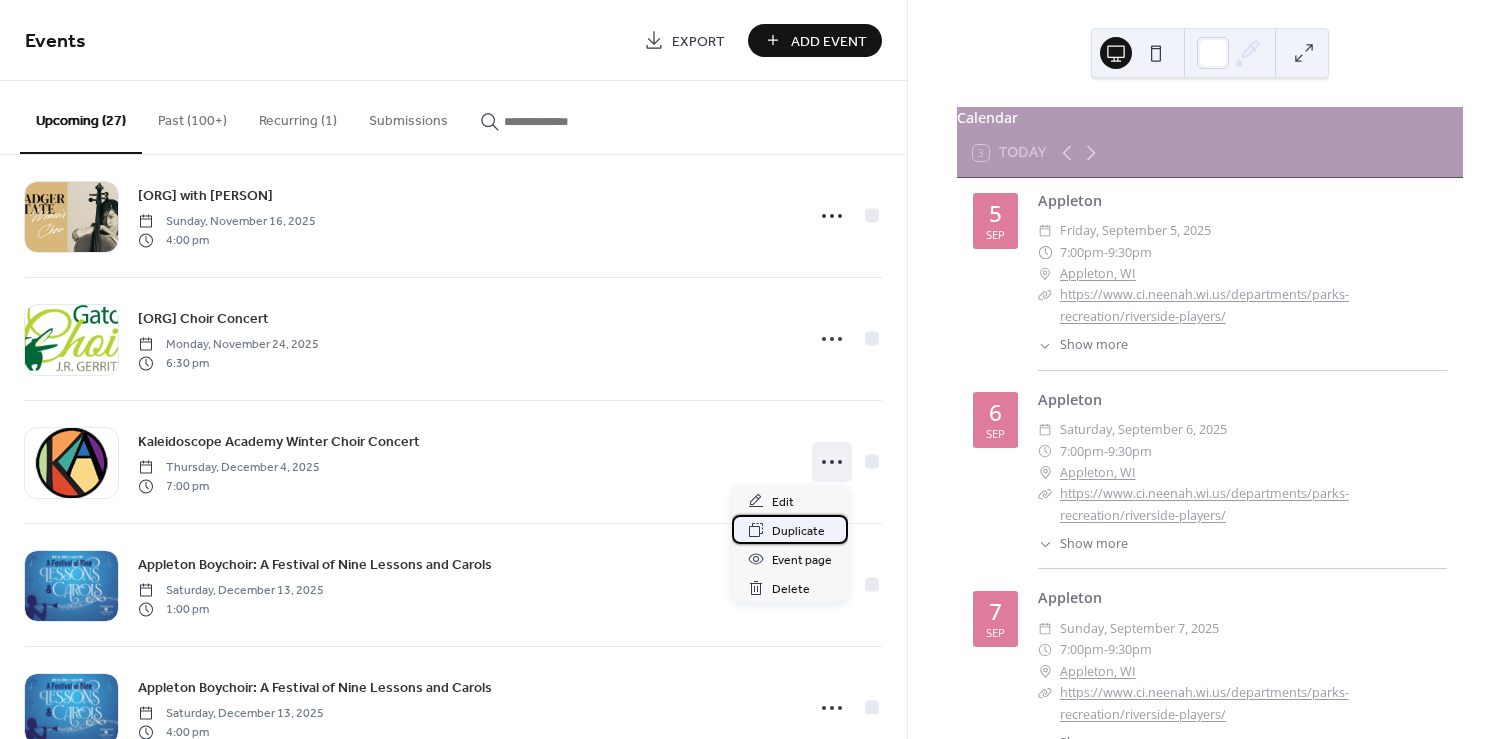 click on "Duplicate" at bounding box center [798, 531] 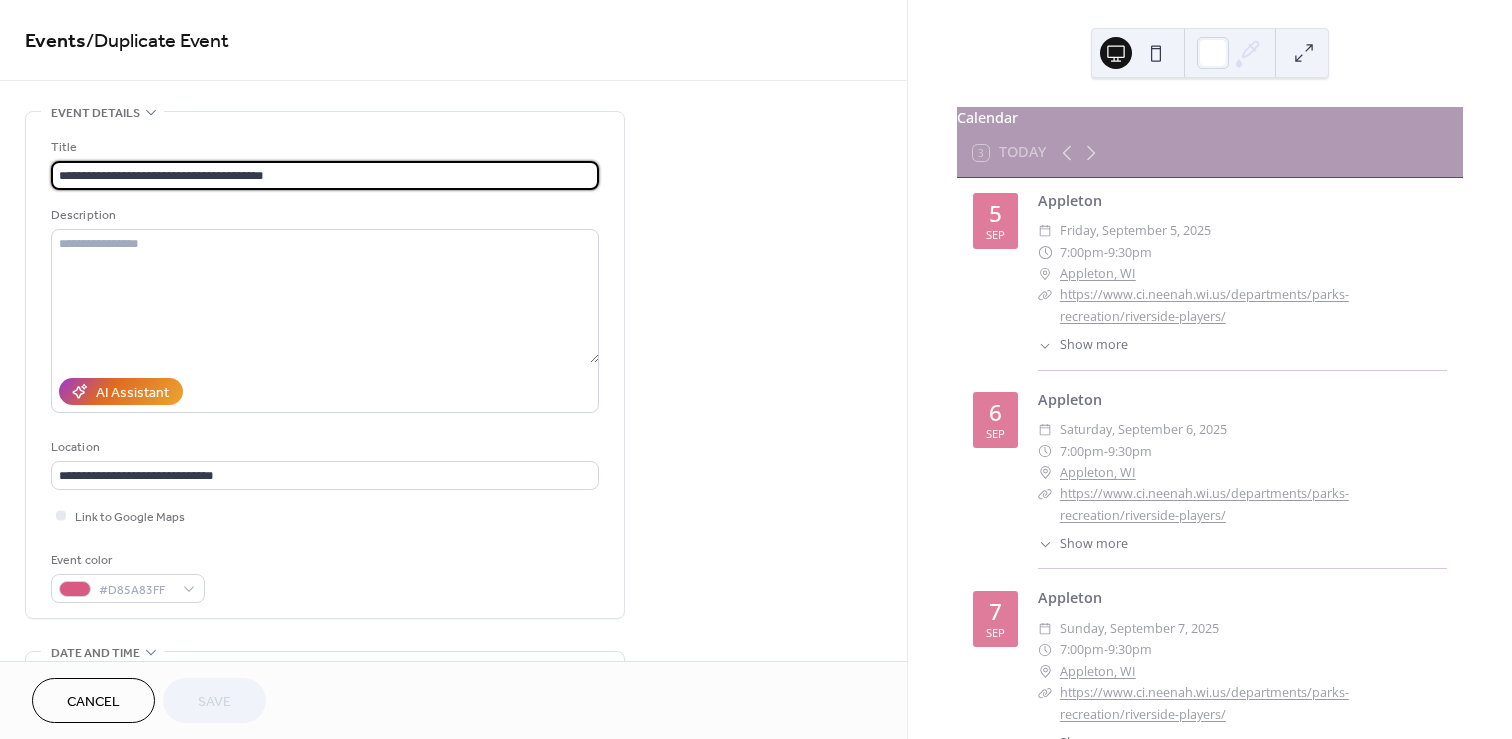 click on "**********" at bounding box center (325, 175) 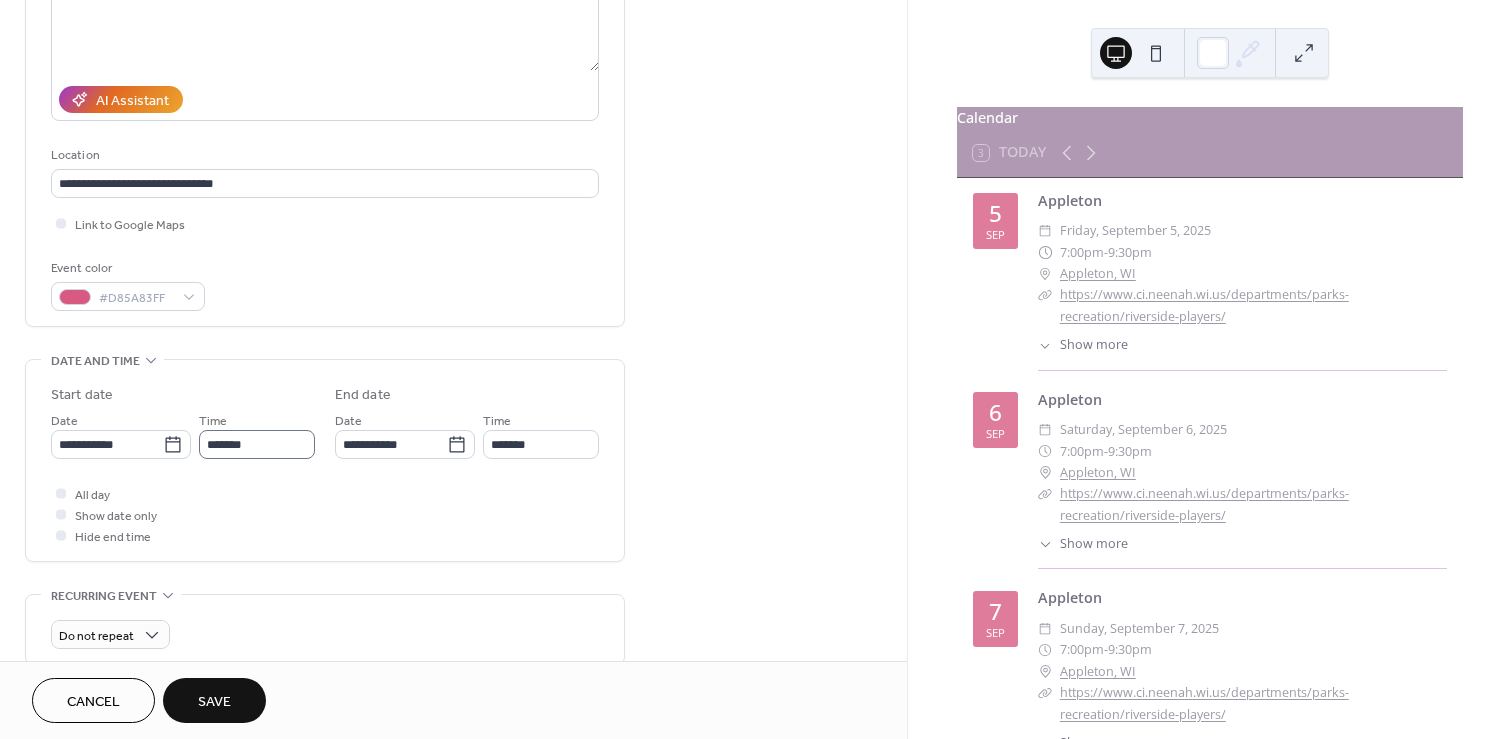 scroll, scrollTop: 304, scrollLeft: 0, axis: vertical 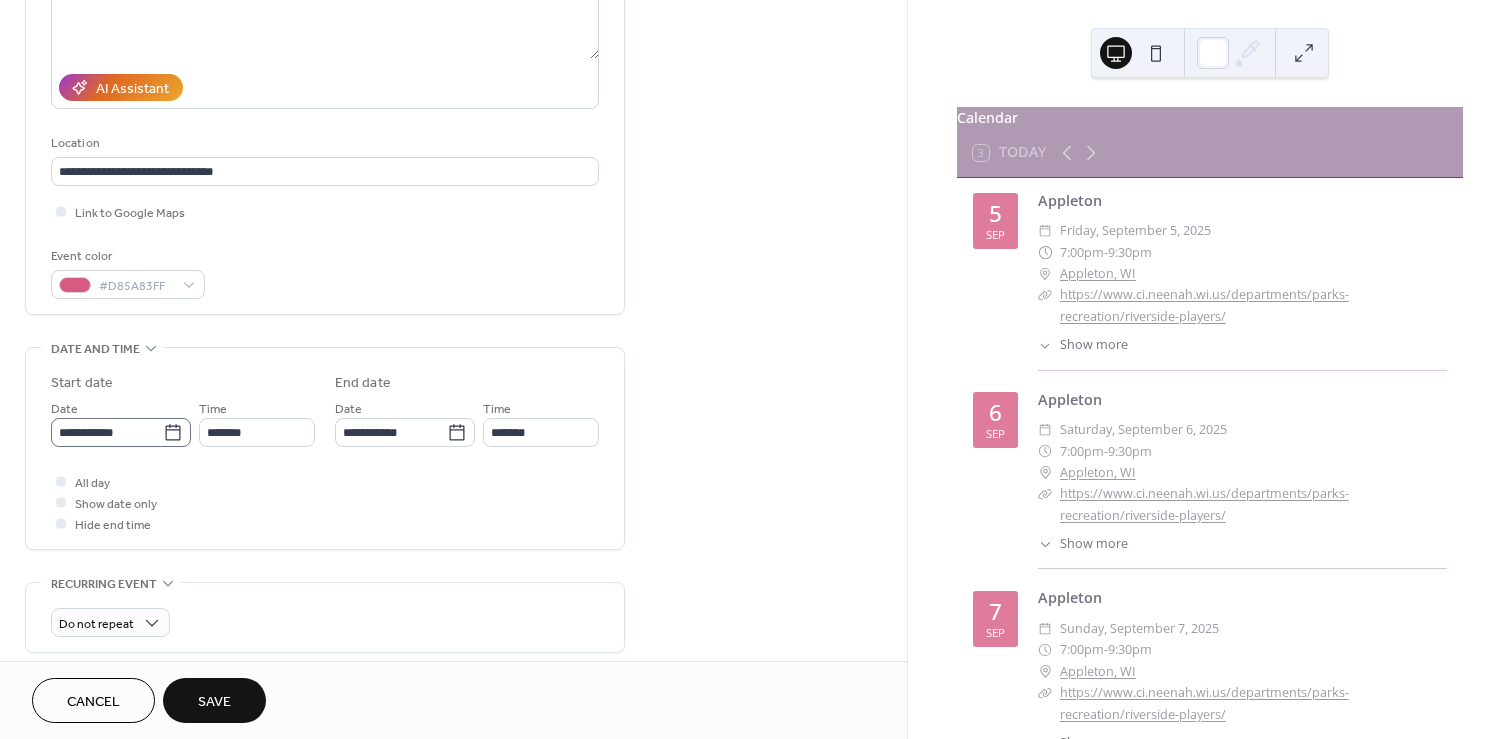 type on "**********" 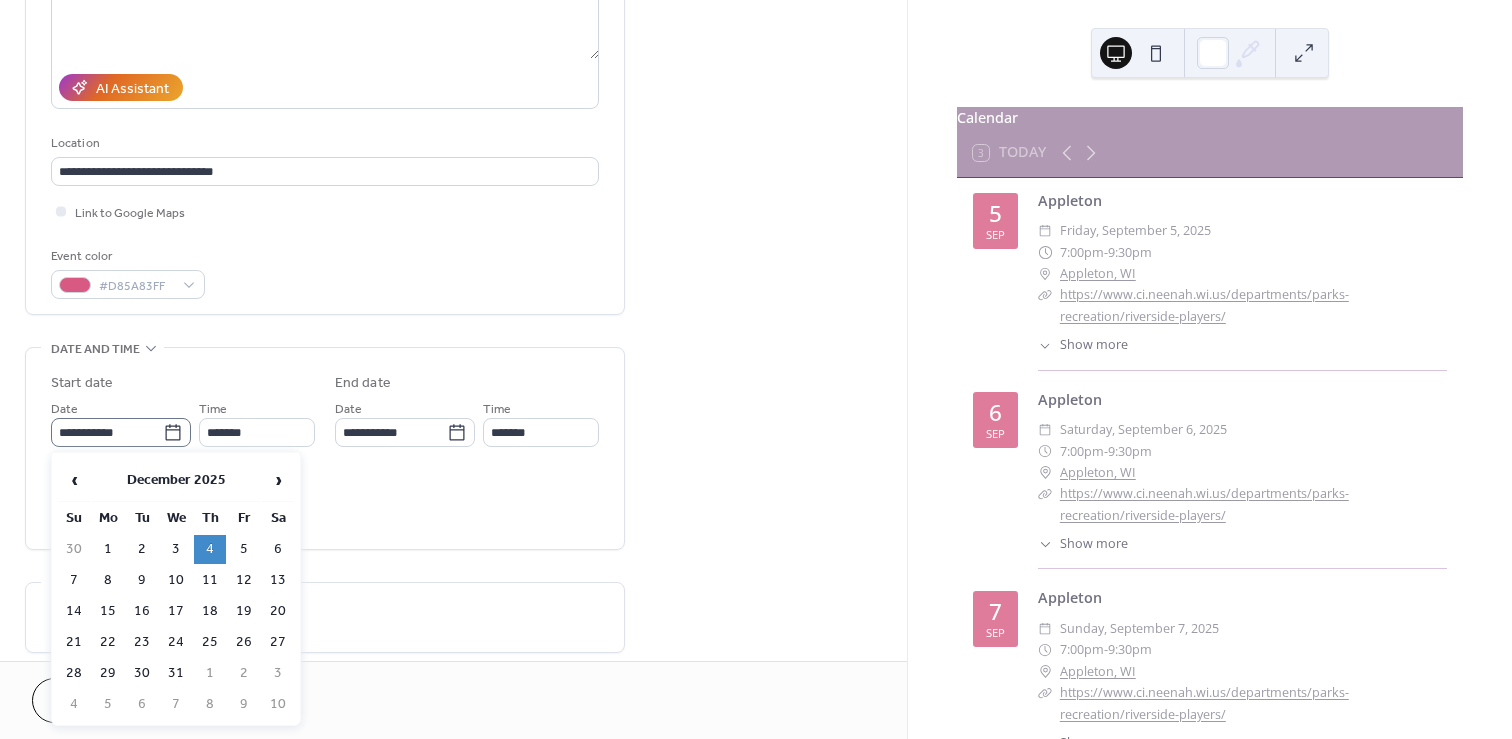 click 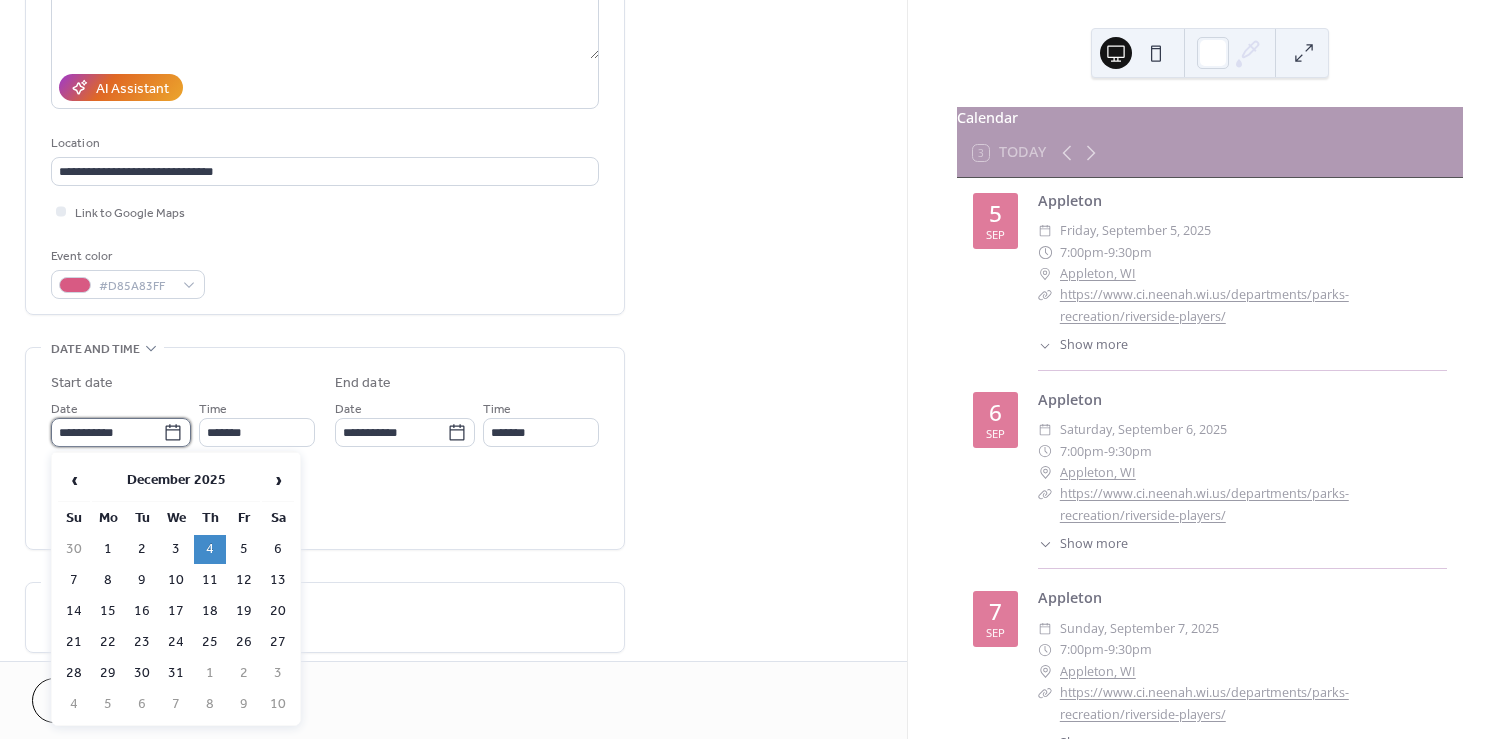 click on "**********" at bounding box center [107, 432] 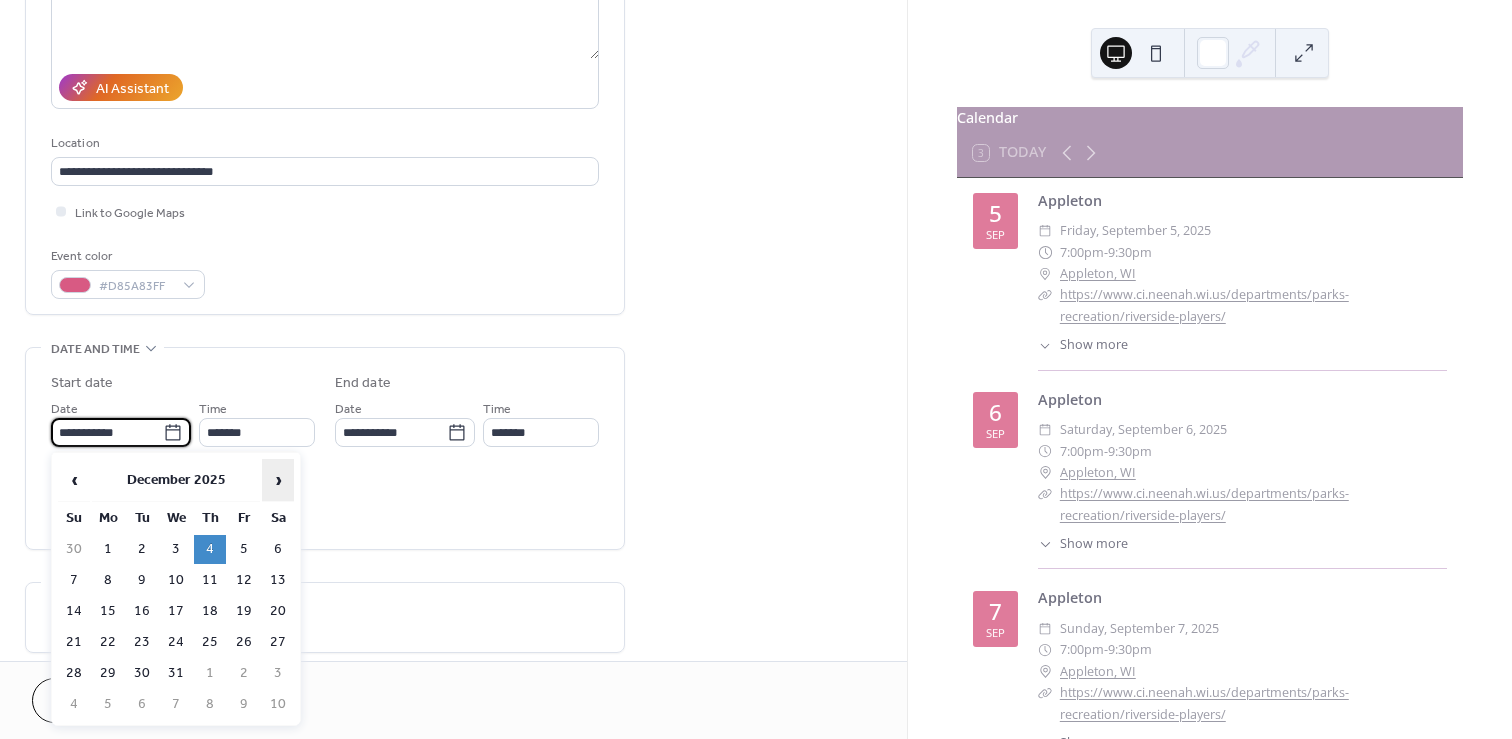 click on "›" at bounding box center (278, 480) 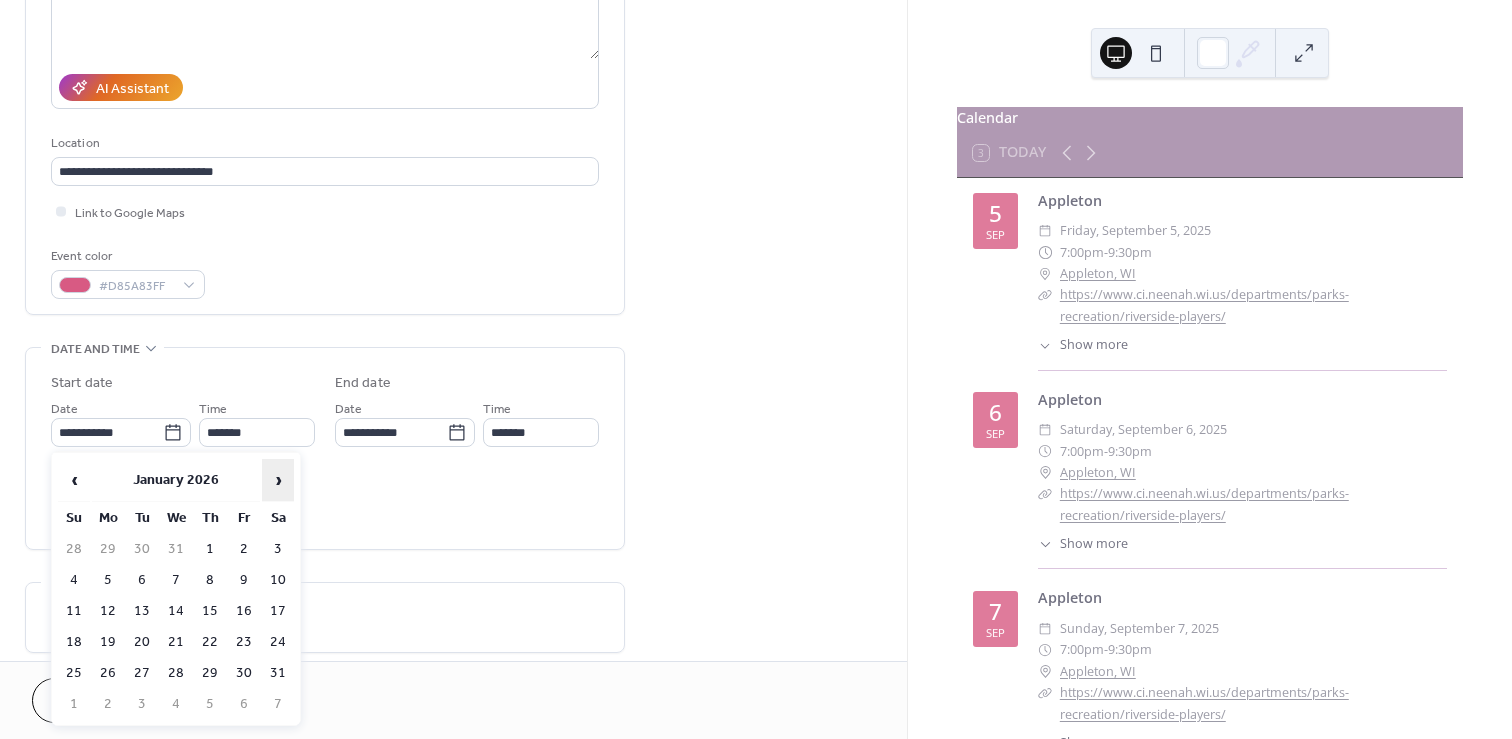 click on "›" at bounding box center [278, 480] 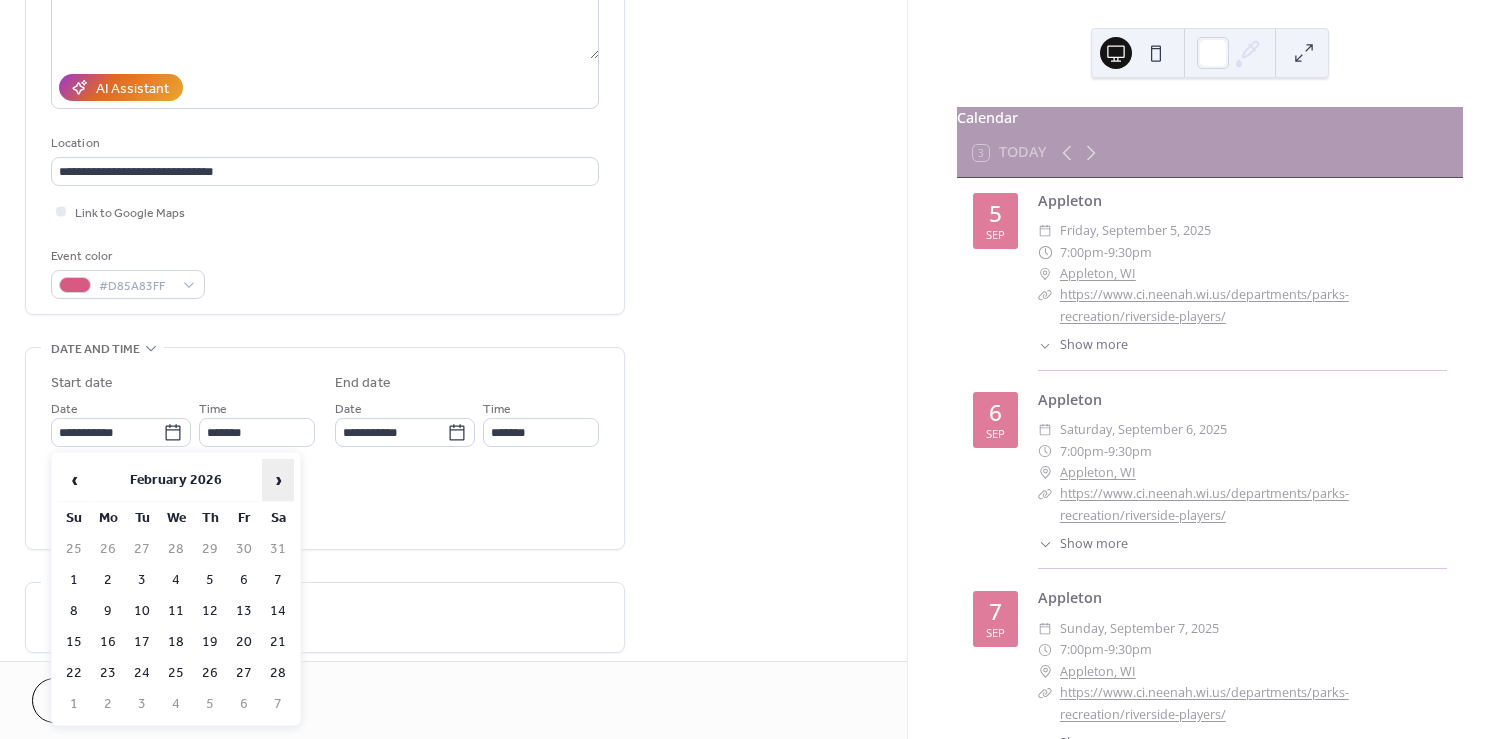click on "›" at bounding box center (278, 480) 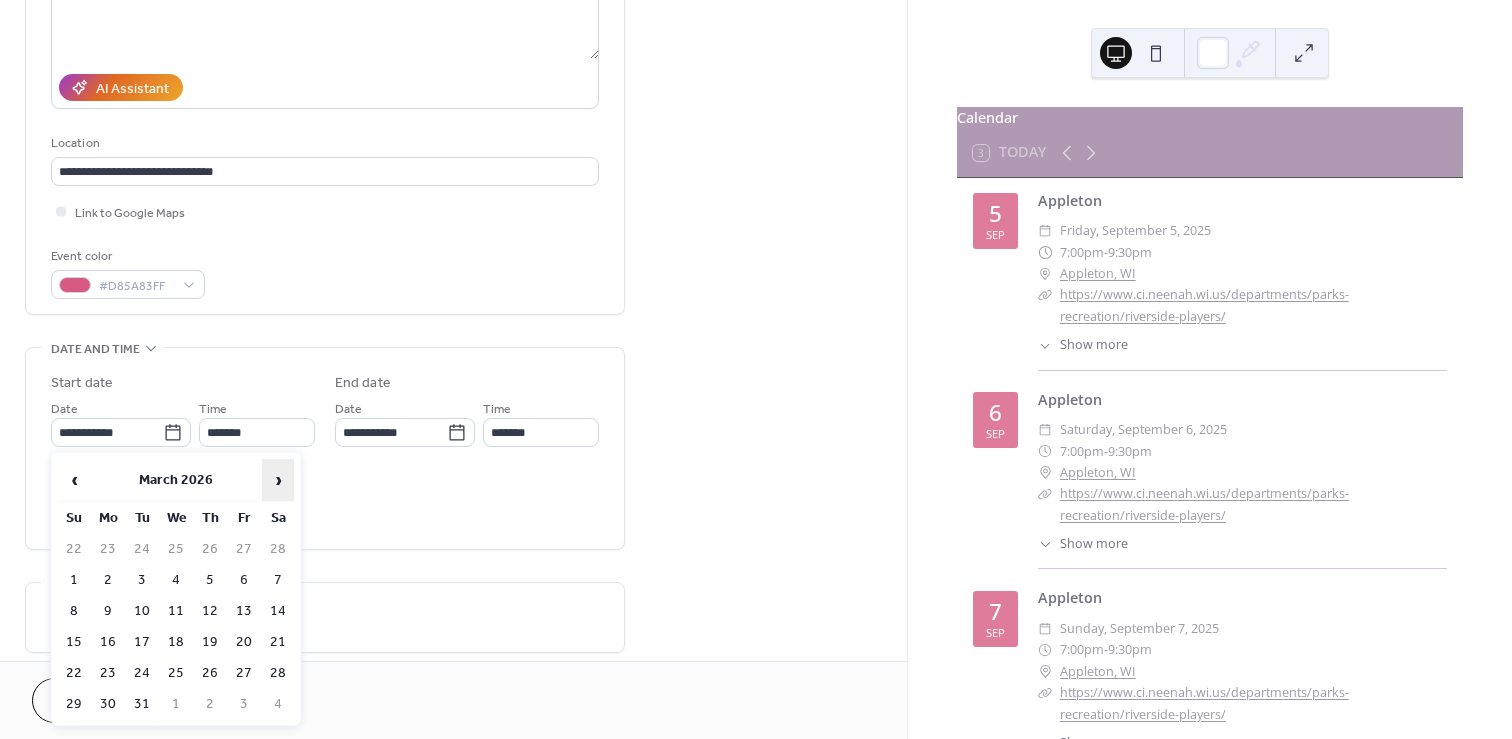 click on "›" at bounding box center (278, 480) 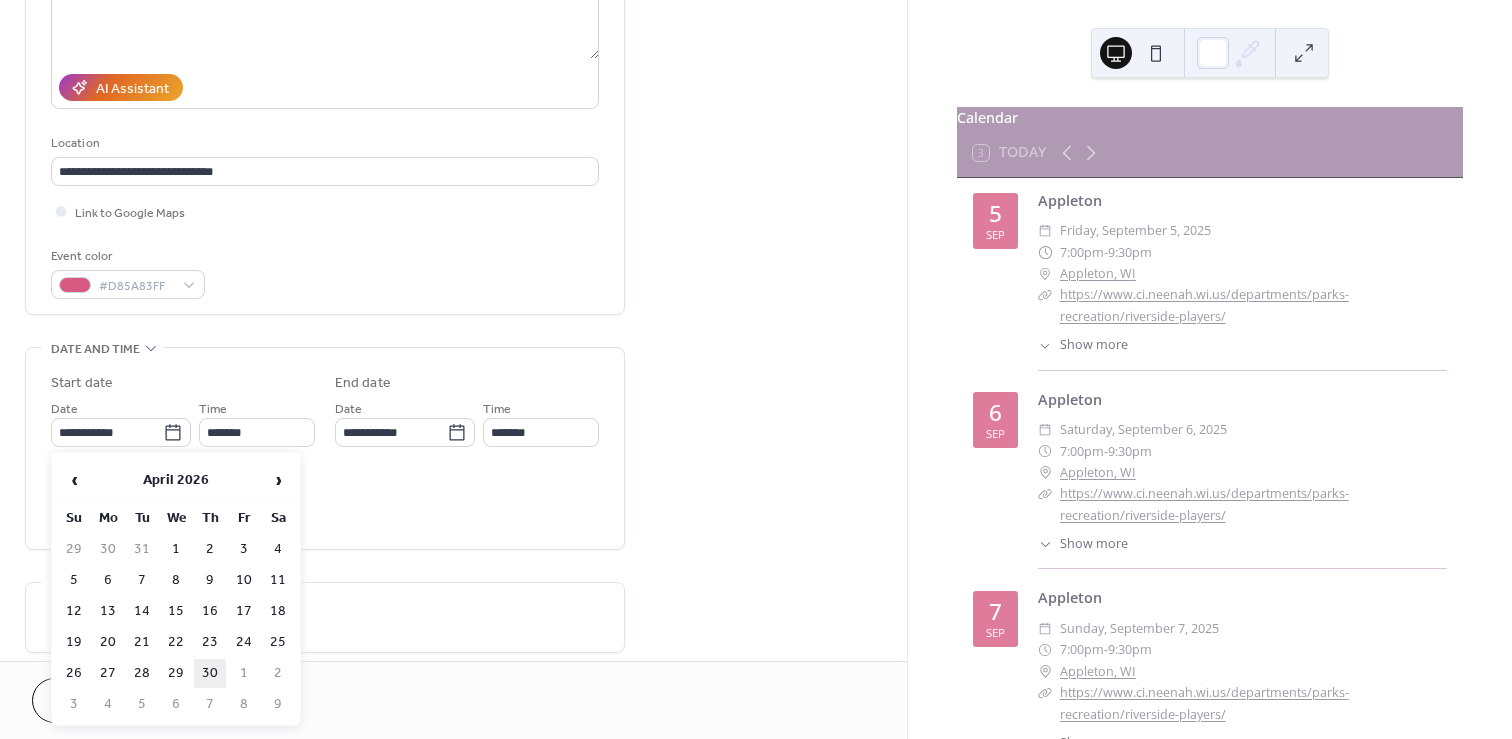 click on "30" at bounding box center (210, 673) 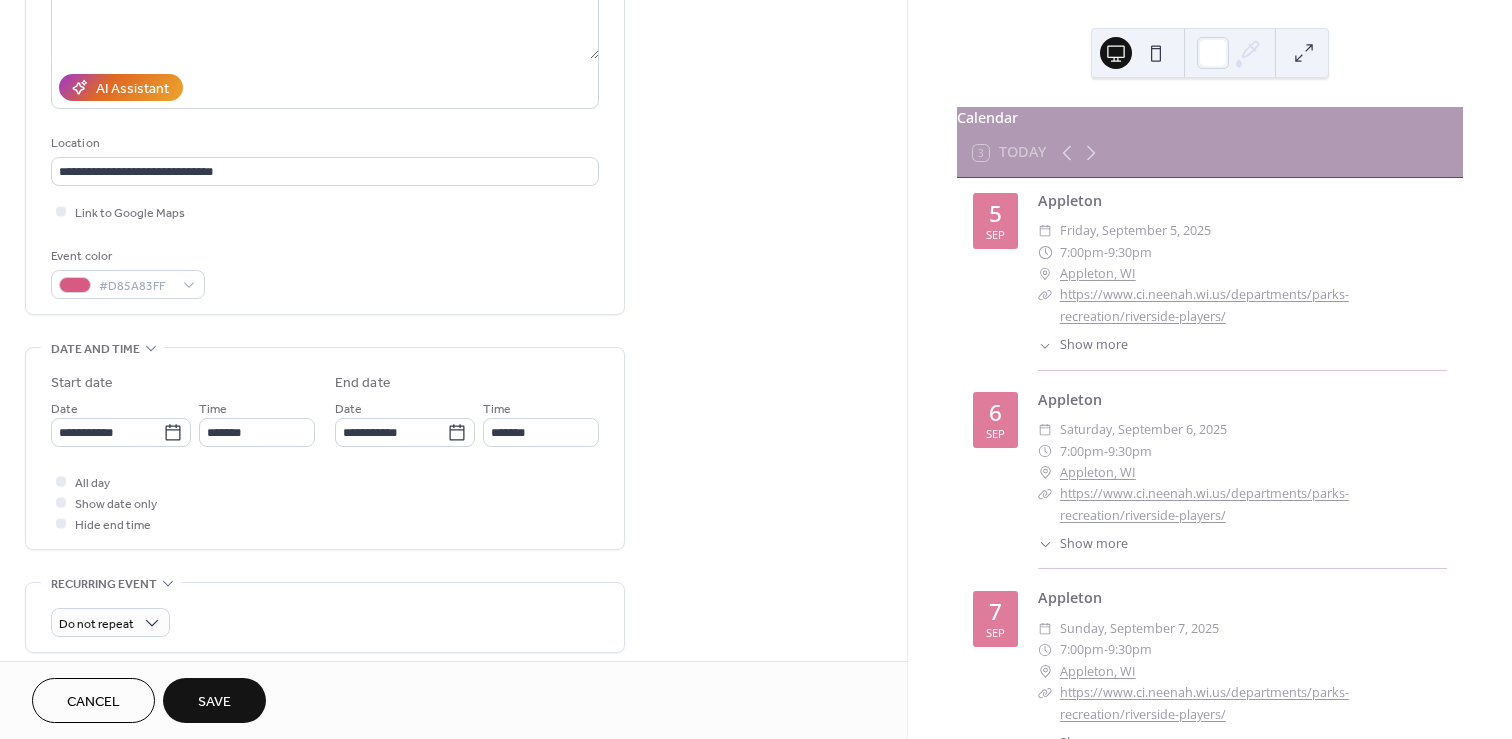 click on "Save" at bounding box center (214, 702) 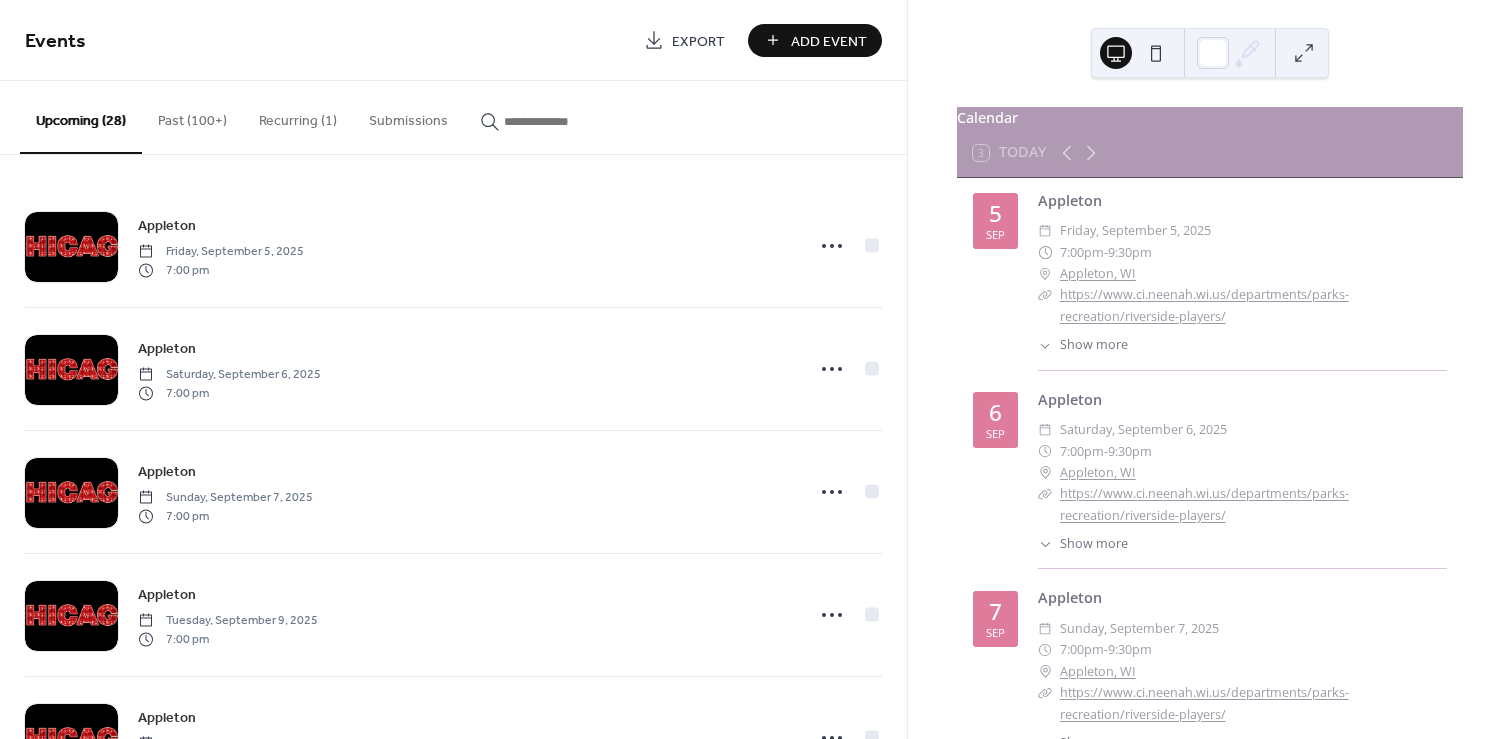 click at bounding box center (564, 121) 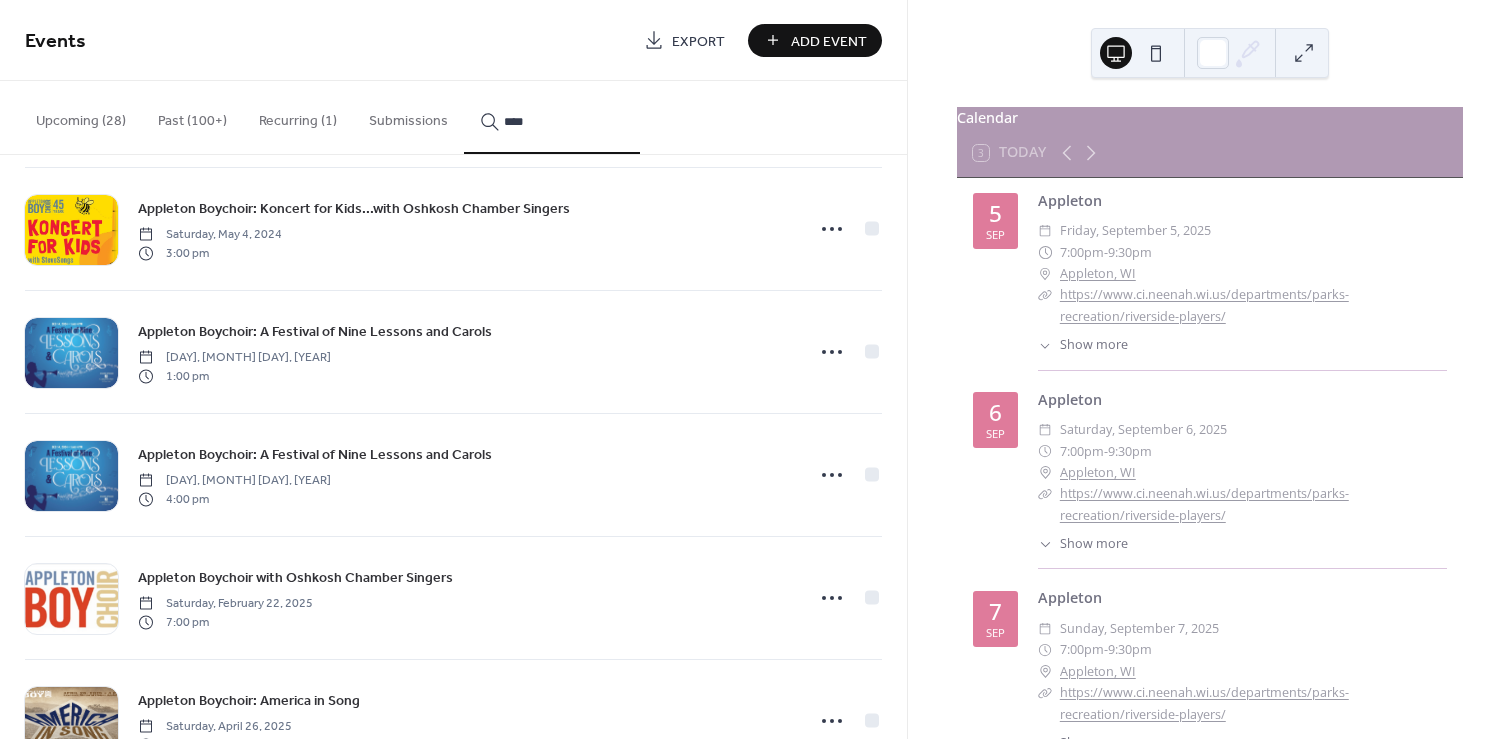 scroll, scrollTop: 2796, scrollLeft: 0, axis: vertical 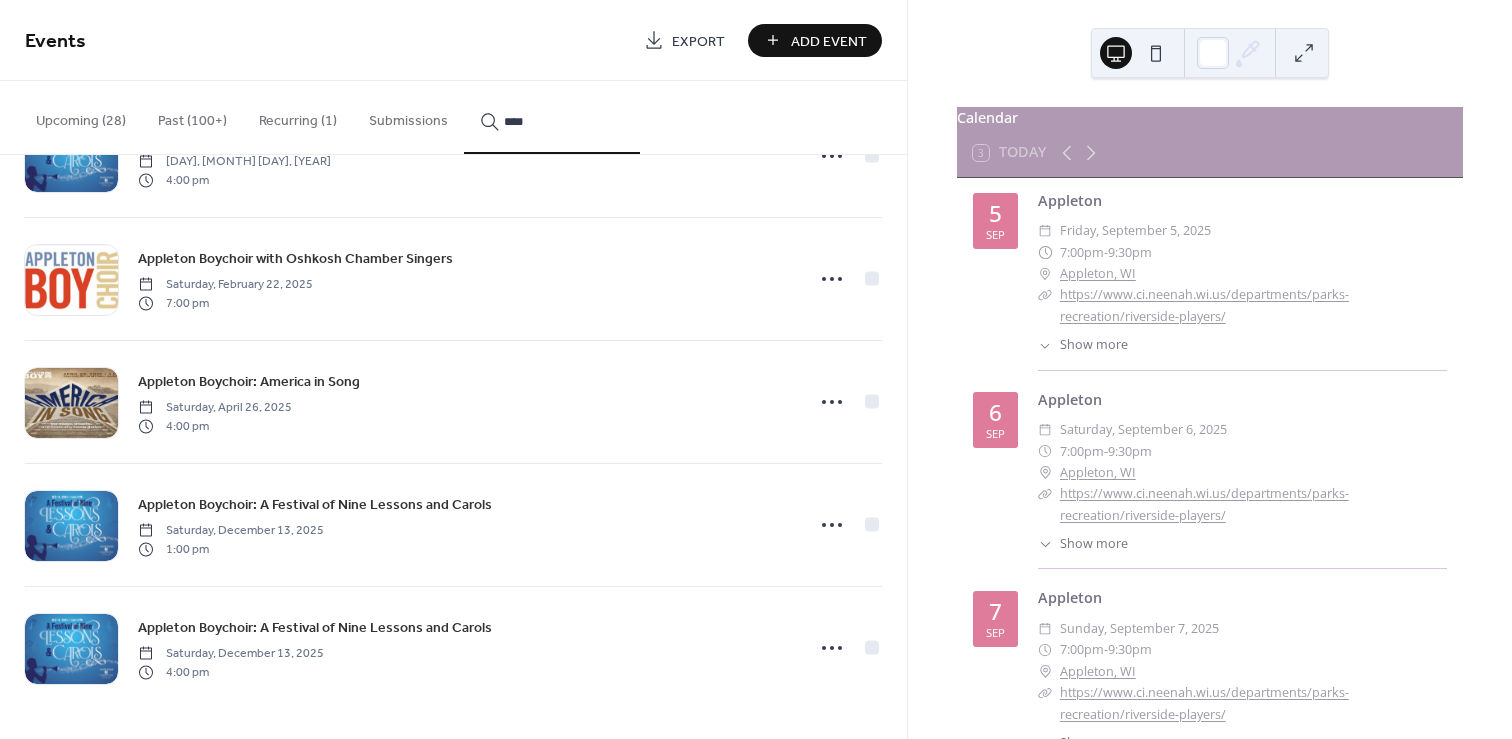 type on "****" 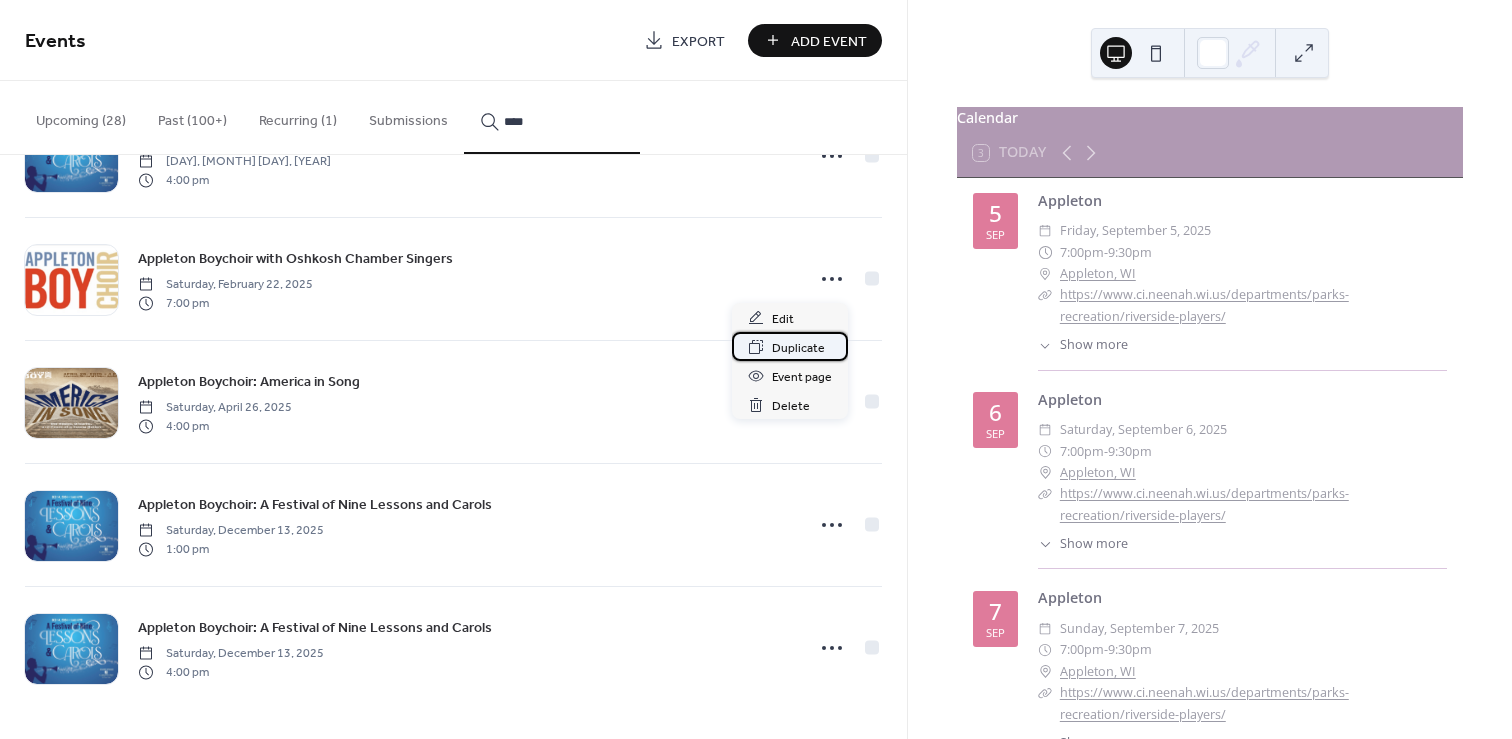 click on "Duplicate" at bounding box center (798, 348) 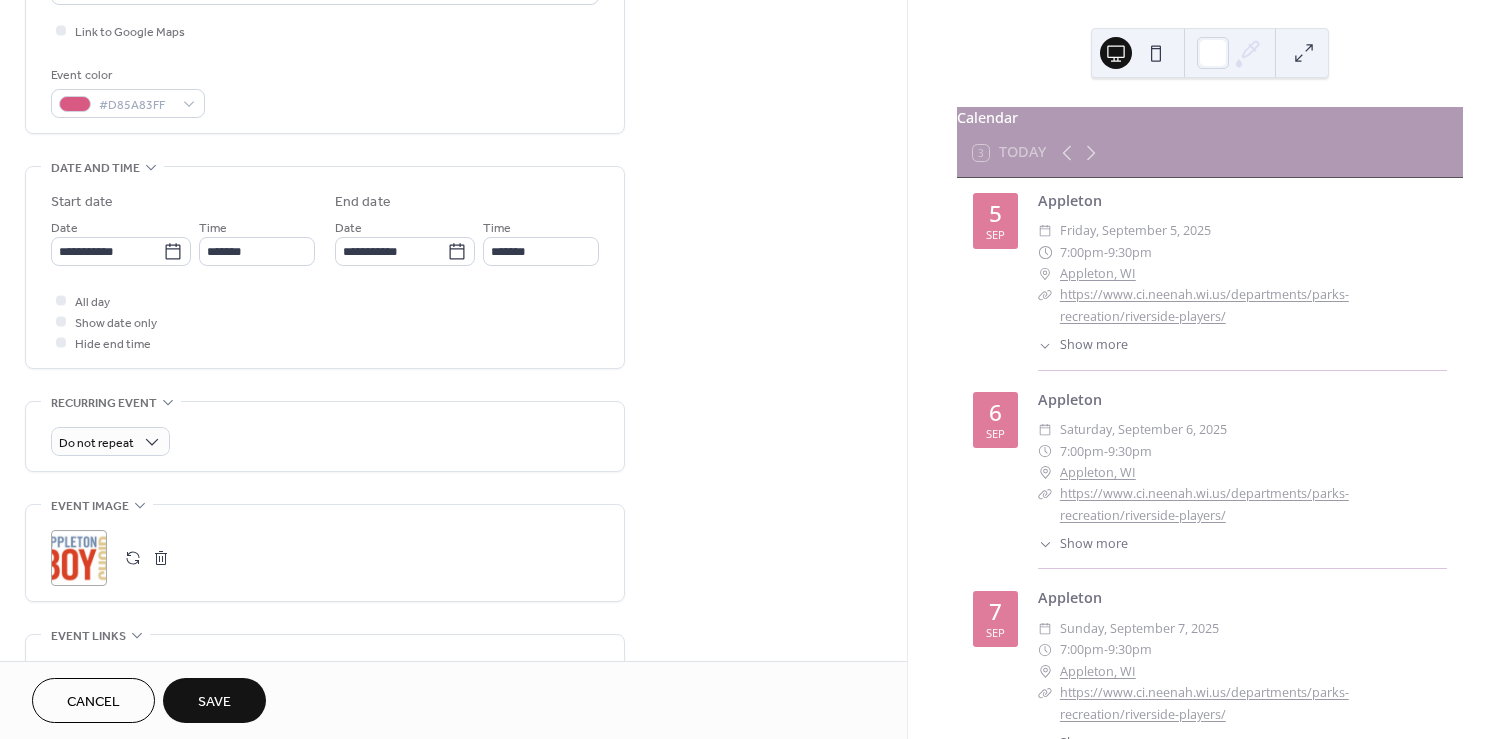 scroll, scrollTop: 494, scrollLeft: 0, axis: vertical 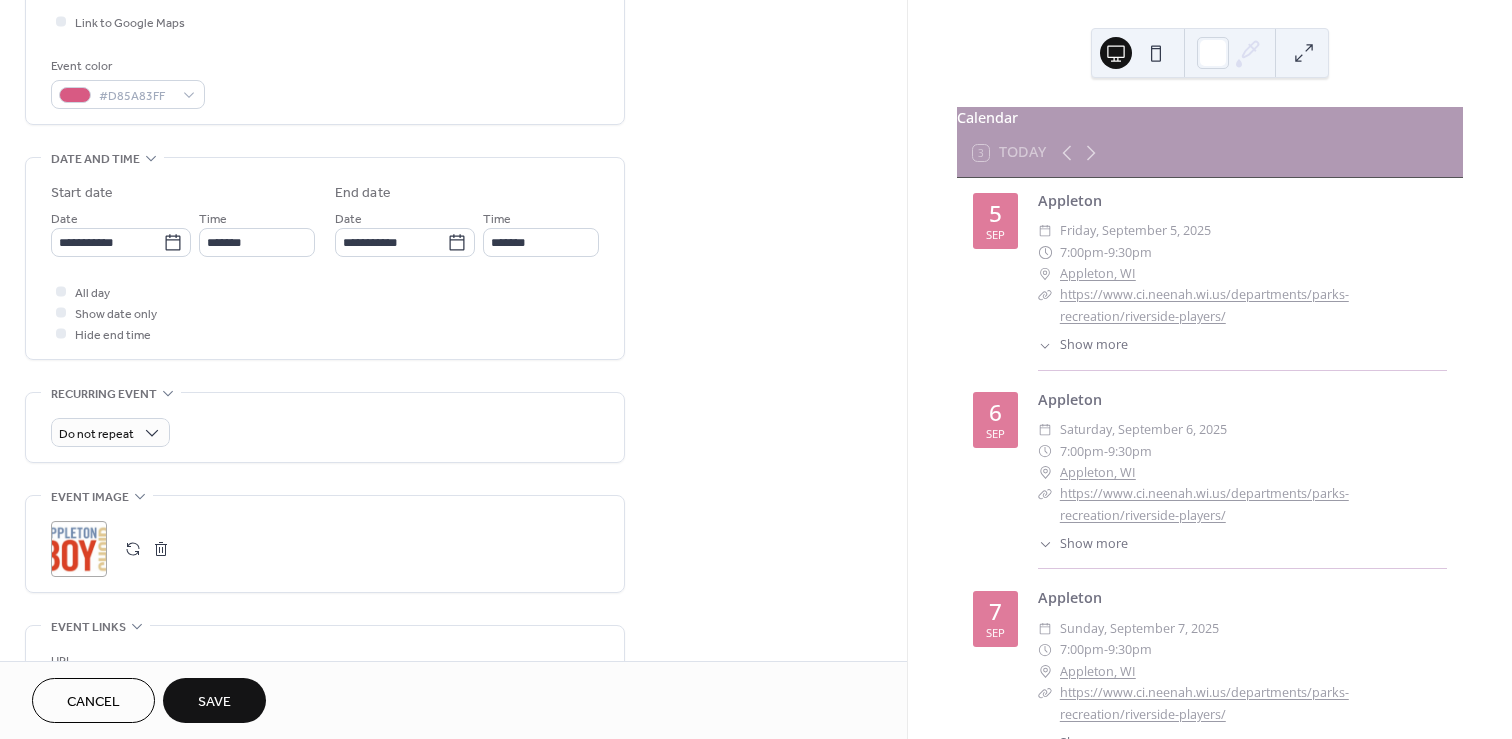 type on "**********" 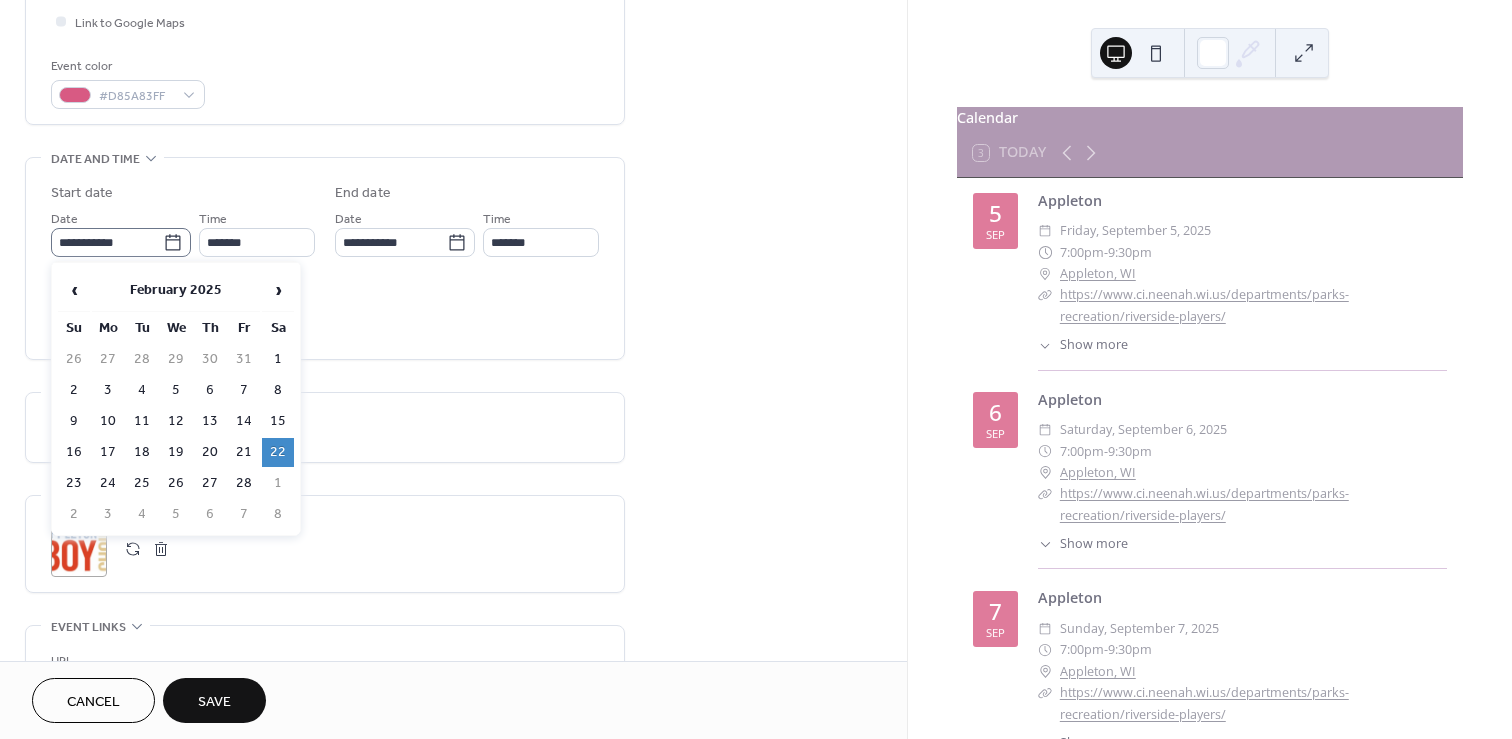 click 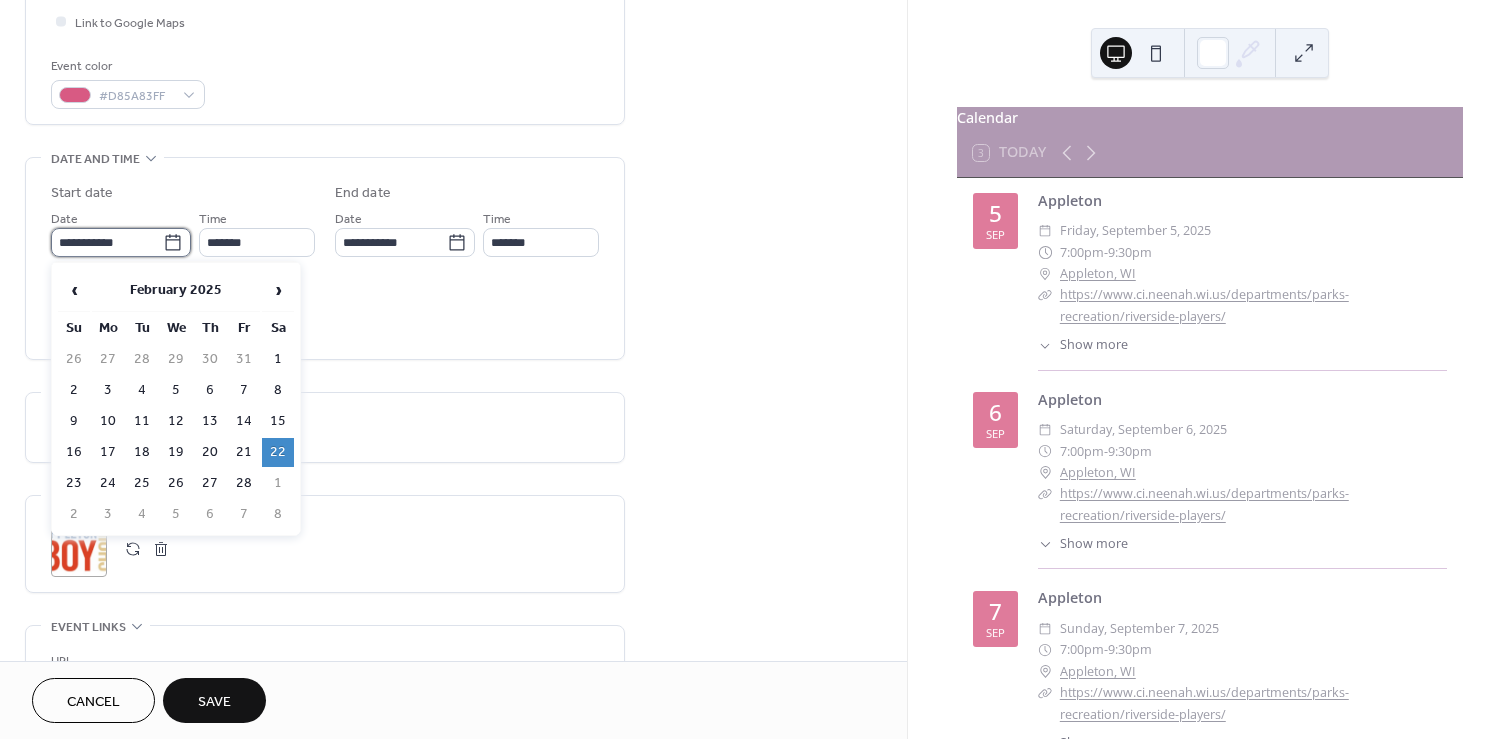 click on "**********" at bounding box center (107, 242) 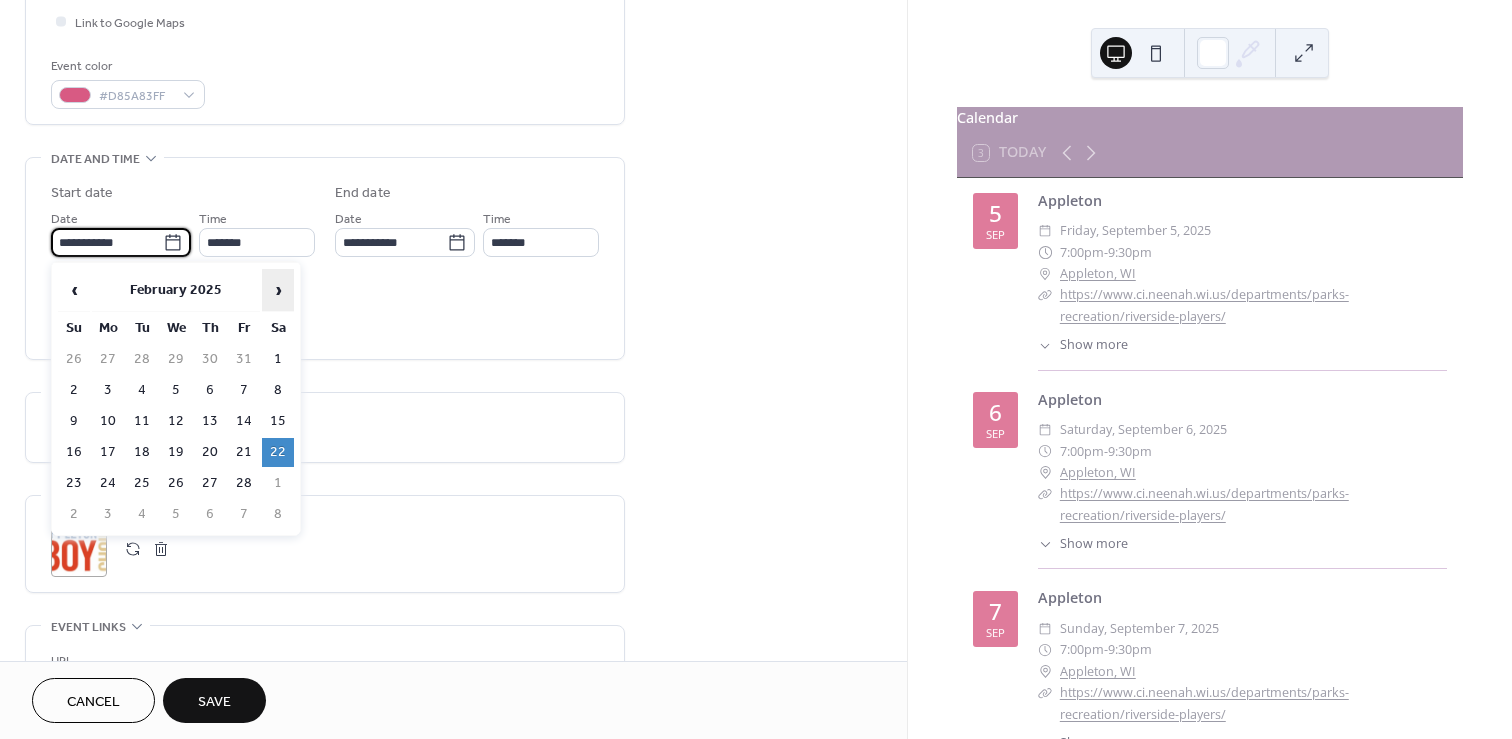 click on "›" at bounding box center [278, 290] 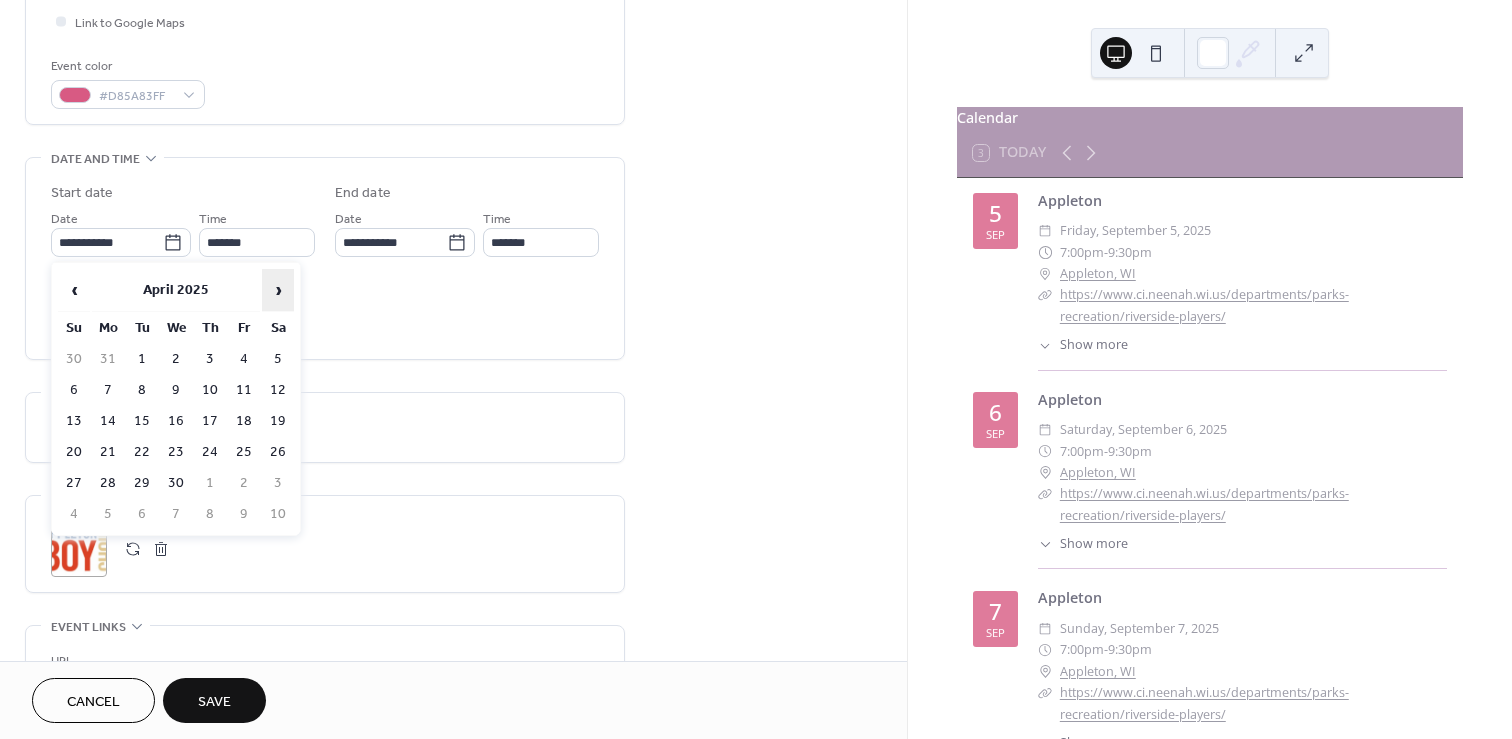 click on "›" at bounding box center (278, 290) 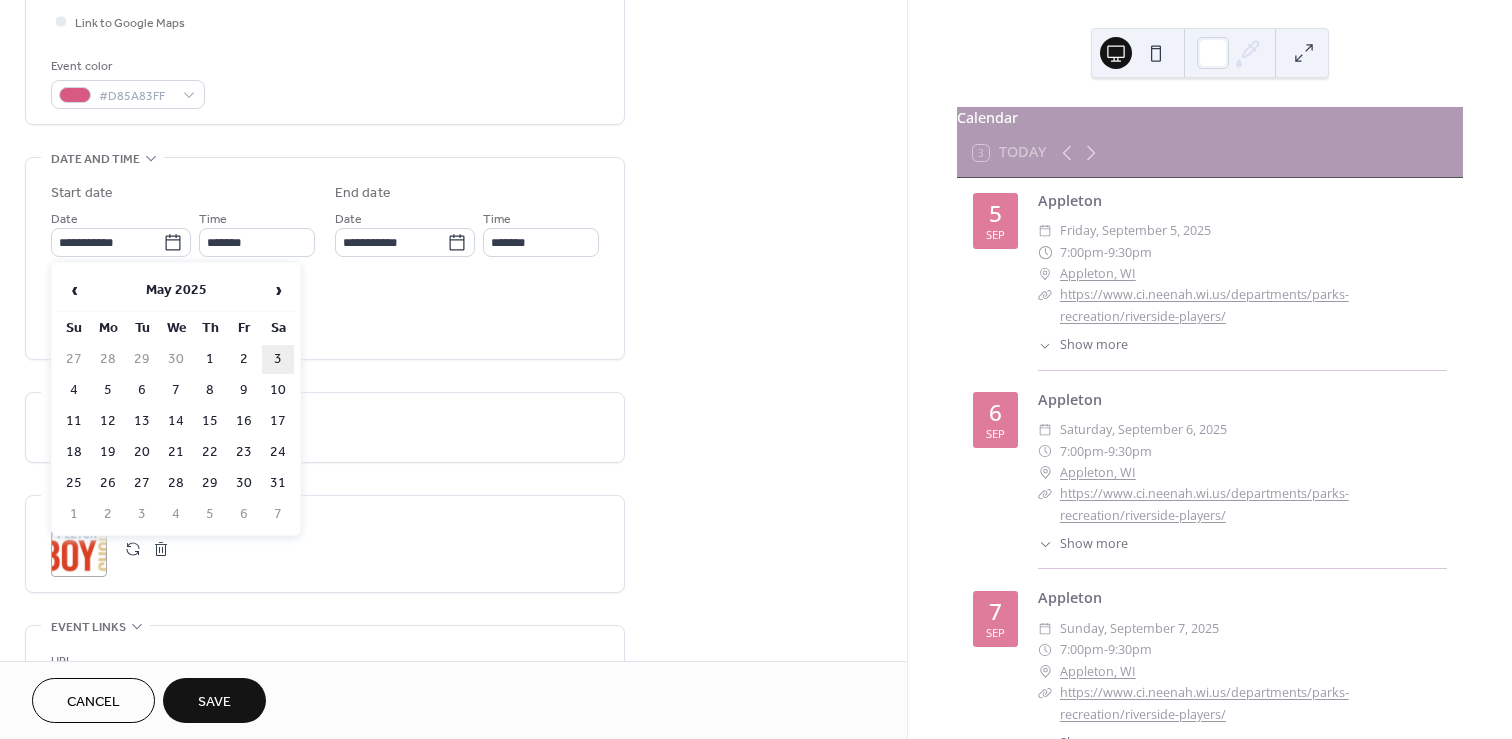 click on "3" at bounding box center [278, 359] 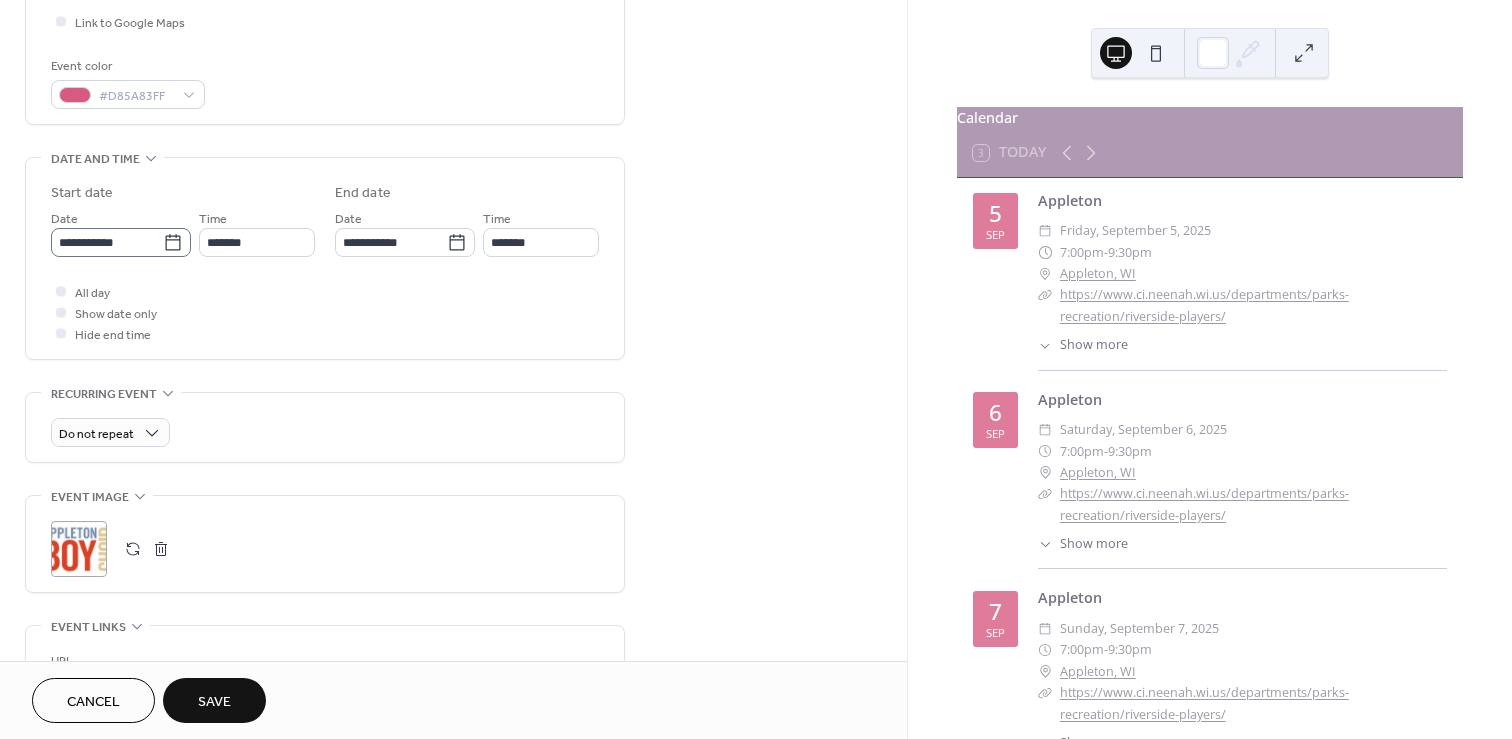 click 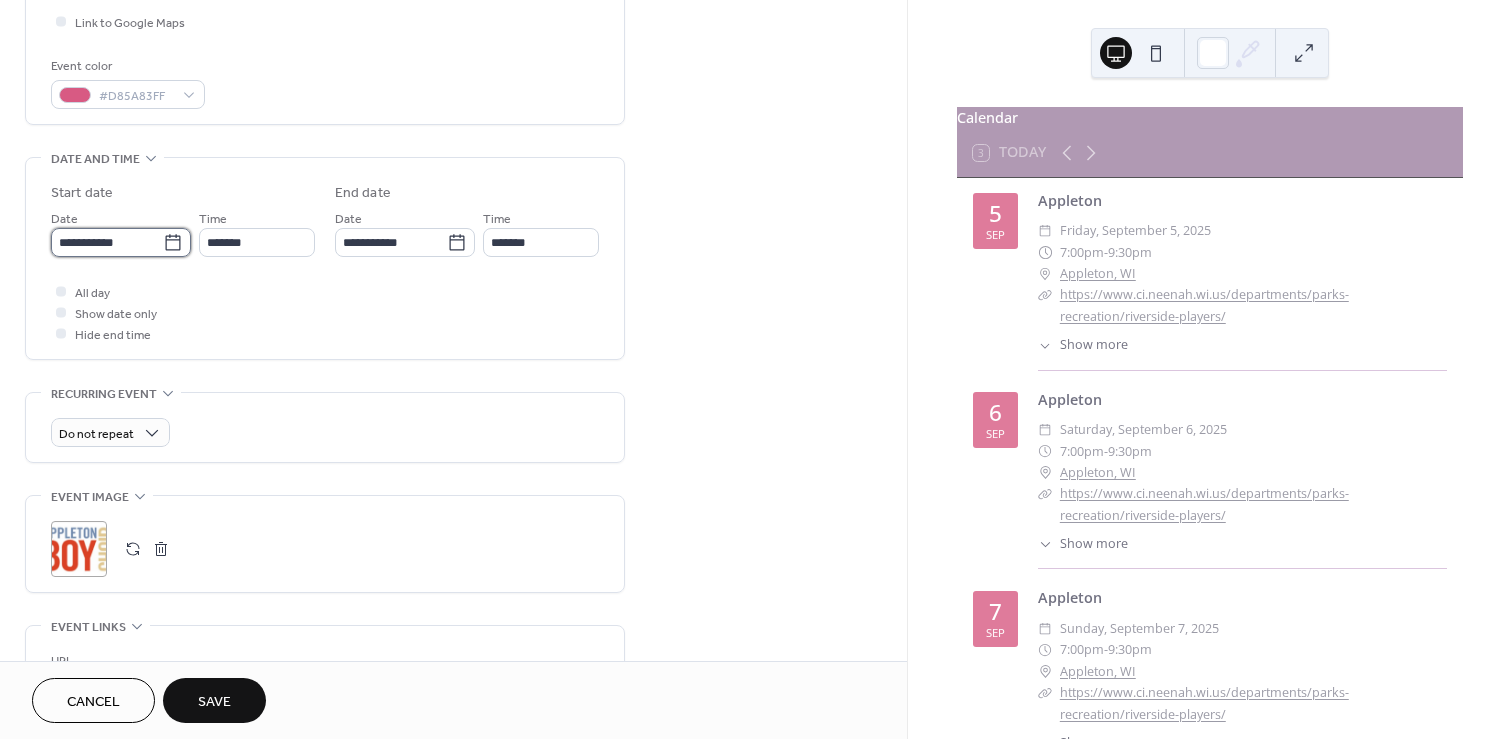 click on "**********" at bounding box center (107, 242) 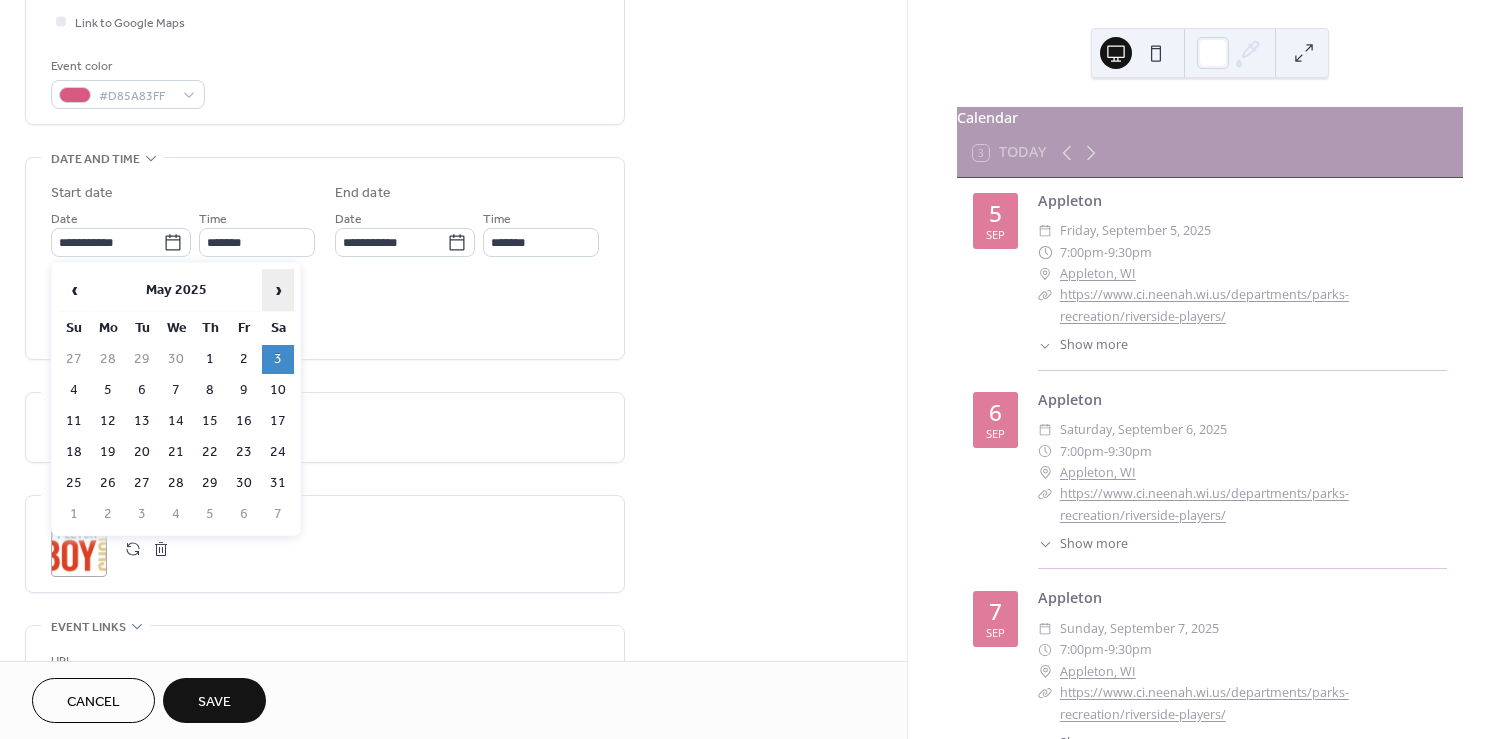 click on "›" at bounding box center (278, 290) 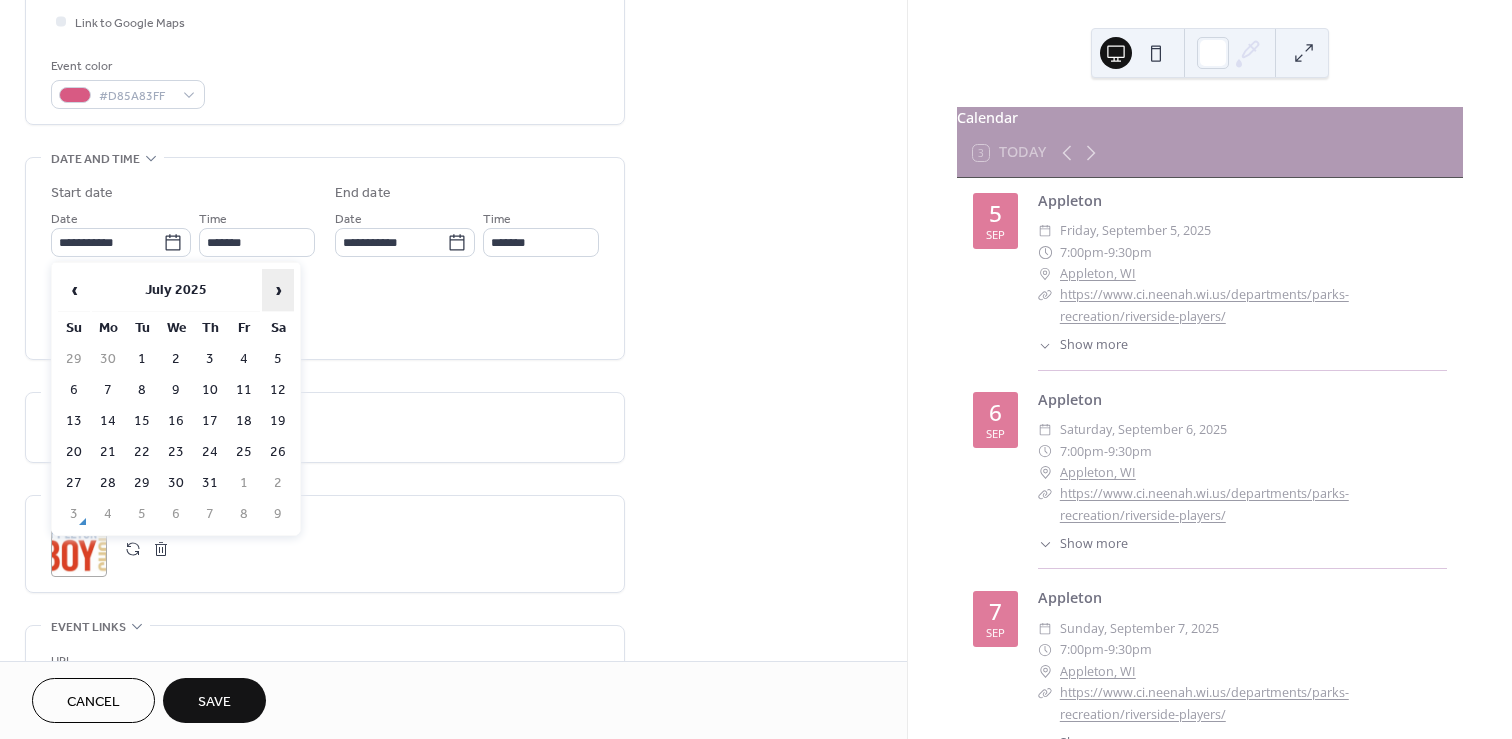 click on "›" at bounding box center (278, 290) 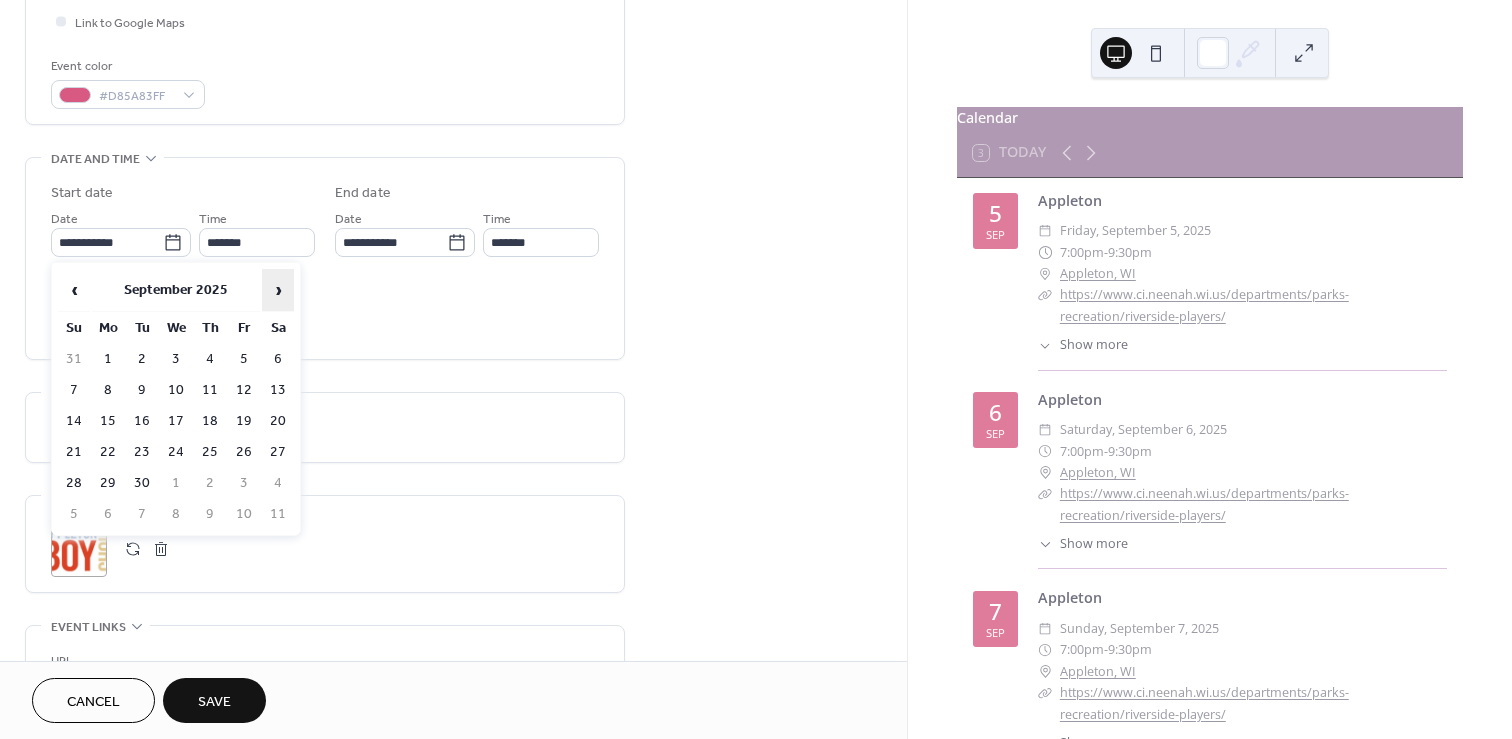 click on "›" at bounding box center (278, 290) 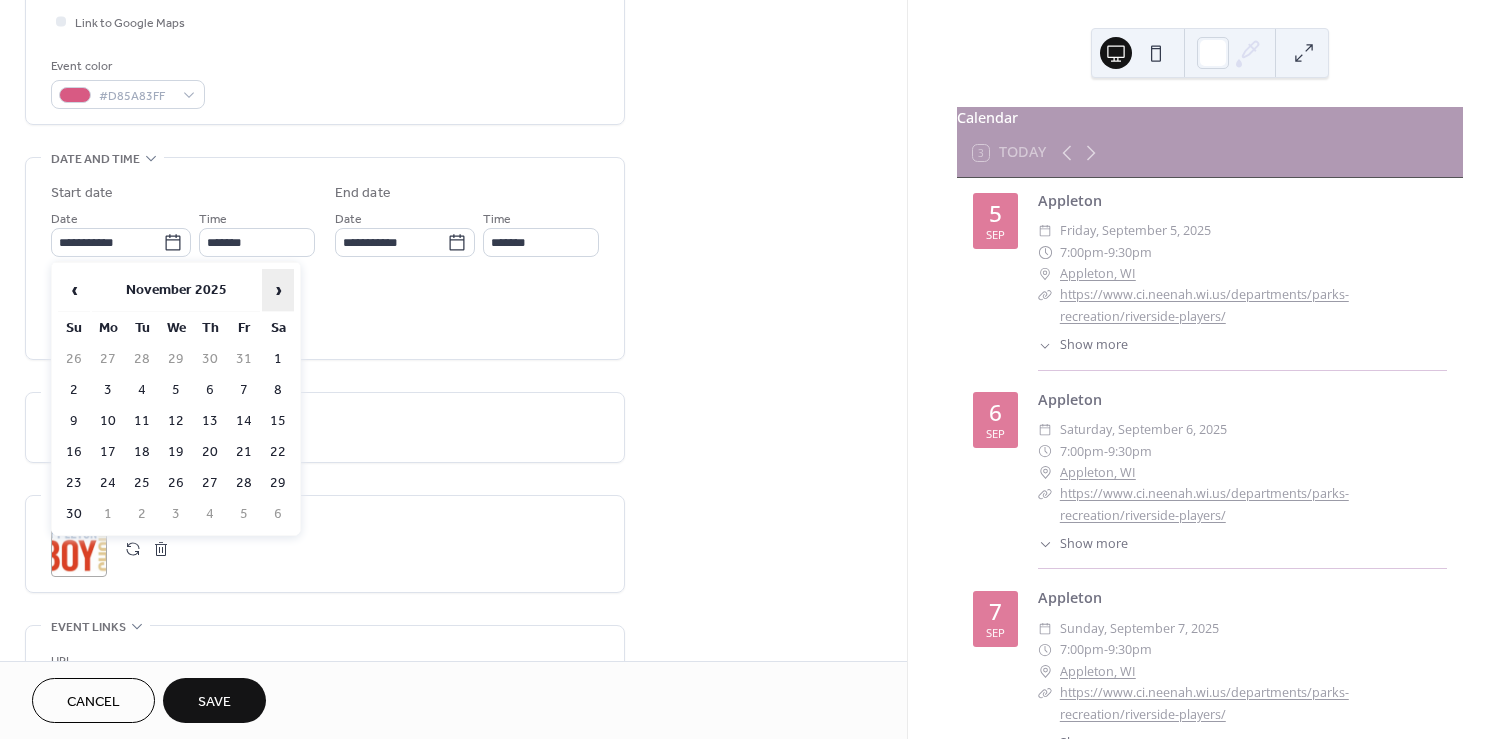 click on "›" at bounding box center (278, 290) 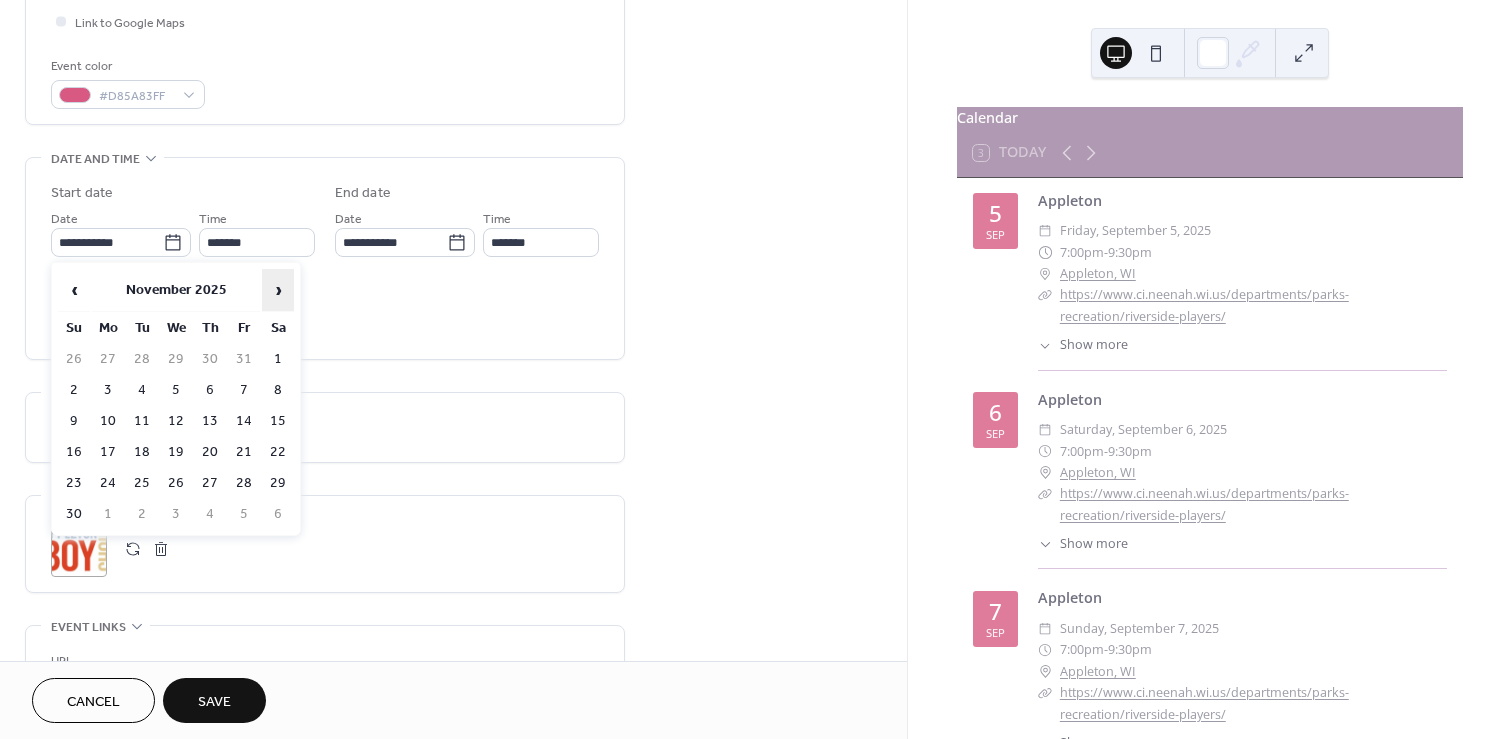 click on "›" at bounding box center (278, 290) 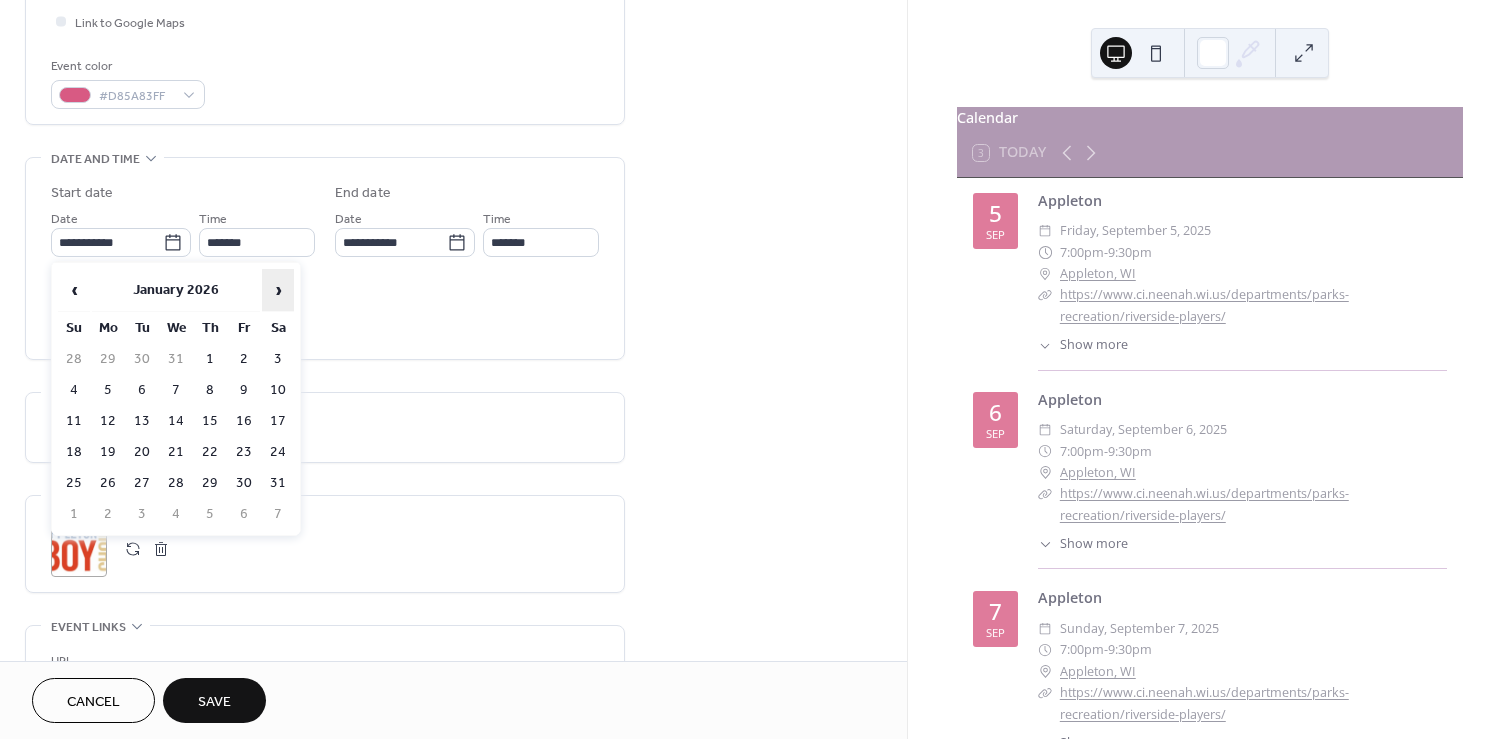 click on "›" at bounding box center [278, 290] 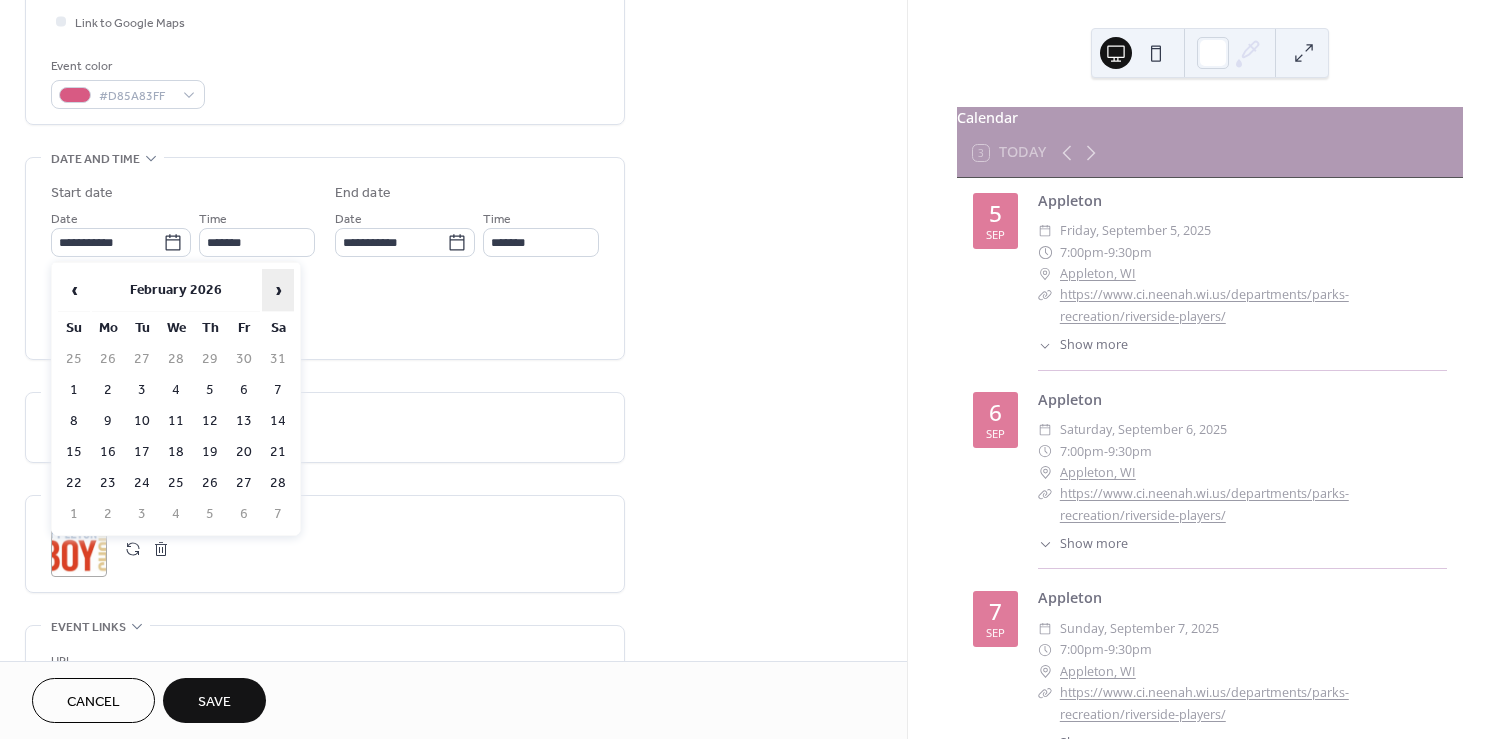 click on "›" at bounding box center (278, 290) 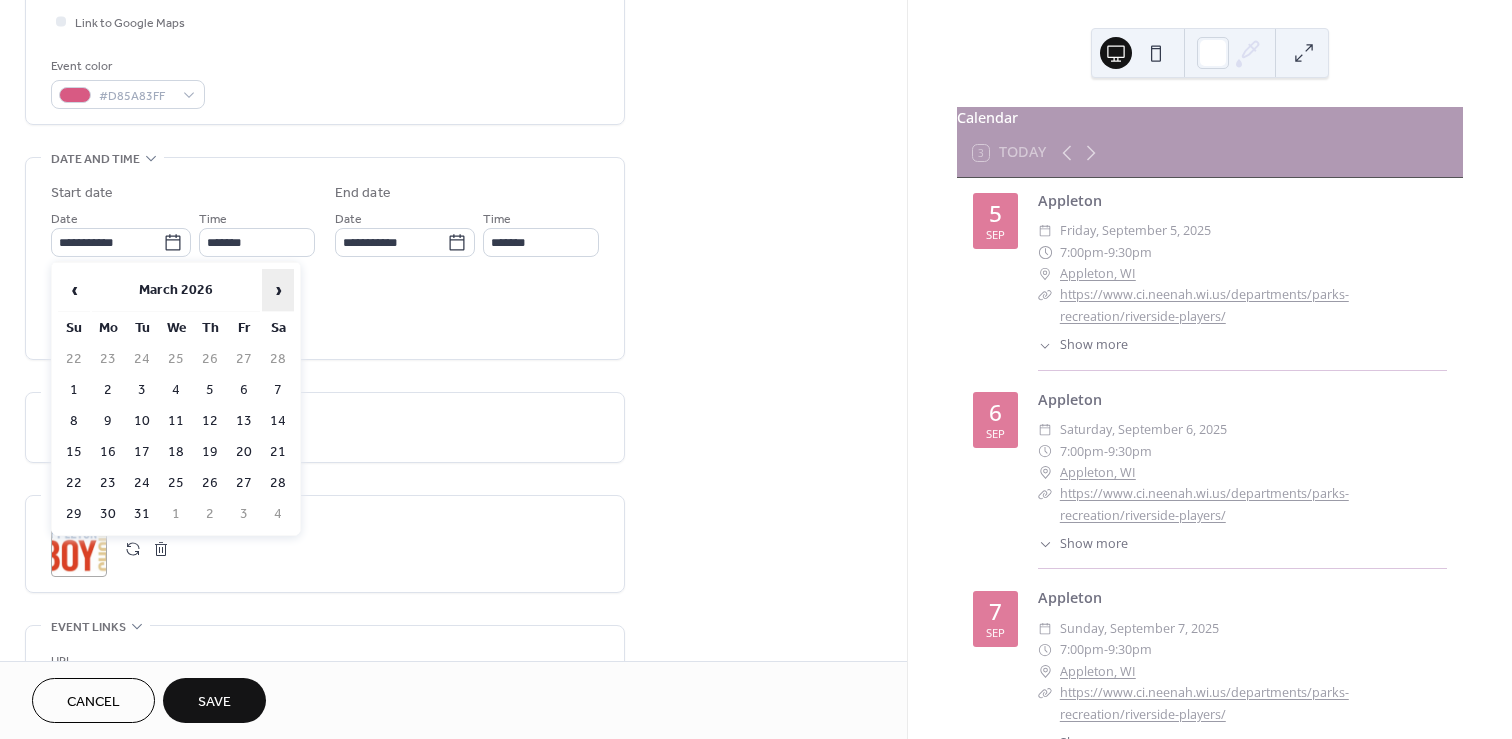 click on "›" at bounding box center [278, 290] 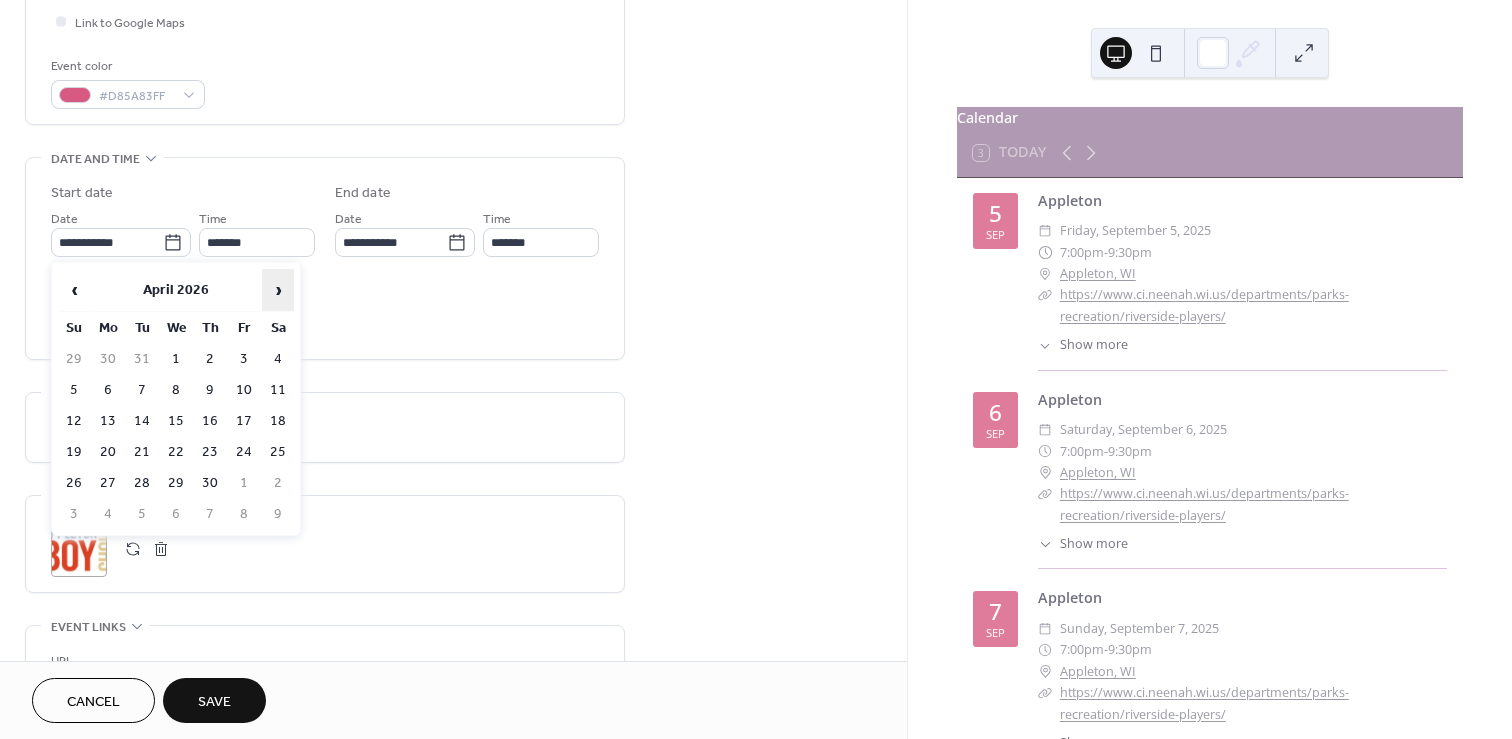 click on "›" at bounding box center (278, 290) 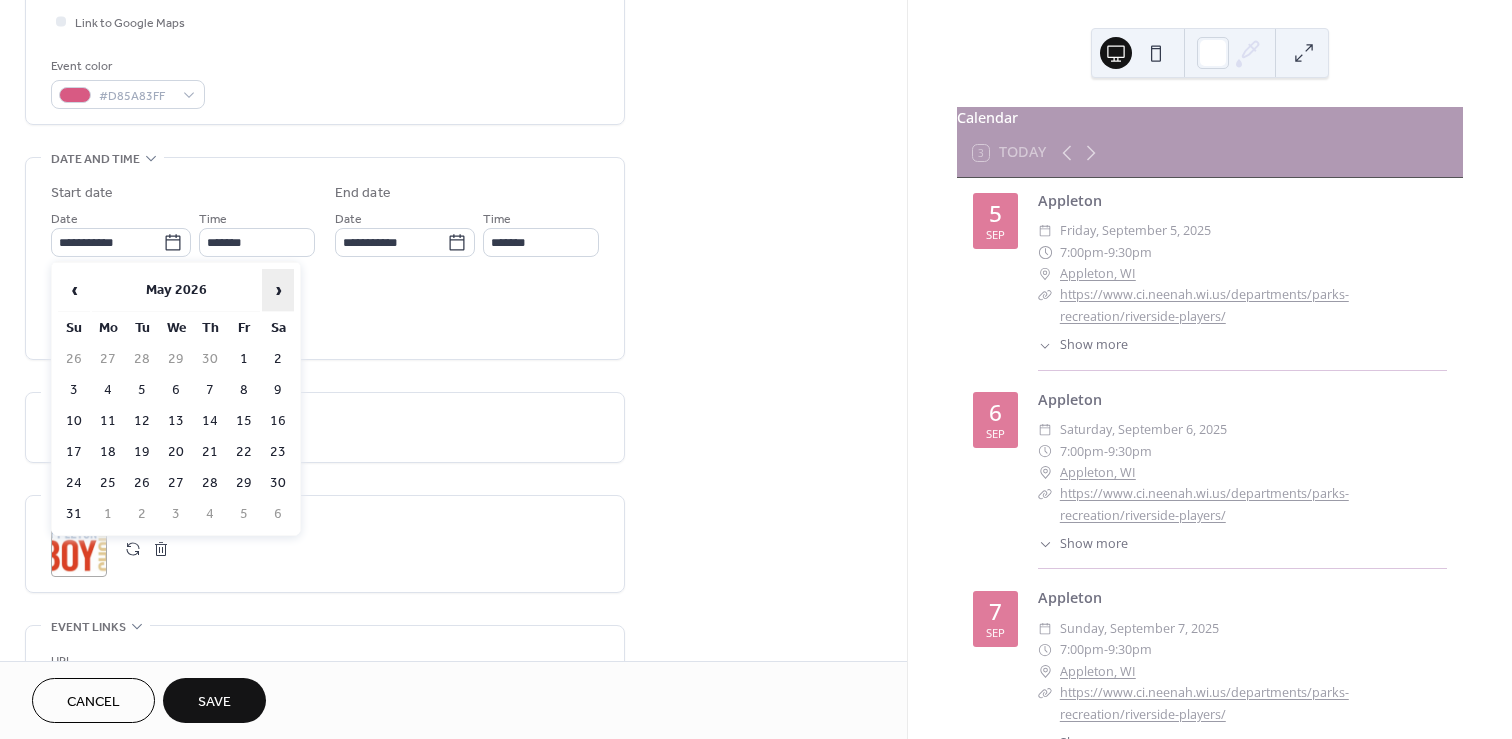 click on "›" at bounding box center [278, 290] 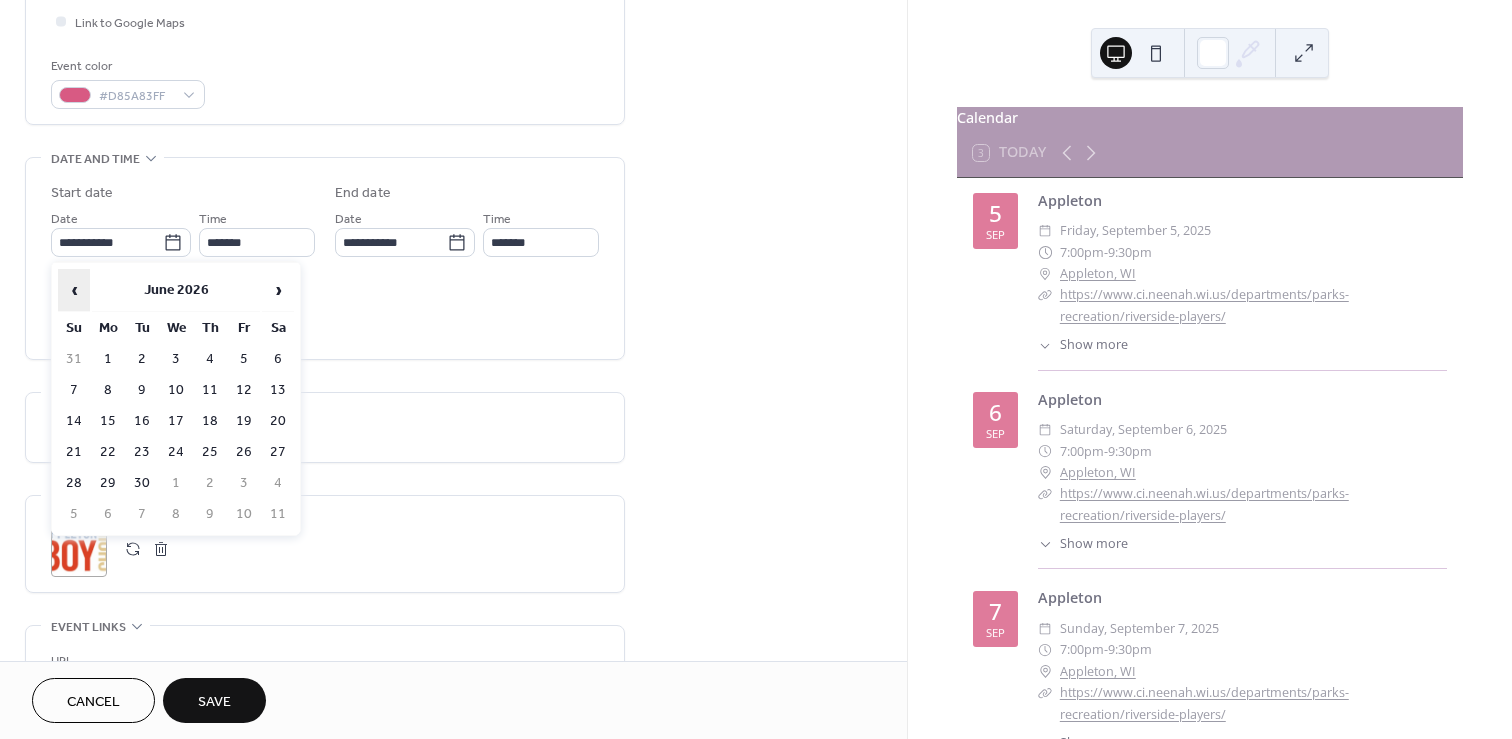 click on "‹" at bounding box center (74, 290) 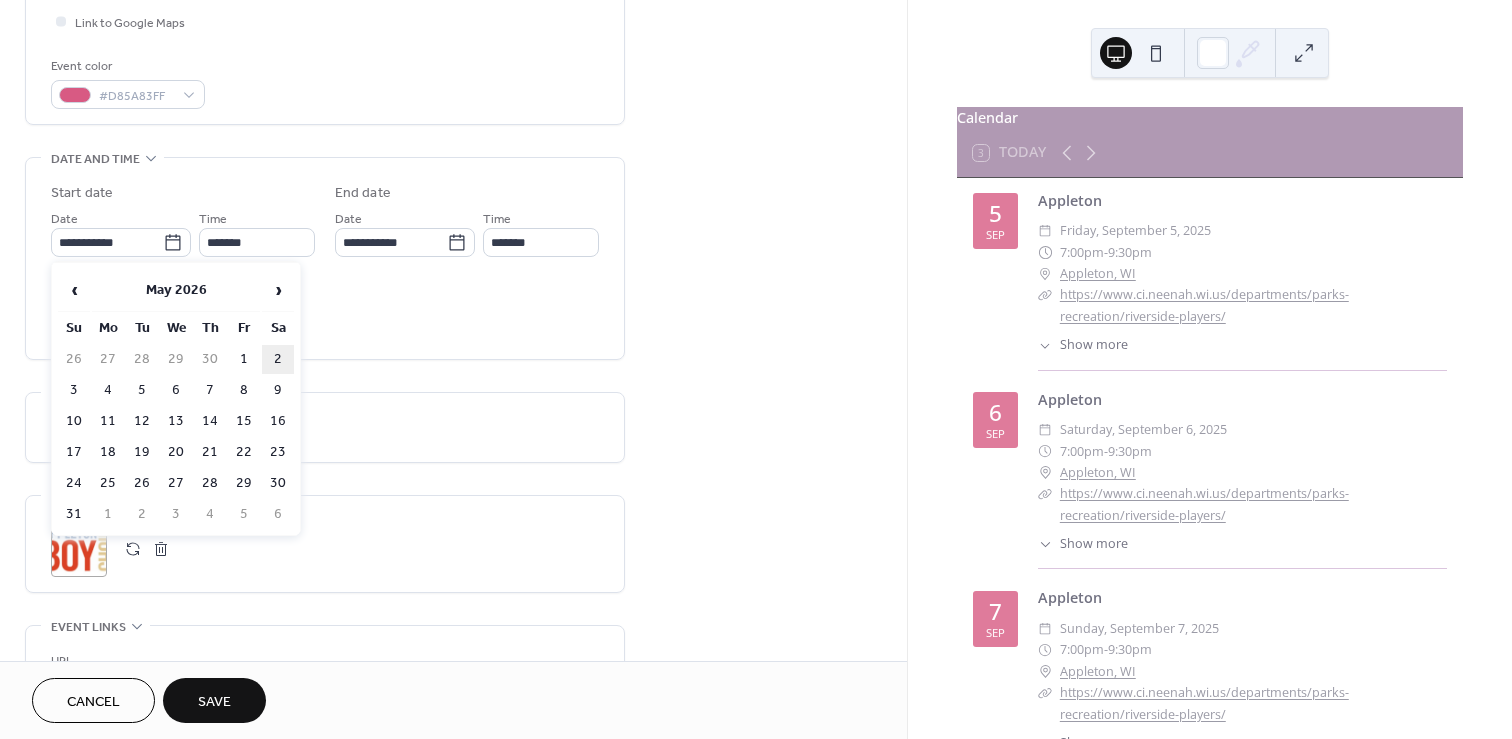 click on "2" at bounding box center [278, 359] 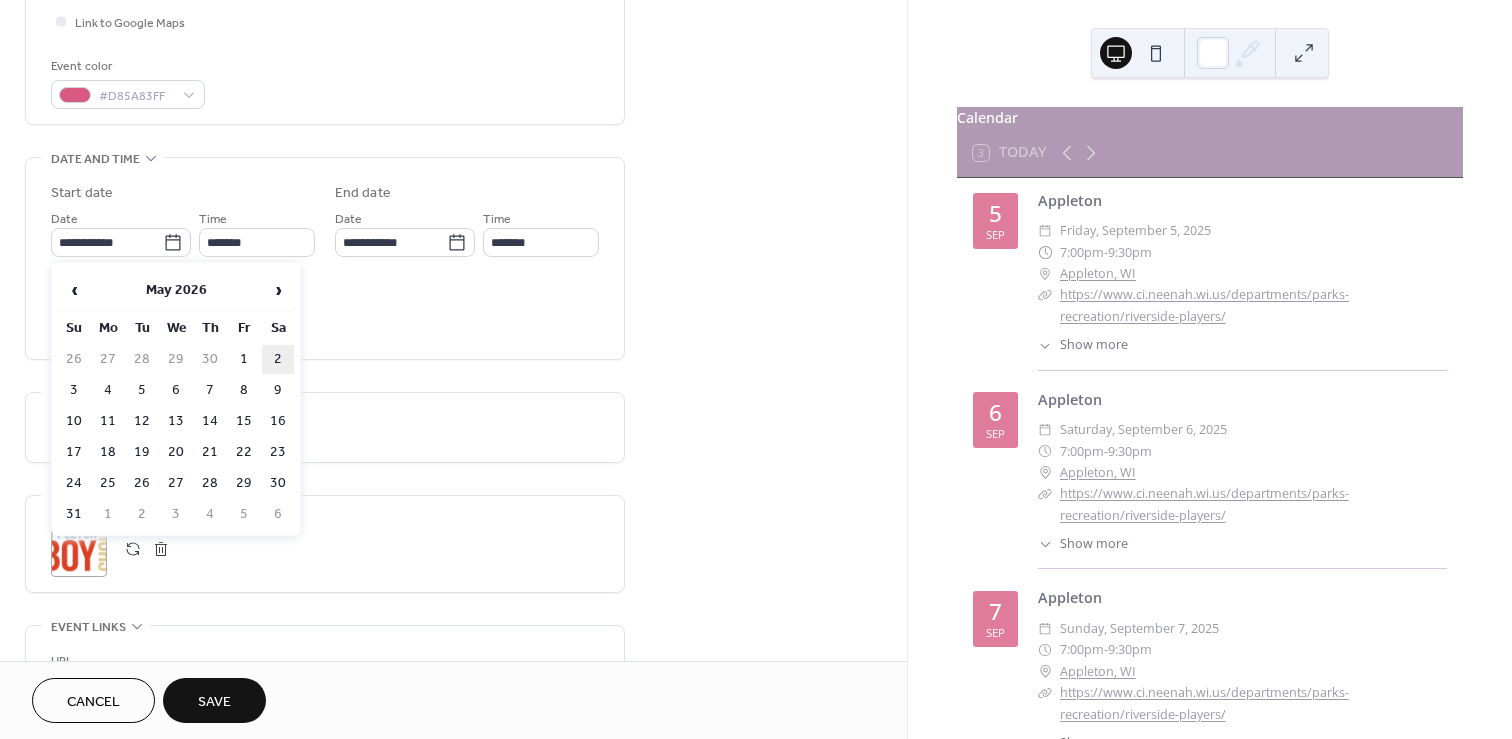 type on "**********" 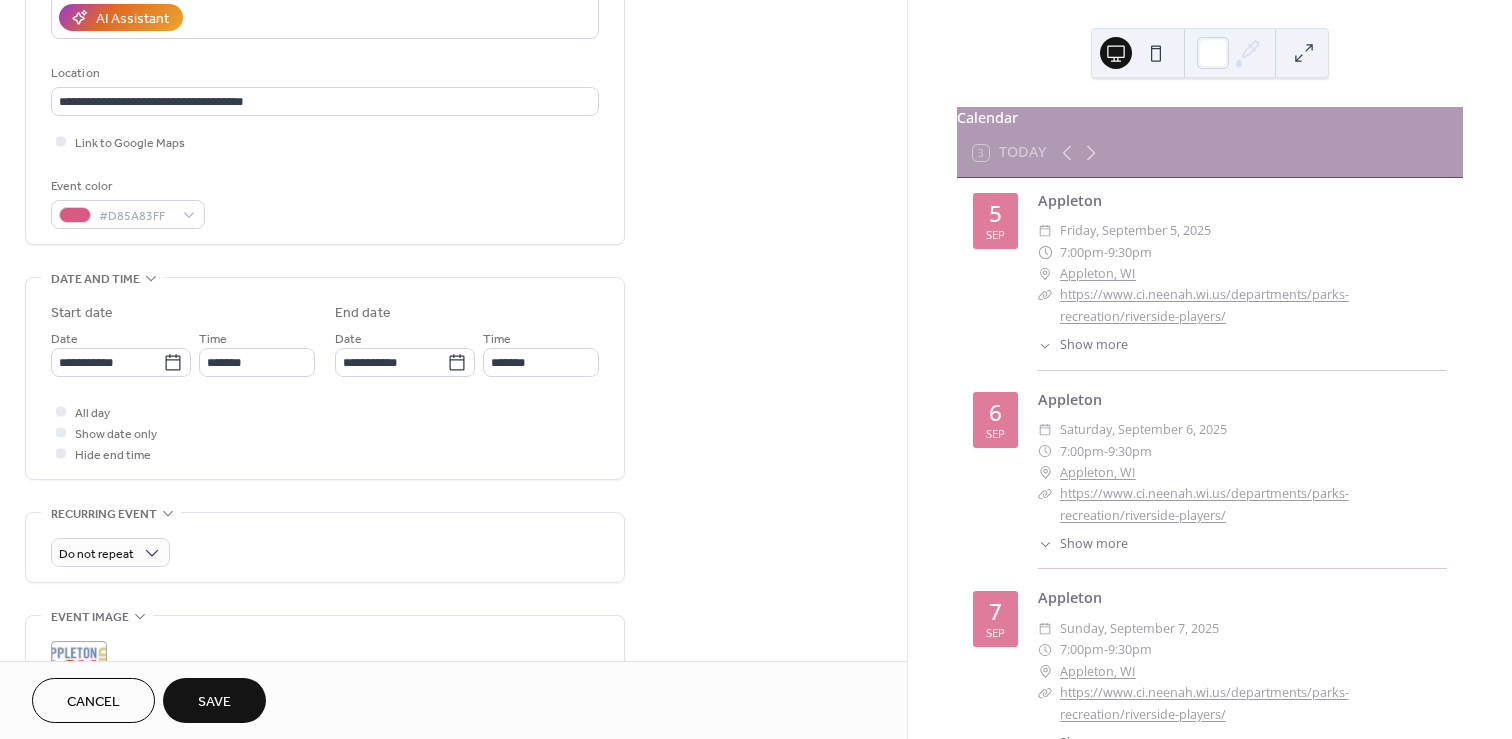 scroll, scrollTop: 355, scrollLeft: 0, axis: vertical 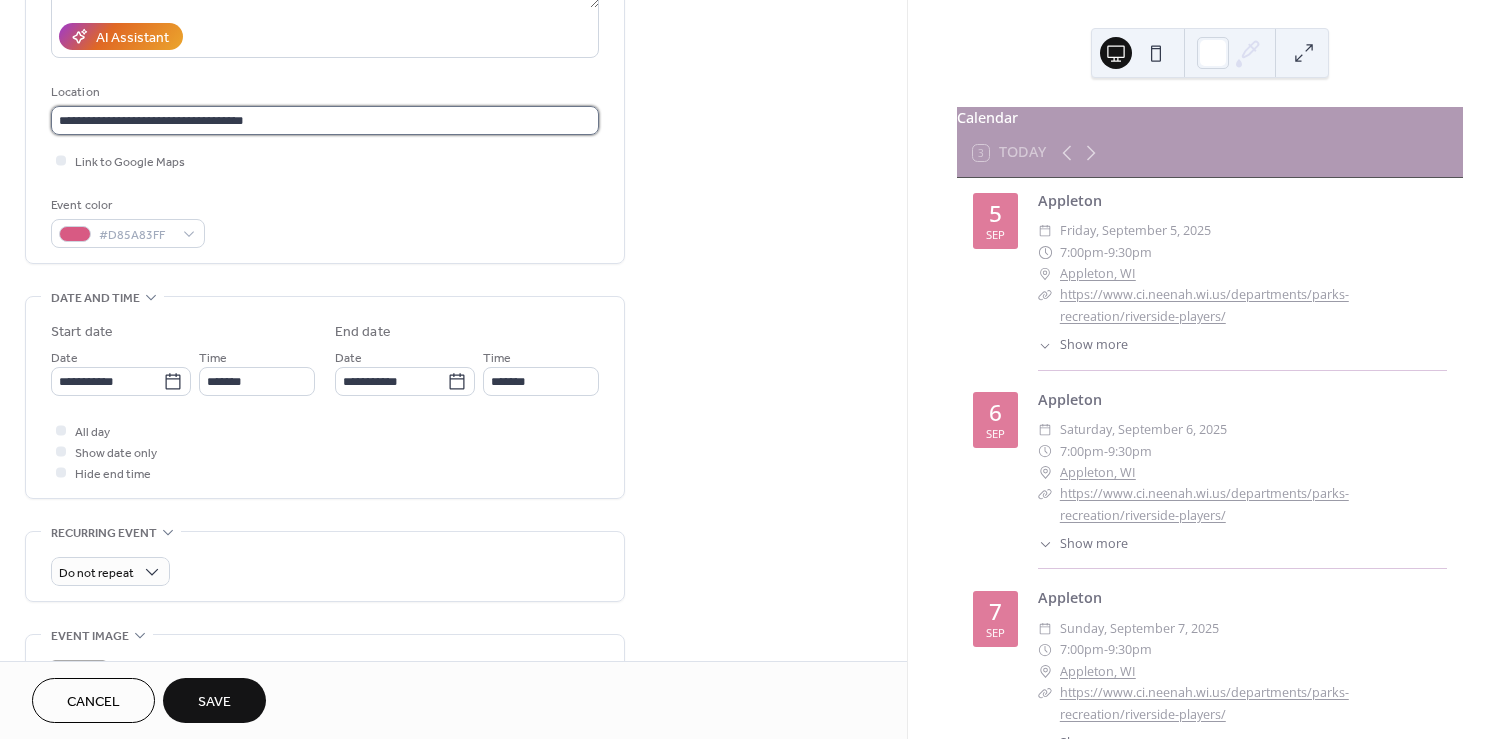 click on "**********" at bounding box center [325, 120] 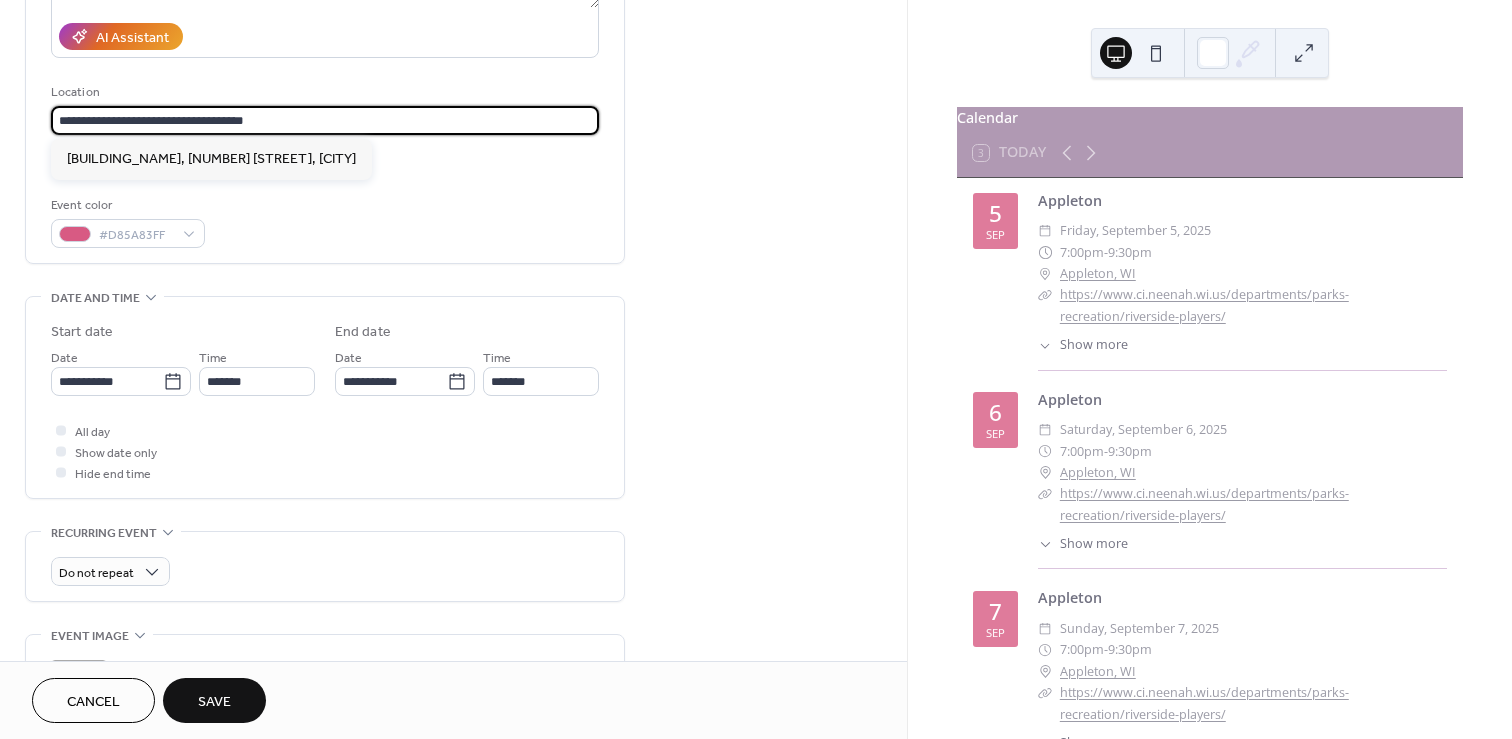 click on "**********" at bounding box center [325, 120] 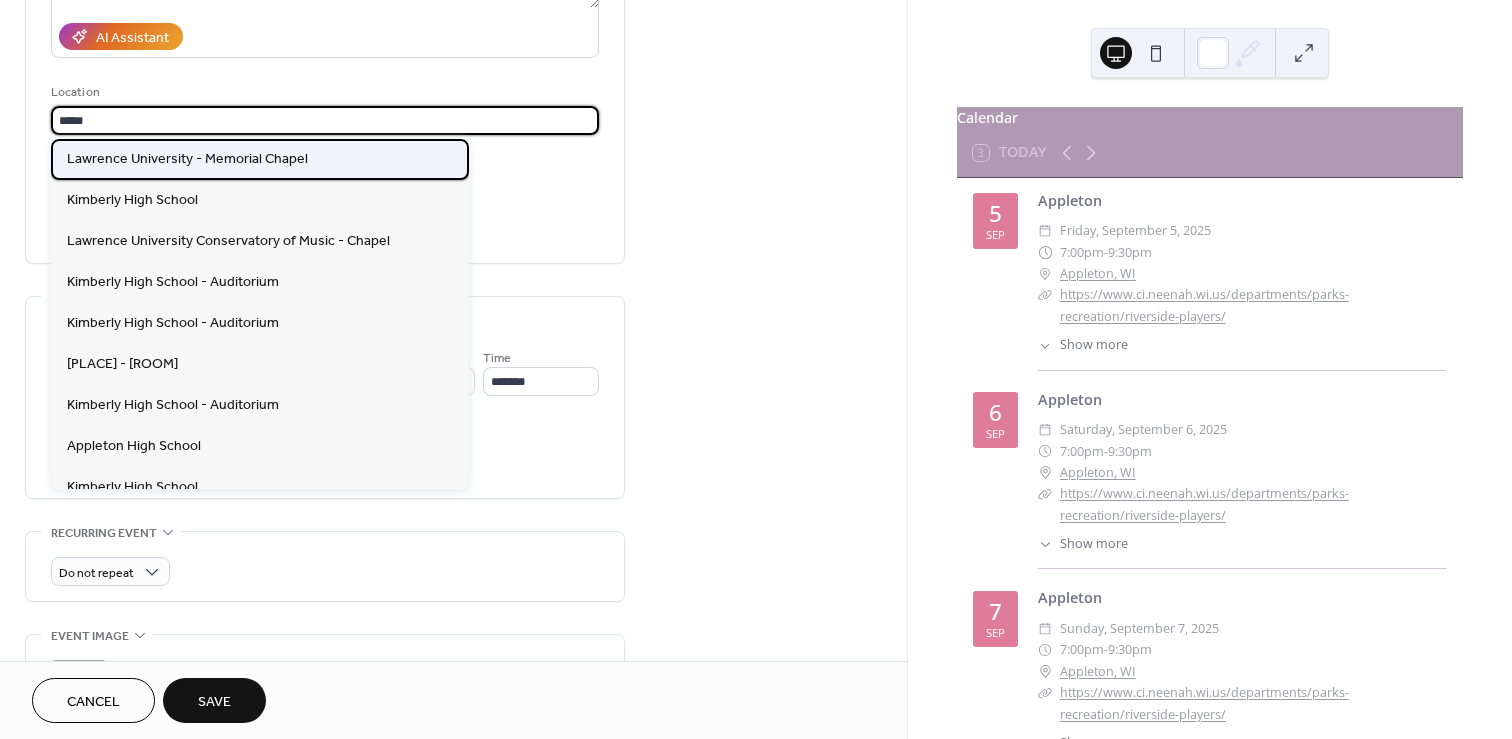 click on "Lawrence University - Memorial Chapel" at bounding box center (187, 159) 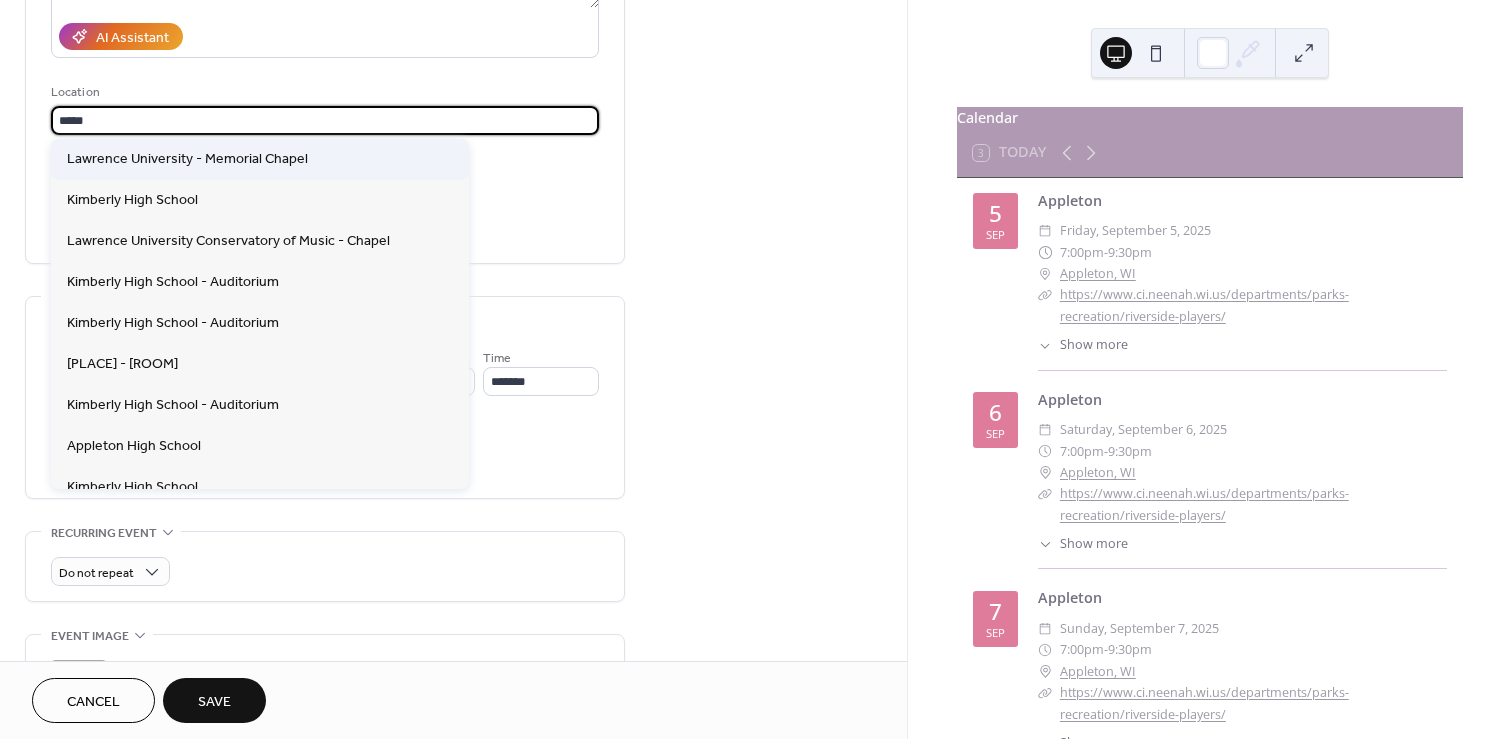 type on "**********" 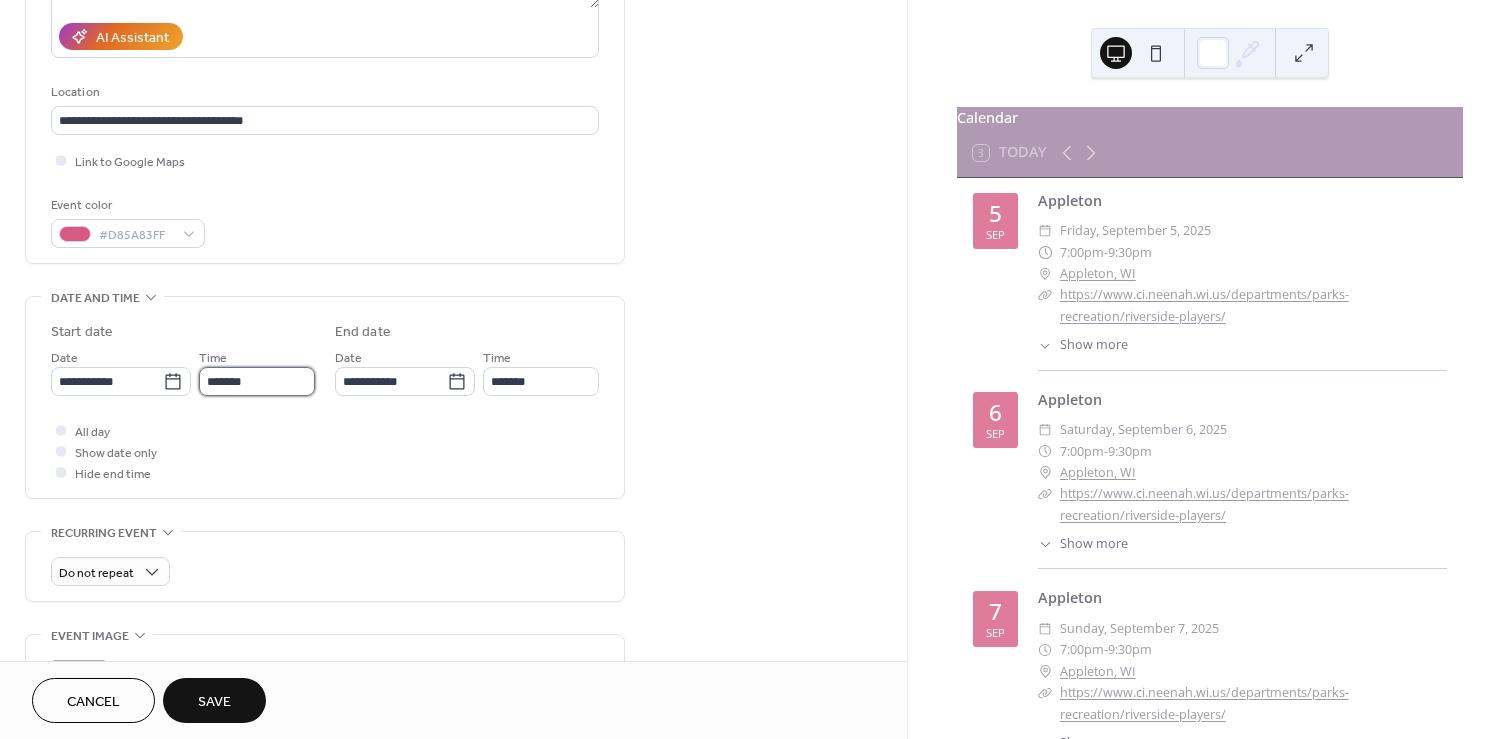 click on "*******" at bounding box center (257, 381) 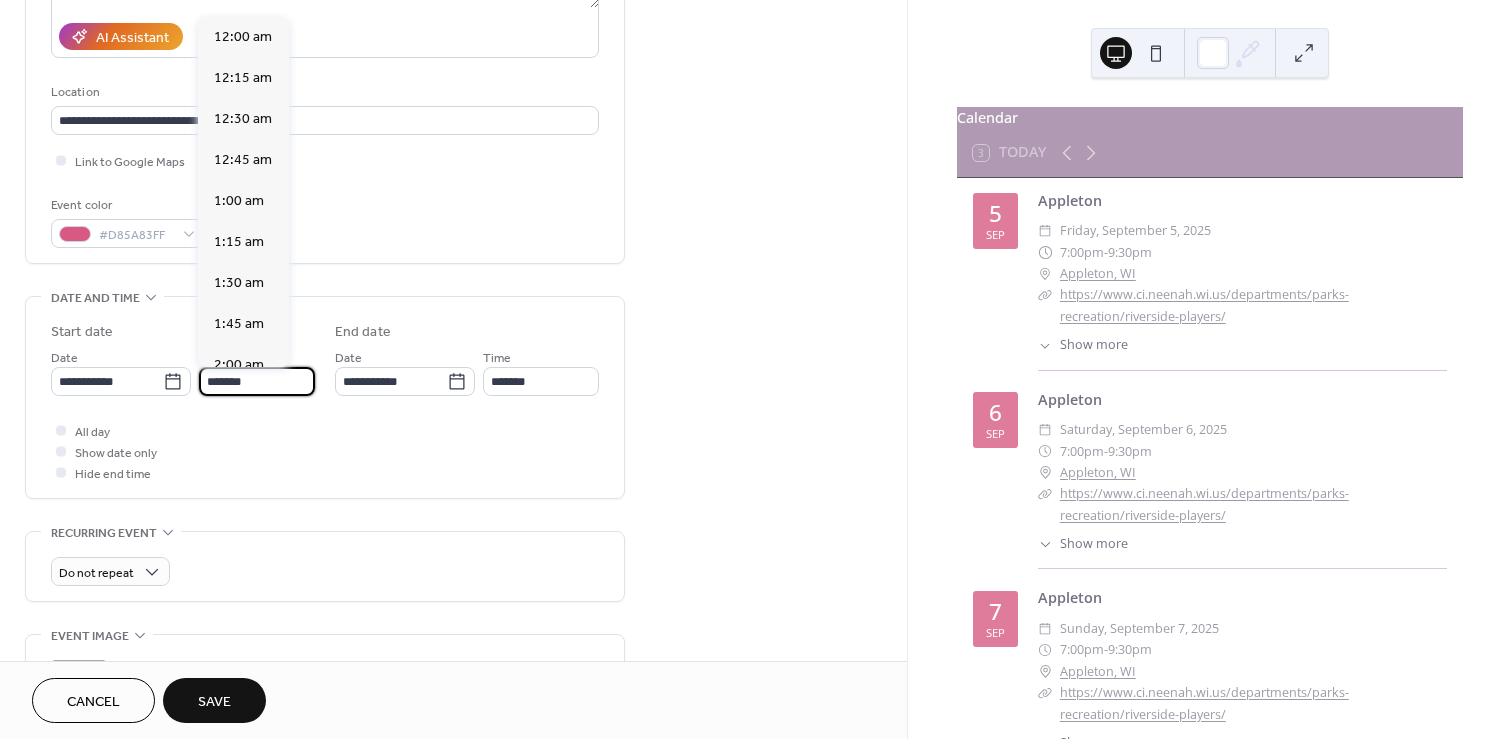 scroll, scrollTop: 3078, scrollLeft: 0, axis: vertical 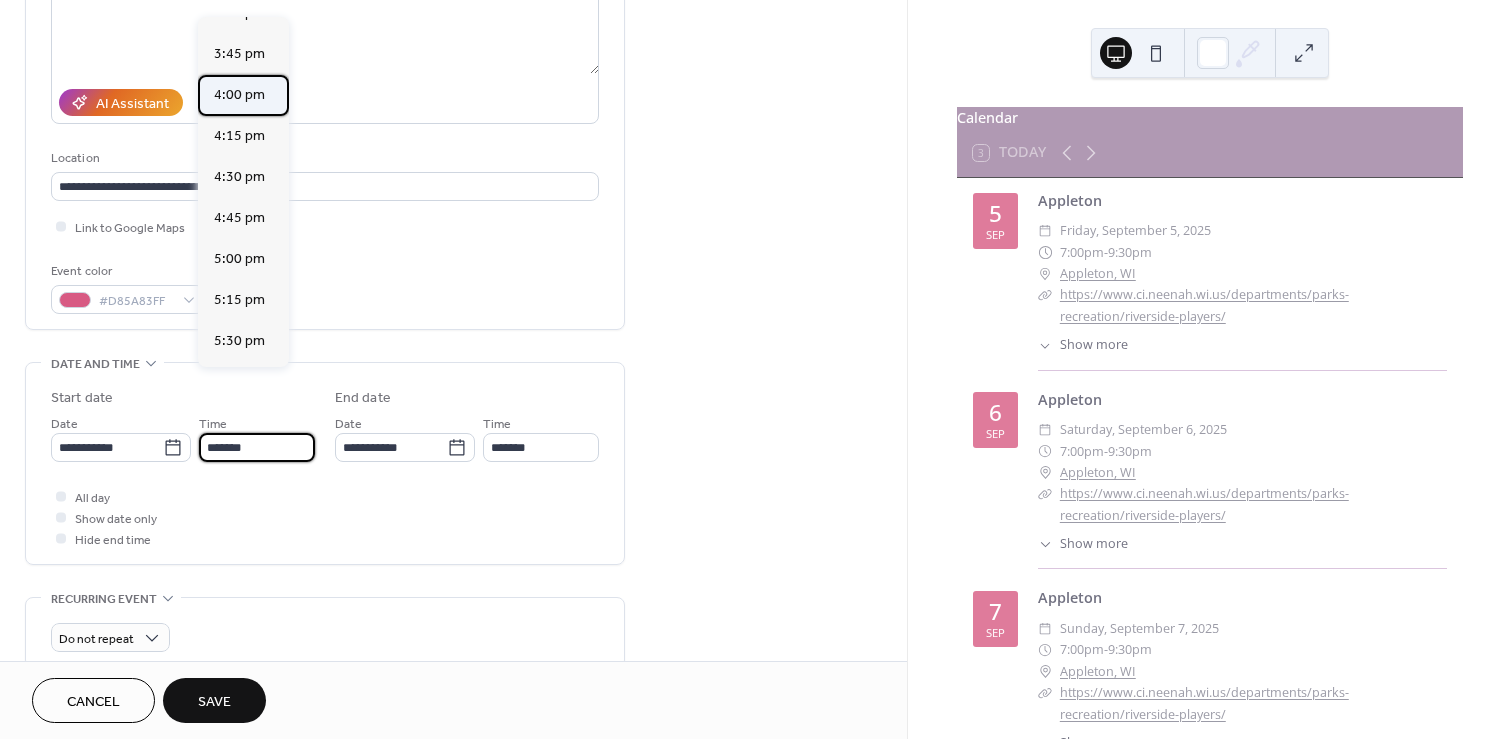 click on "4:00 pm" at bounding box center [239, 95] 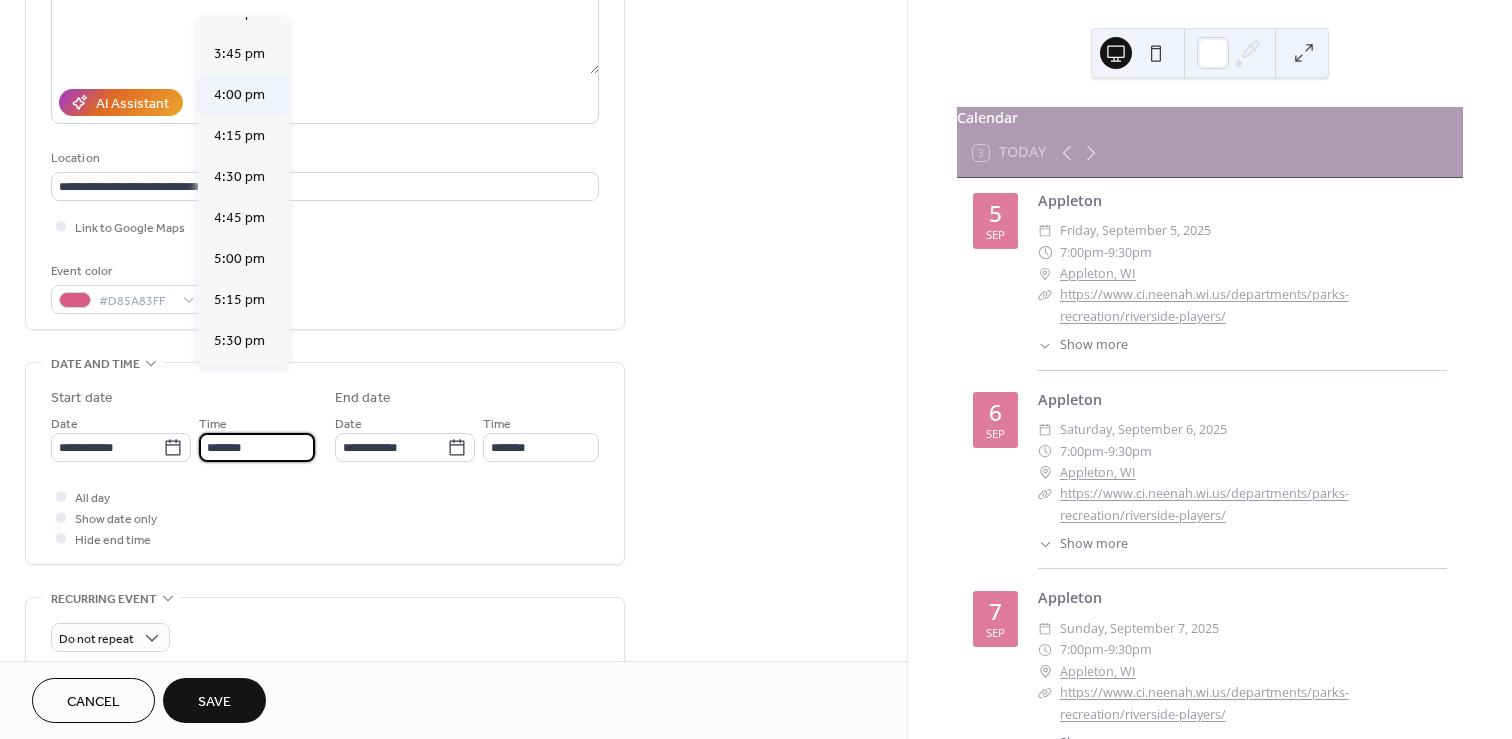 type on "*******" 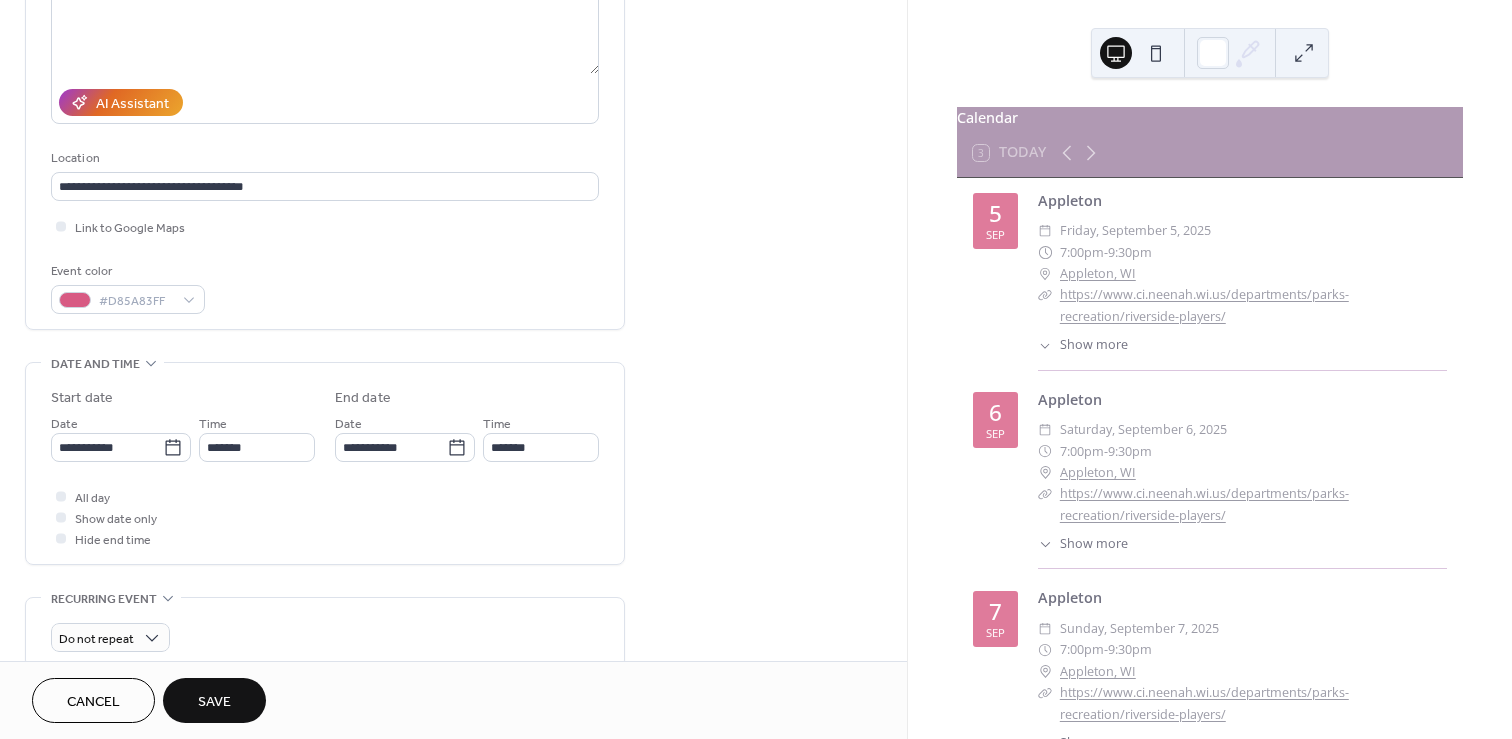 click on "Save" at bounding box center (214, 700) 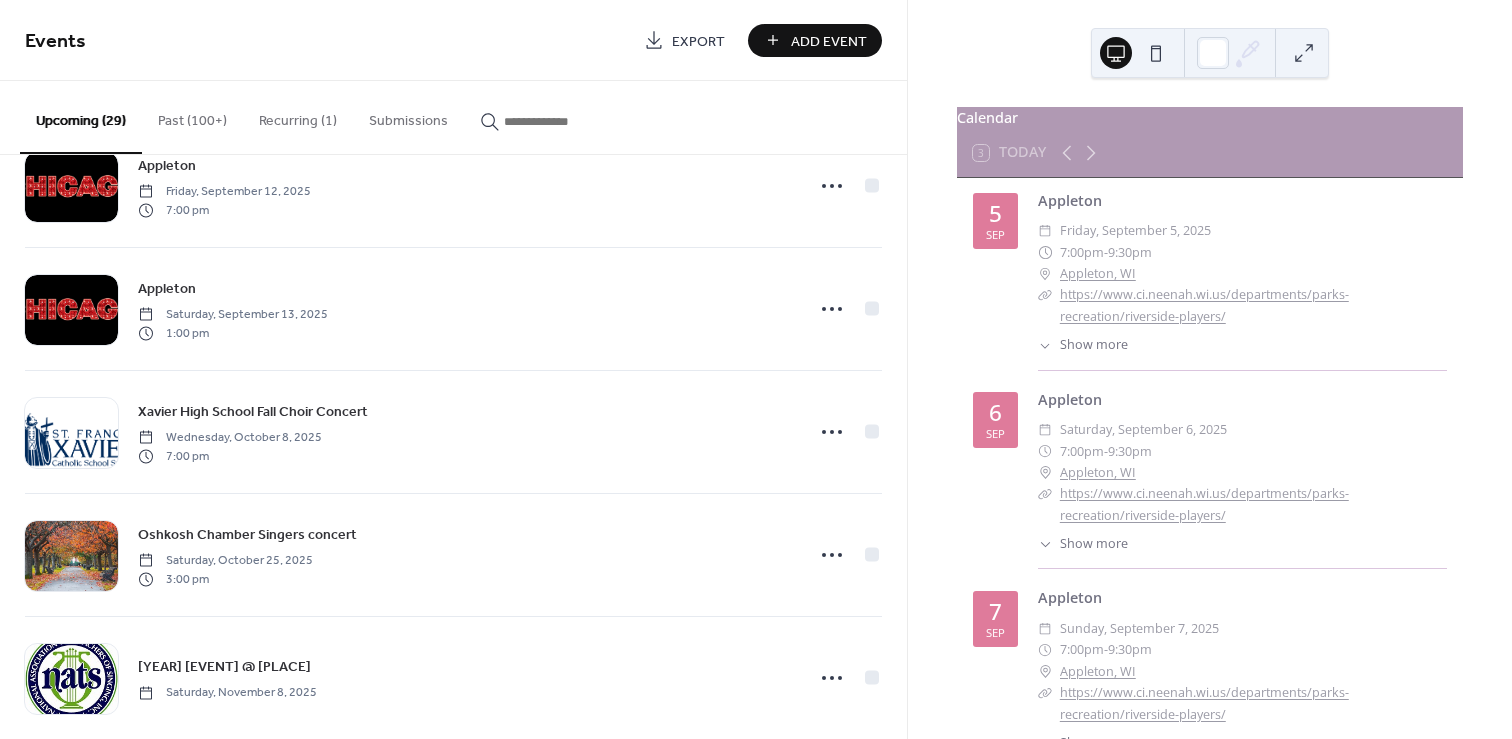 scroll, scrollTop: 807, scrollLeft: 0, axis: vertical 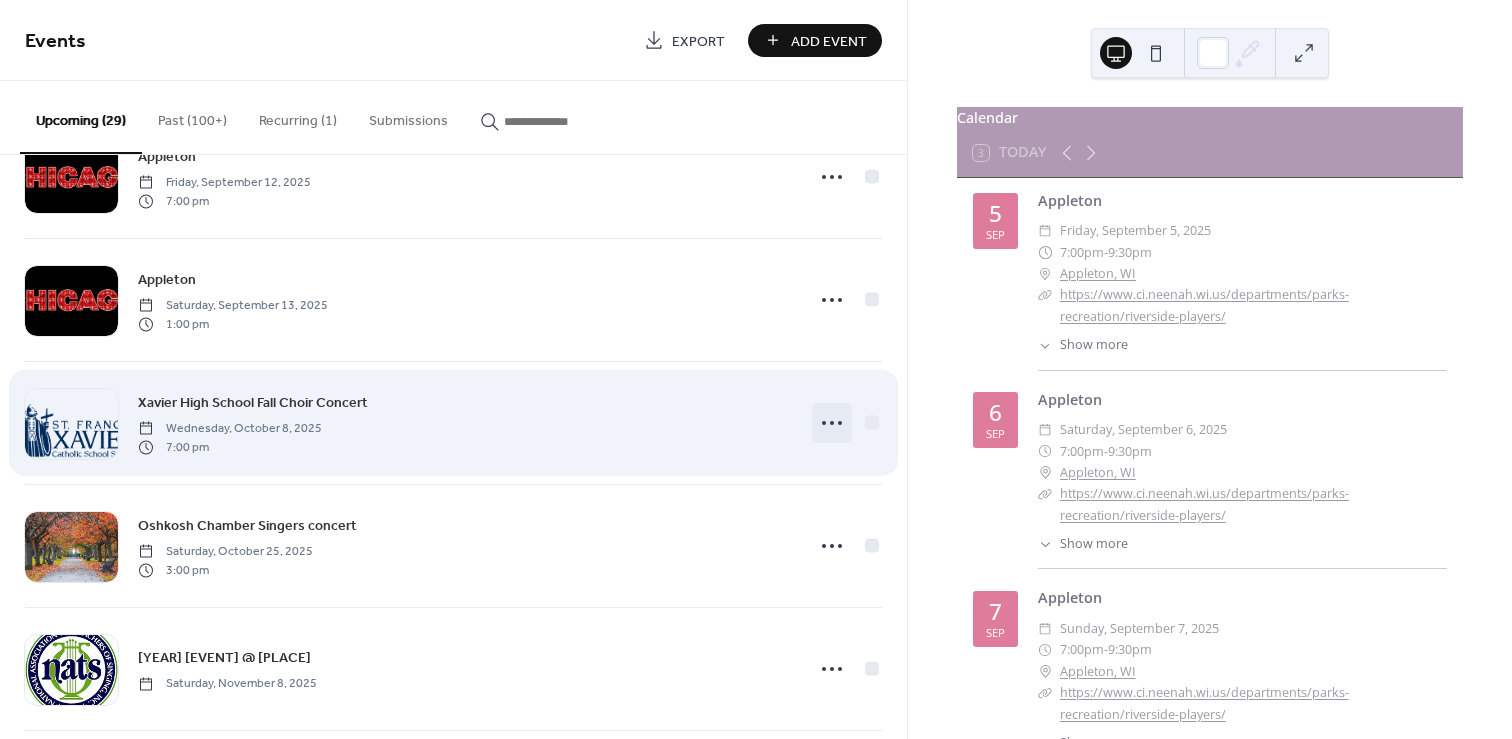 click 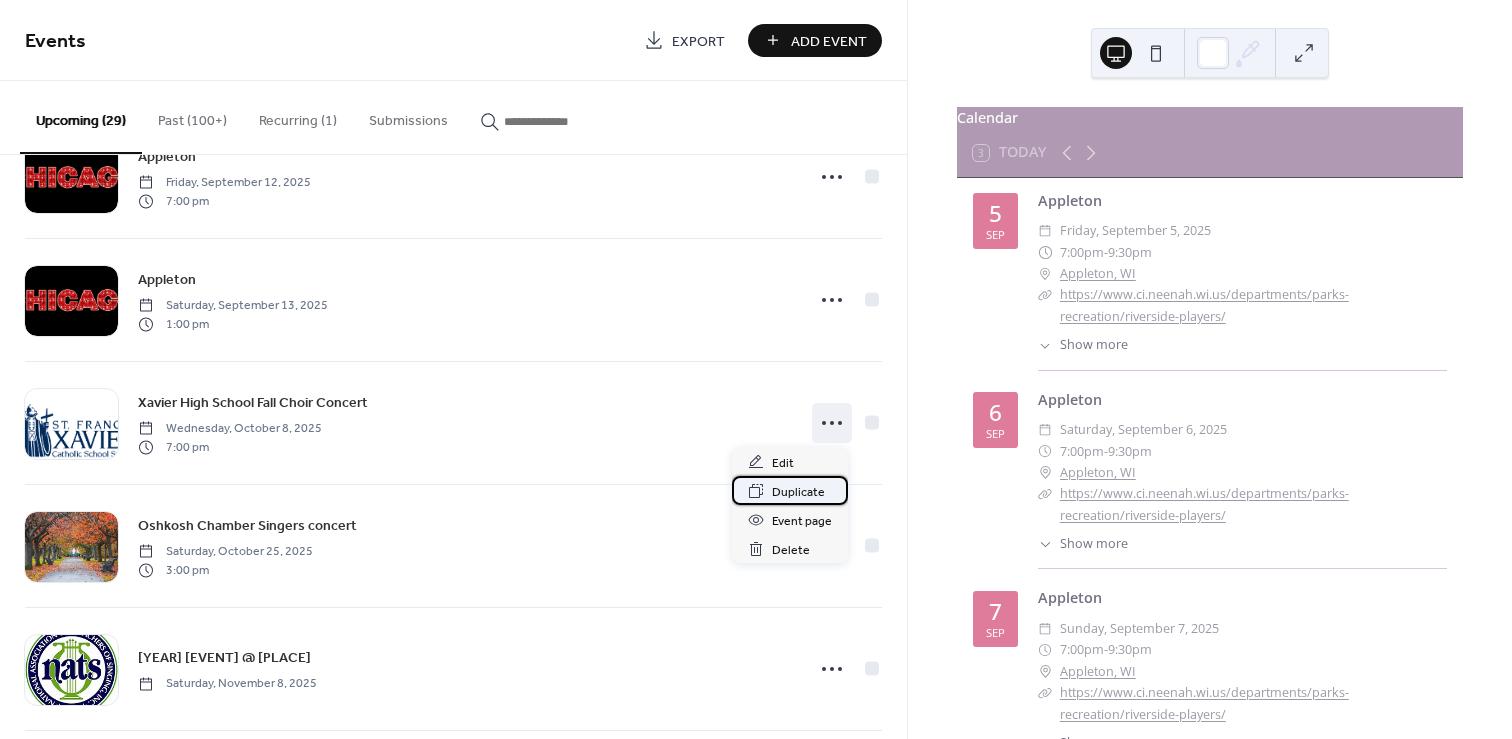 click on "Duplicate" at bounding box center (798, 492) 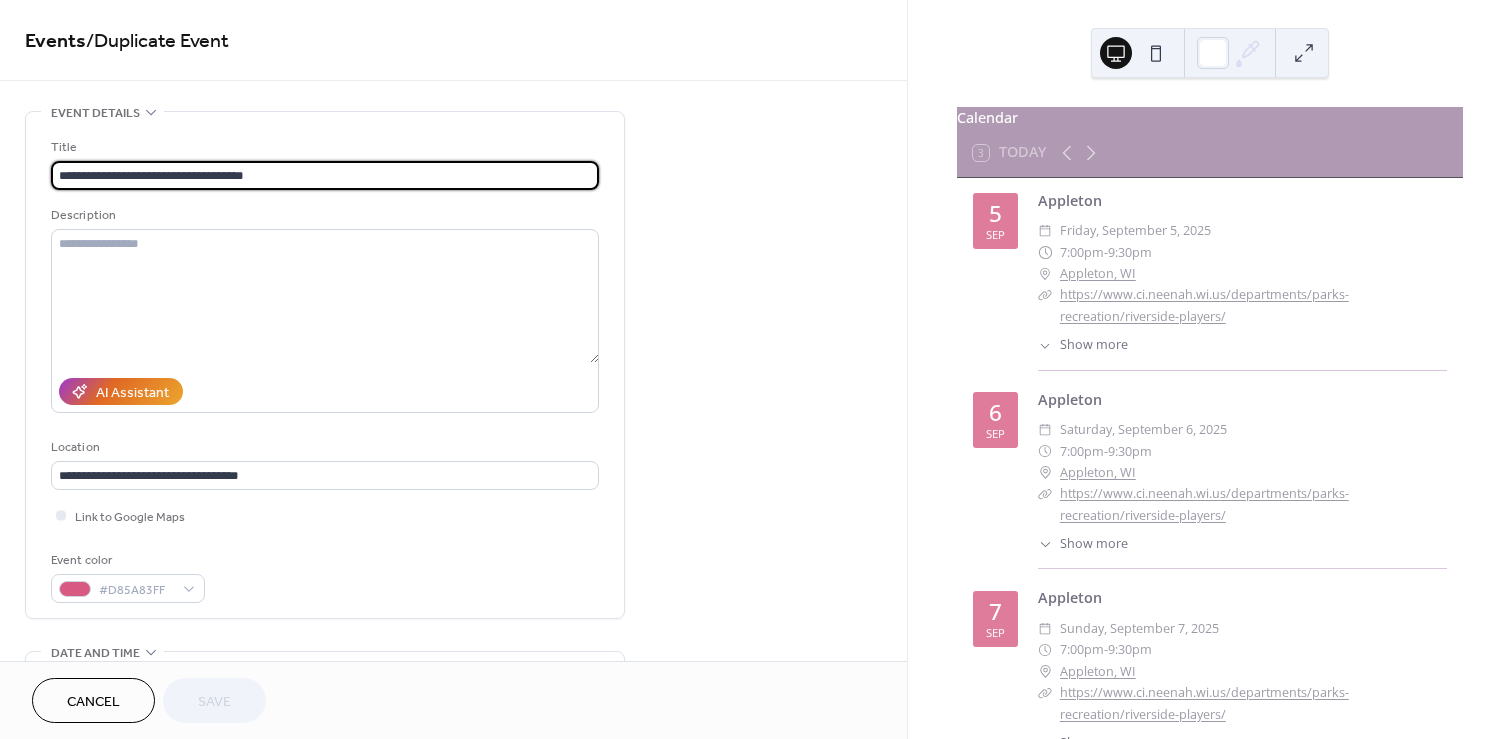 click on "**********" at bounding box center [325, 175] 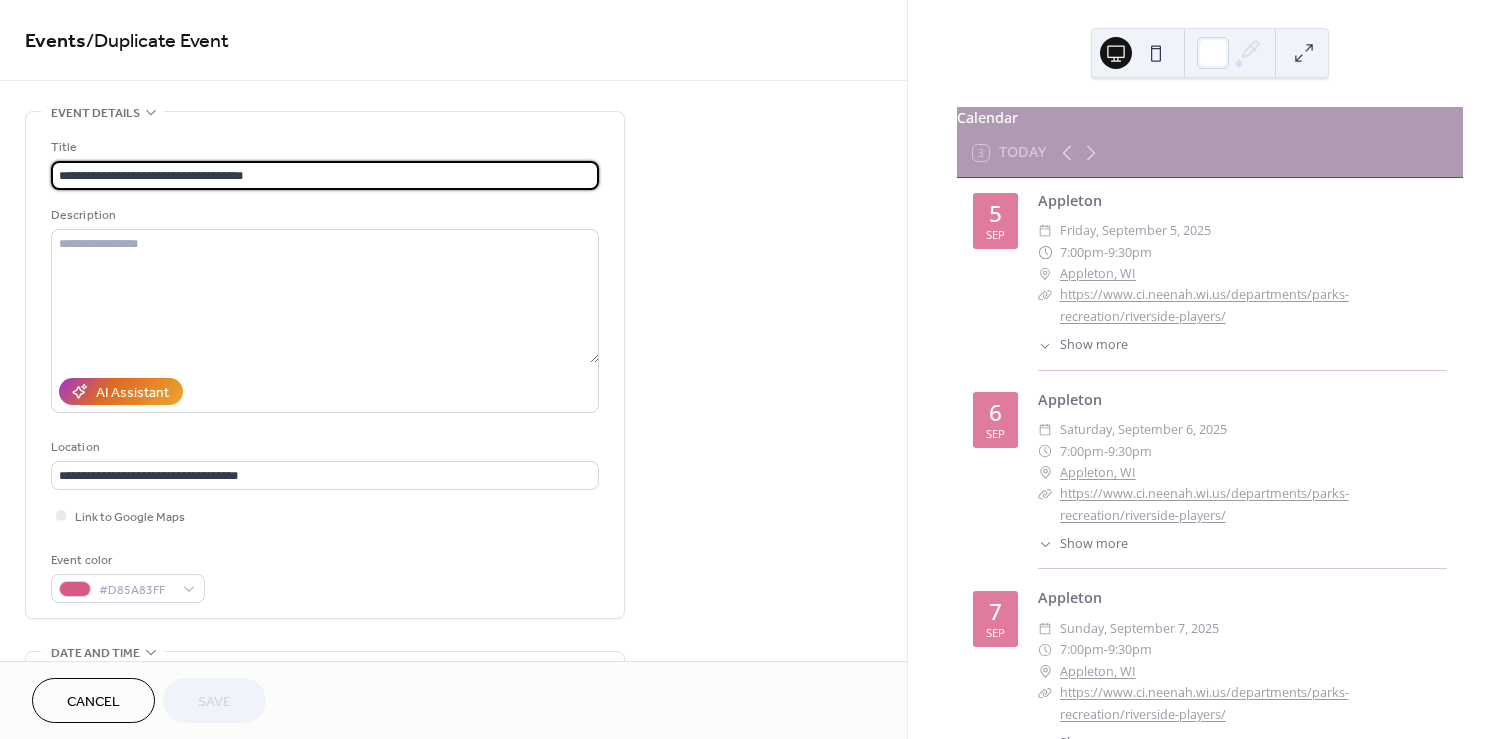 click on "**********" at bounding box center (325, 175) 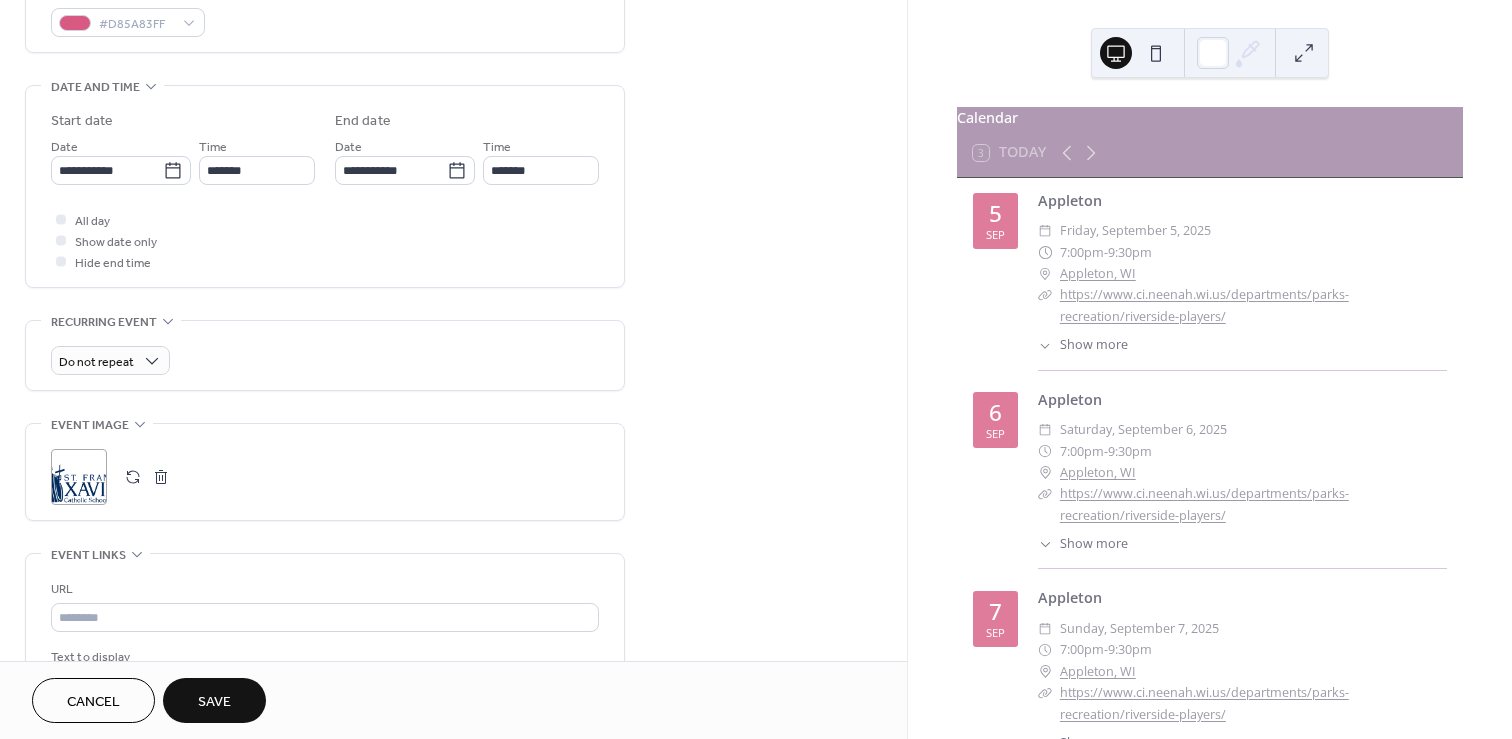 scroll, scrollTop: 603, scrollLeft: 0, axis: vertical 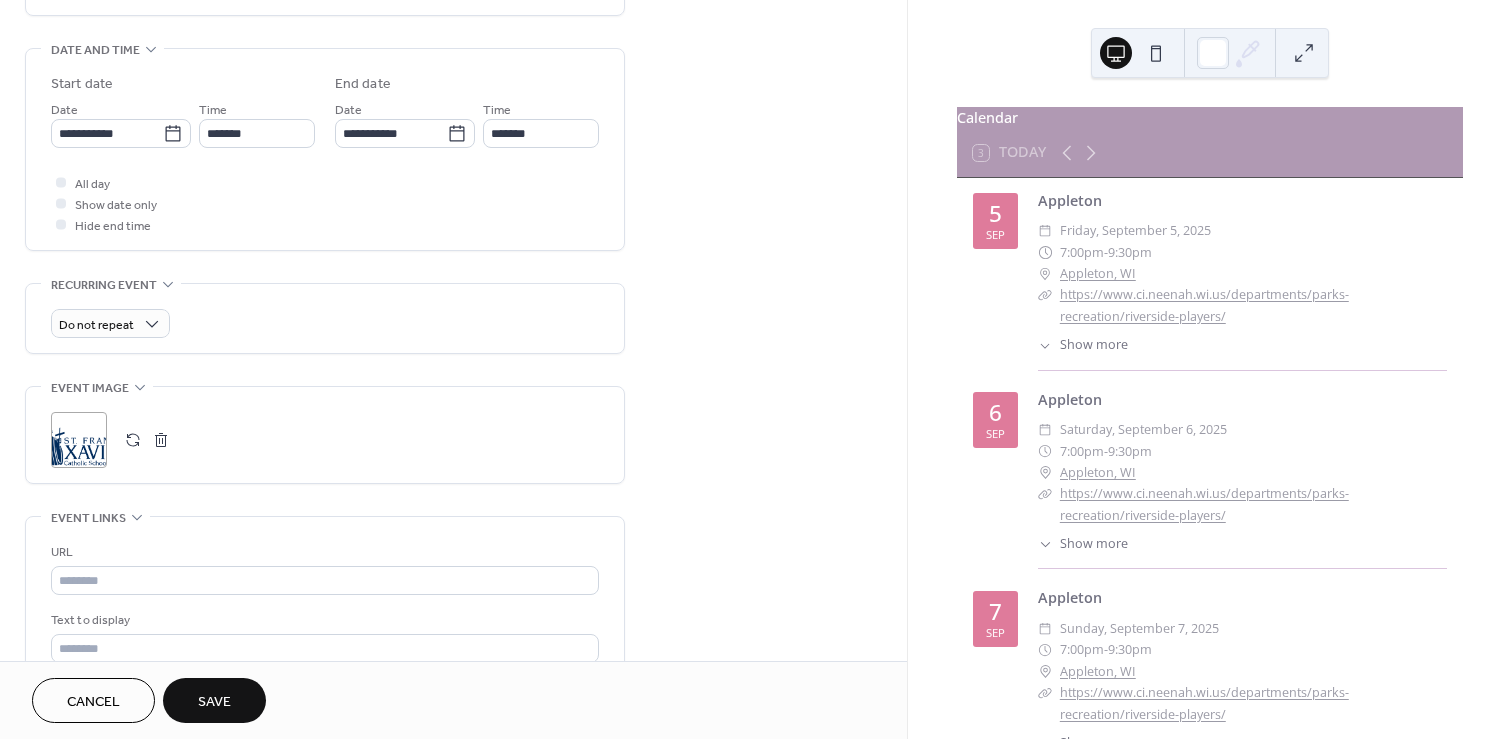 type on "**********" 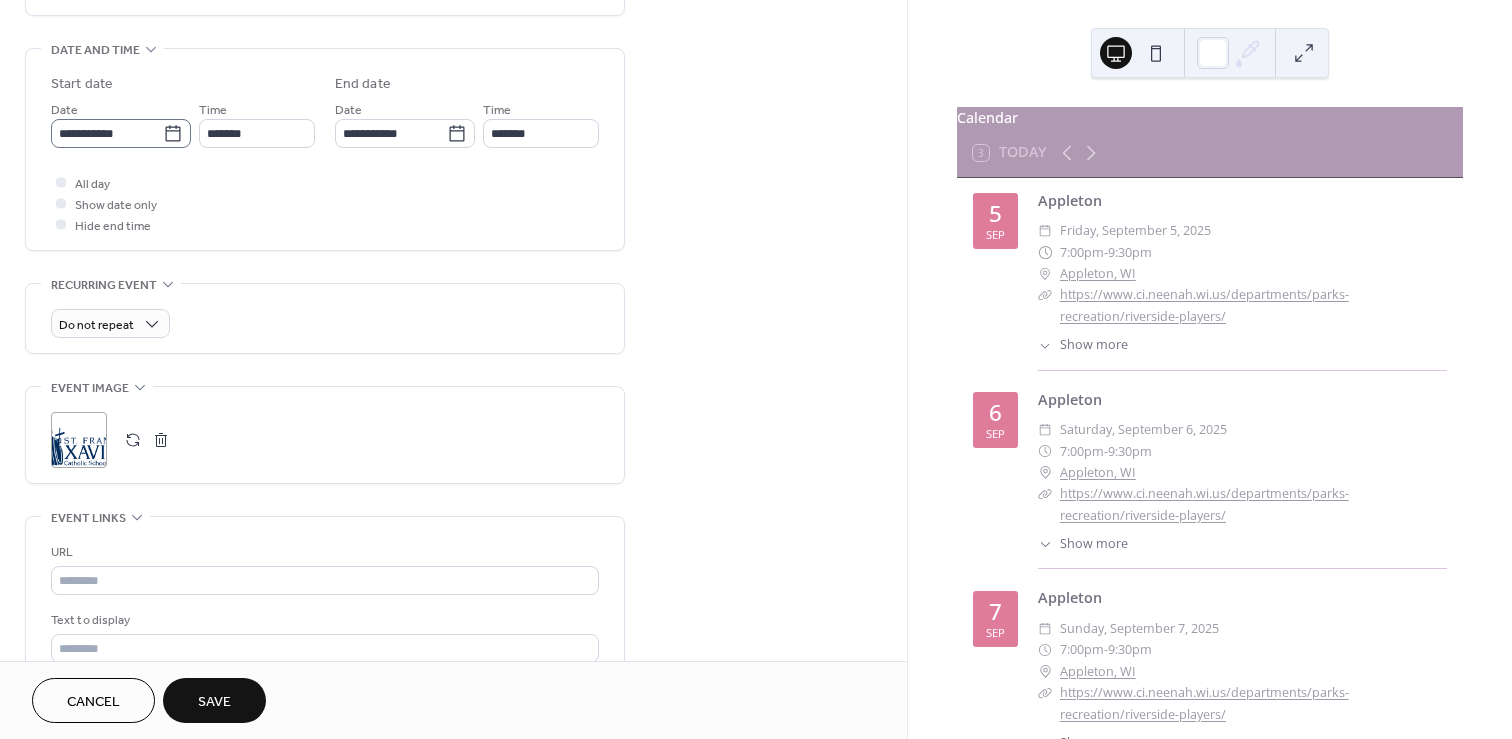 click 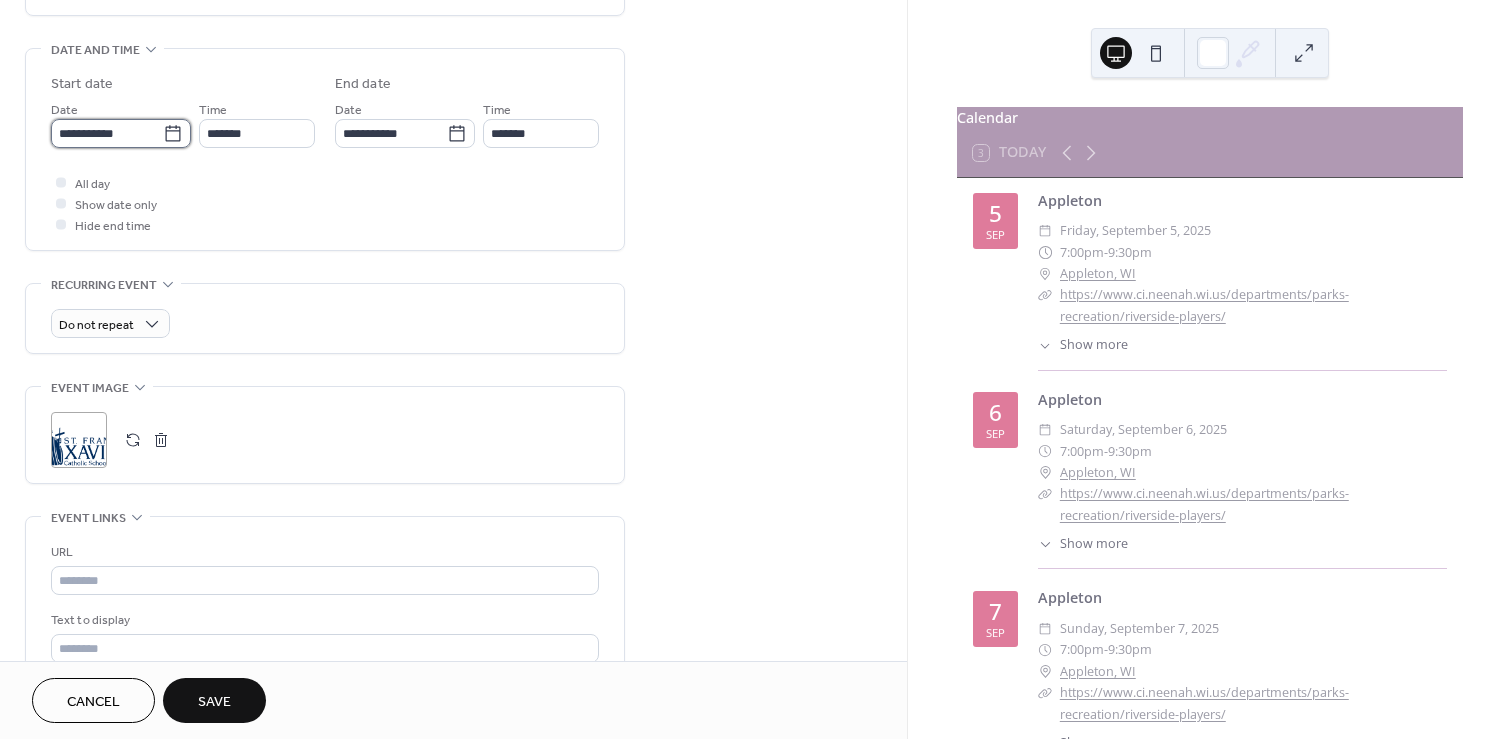 click on "**********" at bounding box center (107, 133) 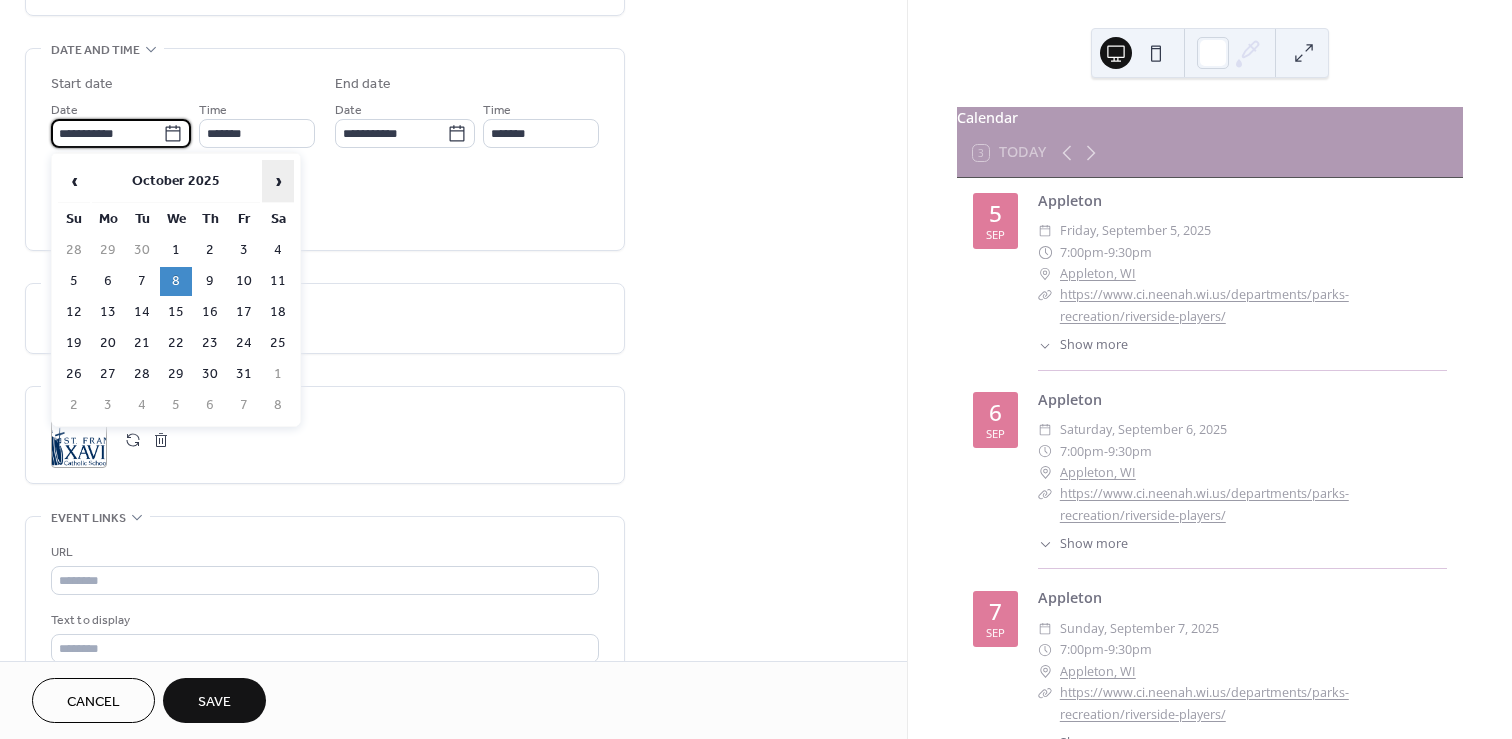 click on "›" at bounding box center (278, 181) 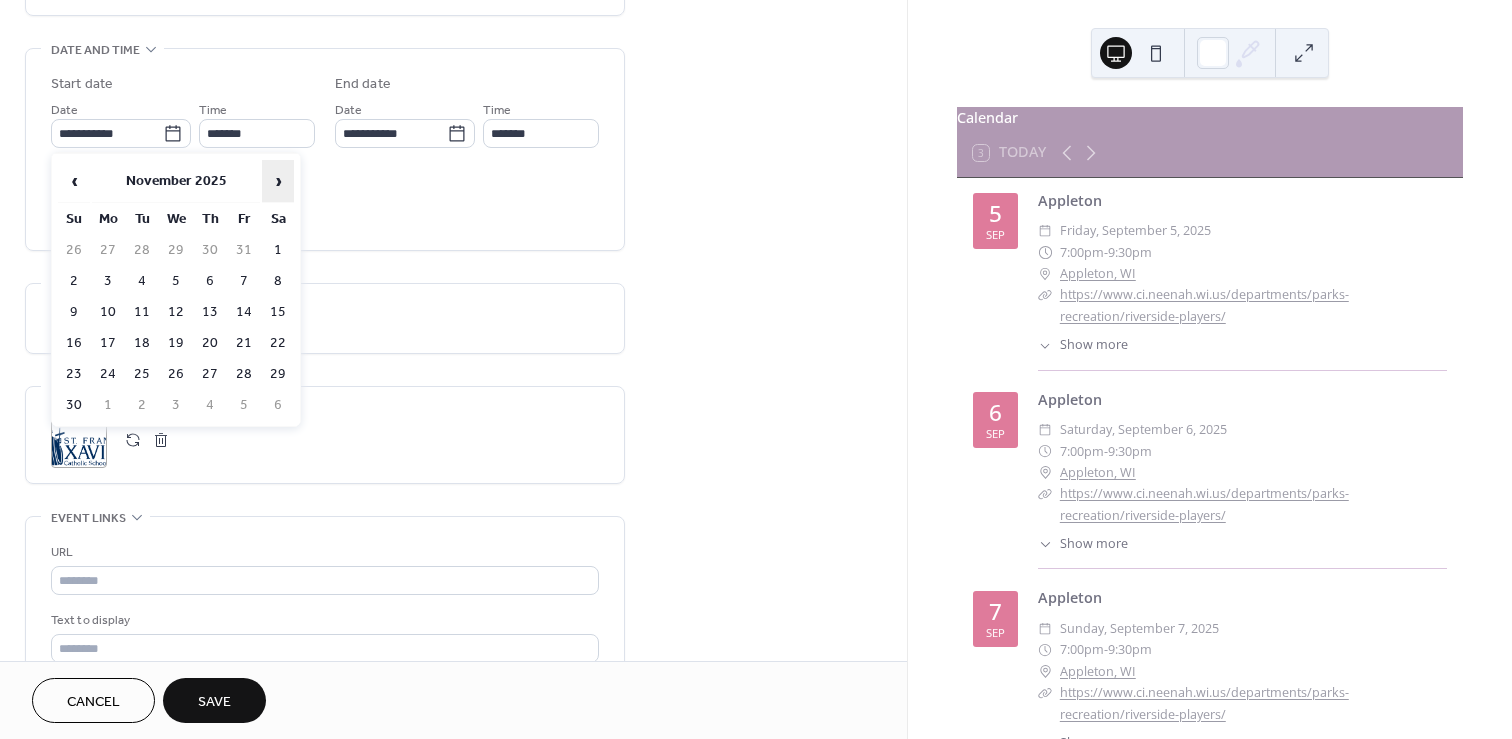 click on "›" at bounding box center [278, 181] 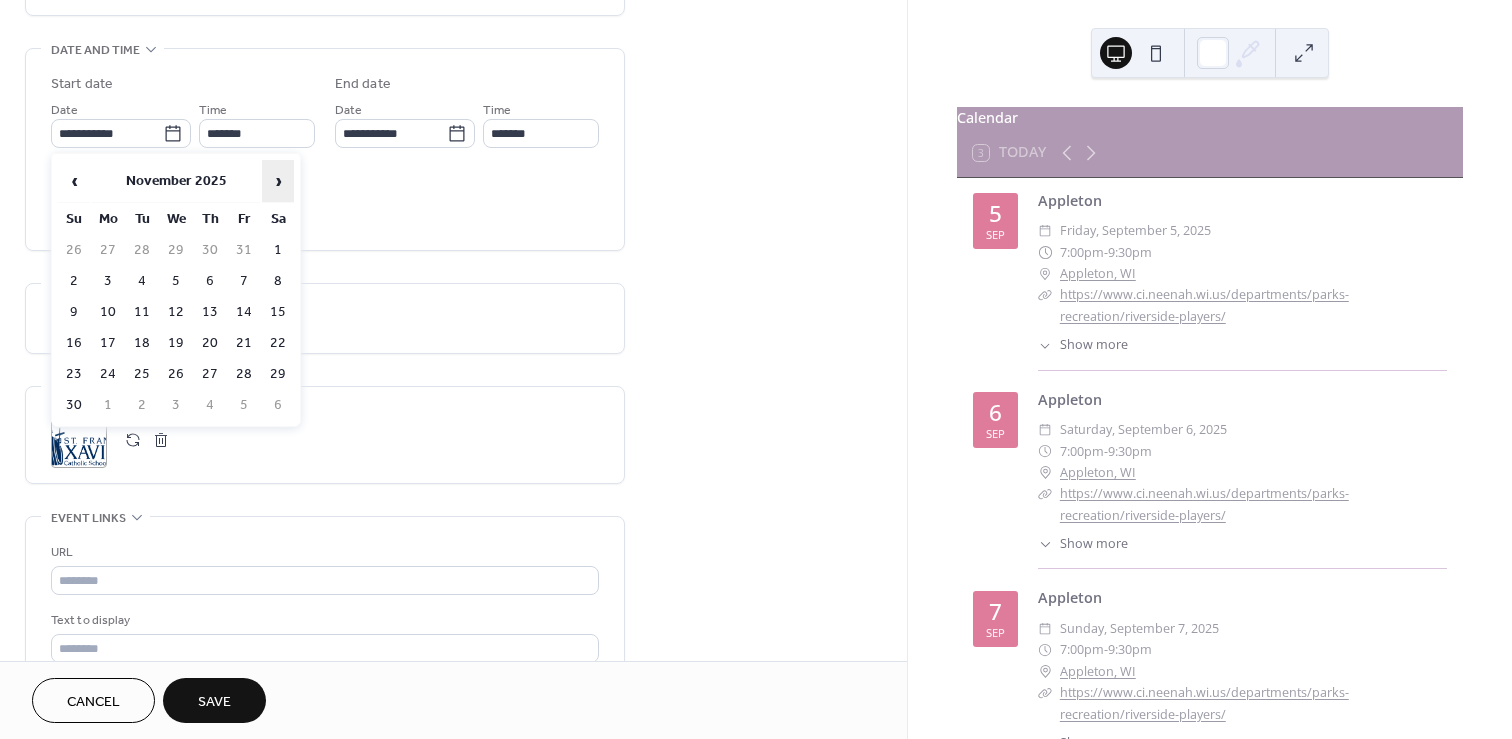 click on "›" at bounding box center [278, 181] 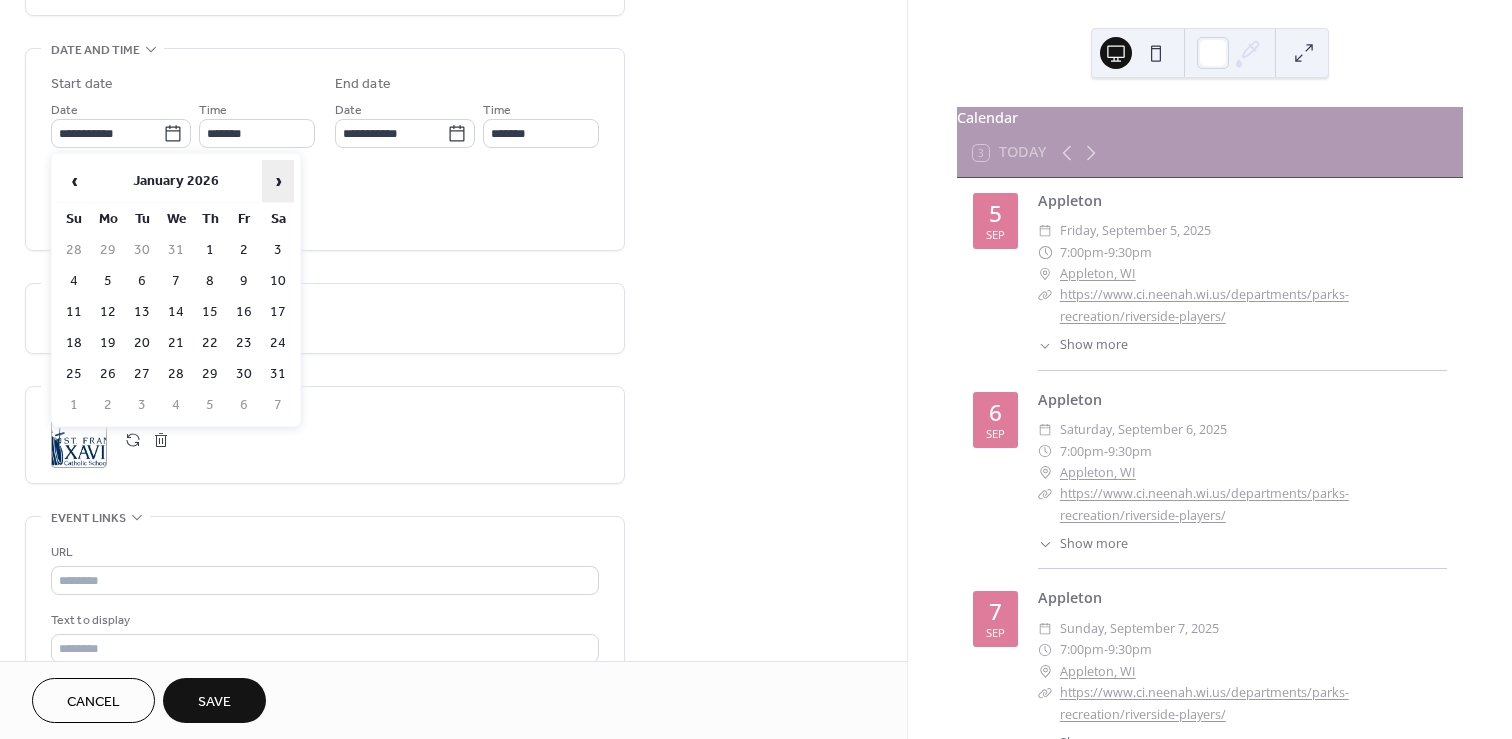 click on "›" at bounding box center [278, 181] 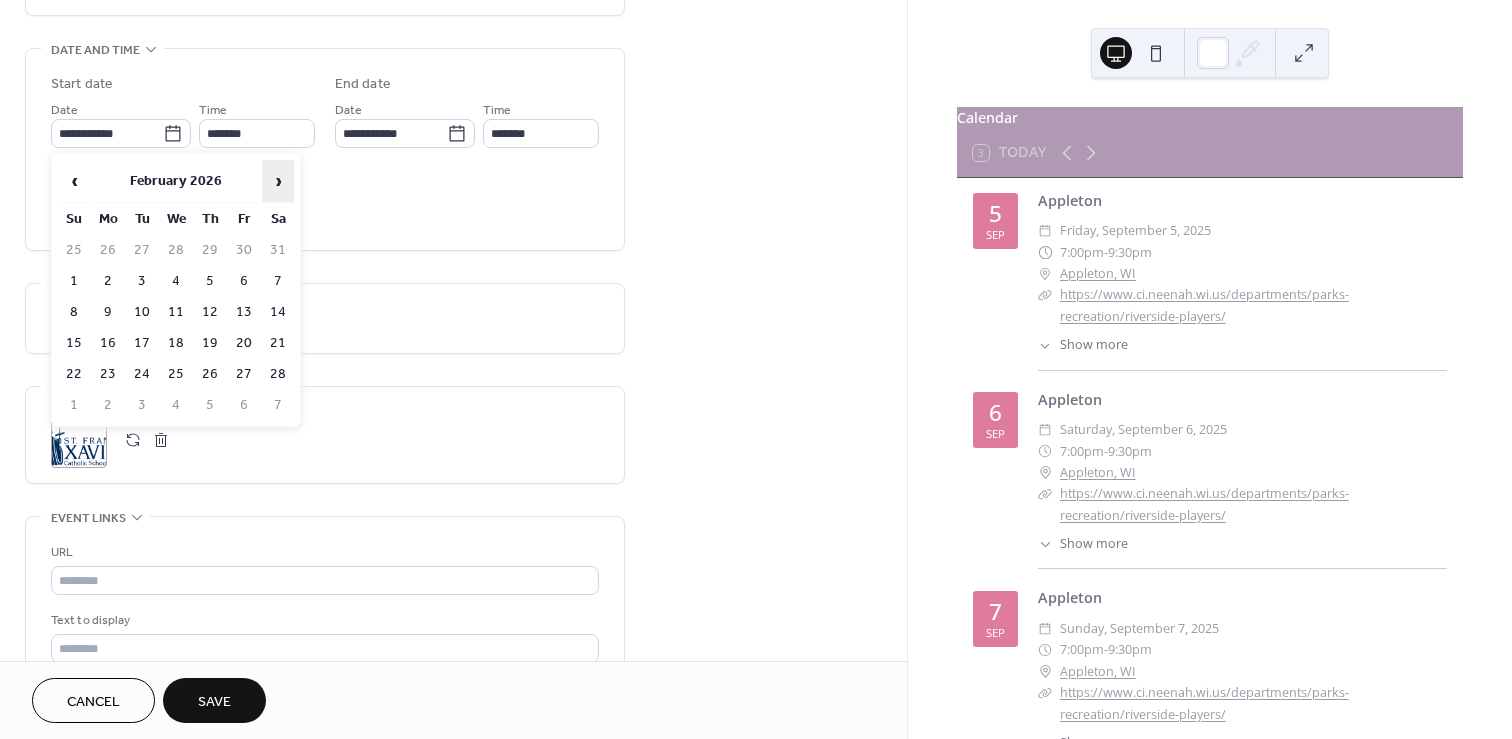 click on "›" at bounding box center [278, 181] 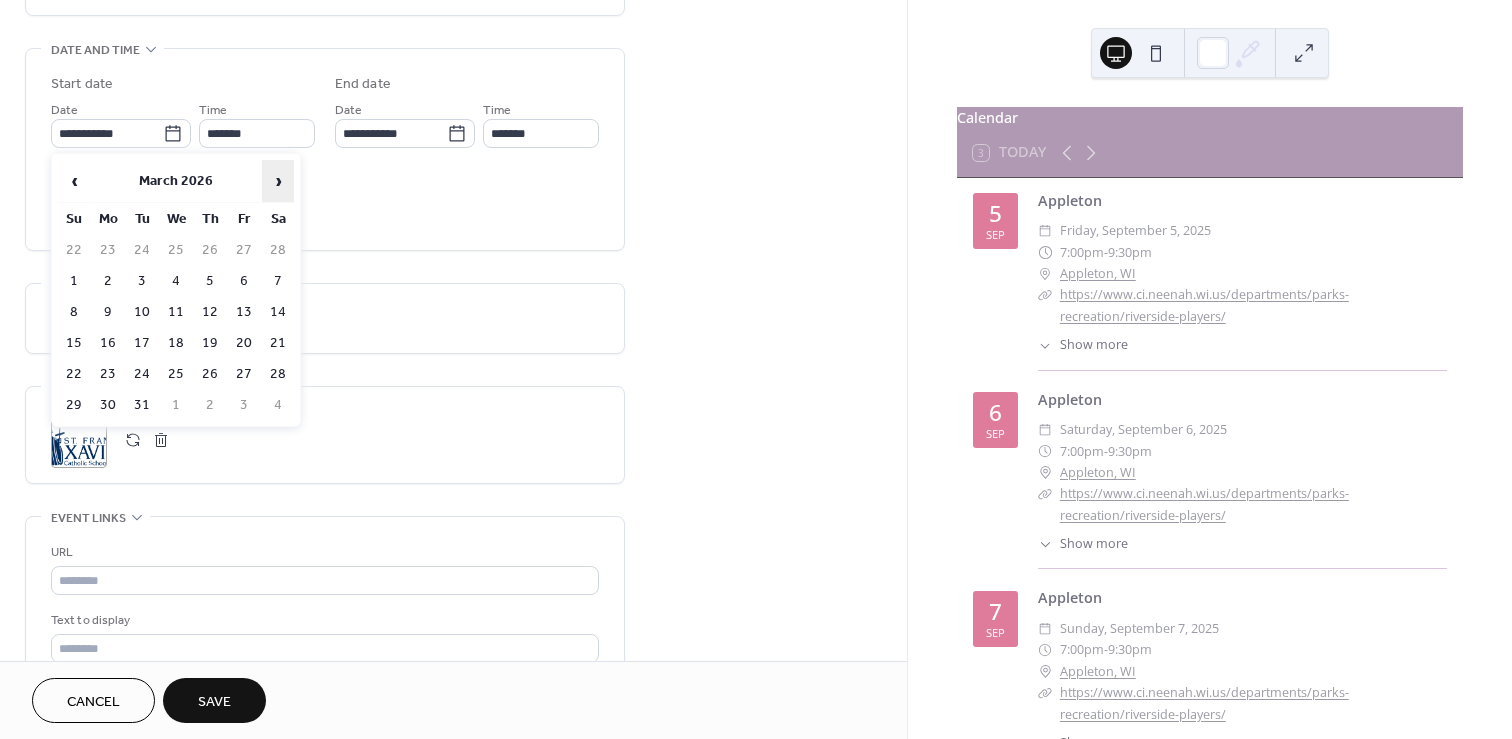 click on "›" at bounding box center [278, 181] 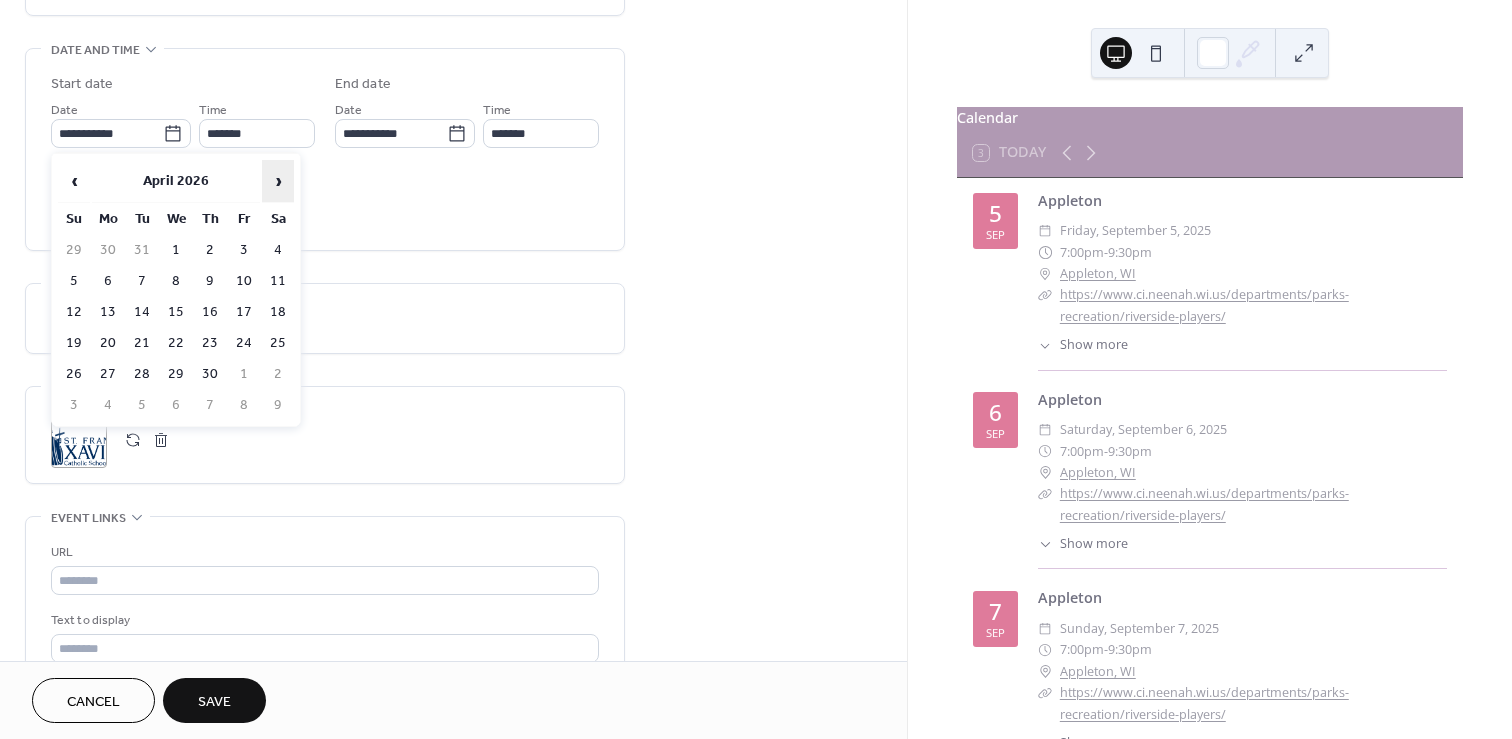 click on "›" at bounding box center (278, 181) 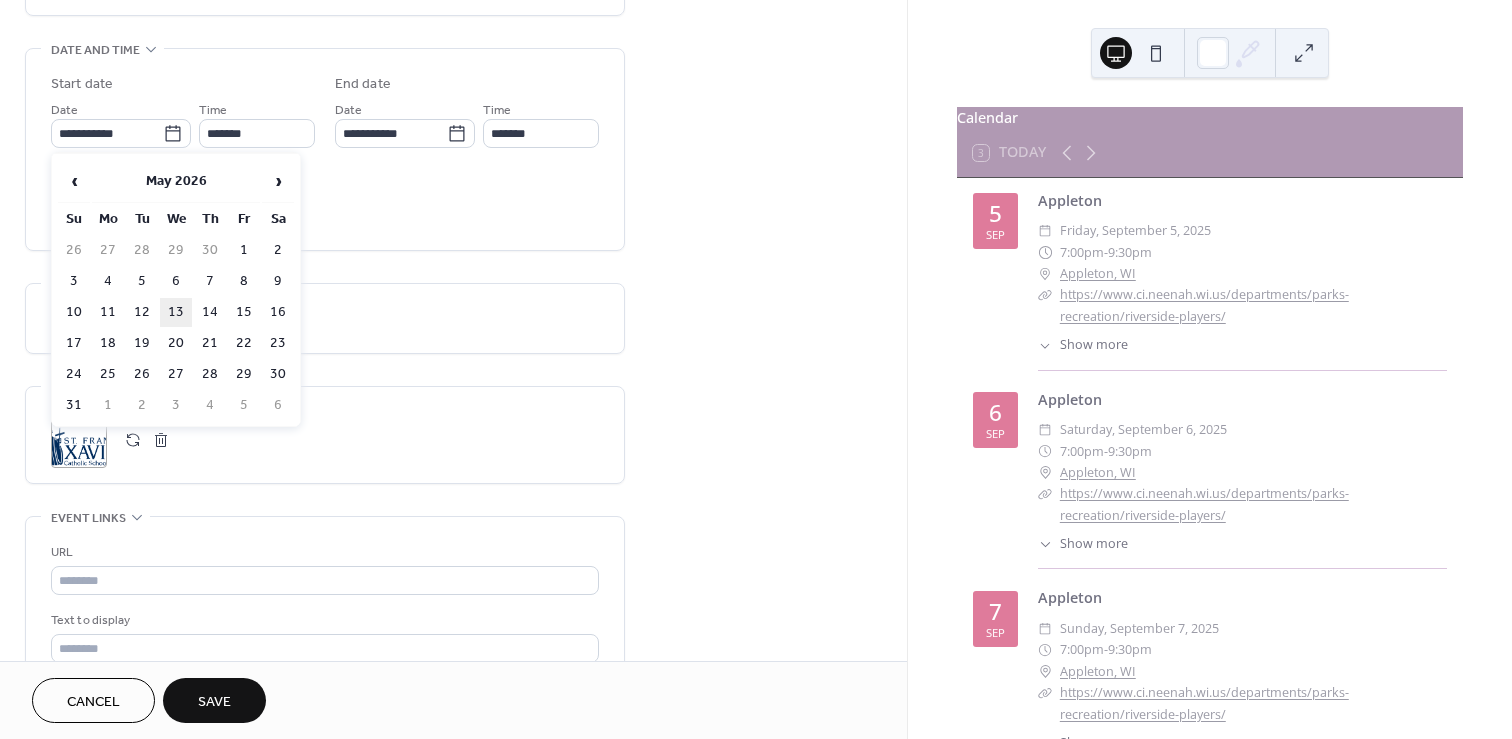click on "13" at bounding box center [176, 312] 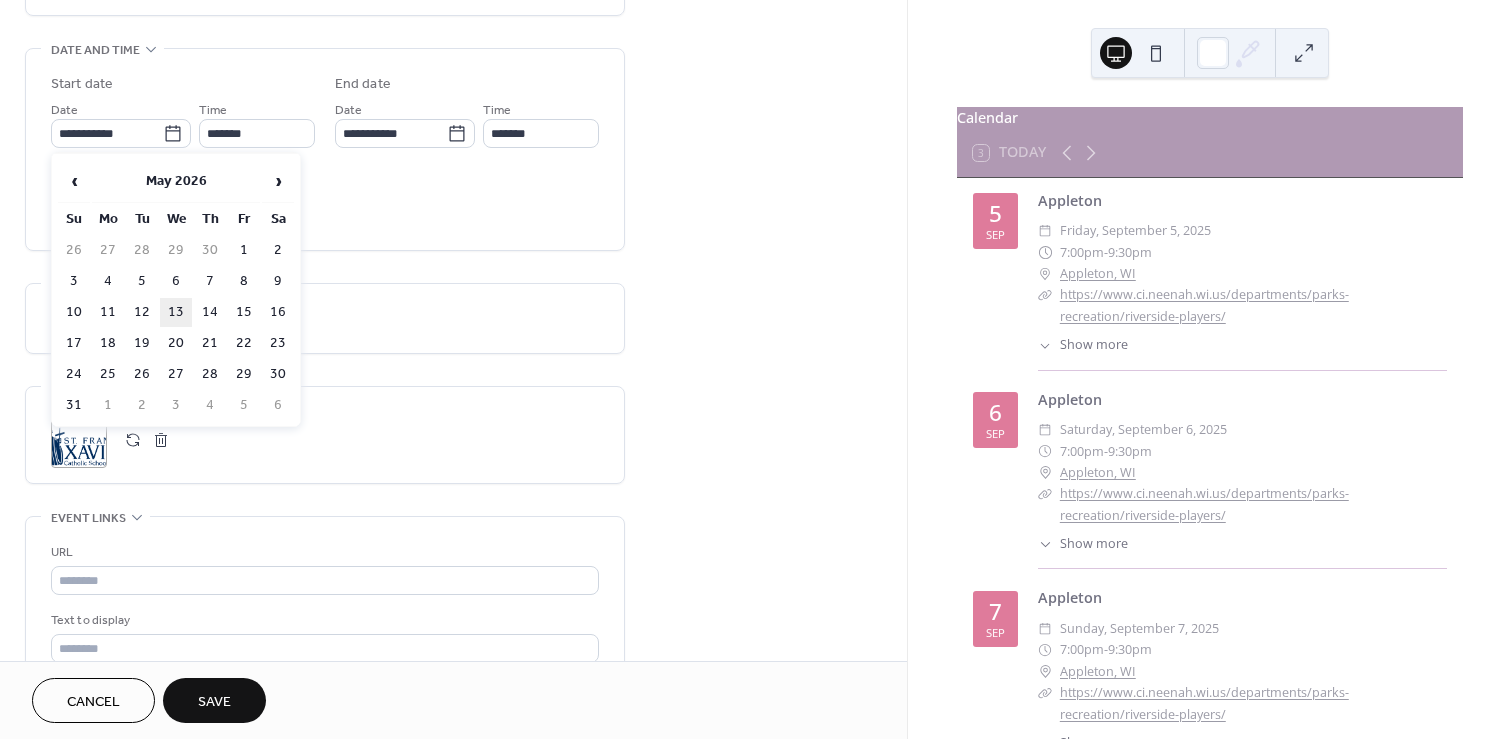 type on "**********" 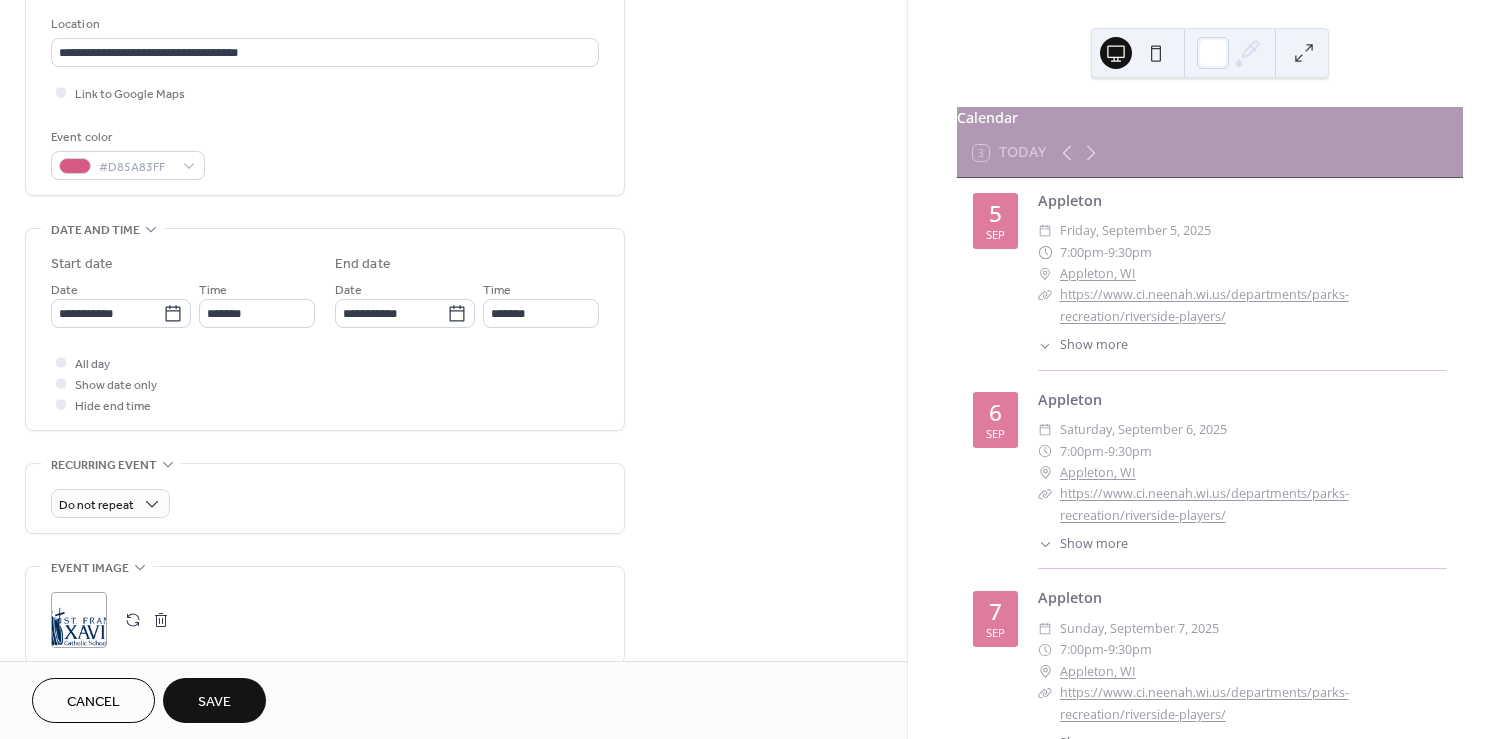 scroll, scrollTop: 416, scrollLeft: 0, axis: vertical 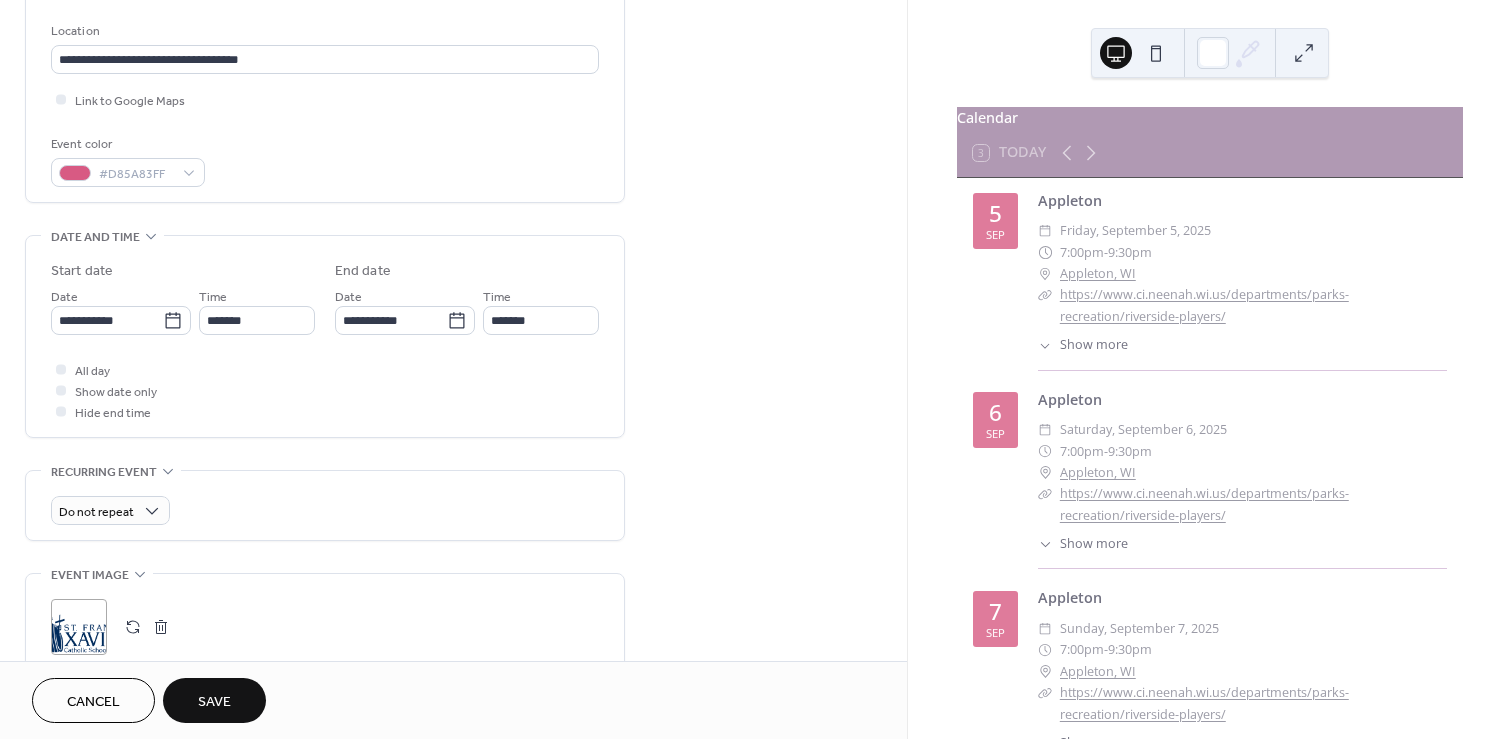 click on "Save" at bounding box center [214, 702] 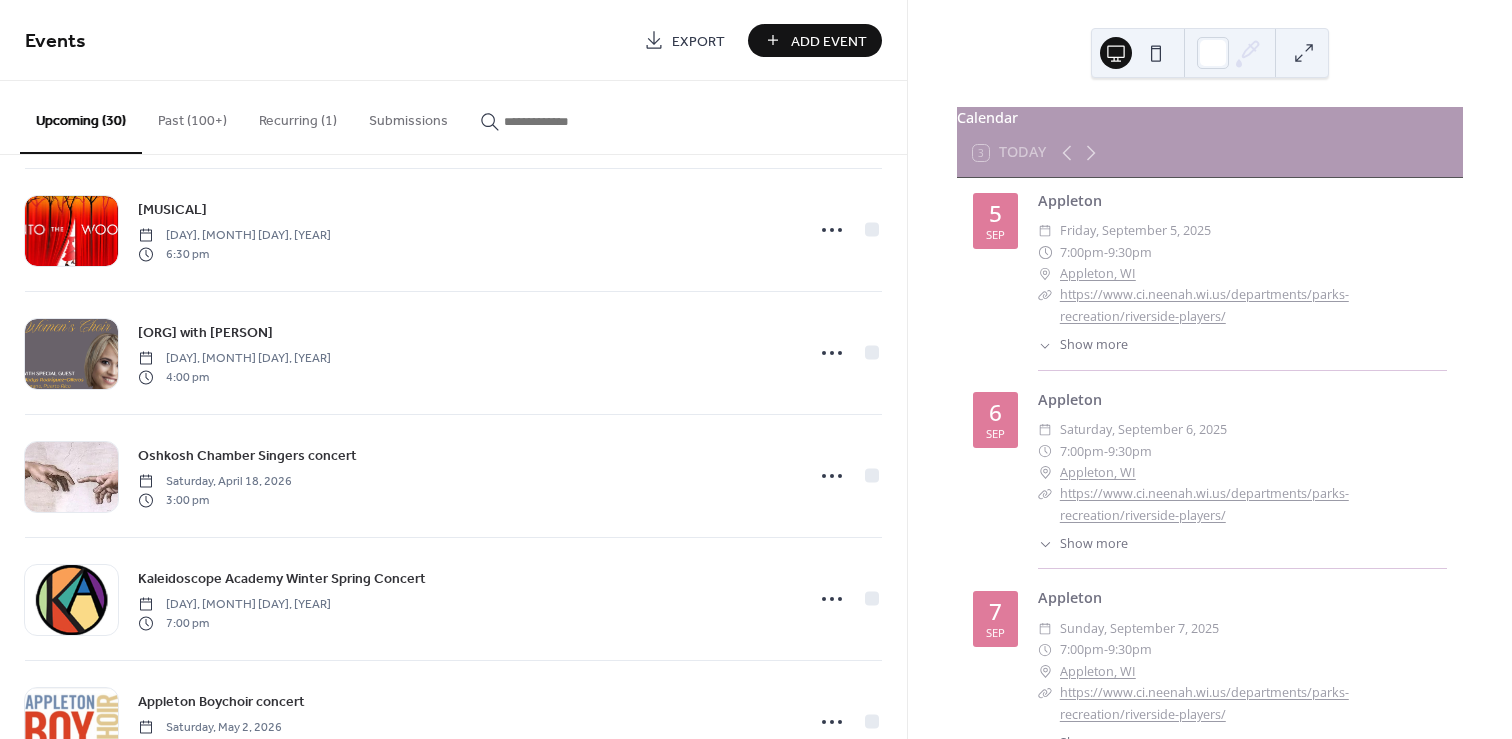 scroll, scrollTop: 3165, scrollLeft: 0, axis: vertical 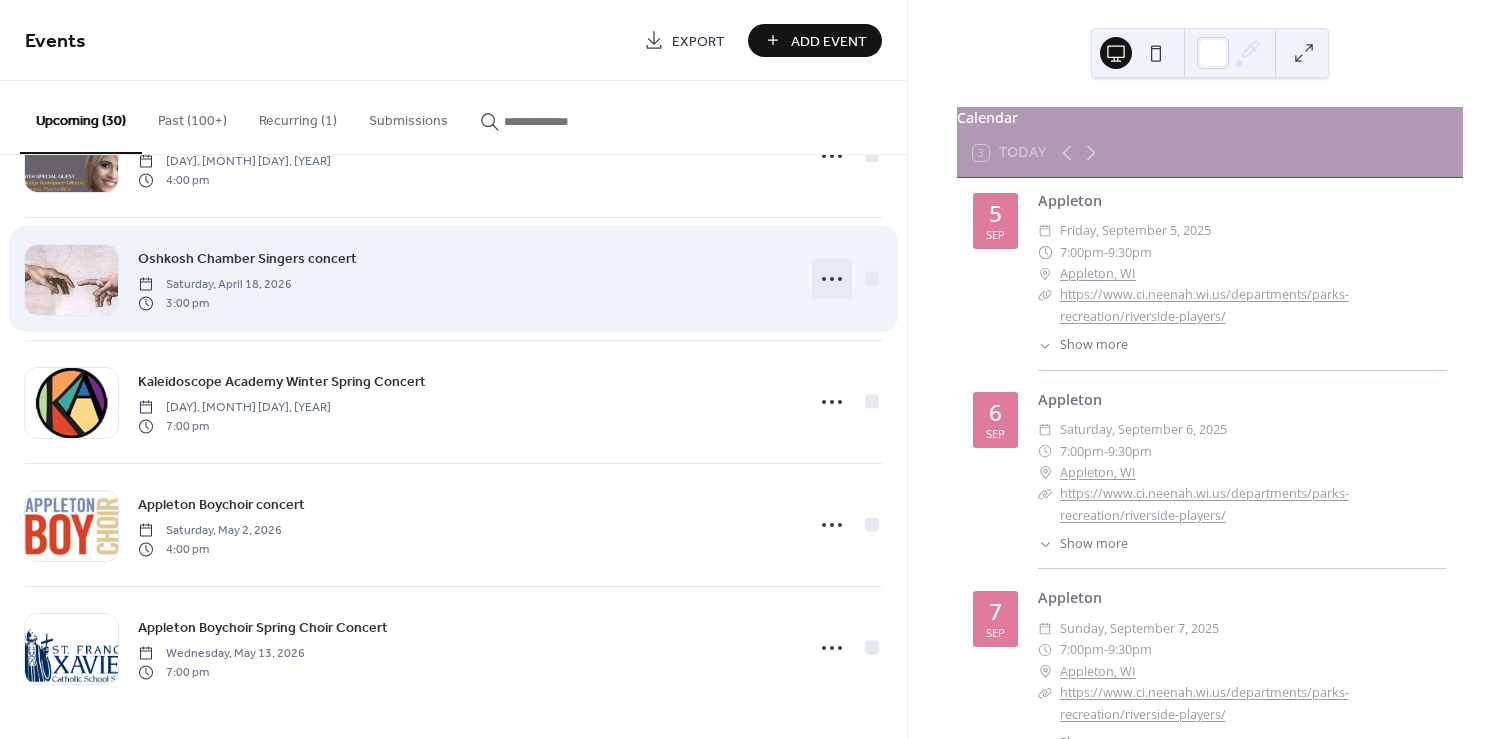 click 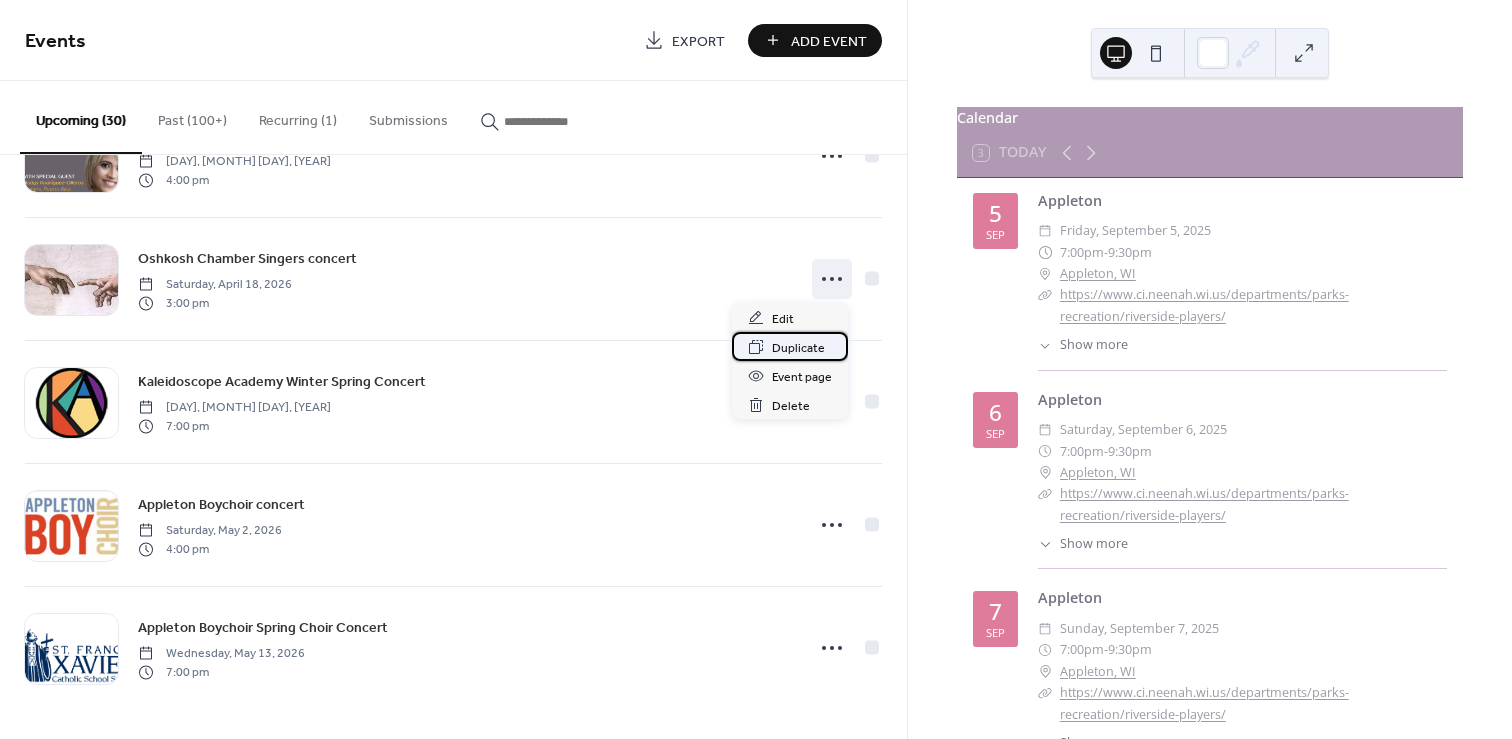 click on "Duplicate" at bounding box center (798, 348) 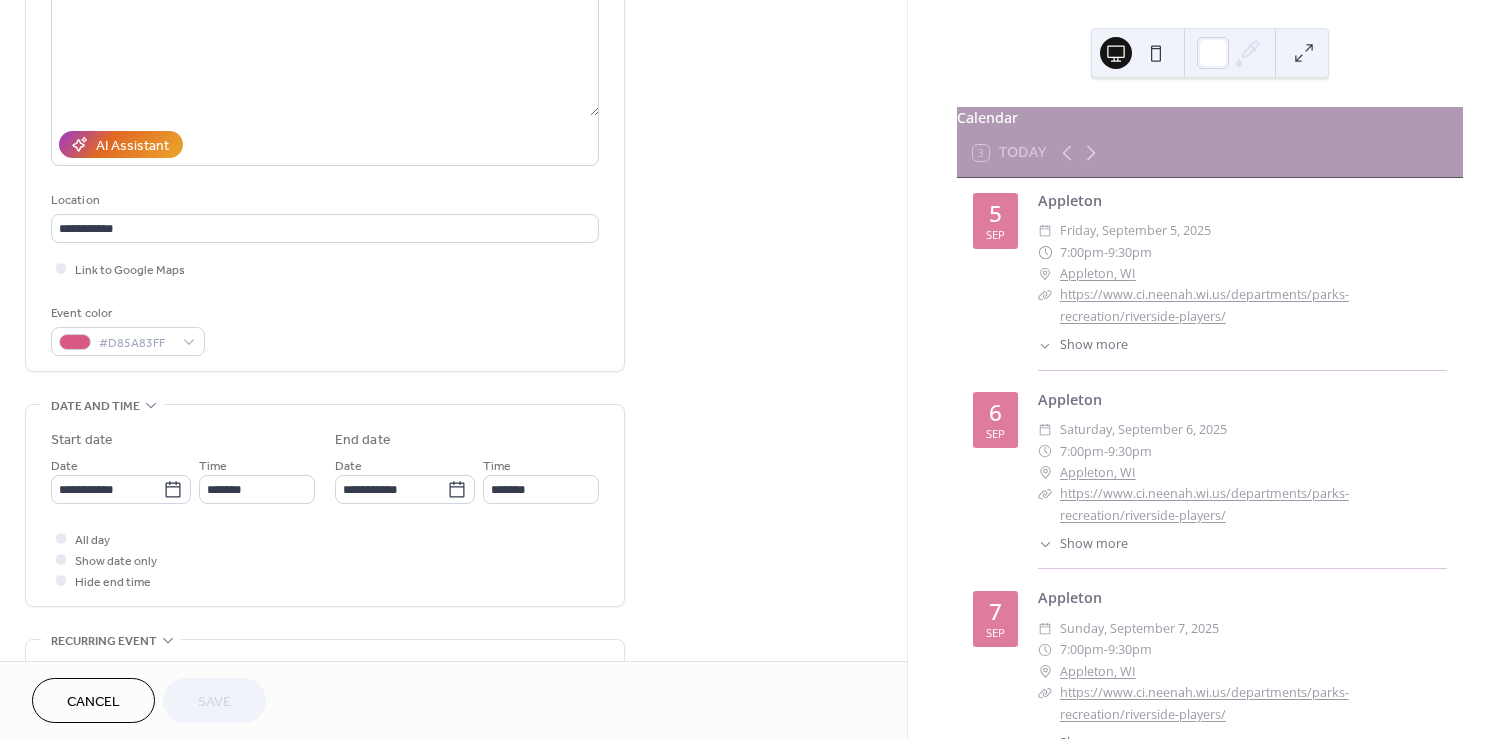 scroll, scrollTop: 366, scrollLeft: 0, axis: vertical 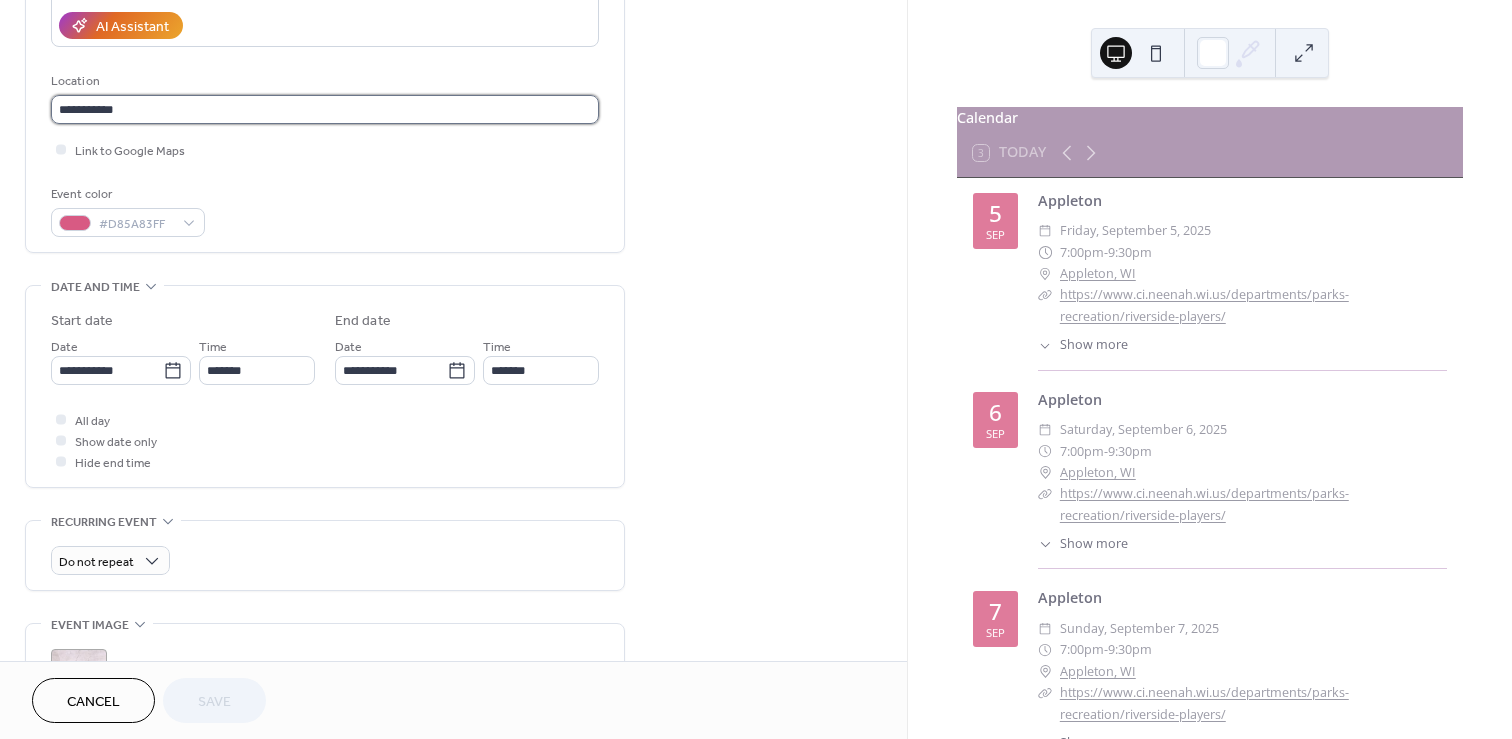 click on "**********" at bounding box center [325, 109] 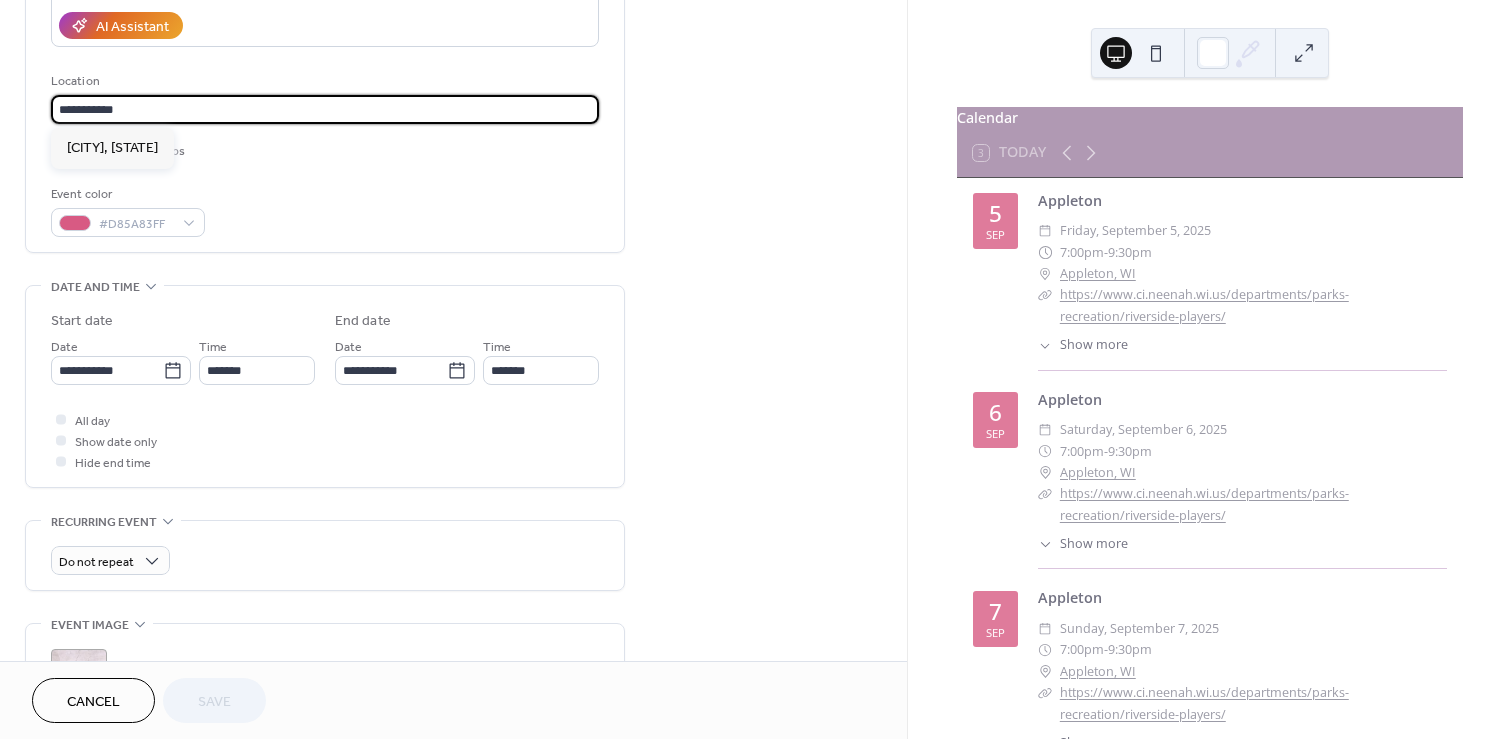 click on "**********" at bounding box center [325, 109] 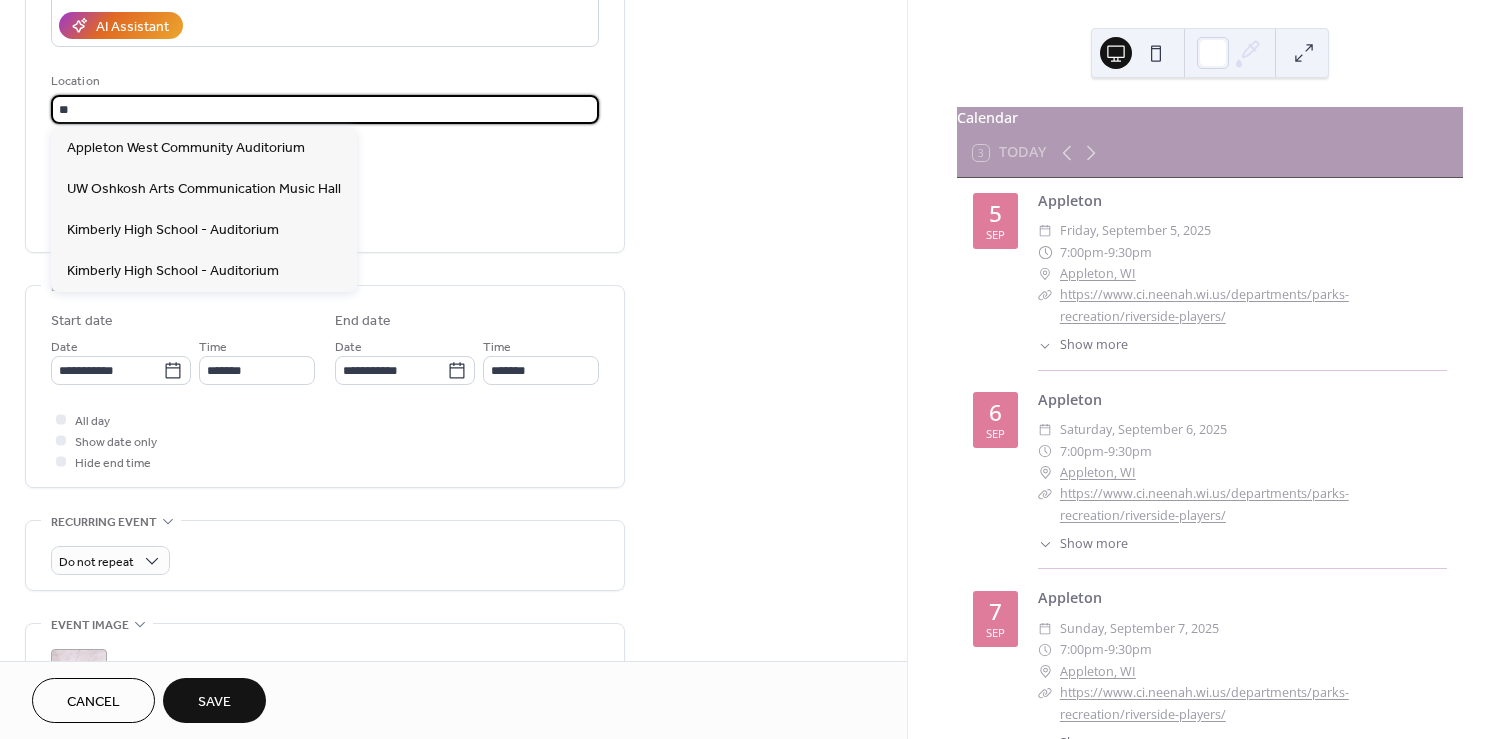type on "*" 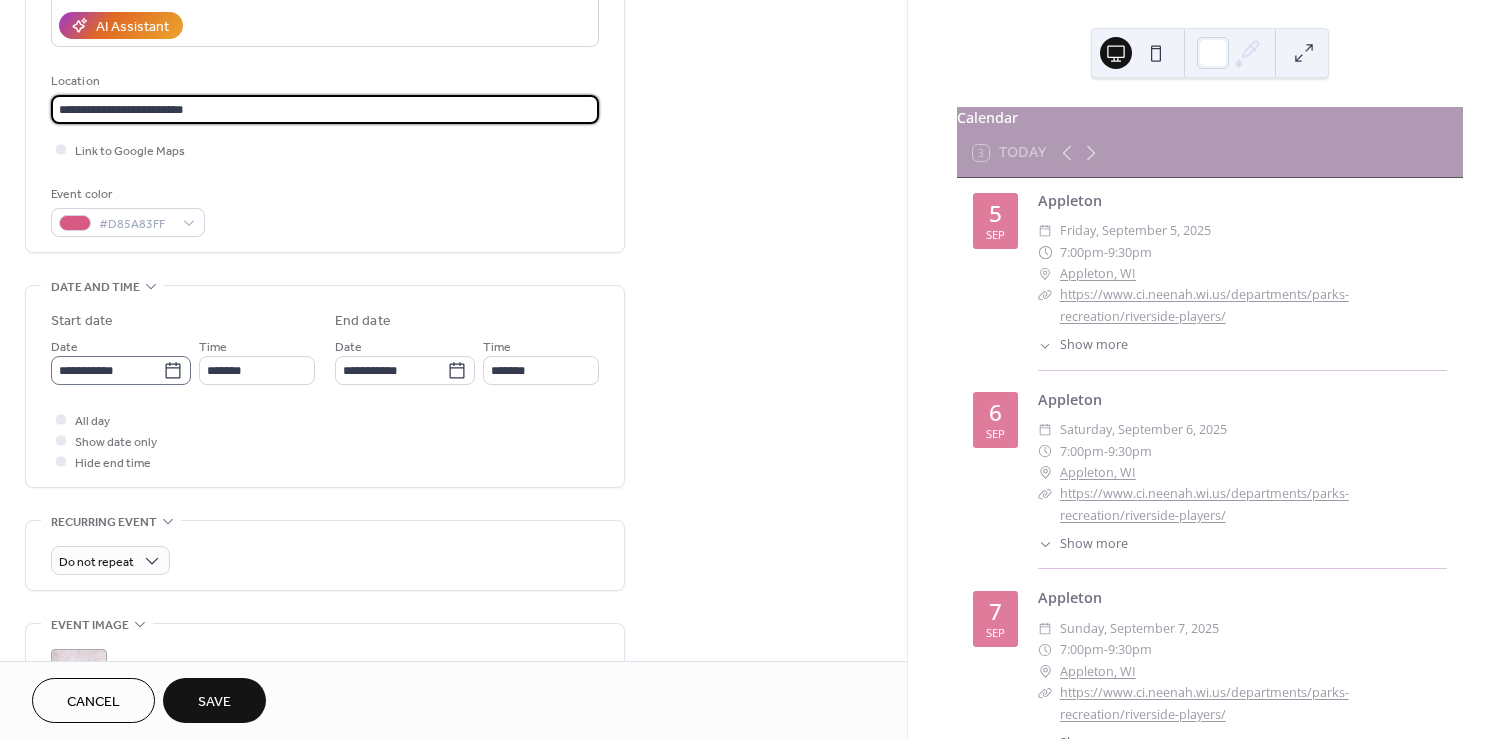 type on "**********" 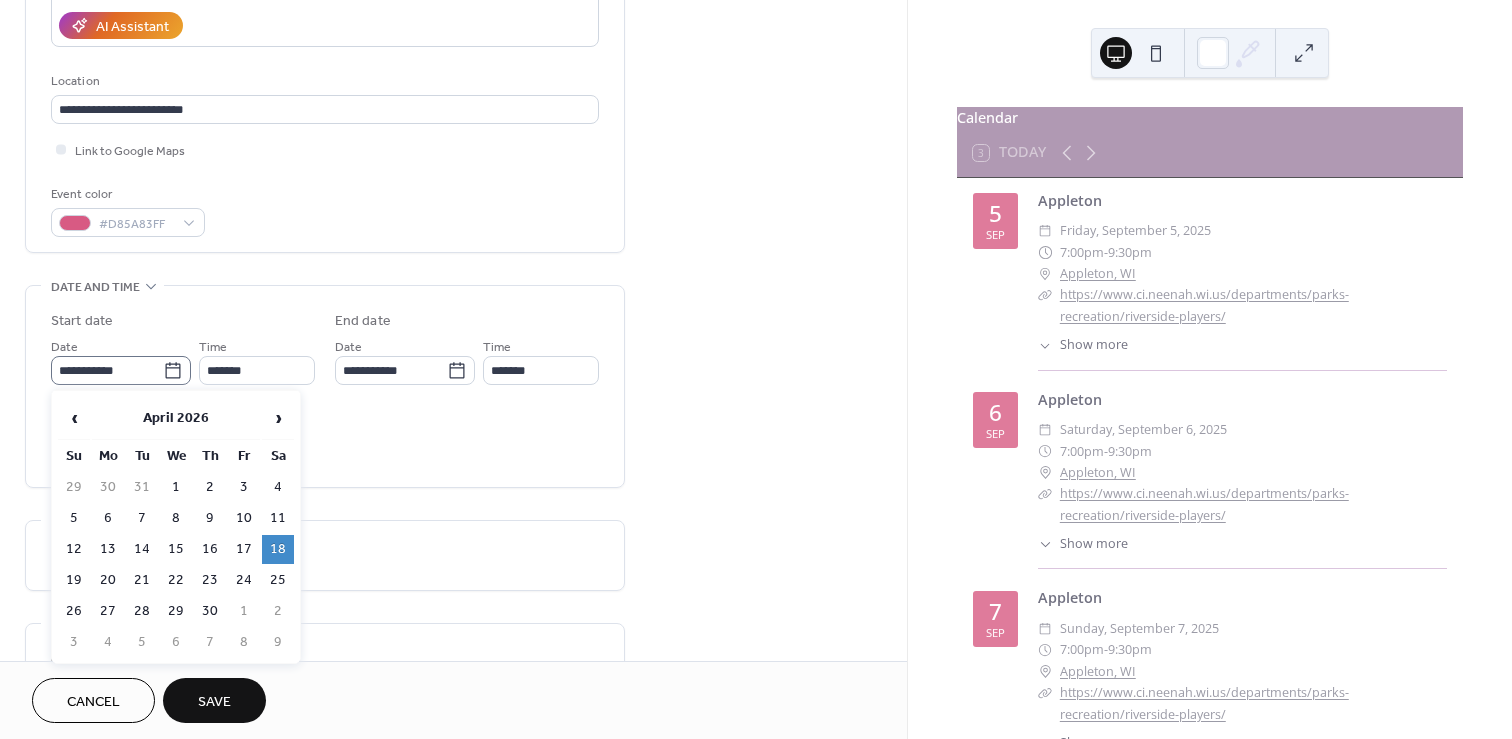 click 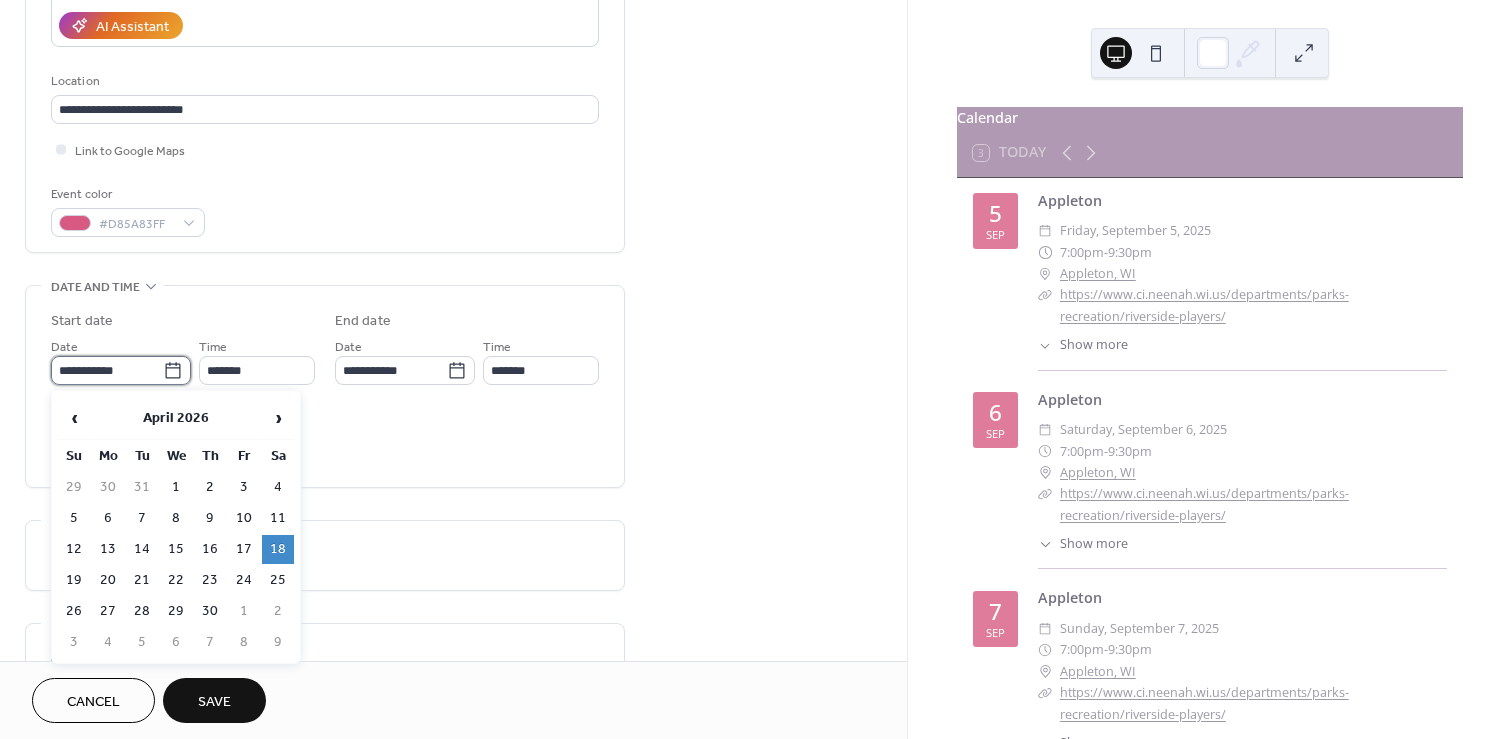 click on "**********" at bounding box center (107, 370) 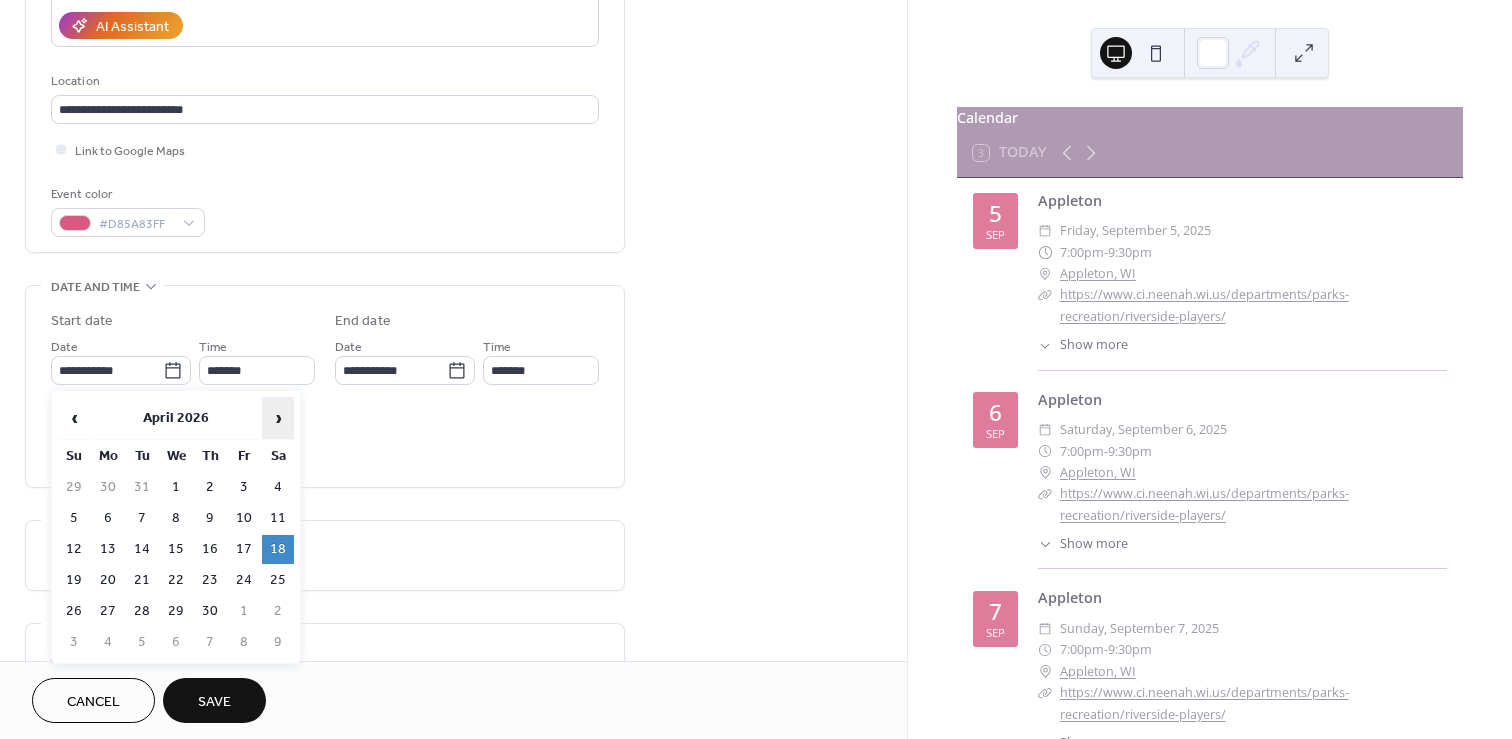click on "›" at bounding box center (278, 418) 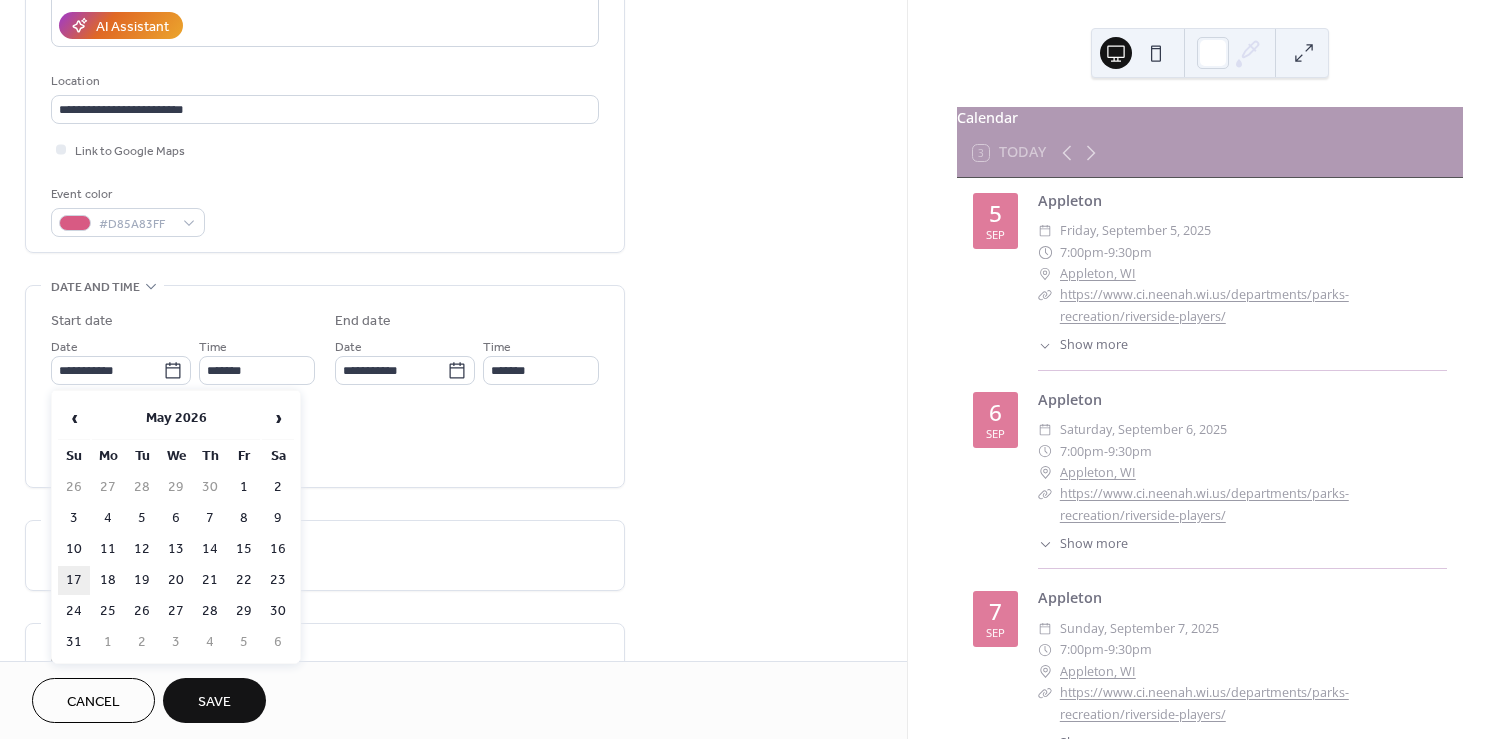 click on "17" at bounding box center [74, 580] 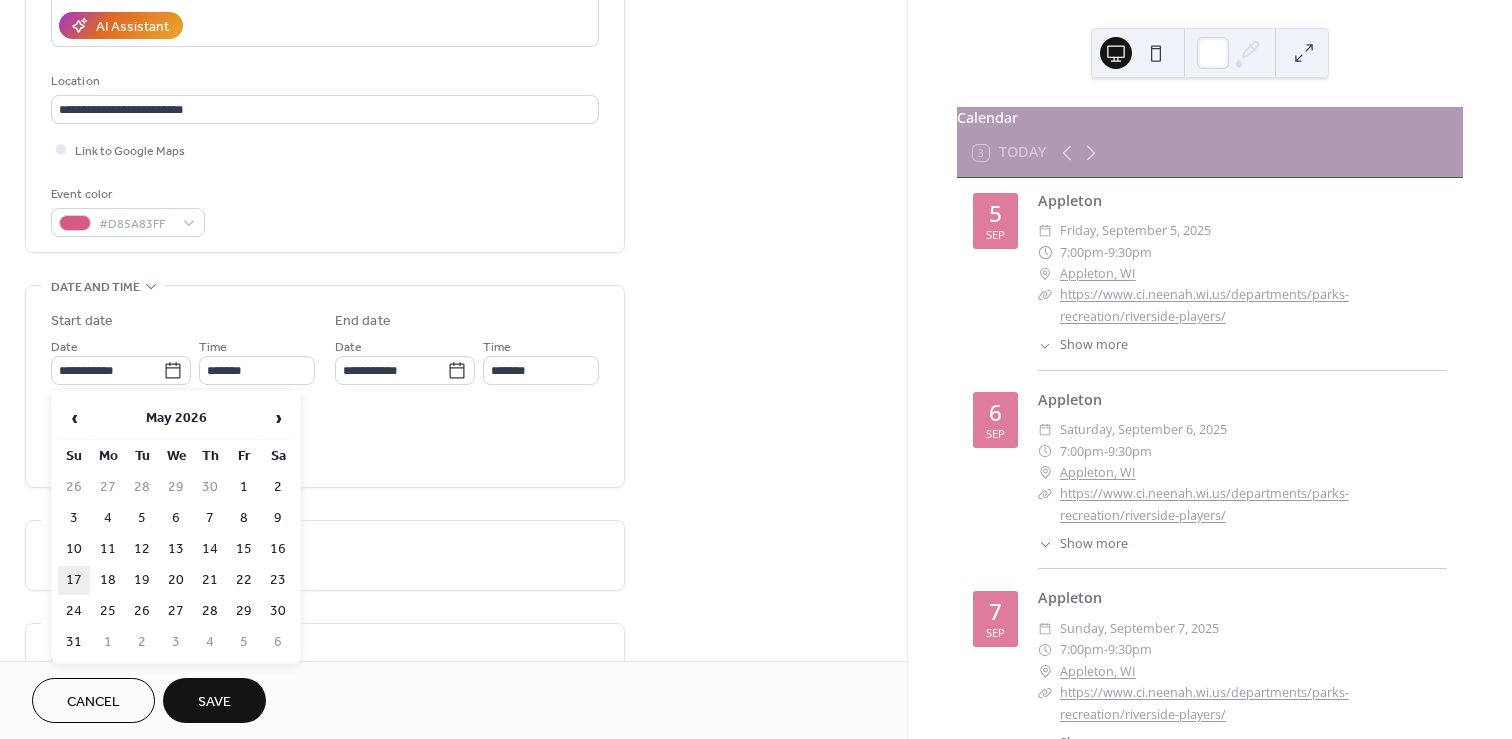 type on "**********" 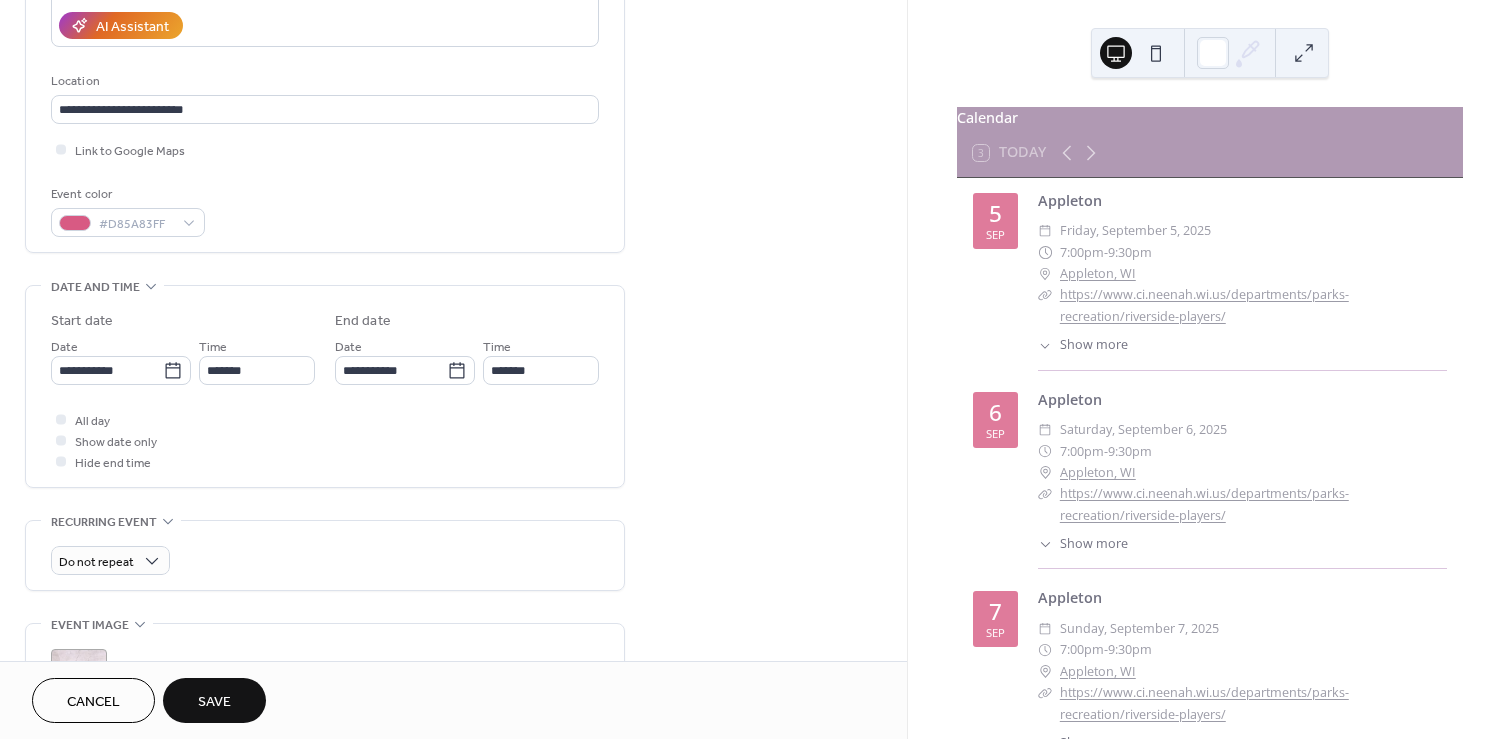 click on "**********" at bounding box center [453, 474] 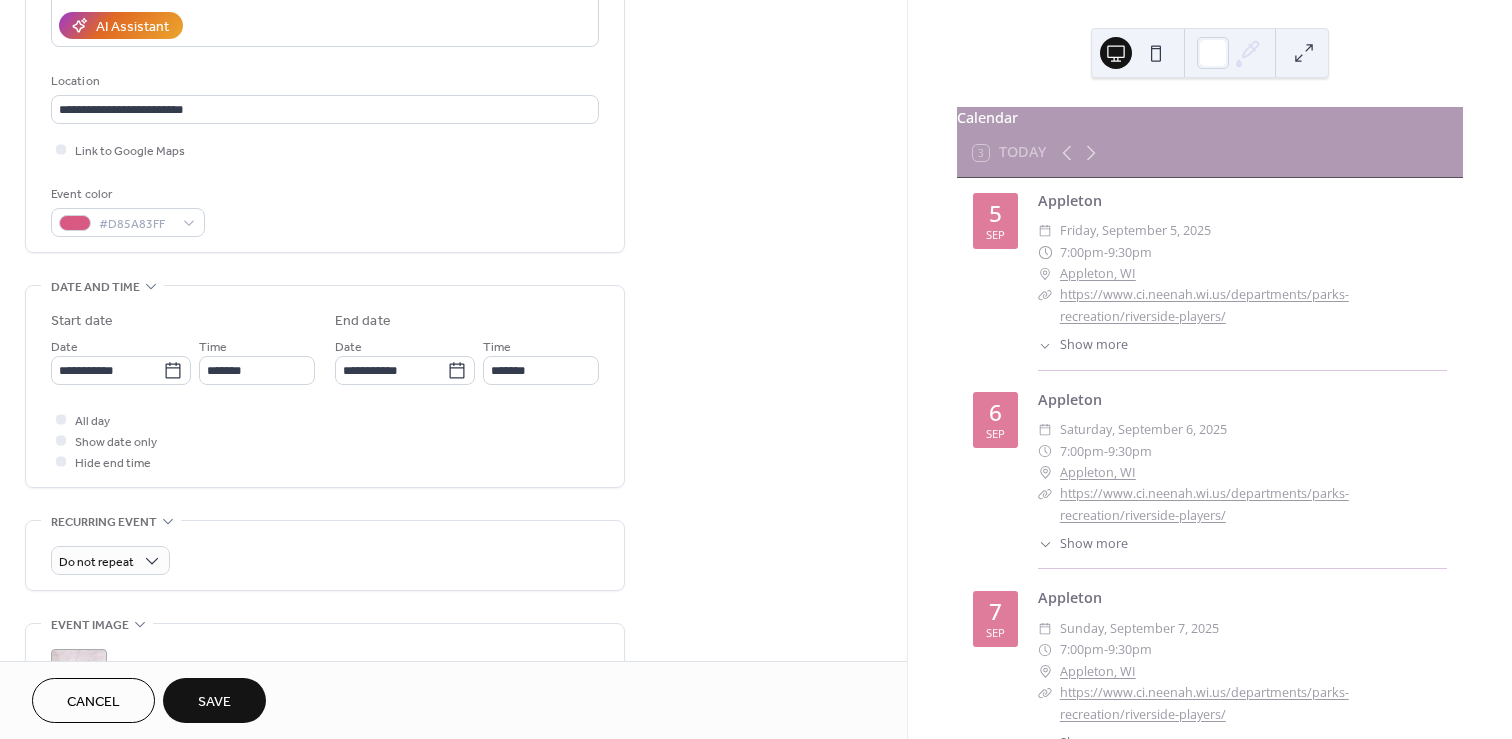 scroll, scrollTop: 532, scrollLeft: 0, axis: vertical 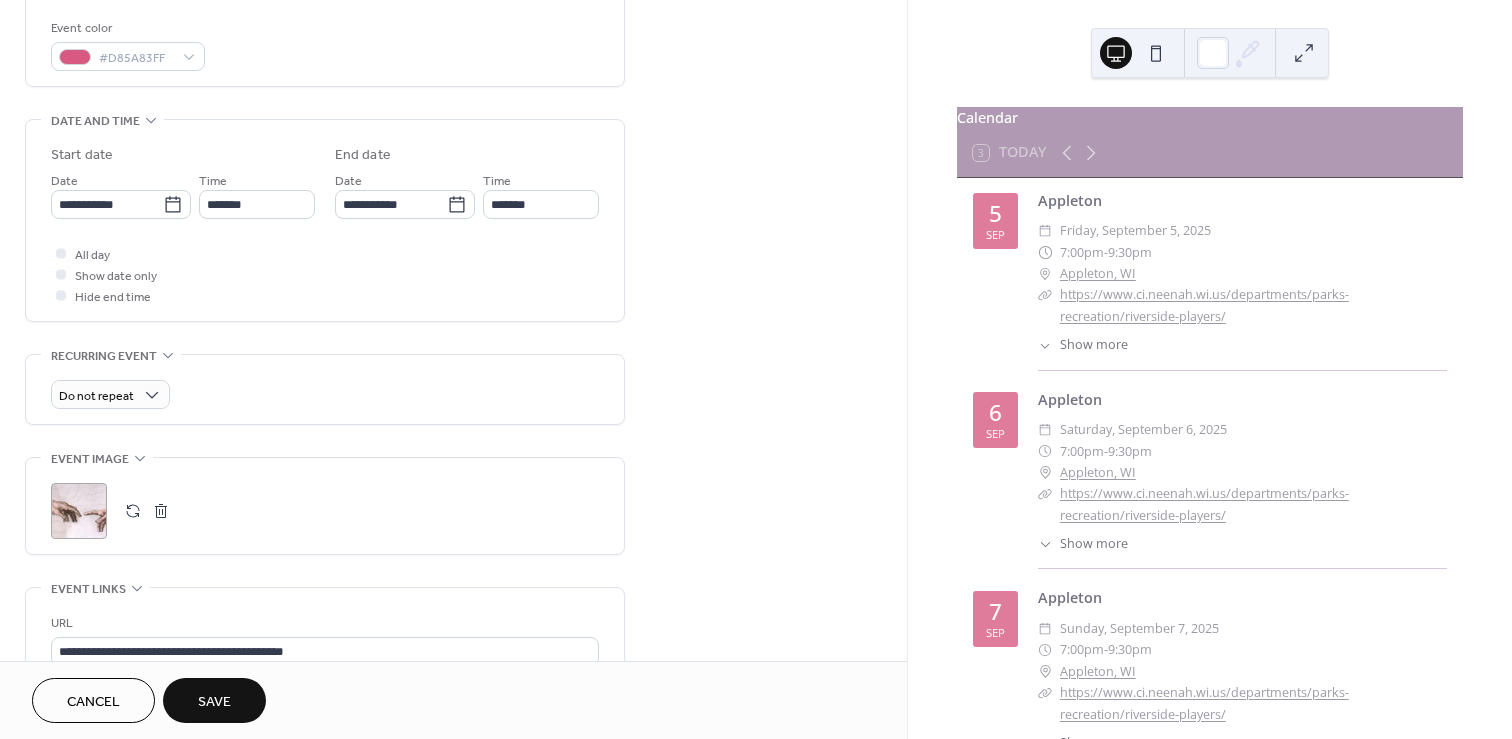click on "Save" at bounding box center [214, 702] 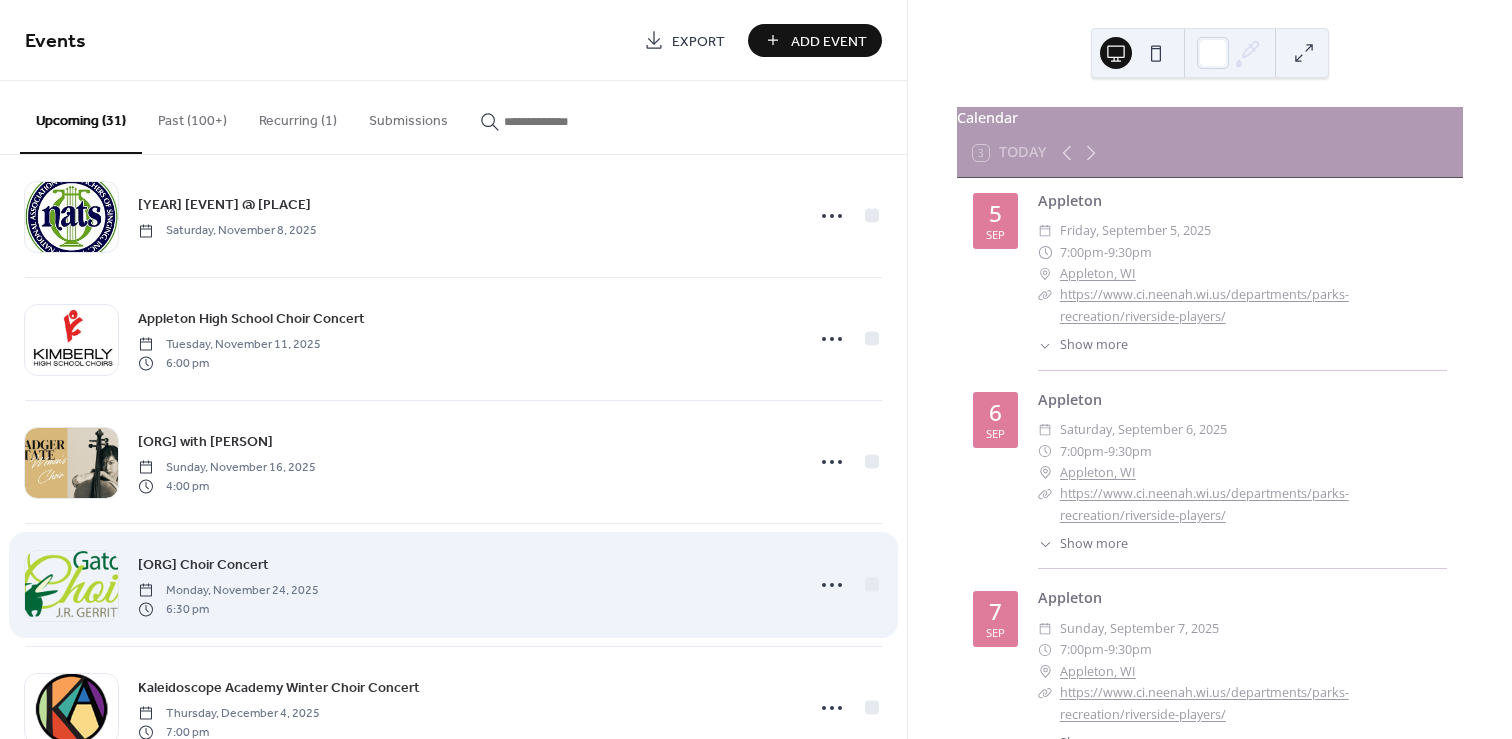 scroll, scrollTop: 1263, scrollLeft: 0, axis: vertical 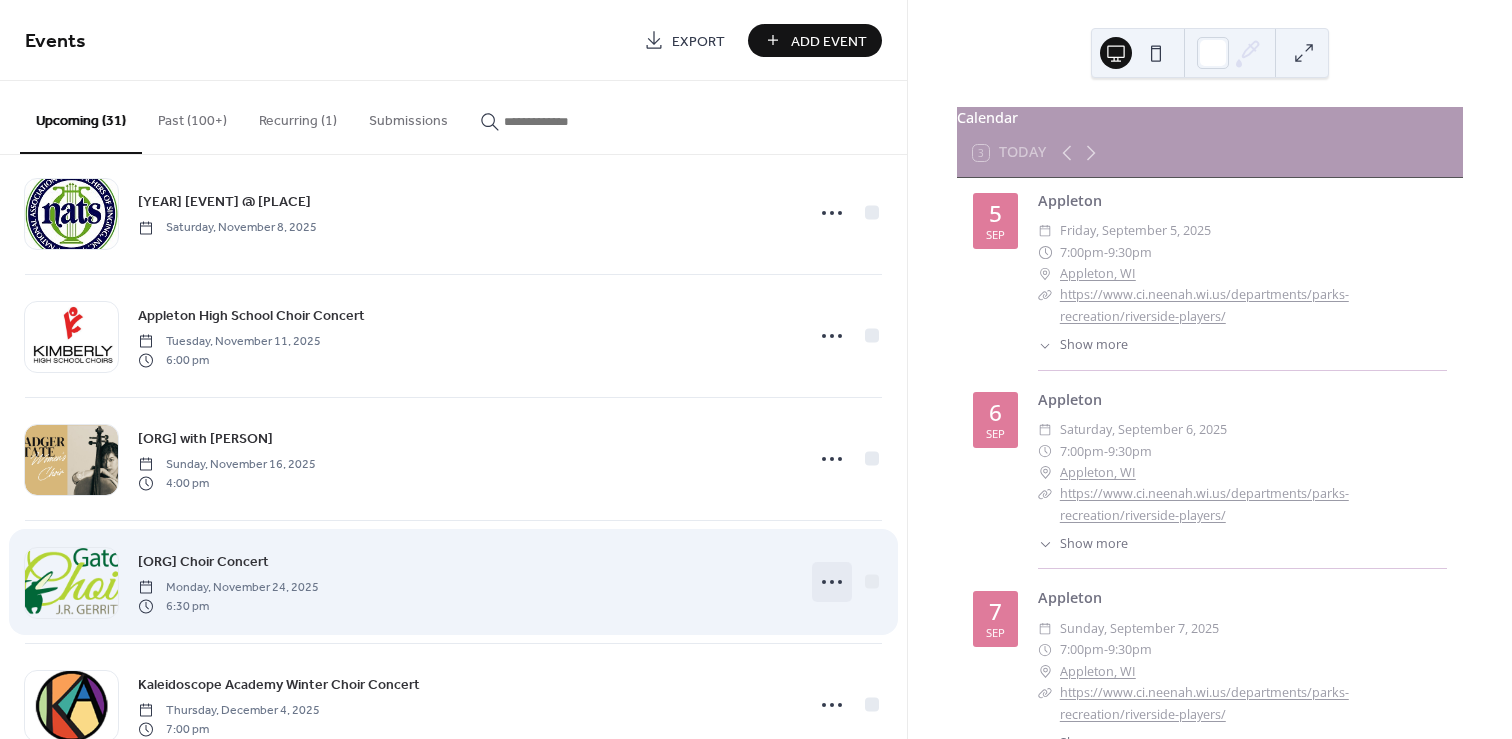 click 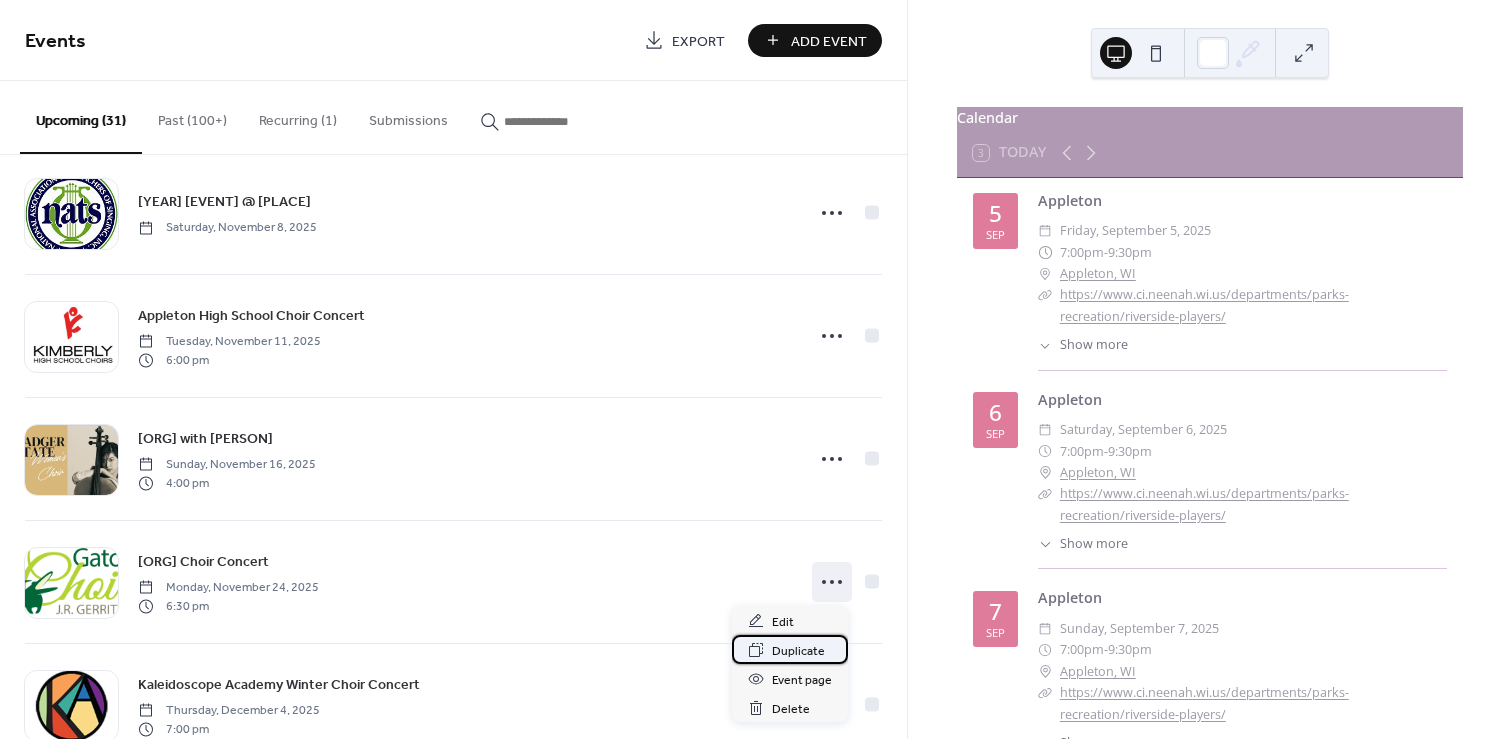 click on "Duplicate" at bounding box center [798, 651] 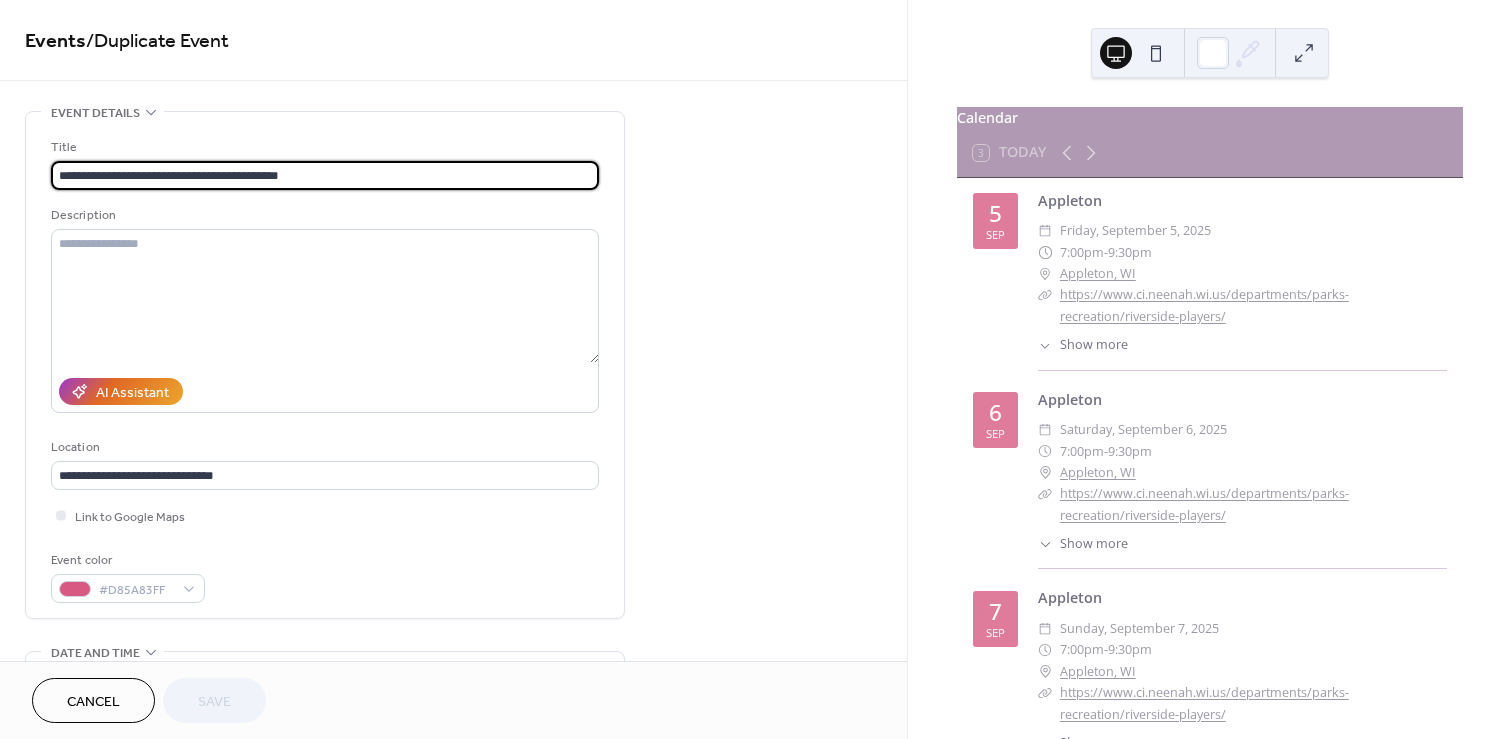 click on "**********" at bounding box center (325, 175) 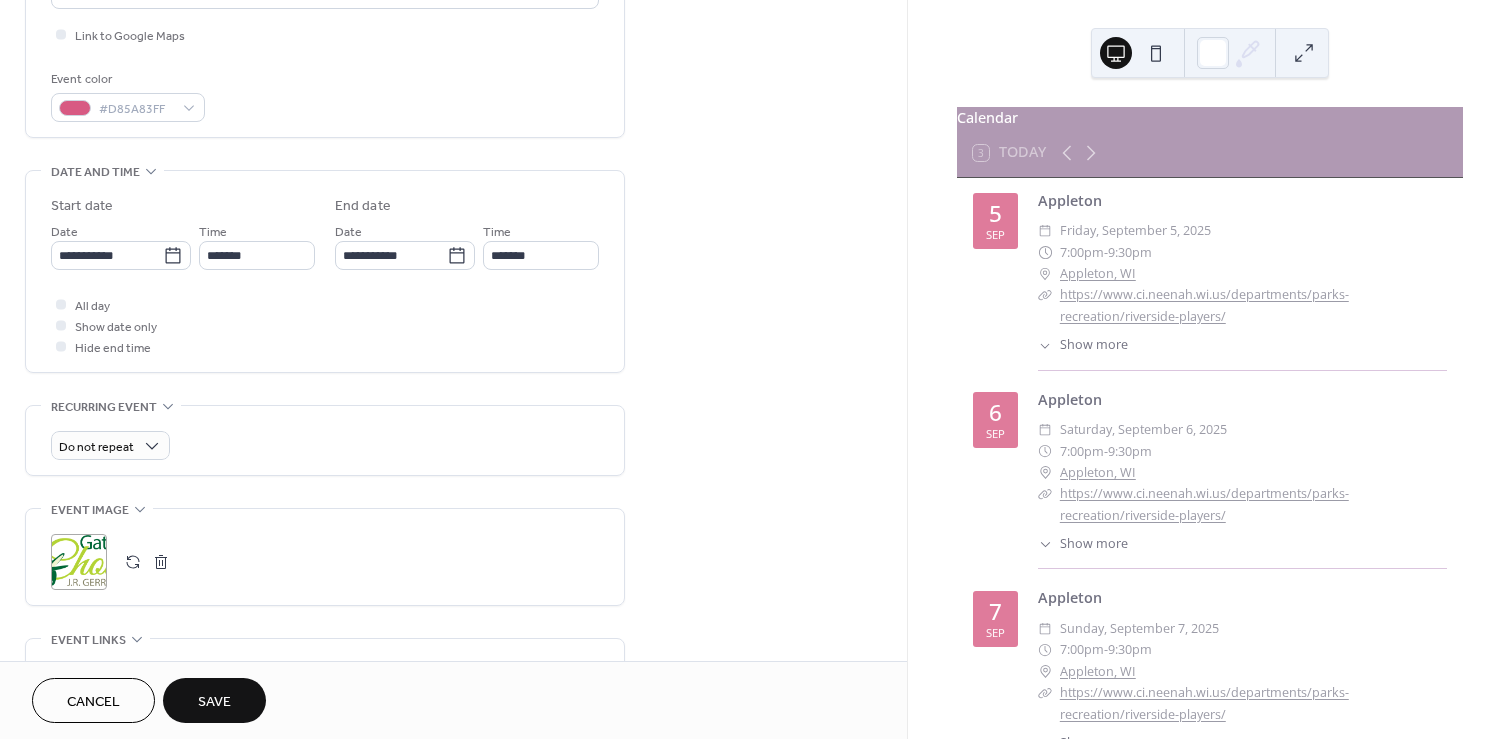 scroll, scrollTop: 501, scrollLeft: 0, axis: vertical 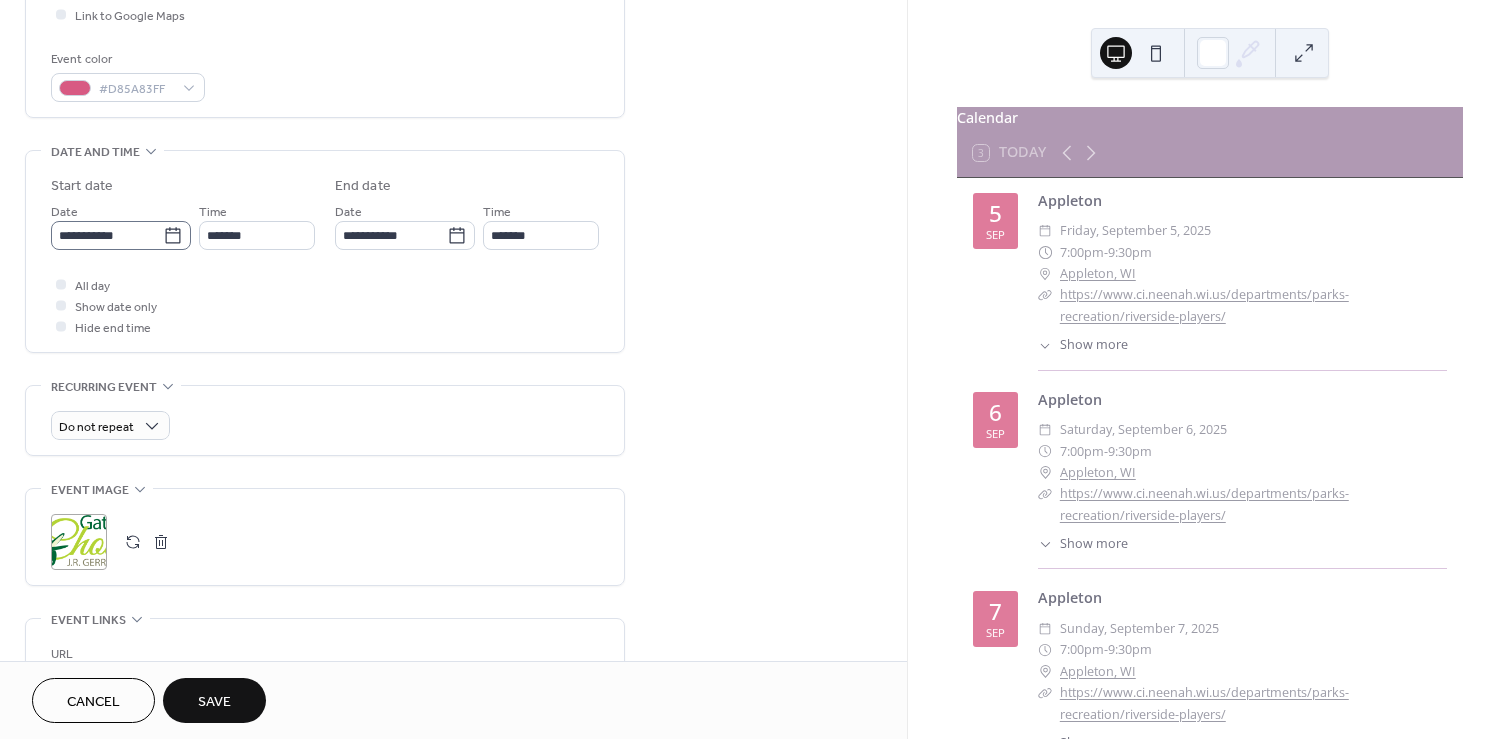 type on "**********" 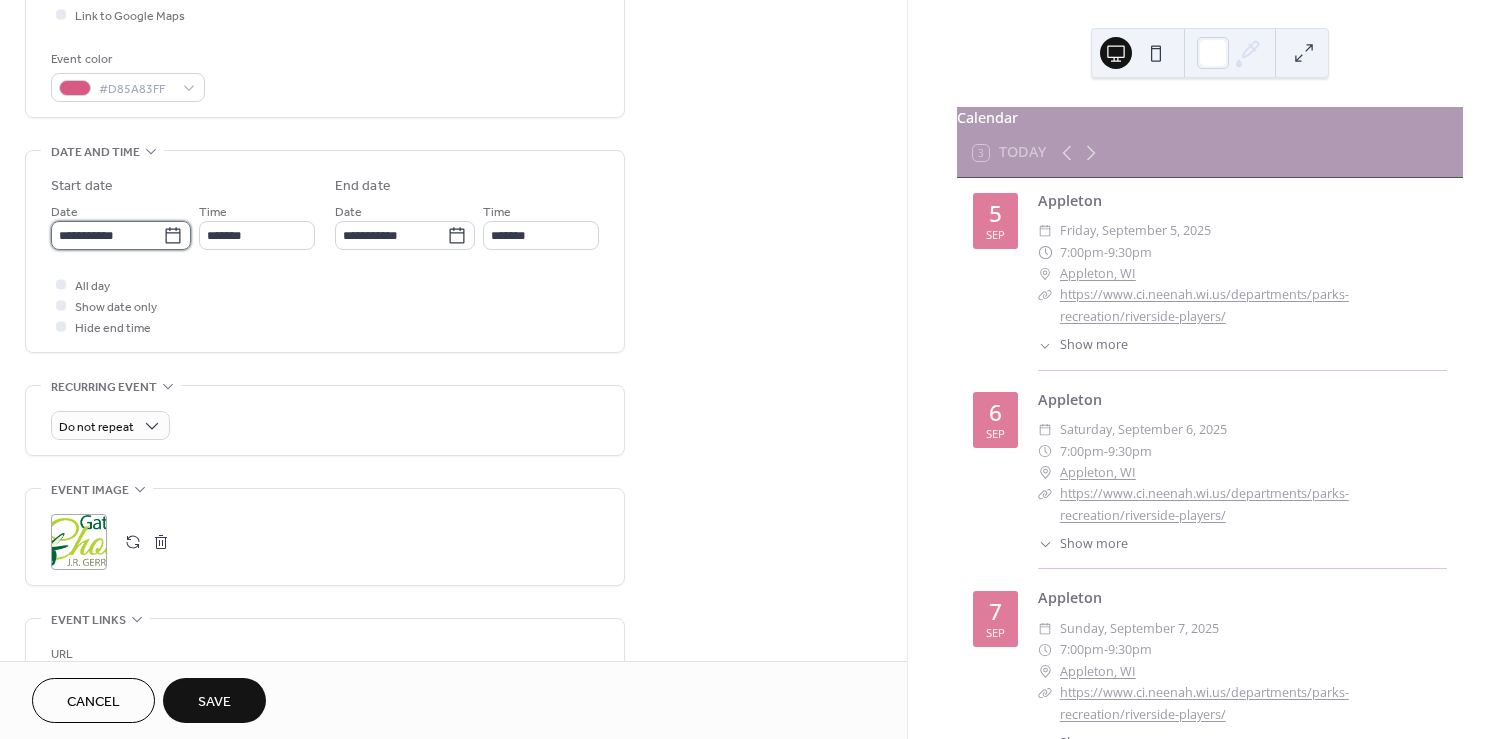 click on "**********" at bounding box center (107, 235) 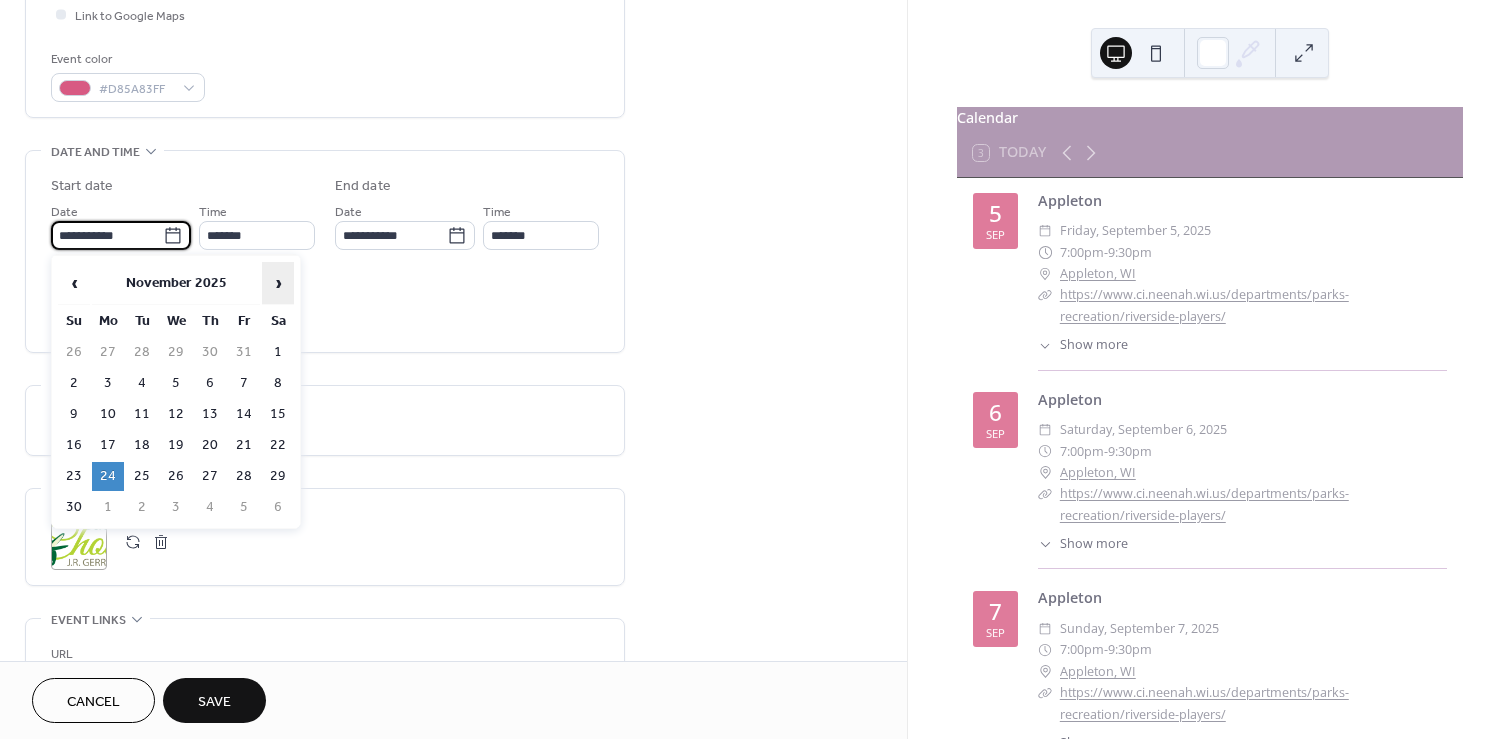 click on "›" at bounding box center [278, 283] 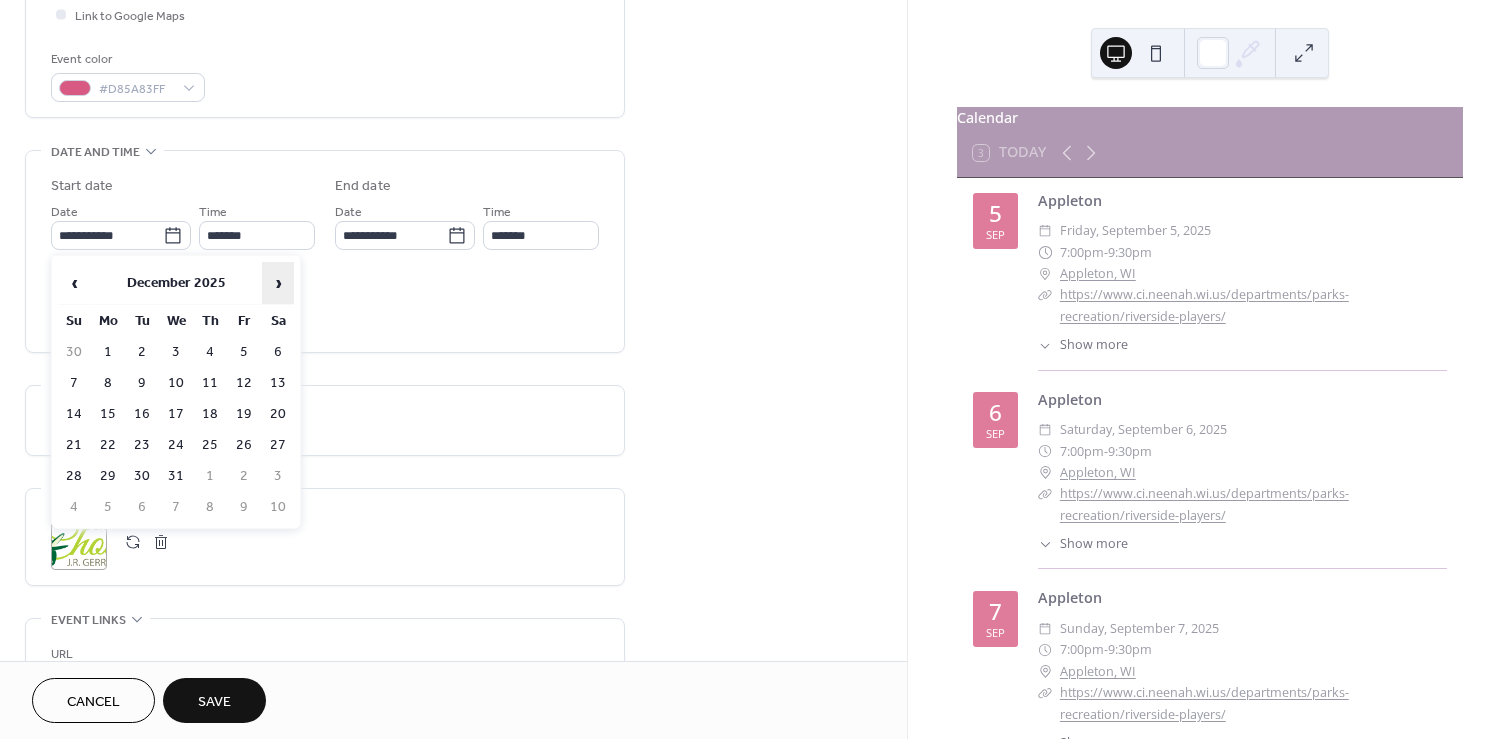 click on "›" at bounding box center [278, 283] 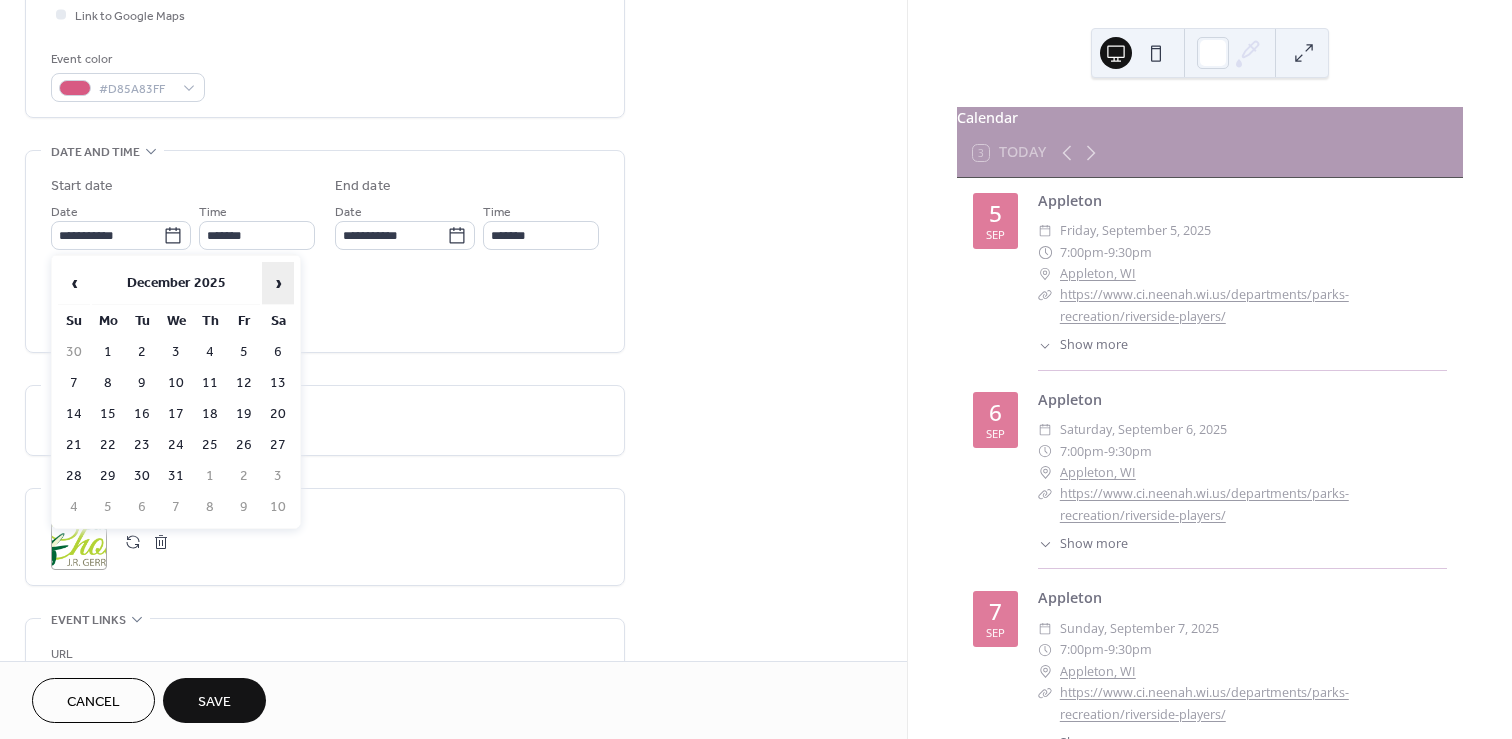 click on "›" at bounding box center (278, 283) 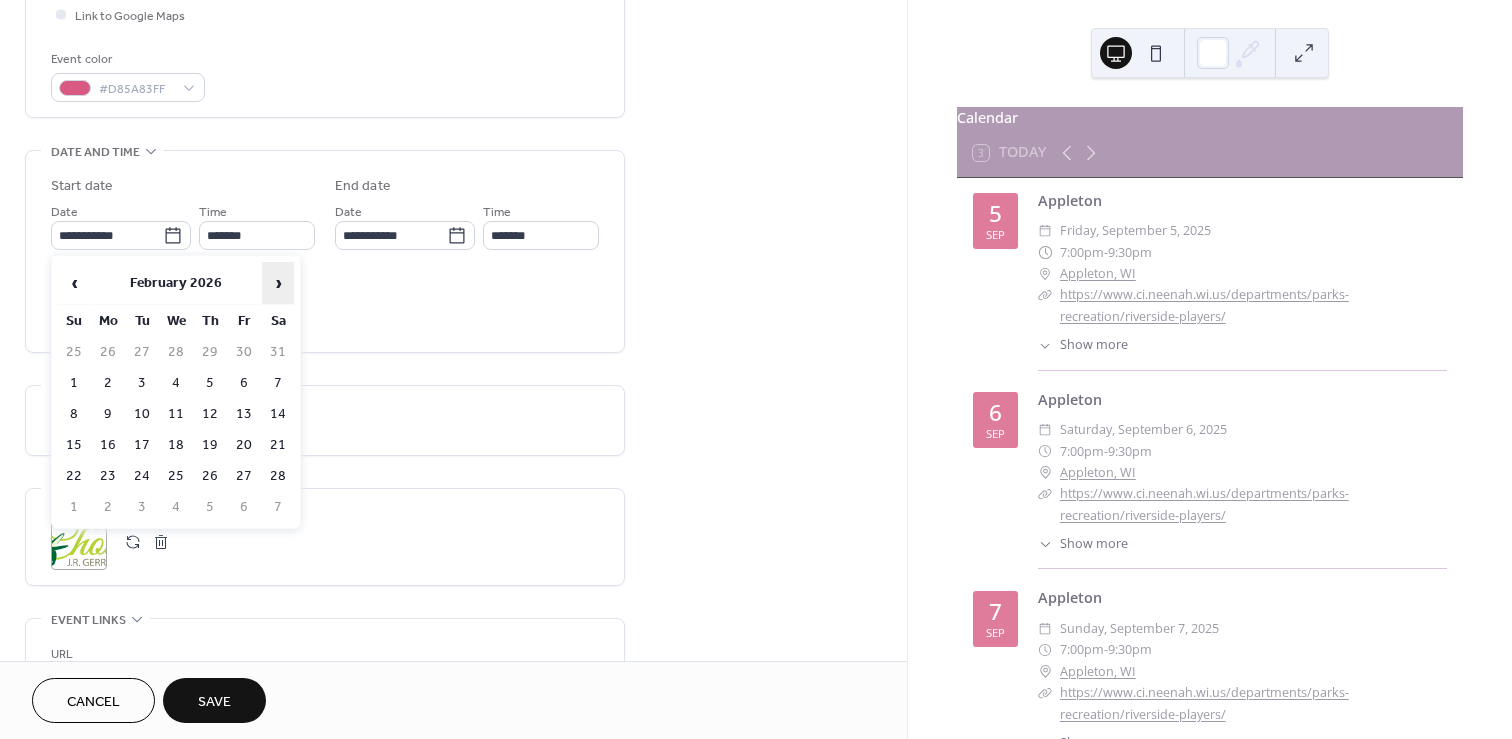 click on "›" at bounding box center (278, 283) 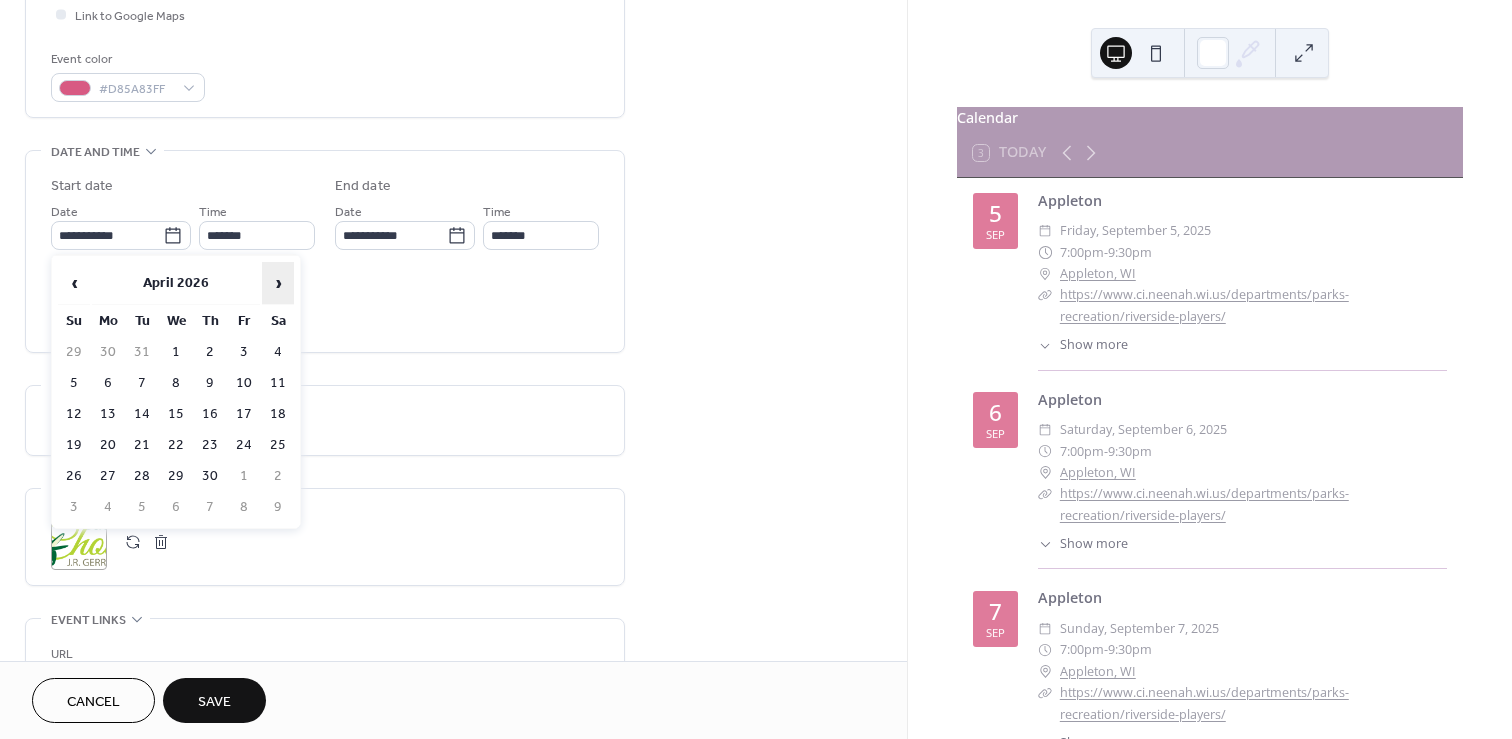 click on "›" at bounding box center (278, 283) 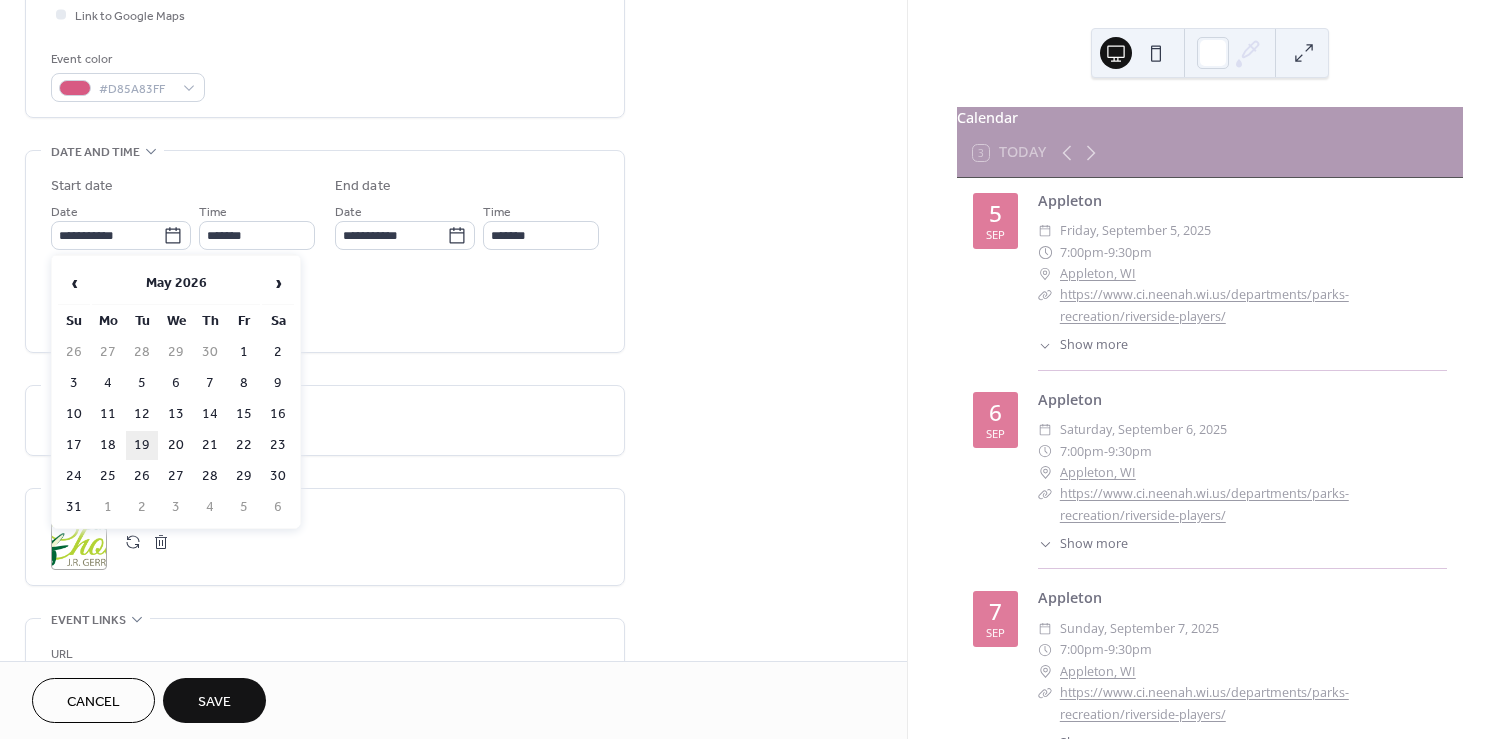 click on "19" at bounding box center (142, 445) 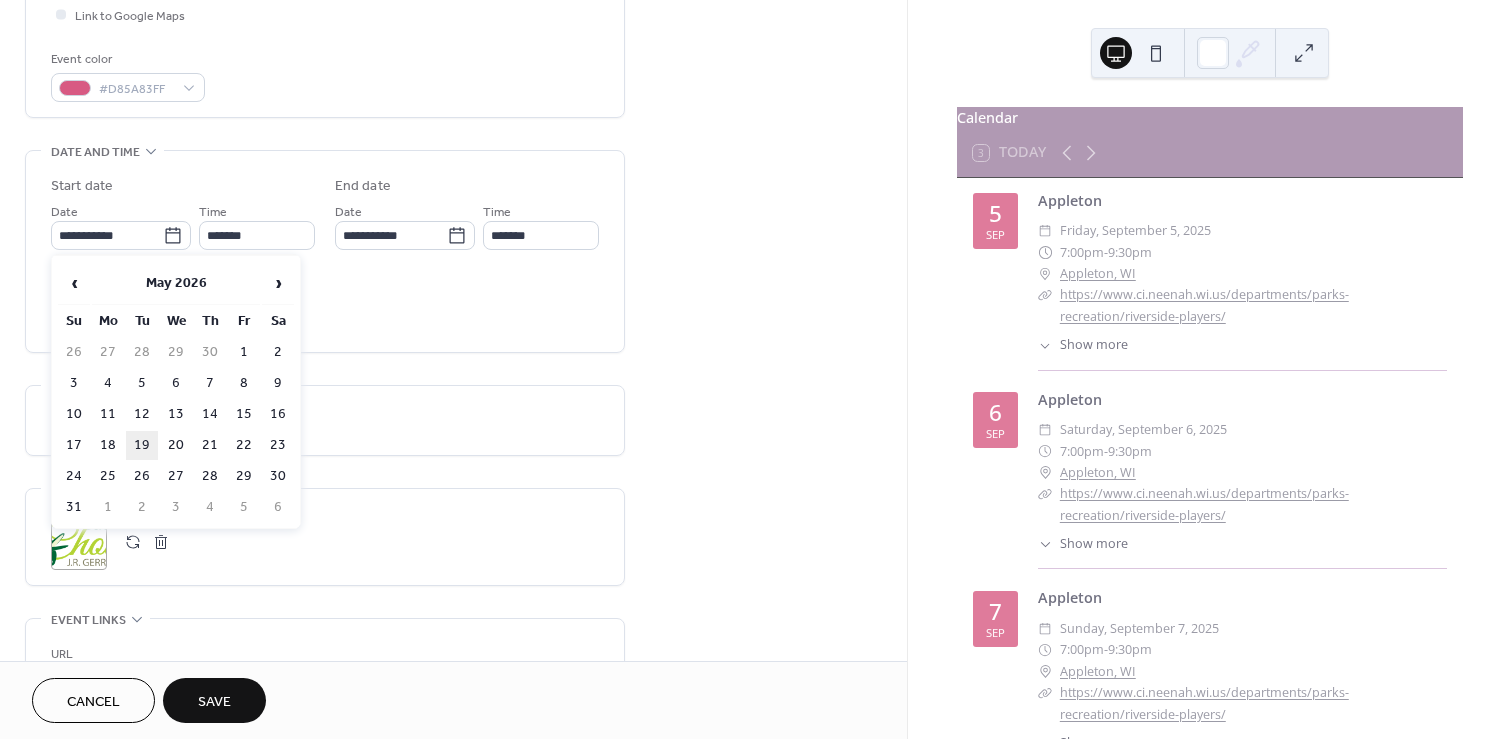 type on "**********" 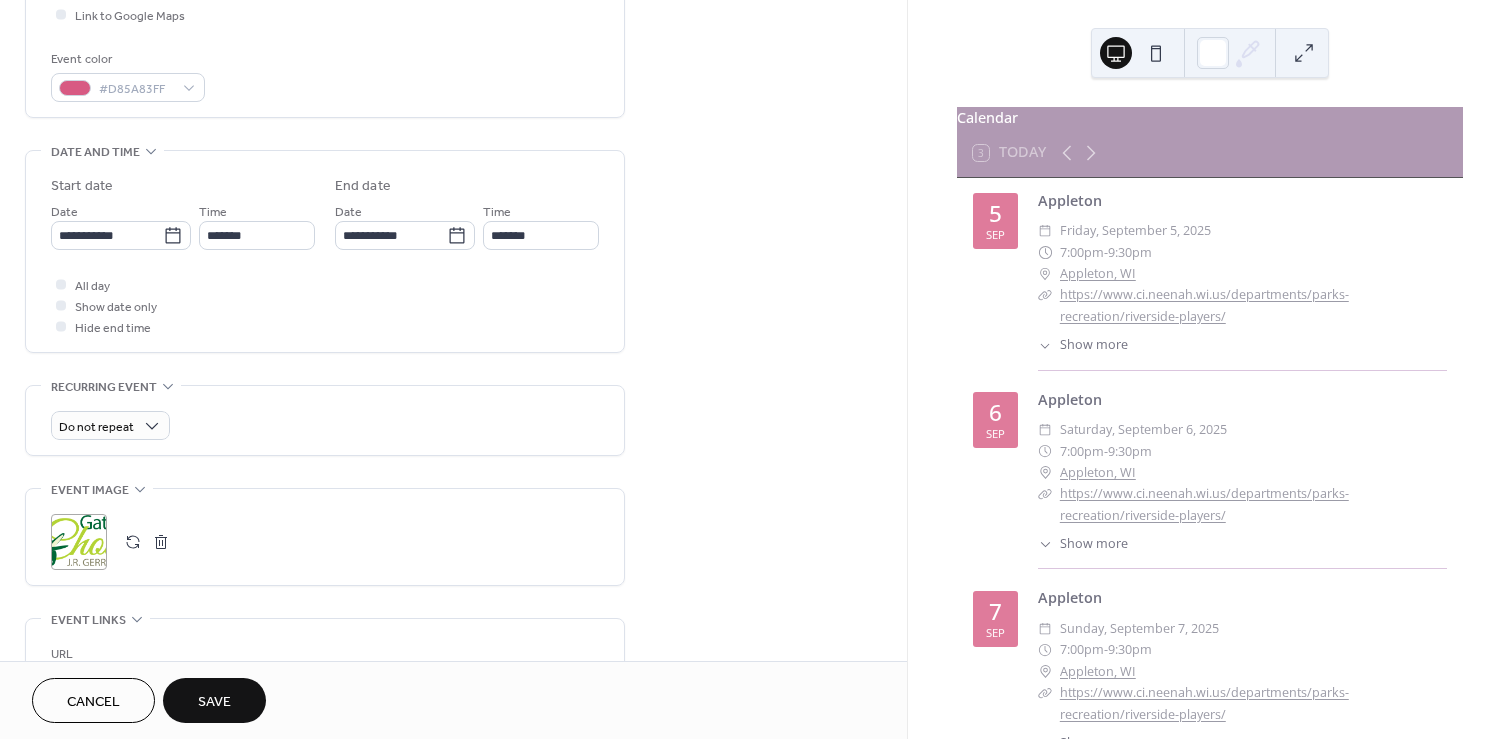click on "Save" at bounding box center (214, 702) 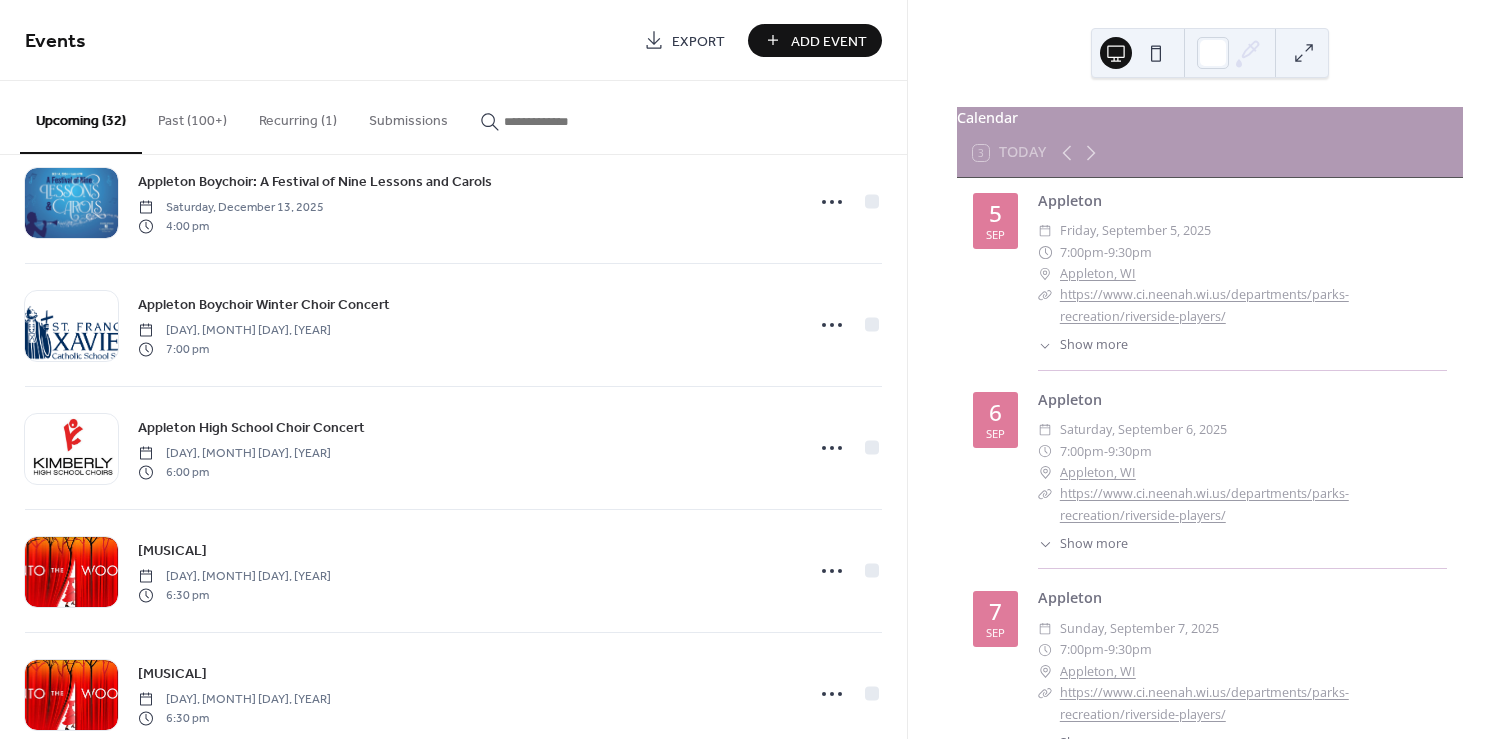 scroll, scrollTop: 2021, scrollLeft: 0, axis: vertical 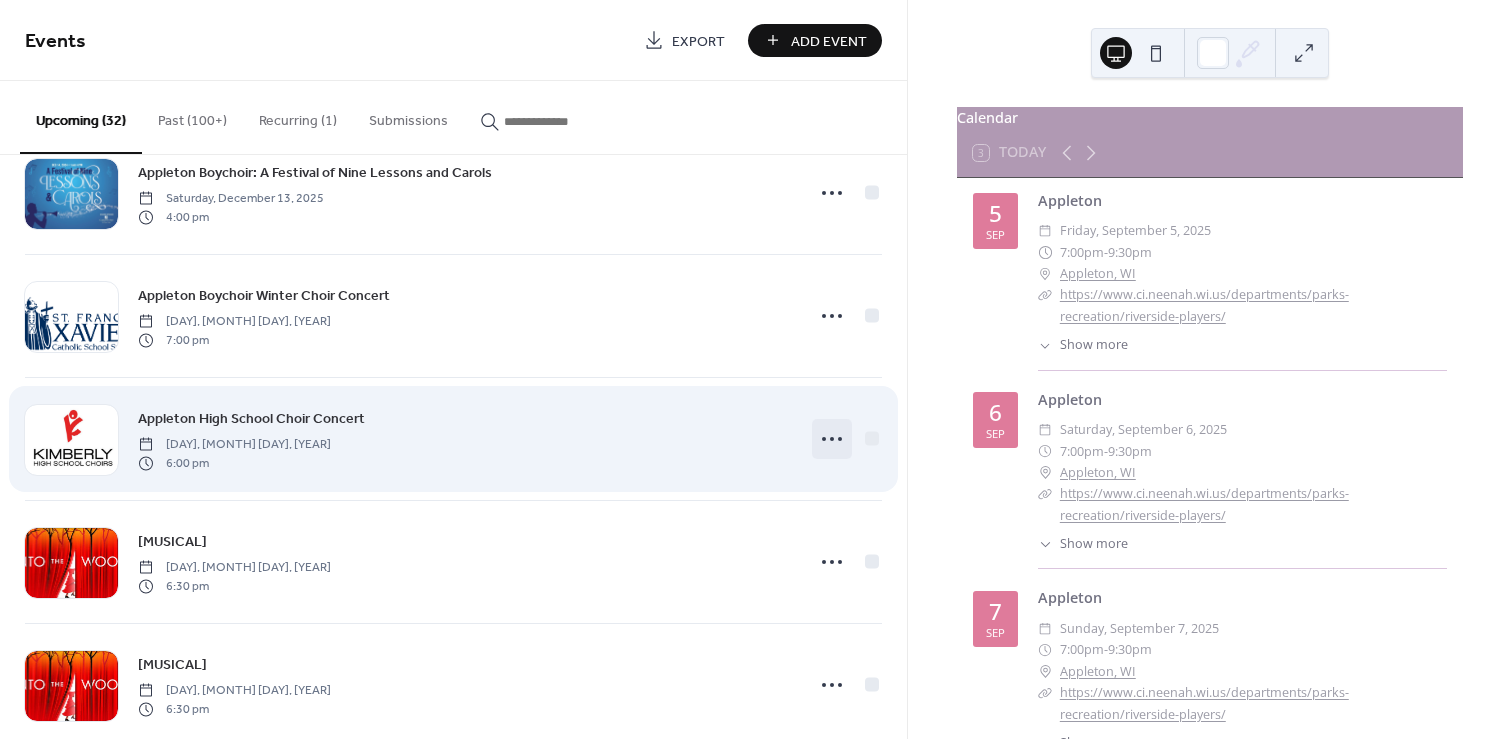 click 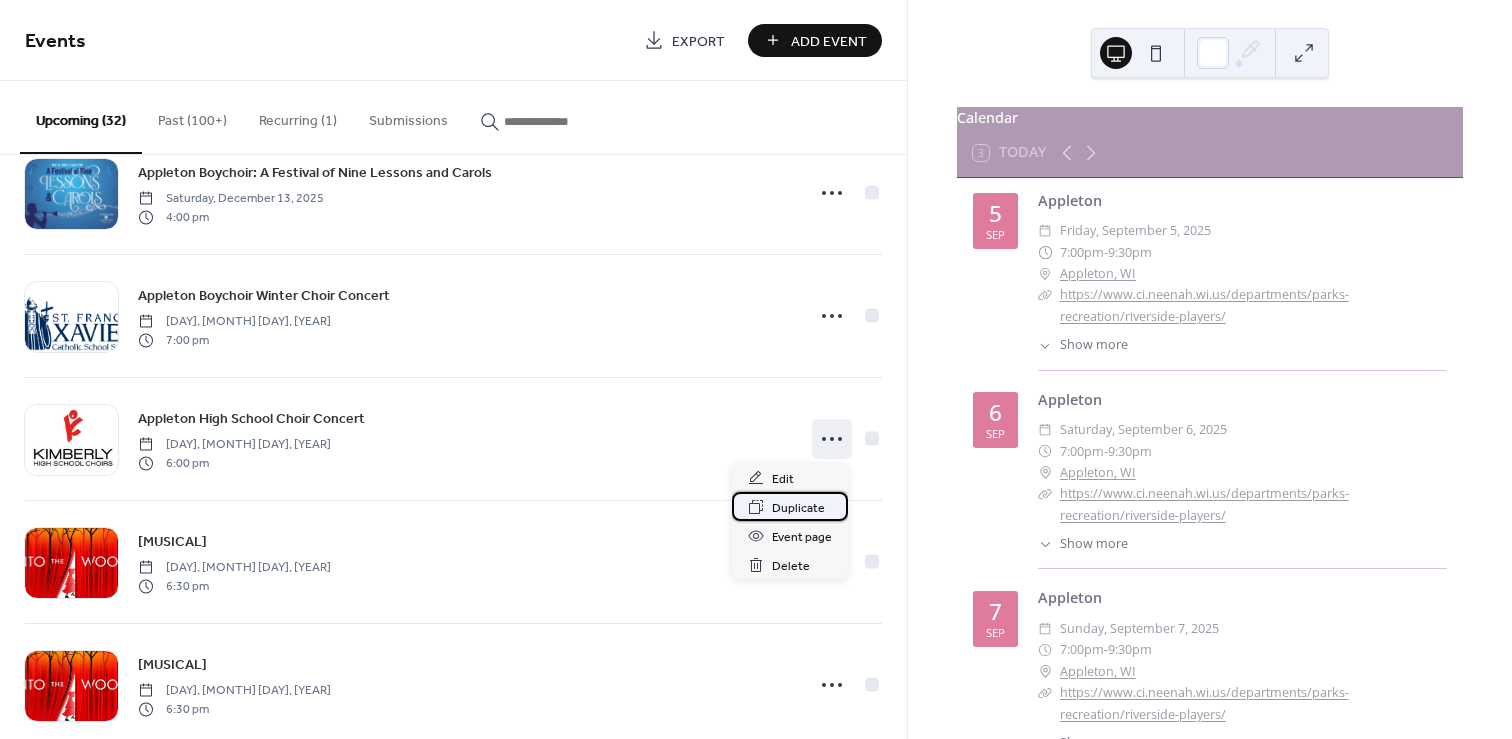click on "Duplicate" at bounding box center [798, 508] 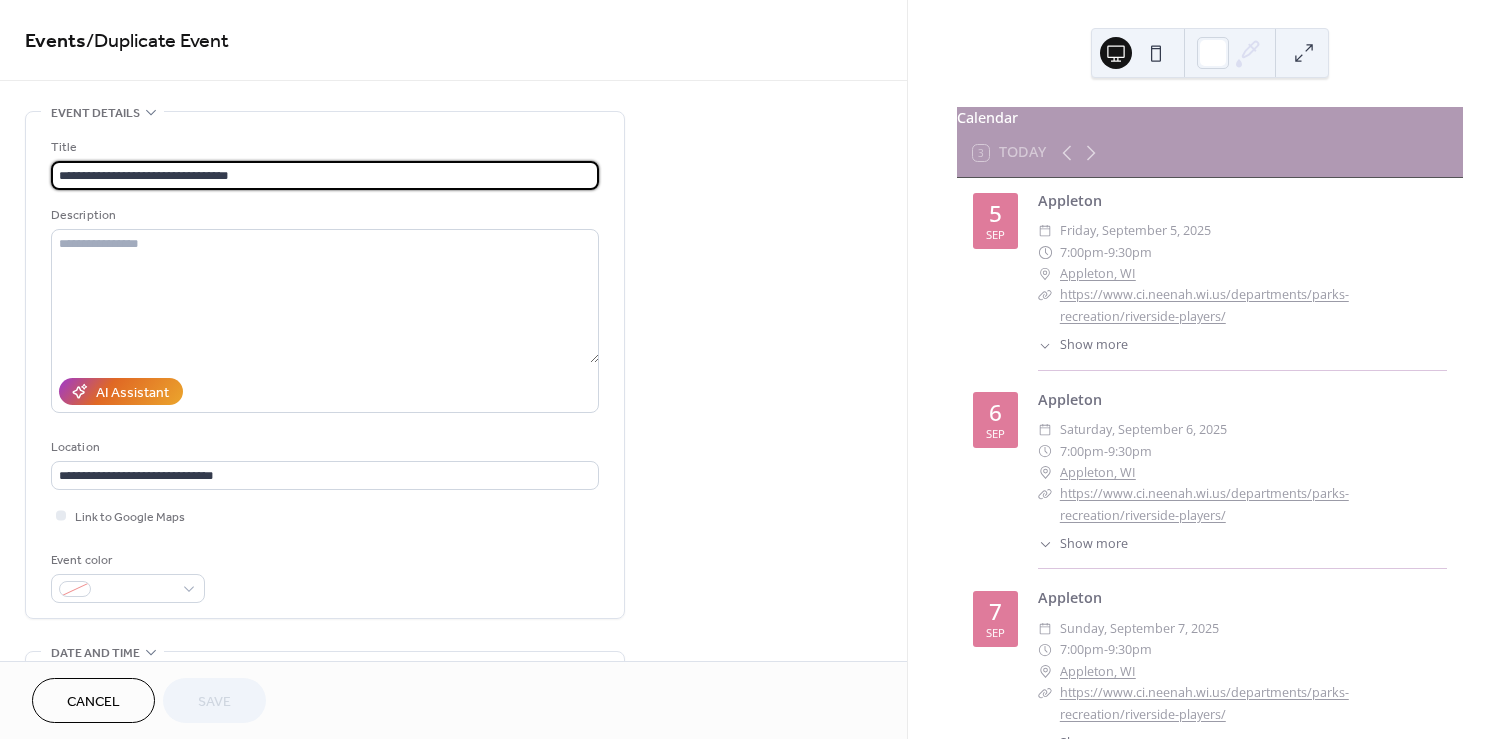 click on "**********" at bounding box center [325, 175] 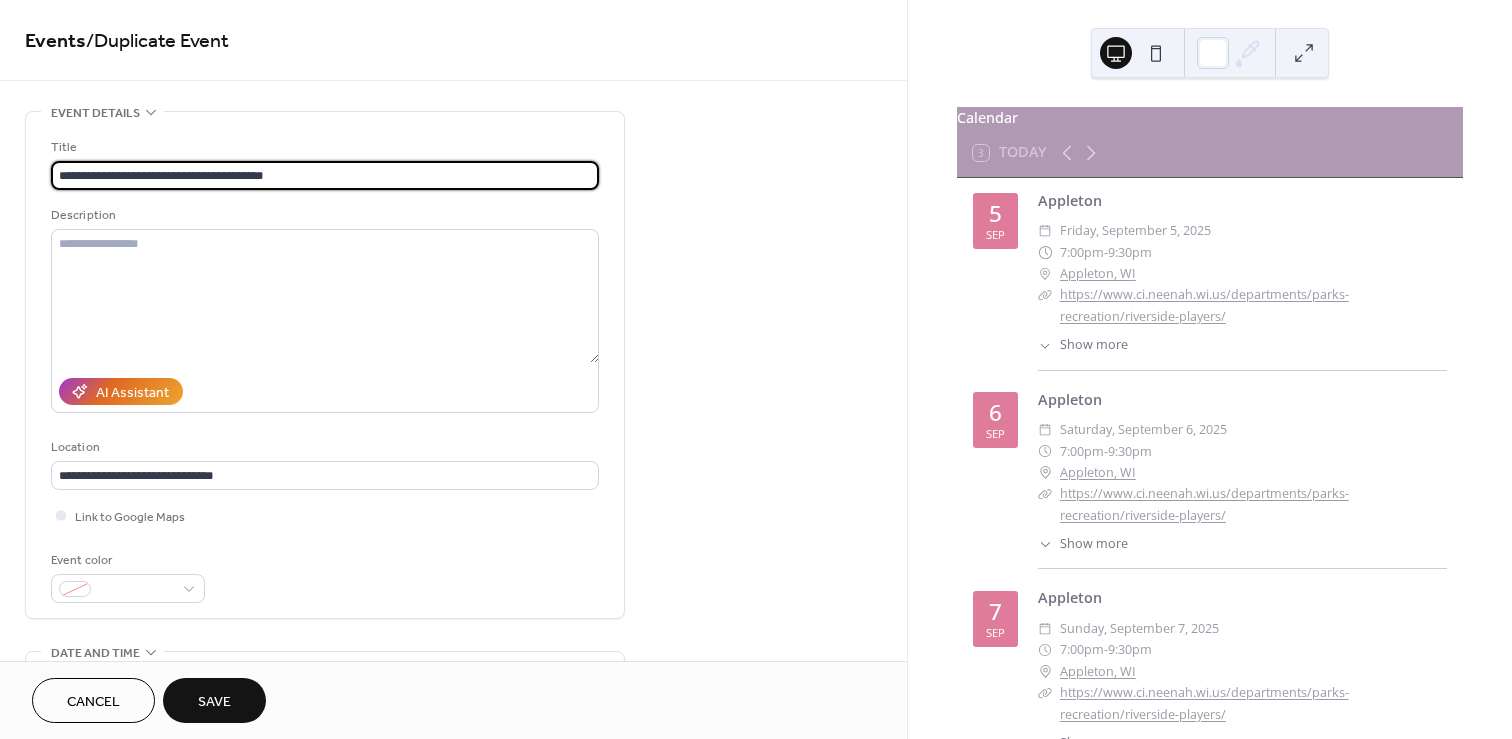 scroll, scrollTop: 1, scrollLeft: 0, axis: vertical 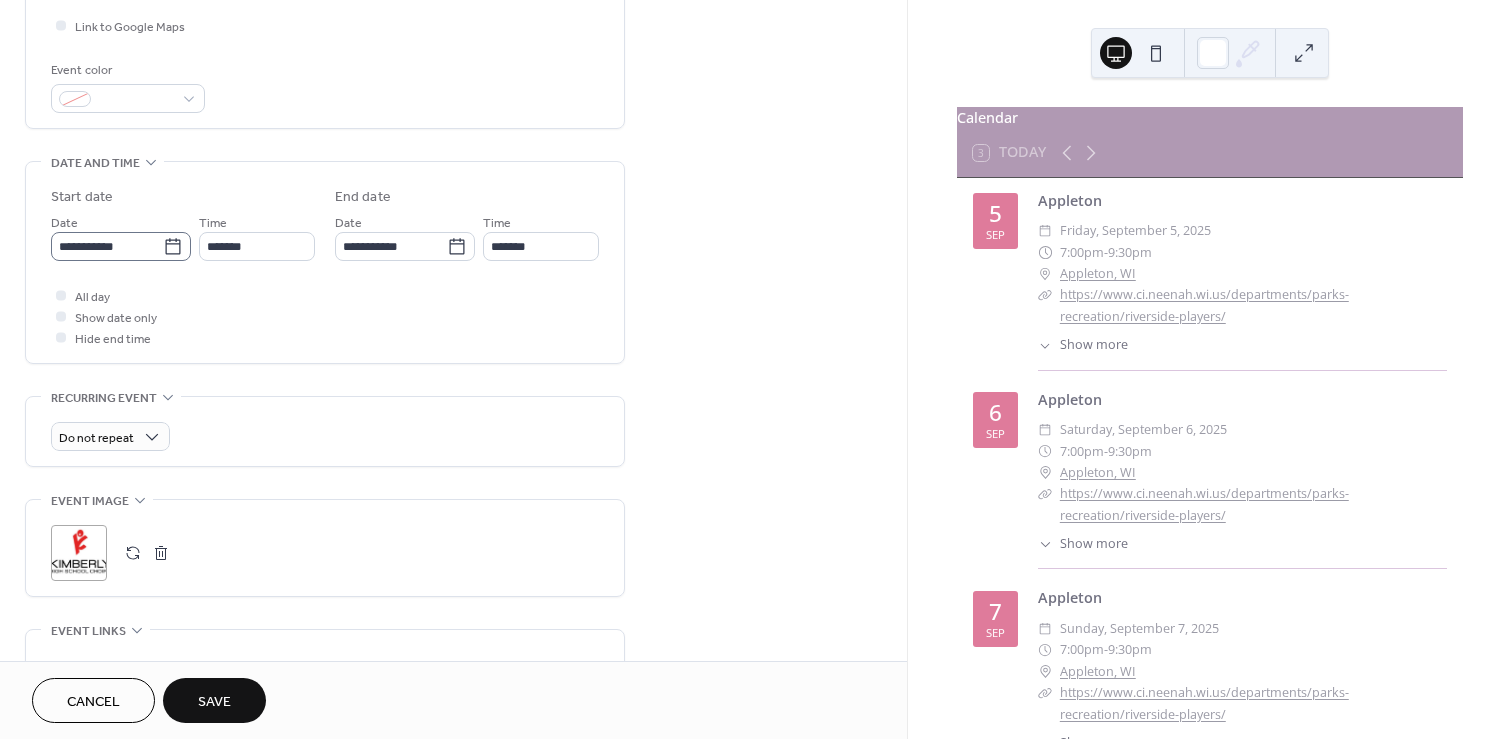 type on "**********" 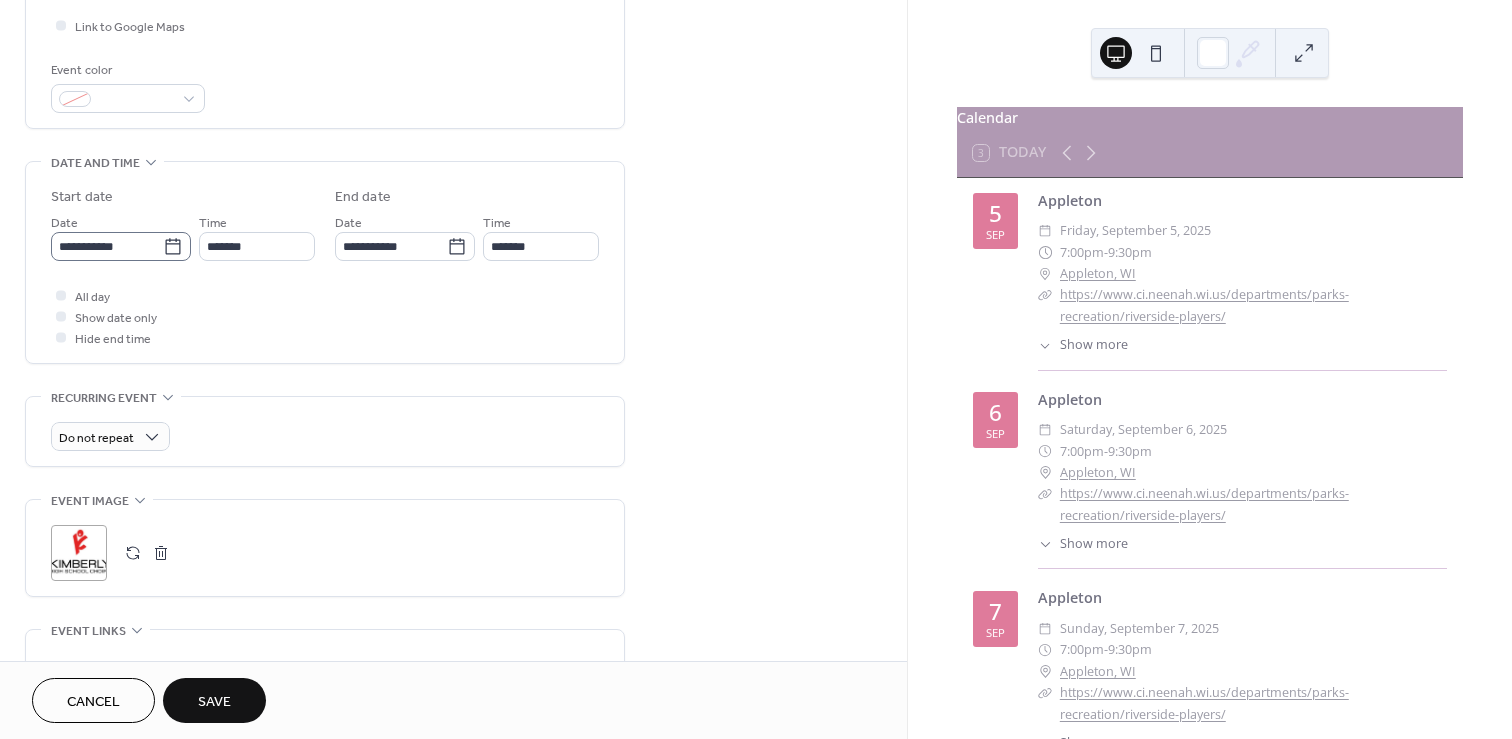 click 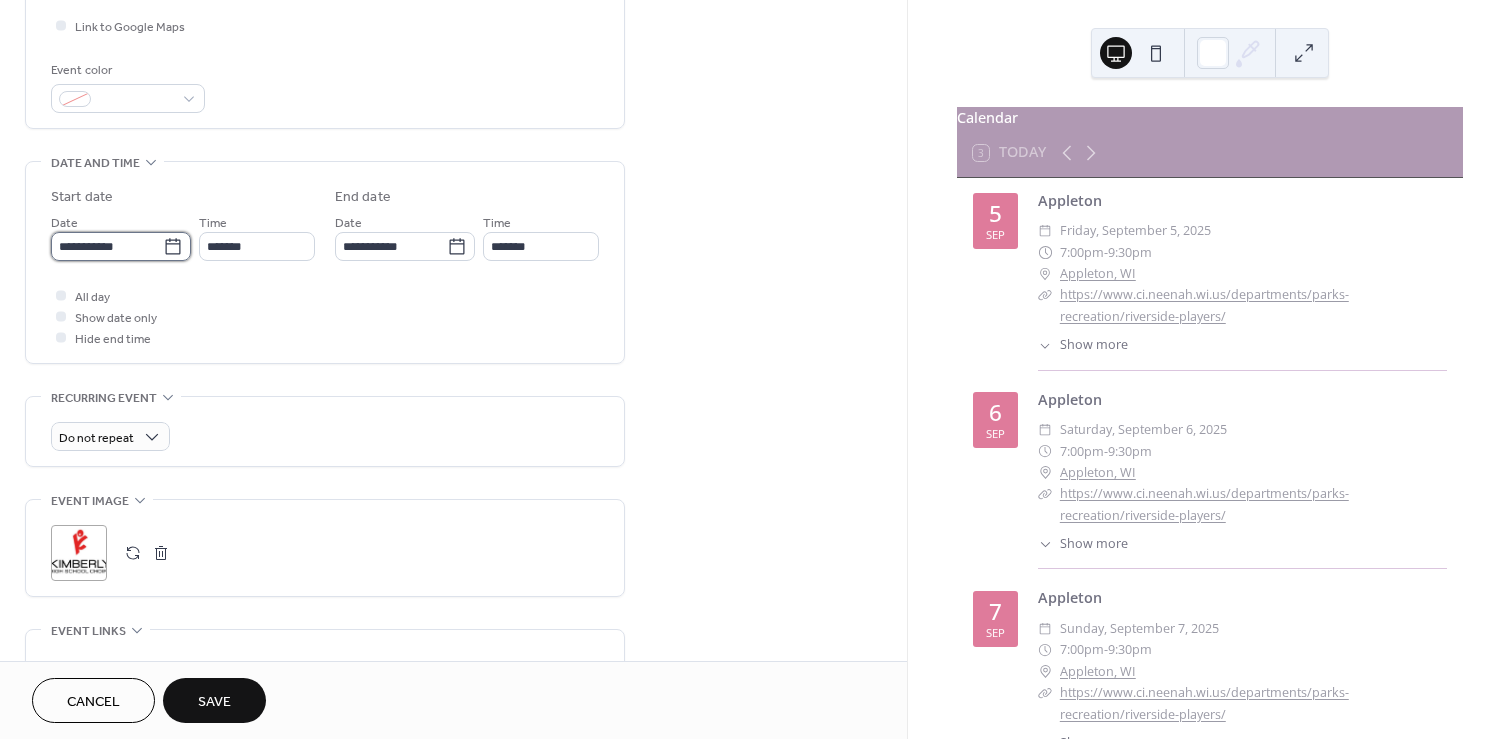 click on "**********" at bounding box center (107, 246) 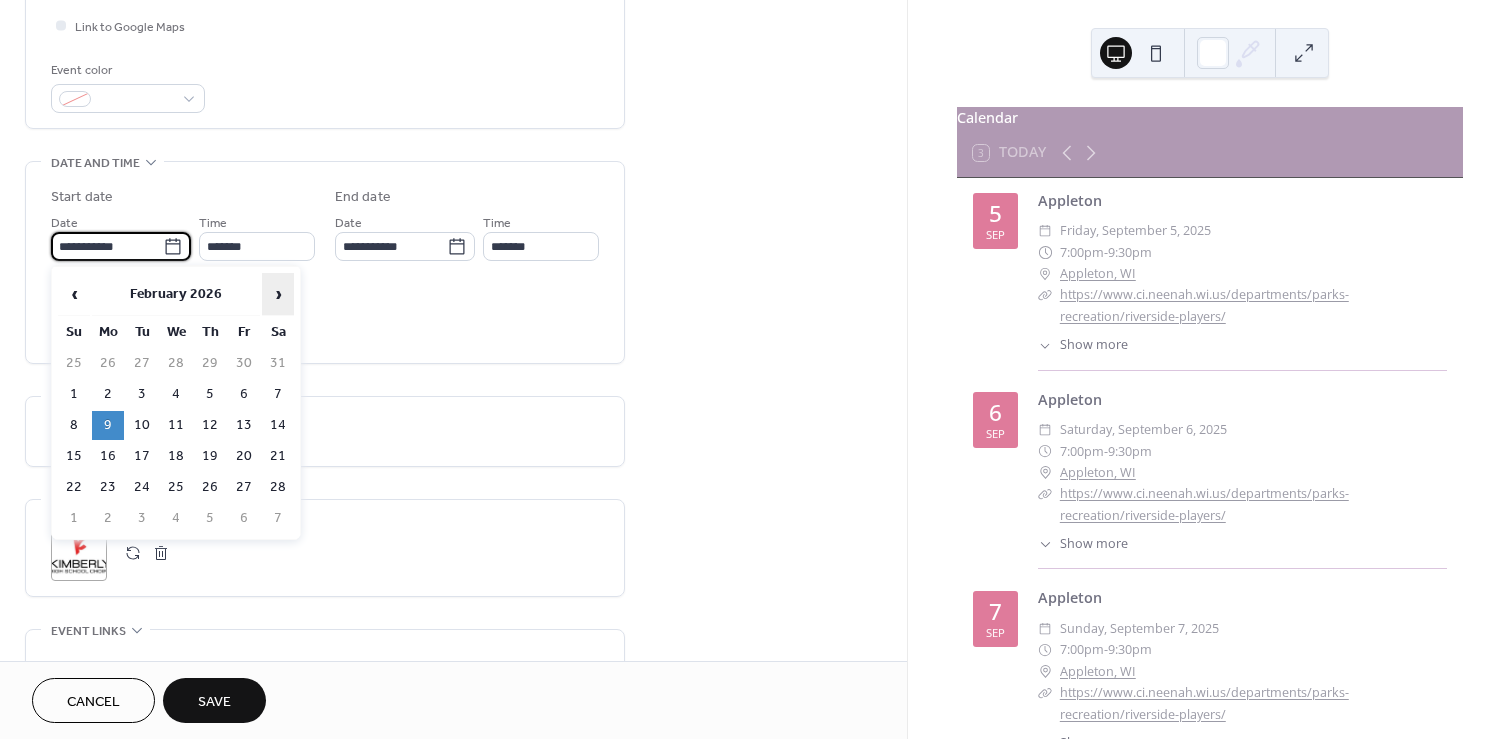 click on "›" at bounding box center [278, 294] 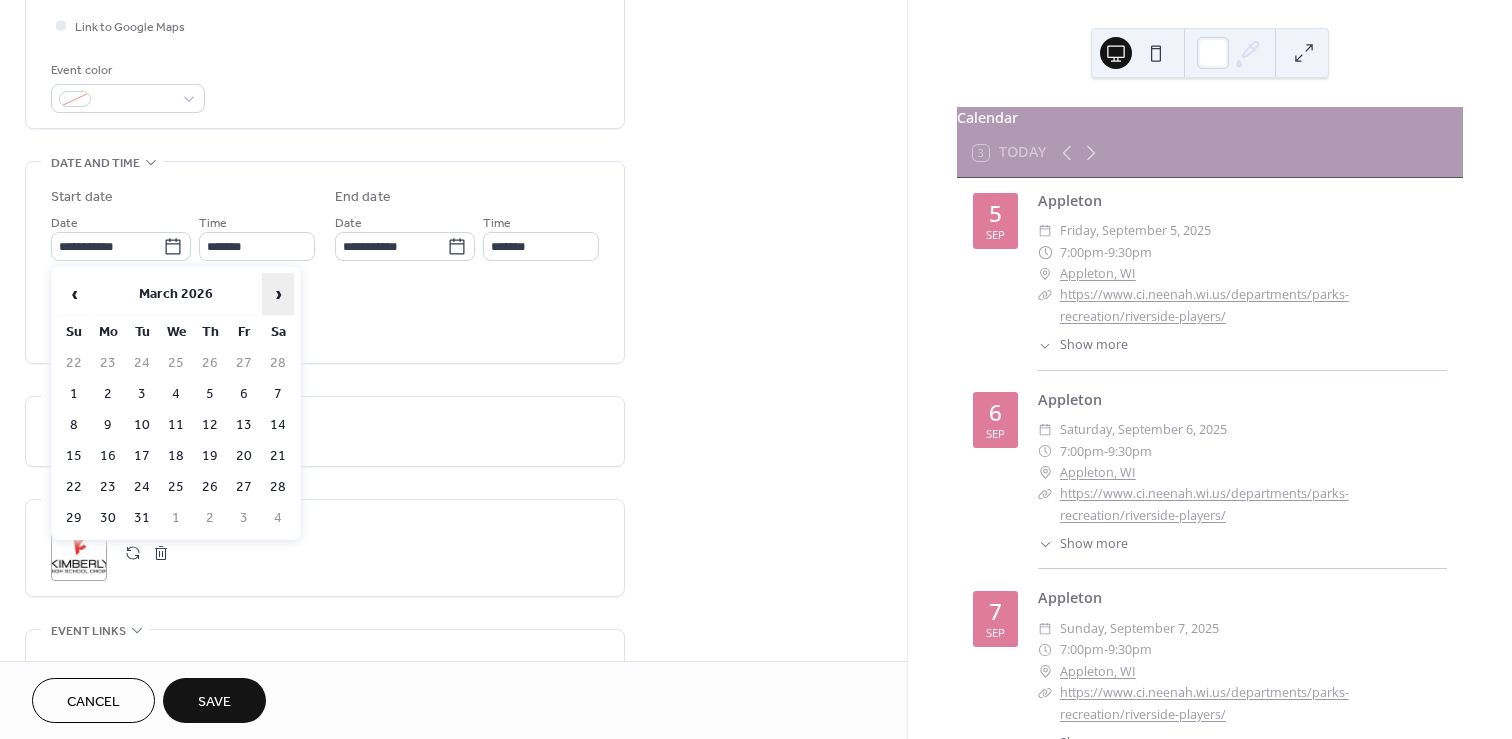 click on "›" at bounding box center [278, 294] 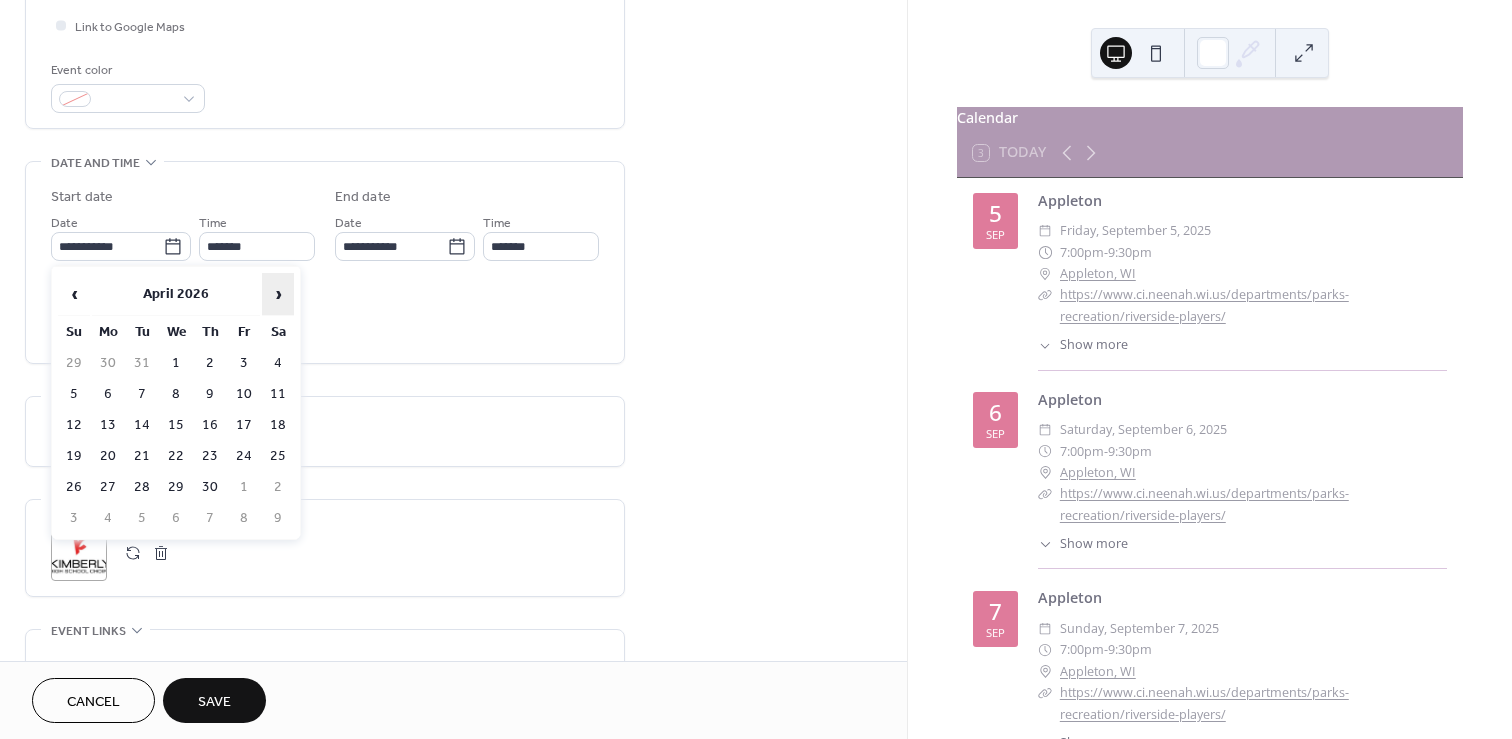 click on "›" at bounding box center [278, 294] 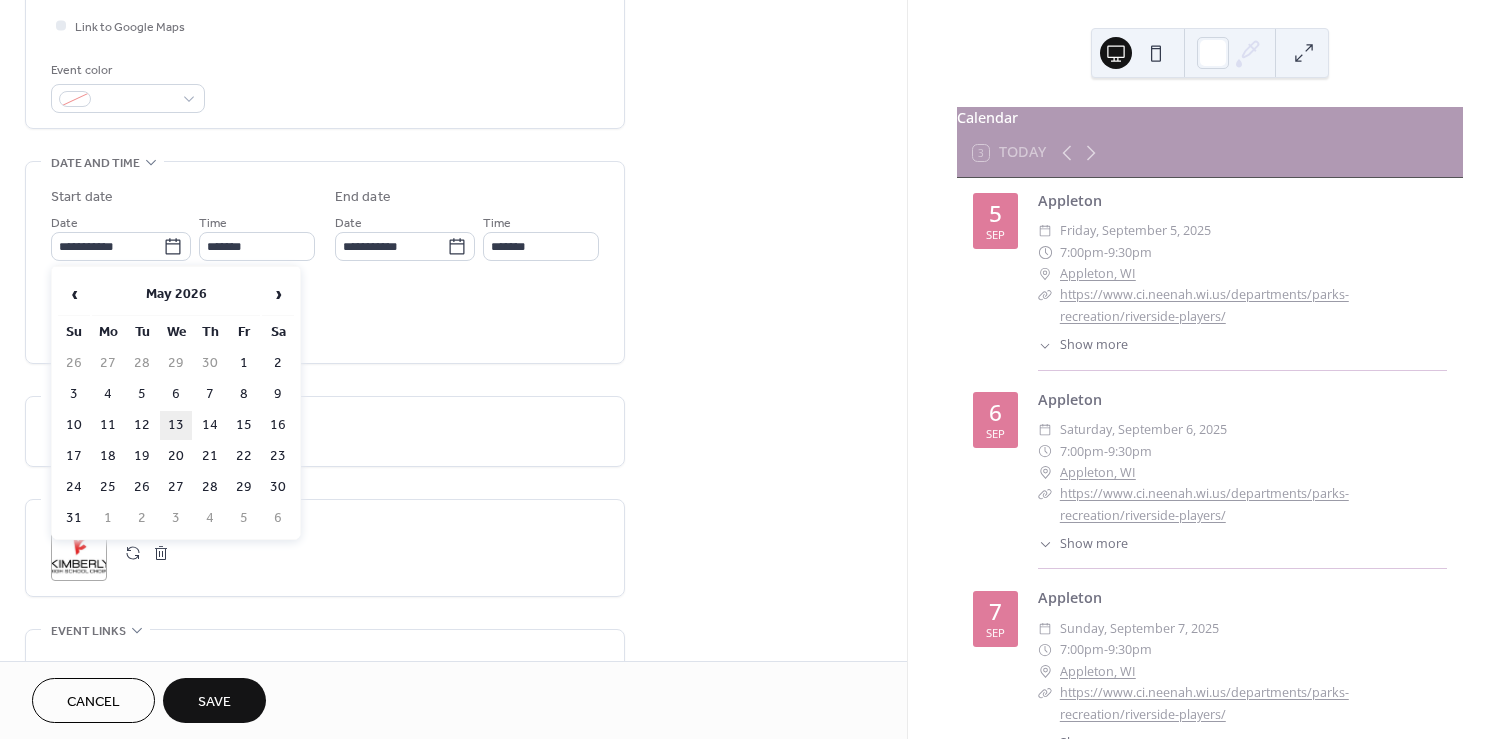 click on "13" at bounding box center (176, 425) 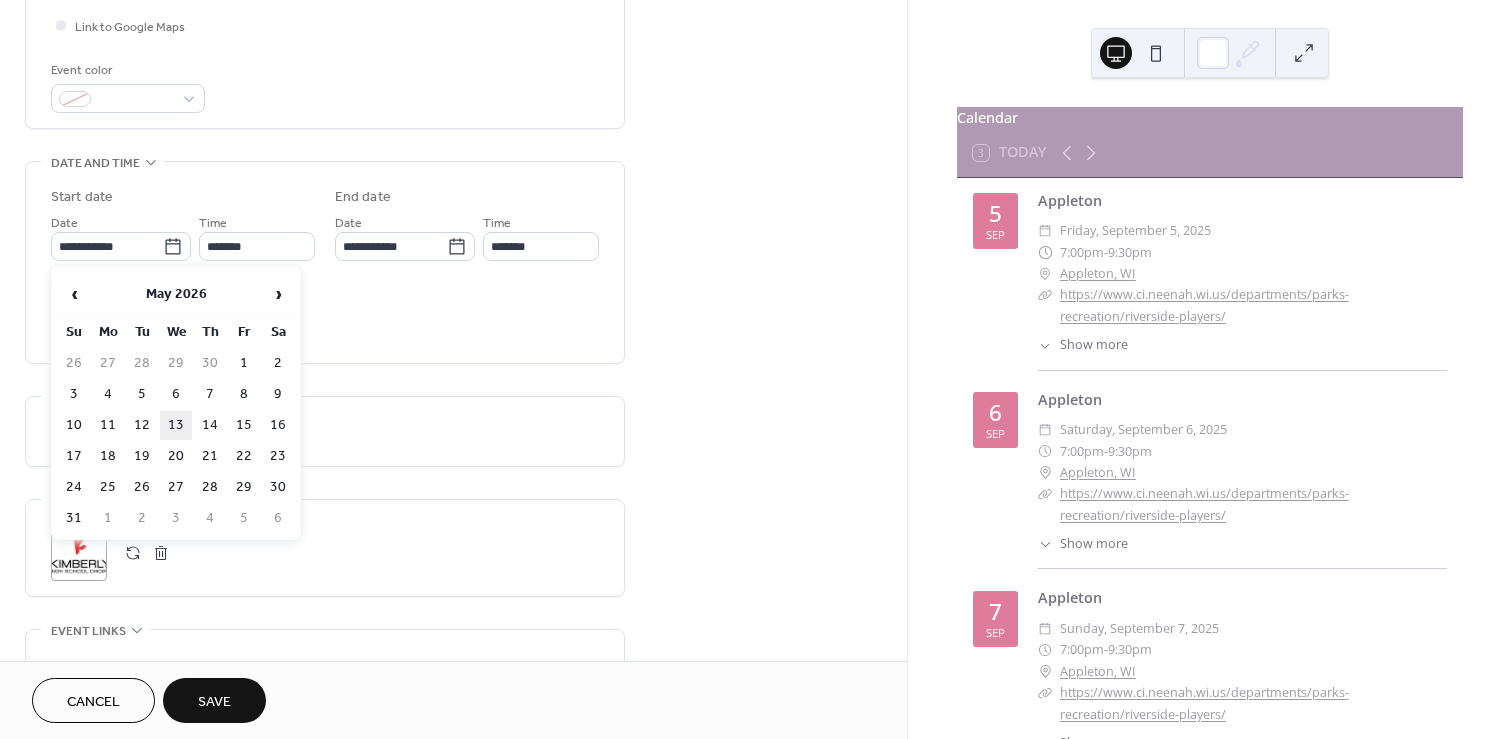 type on "**********" 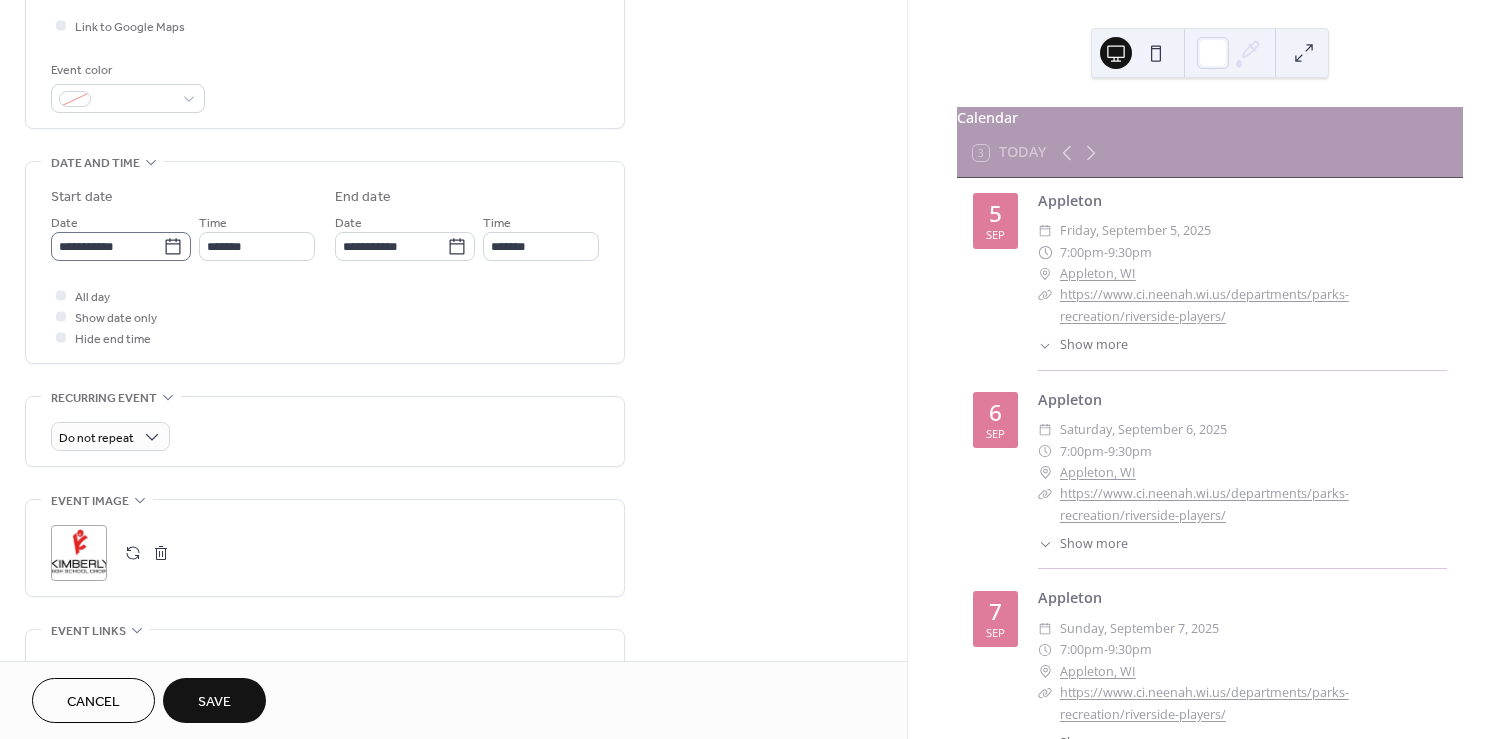 click 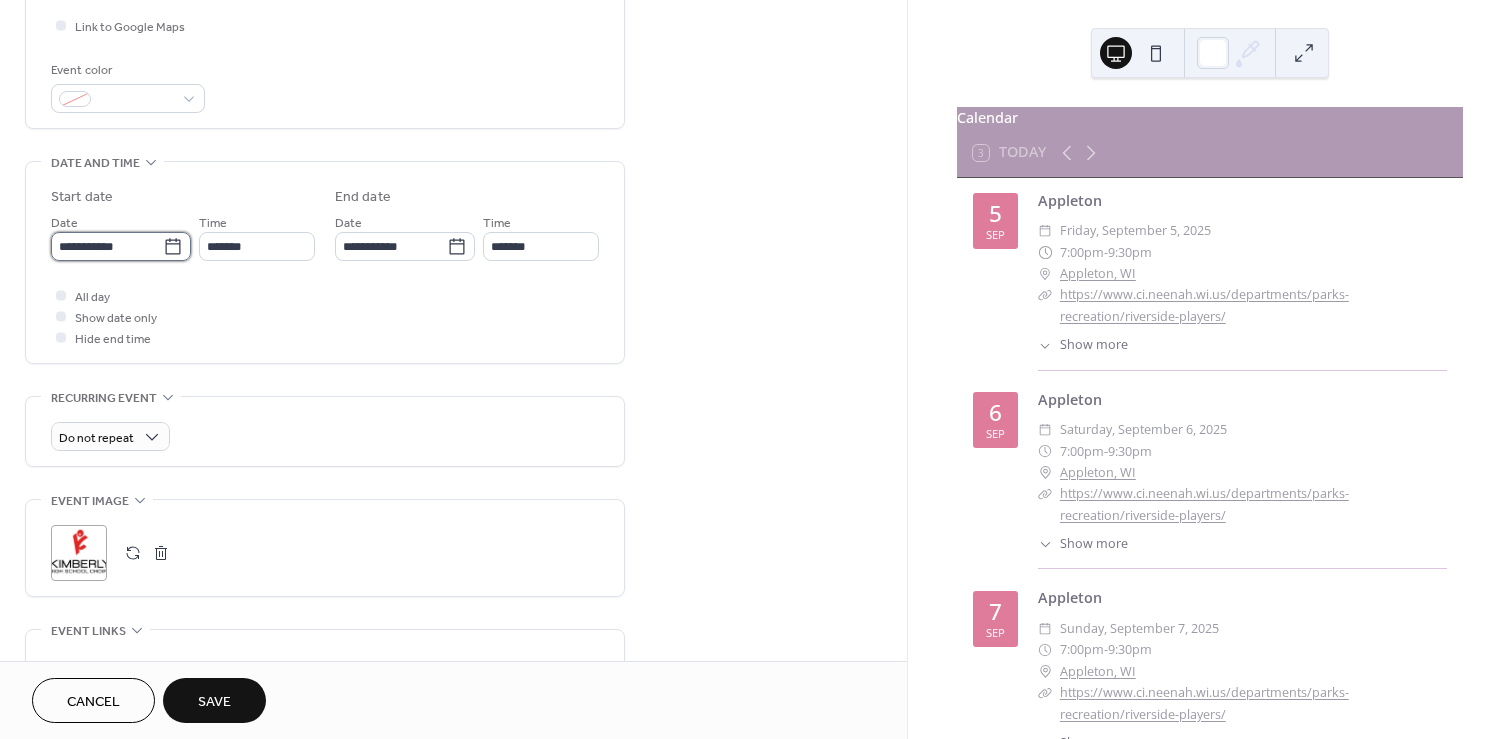 click on "**********" at bounding box center [107, 246] 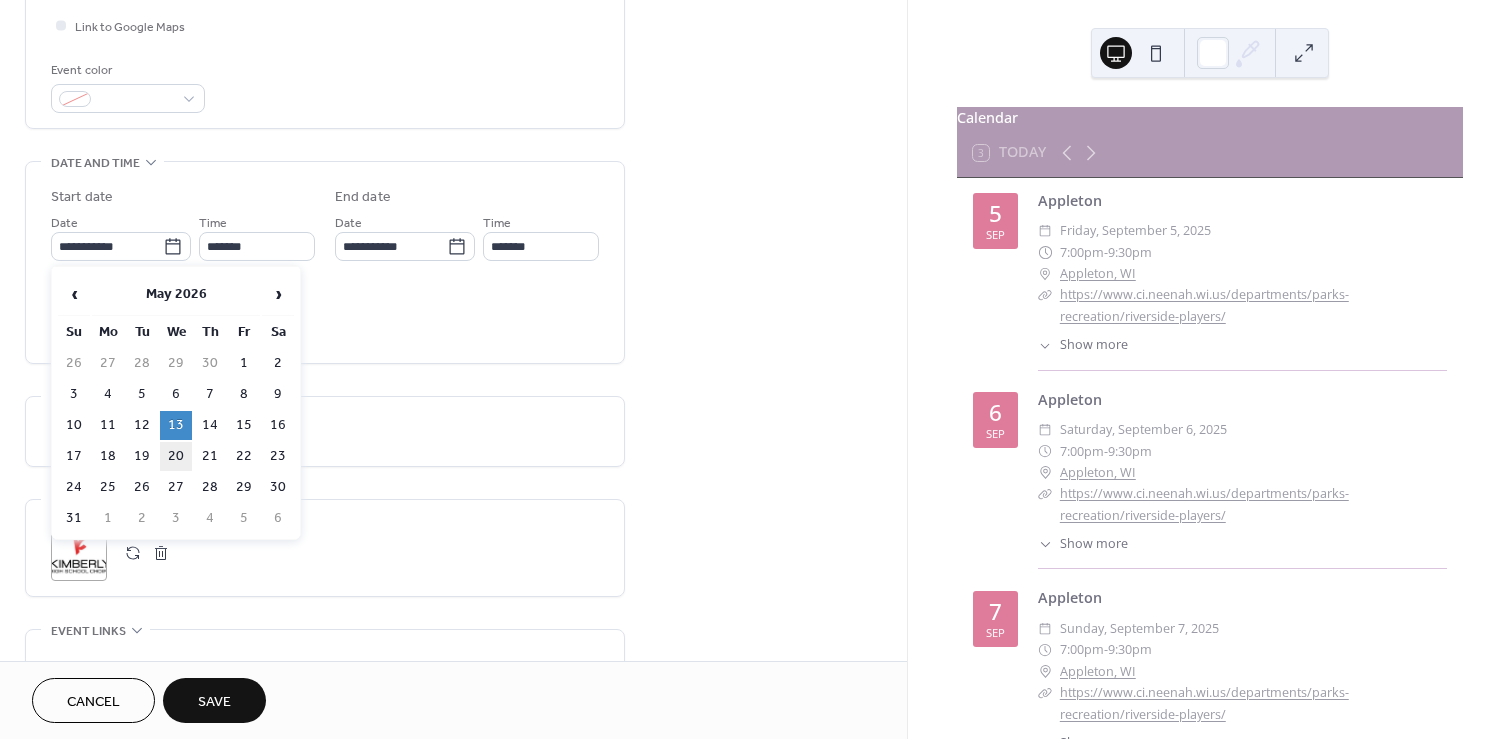 click on "20" at bounding box center [176, 456] 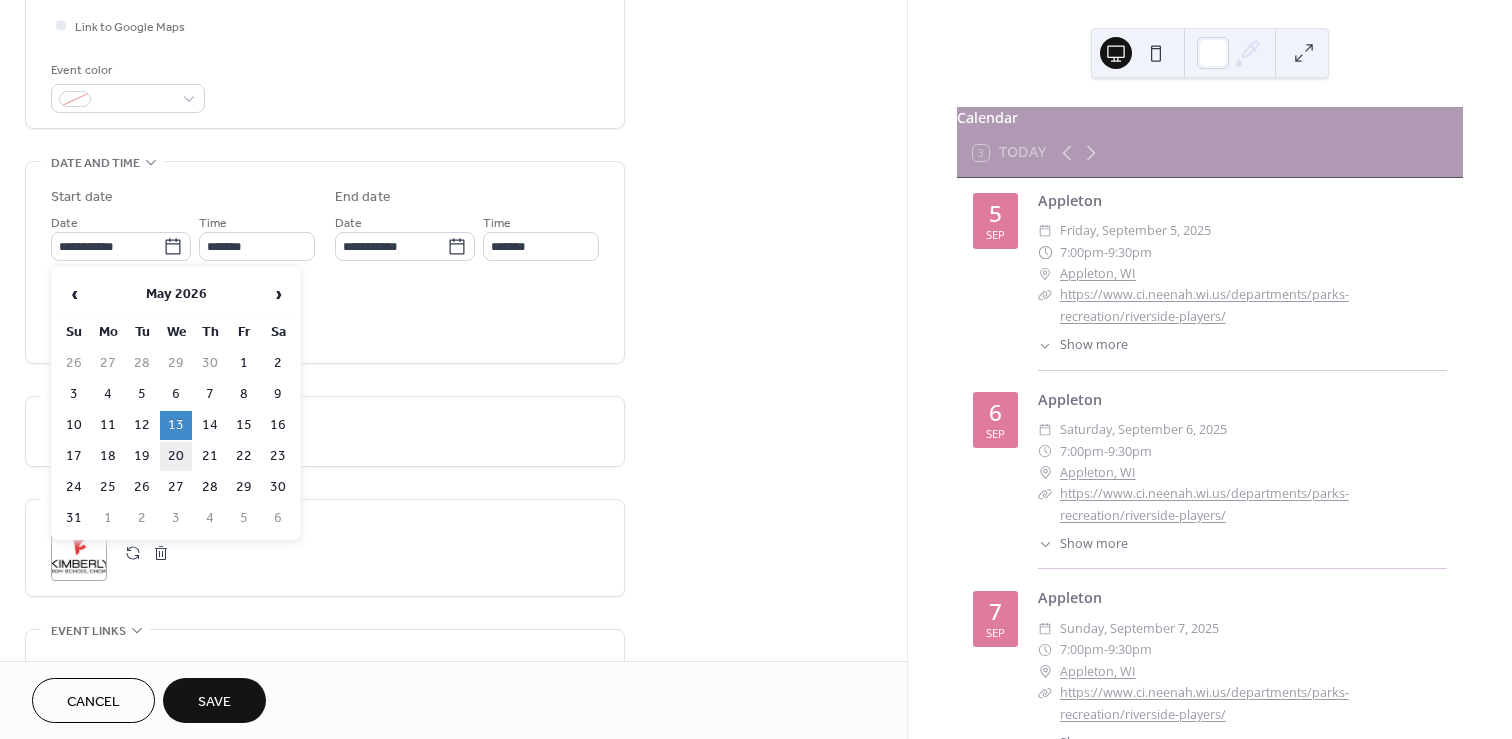 type on "**********" 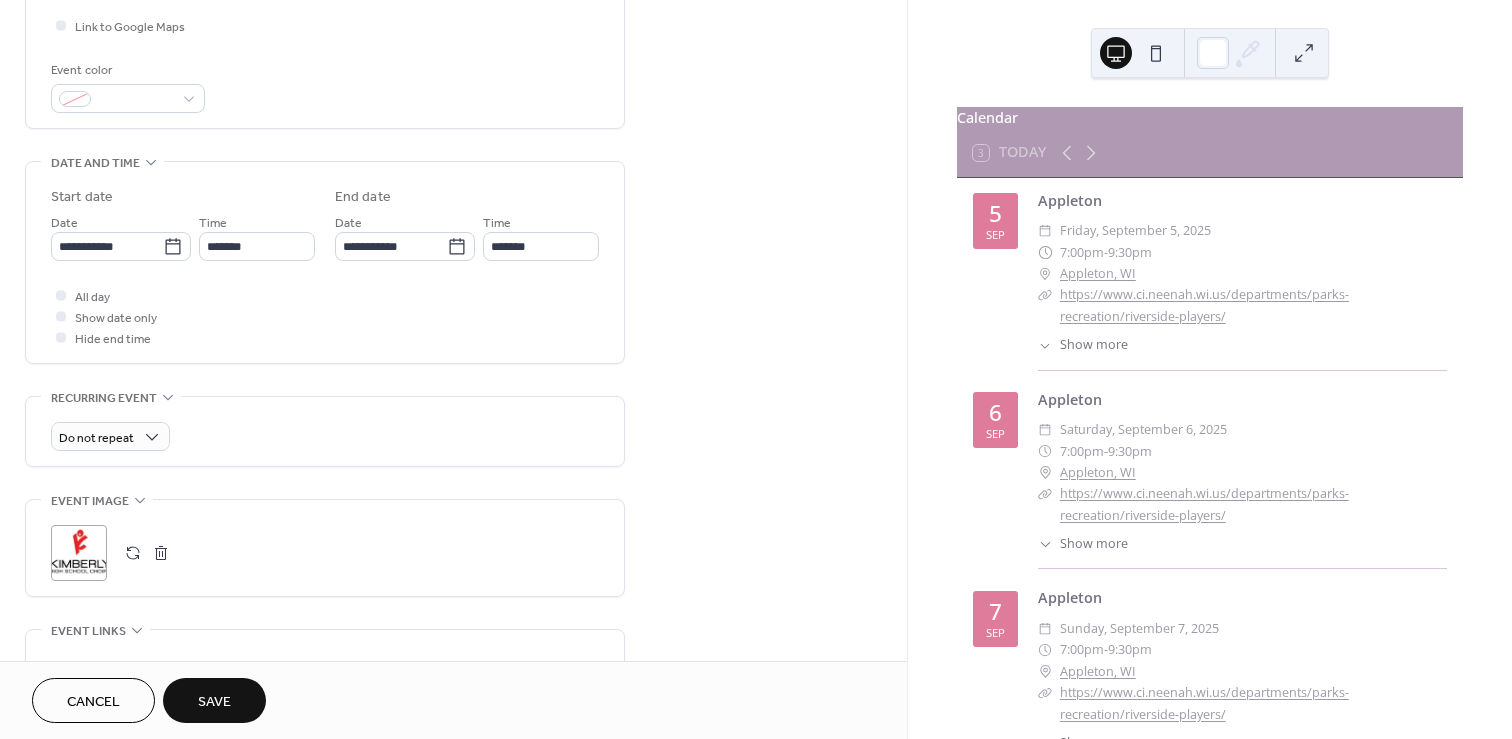 click on "Save" at bounding box center [214, 702] 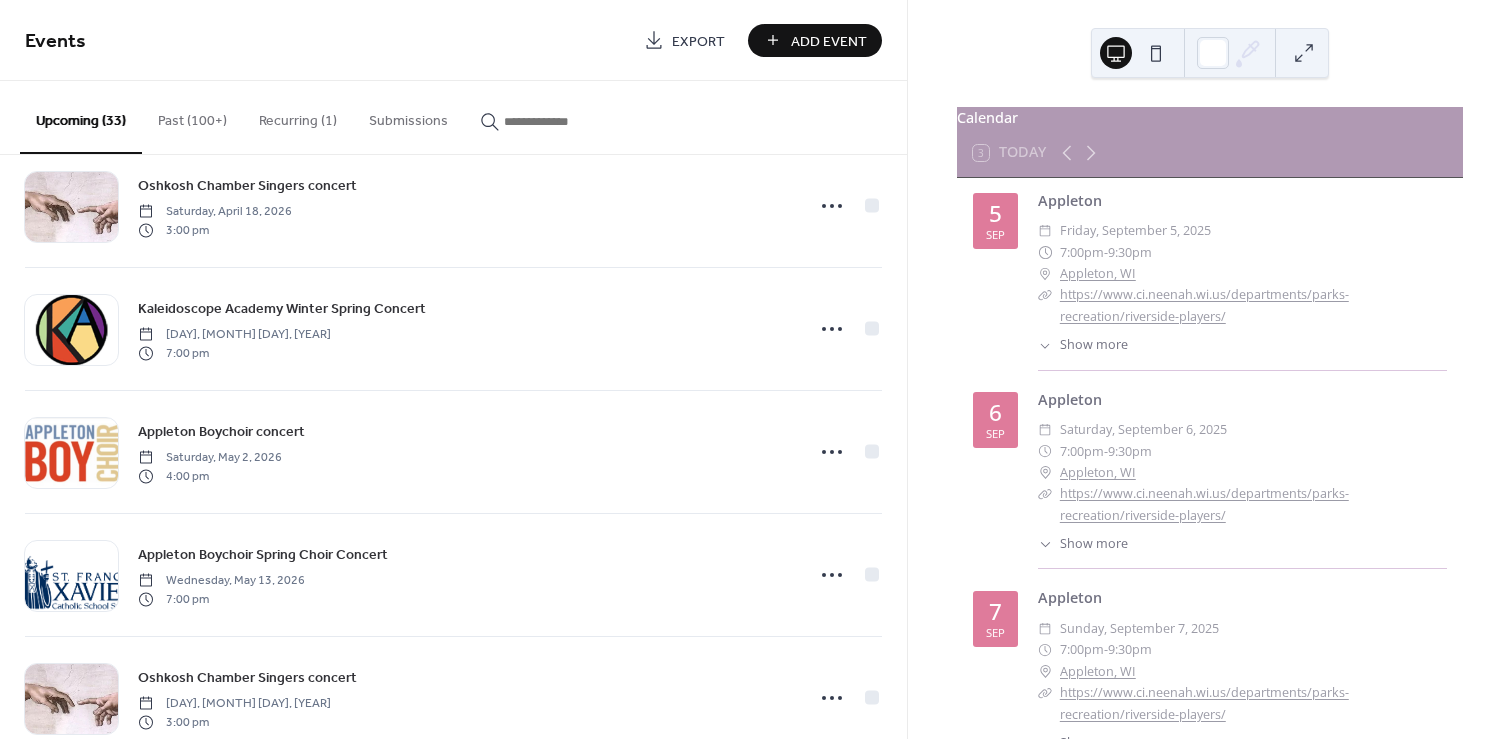 scroll, scrollTop: 3534, scrollLeft: 0, axis: vertical 